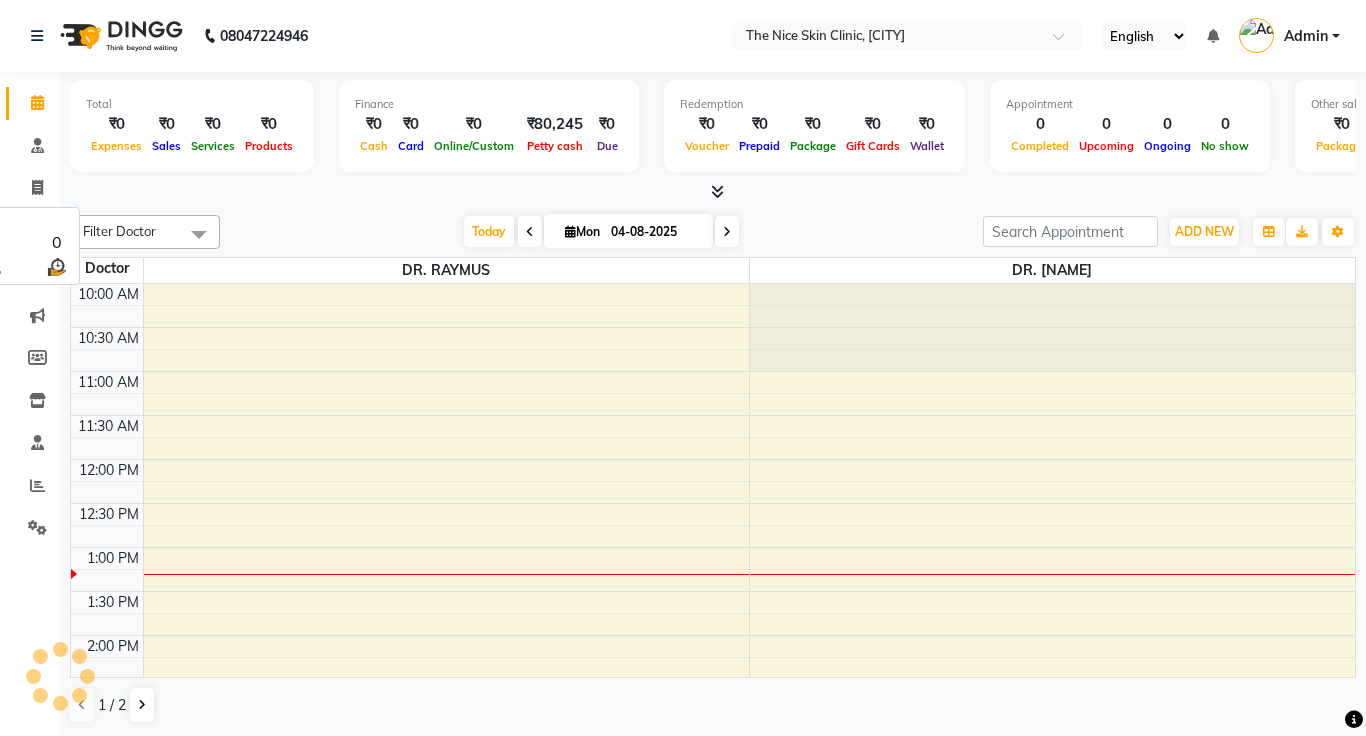 scroll, scrollTop: 0, scrollLeft: 0, axis: both 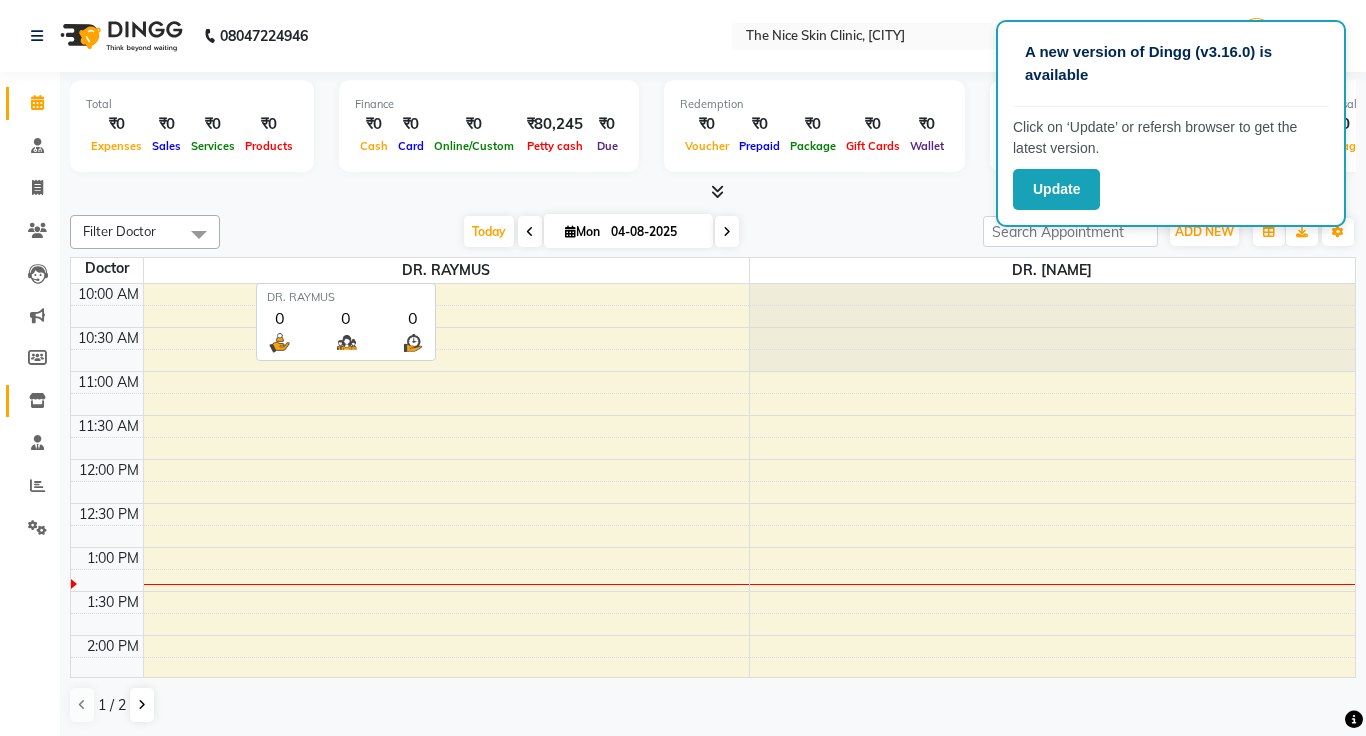 click on "Inventory" 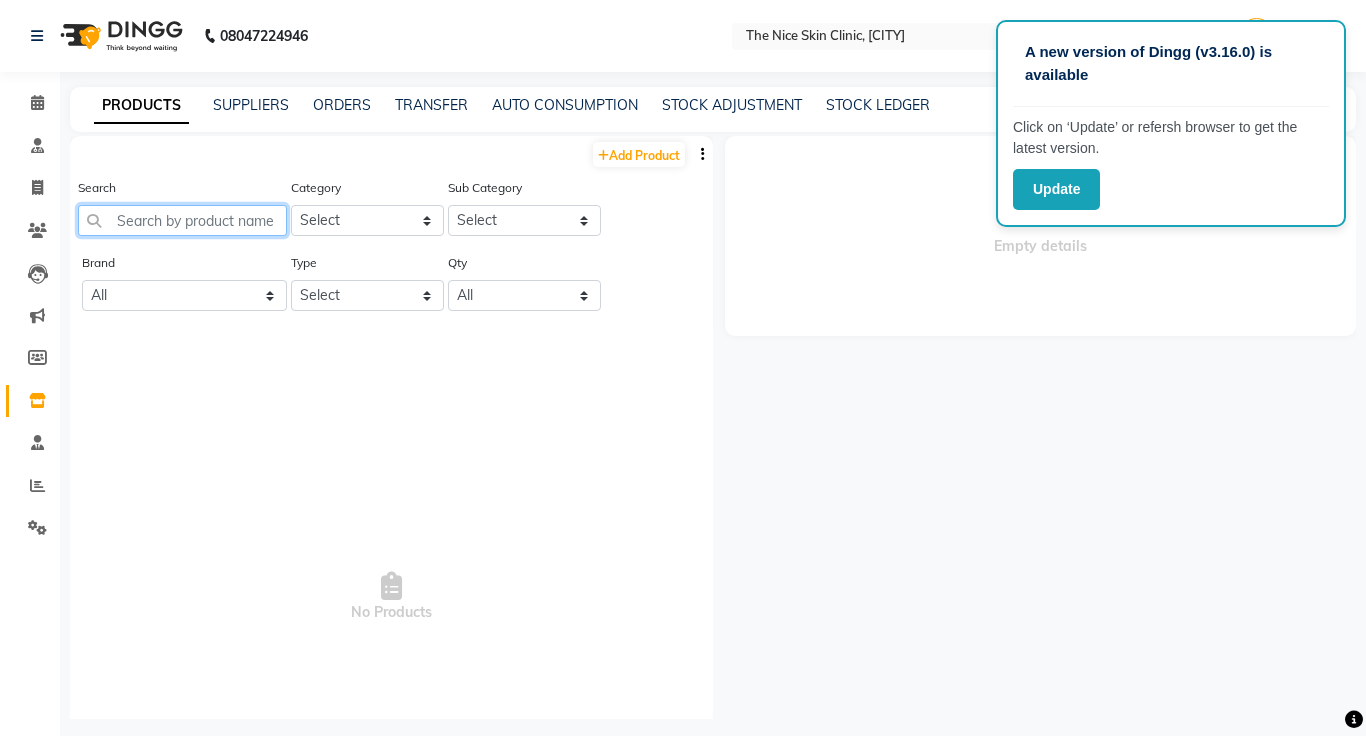 click 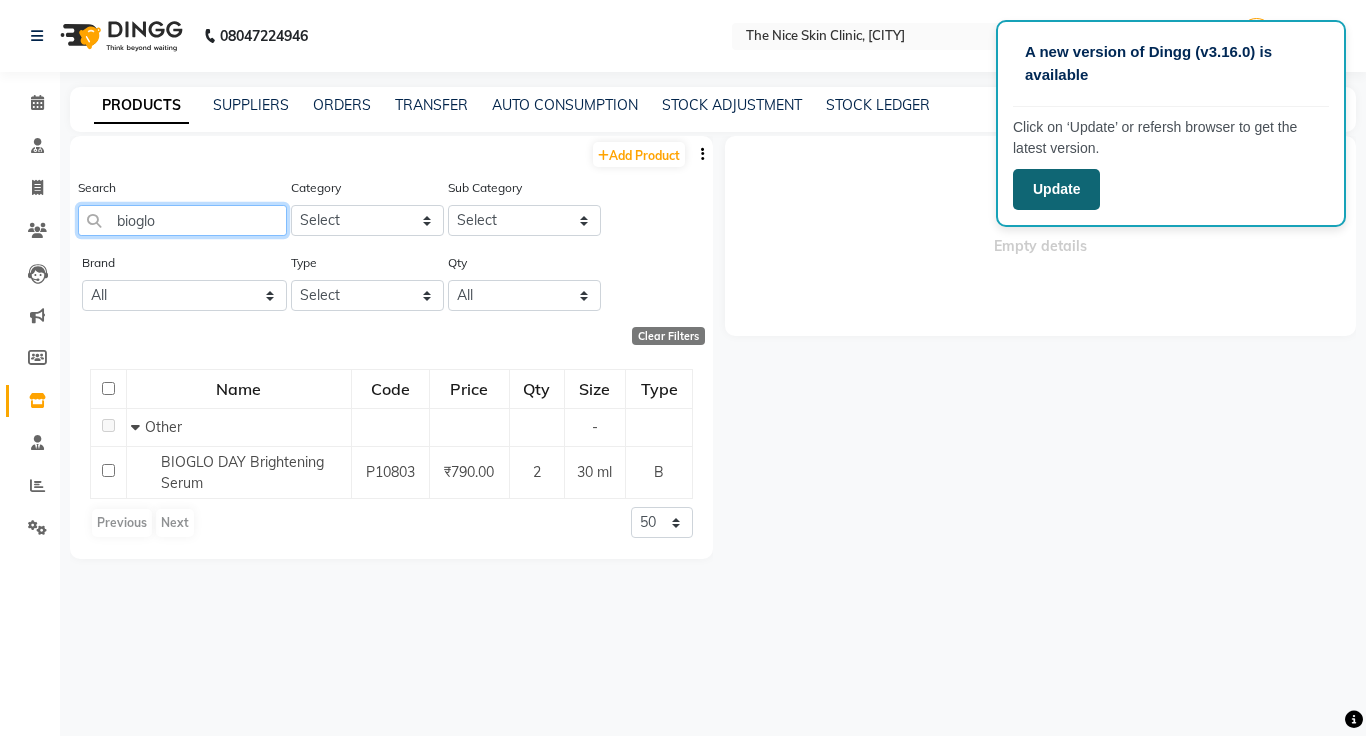type on "bioglo" 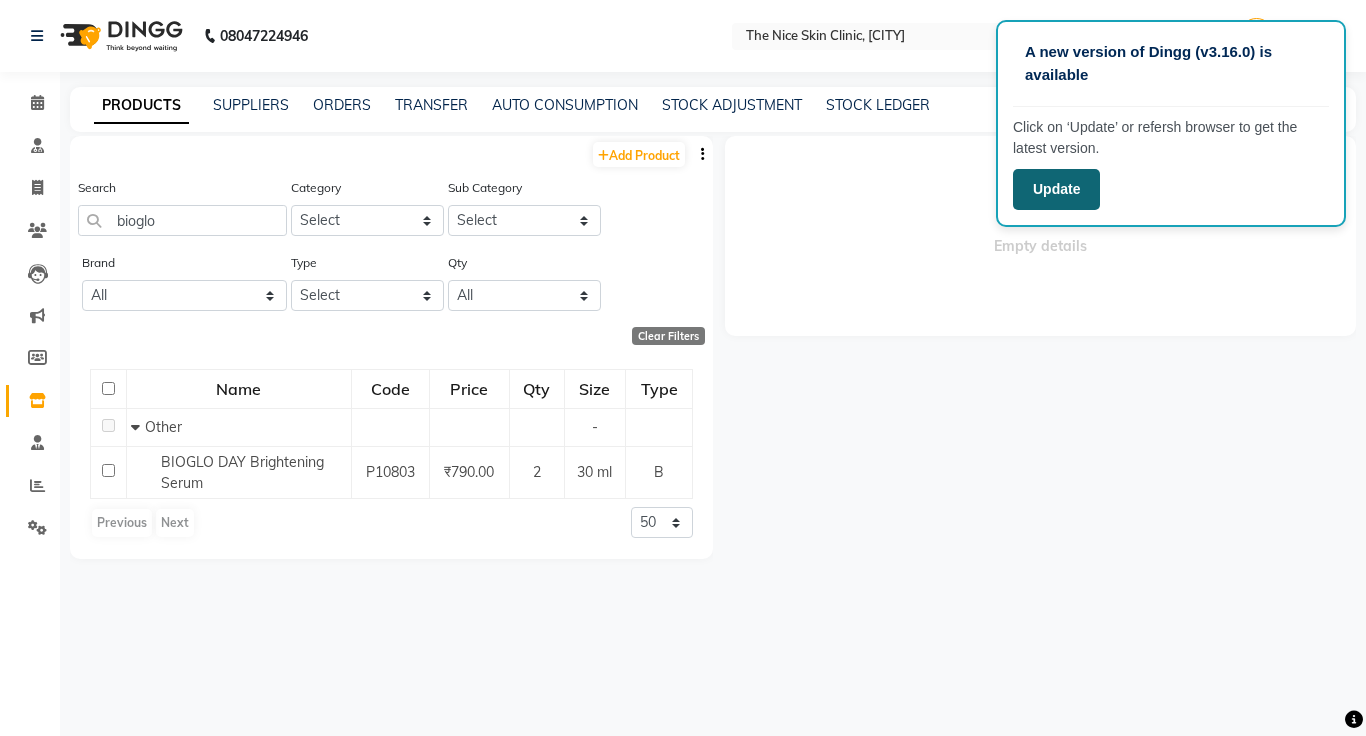 click on "Update" 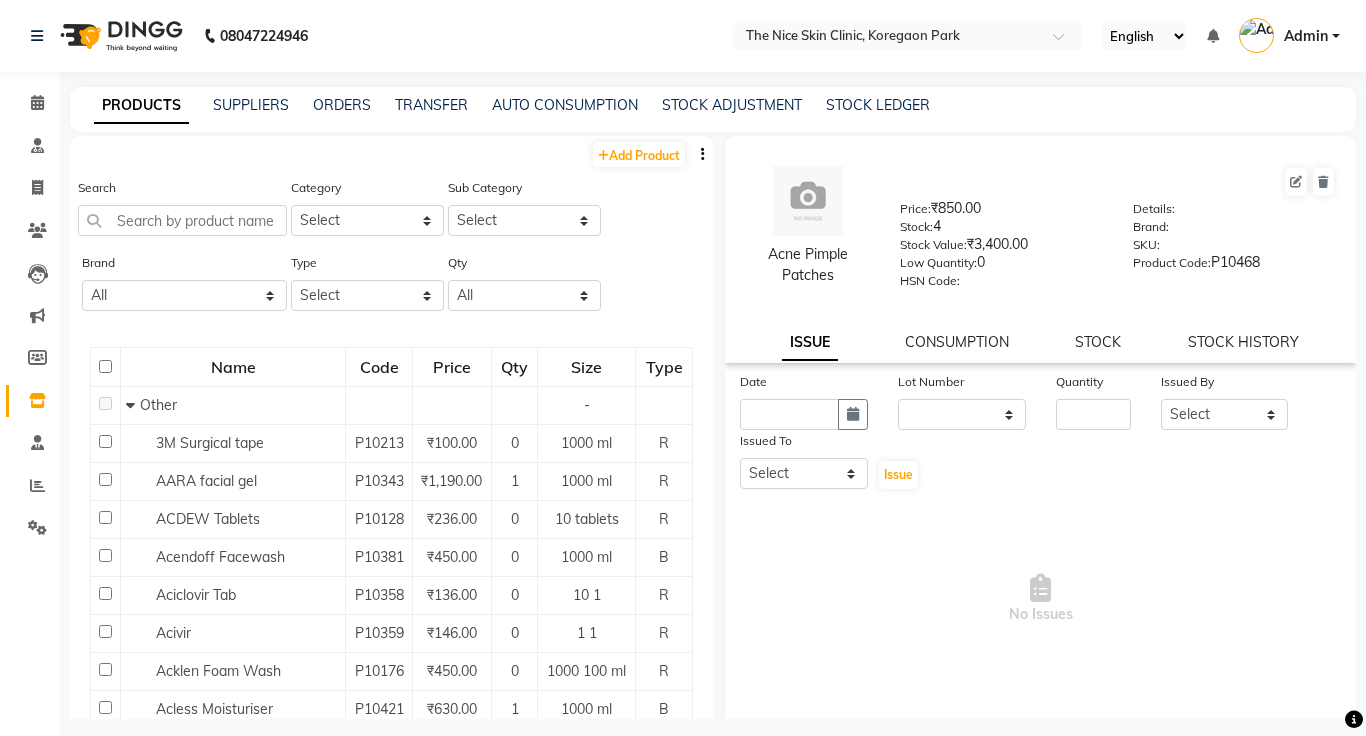 select 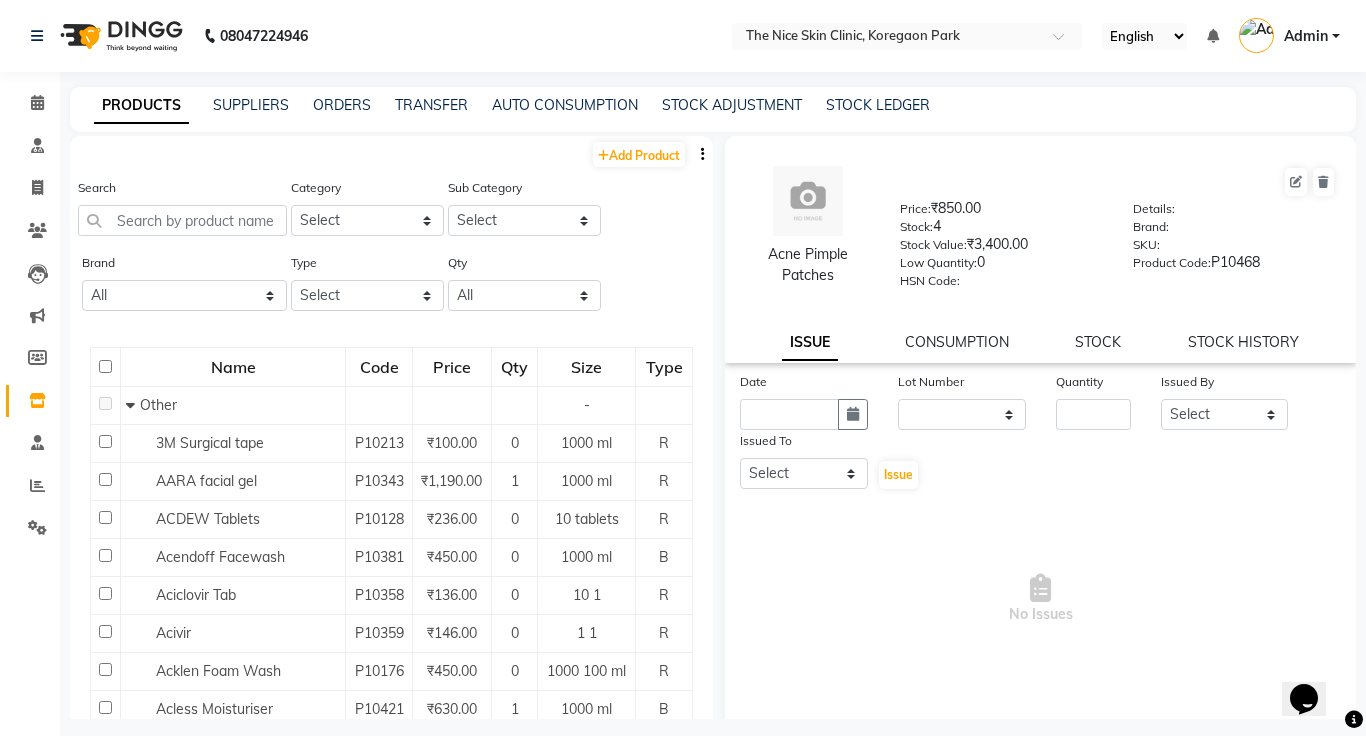 scroll, scrollTop: 0, scrollLeft: 0, axis: both 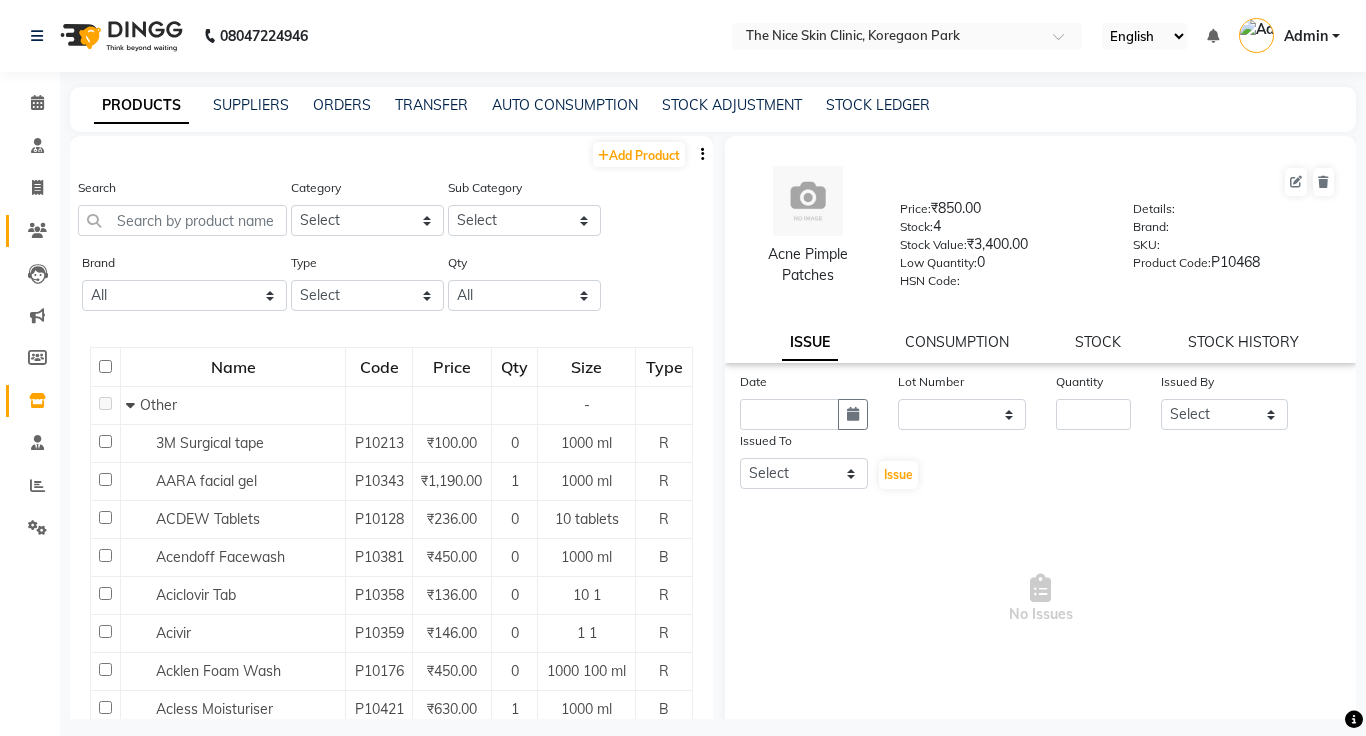 click on "Patients" 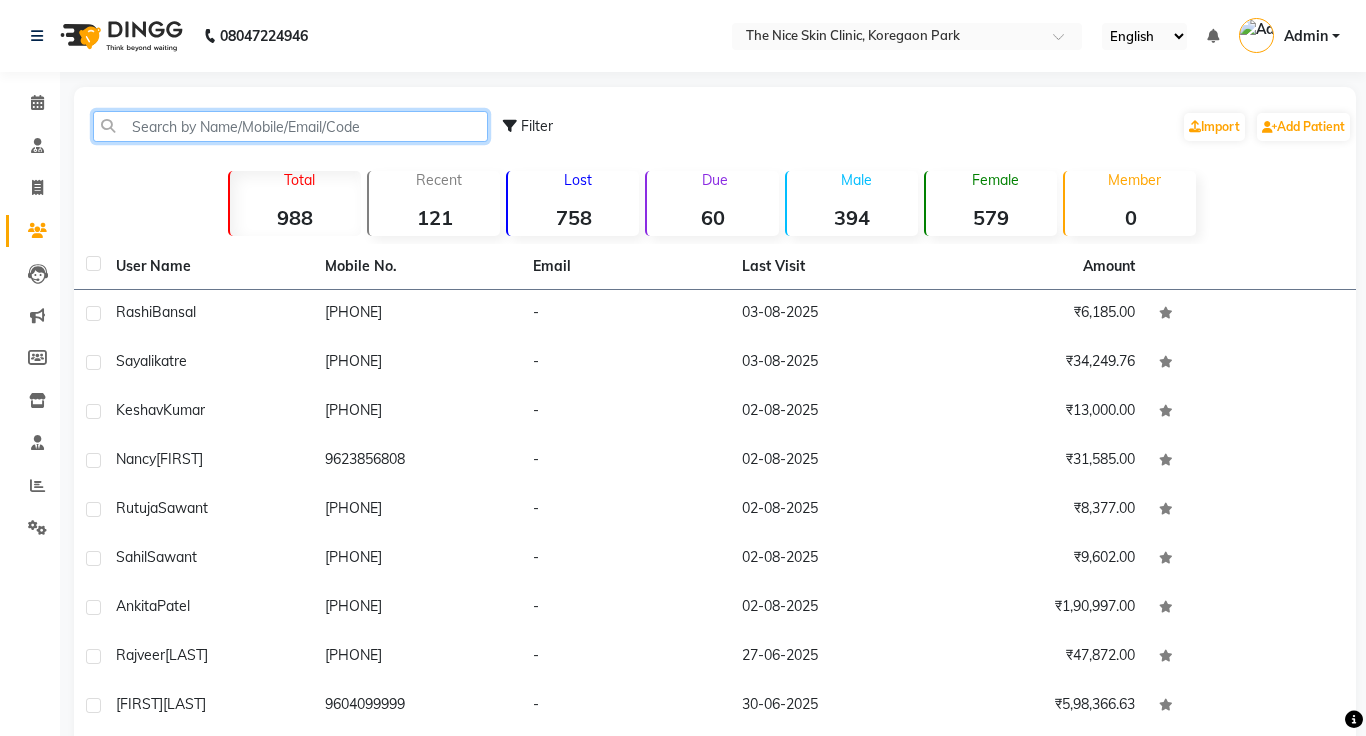 click 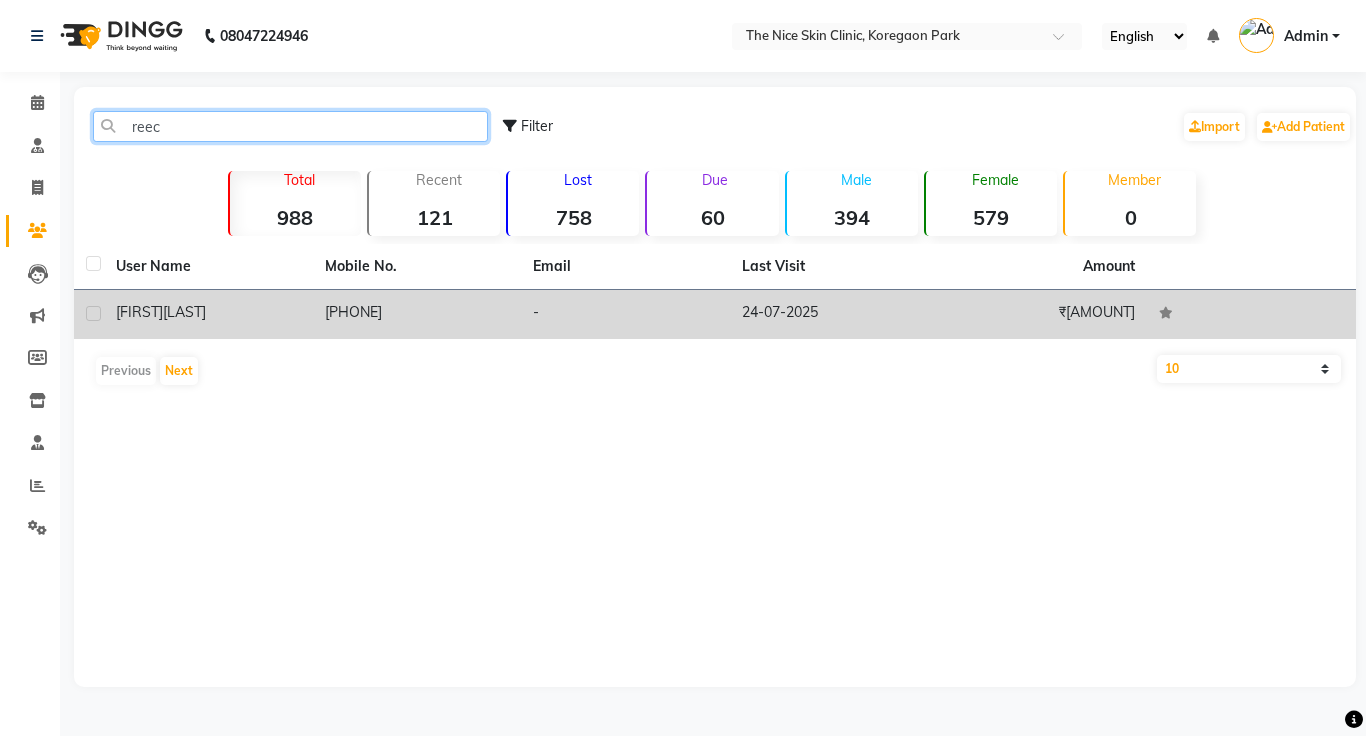 type on "reec" 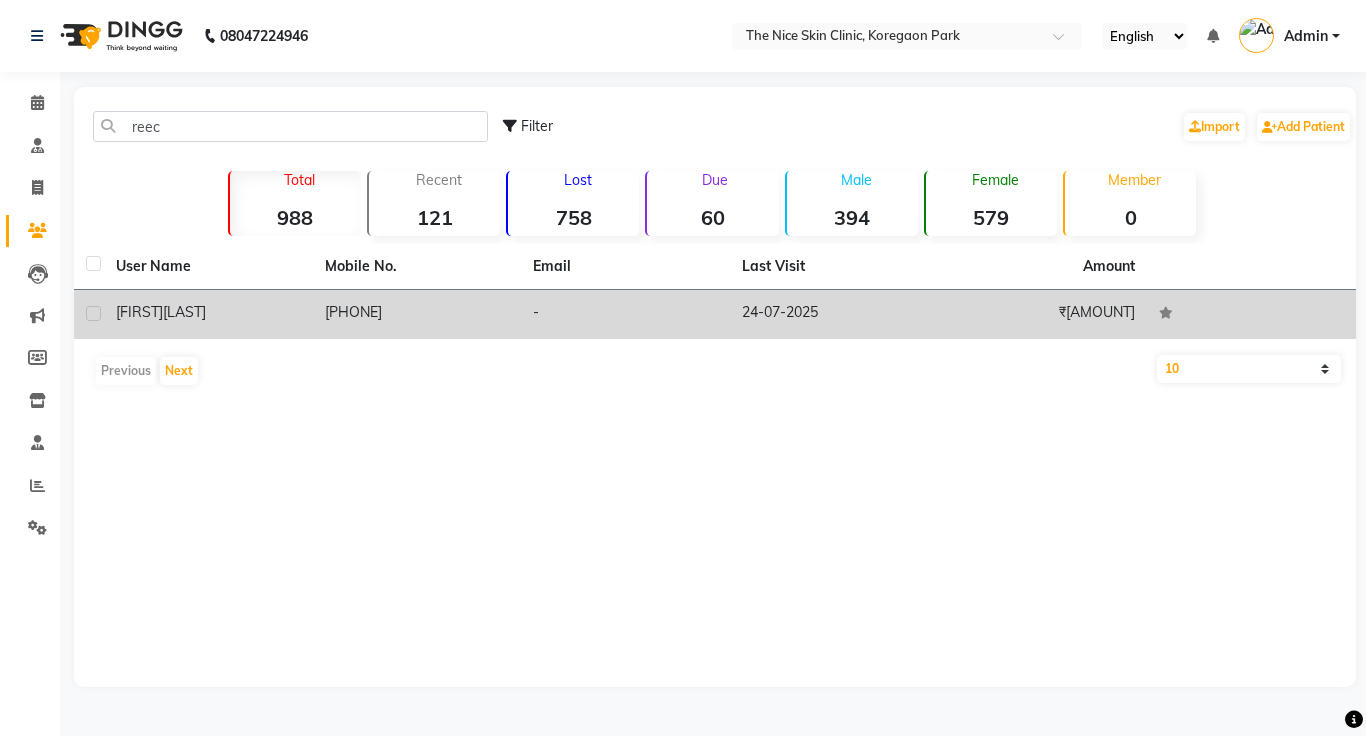 click on "-" 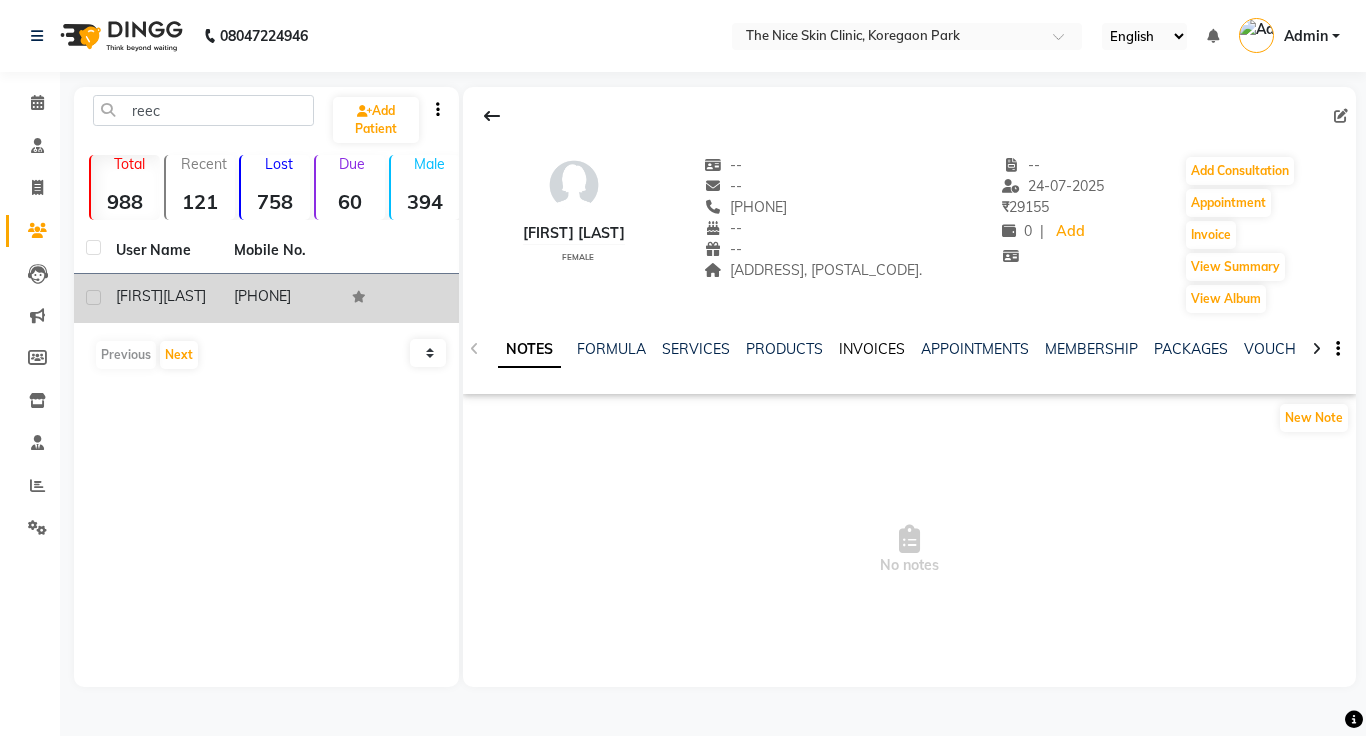 click on "INVOICES" 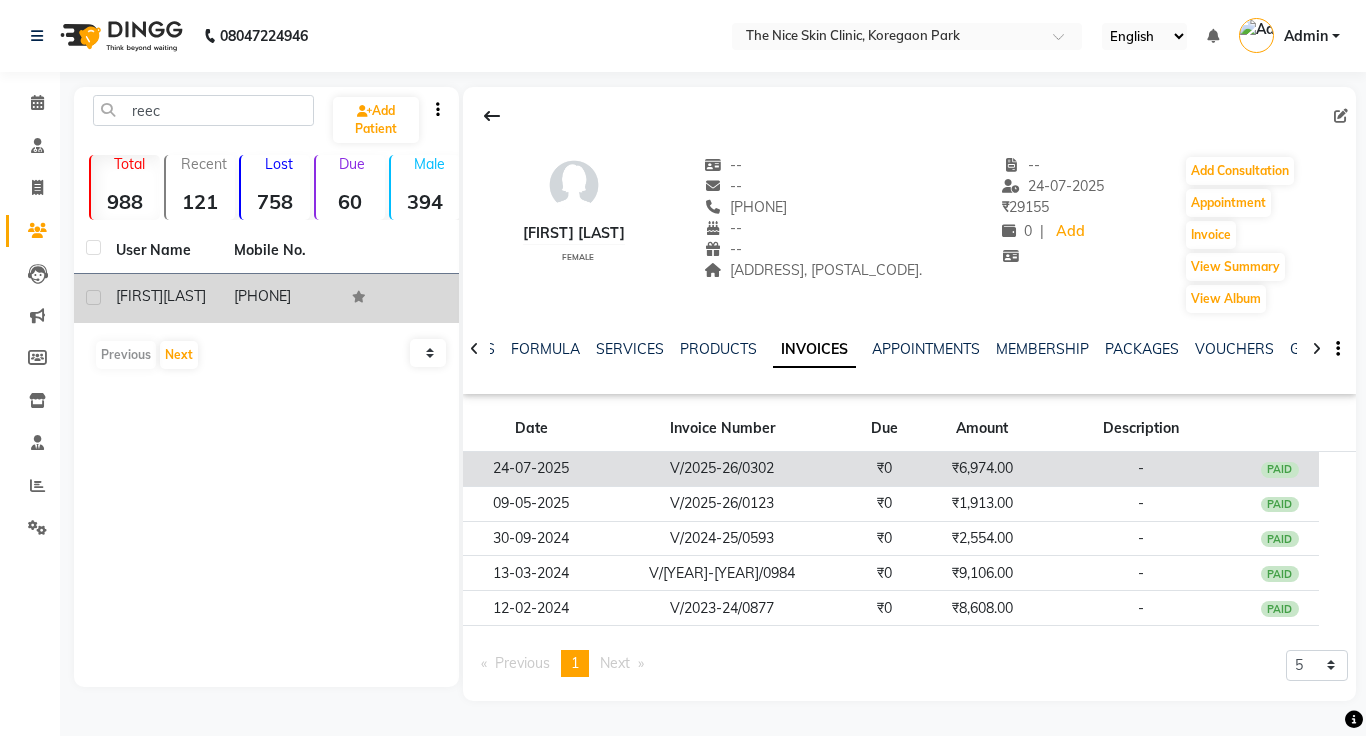 click on "₹6,974.00" 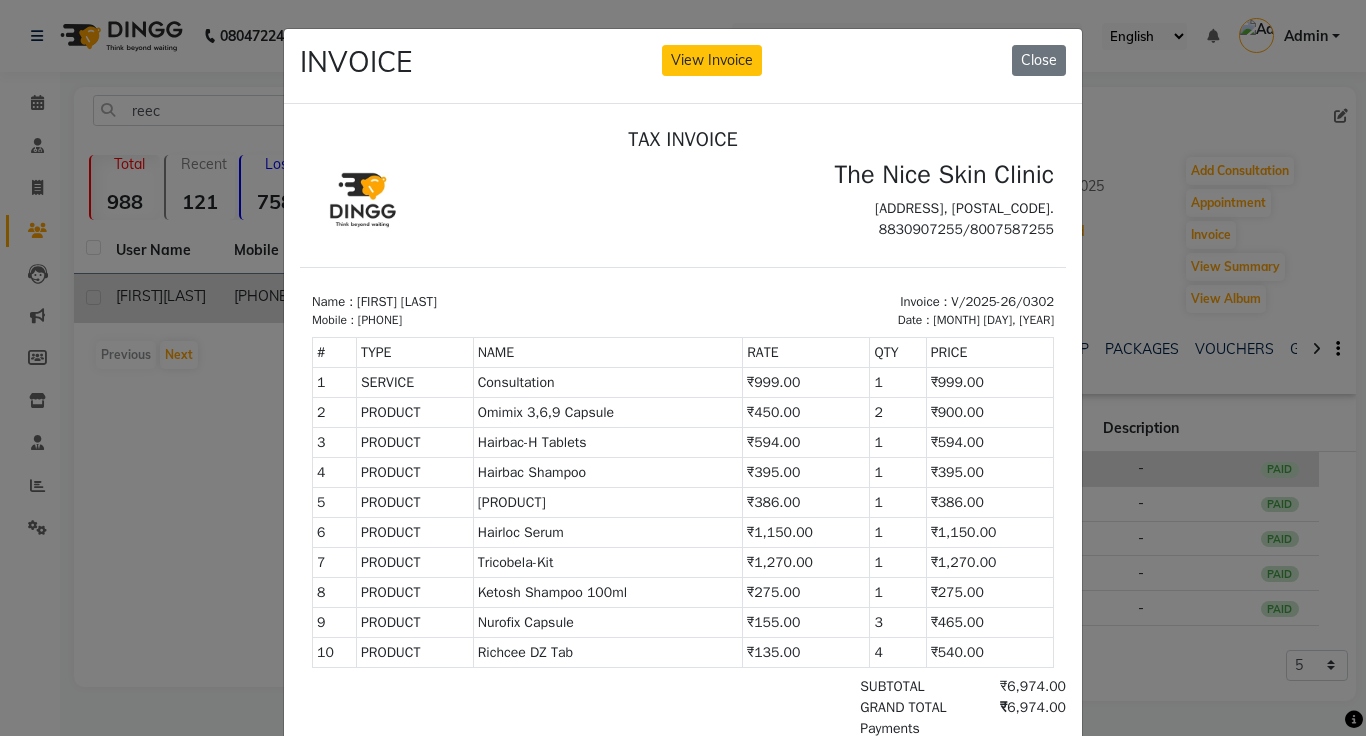 scroll, scrollTop: 8, scrollLeft: 0, axis: vertical 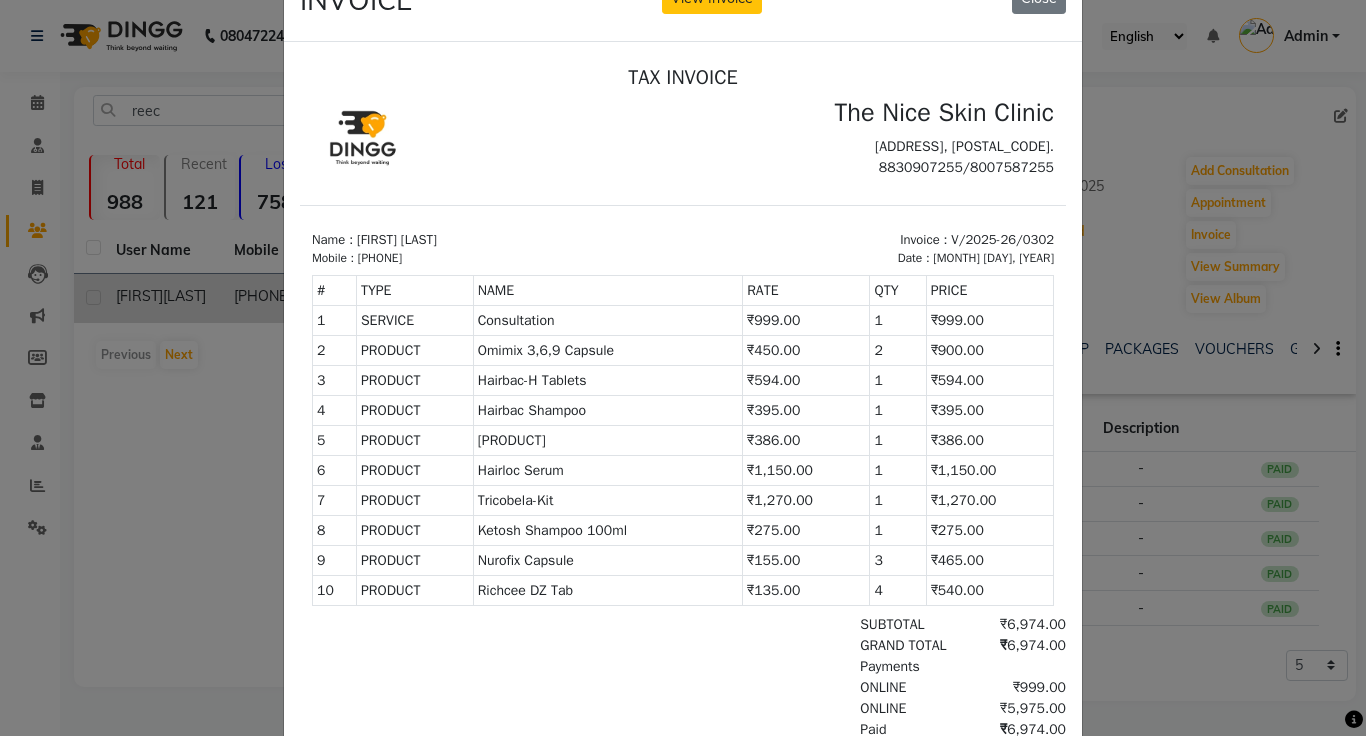 click on "INVOICE View Invoice Close" 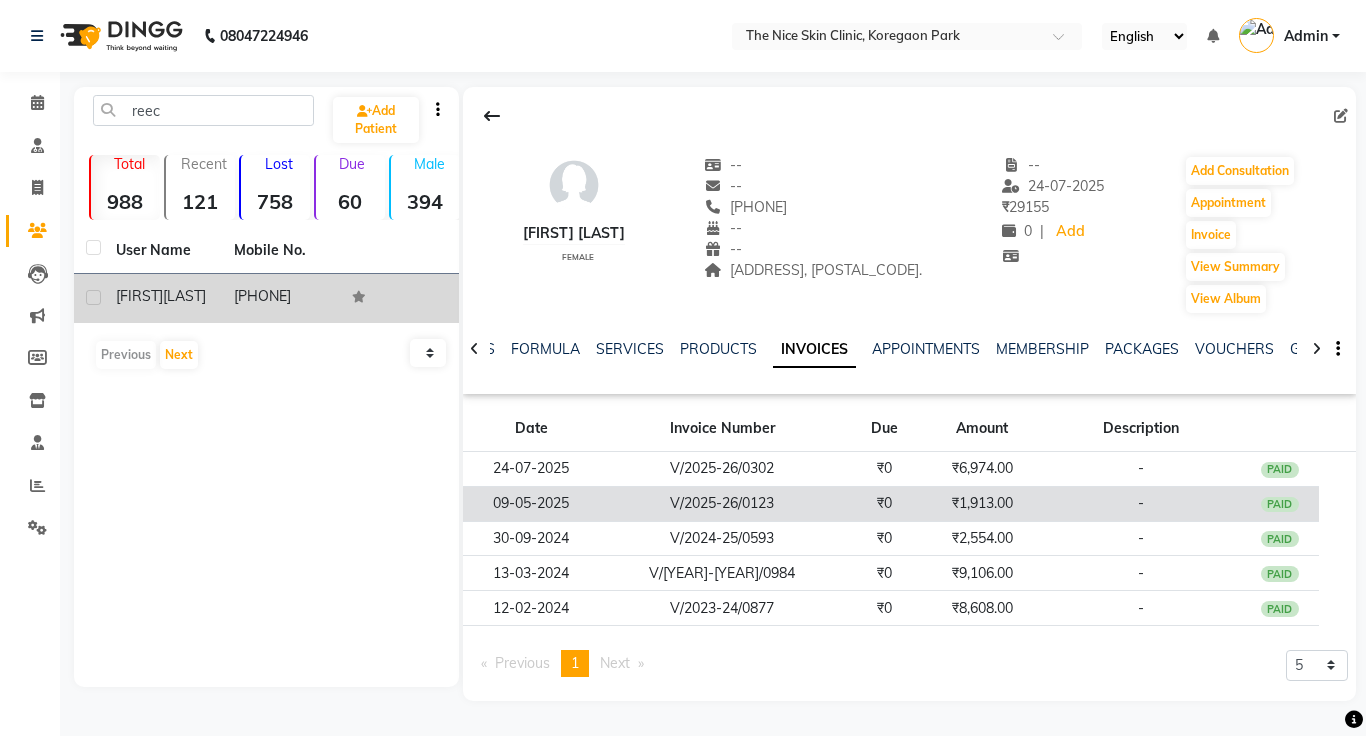 click on "₹1,913.00" 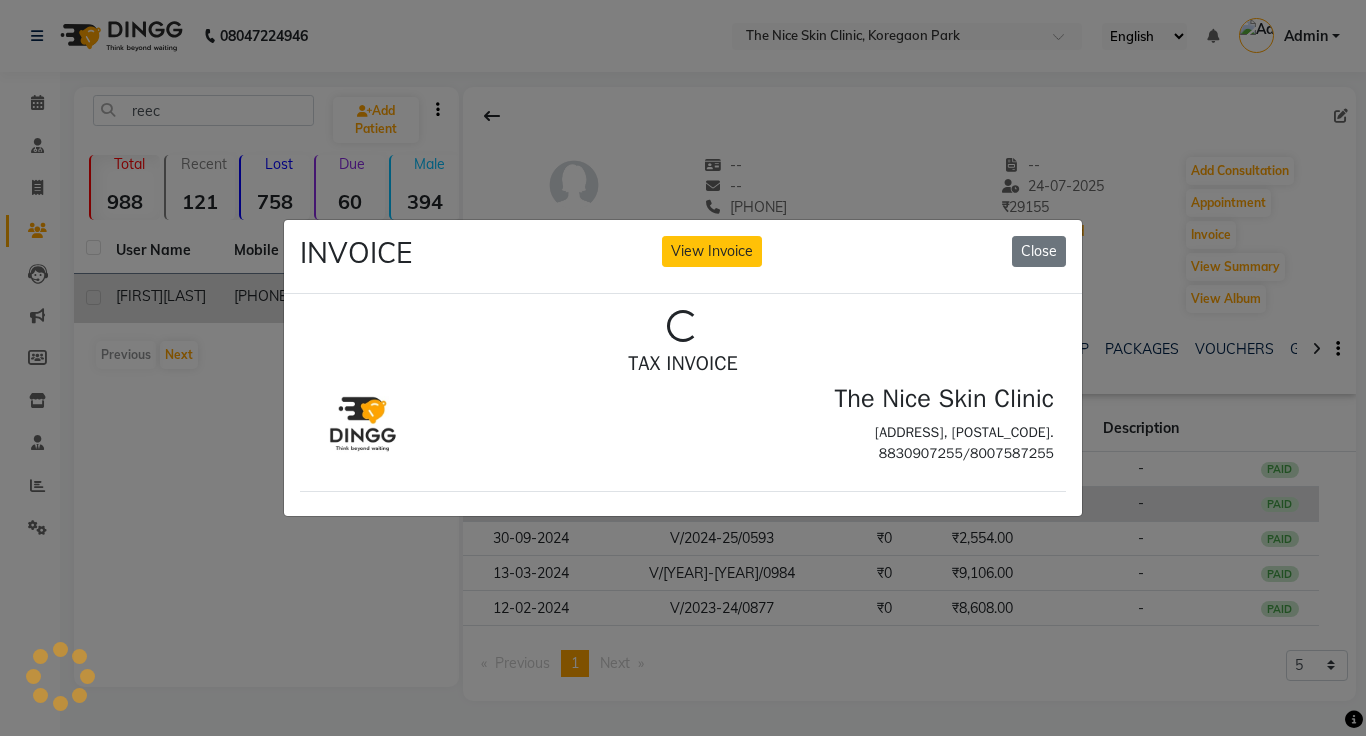 scroll, scrollTop: 0, scrollLeft: 0, axis: both 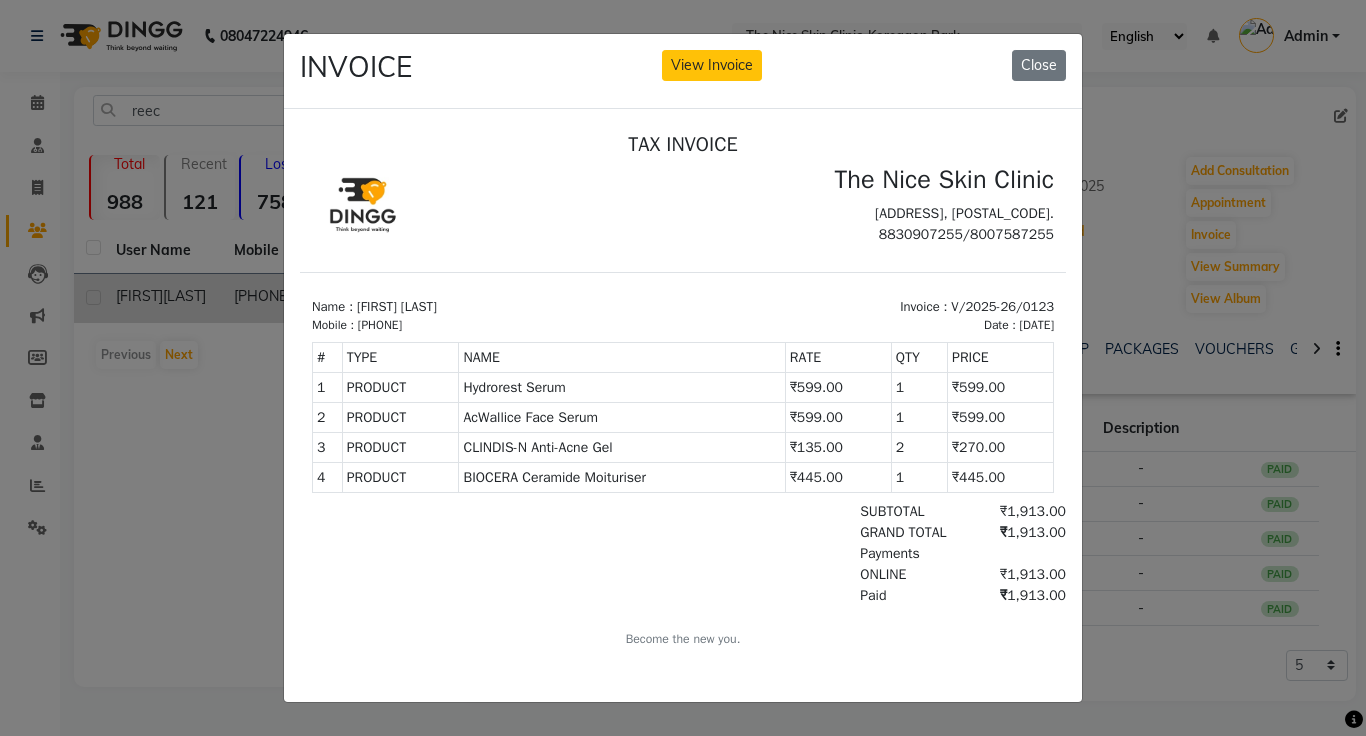 click on "INVOICE View Invoice Close" 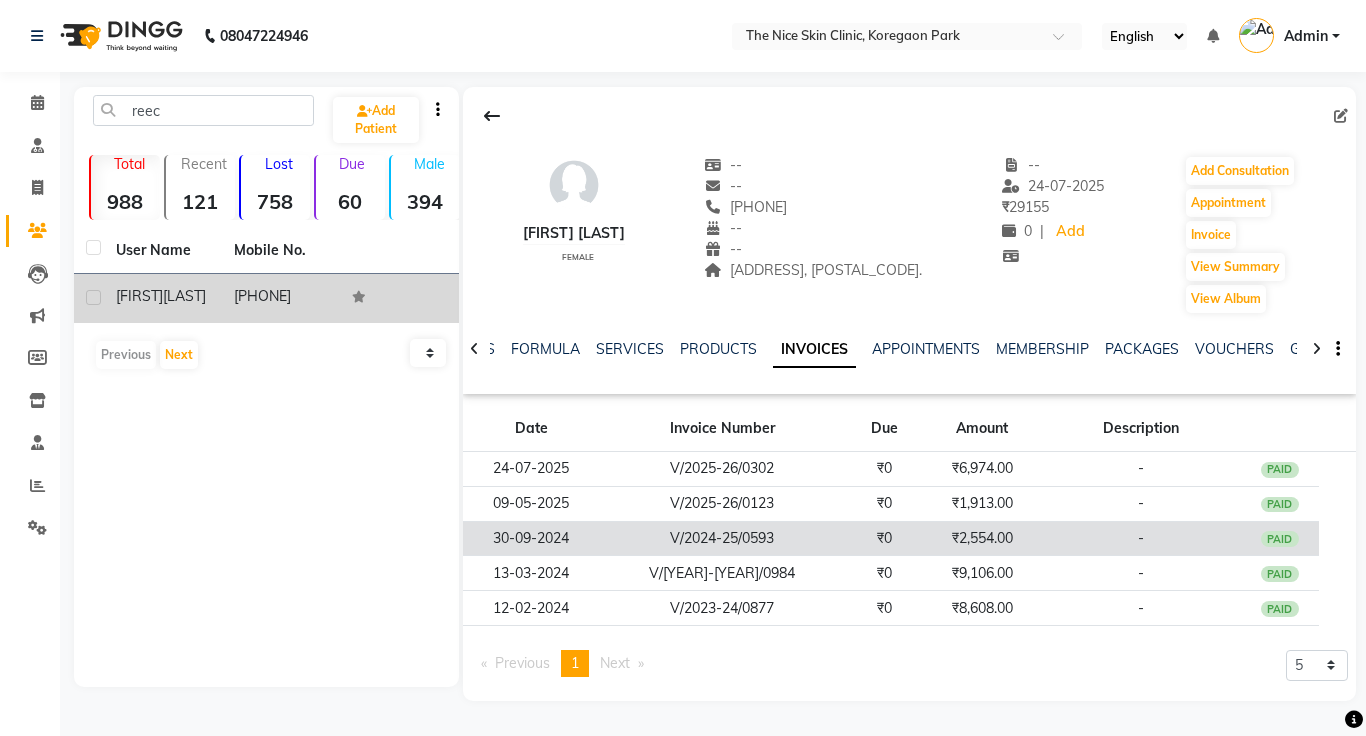 click on "₹2,554.00" 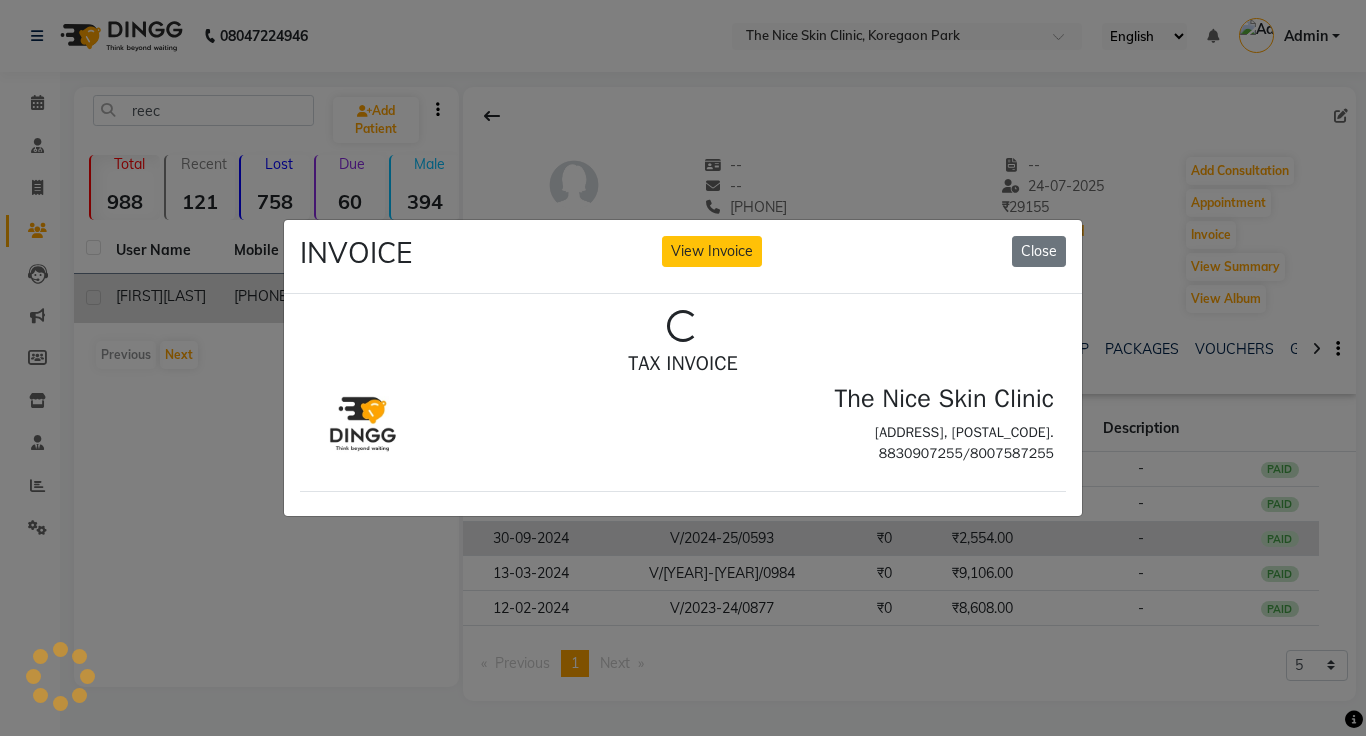 scroll, scrollTop: 0, scrollLeft: 0, axis: both 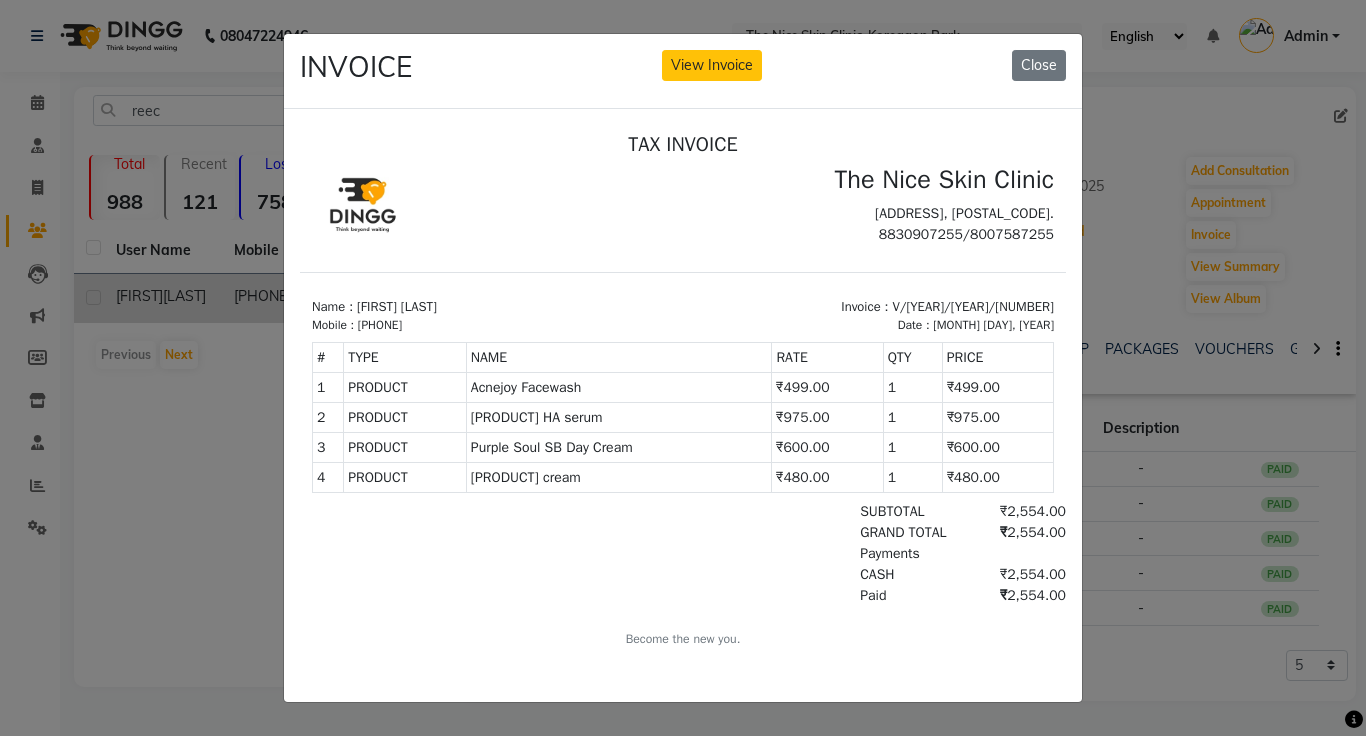 click on "INVOICE View Invoice Close" 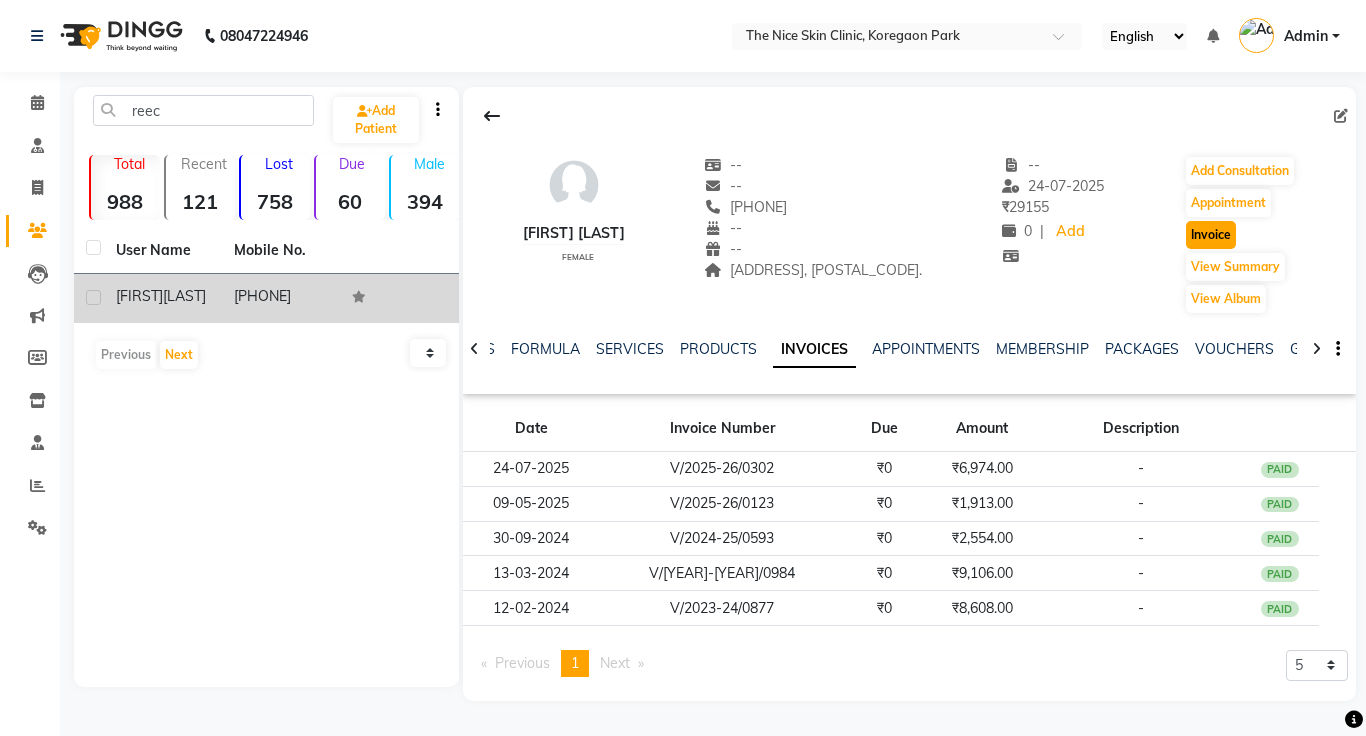 click on "Invoice" 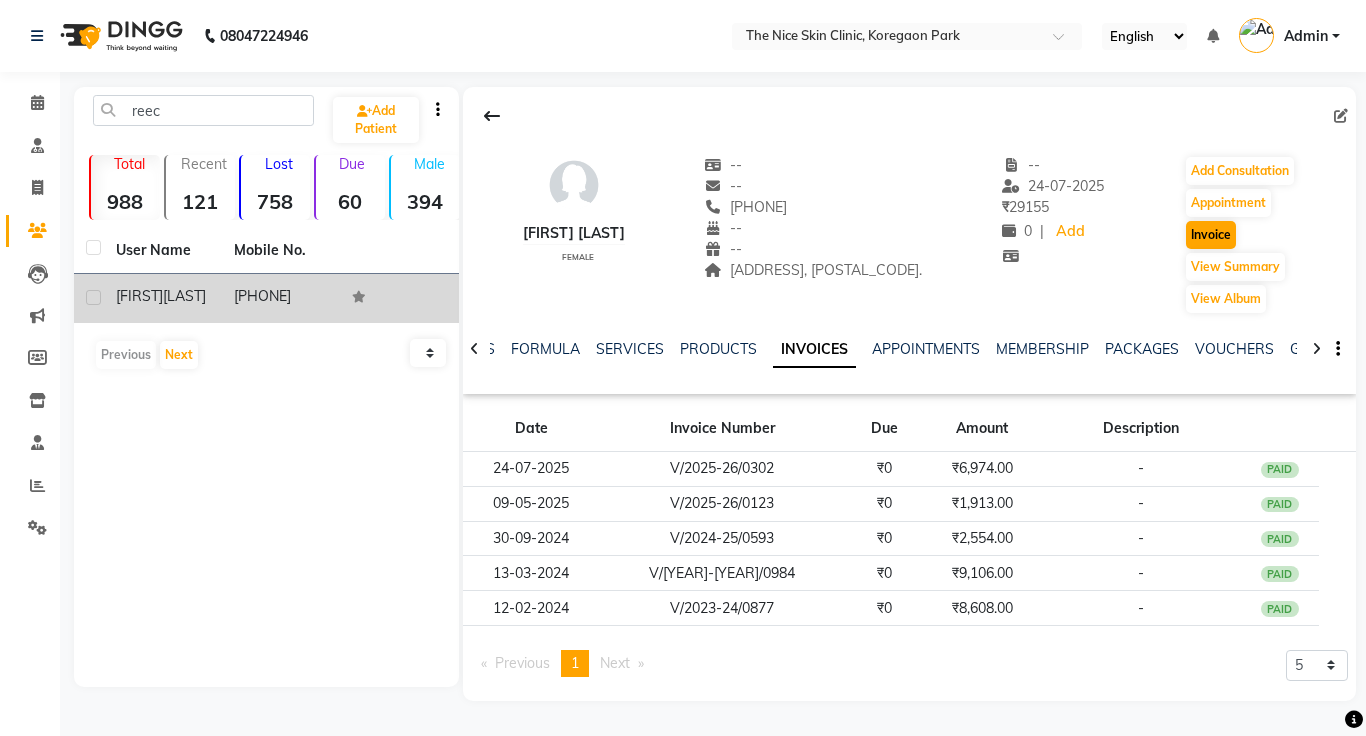 select on "service" 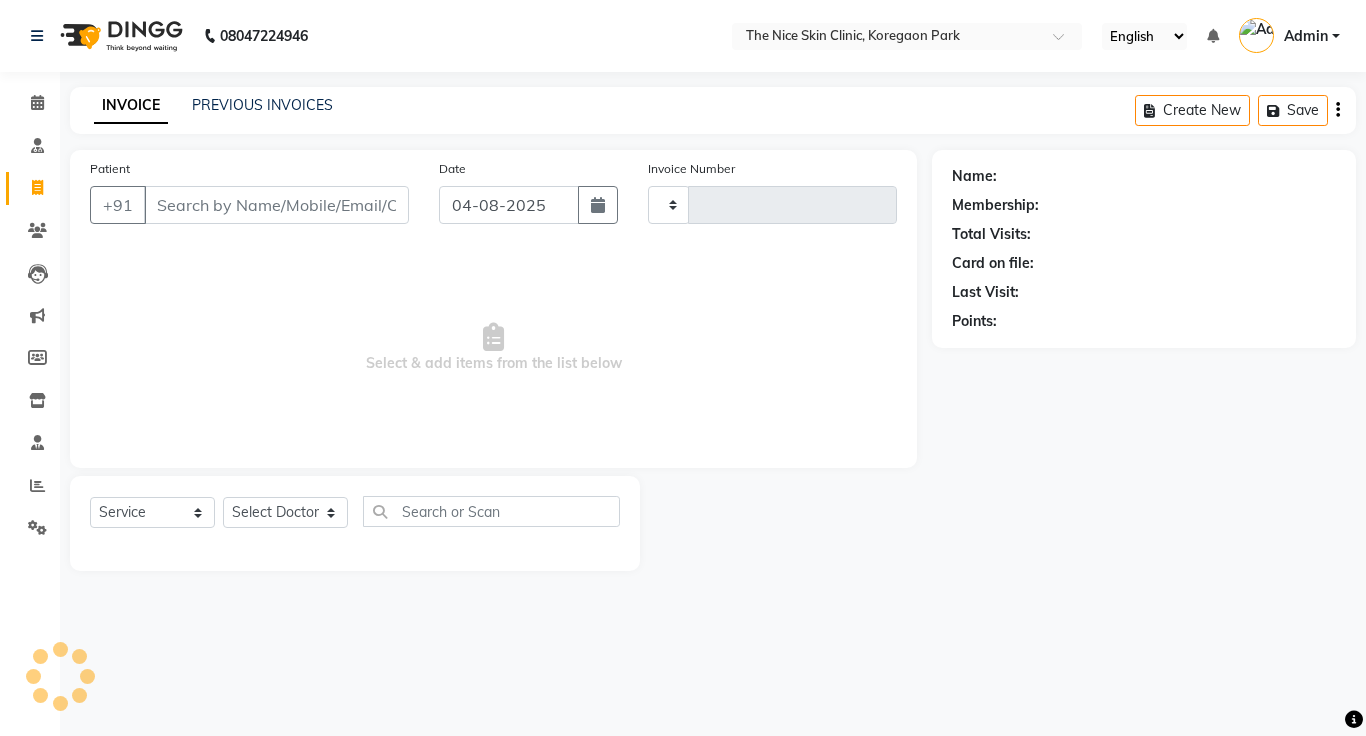 type on "0343" 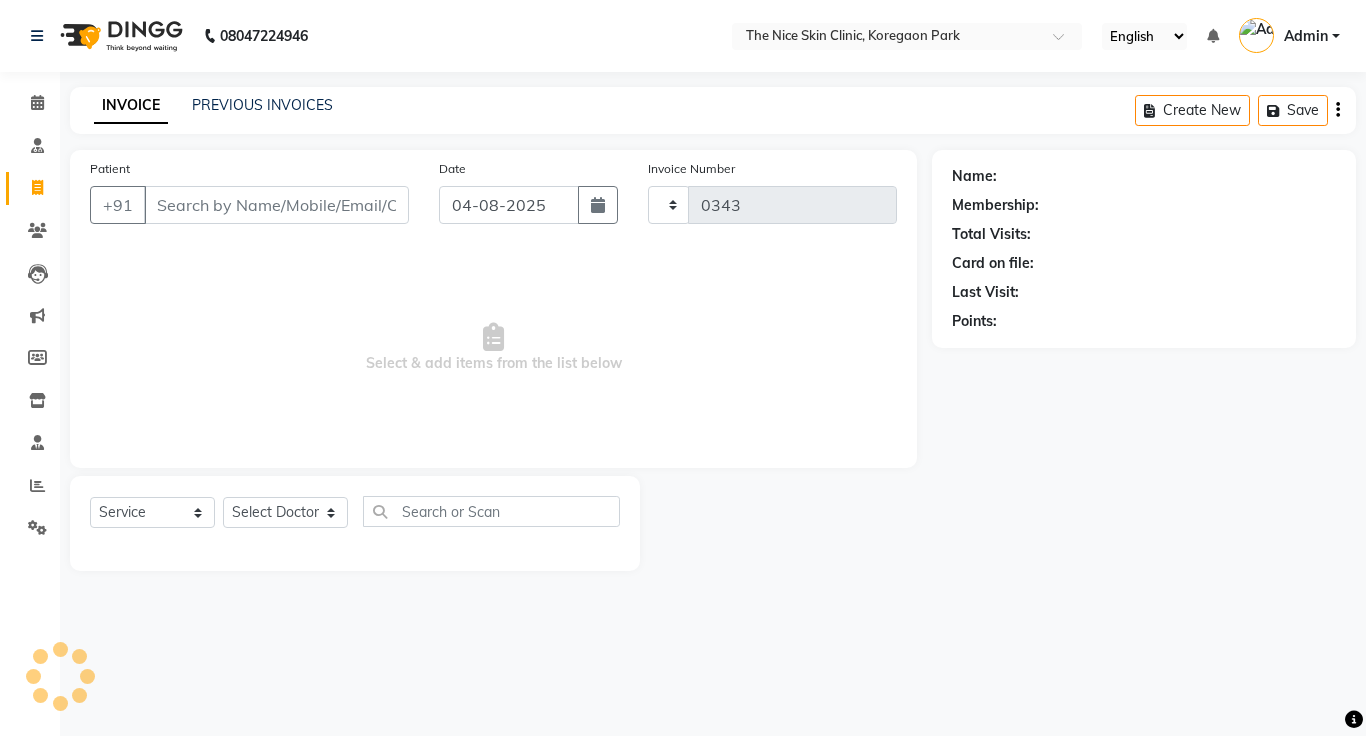 select on "35" 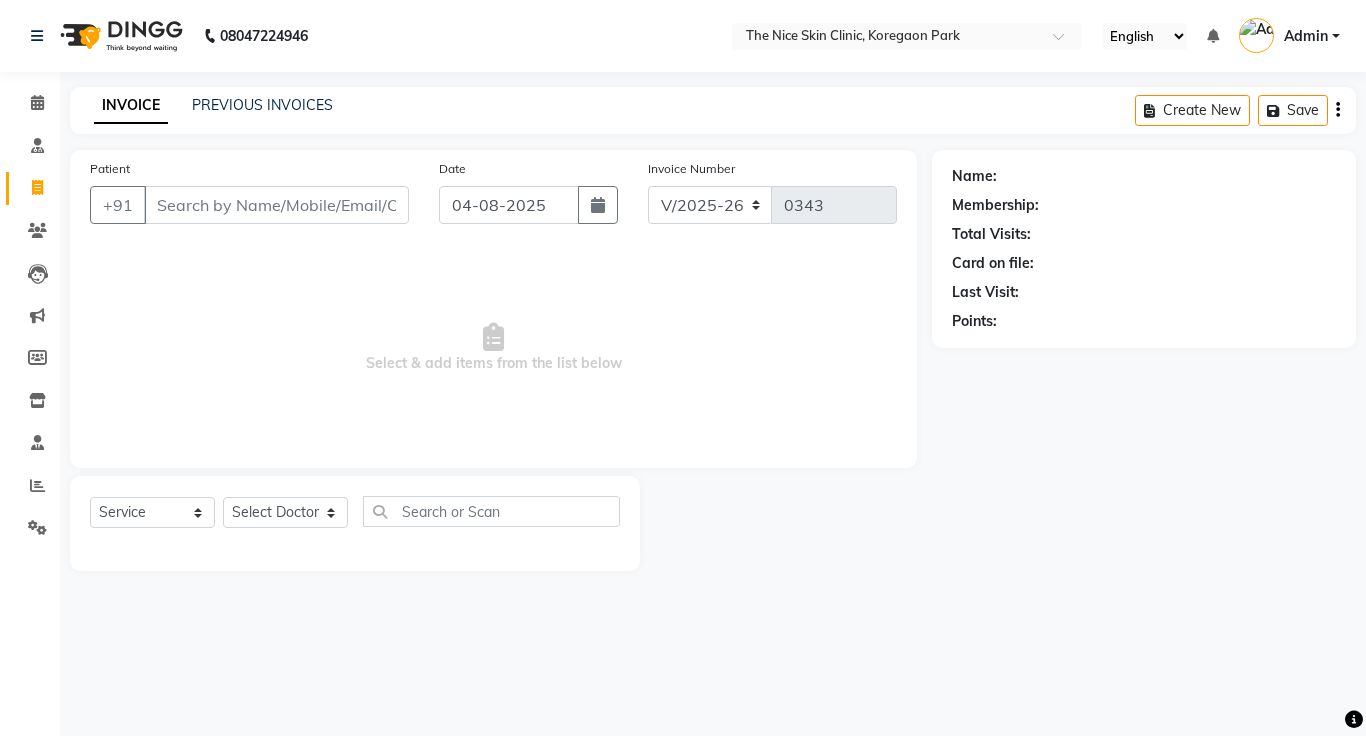 click on "Create New   Save" 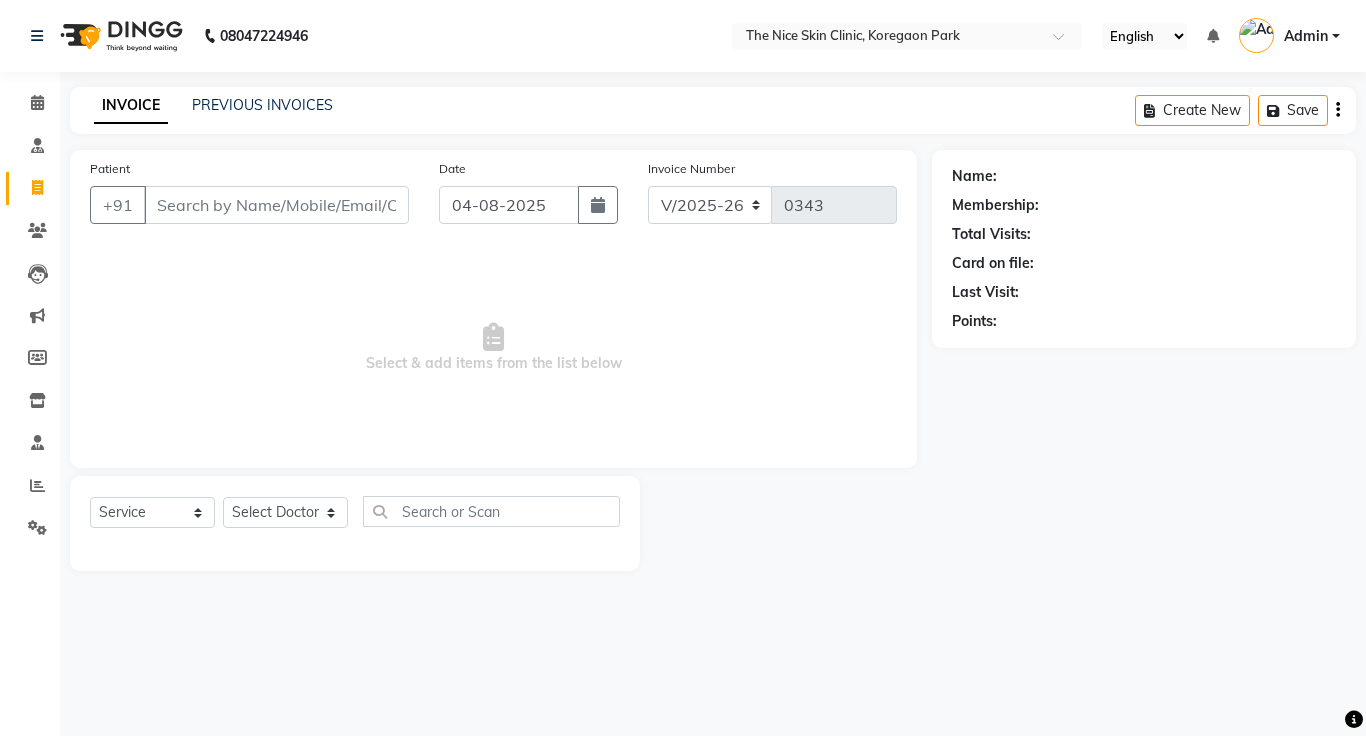 click 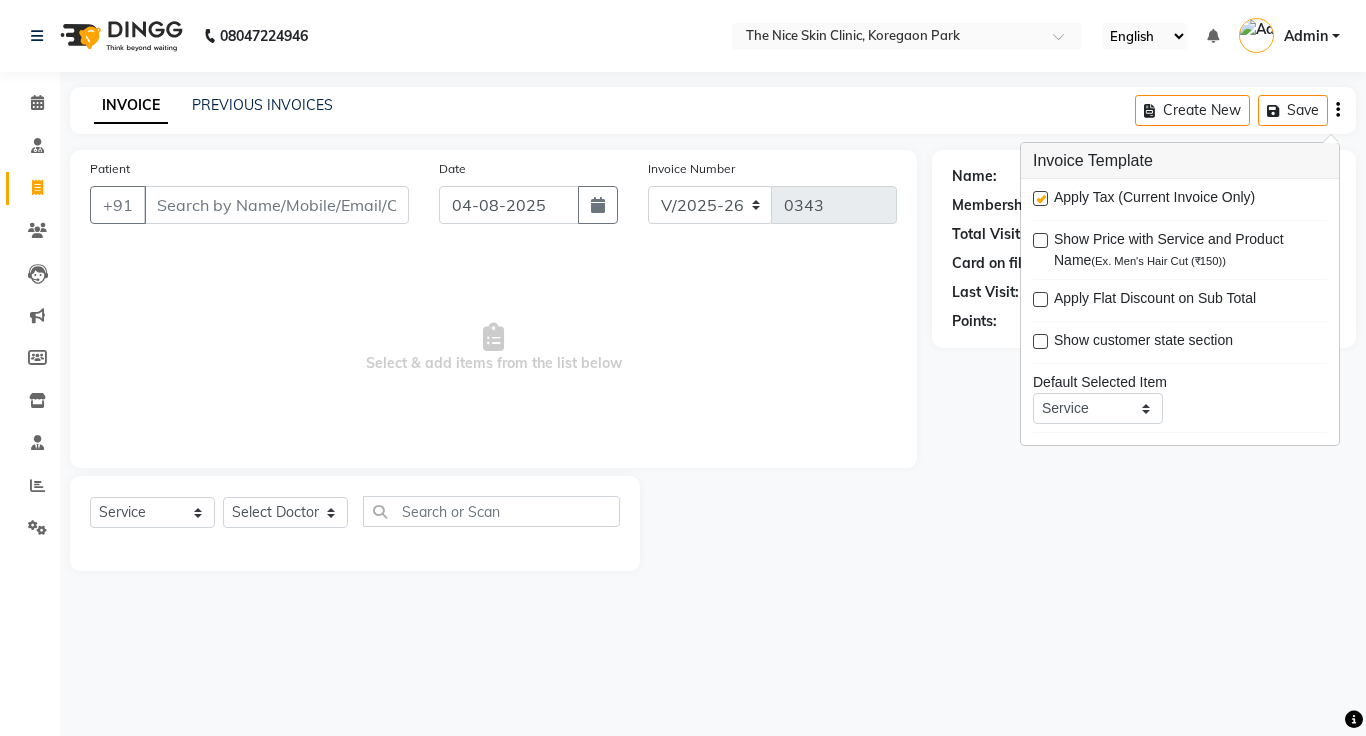 type on "[PHONE]" 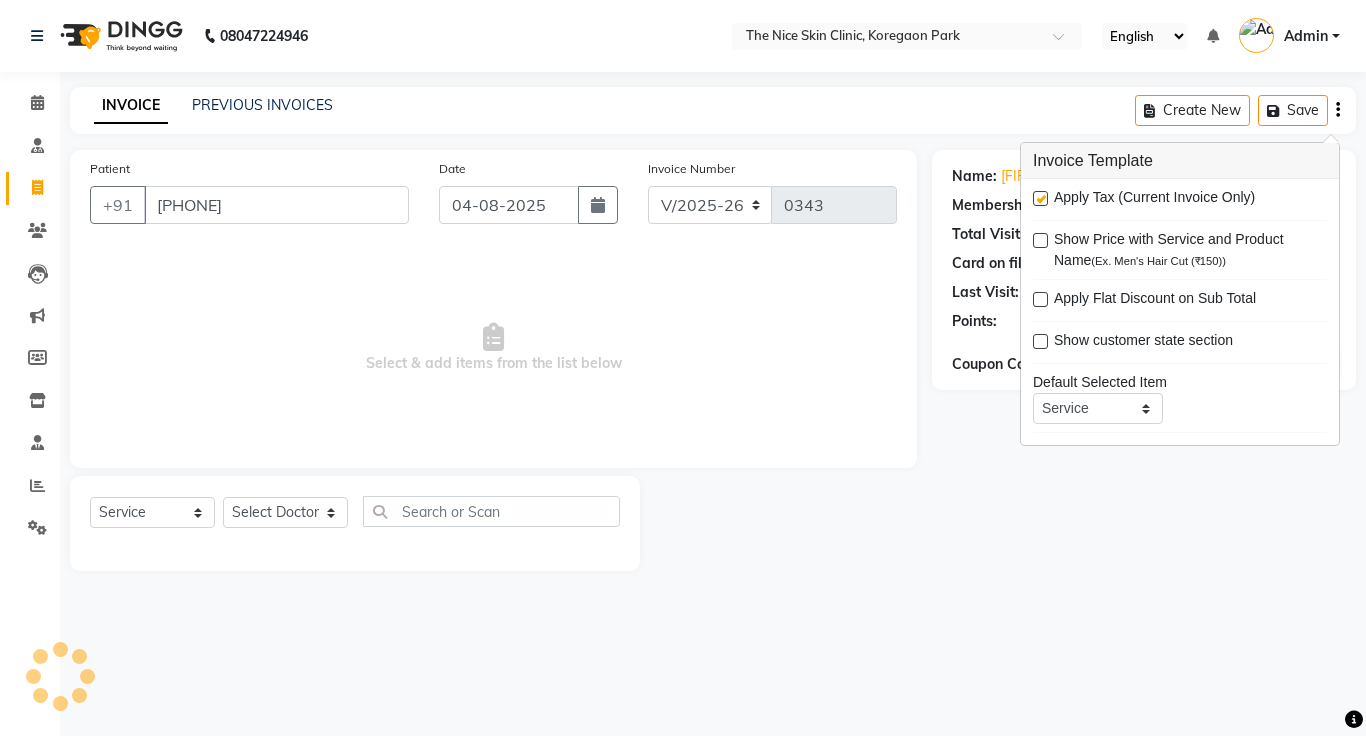 click at bounding box center [1040, 198] 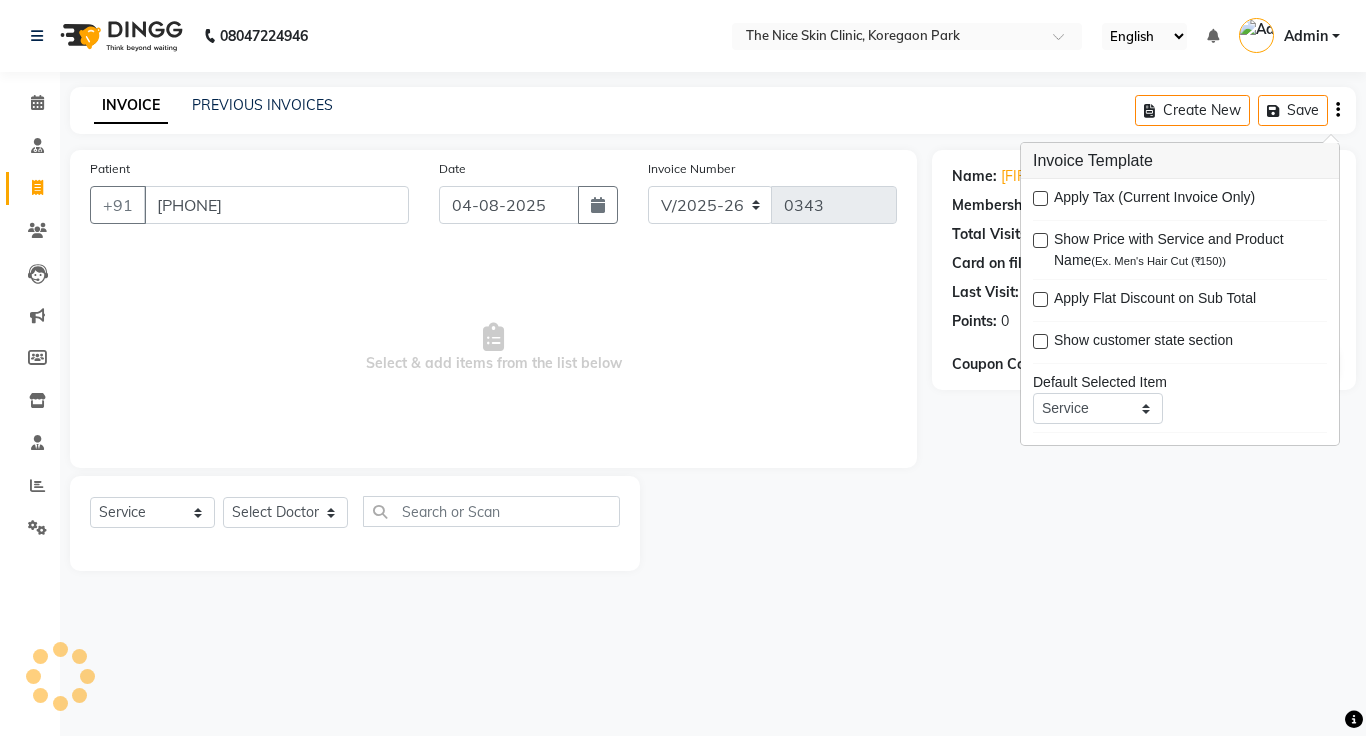 click on "INVOICE PREVIOUS INVOICES Create New   Save" 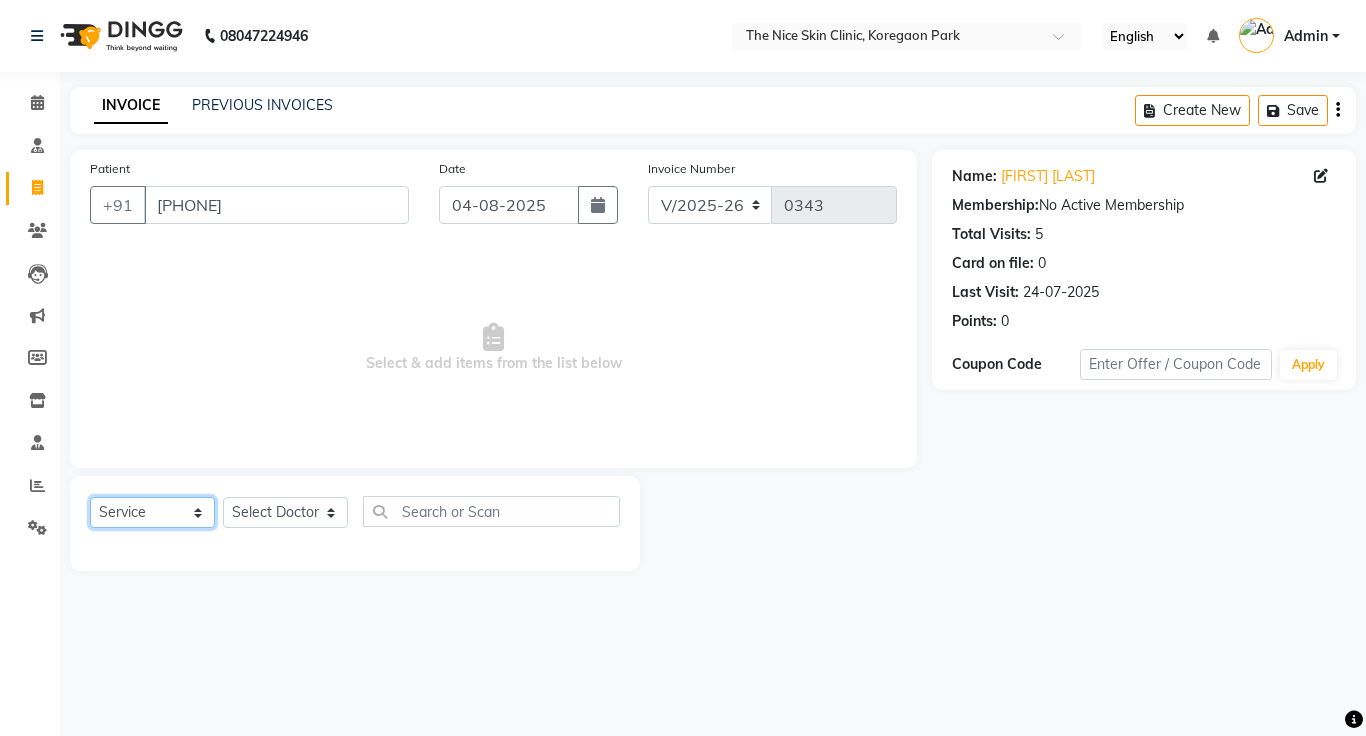 click on "Select  Service  Product  Membership  Package Voucher Prepaid Gift Card" 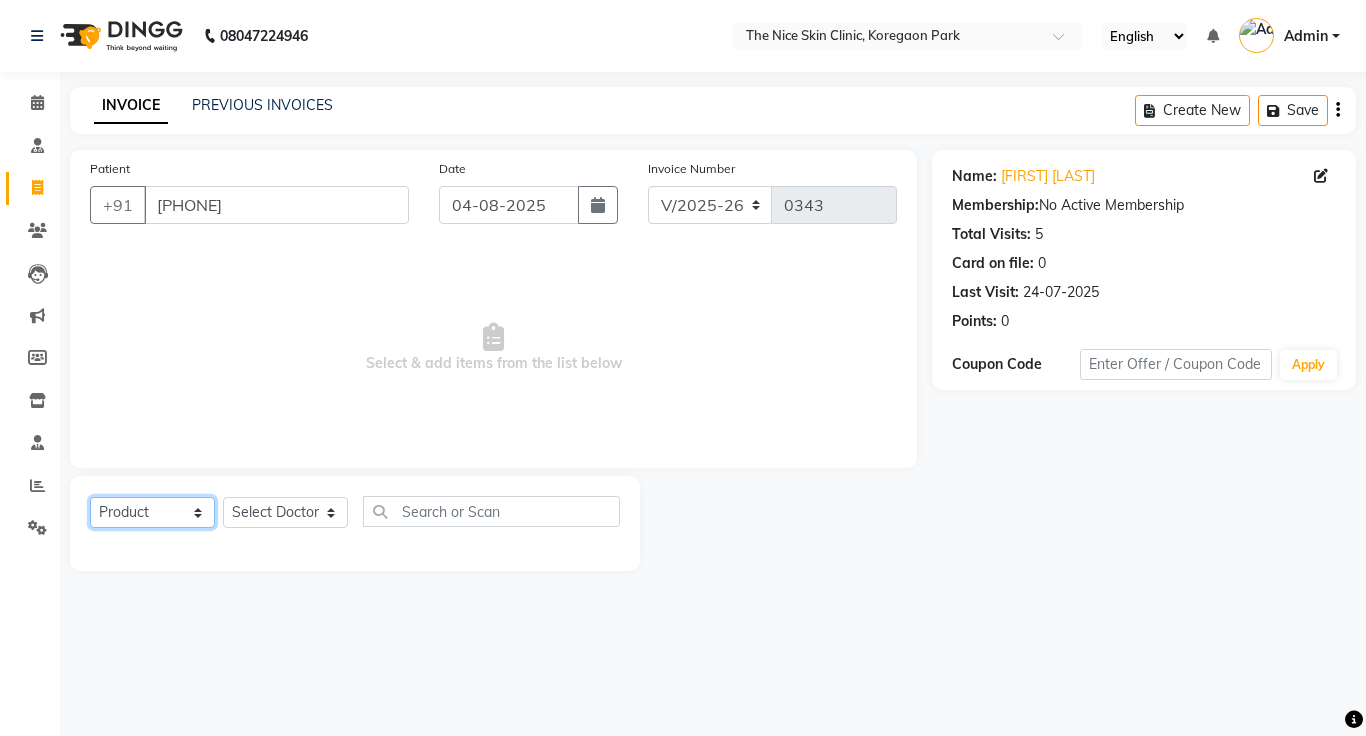 click on "Select  Service  Product  Membership  Package Voucher Prepaid Gift Card" 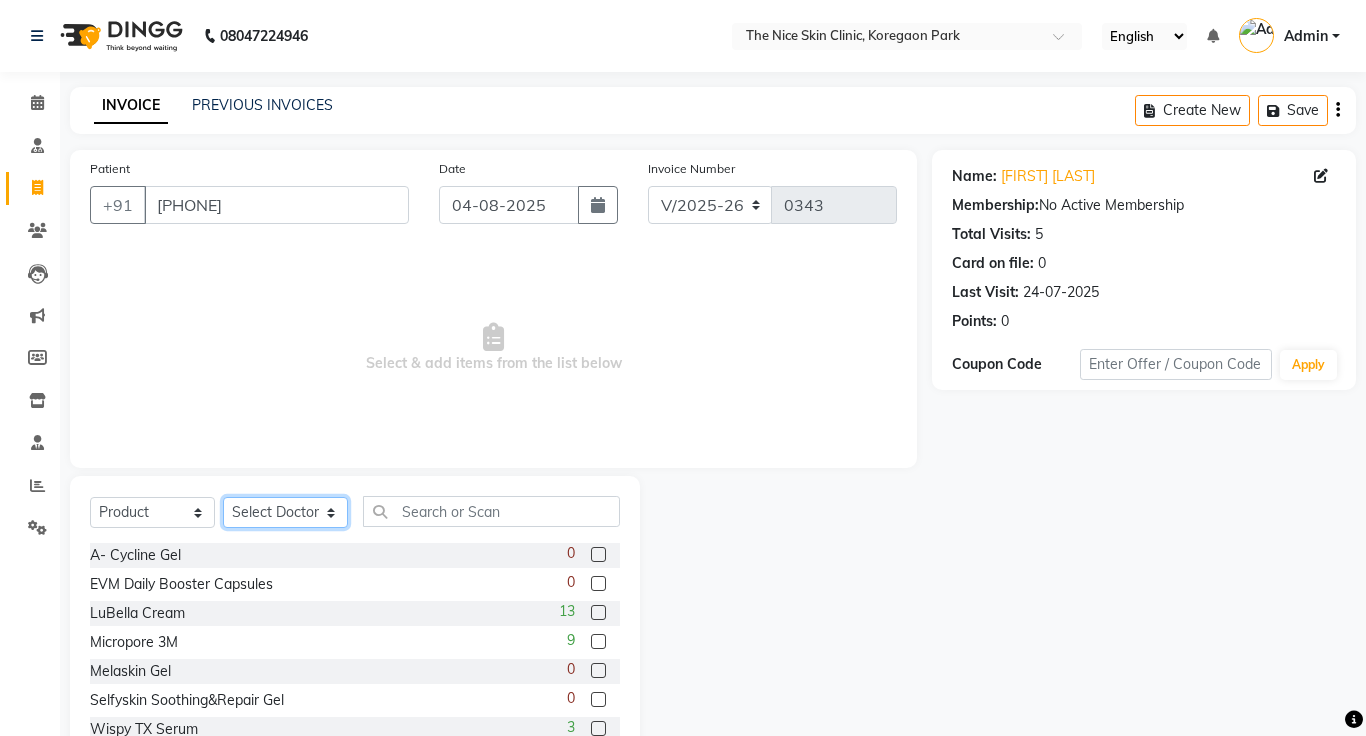 click on "Select Doctor Amrapali Padale DR. JOSEPH DR. RAYMUS Kshitija Sandhya Pawar" 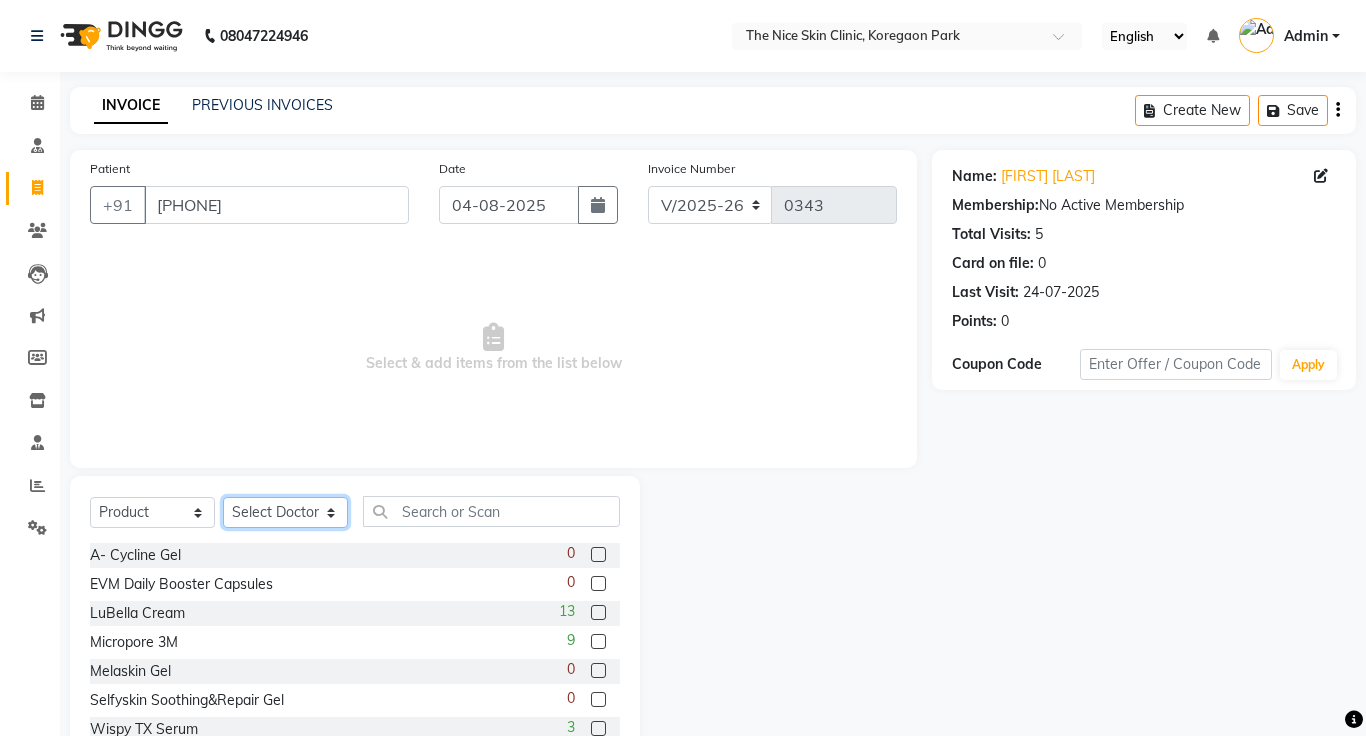 select on "1297" 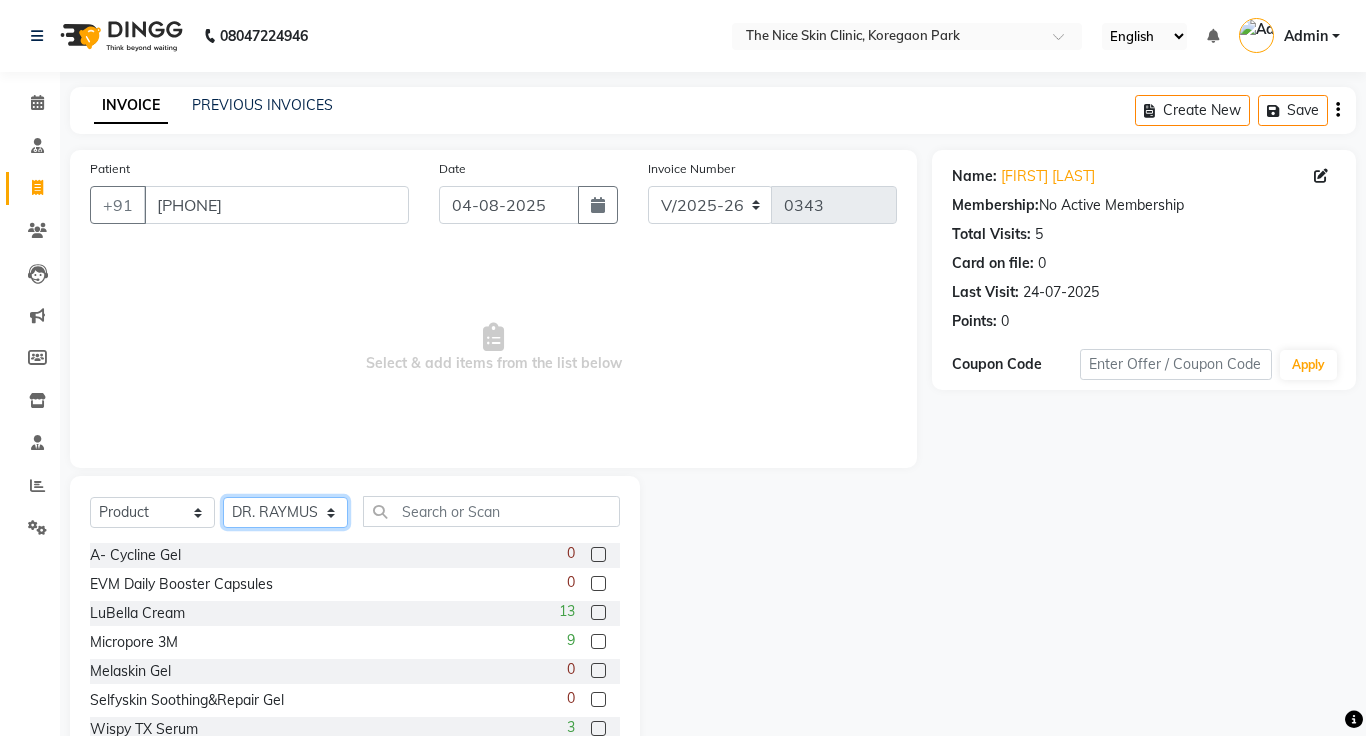 click on "Select Doctor Amrapali Padale DR. JOSEPH DR. RAYMUS Kshitija Sandhya Pawar" 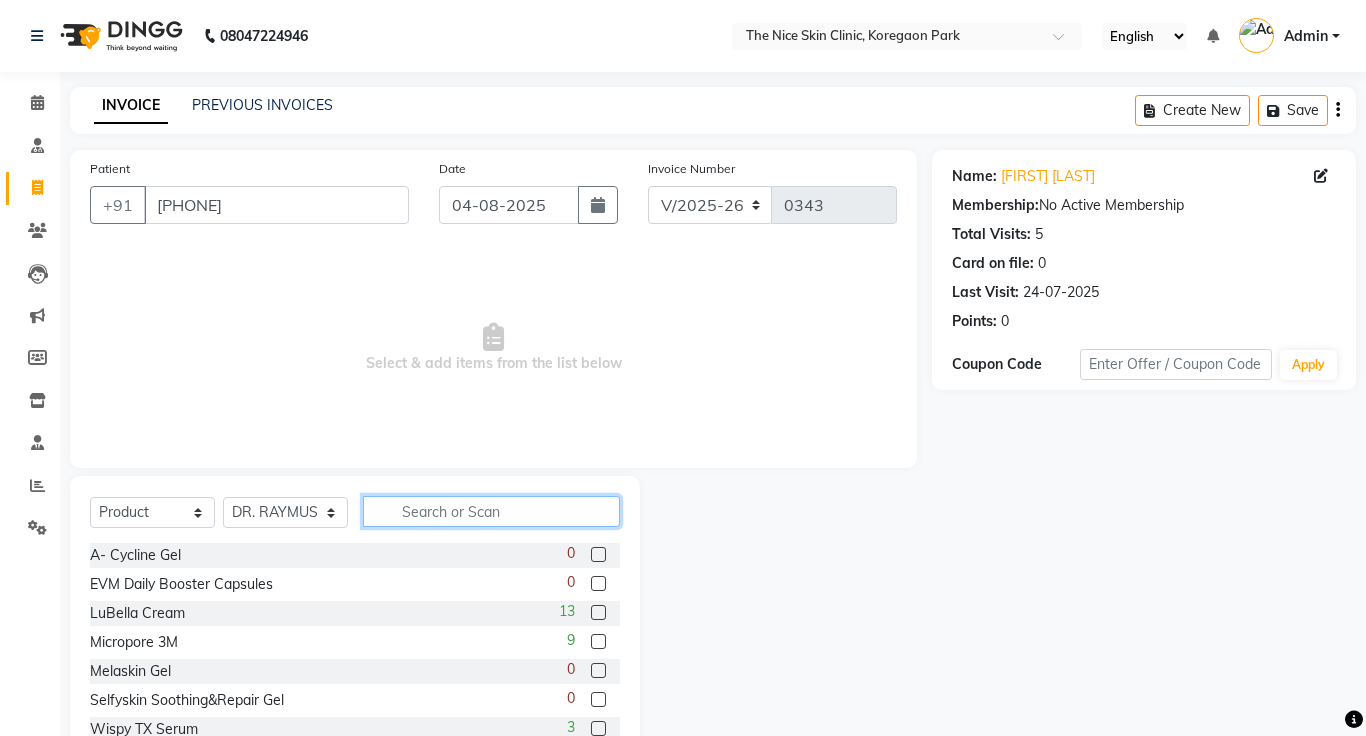 click 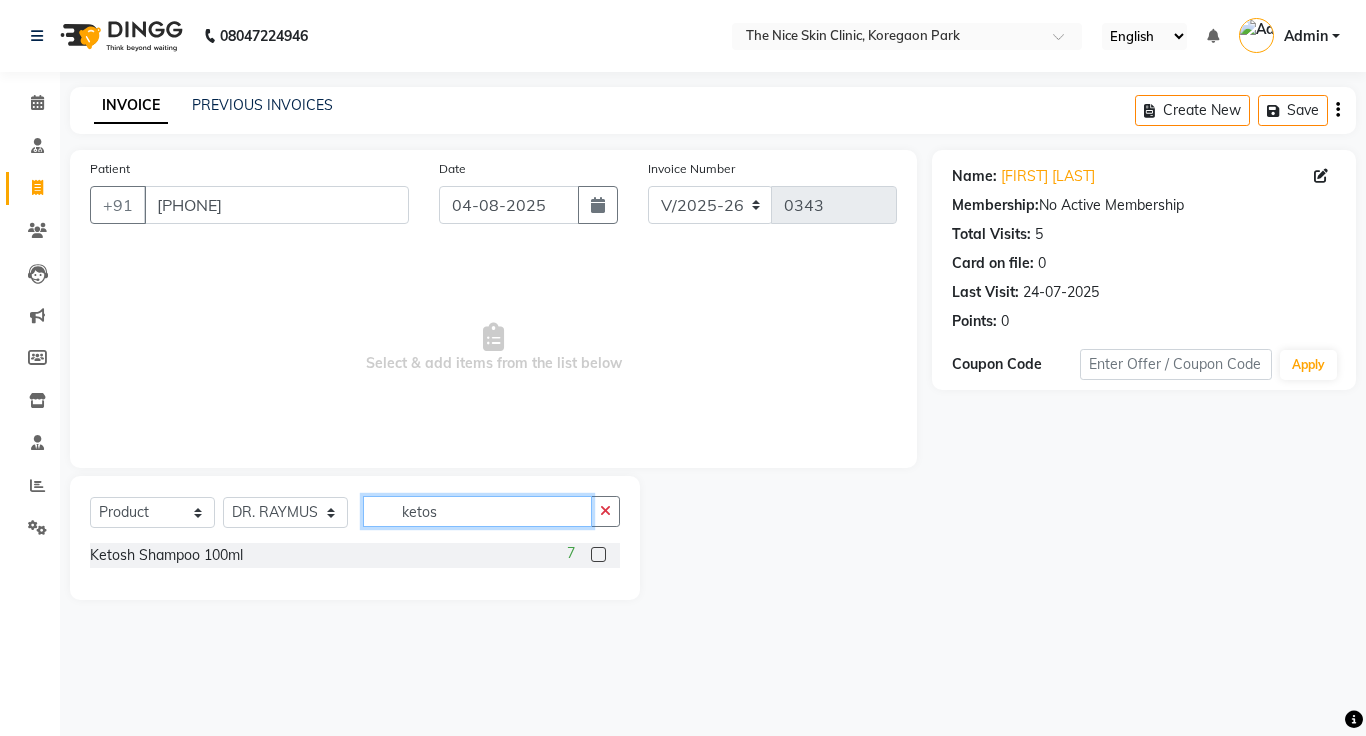 type on "ketos" 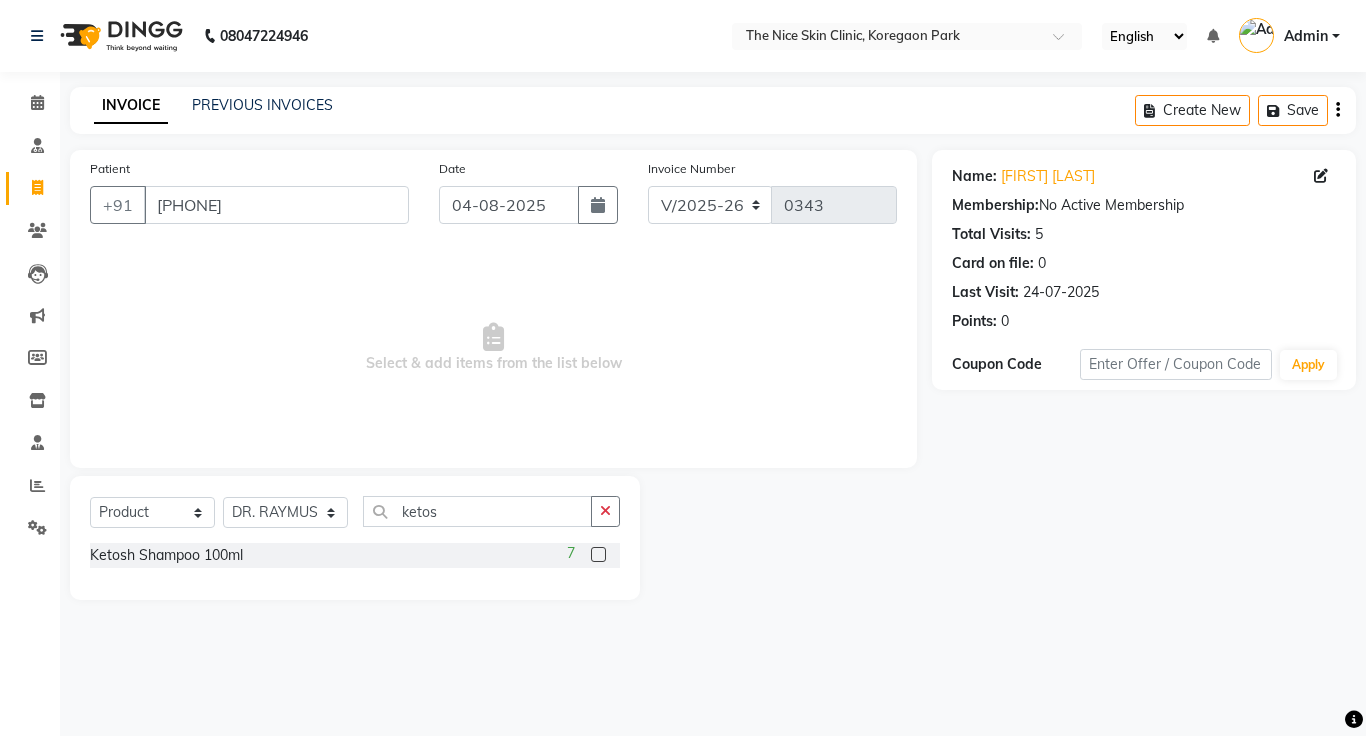 click 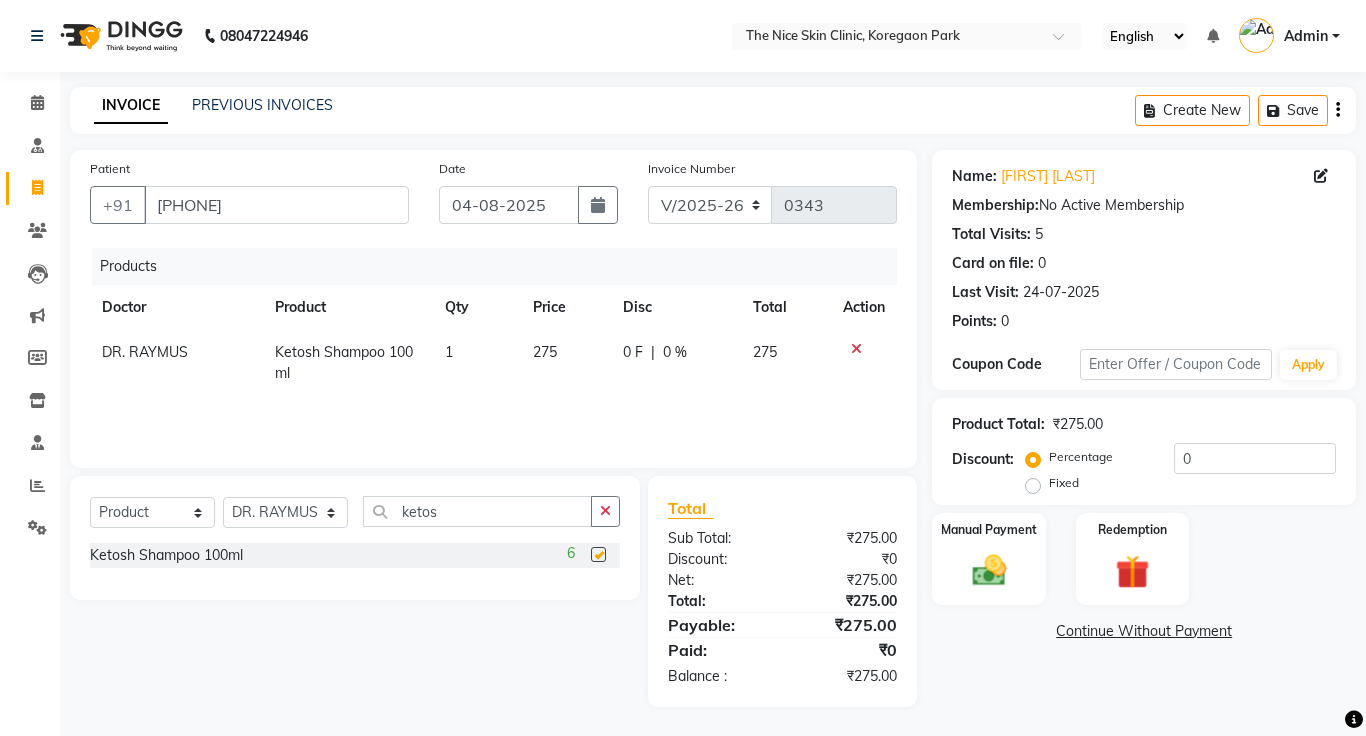 checkbox on "false" 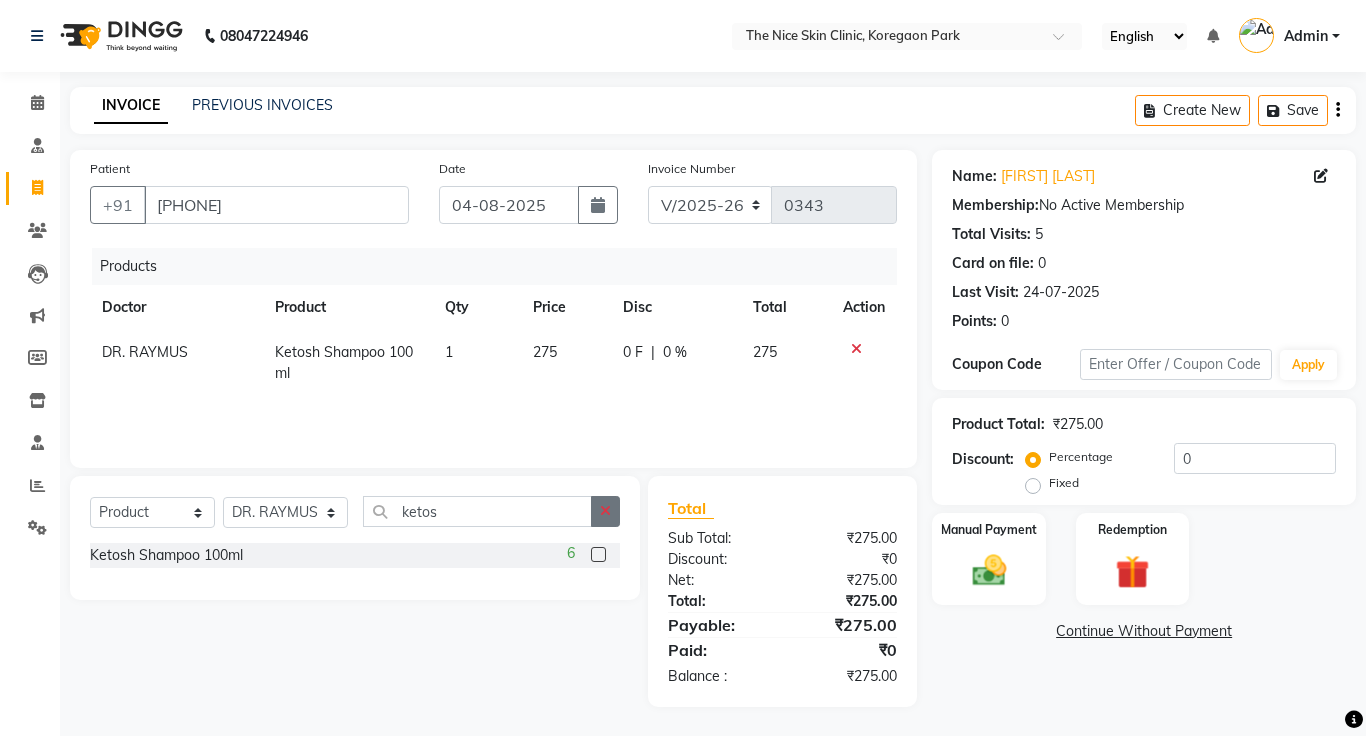 click 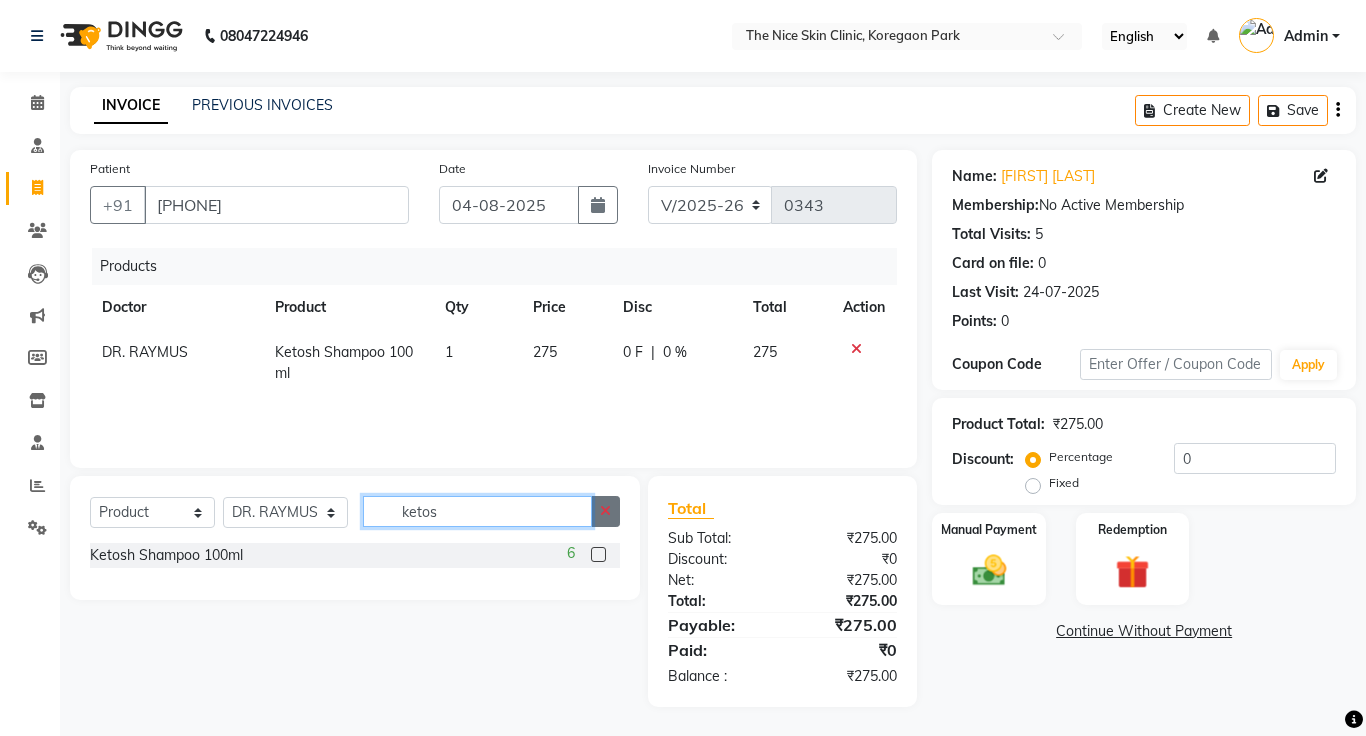 type 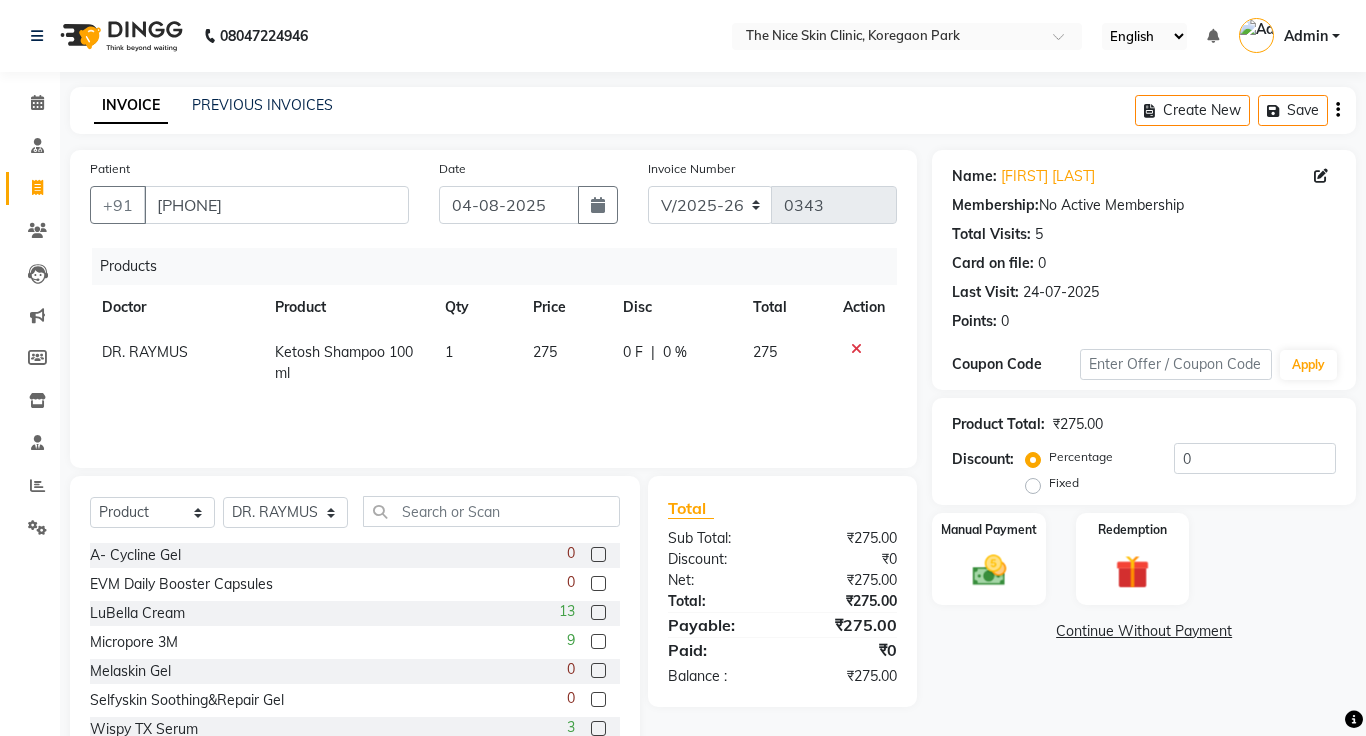 click on "1" 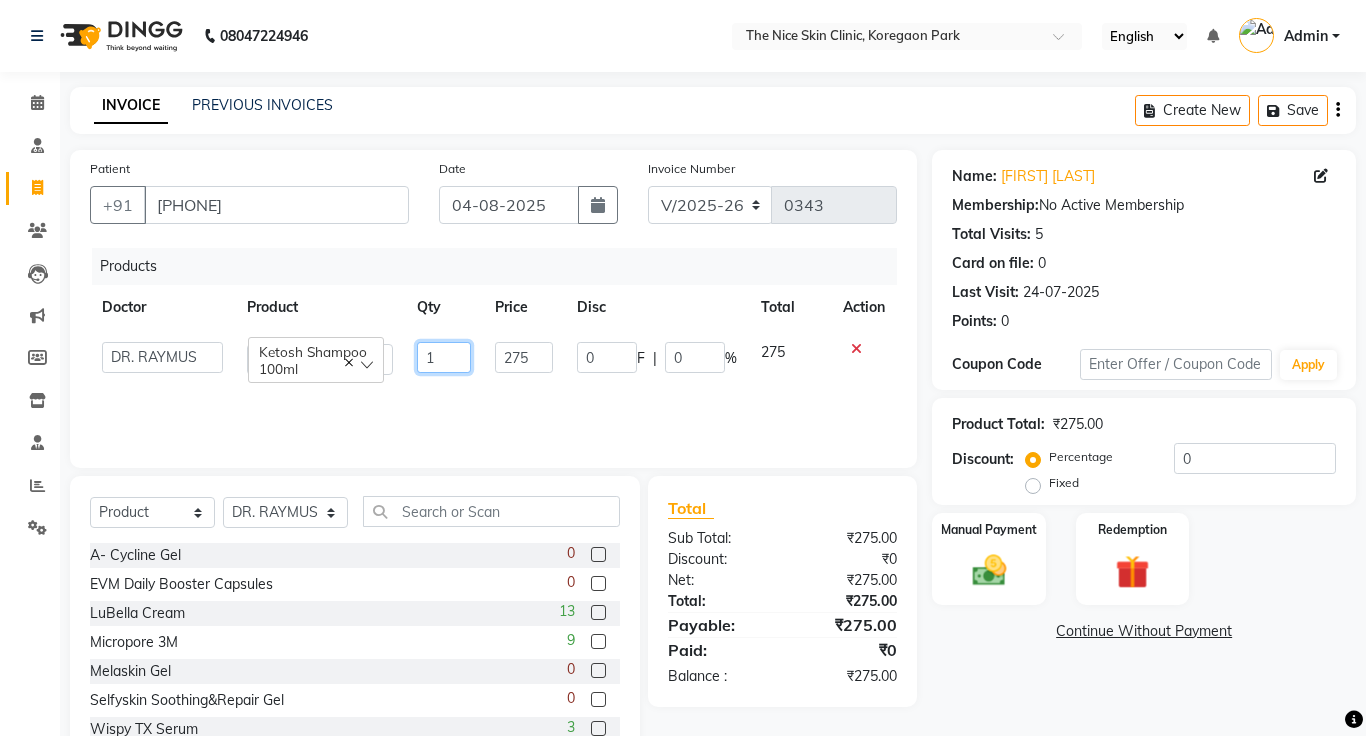 click on "1" 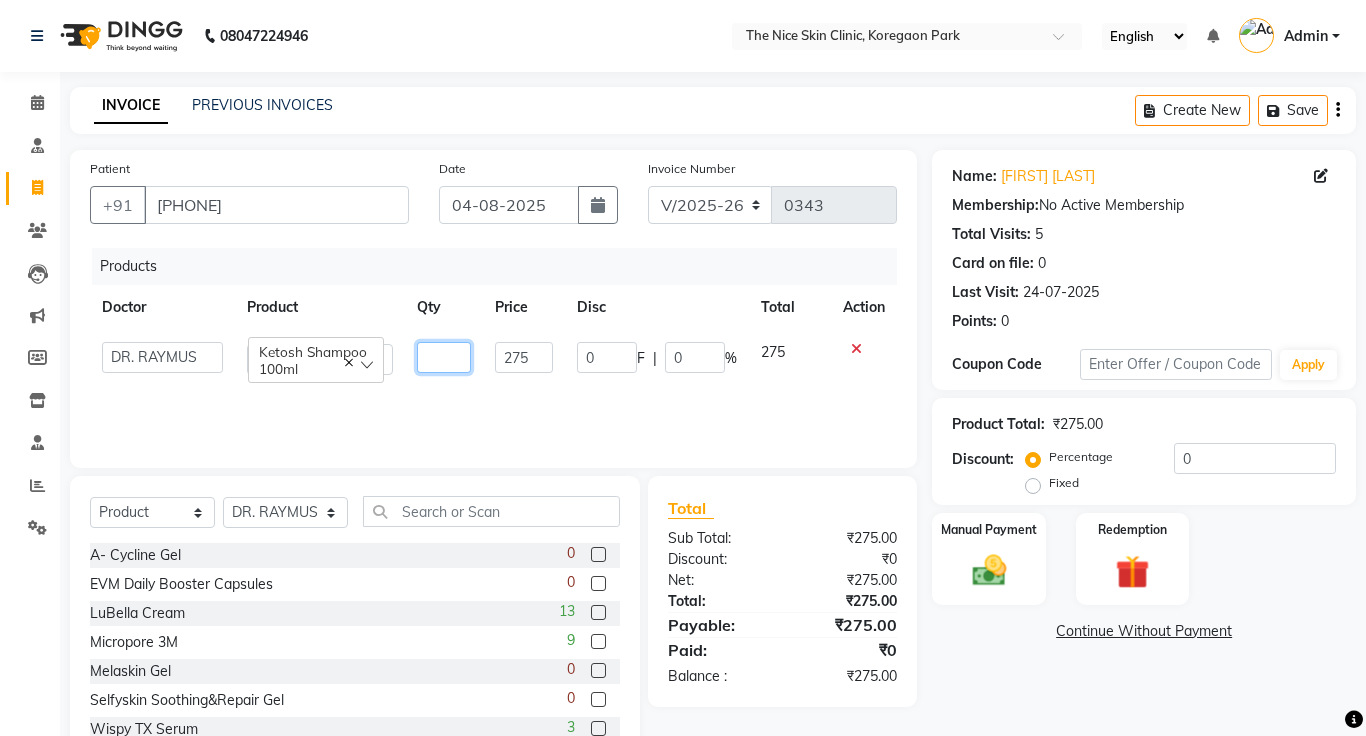 type on "3" 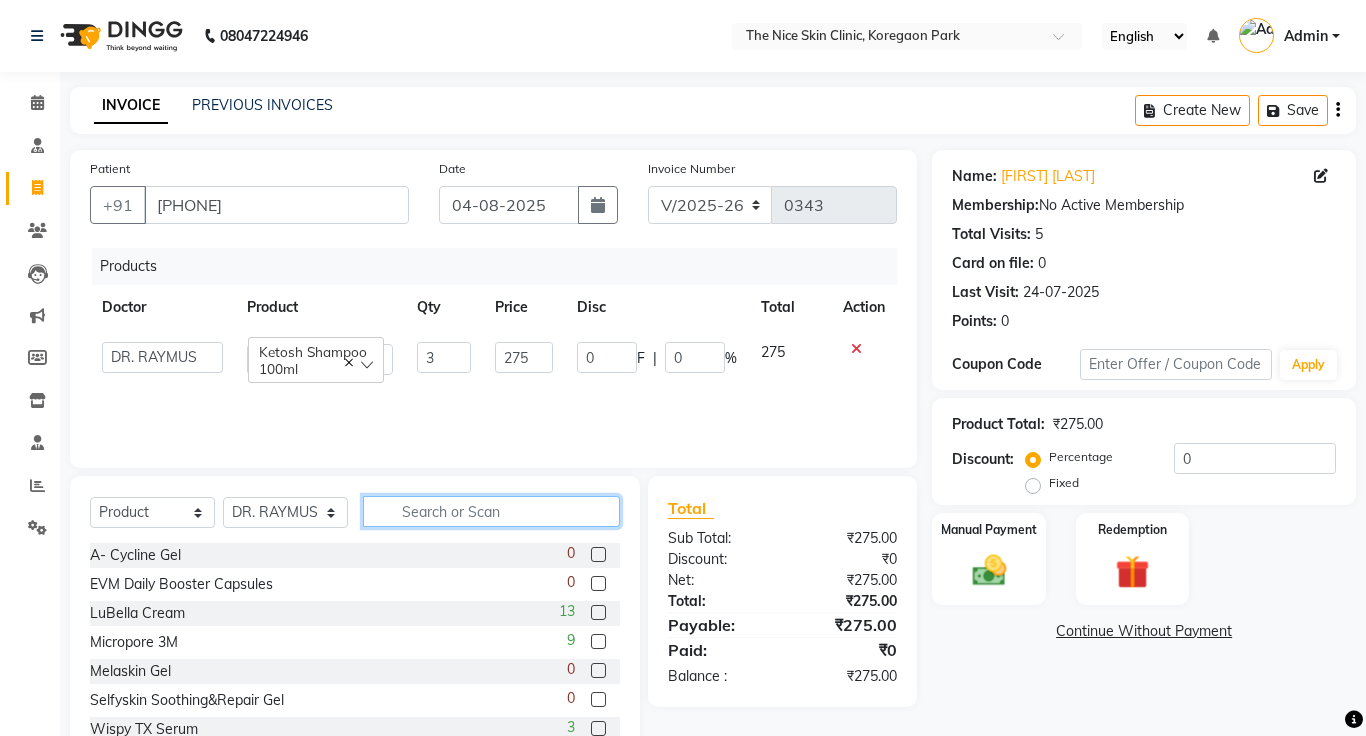 click 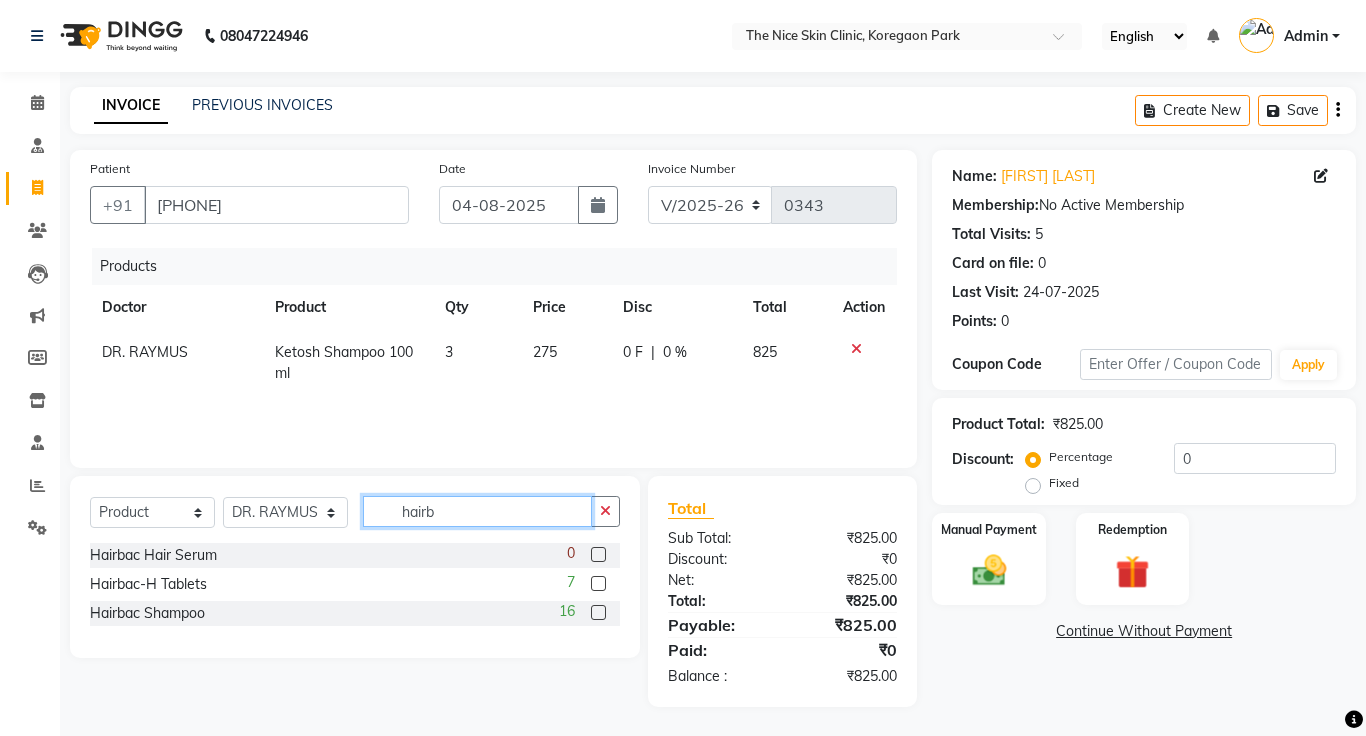 type on "hairb" 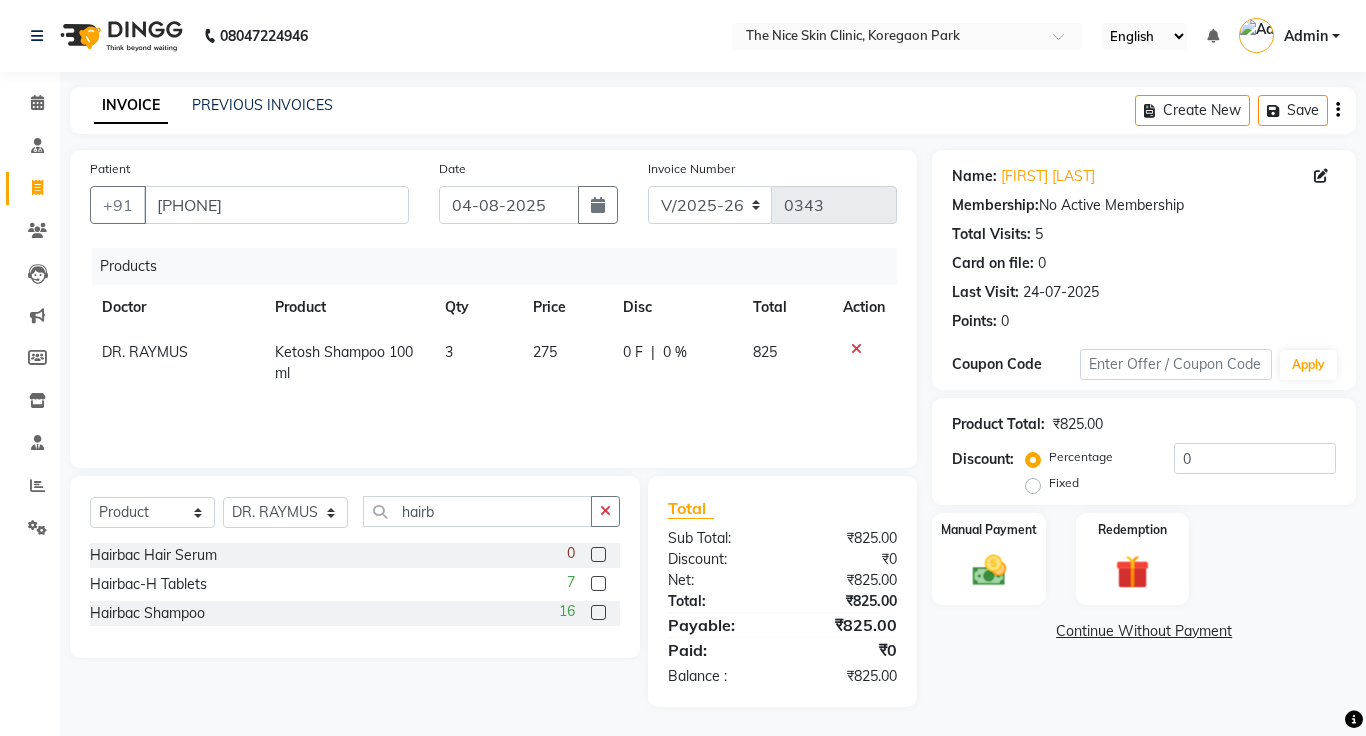 click 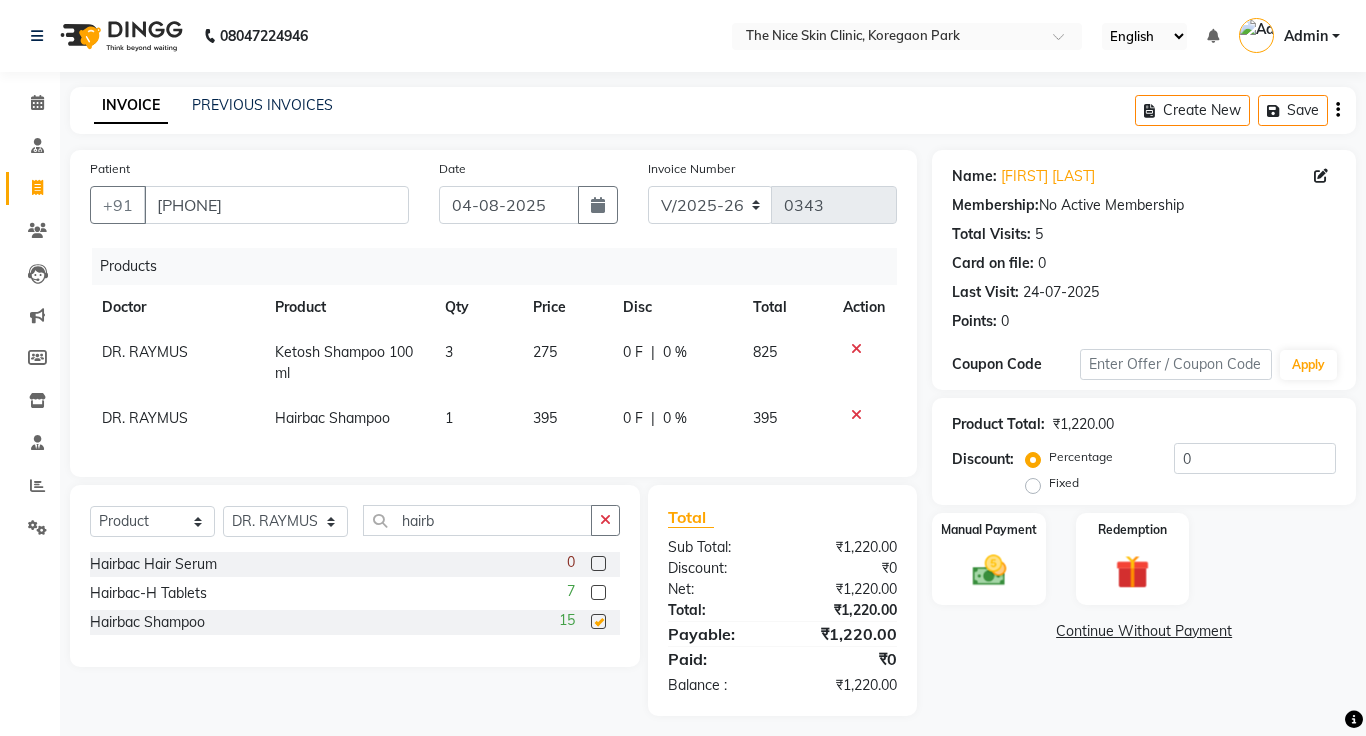 checkbox on "false" 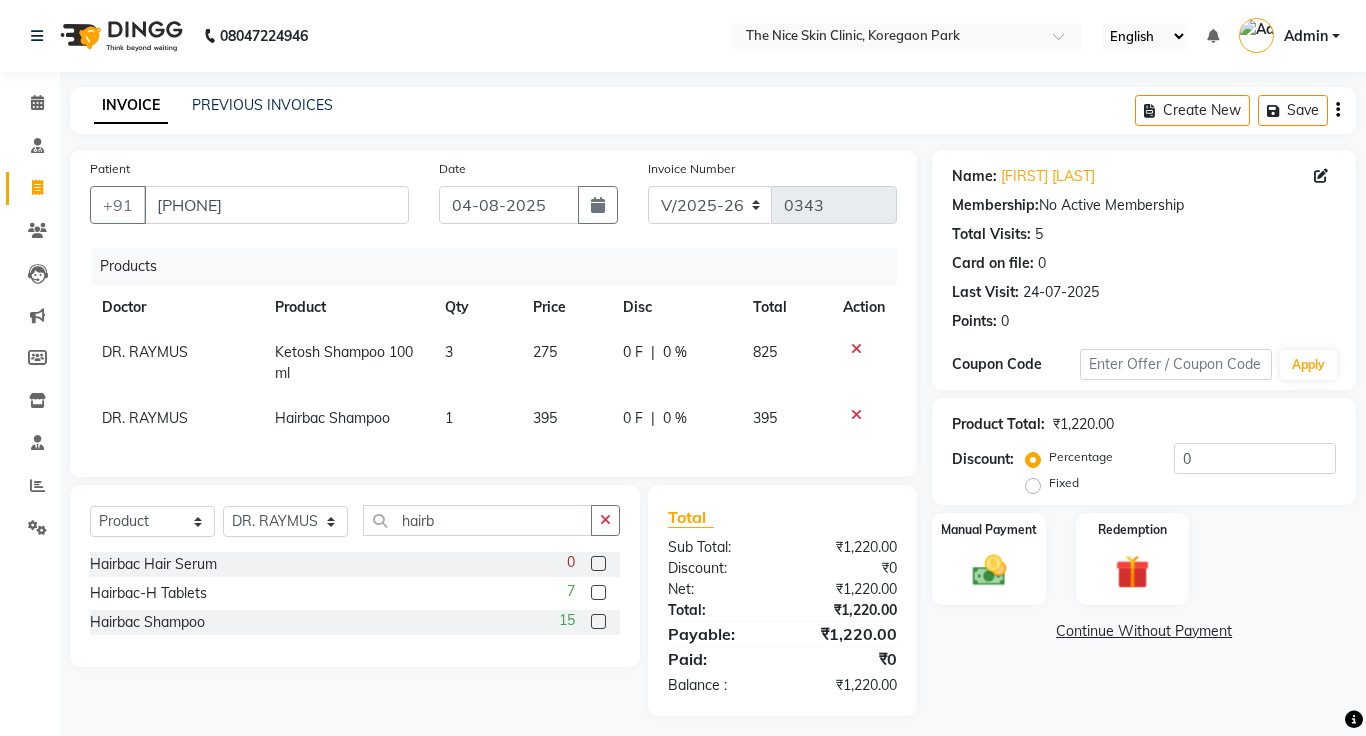 click on "1" 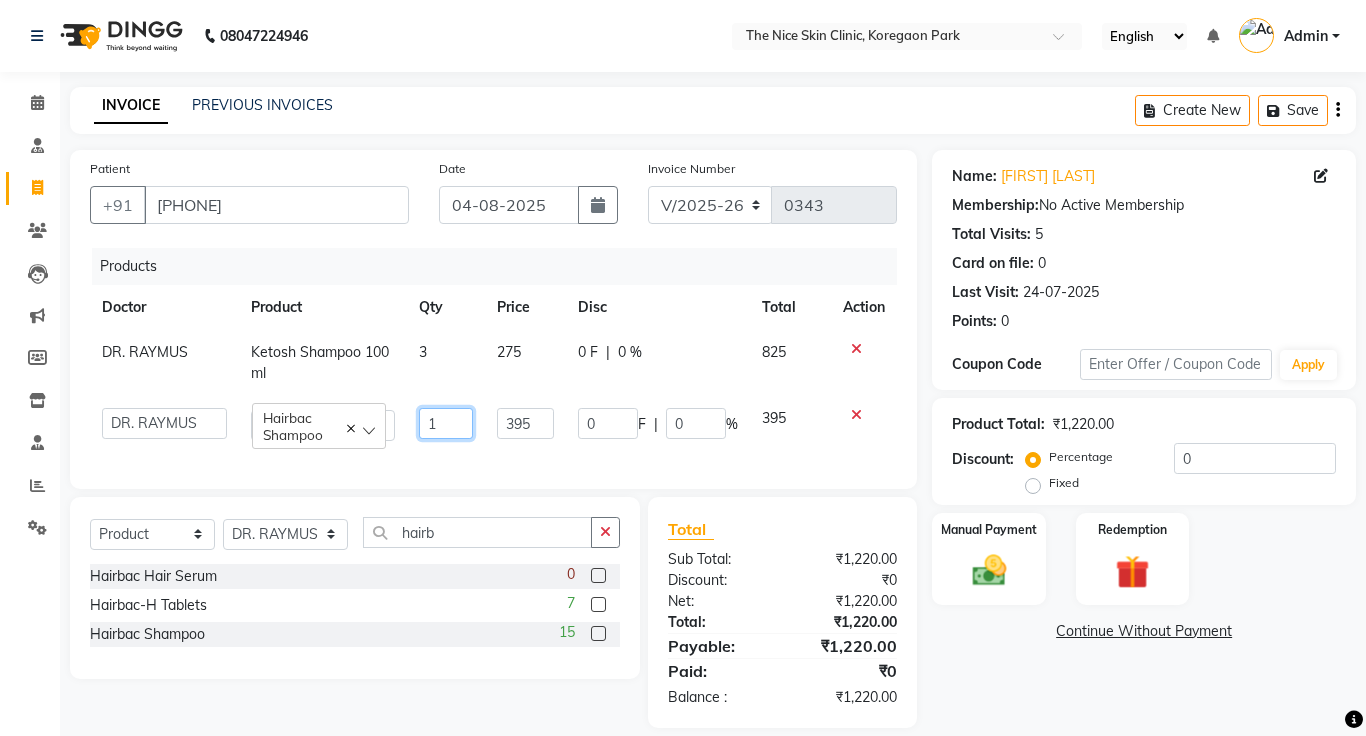 click on "1" 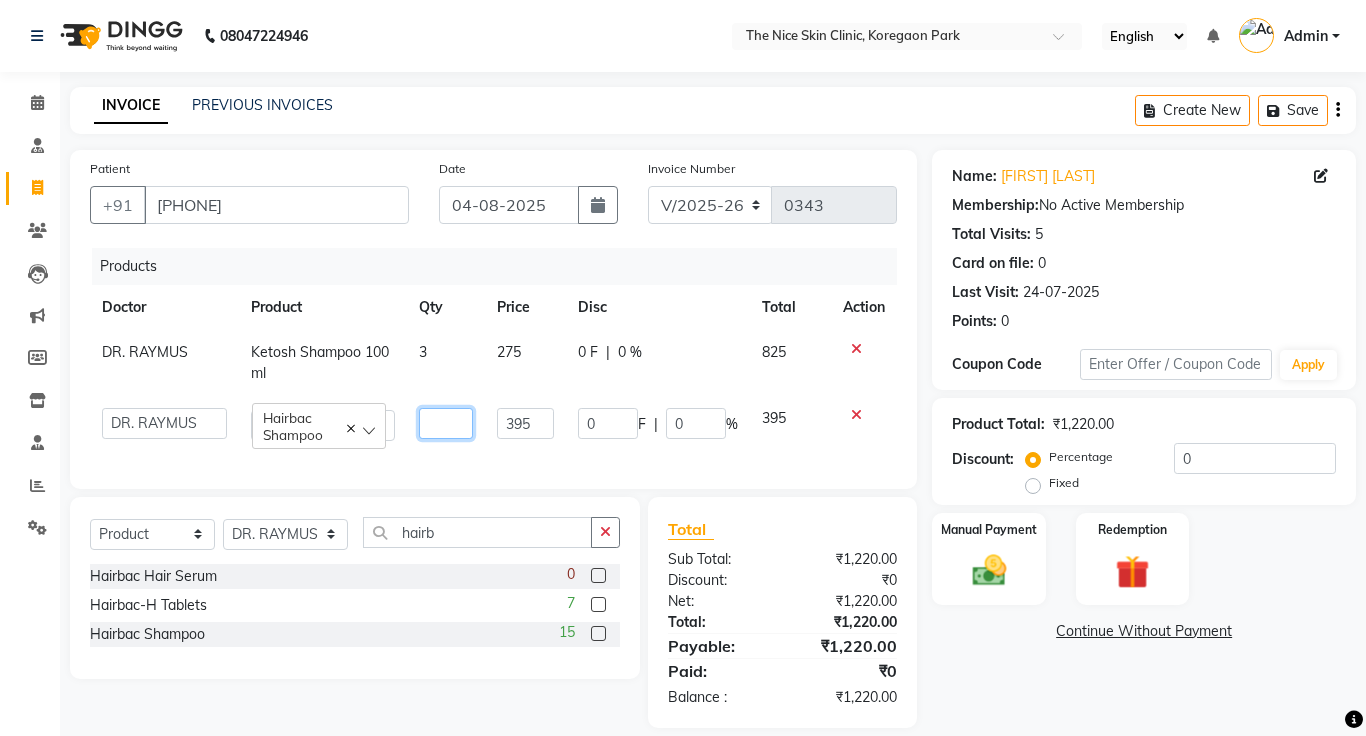 type on "5" 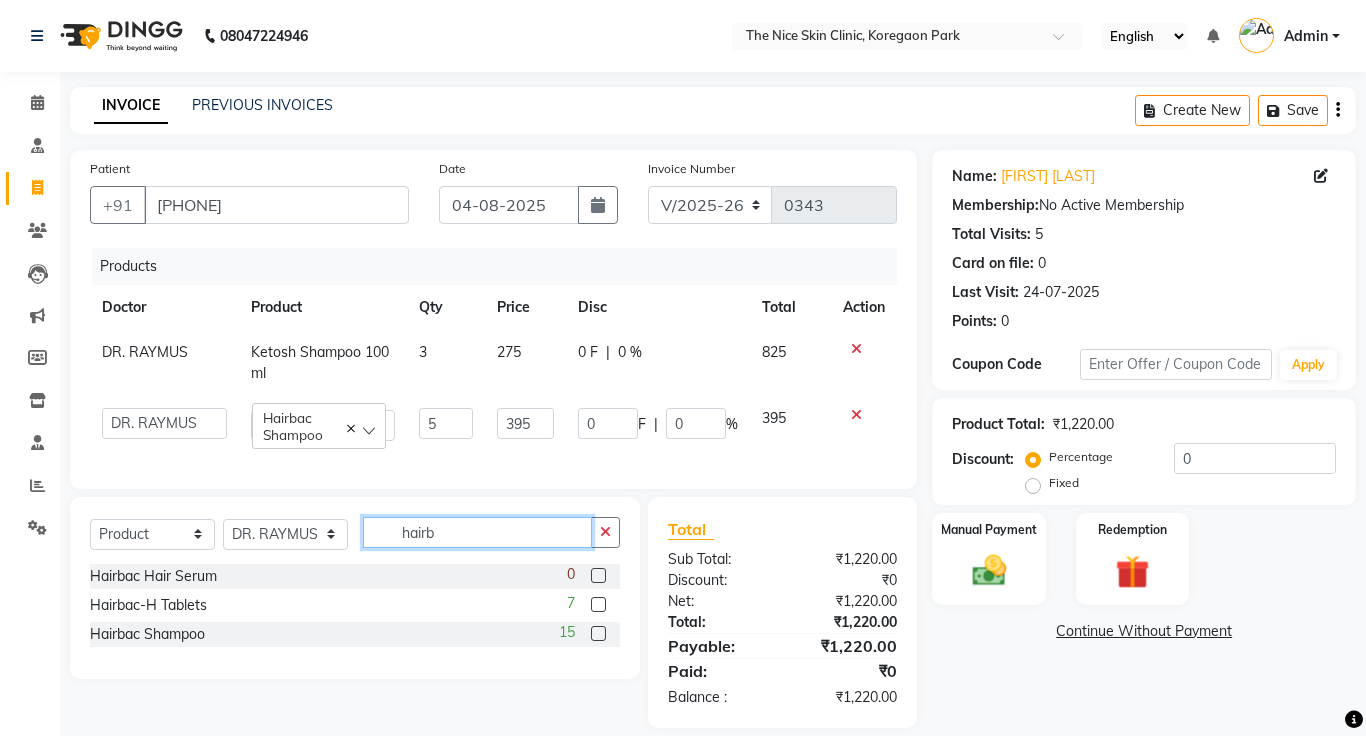 click on "Select  Service  Product  Membership  Package Voucher Prepaid Gift Card  Select Doctor Amrapali Padale DR. JOSEPH DR. RAYMUS Kshitija Sandhya Pawar [PRODUCT]" 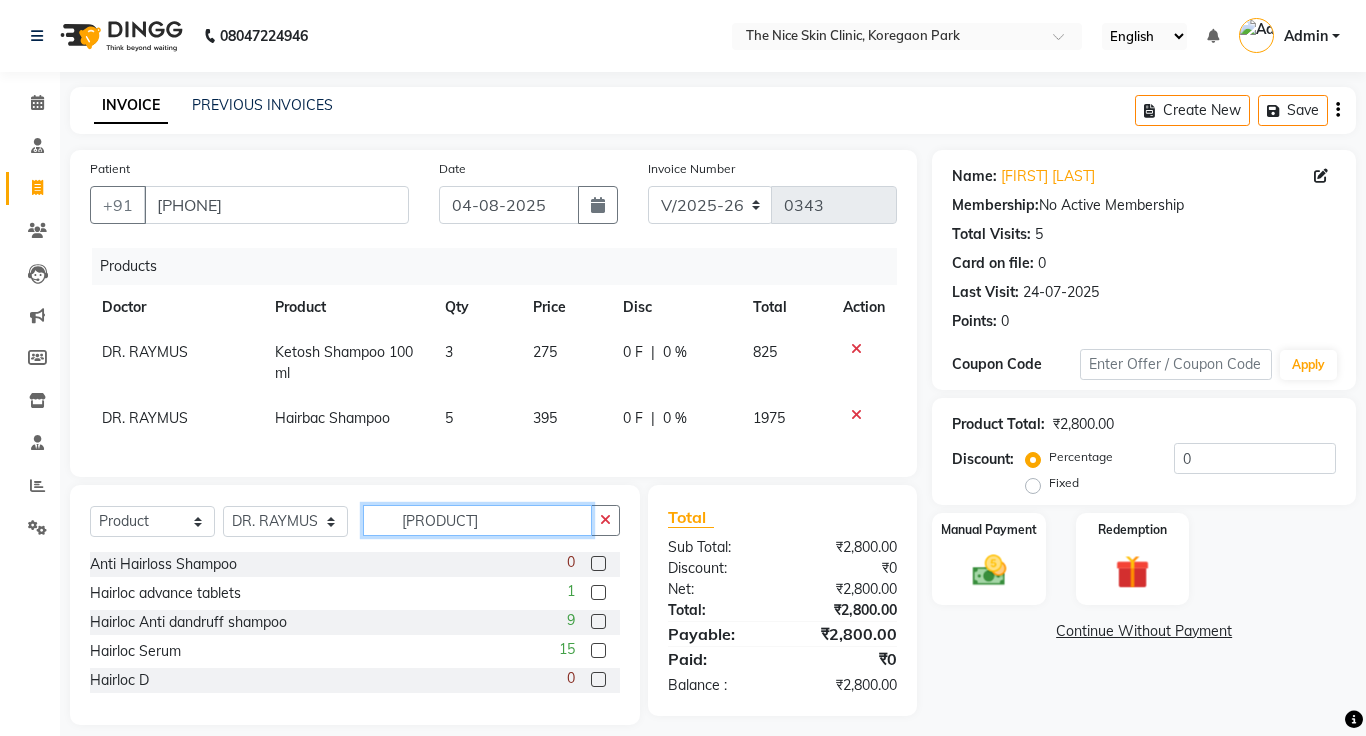 type on "[PRODUCT]" 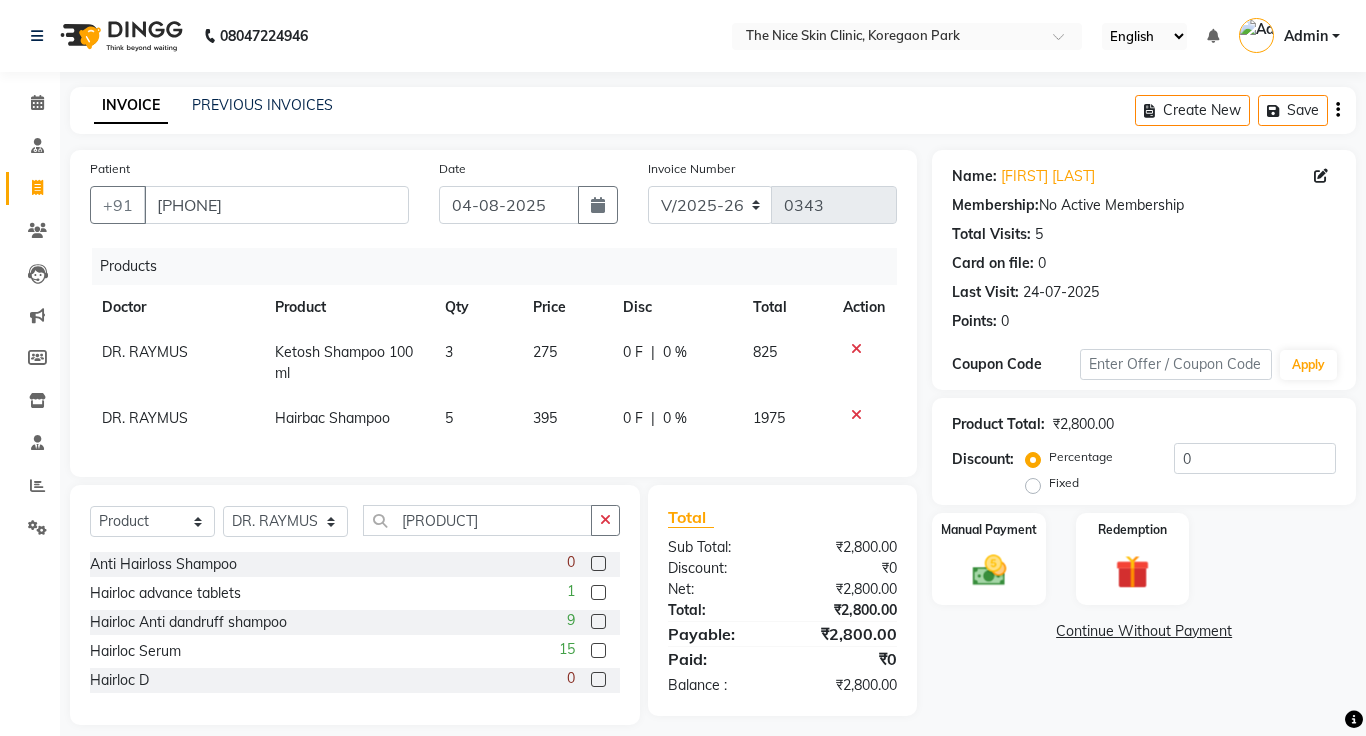 click 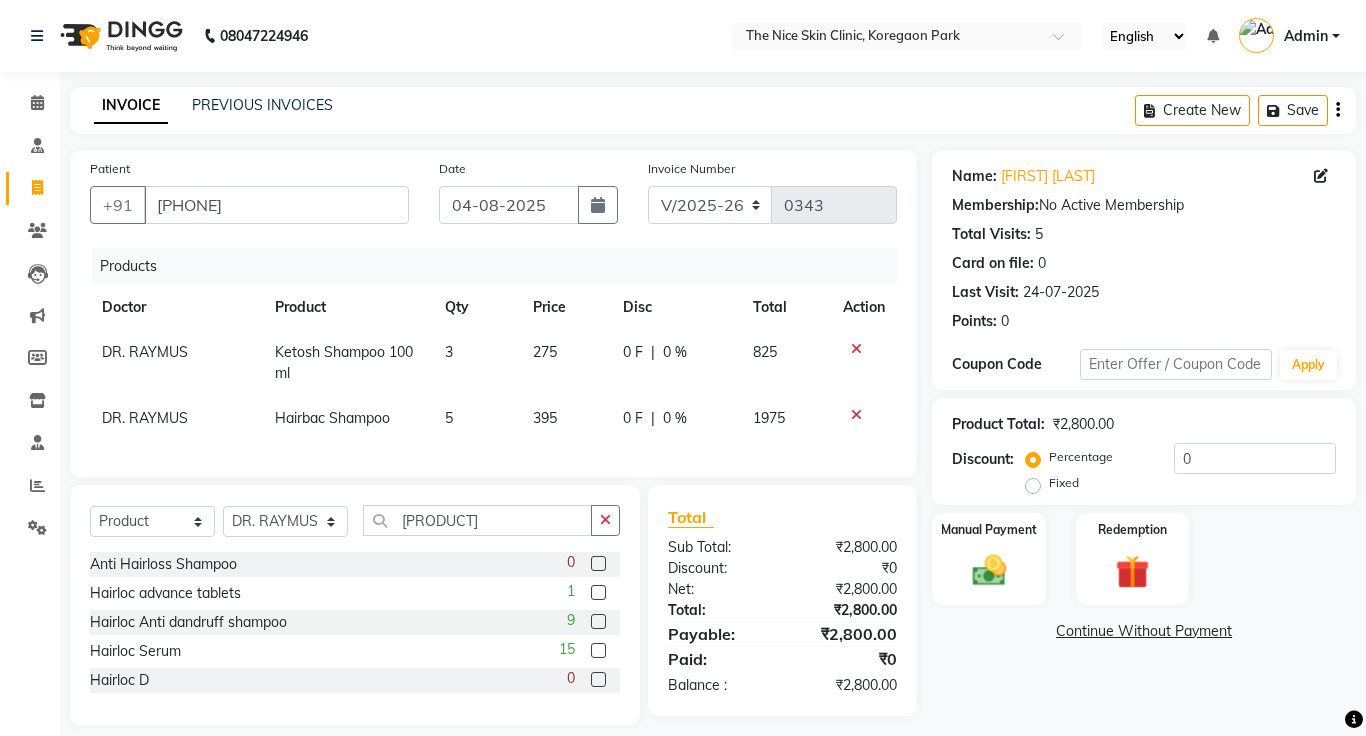 click at bounding box center (597, 651) 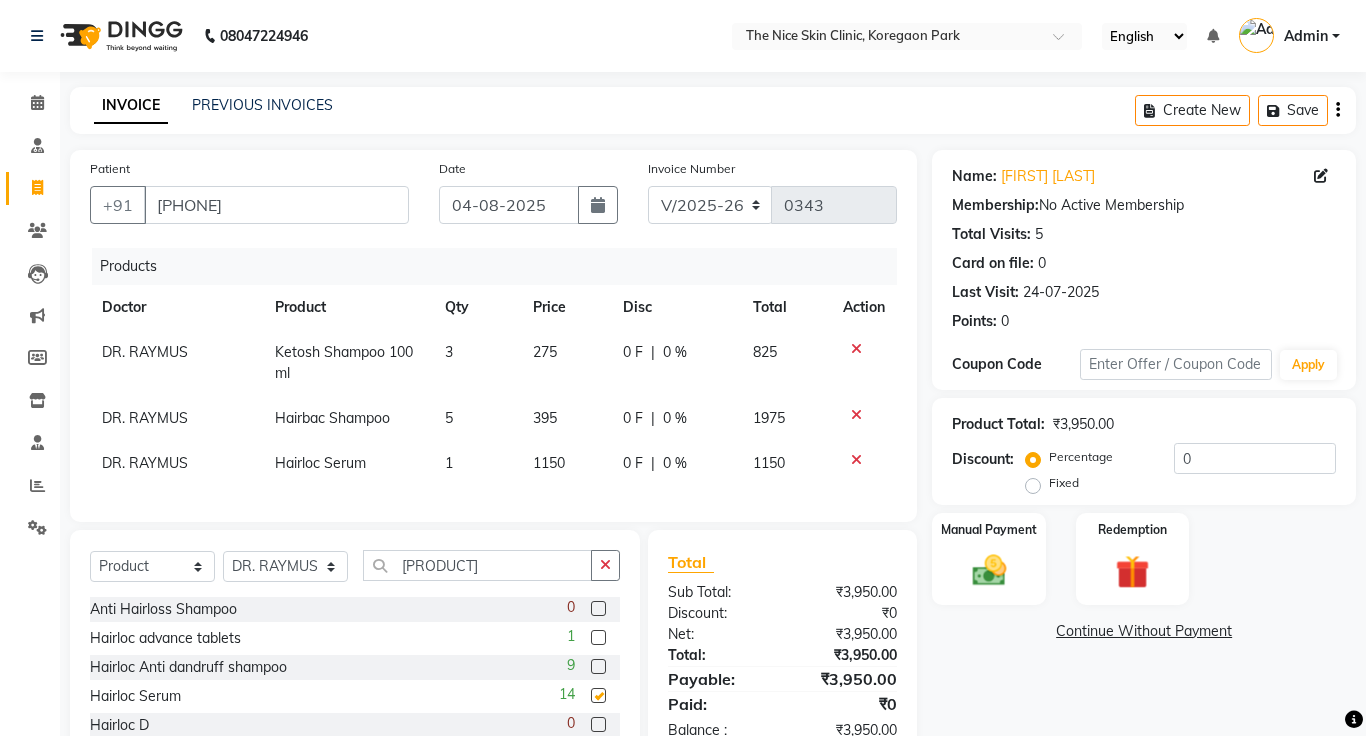 checkbox on "false" 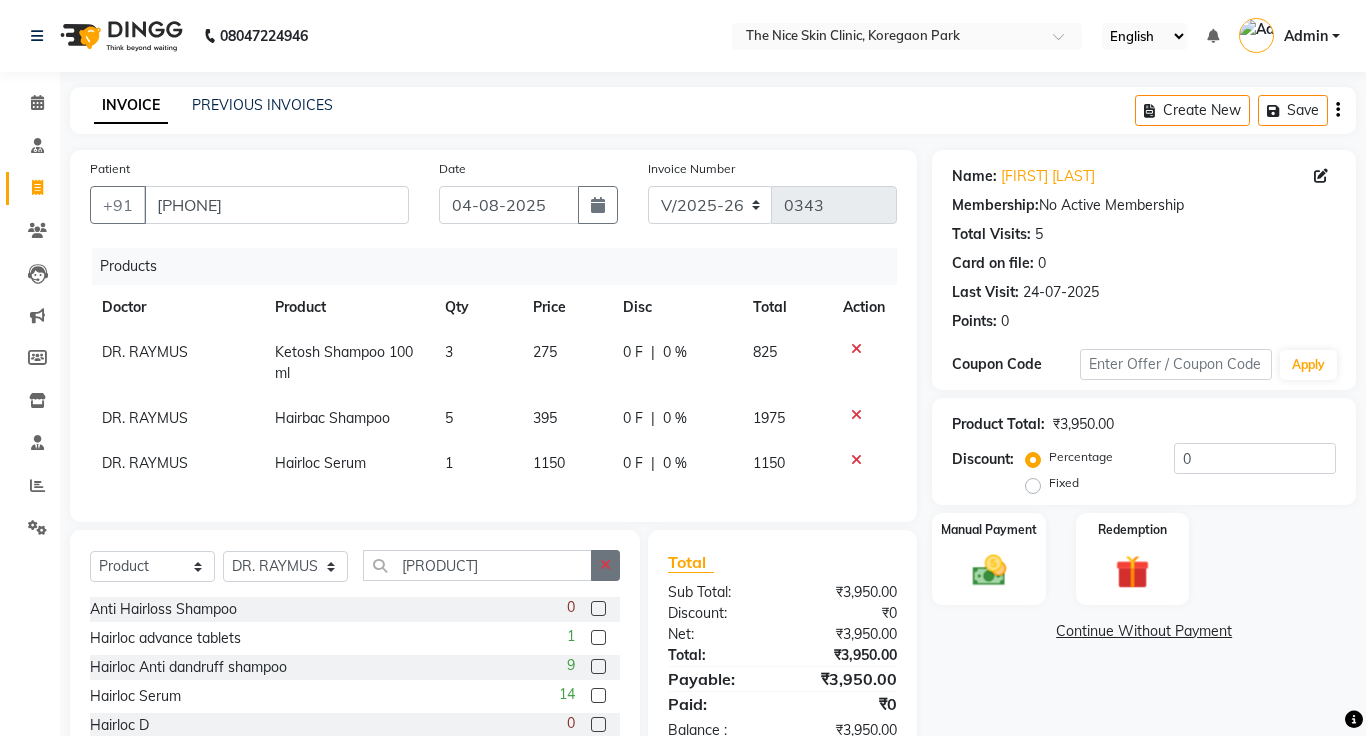 click 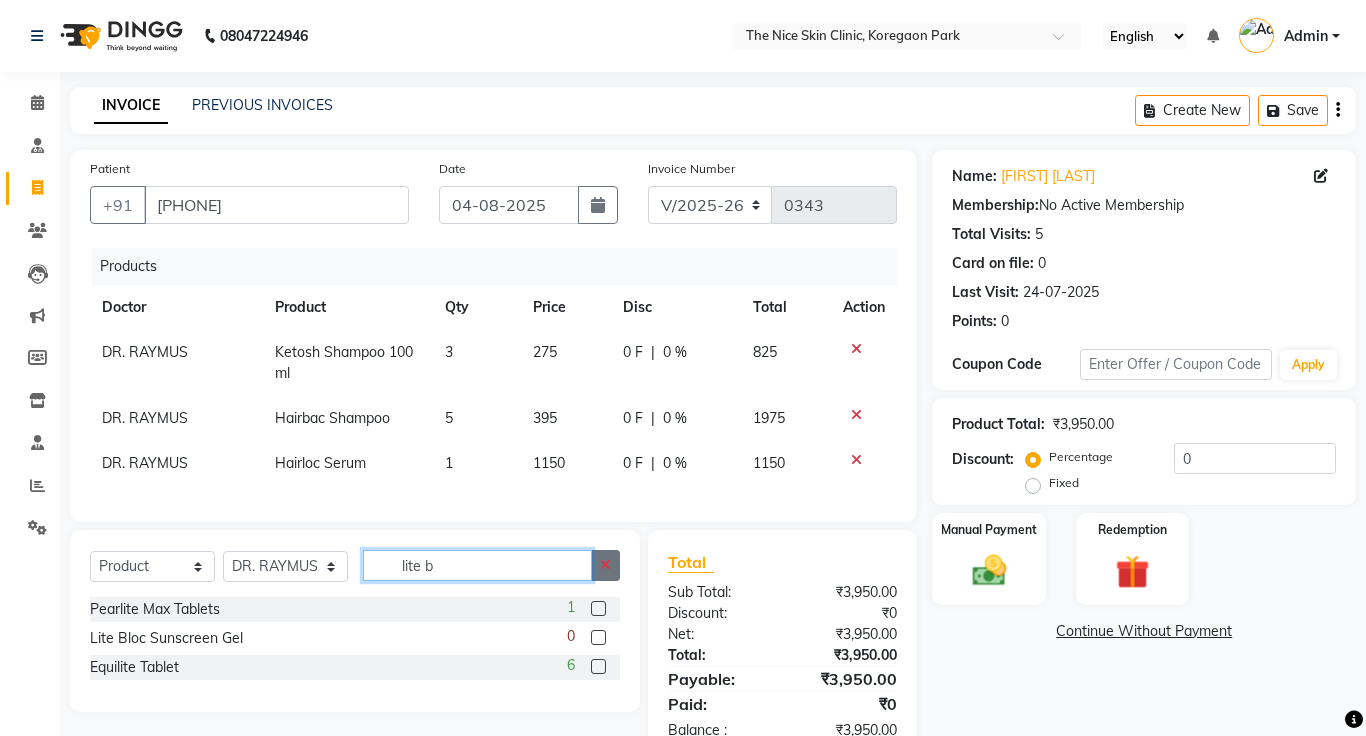 type on "lite b" 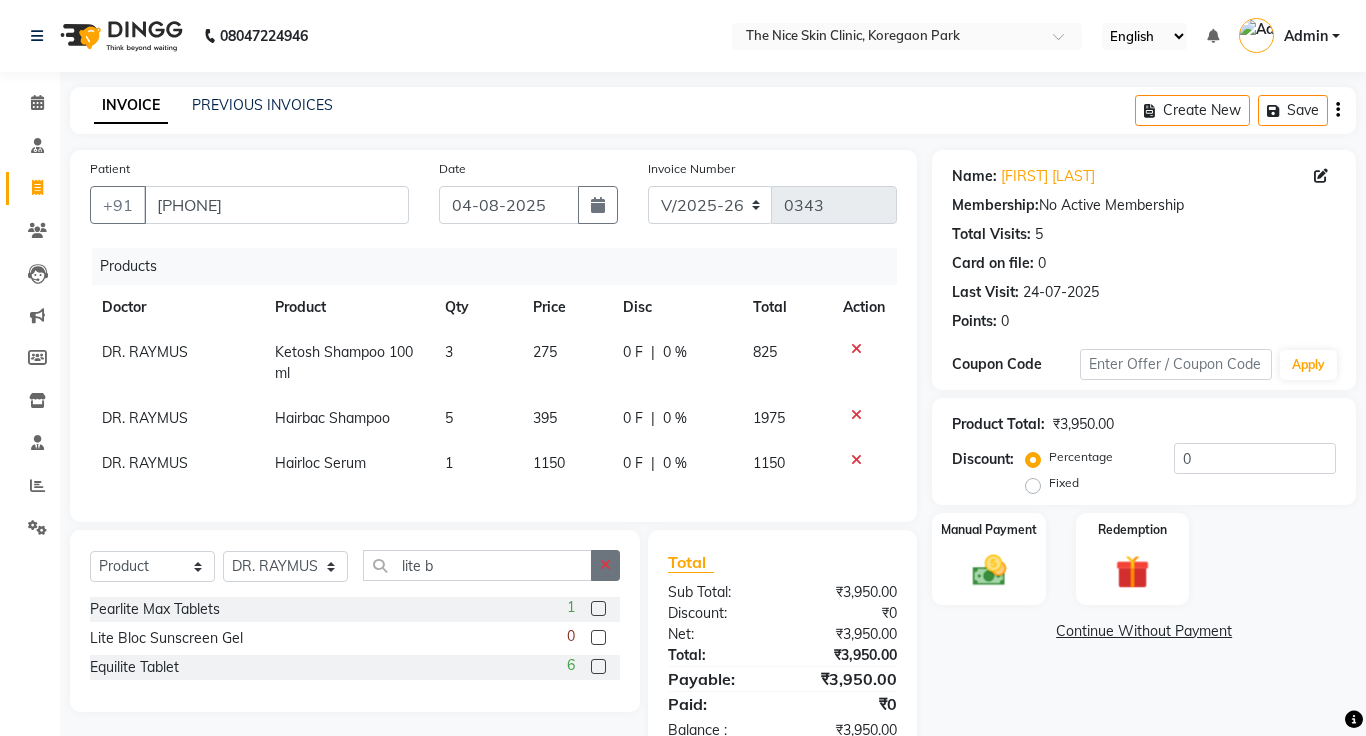 click 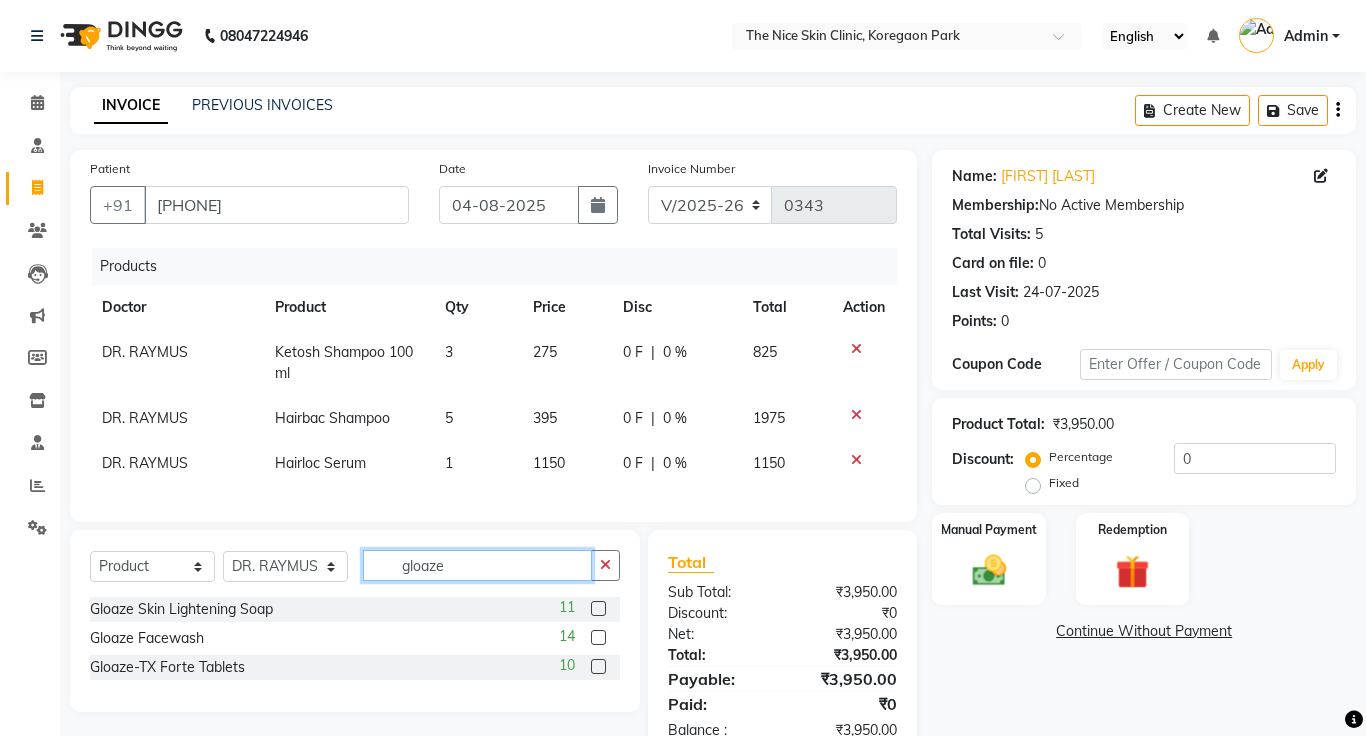 type on "gloaze" 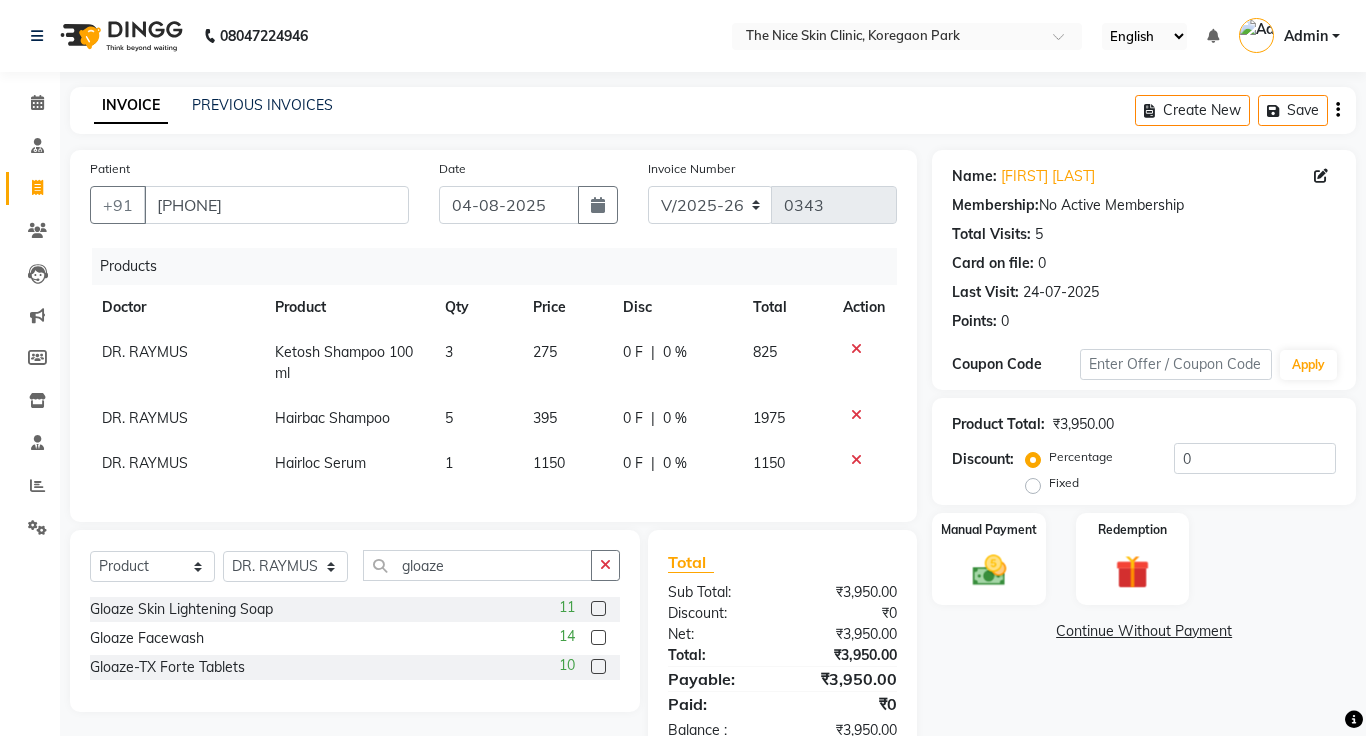 click 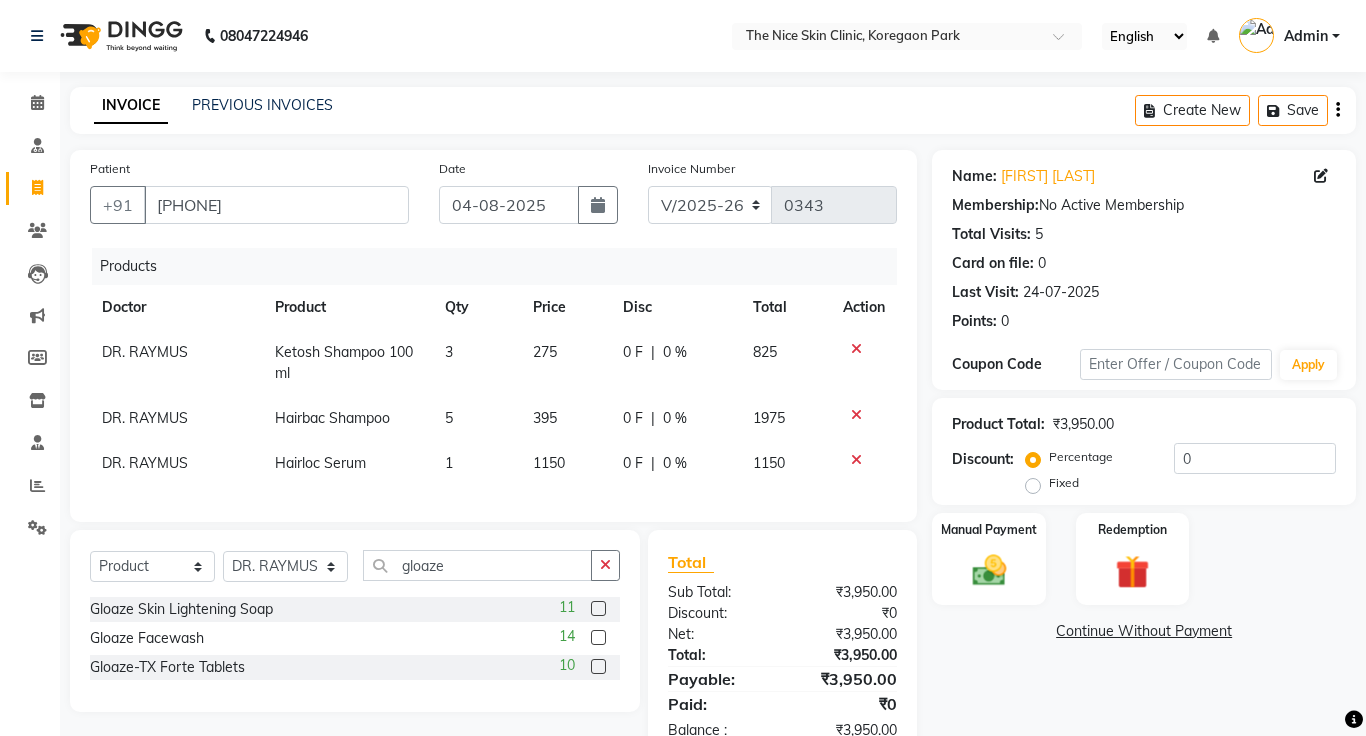 click at bounding box center (597, 638) 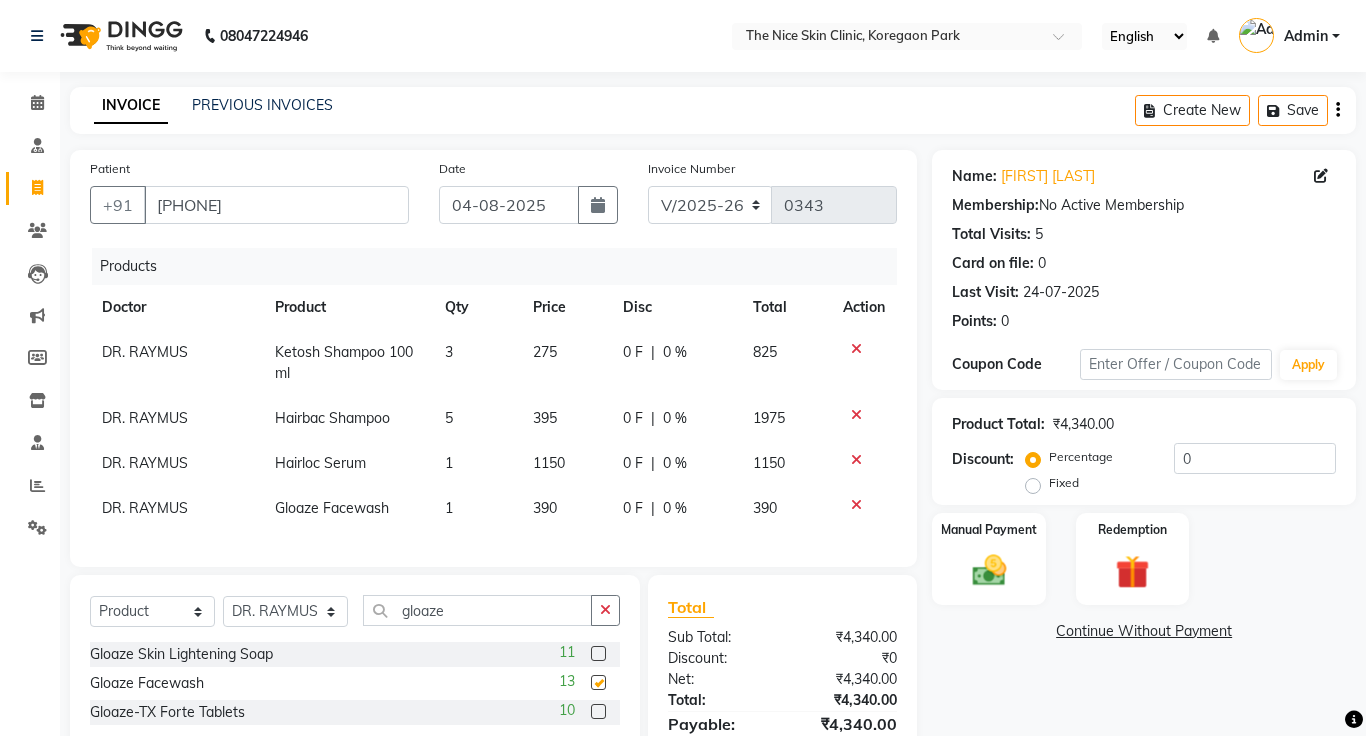 checkbox on "false" 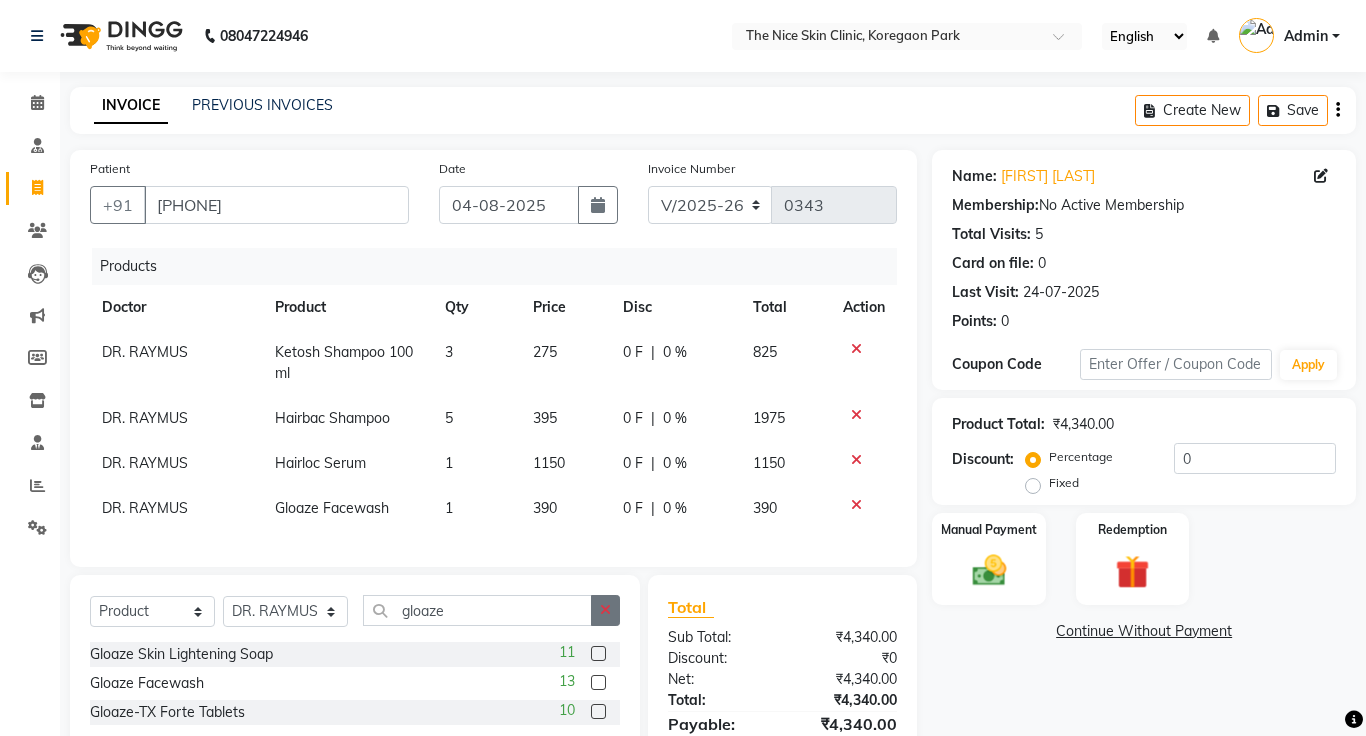 click 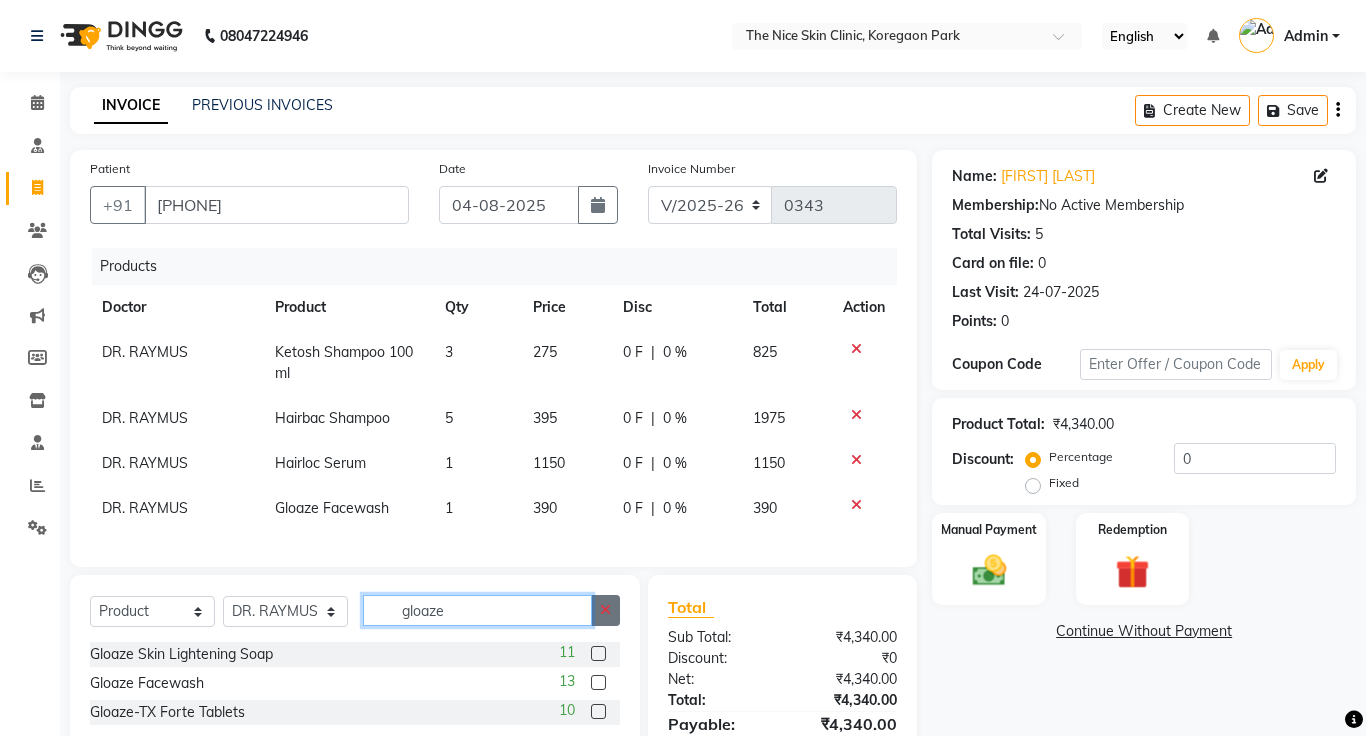 type 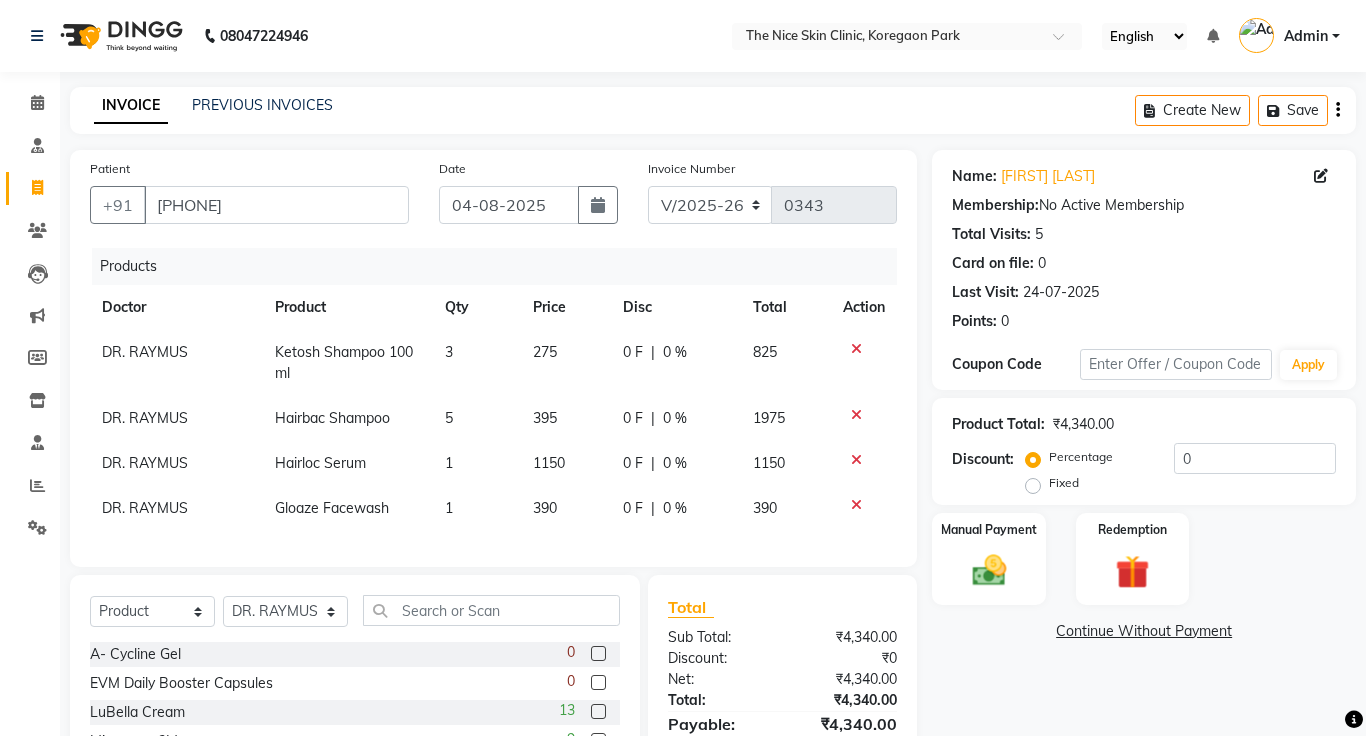click on "Continue Without Payment" 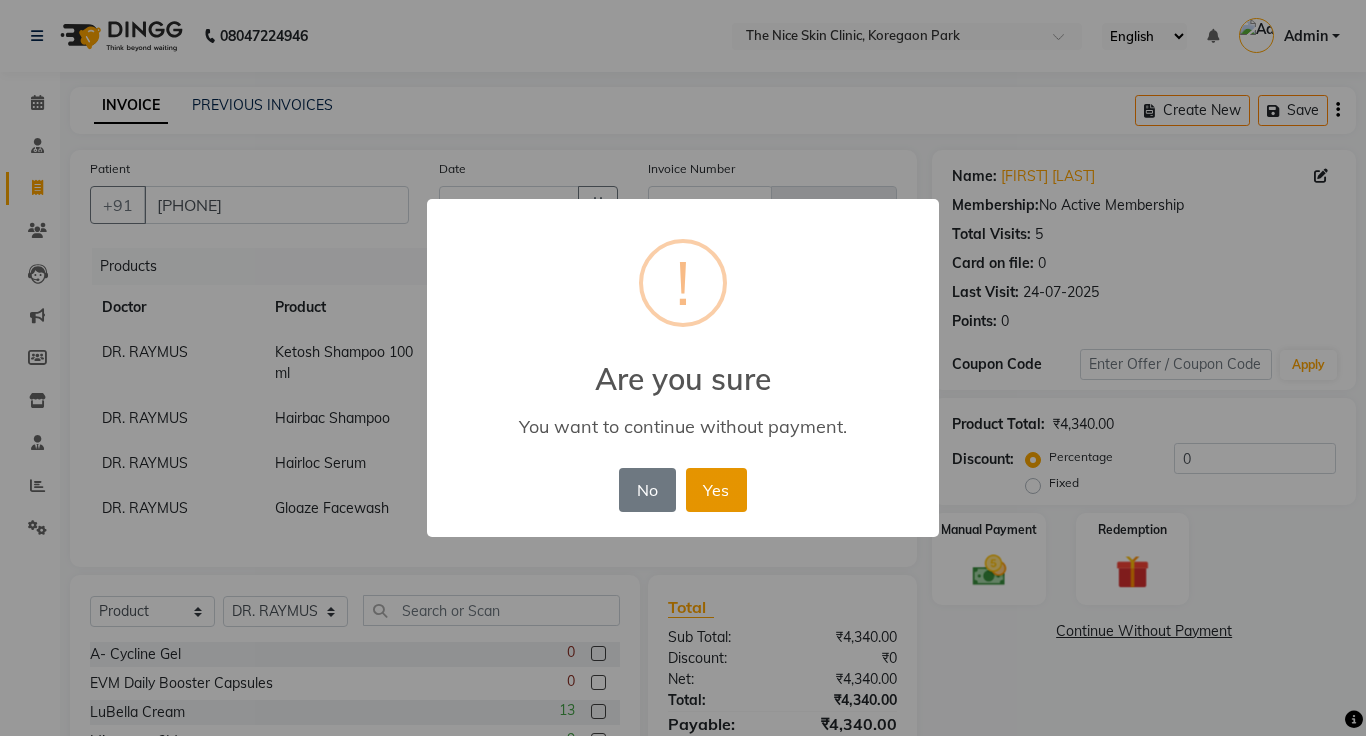 click on "Yes" at bounding box center [716, 490] 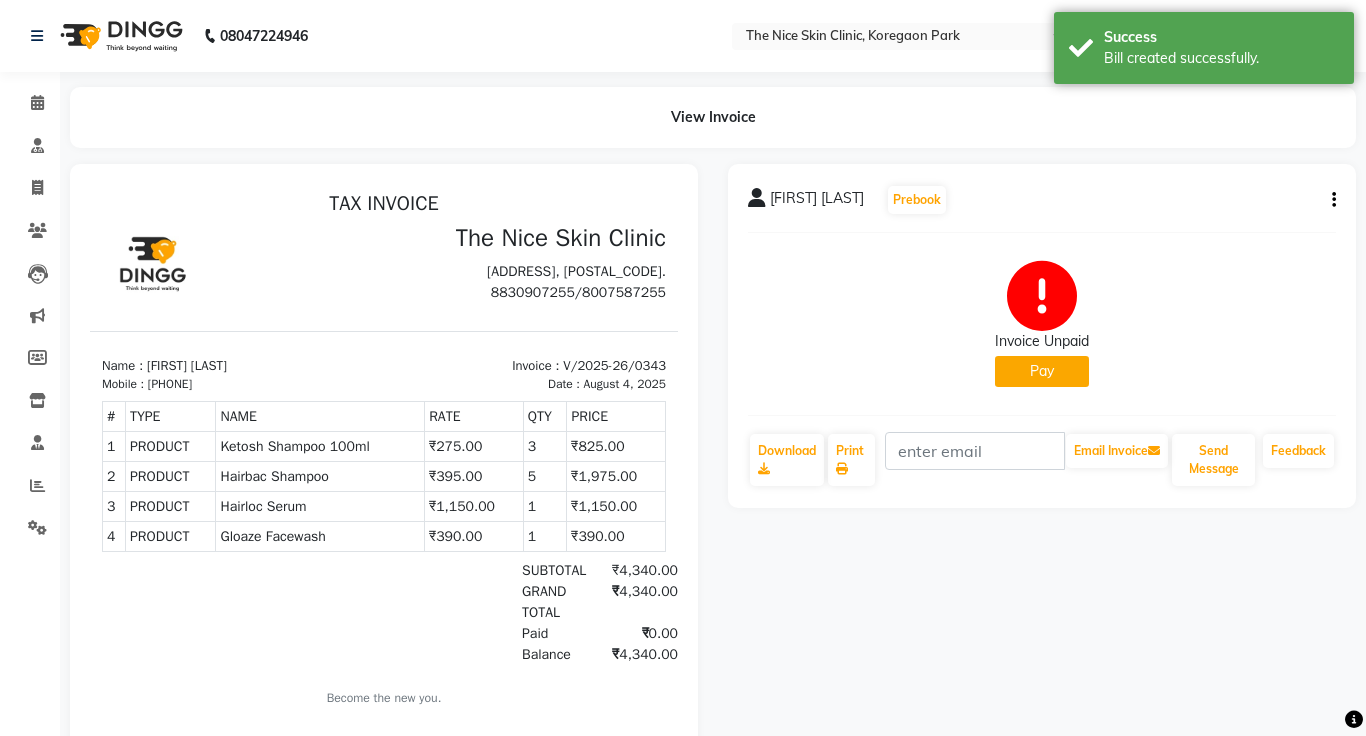 scroll, scrollTop: 0, scrollLeft: 0, axis: both 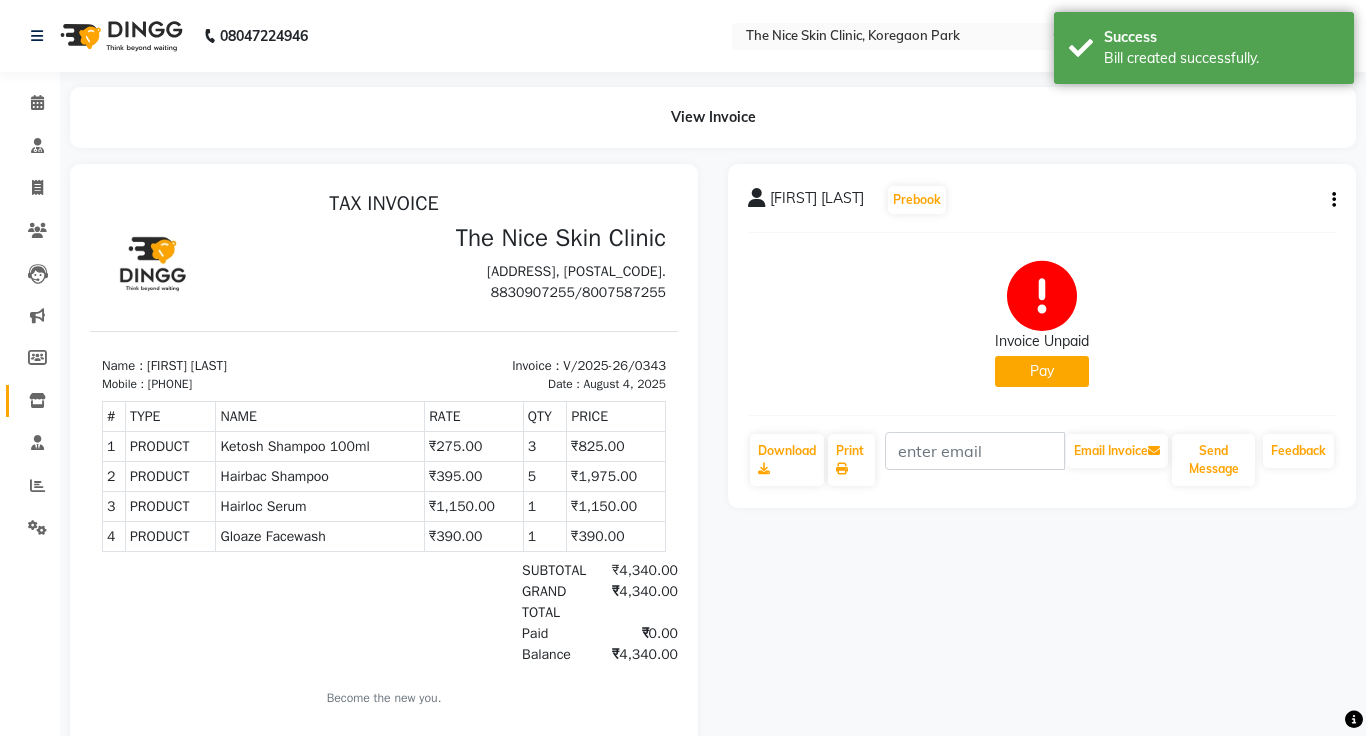 click on "Inventory" 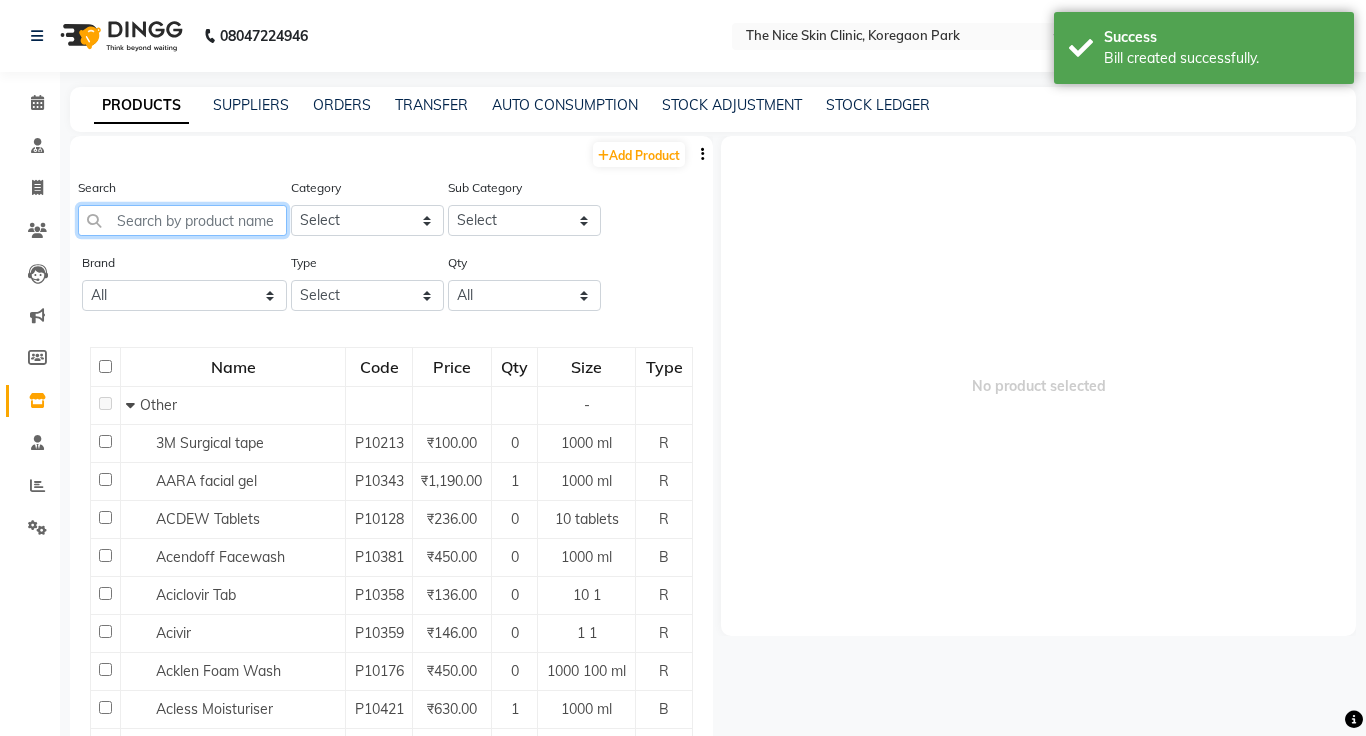 click 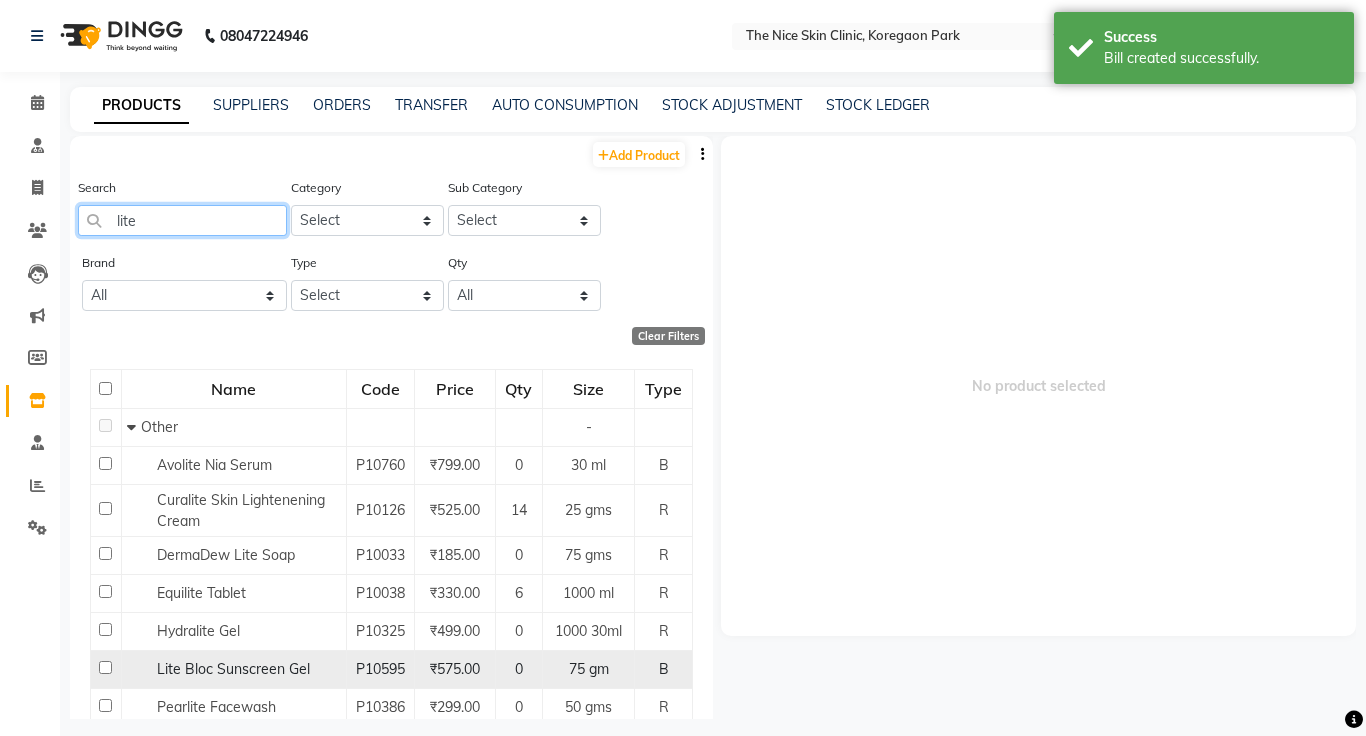 type on "lite" 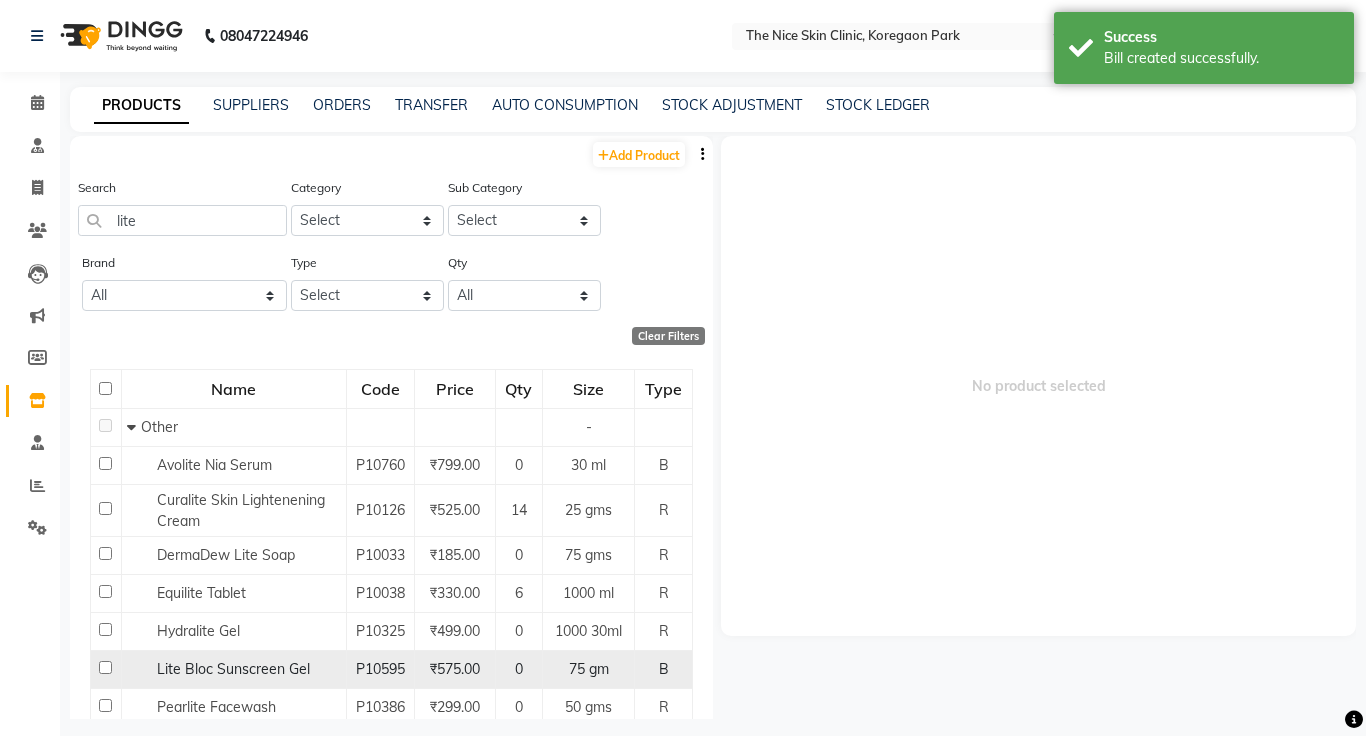 click on "₹575.00" 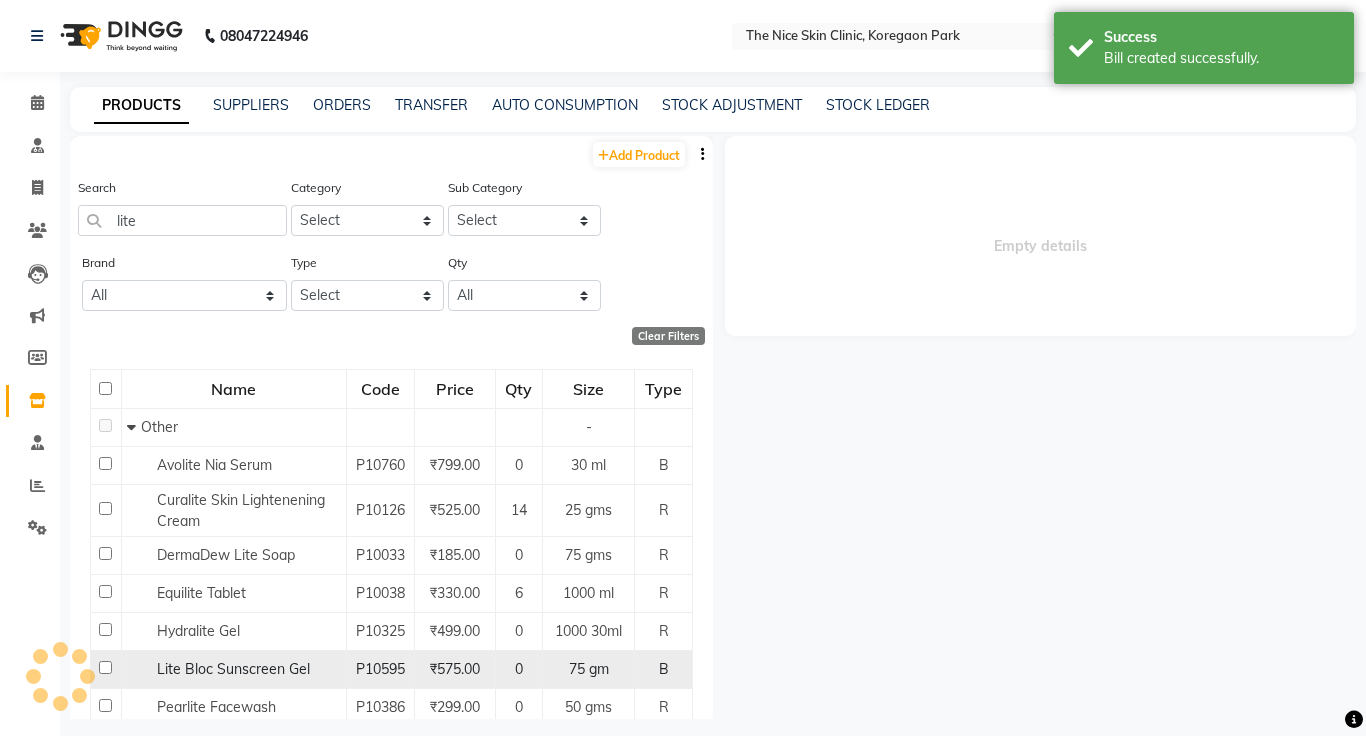 select 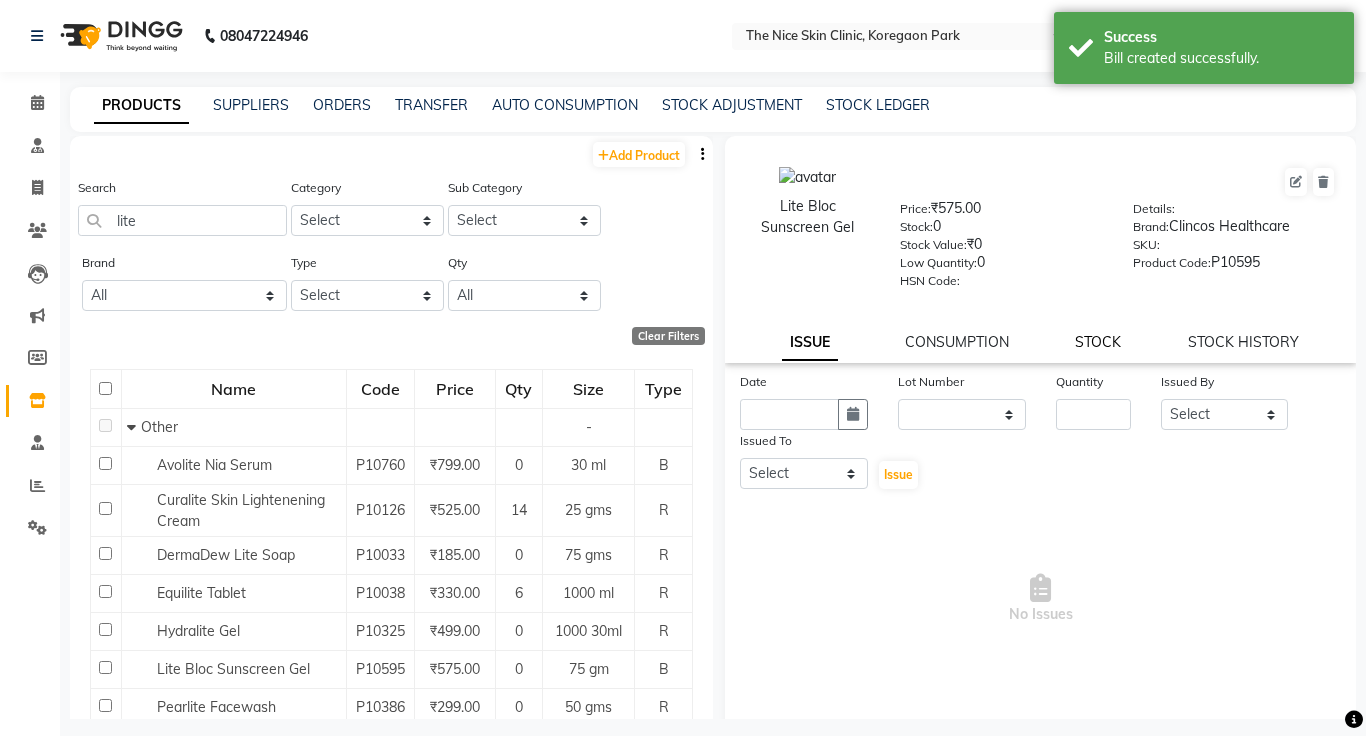 click on "STOCK" 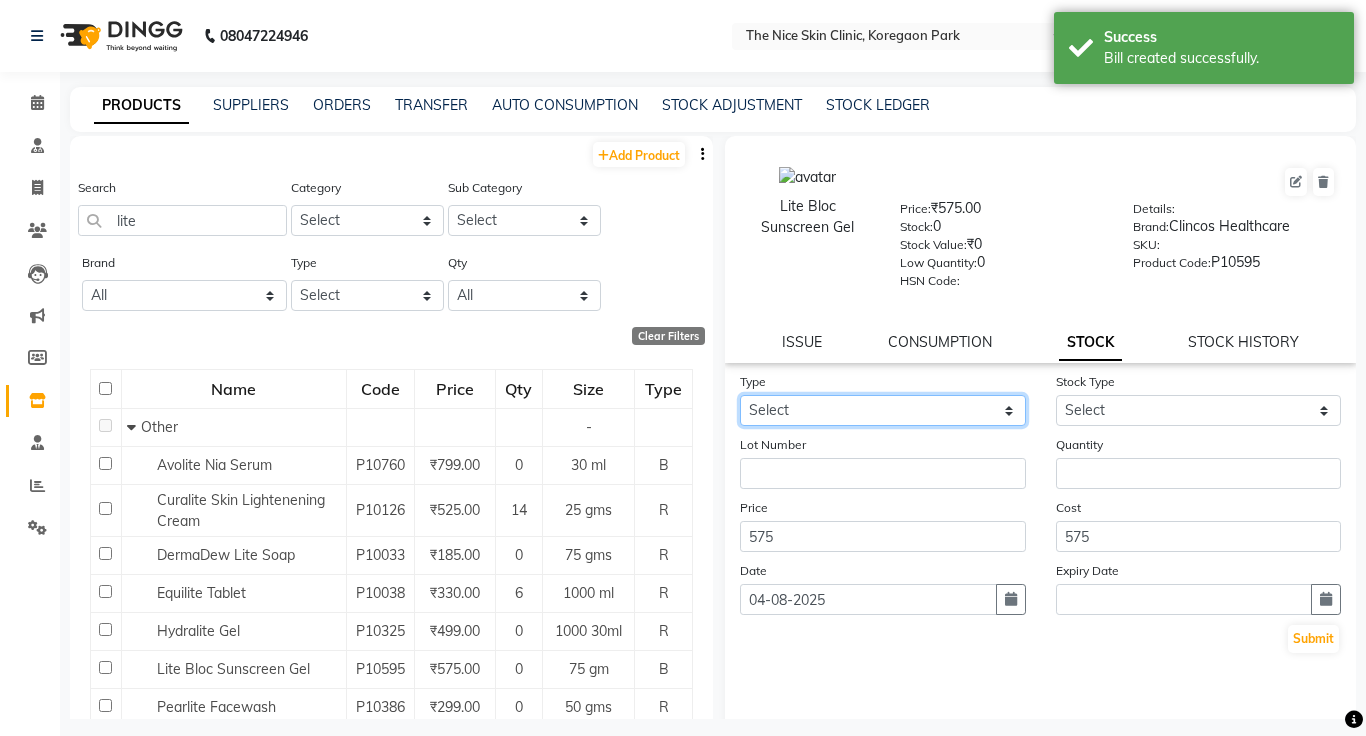 click on "Select In Out" 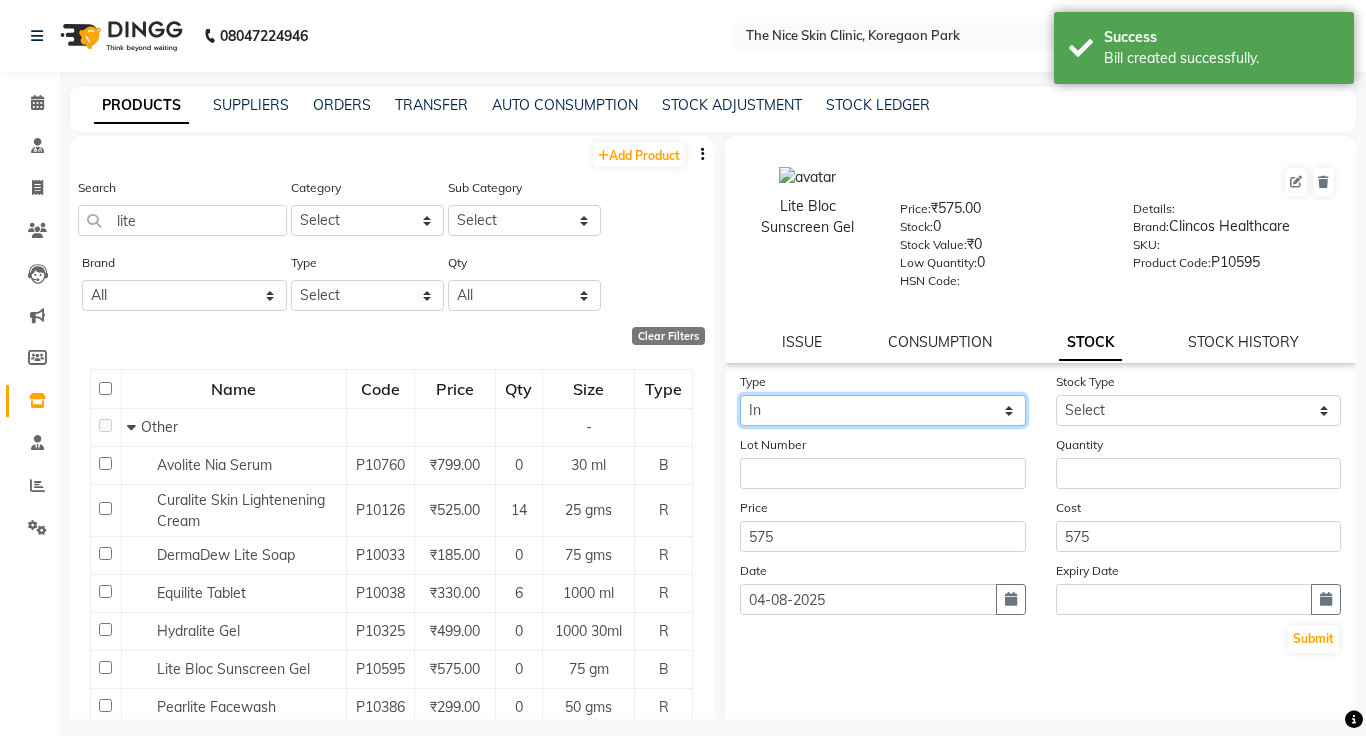 click on "Select In Out" 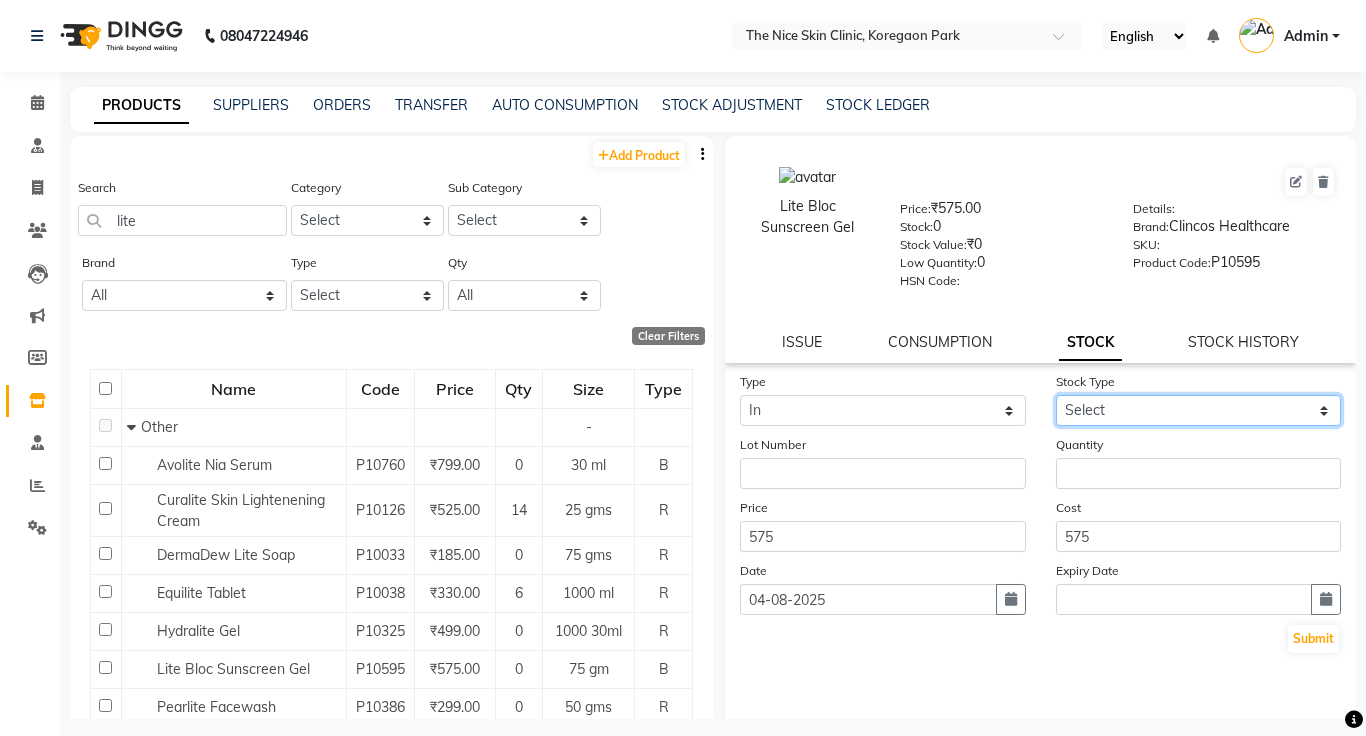 click on "Select New Stock Adjustment Return Other" 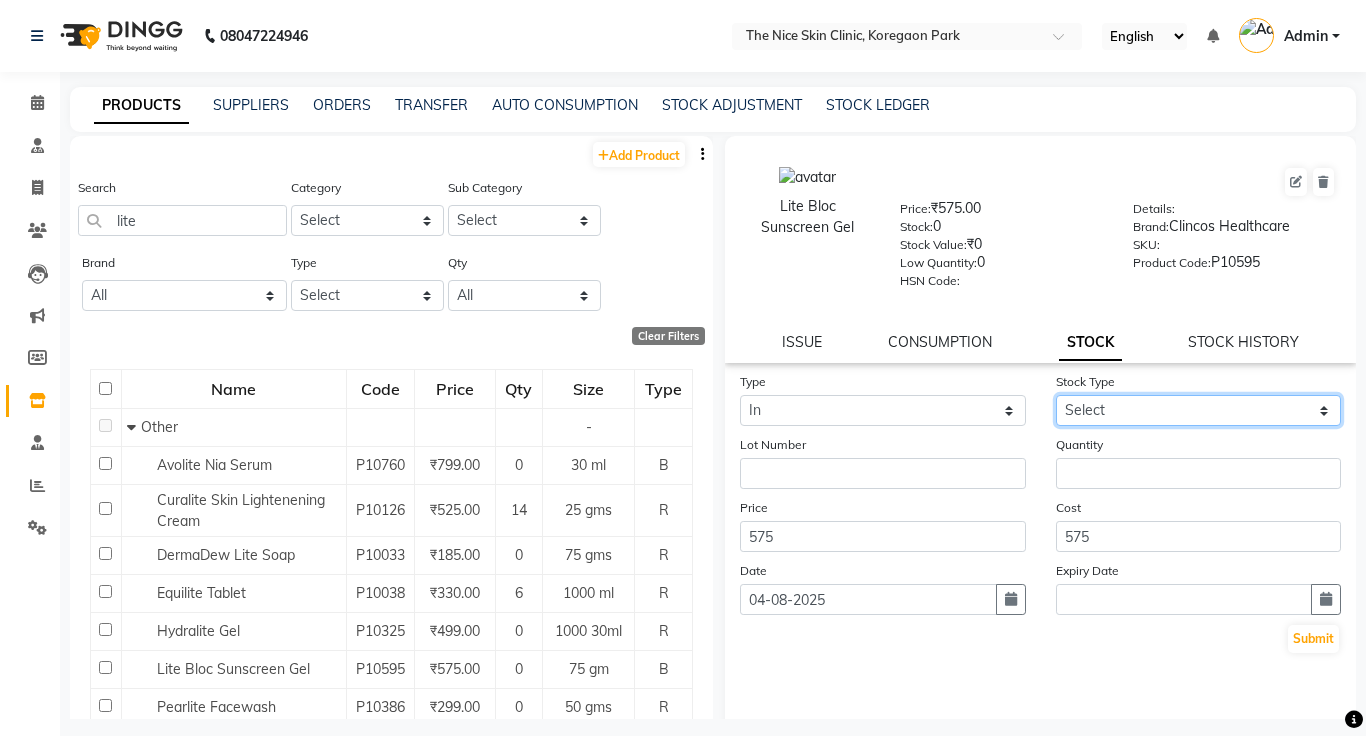 select on "new stock" 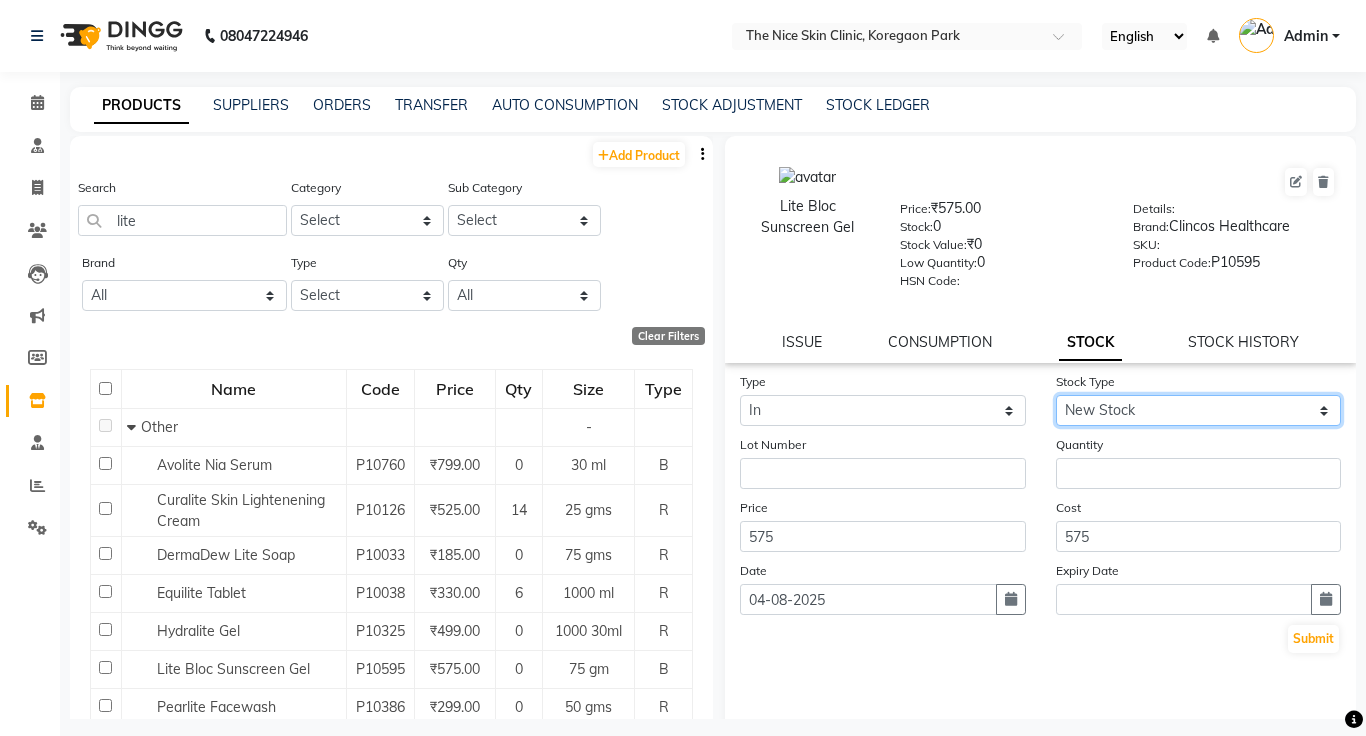 click on "Select New Stock Adjustment Return Other" 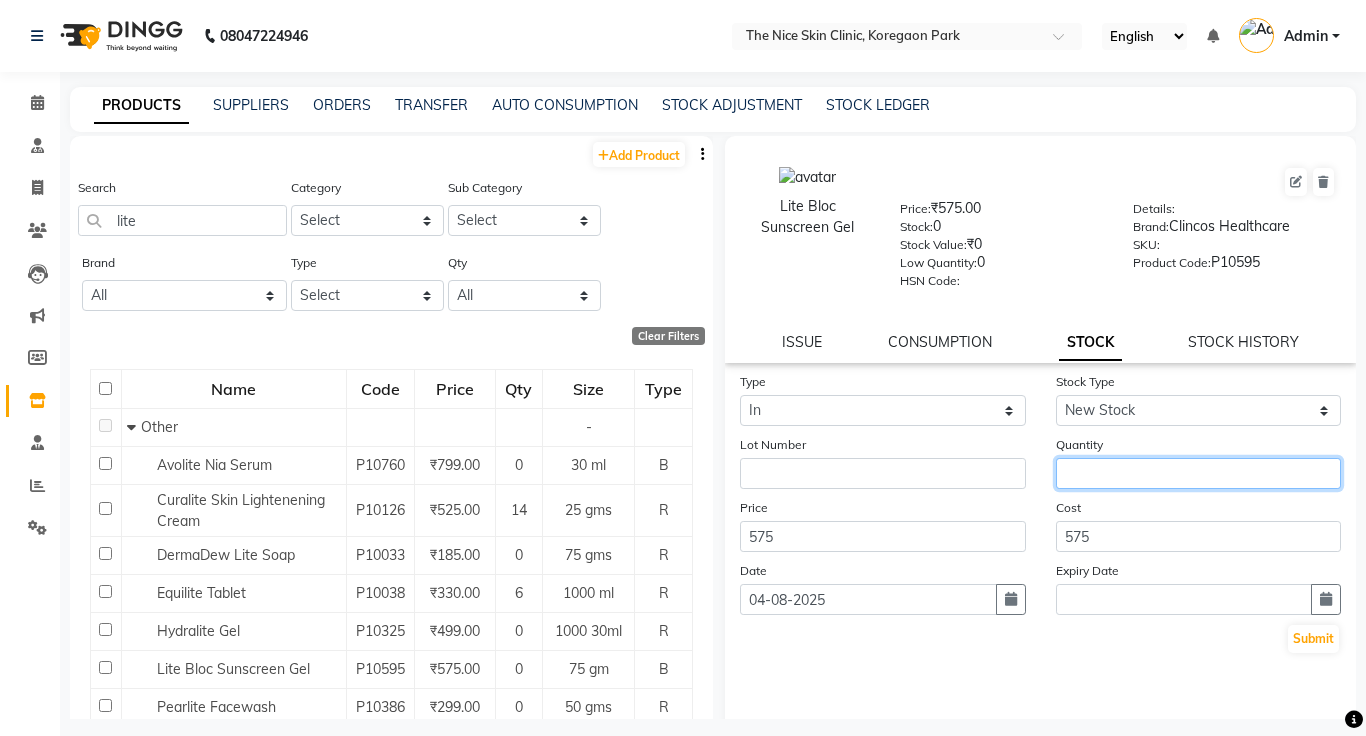 click 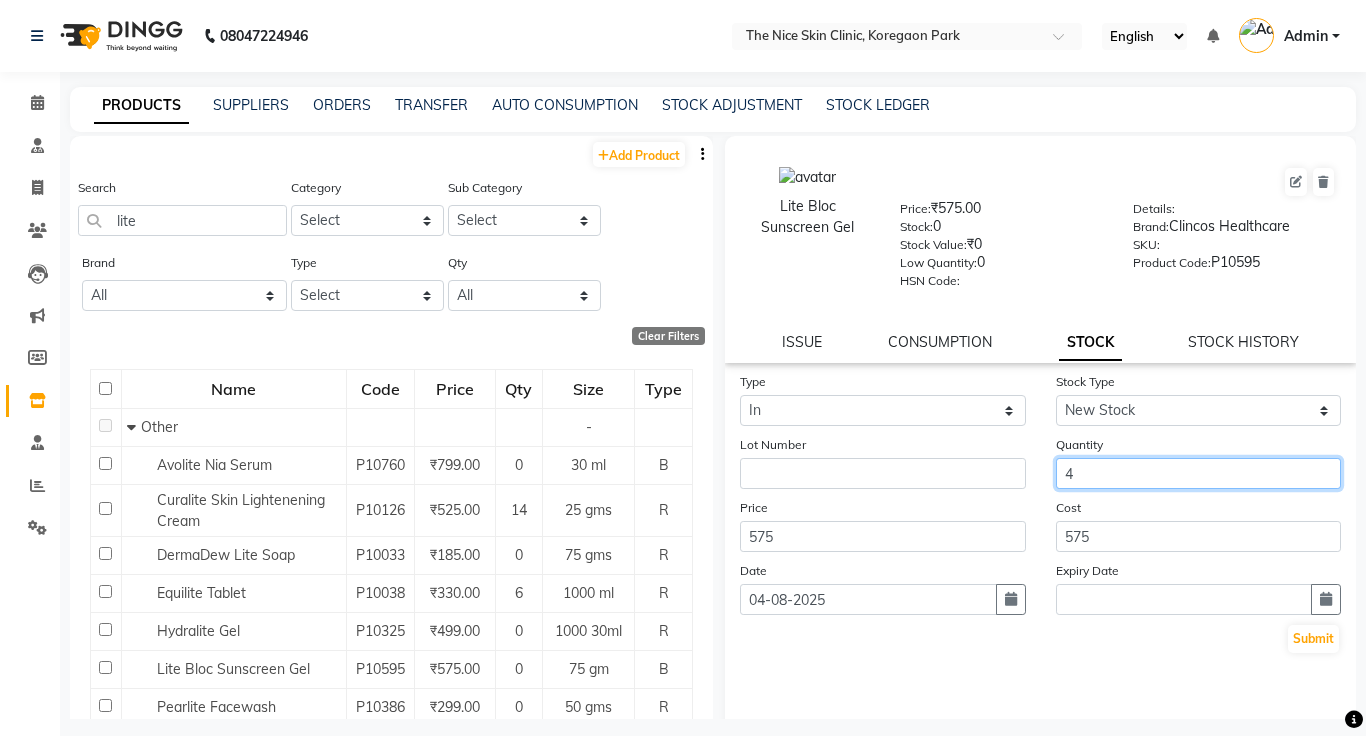 type on "4" 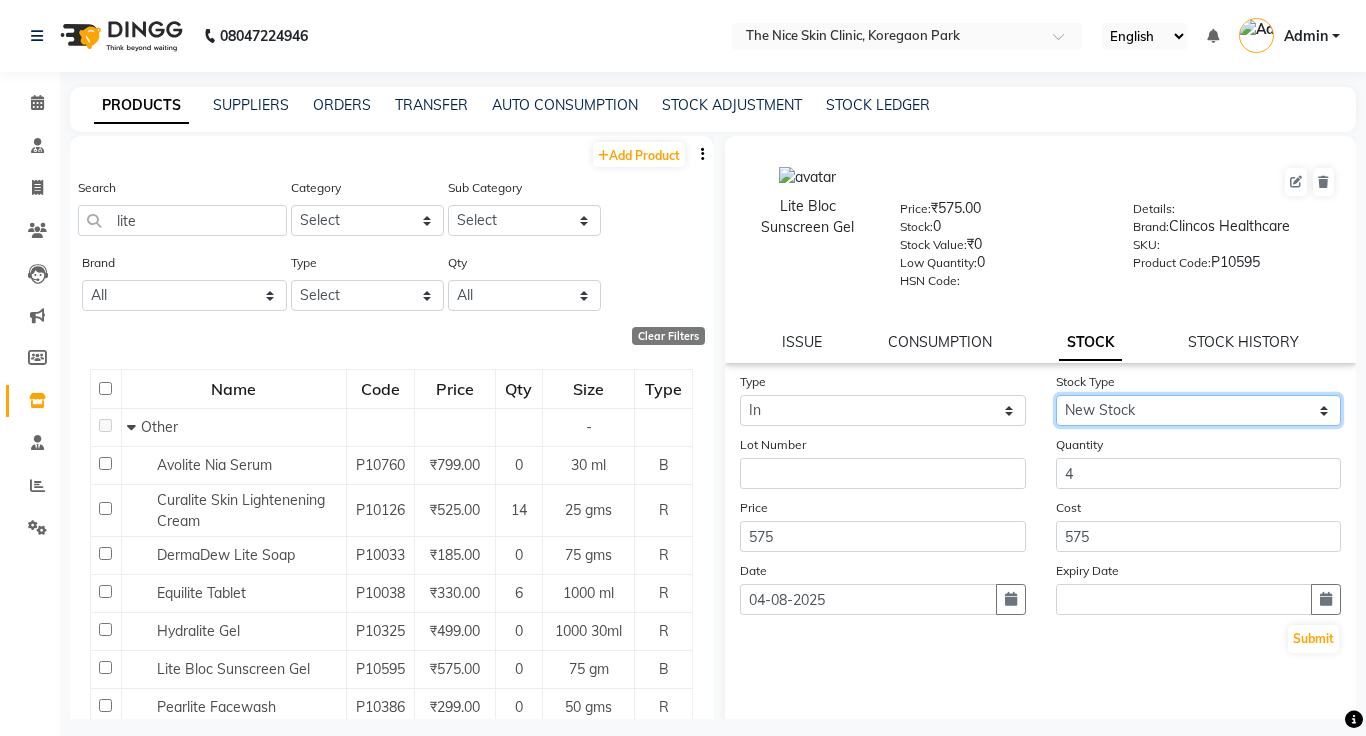 click on "Select New Stock Adjustment Return Other" 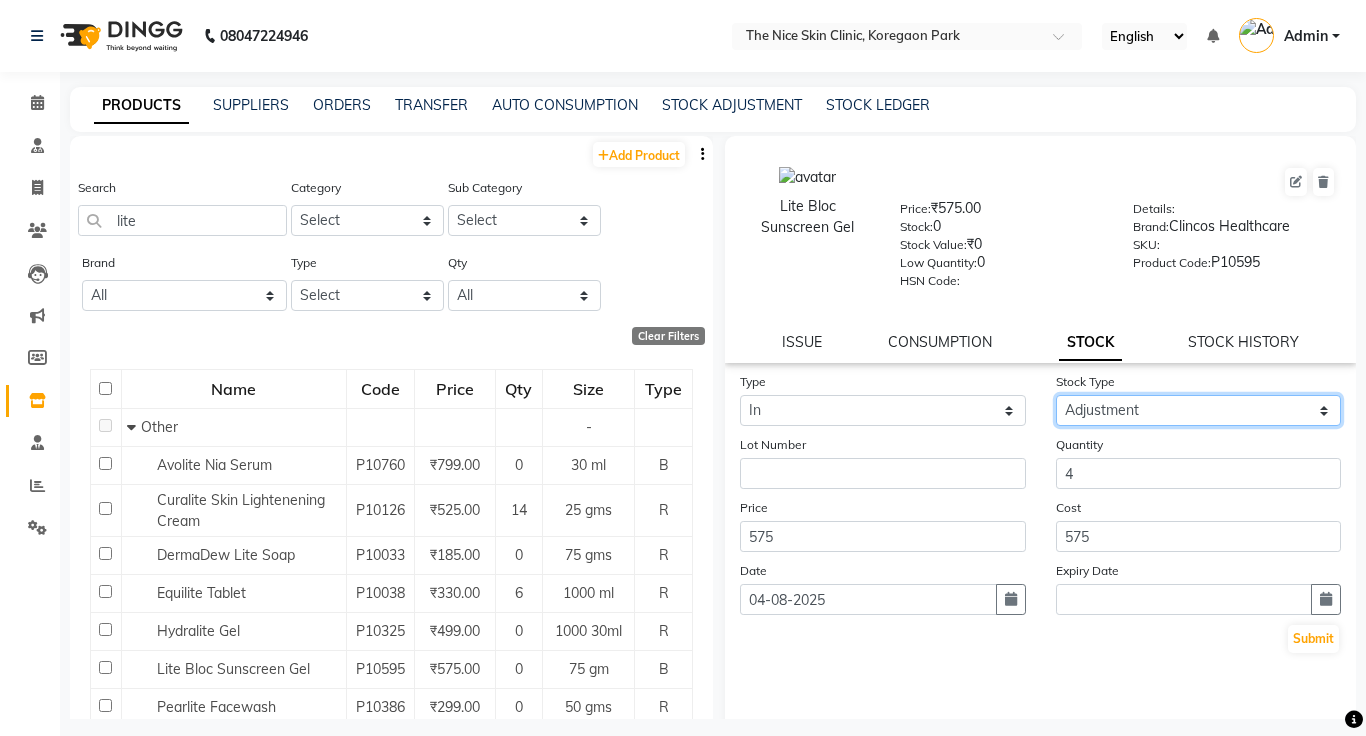 click on "Select New Stock Adjustment Return Other" 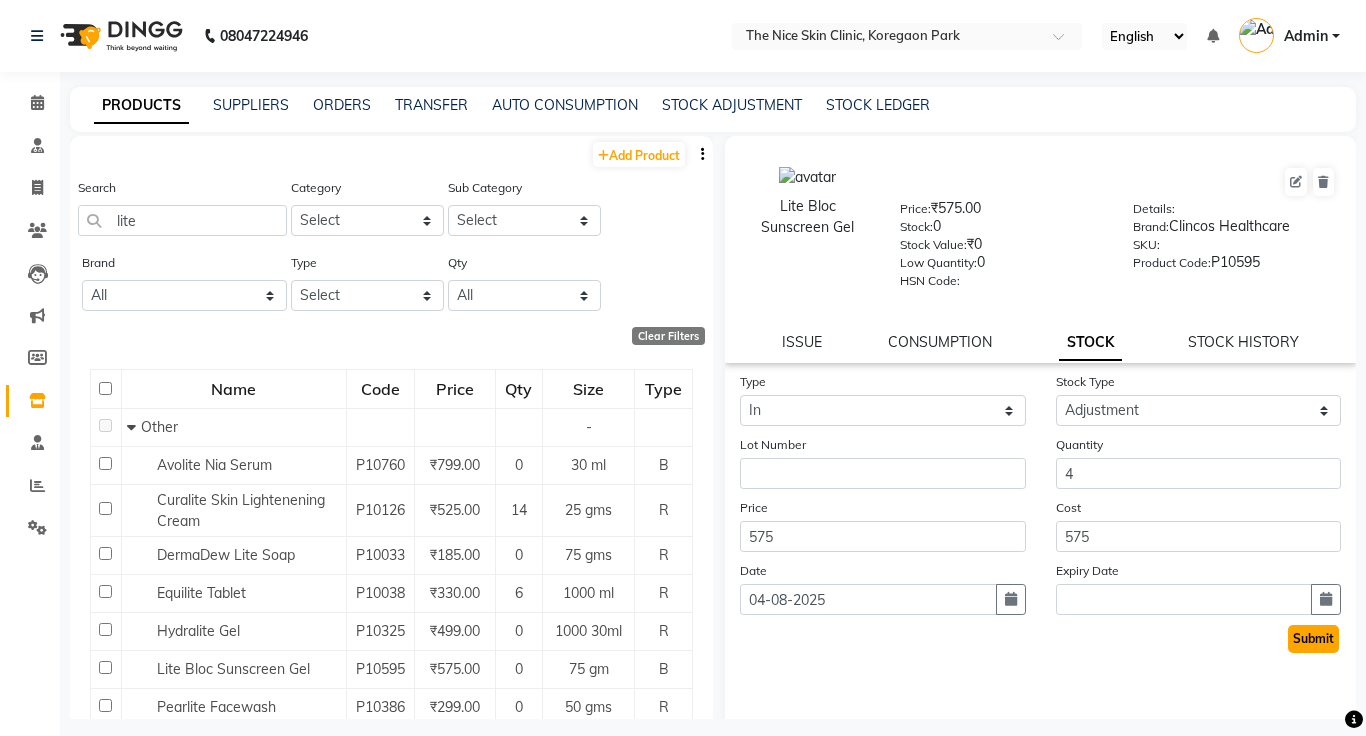 click on "Submit" 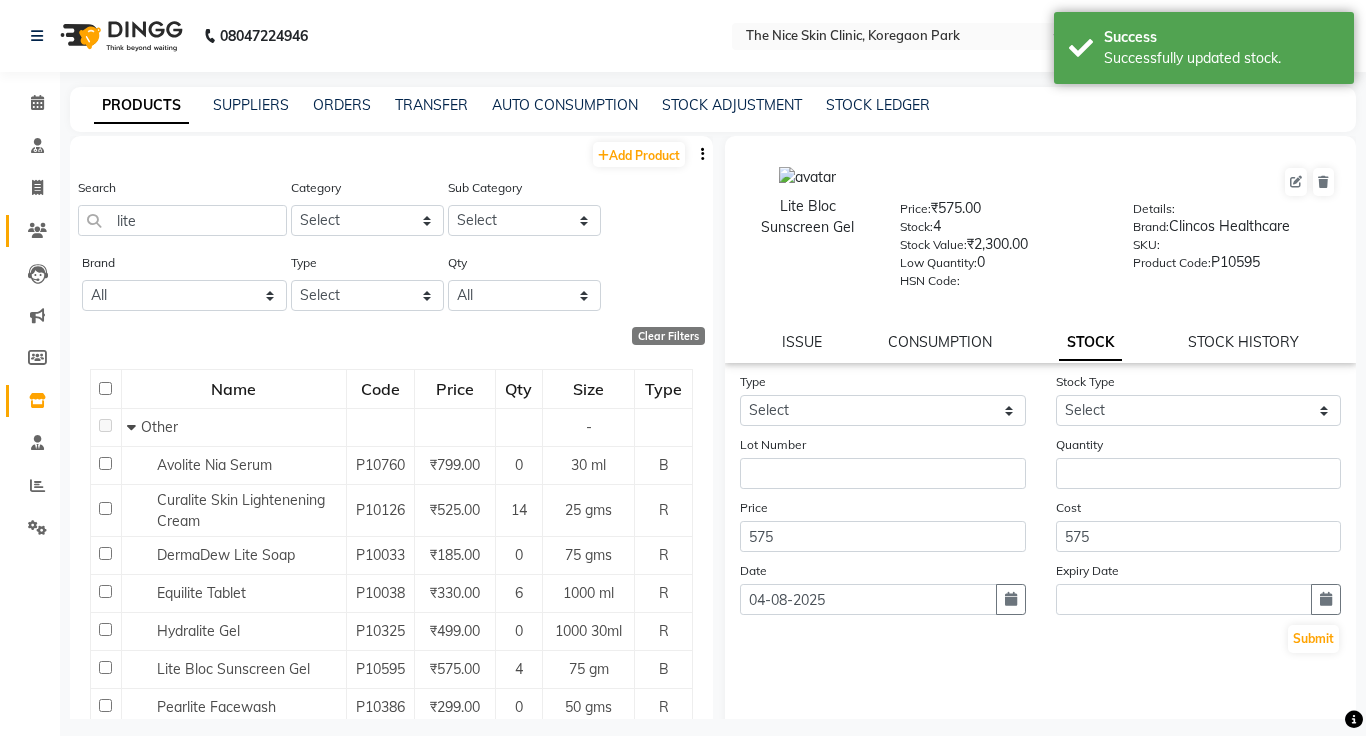 click 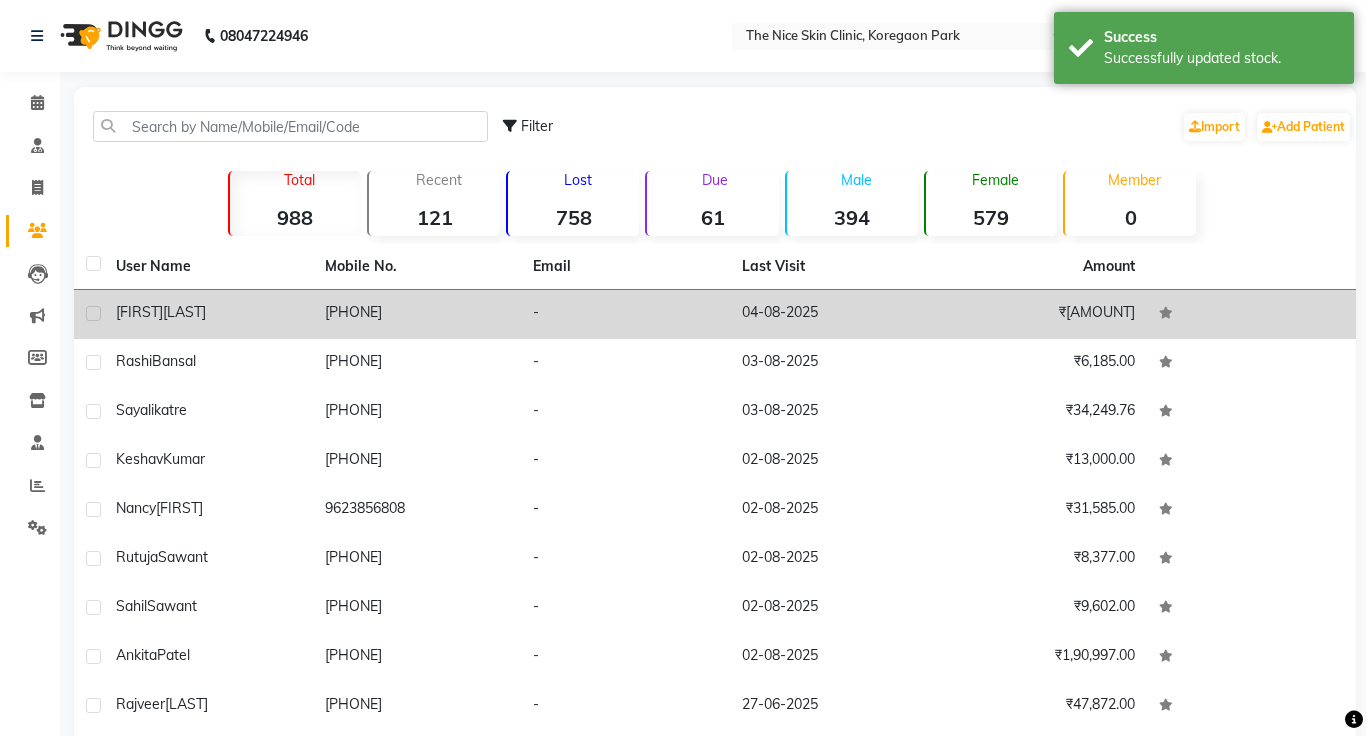 click on "-" 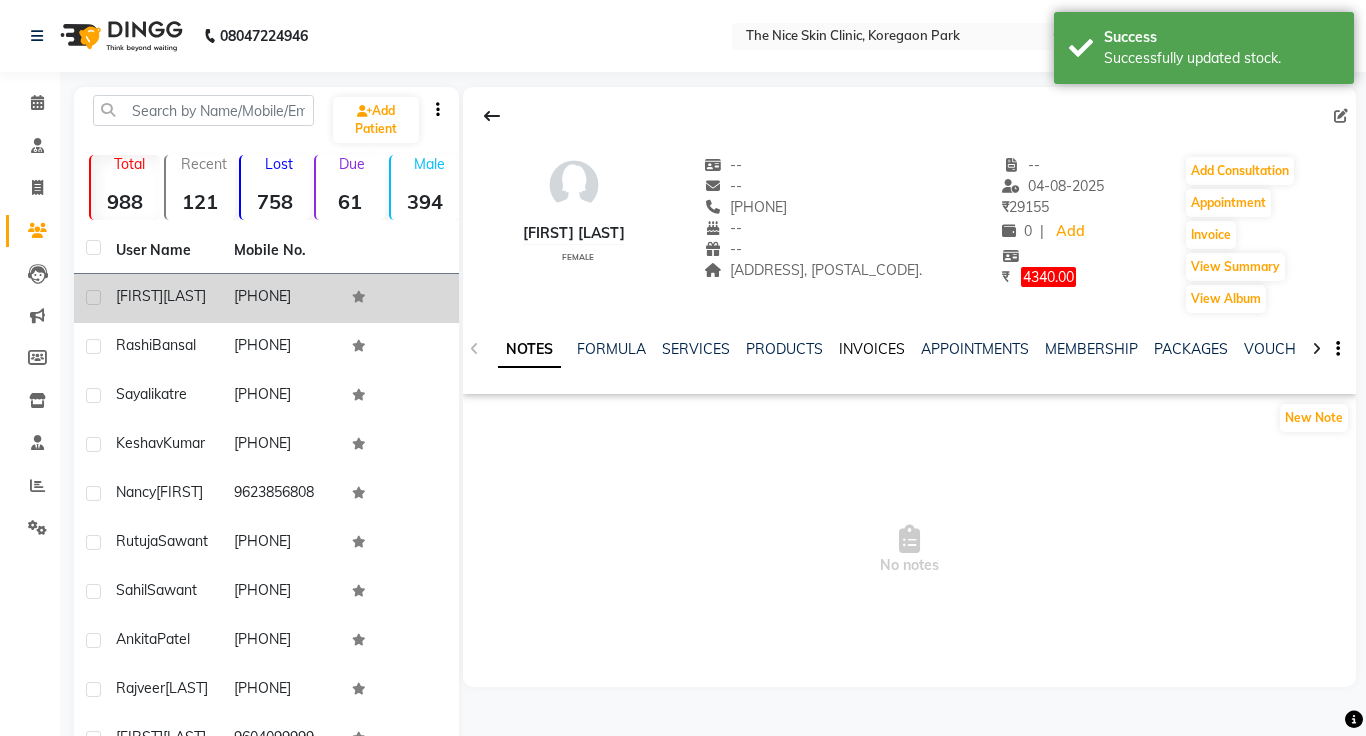 click on "INVOICES" 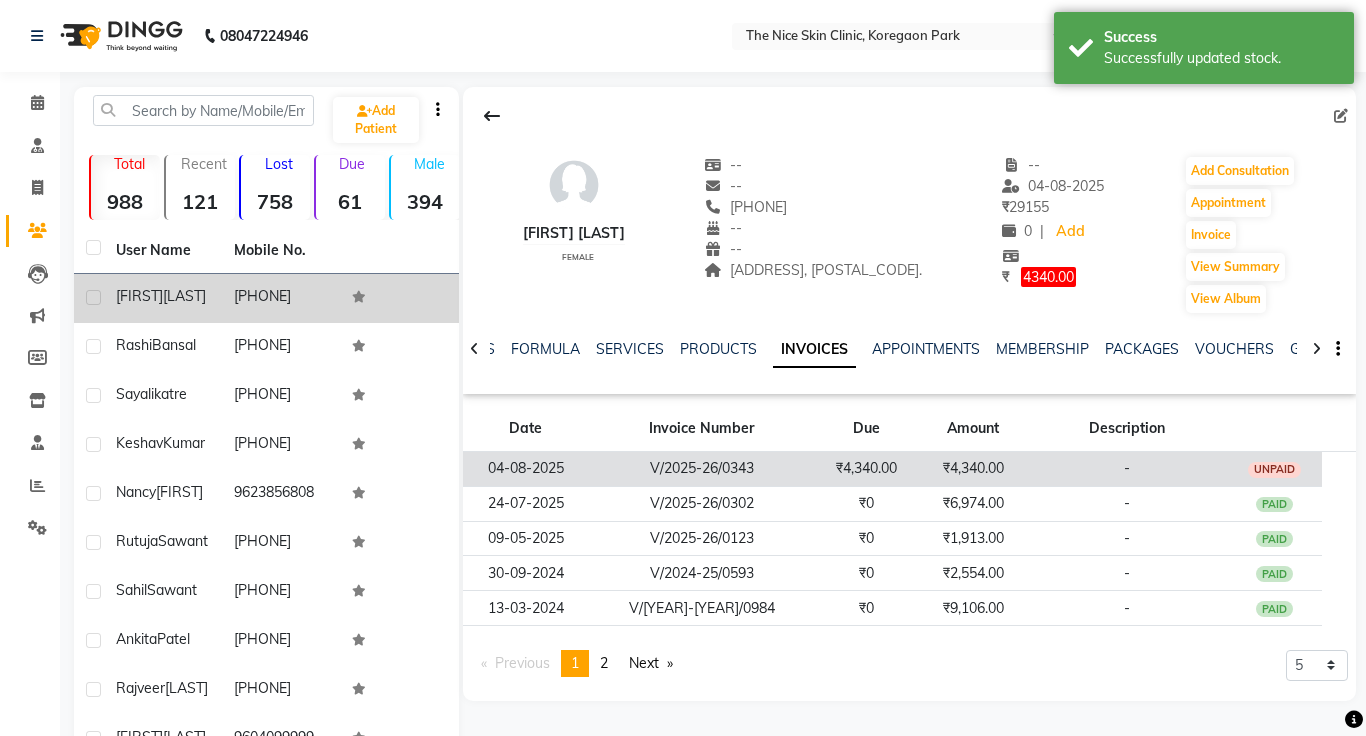 click on "₹4,340.00" 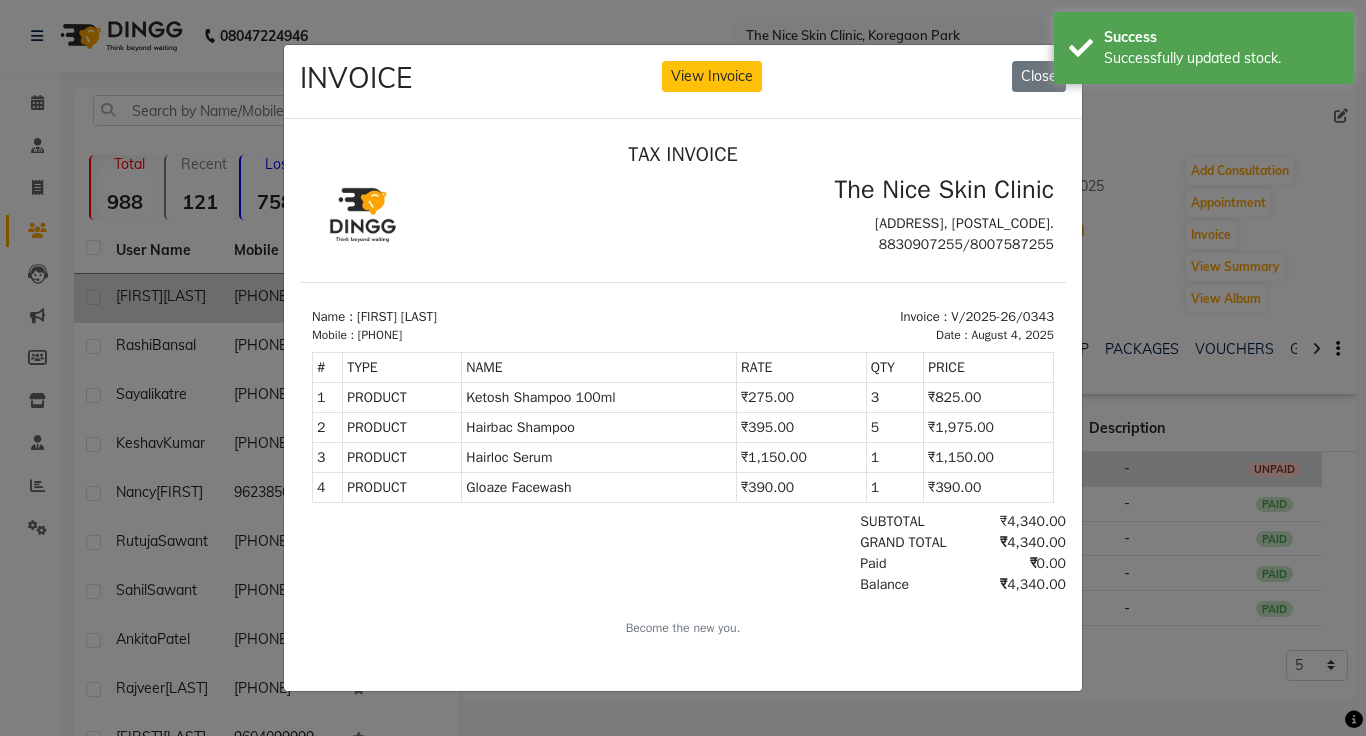 scroll, scrollTop: 0, scrollLeft: 0, axis: both 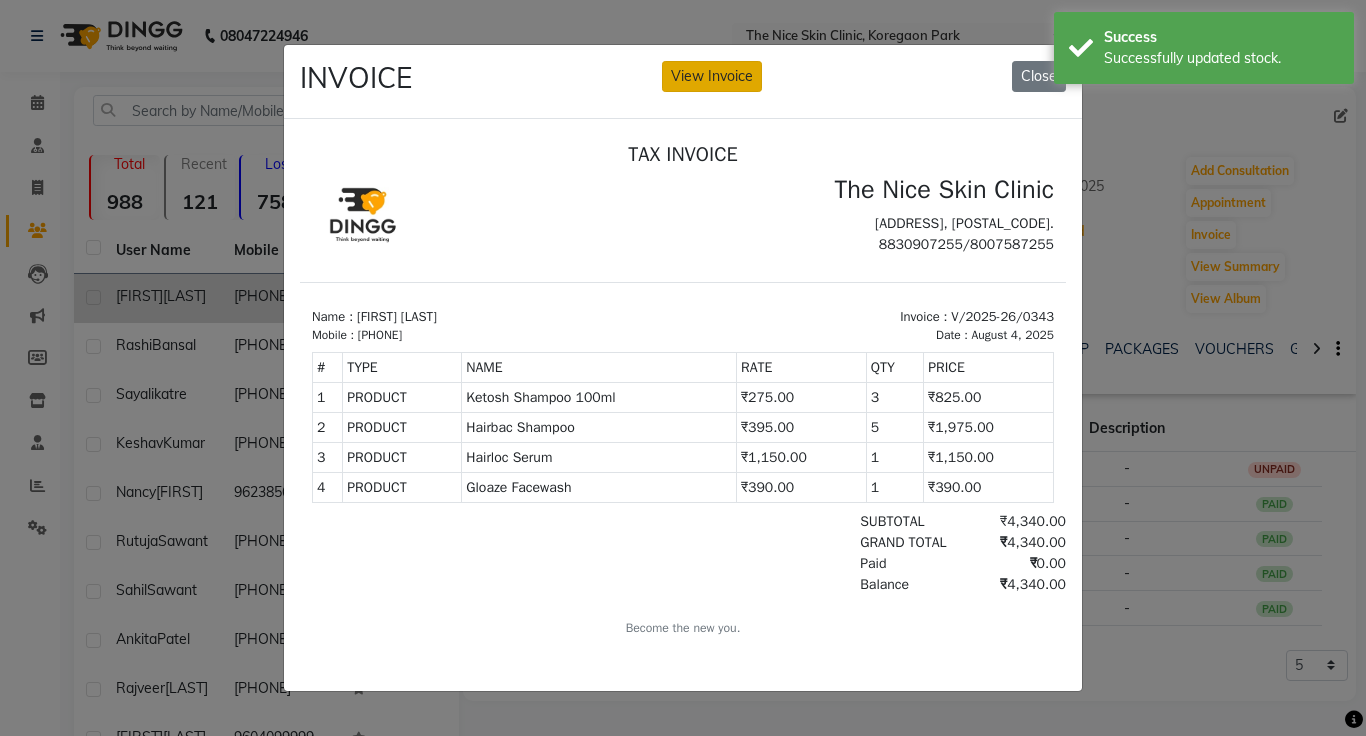 click on "View Invoice" 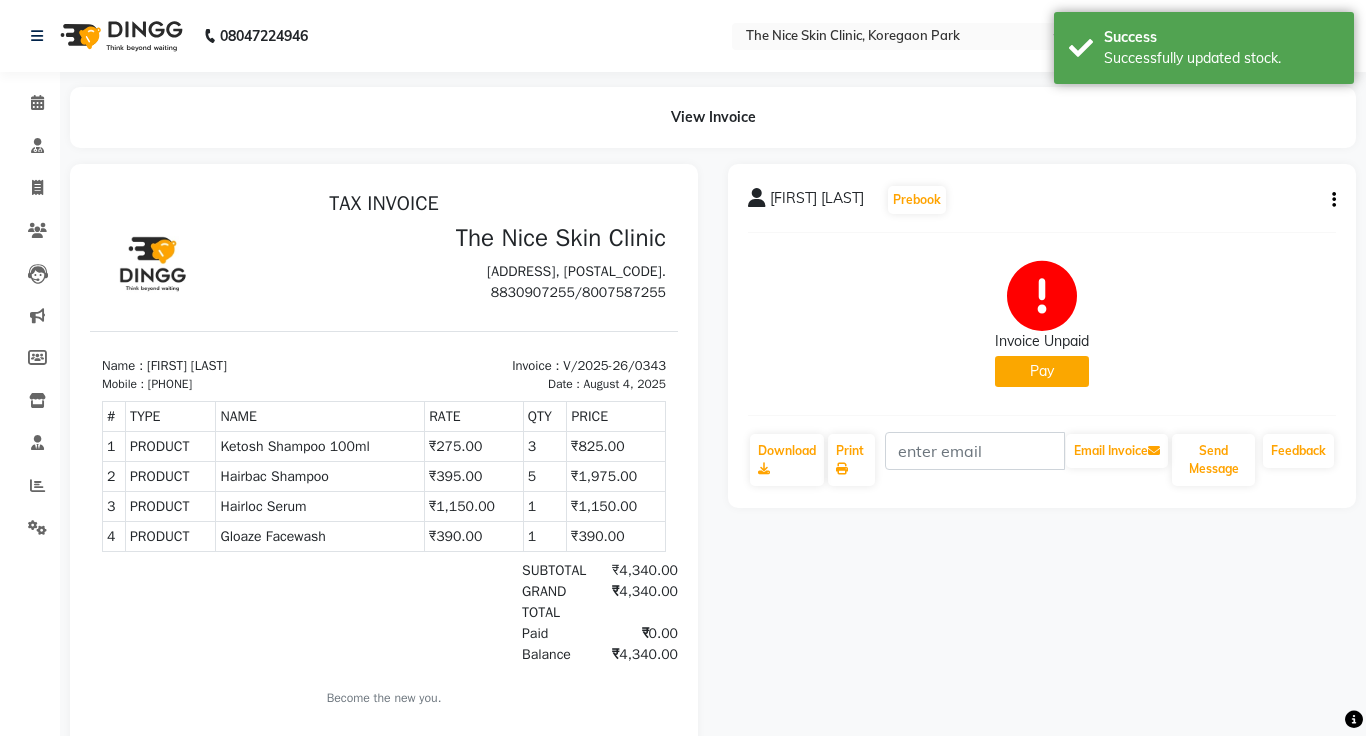 scroll, scrollTop: 0, scrollLeft: 0, axis: both 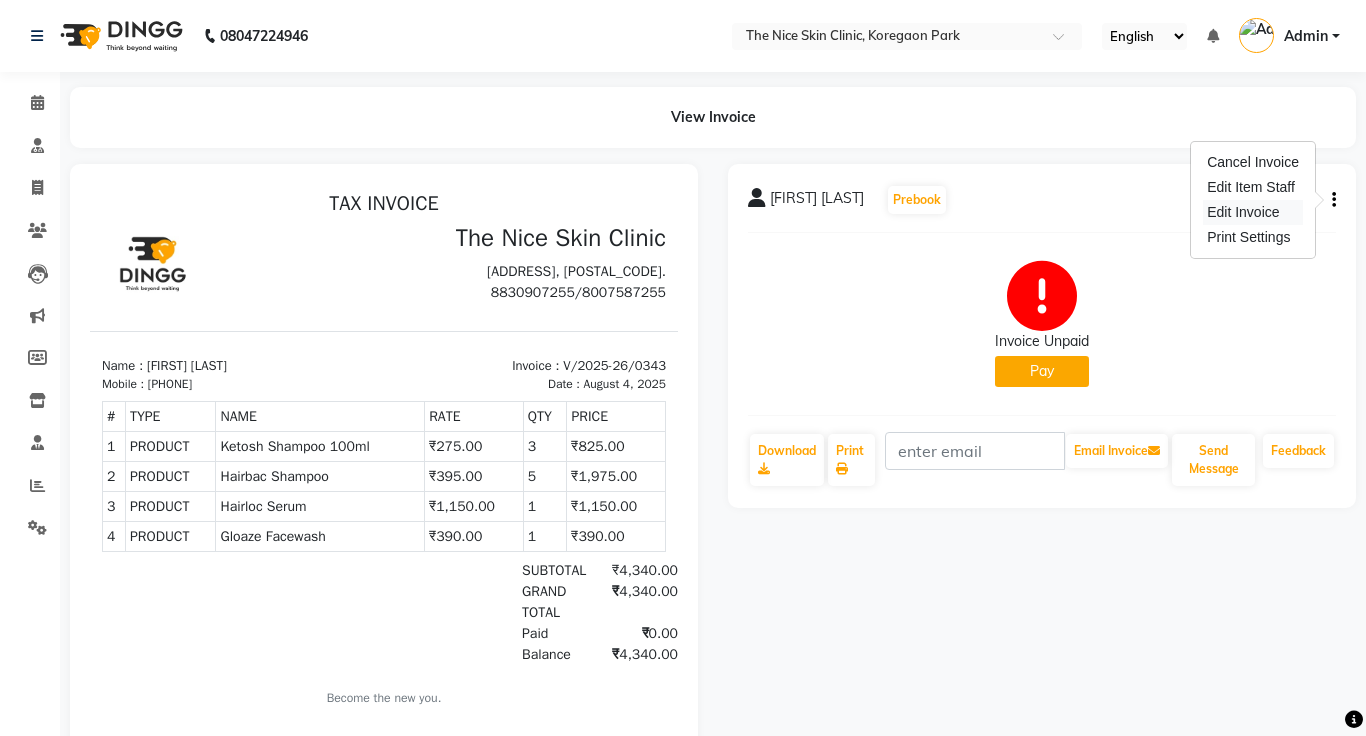 click on "Edit Invoice" at bounding box center [1253, 212] 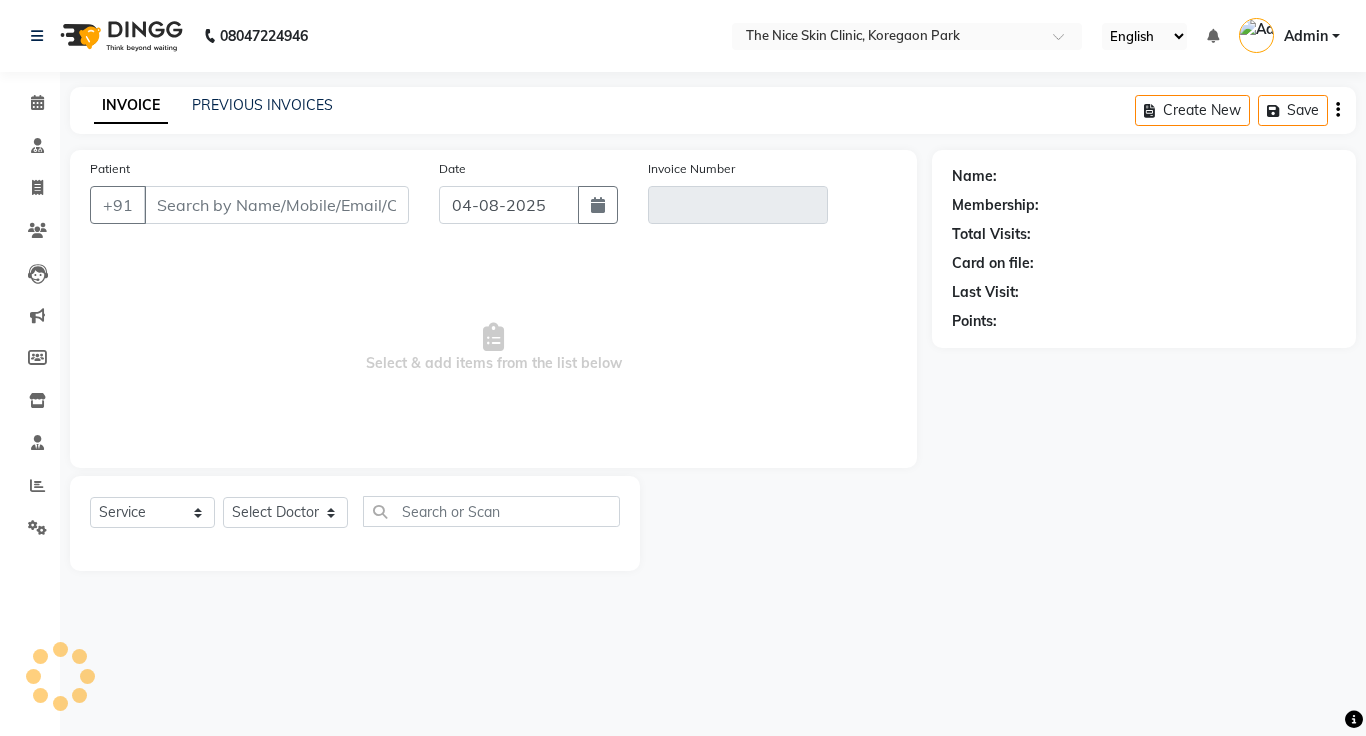 type on "[PHONE]" 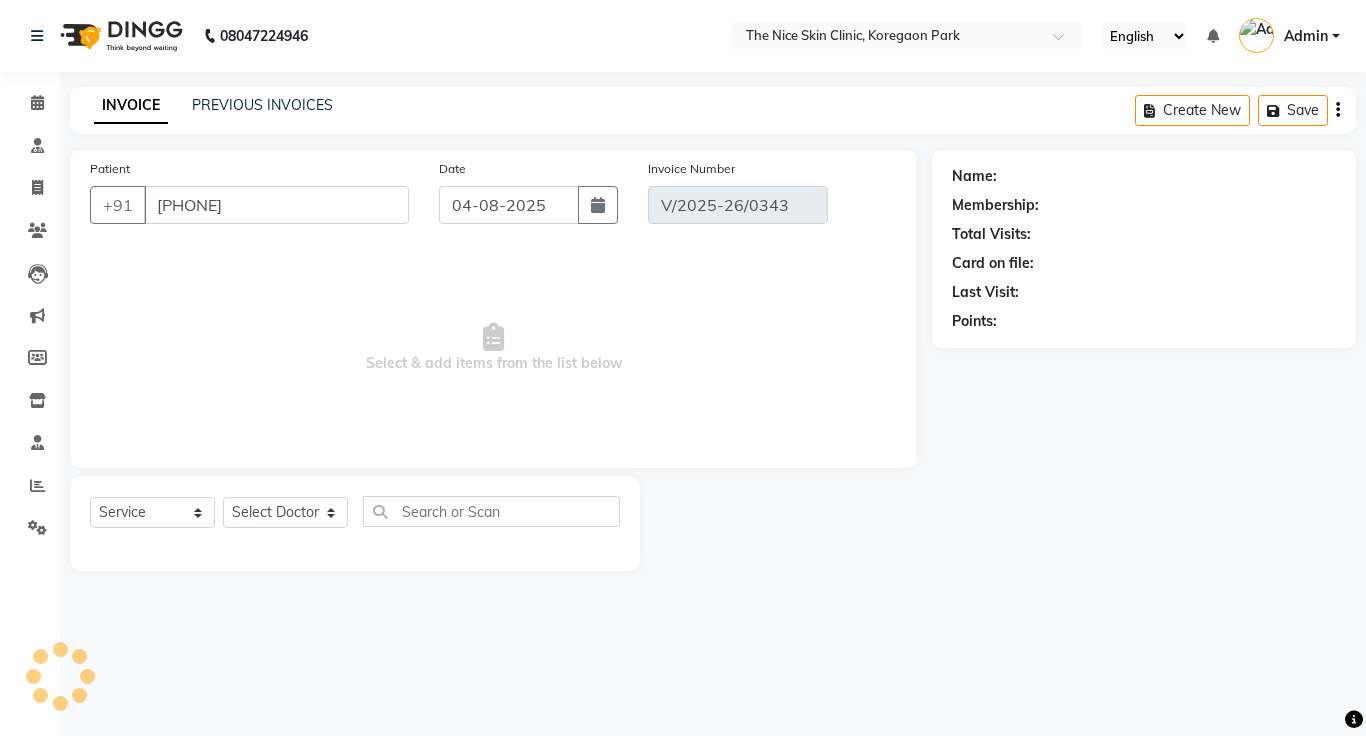 click 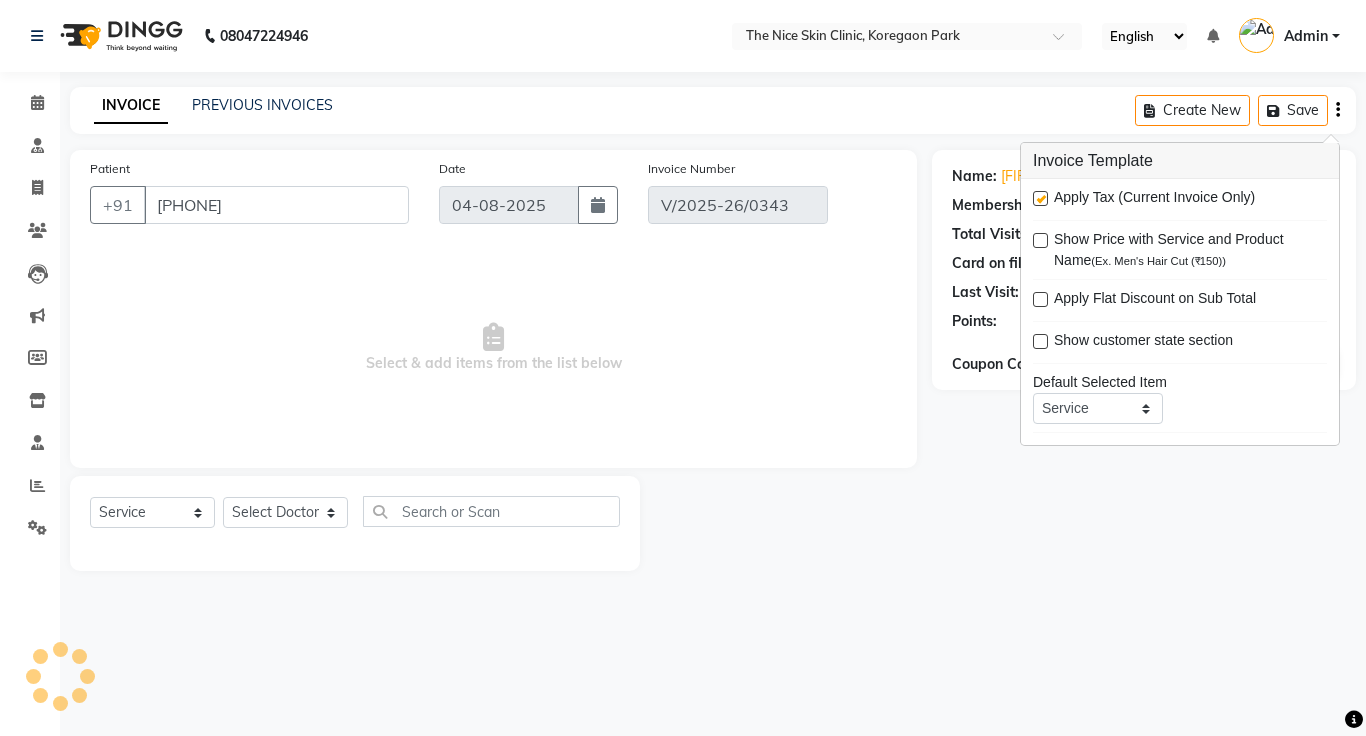 select on "select" 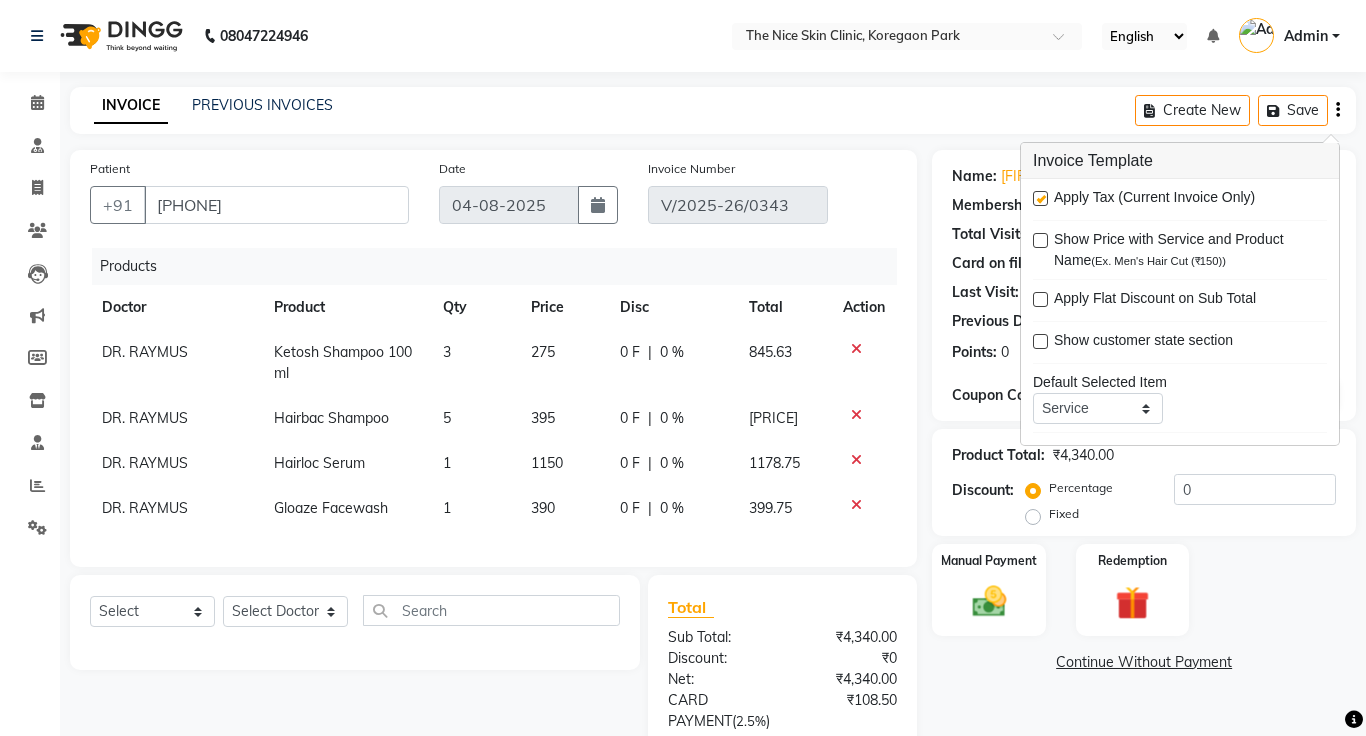 click at bounding box center [1040, 198] 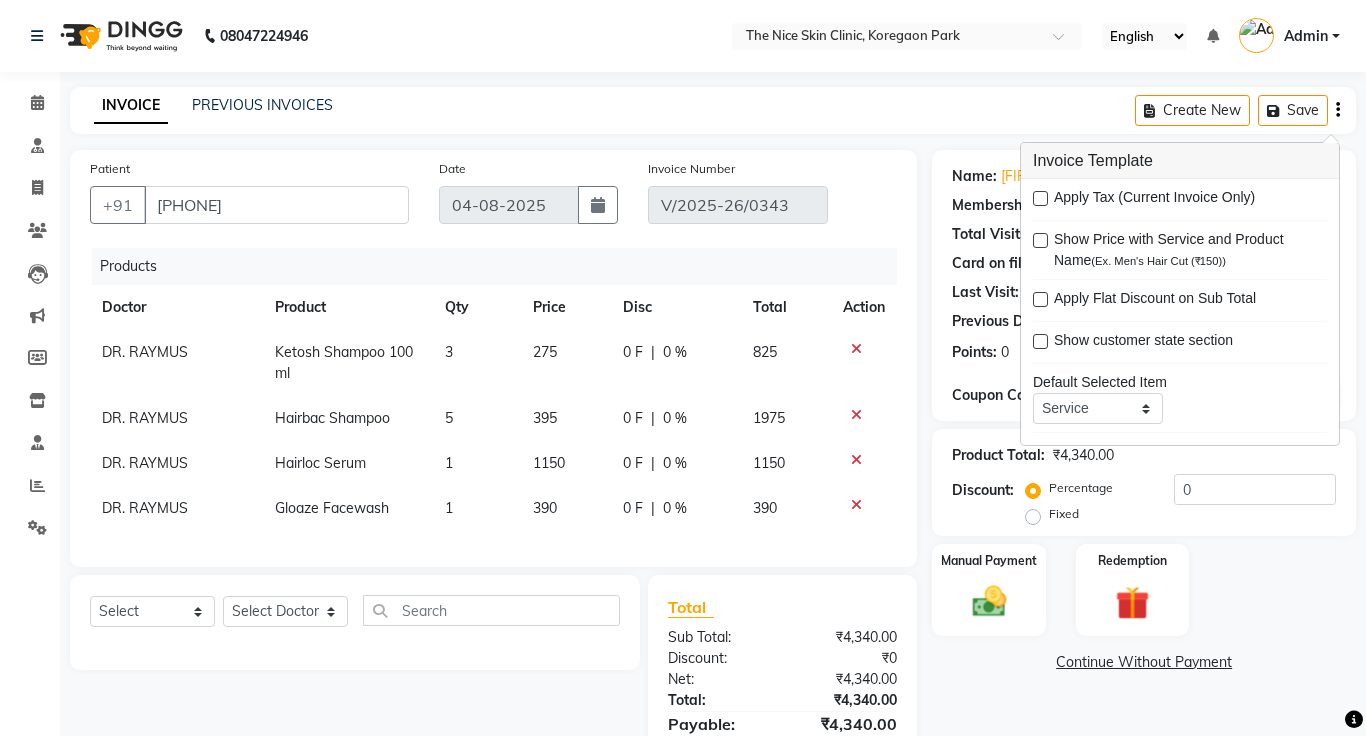 click on "INVOICE PREVIOUS INVOICES Create New Save Patient +[PHONE] Date [DATE] Invoice Number V/2025-26/0343 Products Doctor Product Qty Price Disc Total Action DR. [LAST] Ketosh Shampoo 100ml 3 275 0 F | 0 % 825 DR. [LAST] Hairbac Shampoo 5 395 0 F | 0 % 1975 DR. [LAST] Hairloc Serum 1 1150 0 F | 0 % 1150 DR. [LAST] Gloaze Facewash 1 390 0 F | 0 % 390 Select Service Product Membership Package Voucher Prepaid Gift Card Select Doctor [LAST] [LAST] DR. [LAST] DR. [LAST] [LAST] [LAST] Total Sub Total: ₹4,340.00 Discount: ₹0 Net: ₹4,340.00 Total: ₹4,340.00 Payable: ₹4,340.00 Paid: ₹0 Balance : ₹4,340.00 Name: [FIRST] [LAST] Membership: No Active Membership Total Visits: 6 Card on file: 0 Last Visit: [DATE] Previous Due: ₹4,340.00 Pay Points: 0 Coupon Code Apply Product Total: ₹4,340.00 Discount: Percentage Fixed 0 Manual Payment Redemption Continue Without Payment" 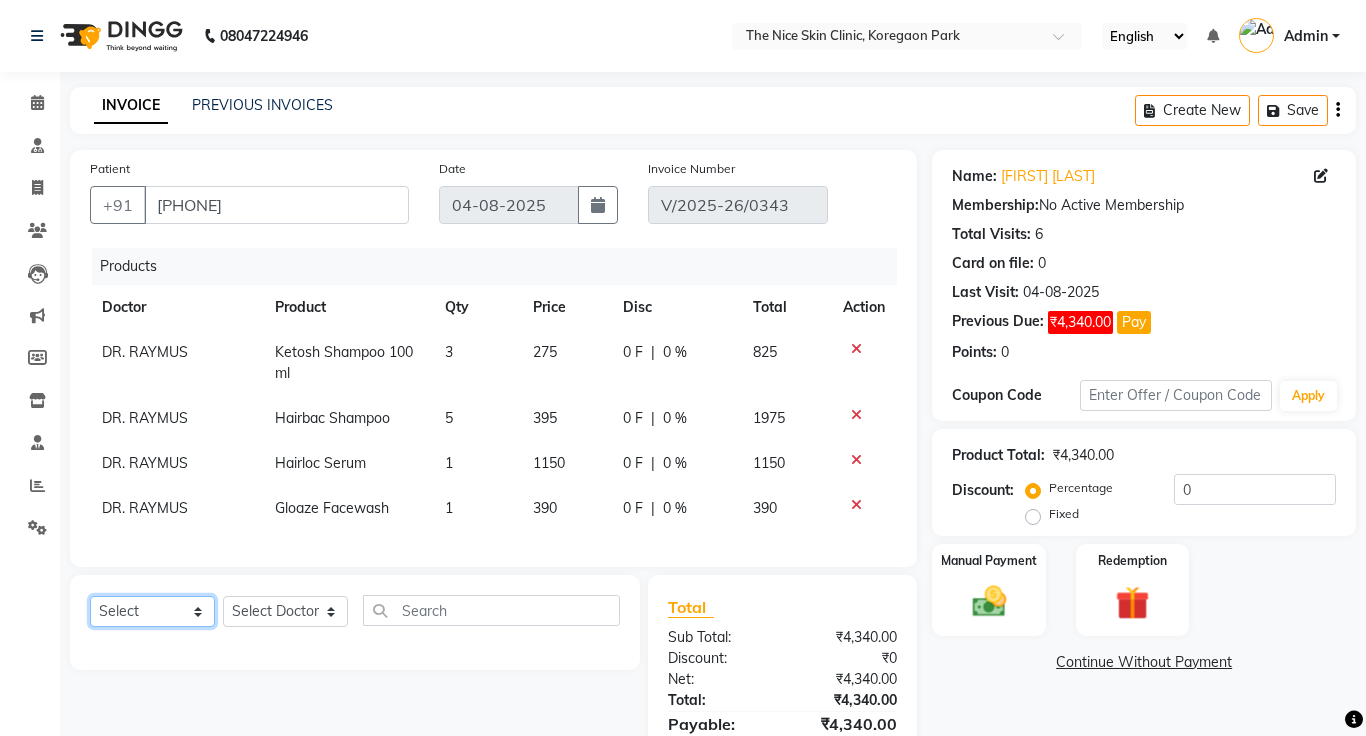 click on "Select  Service  Product  Membership  Package Voucher Prepaid Gift Card" 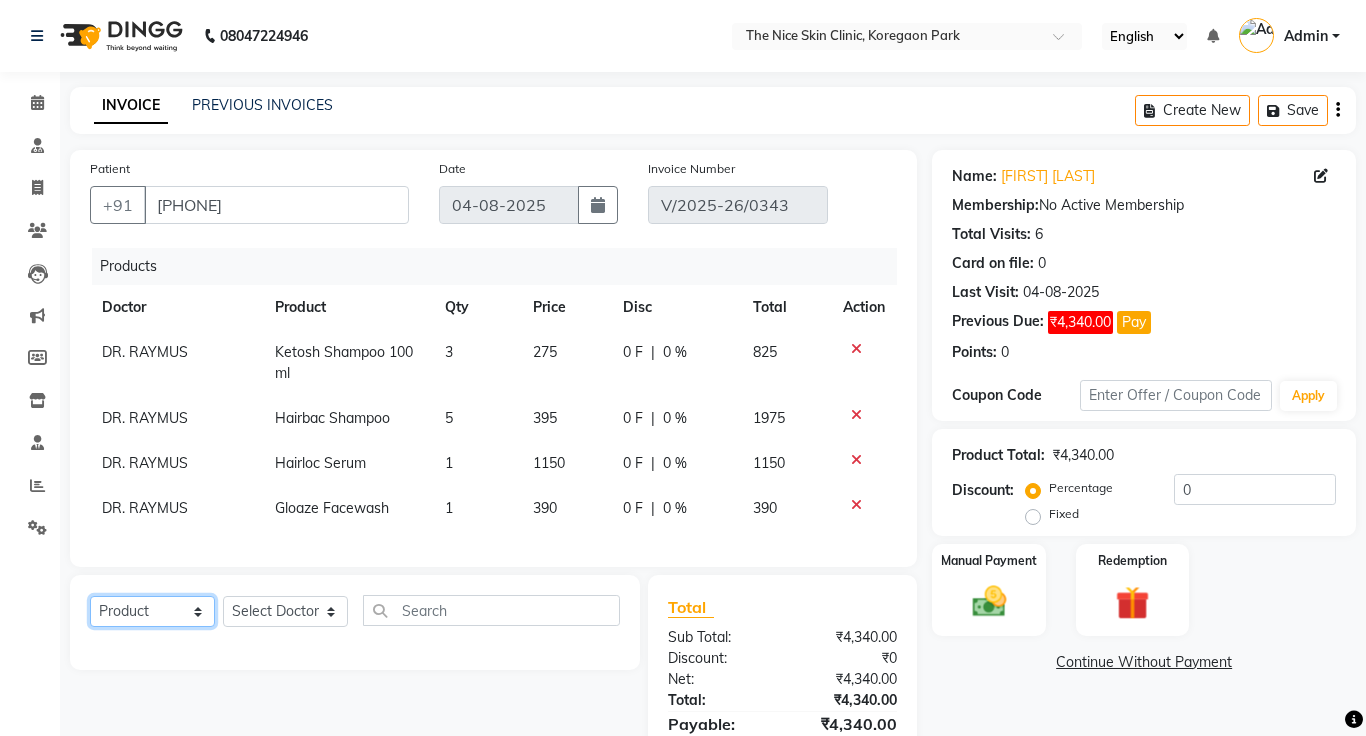 click on "Select  Service  Product  Membership  Package Voucher Prepaid Gift Card" 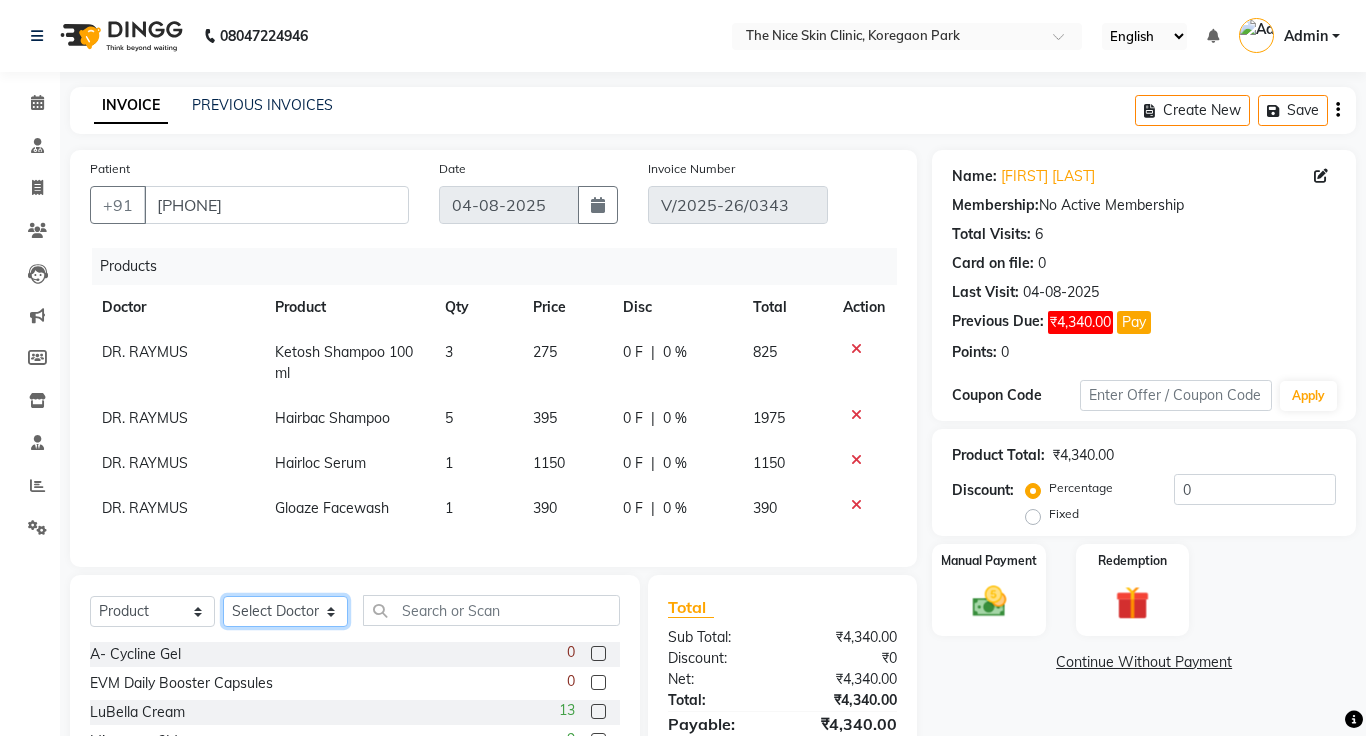 click on "Select Doctor Amrapali Padale DR. JOSEPH DR. RAYMUS Kshitija Sandhya Pawar" 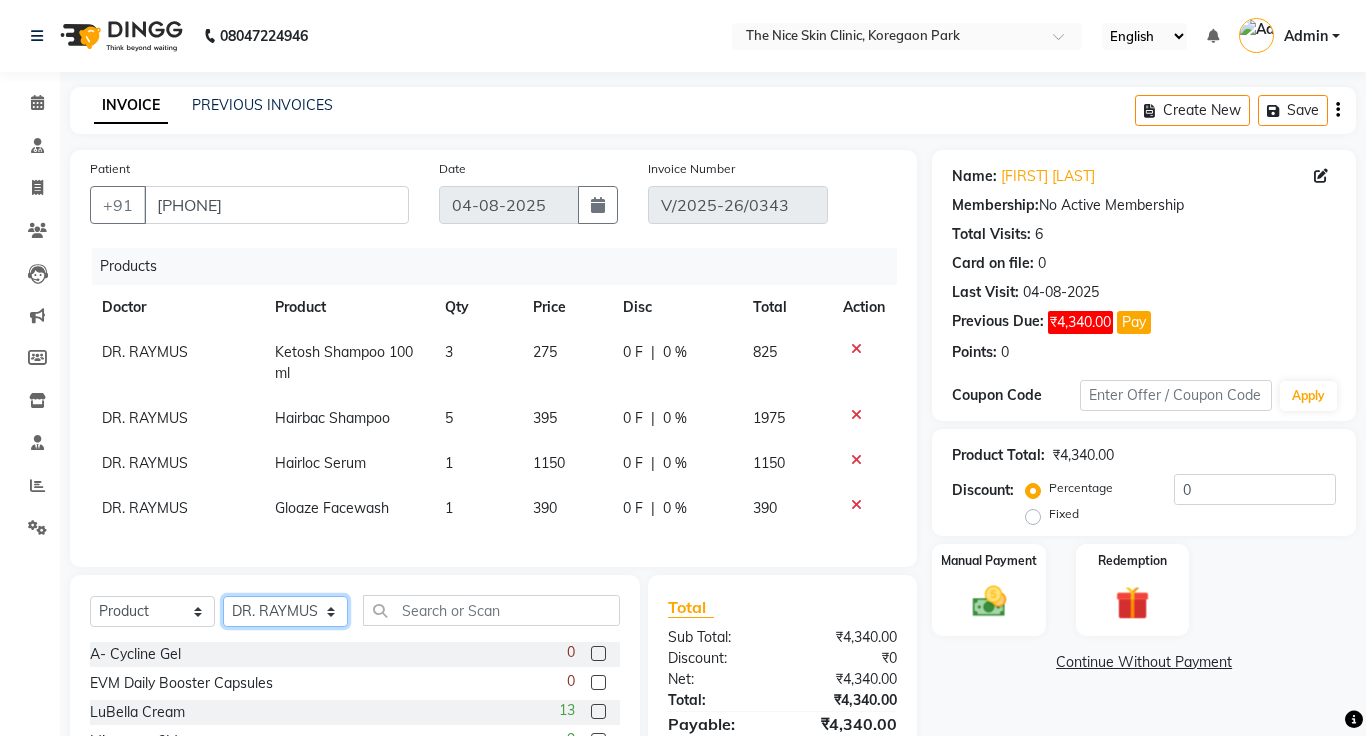click on "Select Doctor Amrapali Padale DR. JOSEPH DR. RAYMUS Kshitija Sandhya Pawar" 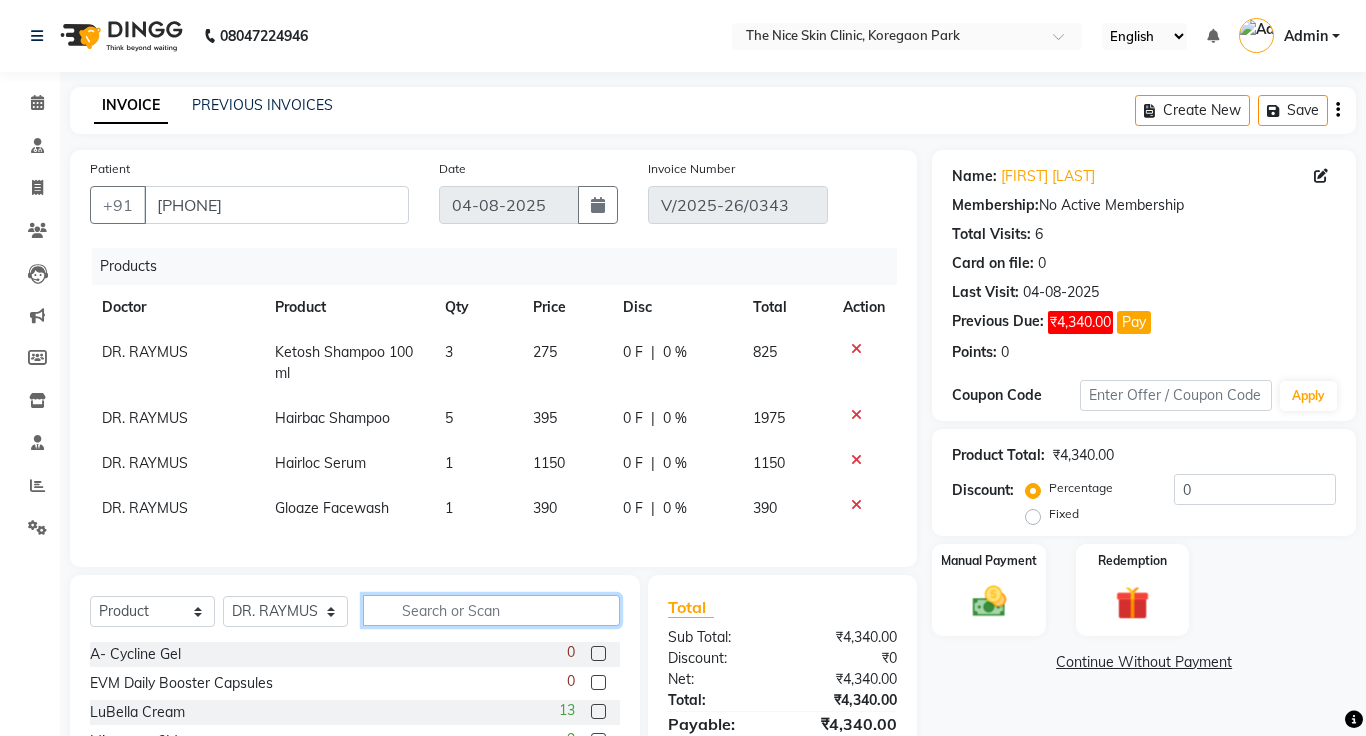 click 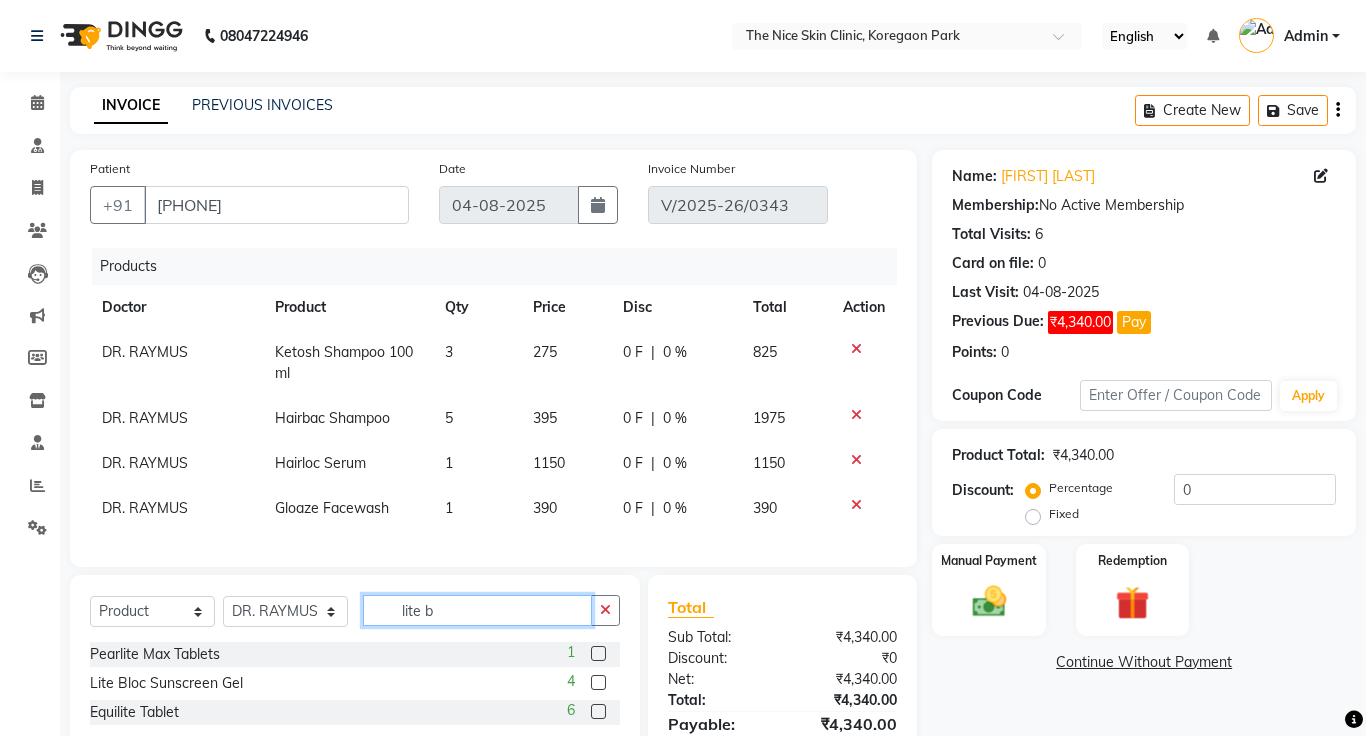 type on "lite b" 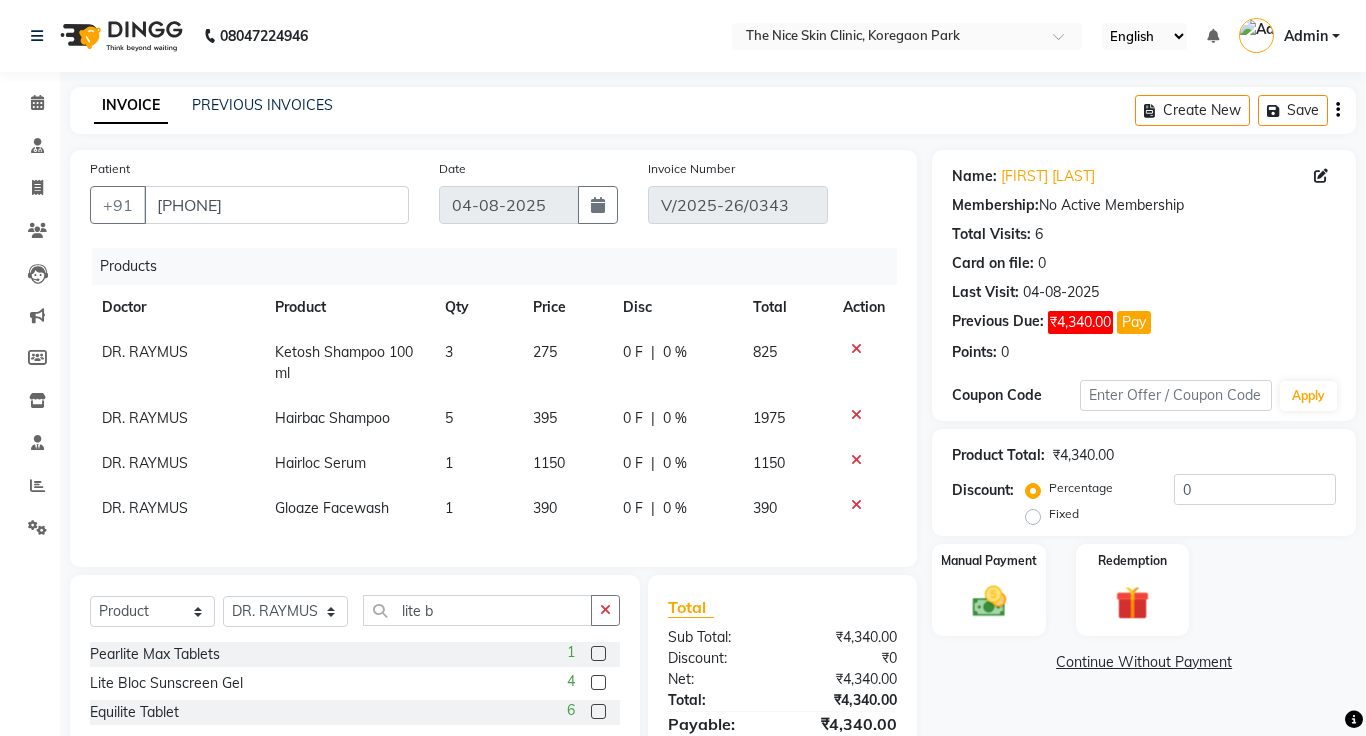 click 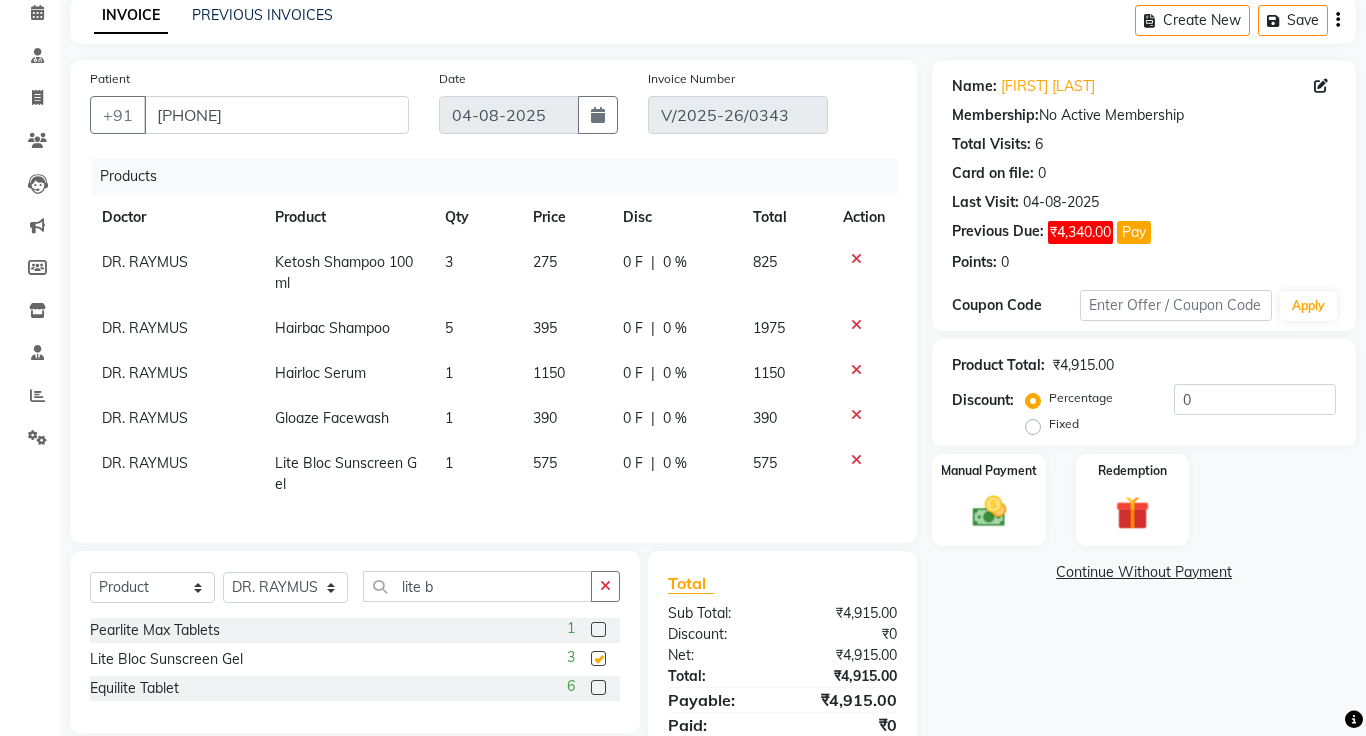checkbox on "false" 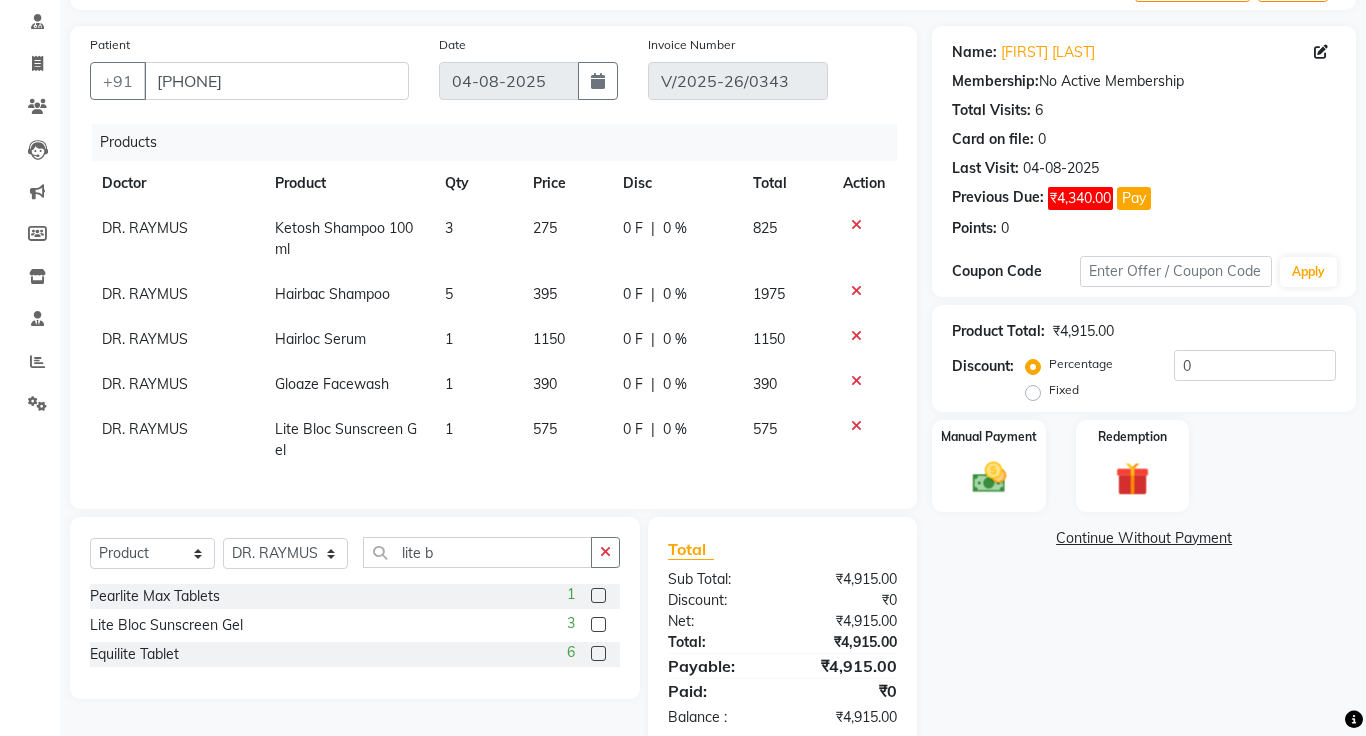 scroll, scrollTop: 166, scrollLeft: 0, axis: vertical 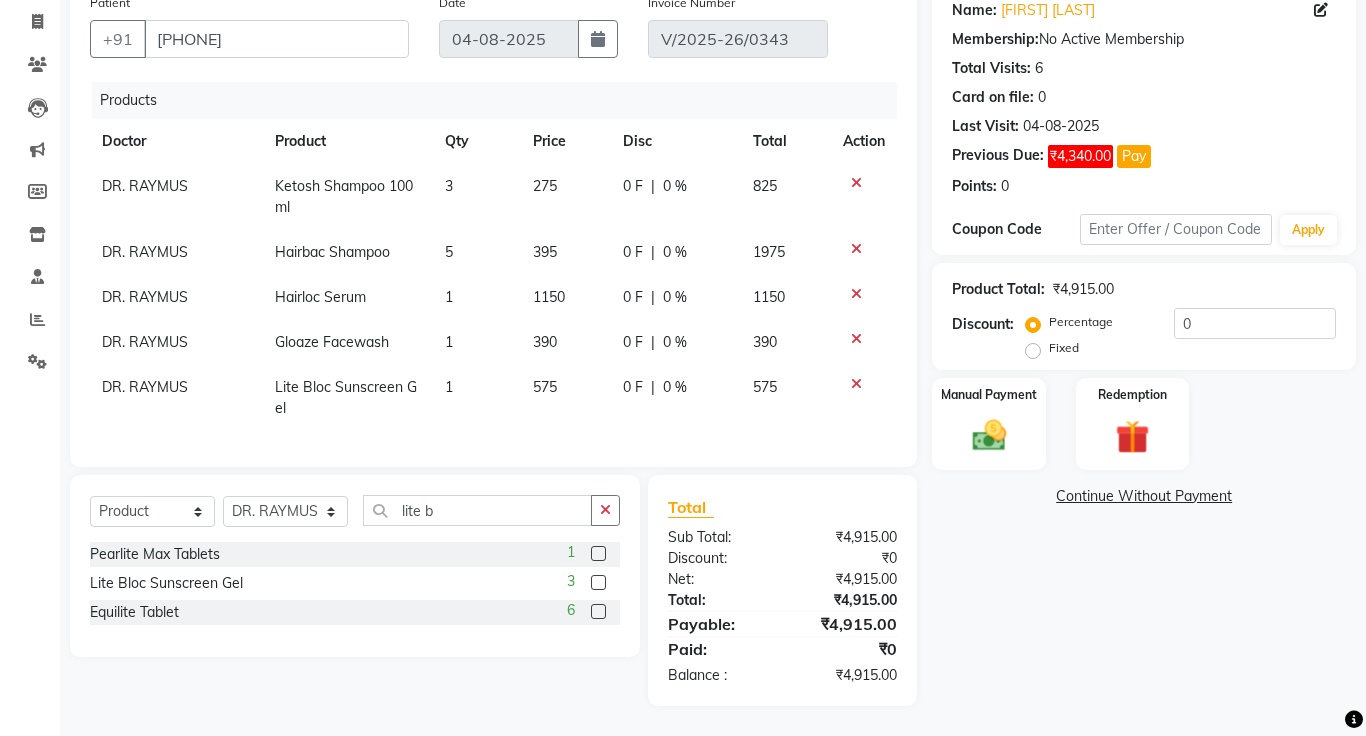 click on "Continue Without Payment" 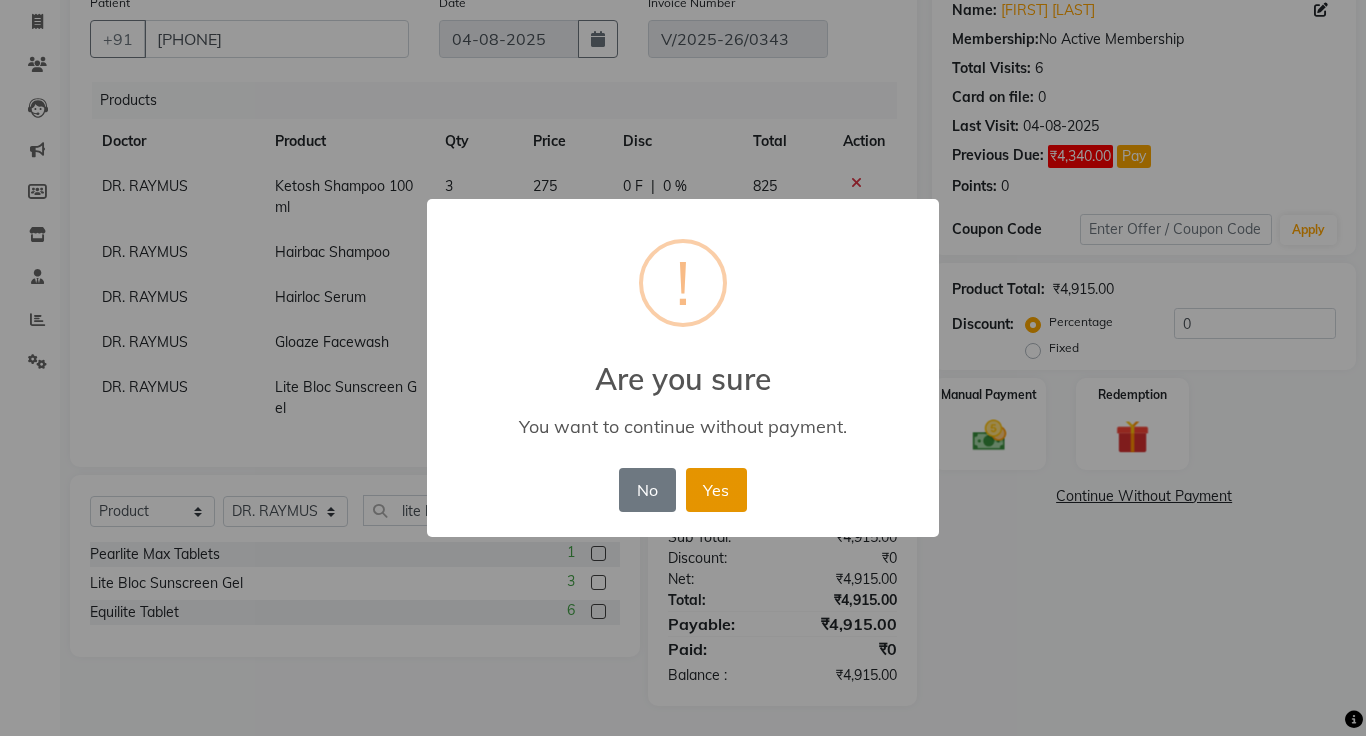 click on "Yes" at bounding box center [716, 490] 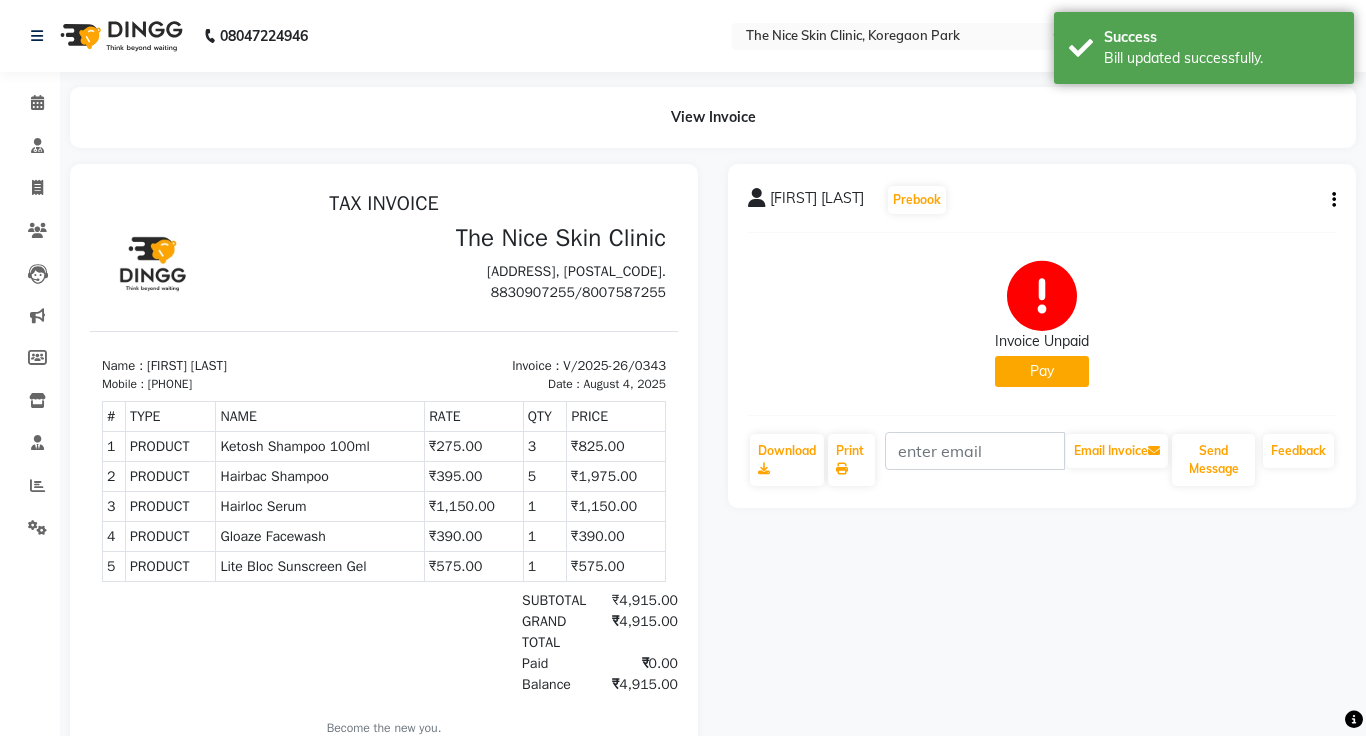 scroll, scrollTop: 0, scrollLeft: 0, axis: both 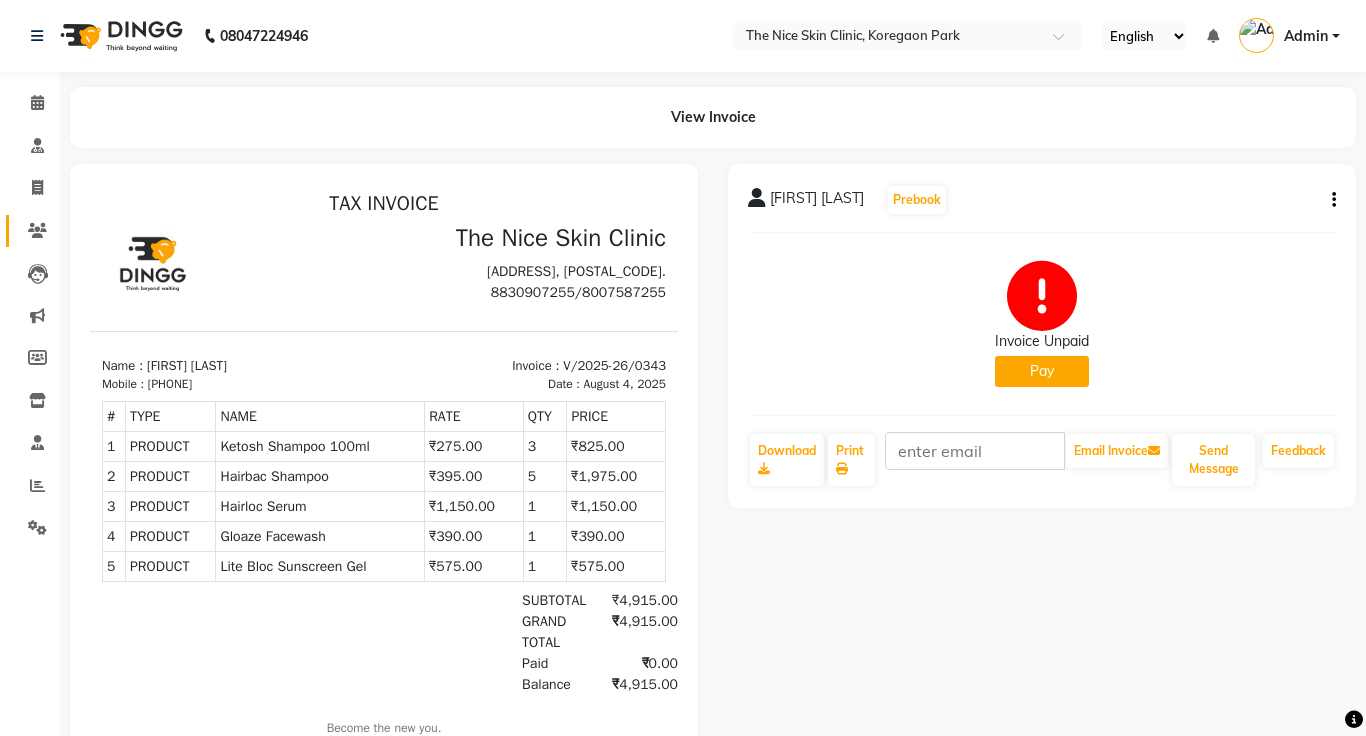 click on "Patients" 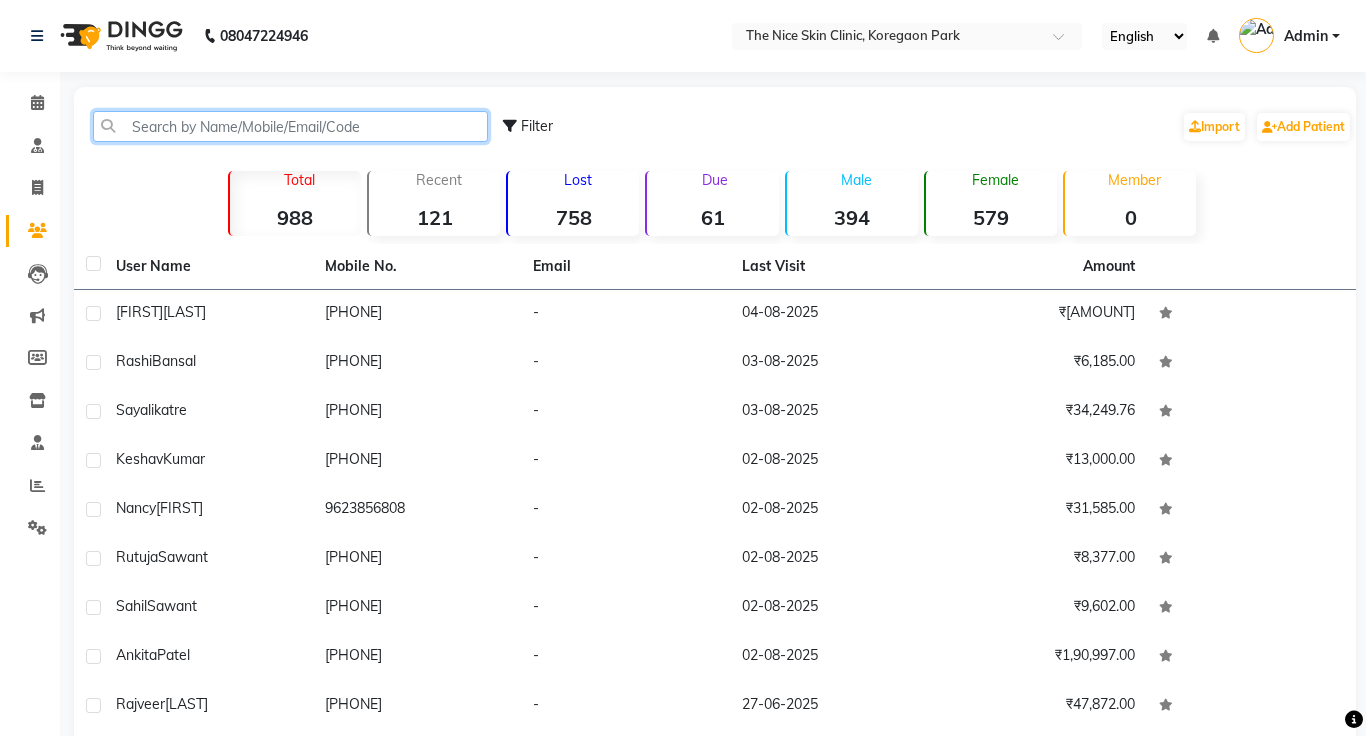 click 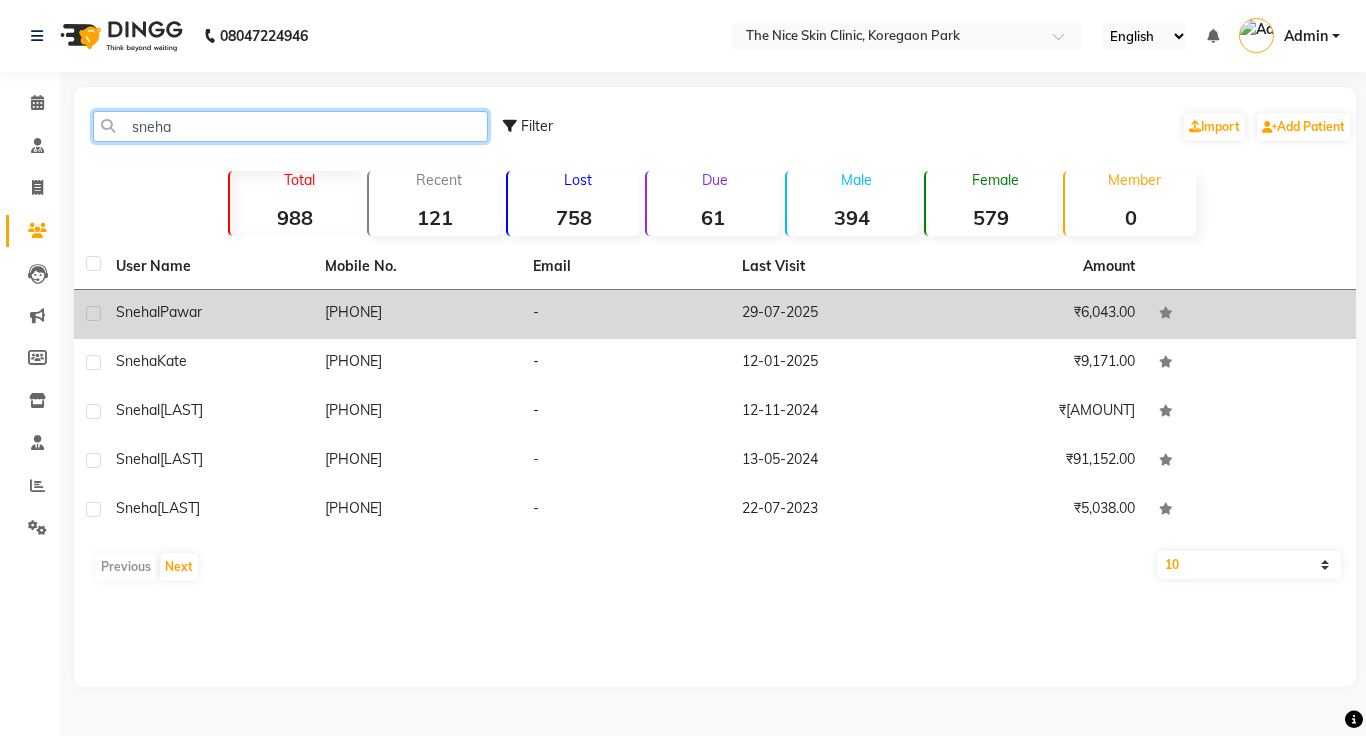 type on "sneha" 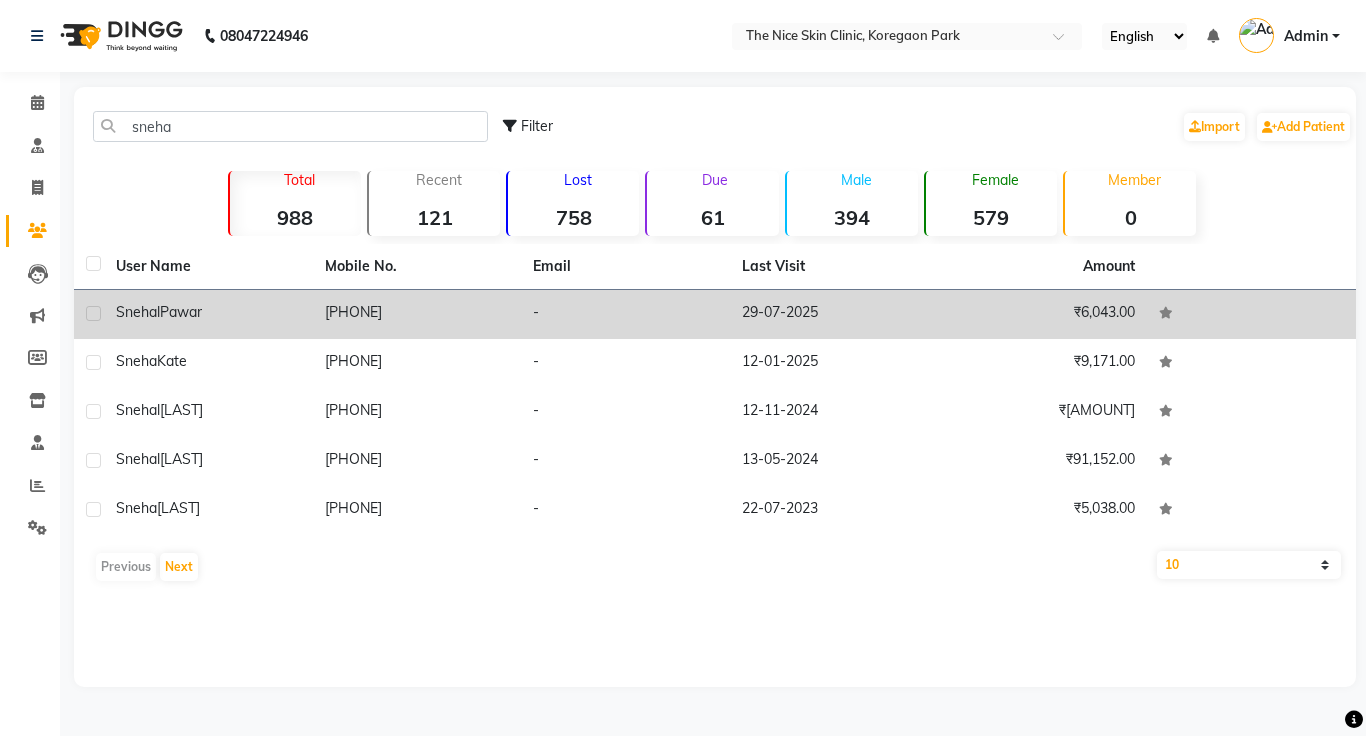 click on "29-07-2025" 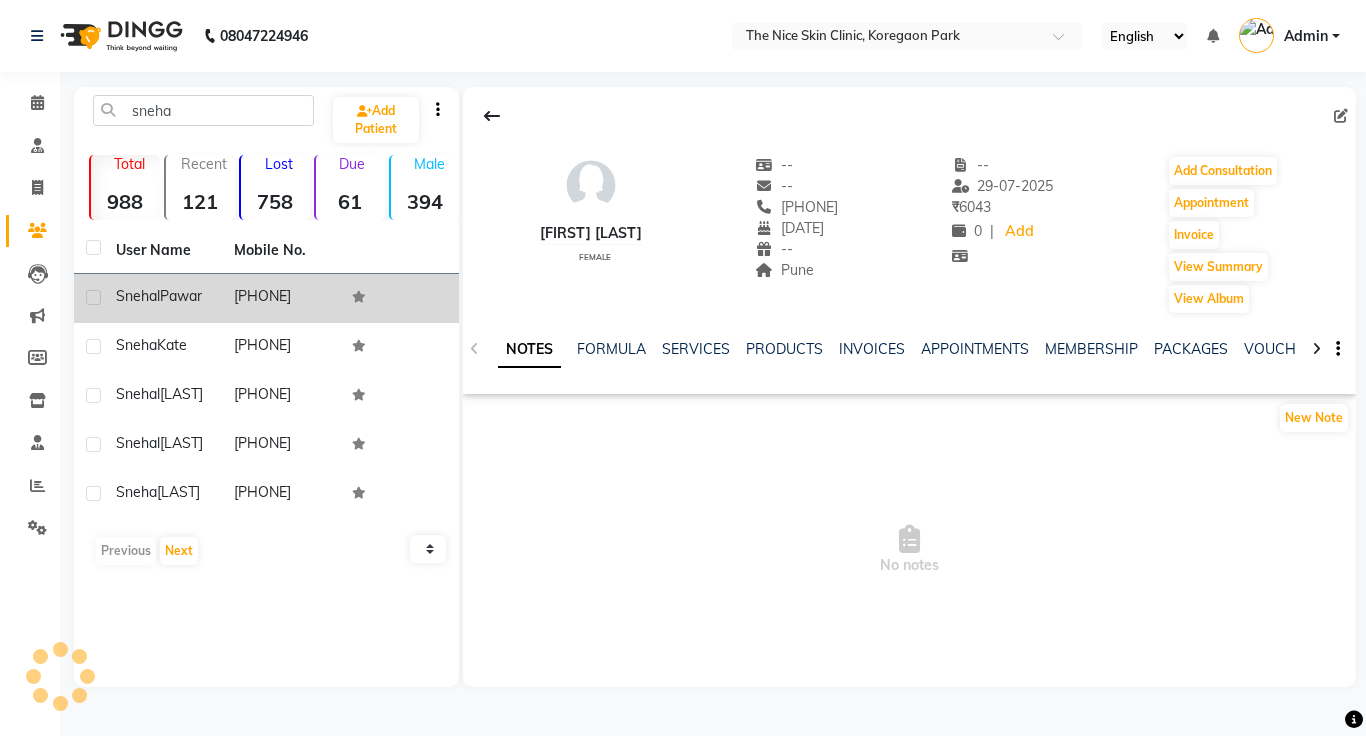 click on "New Note" 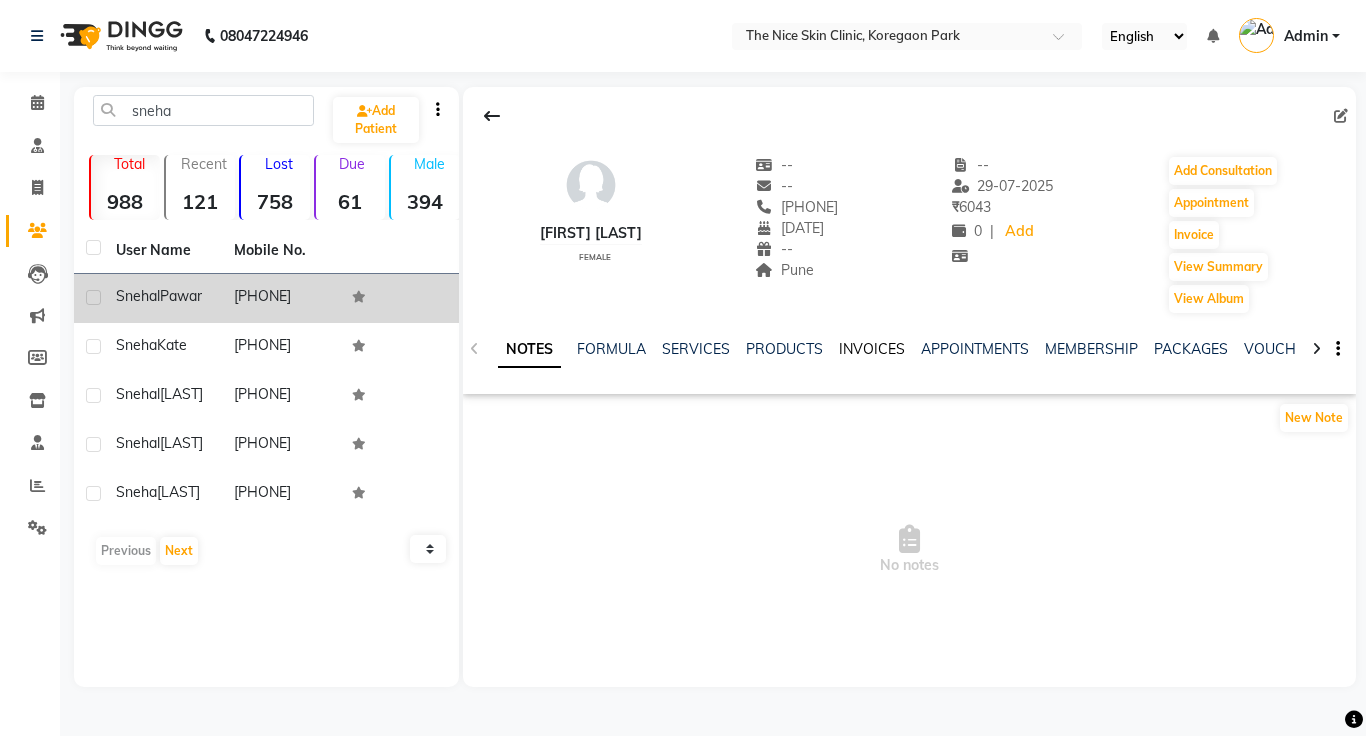 click on "INVOICES" 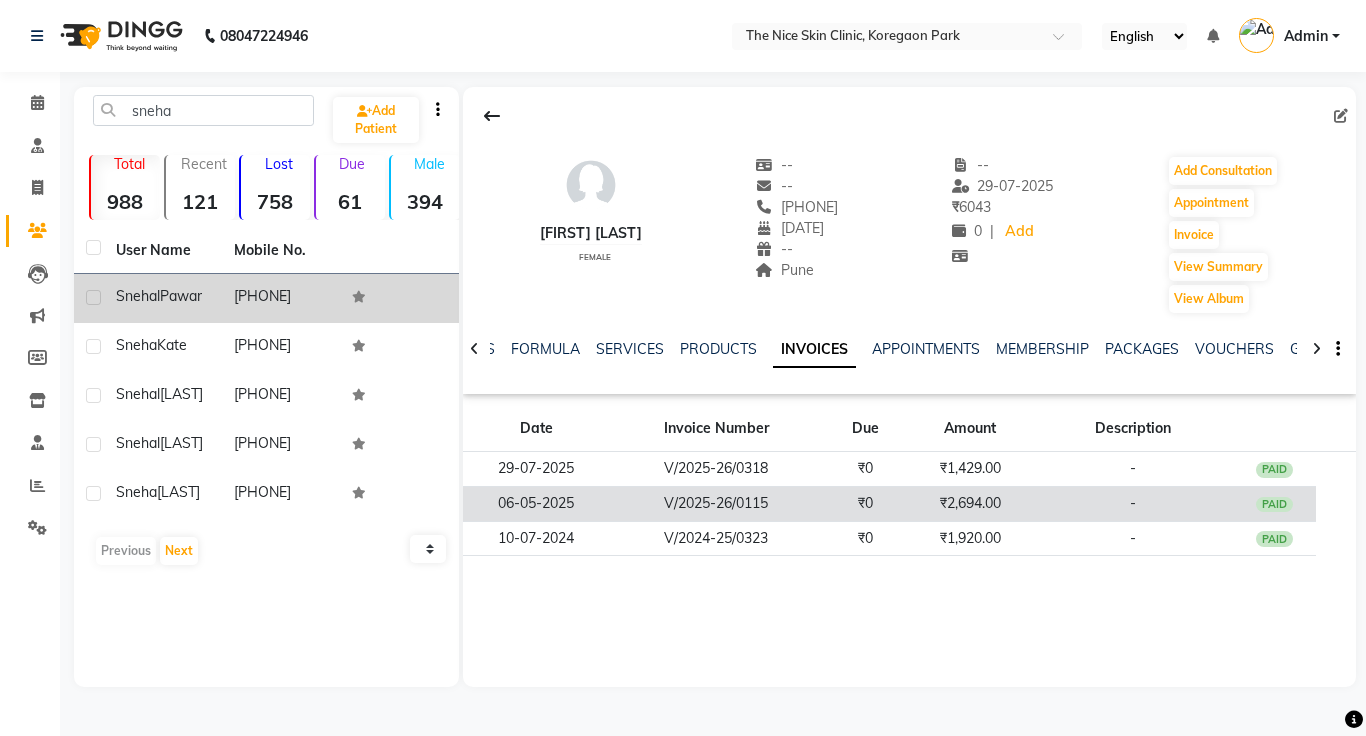 click on "₹2,694.00" 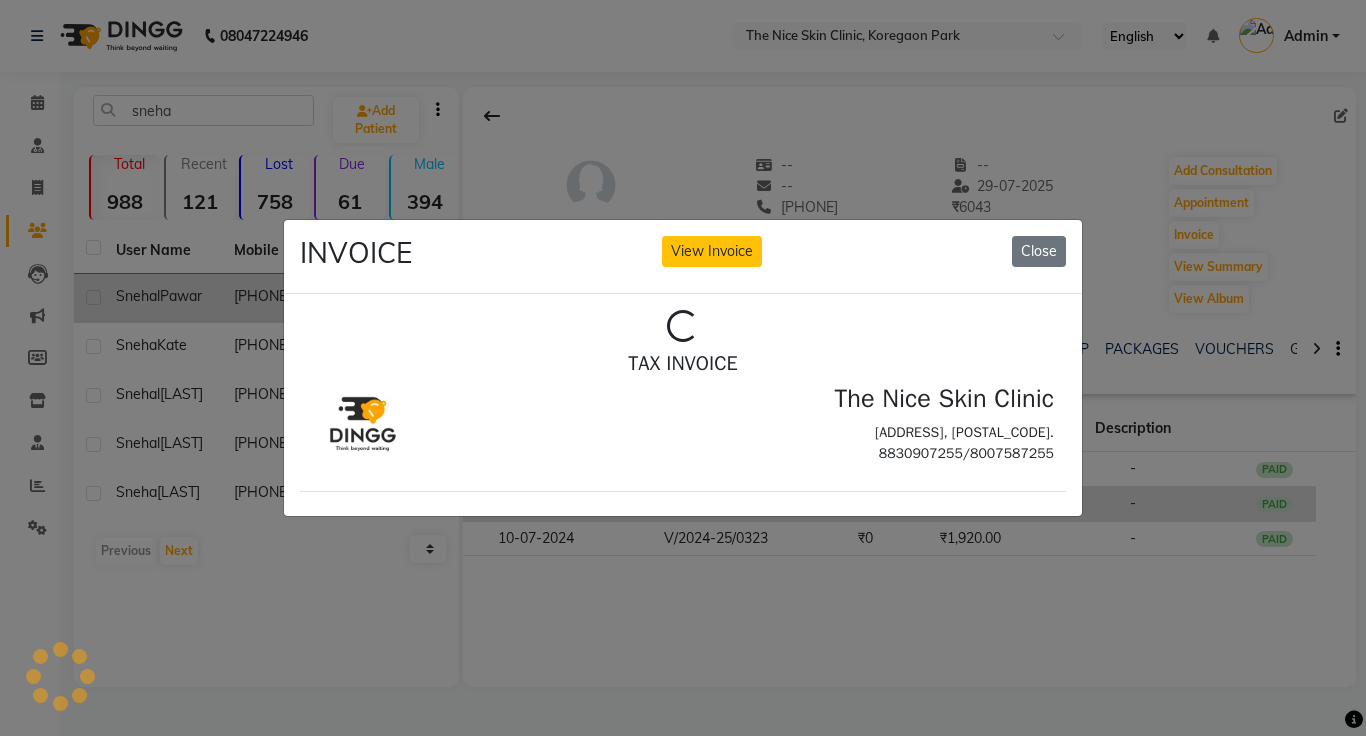 scroll, scrollTop: 0, scrollLeft: 0, axis: both 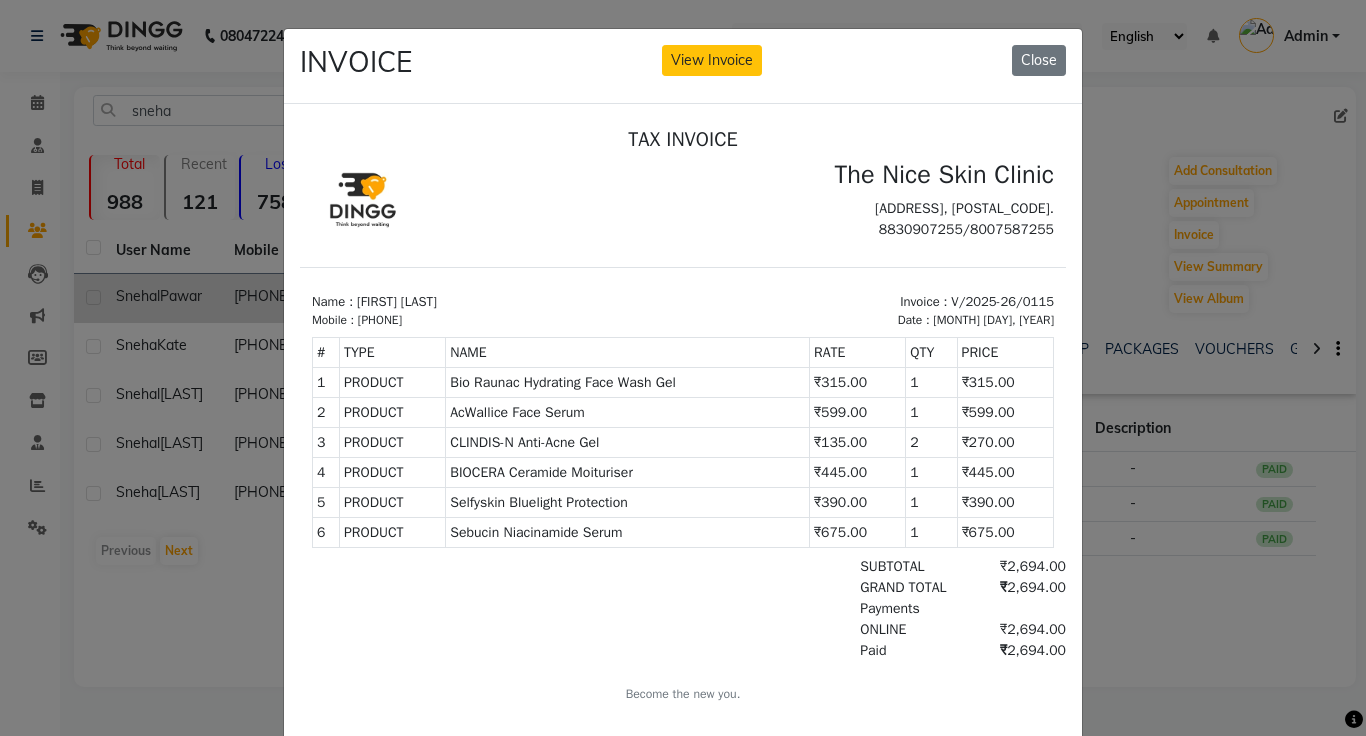 click on "INVOICE View Invoice Close" 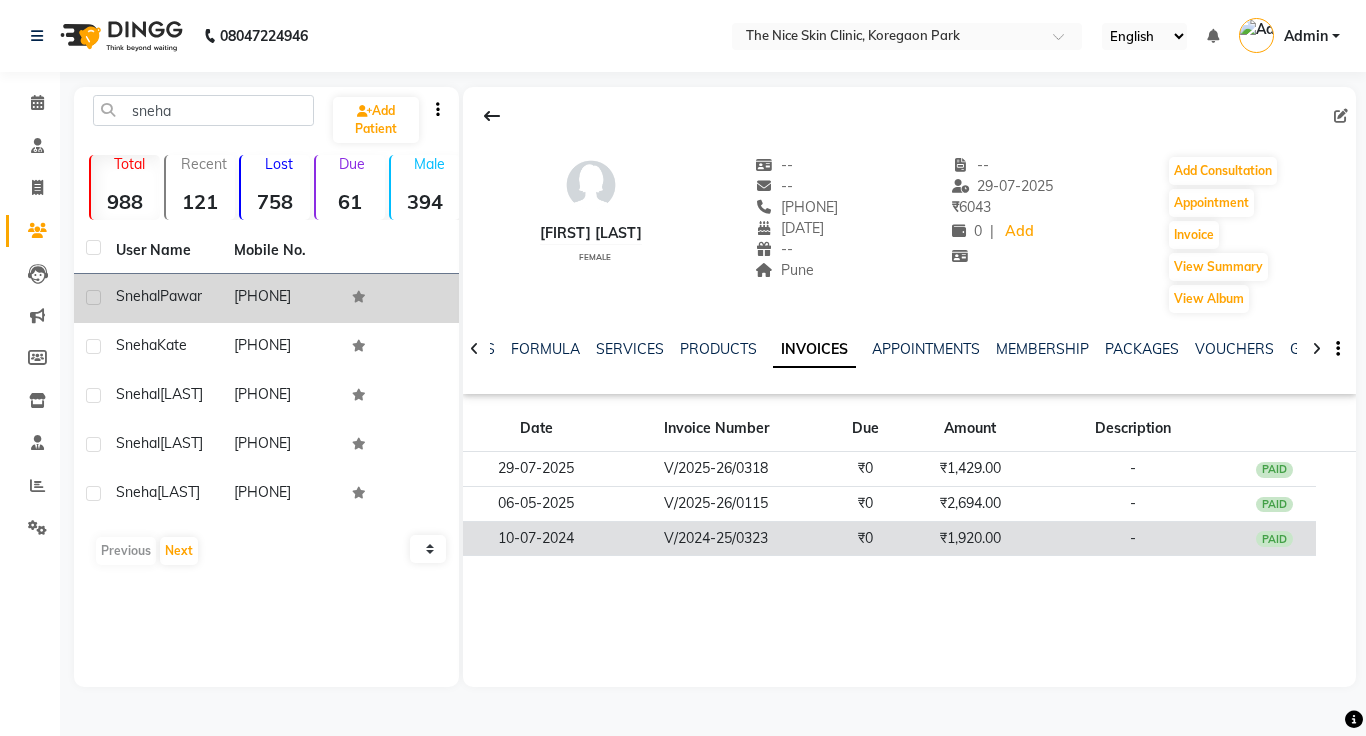 click on "₹1,920.00" 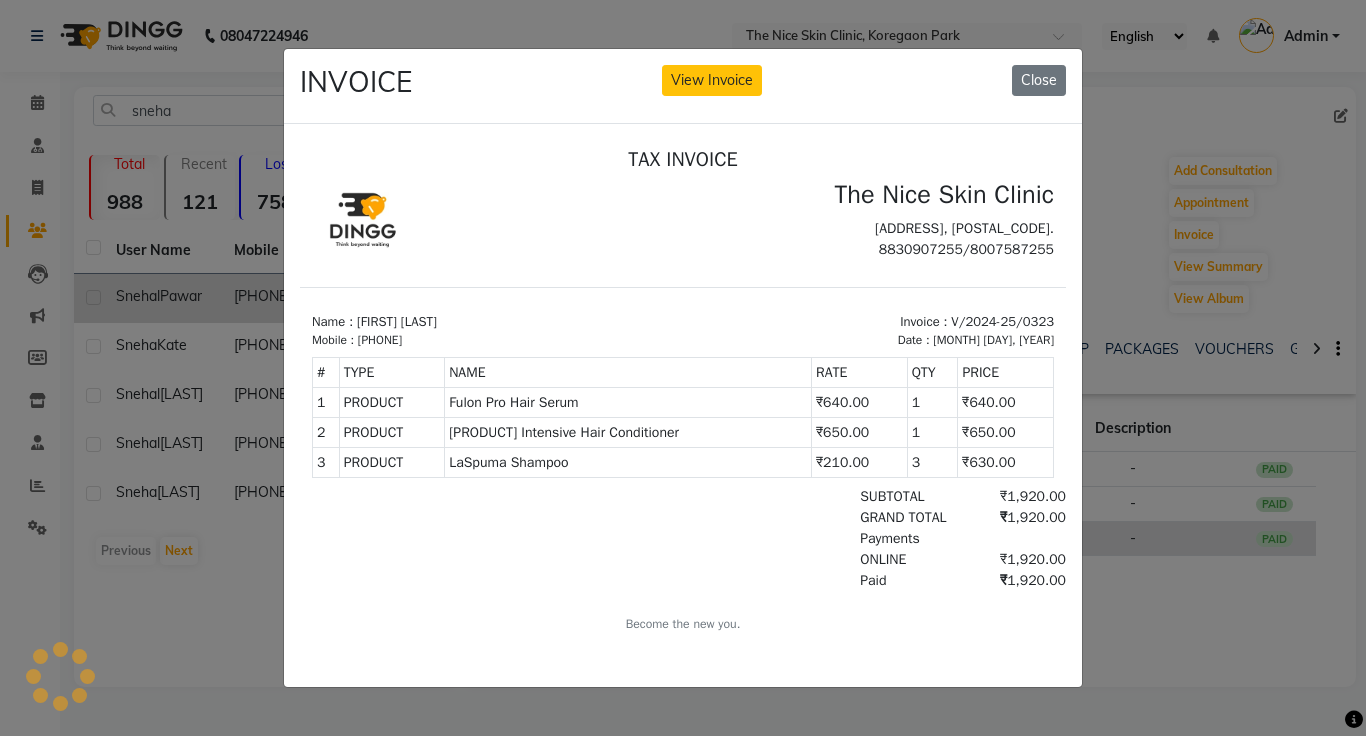 scroll, scrollTop: 0, scrollLeft: 0, axis: both 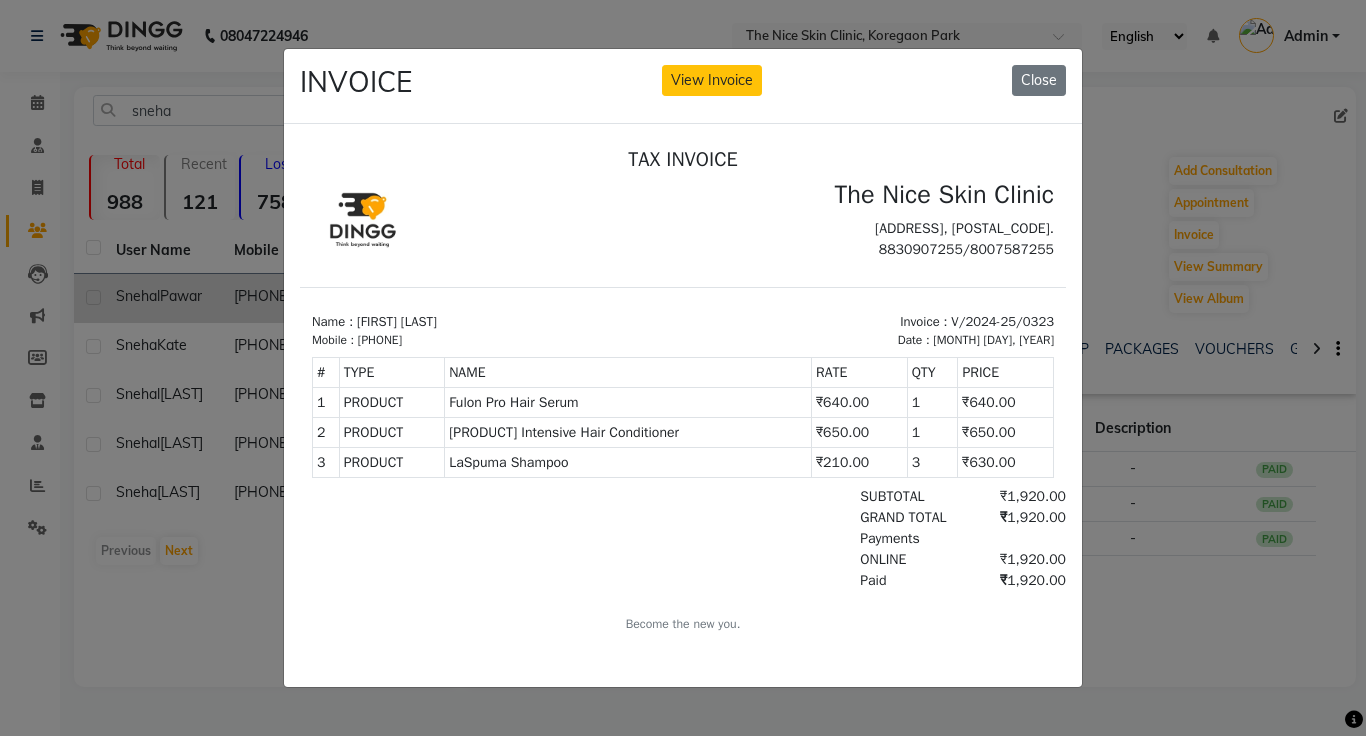 click on "INVOICE View Invoice Close" 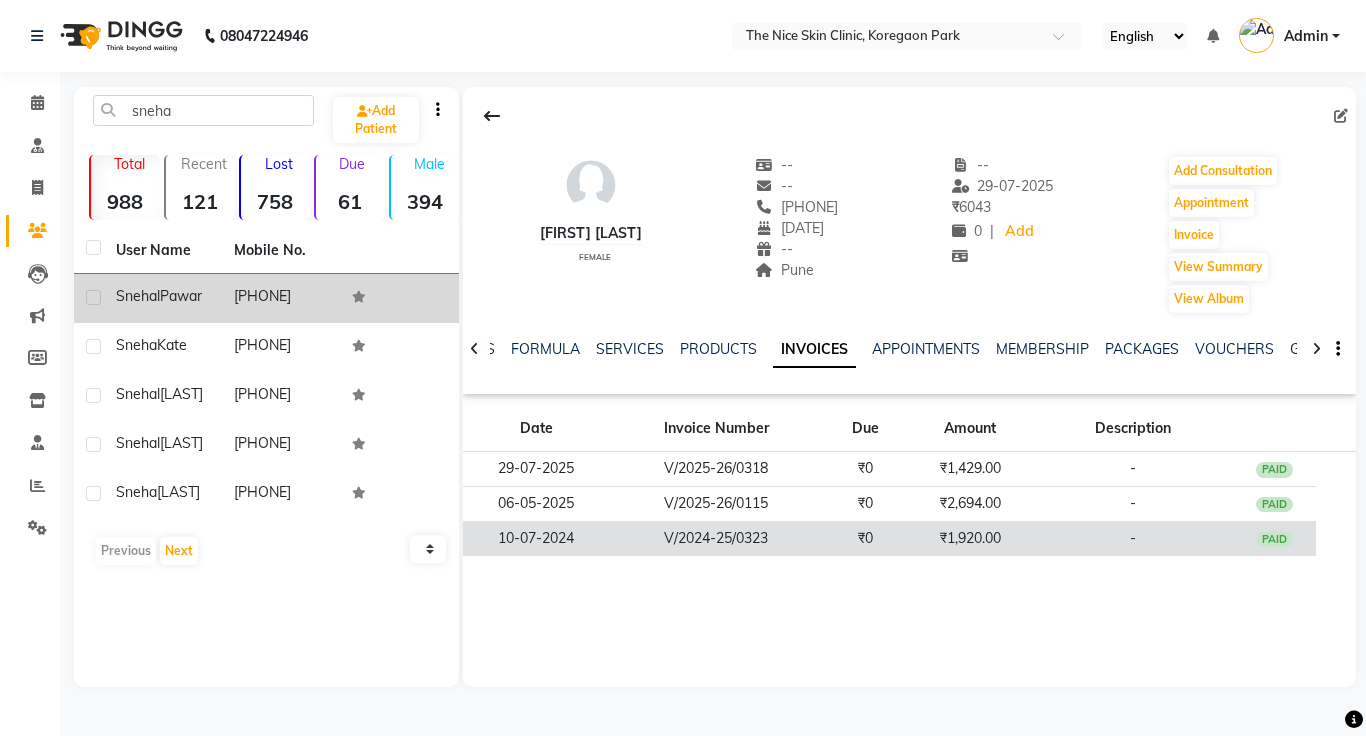 click on "₹1,920.00" 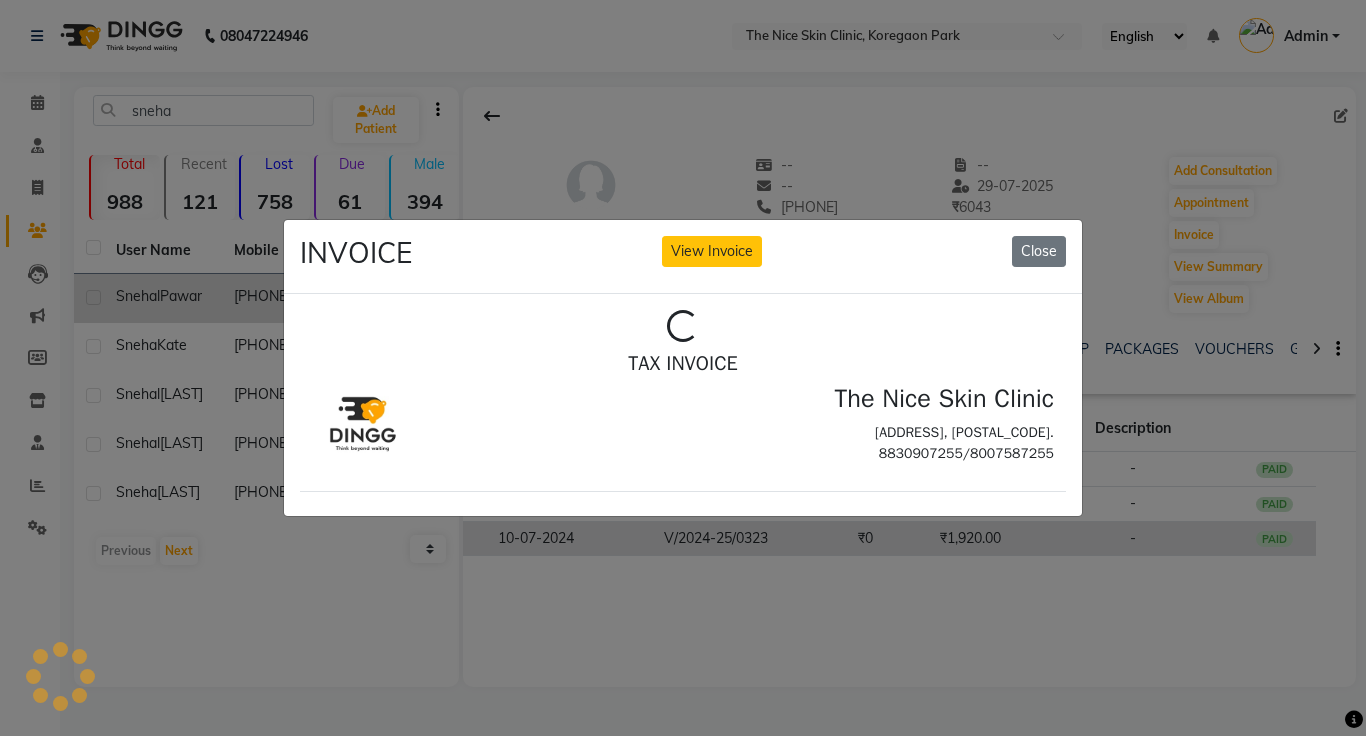 scroll, scrollTop: 0, scrollLeft: 0, axis: both 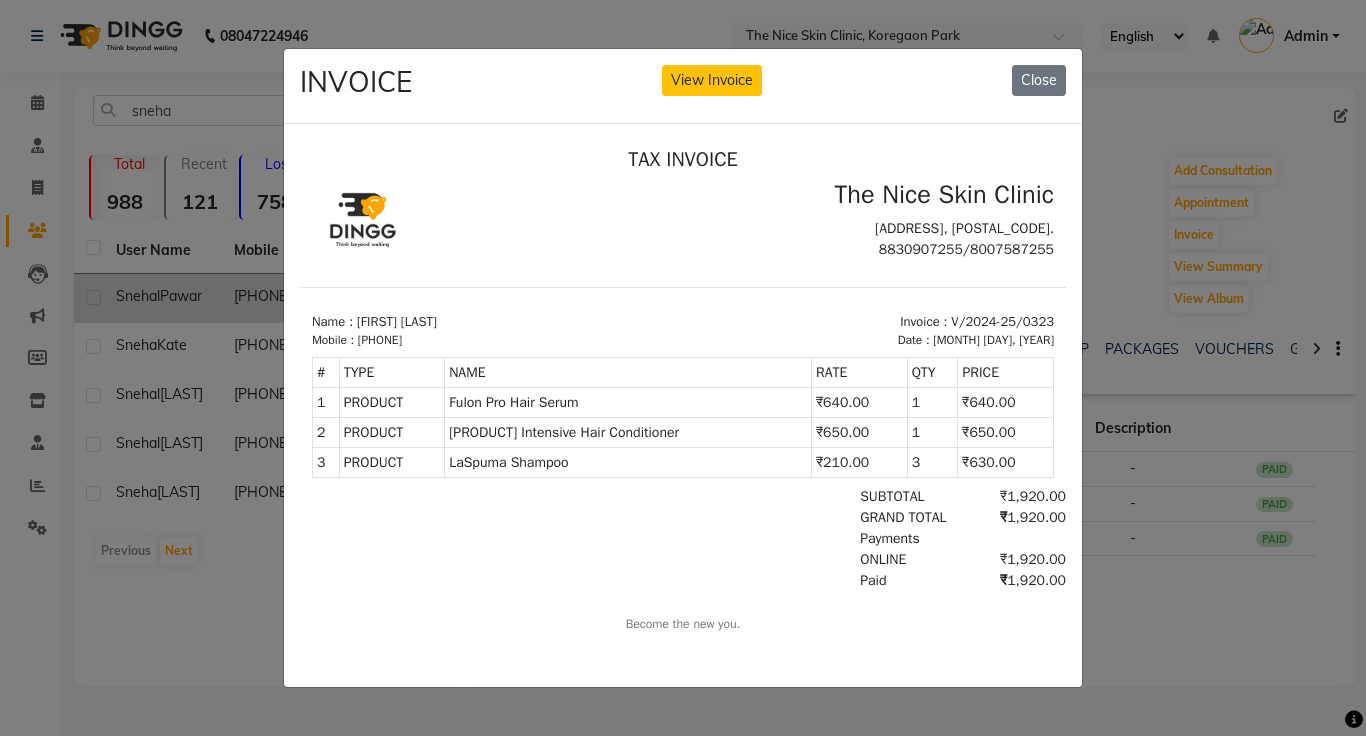 click on "INVOICE View Invoice Close" 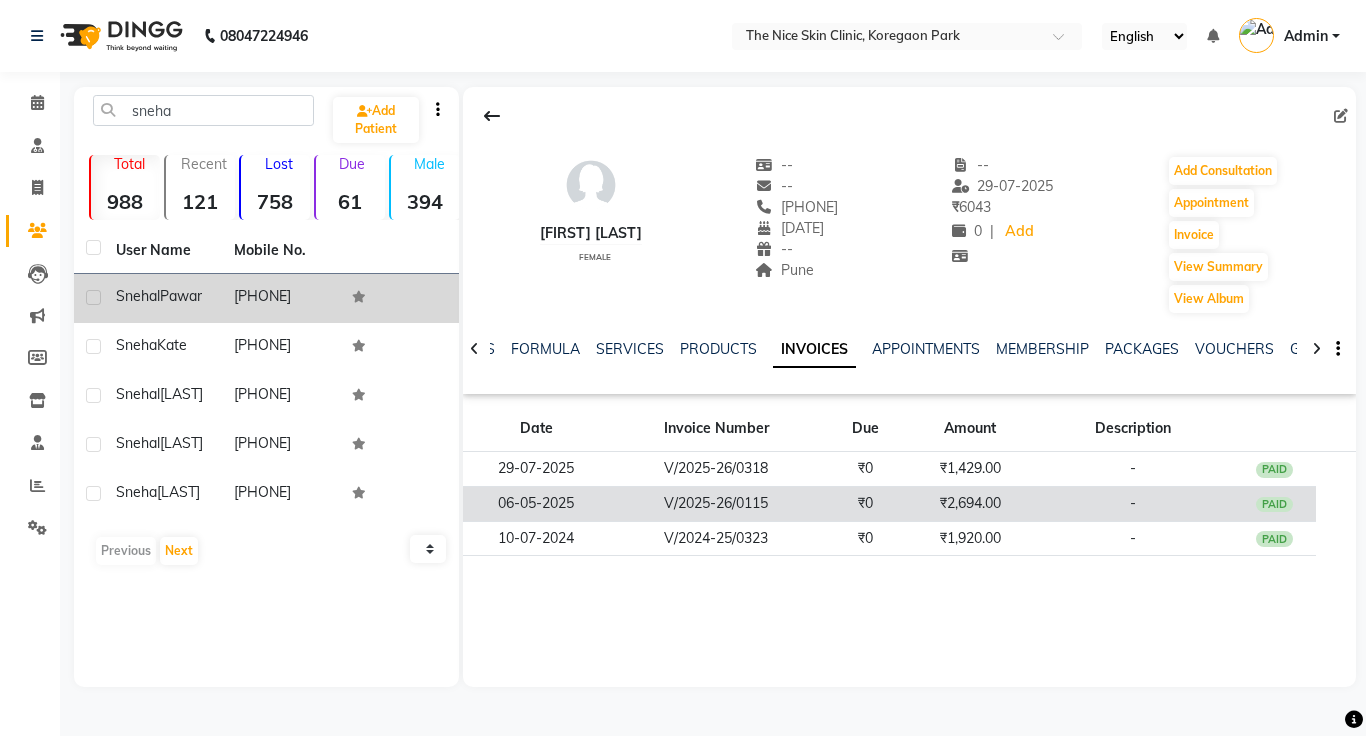 click on "₹2,694.00" 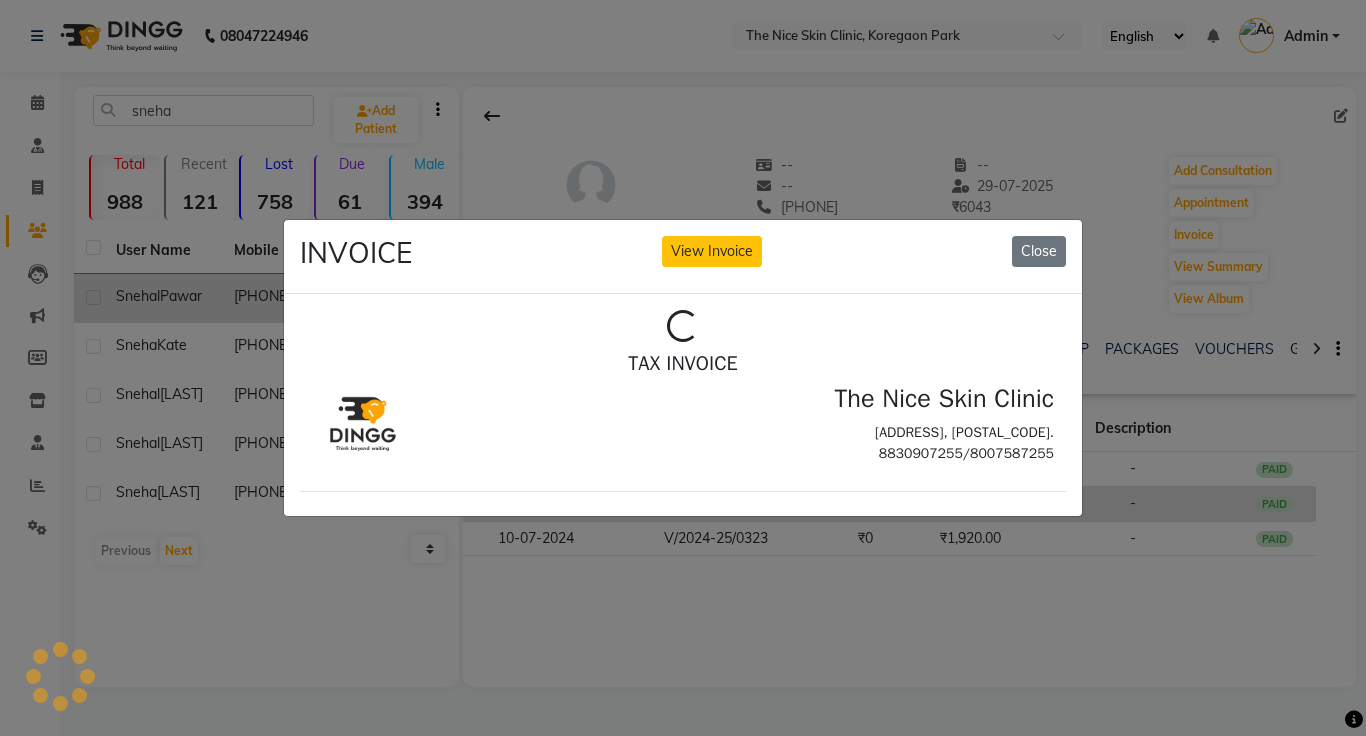 scroll, scrollTop: 0, scrollLeft: 0, axis: both 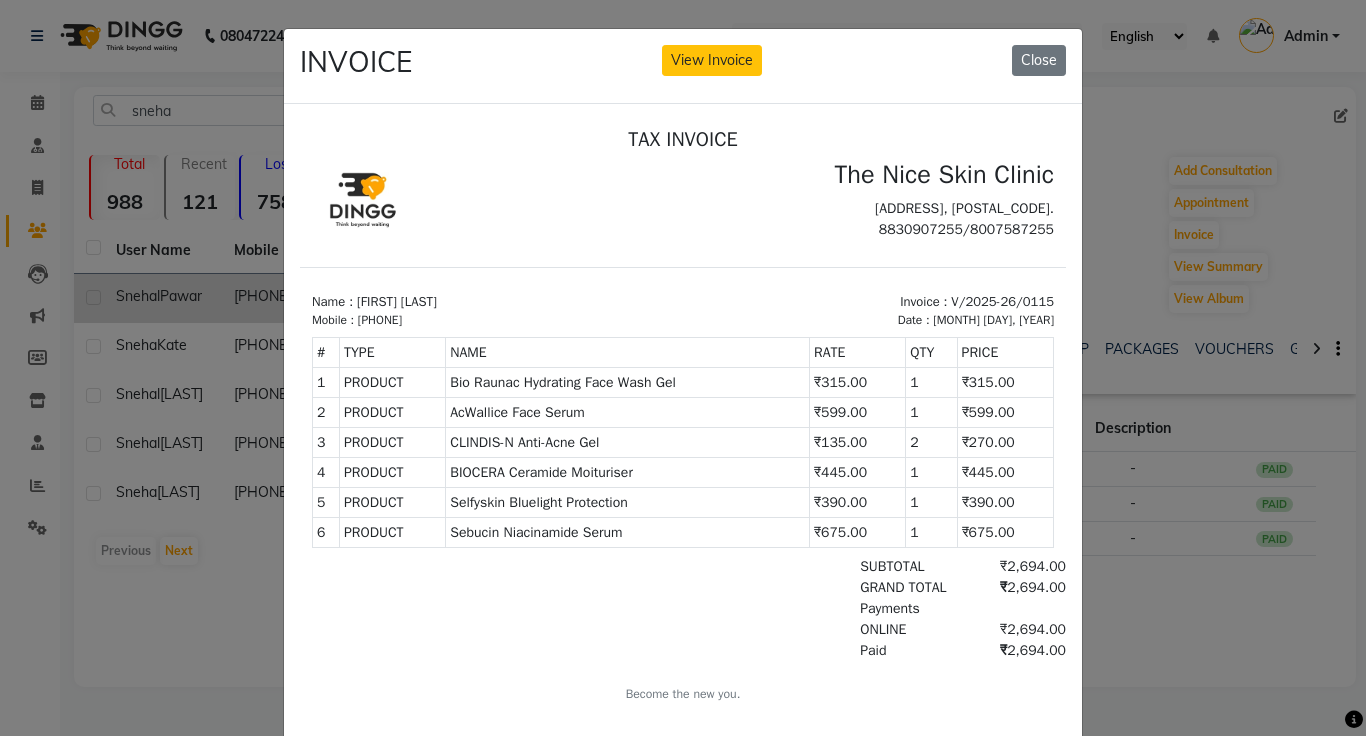 click on "INVOICE View Invoice Close" 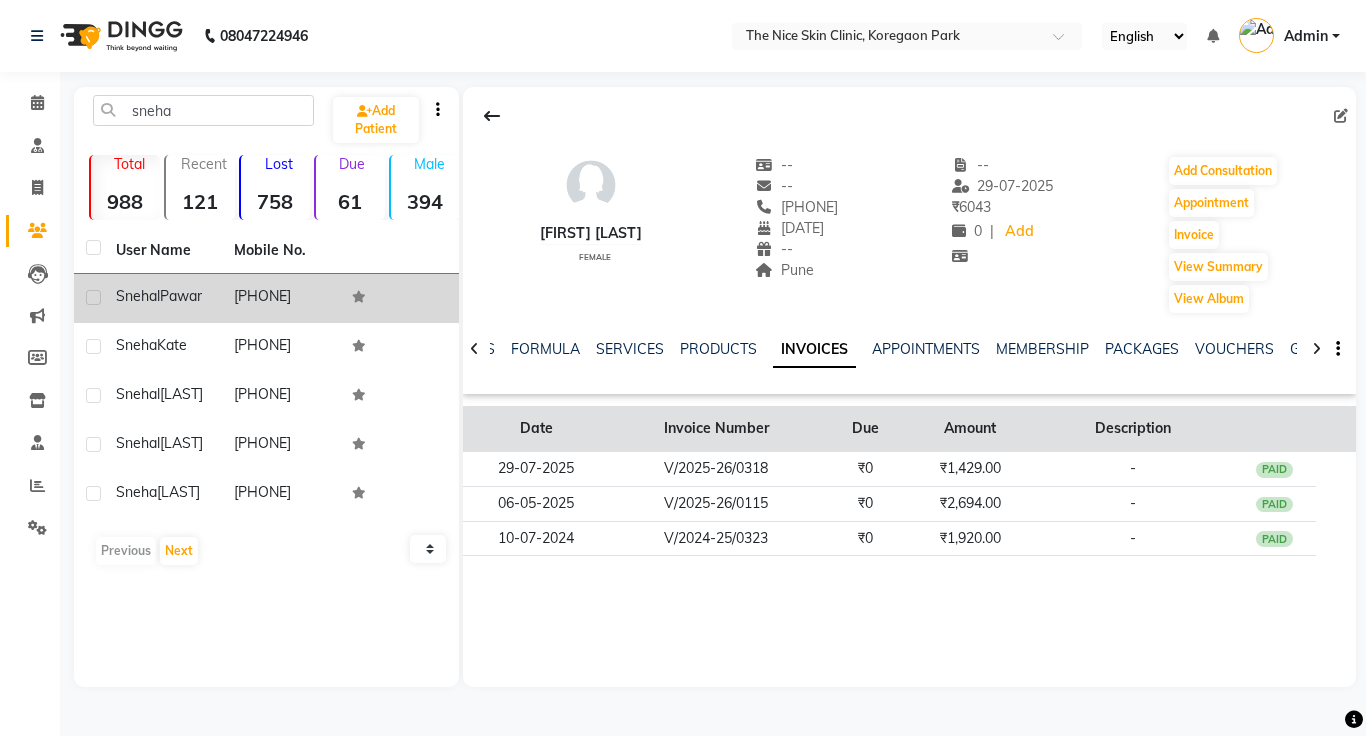 click on "Amount" 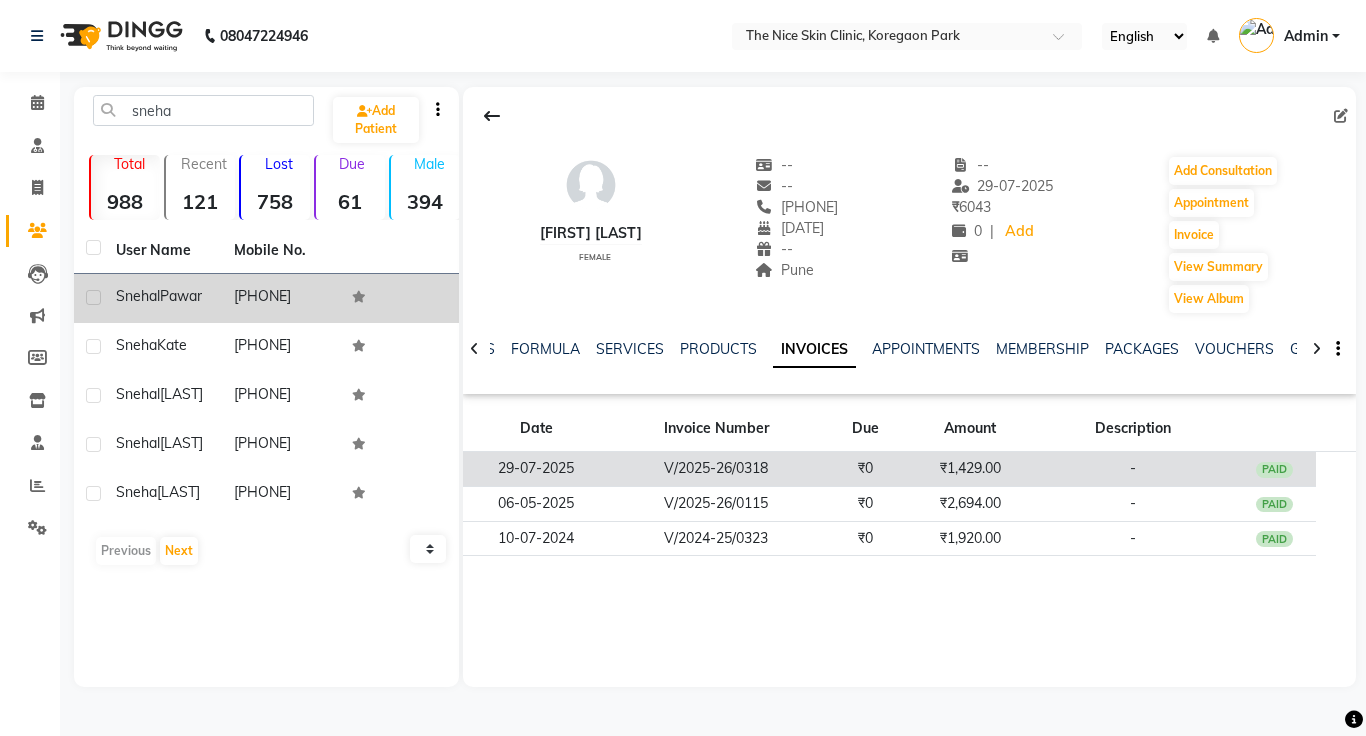 click on "₹1,429.00" 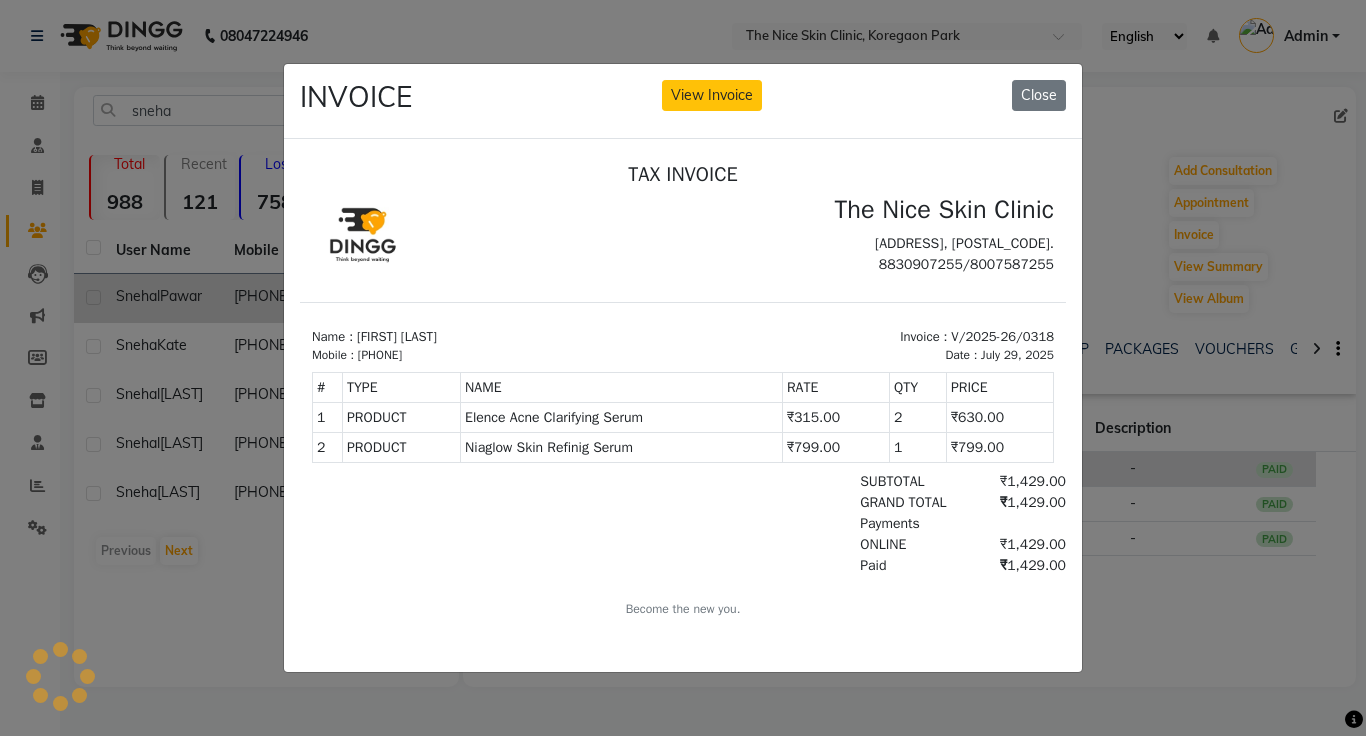 scroll, scrollTop: 0, scrollLeft: 0, axis: both 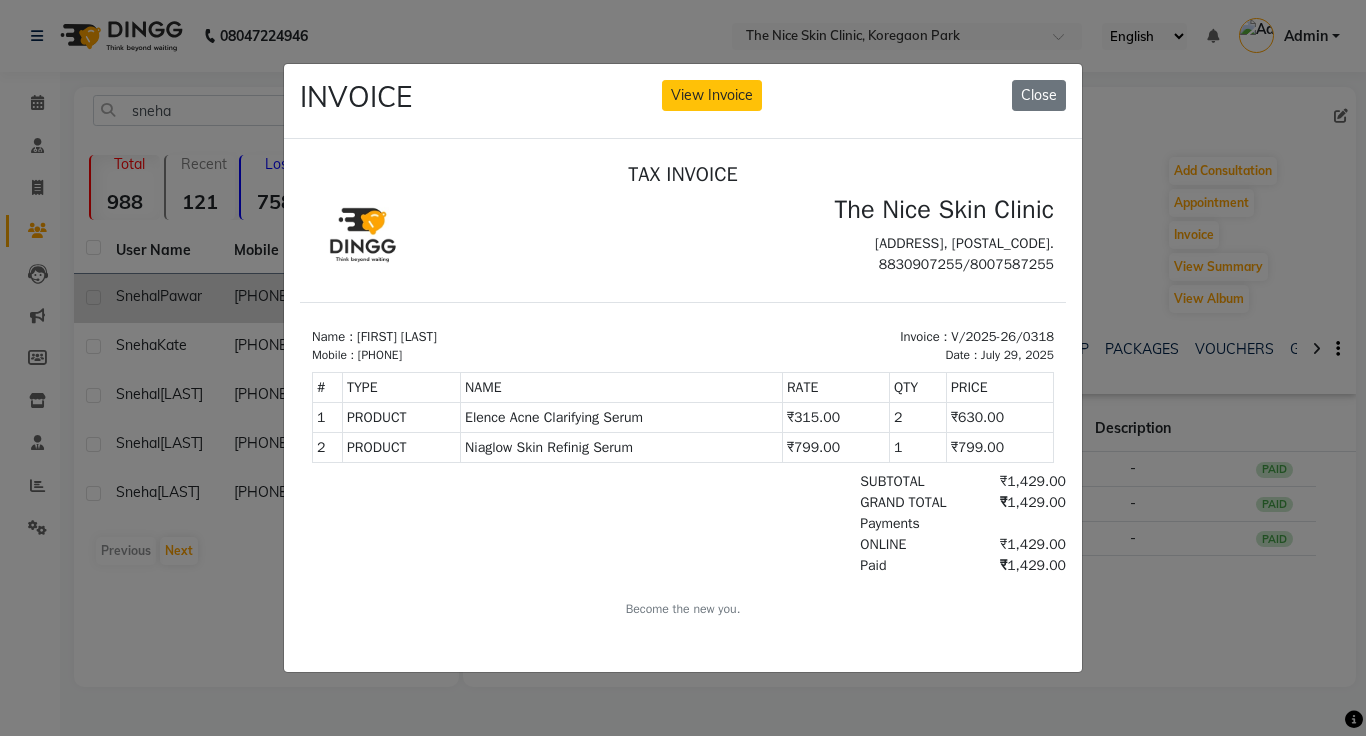 click on "INVOICE View Invoice Close" 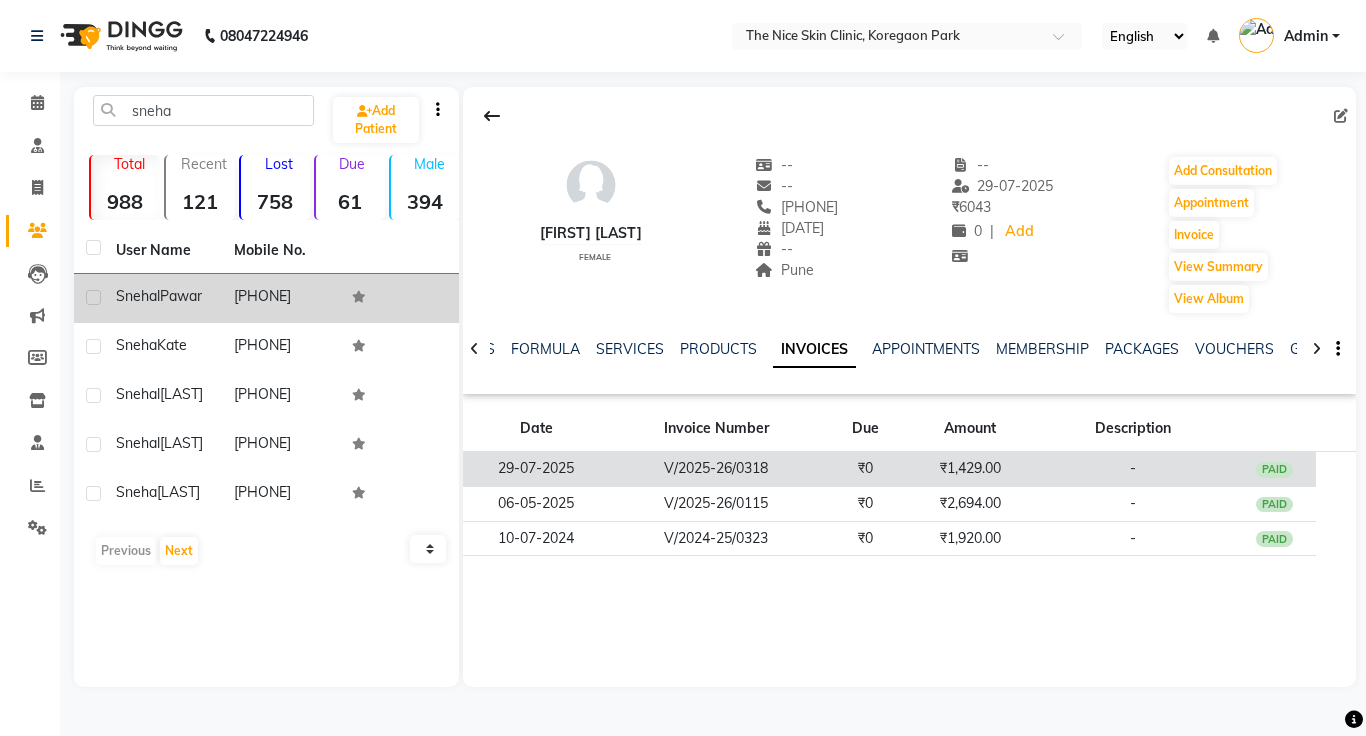 click on "₹1,429.00" 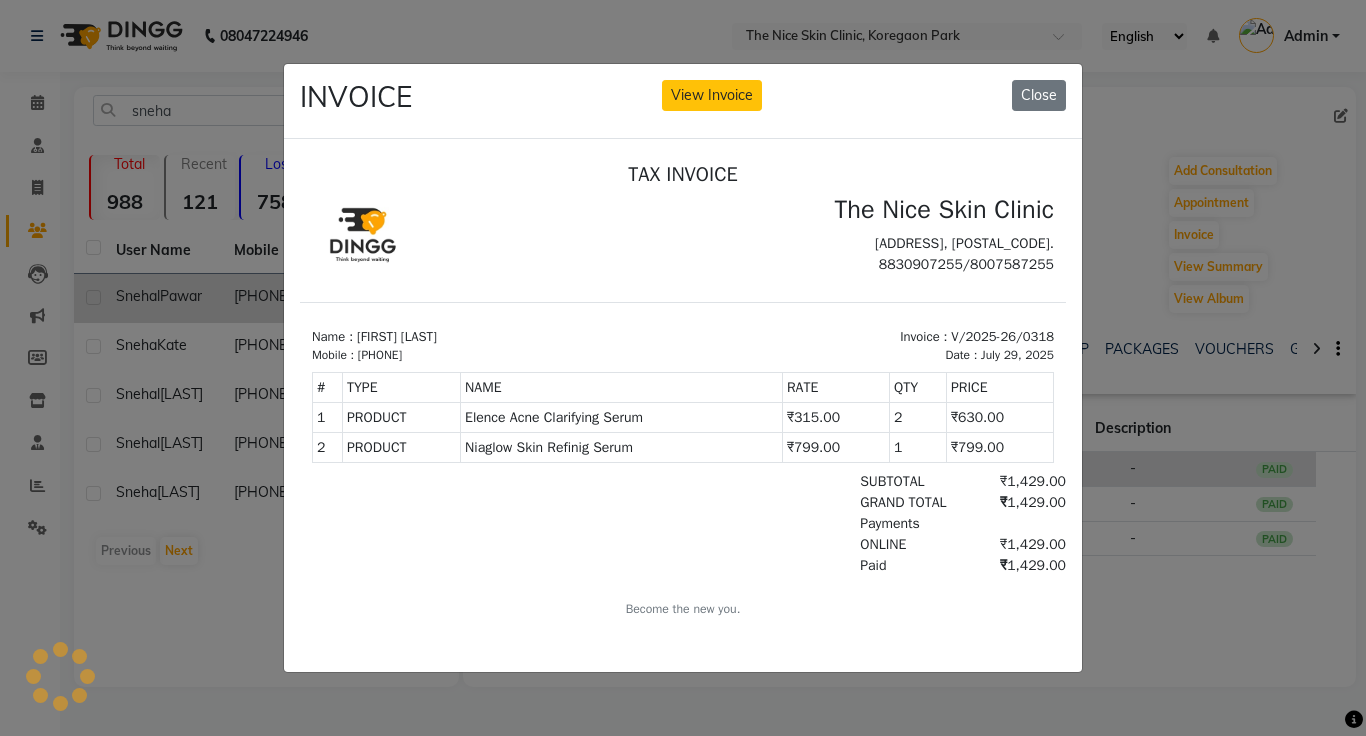 scroll, scrollTop: 0, scrollLeft: 0, axis: both 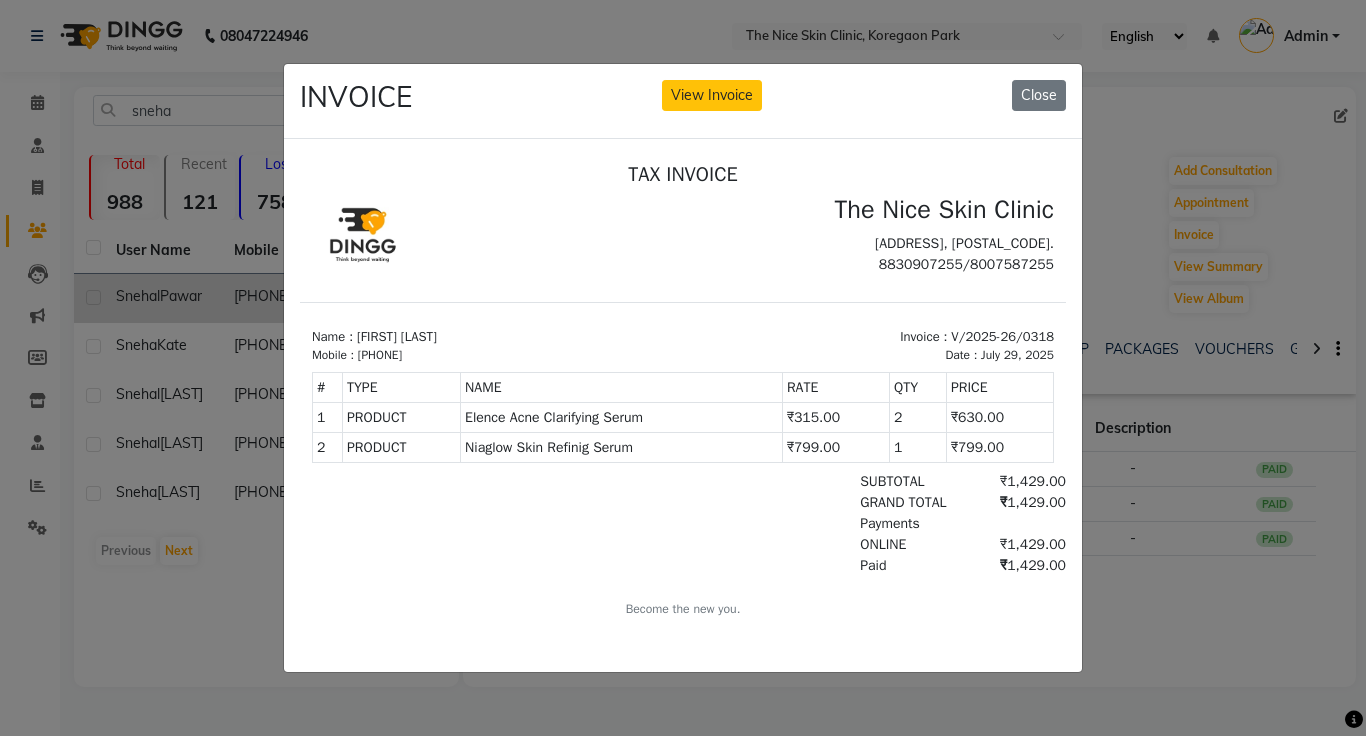 click on "INVOICE View Invoice Close" 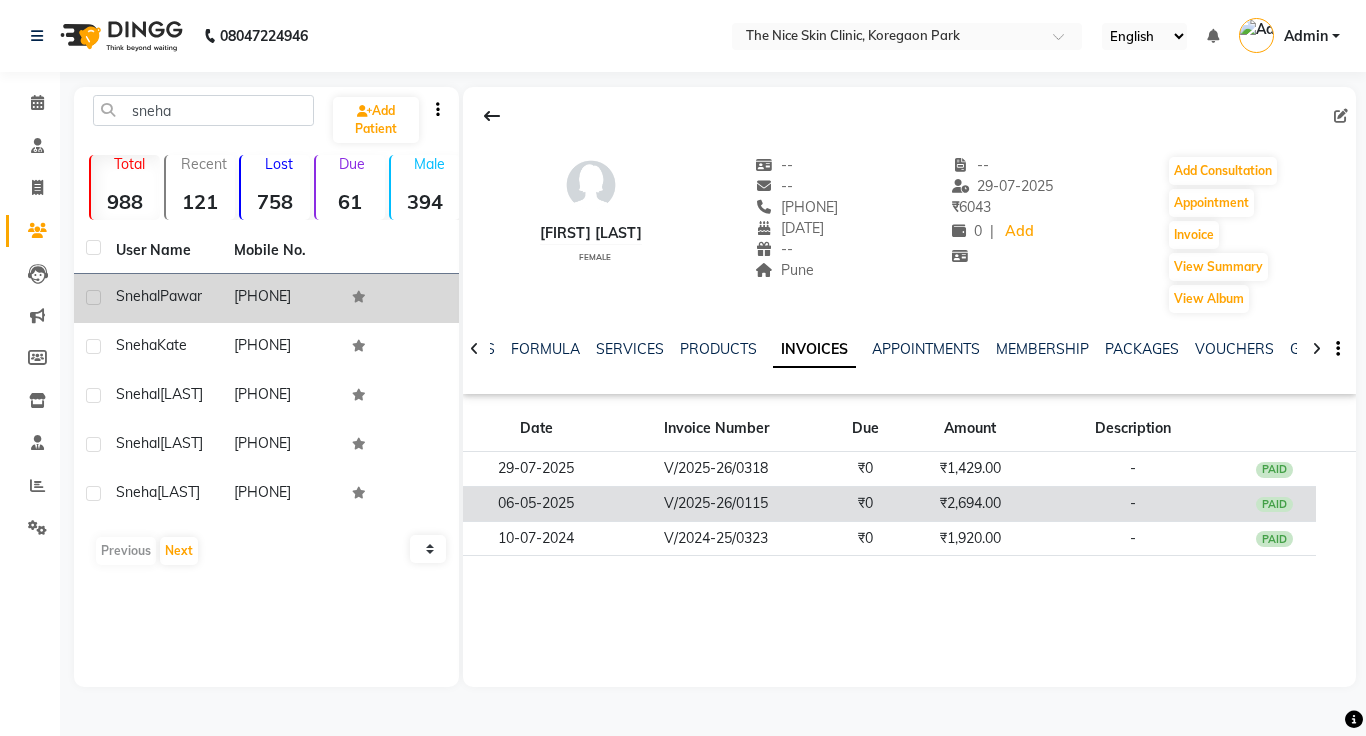 click on "₹2,694.00" 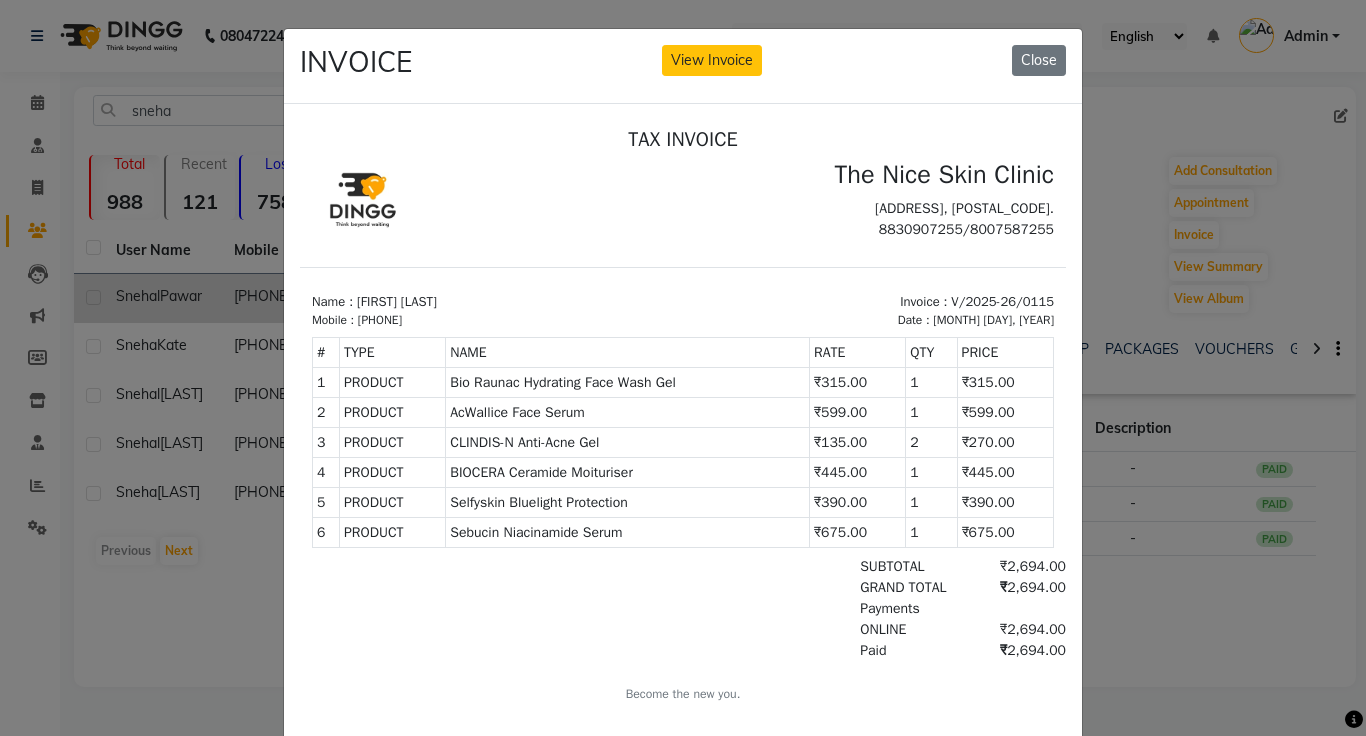scroll, scrollTop: 8, scrollLeft: 0, axis: vertical 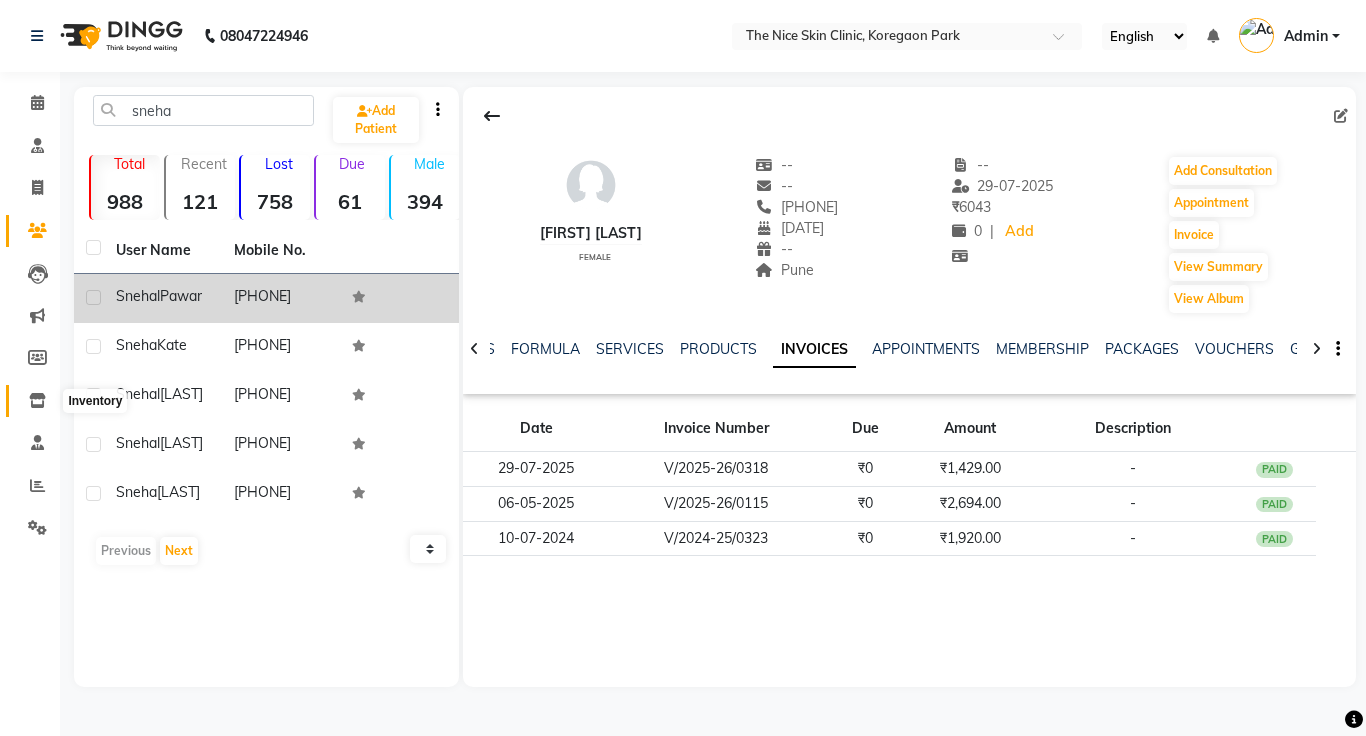 click 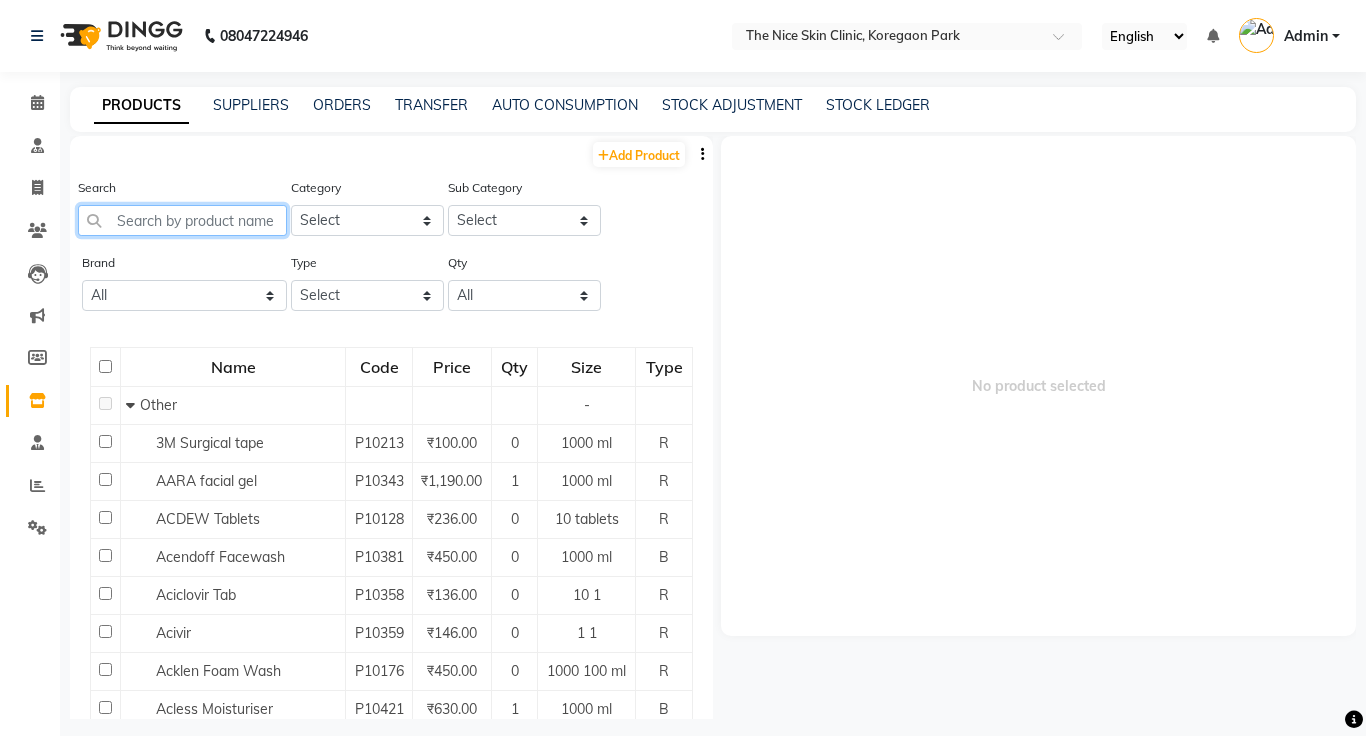 click 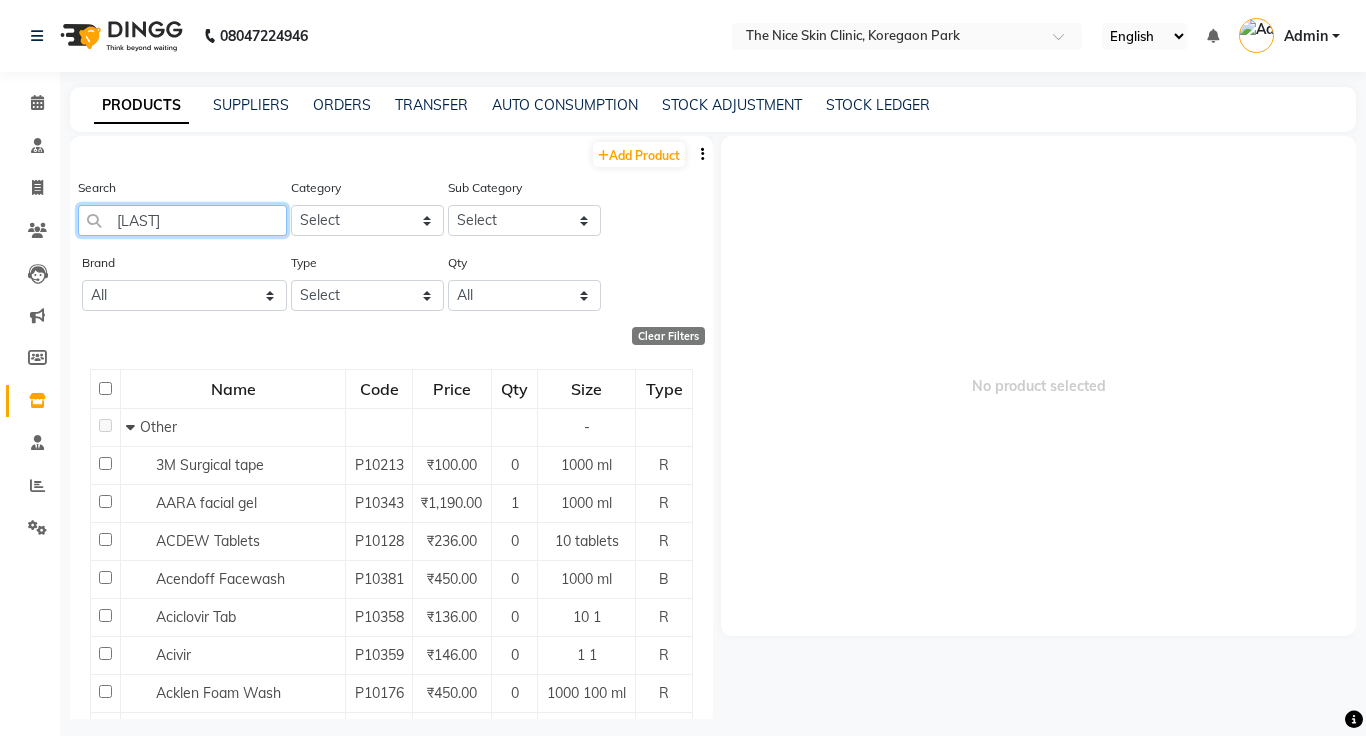 type on "[PRODUCT]" 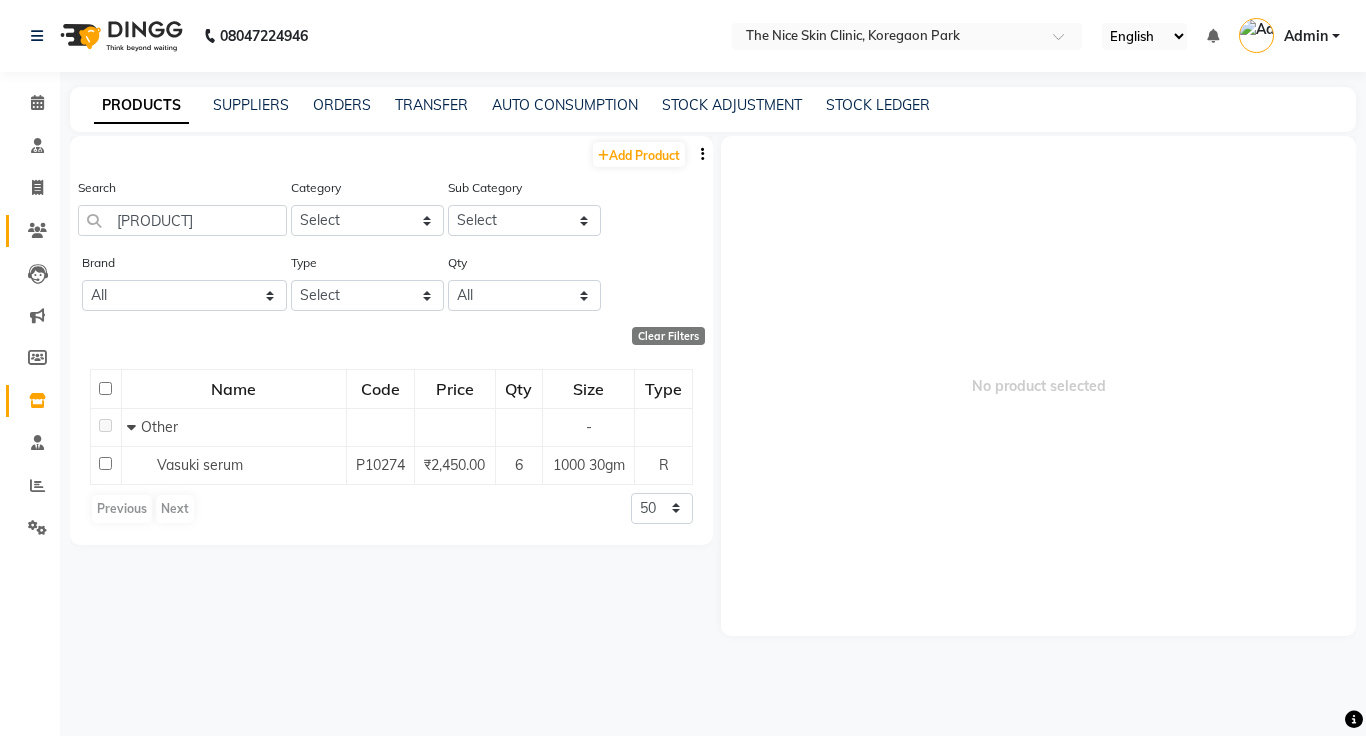 click 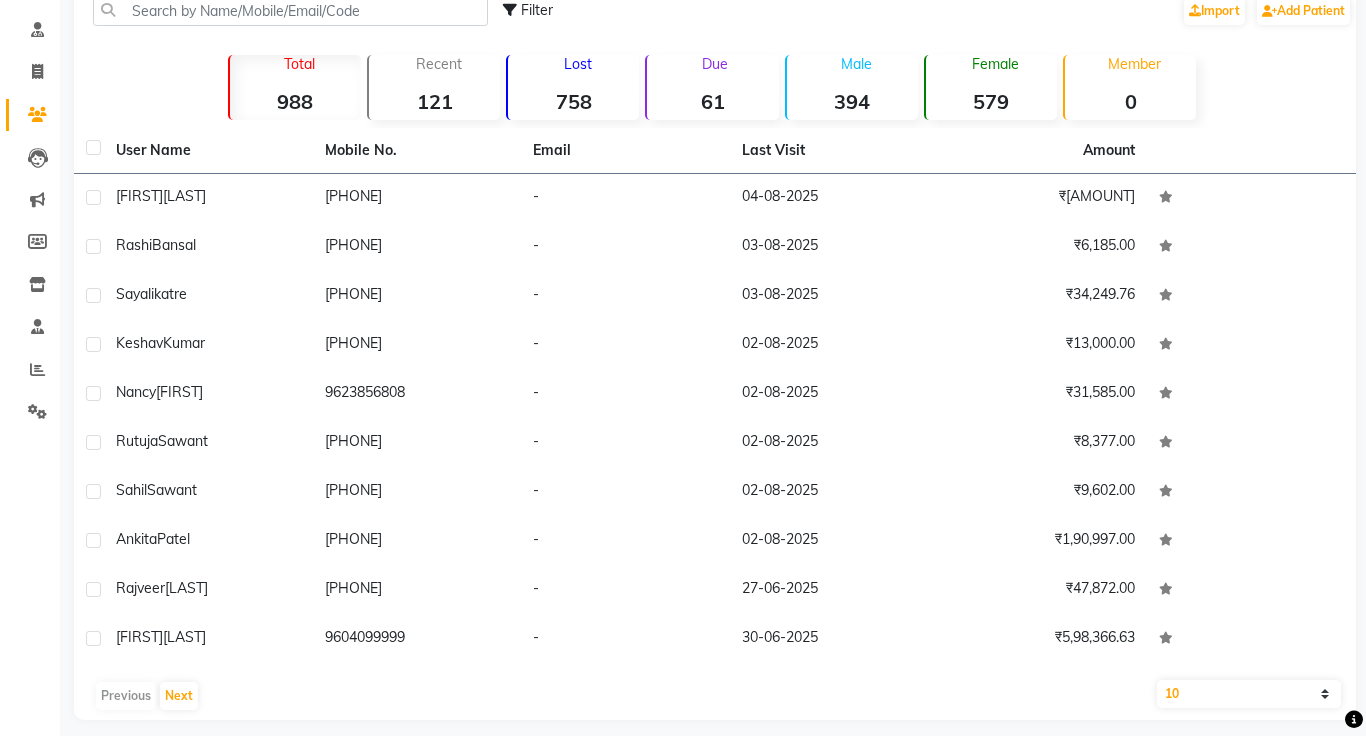 scroll, scrollTop: 130, scrollLeft: 0, axis: vertical 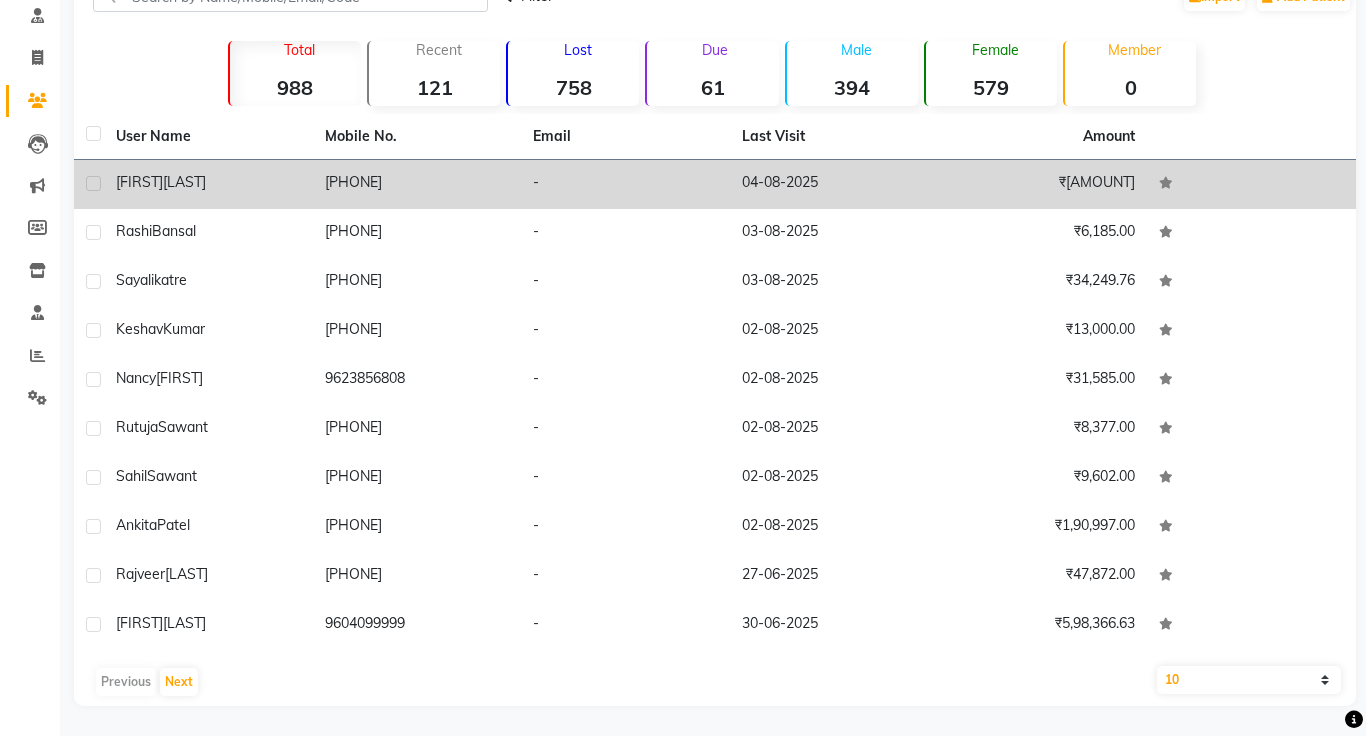 click on "04-08-2025" 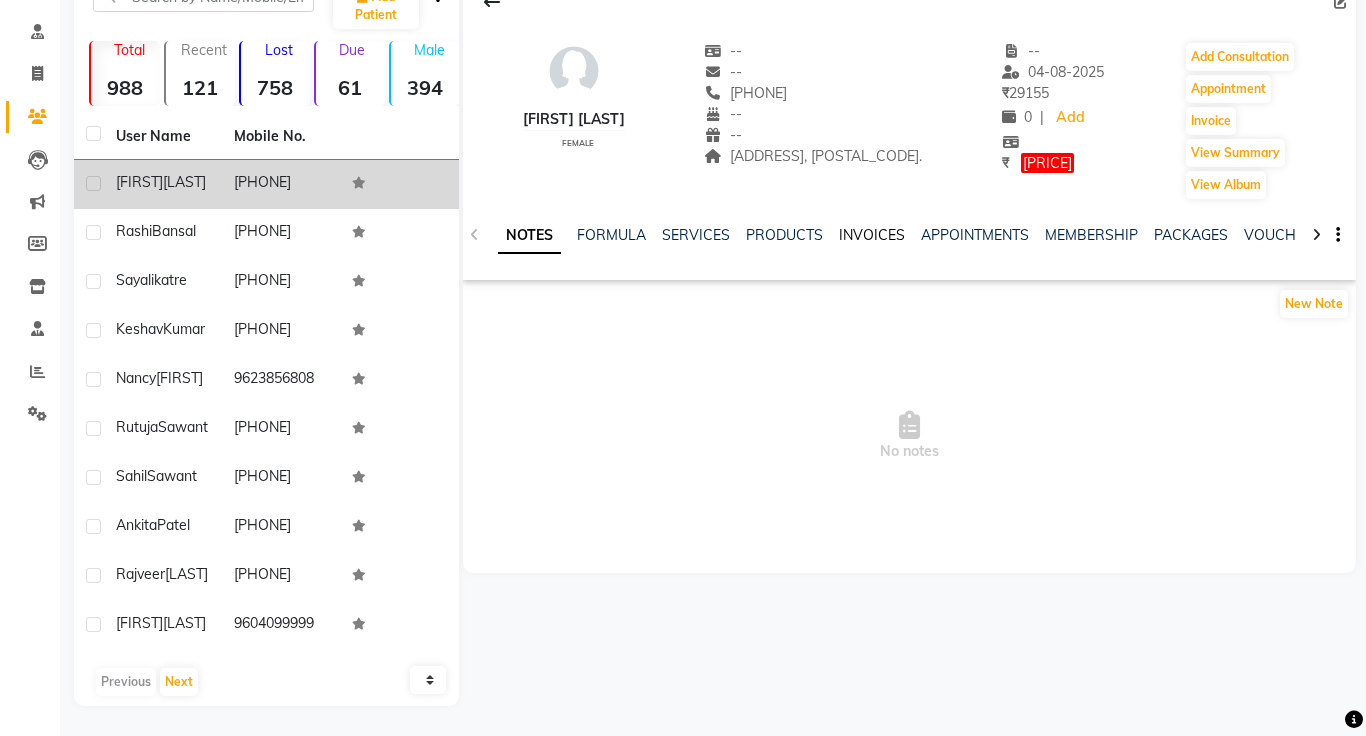 click on "INVOICES" 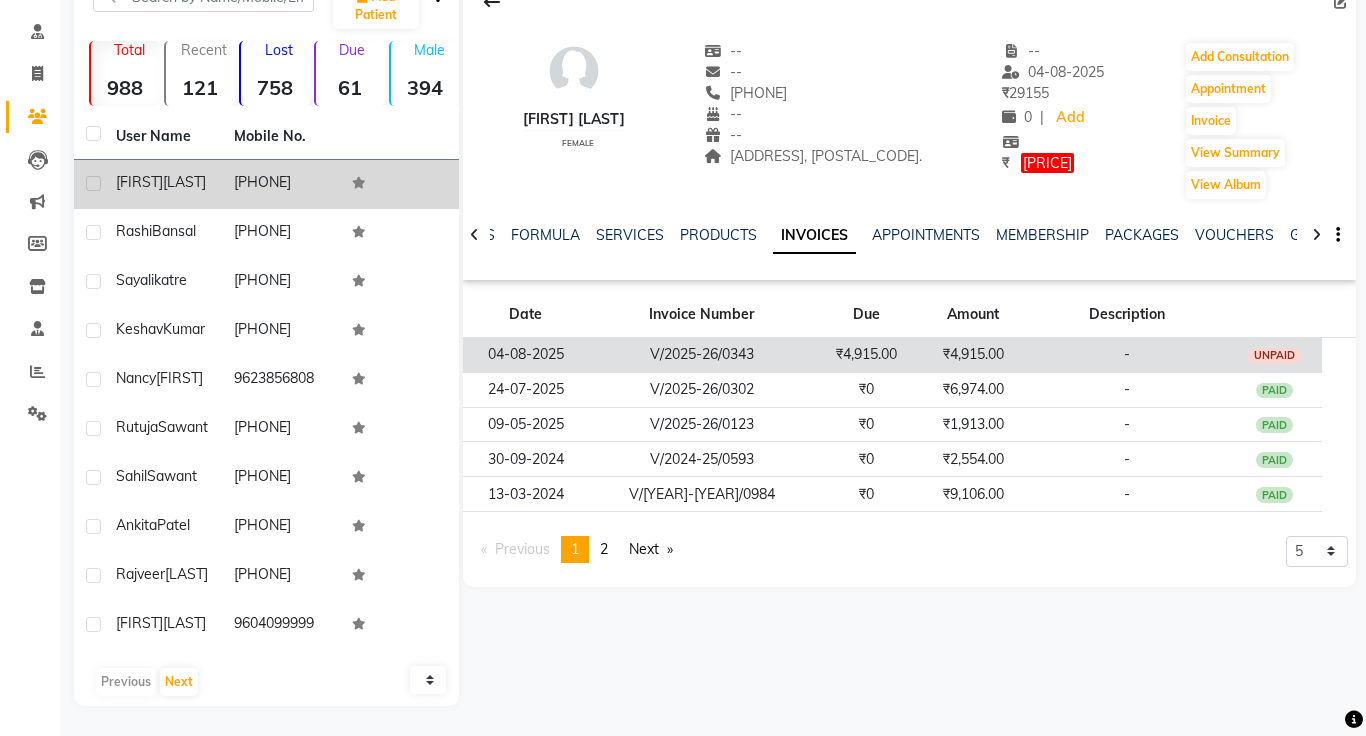 click on "₹4,915.00" 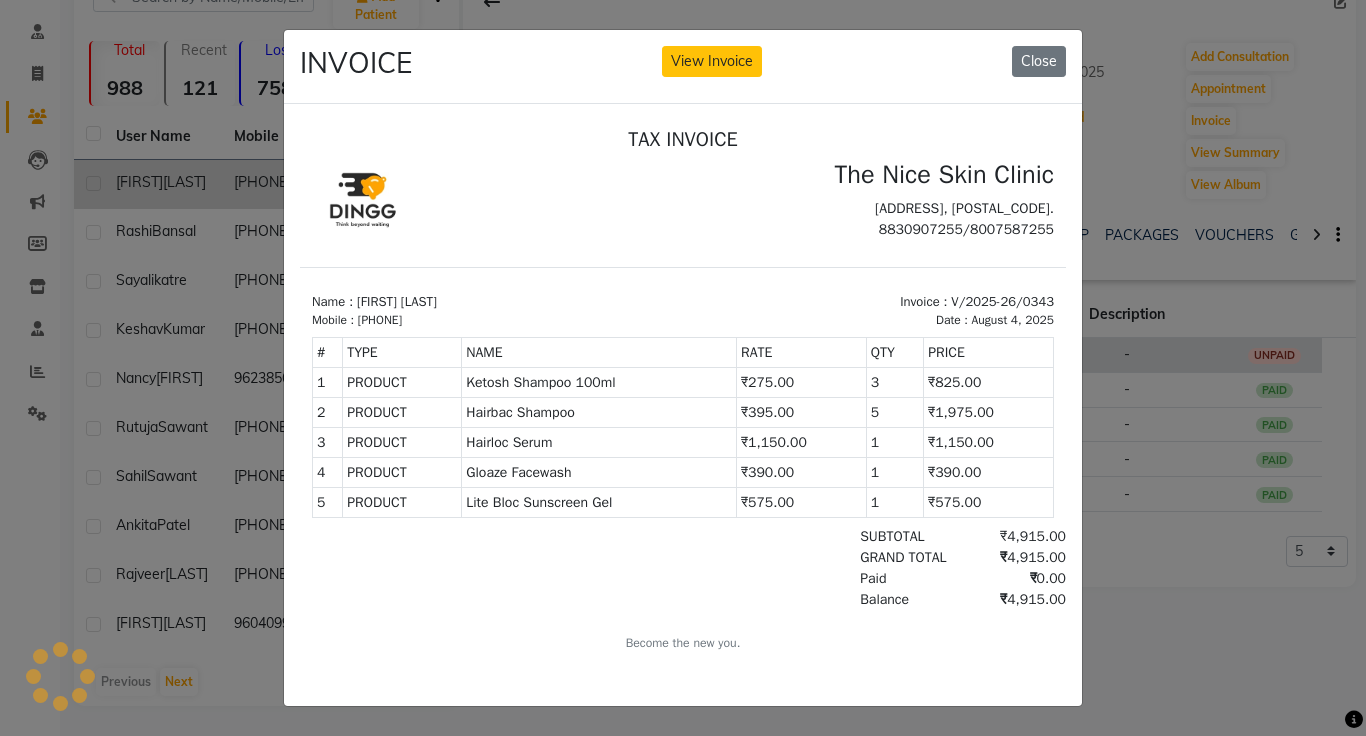 scroll, scrollTop: 0, scrollLeft: 0, axis: both 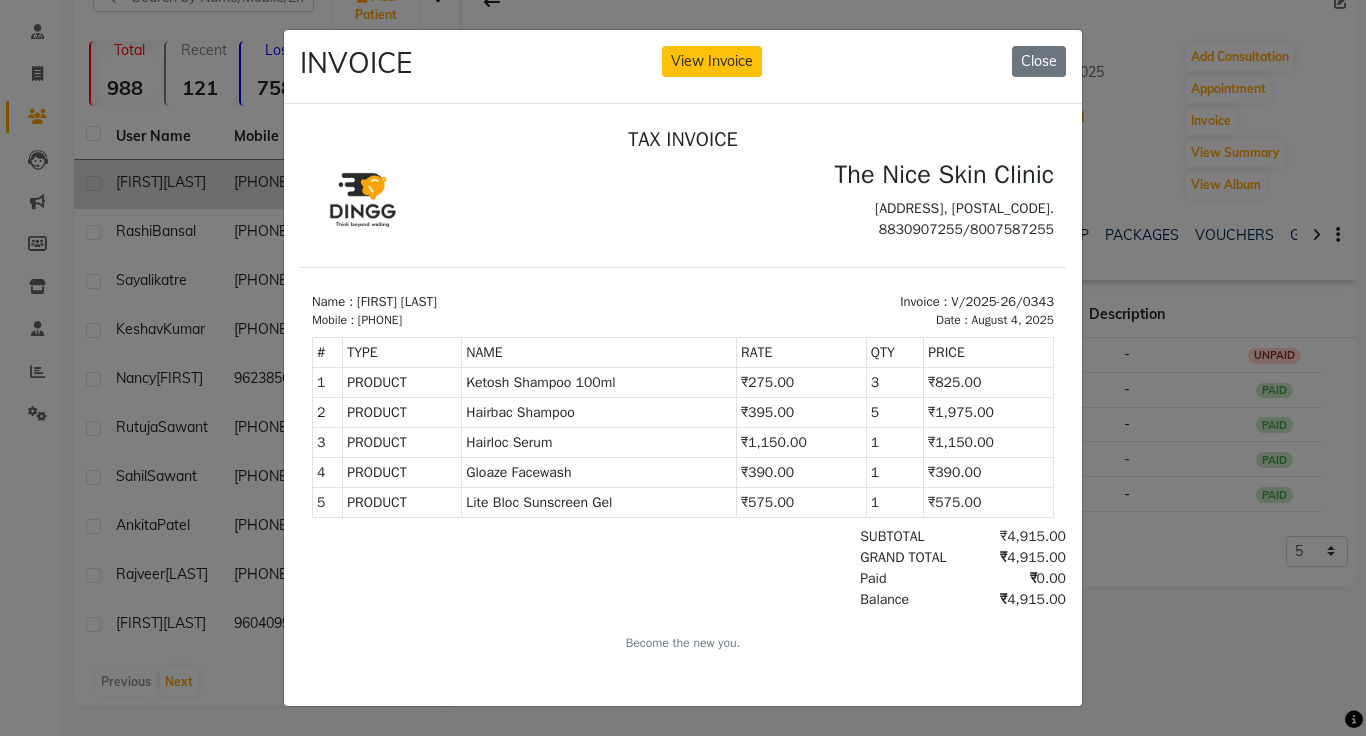 click on "INVOICE View Invoice Close" 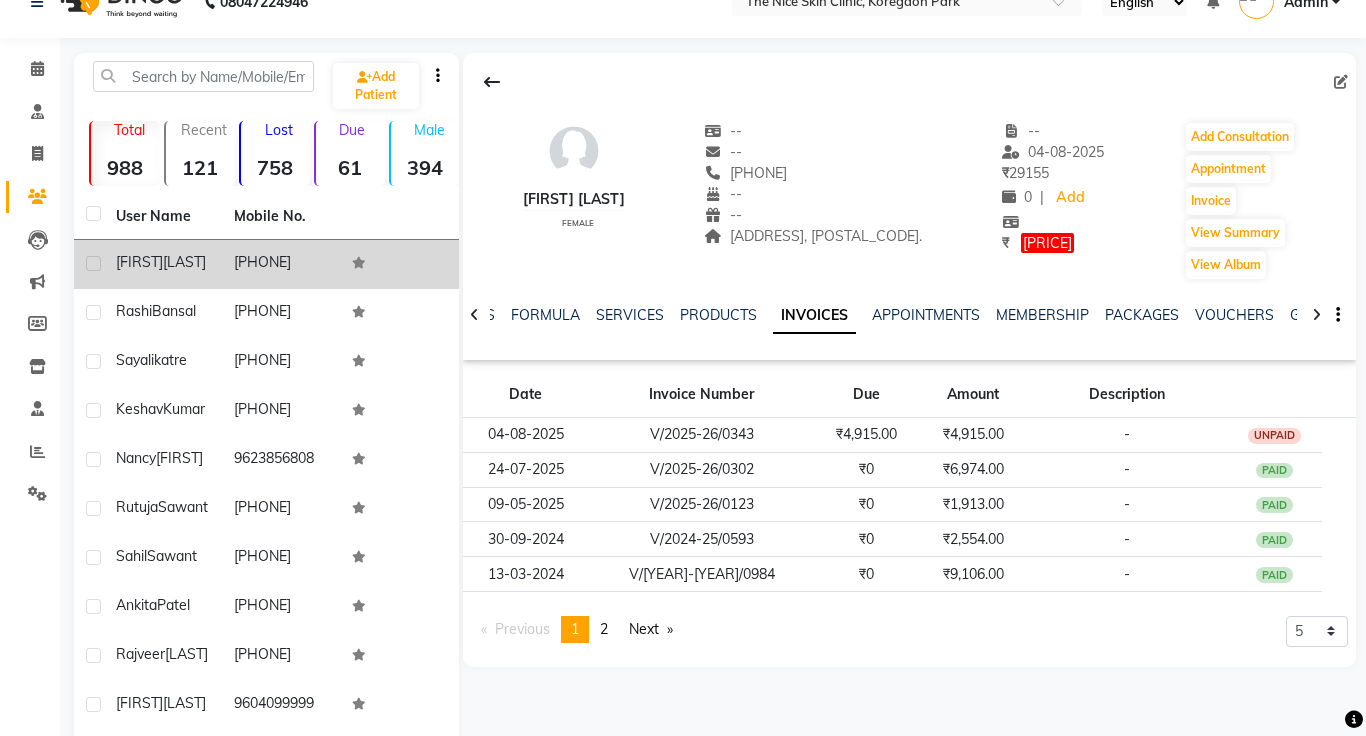 scroll, scrollTop: 0, scrollLeft: 0, axis: both 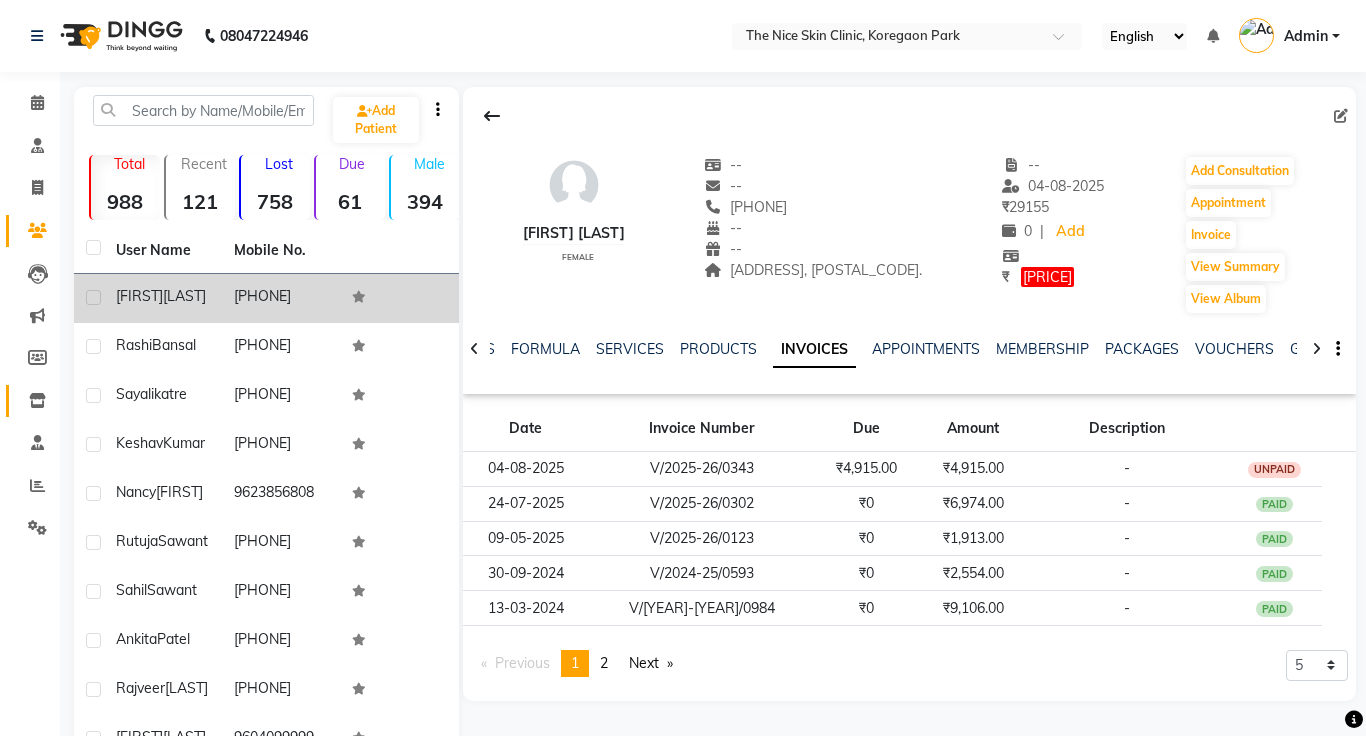 click 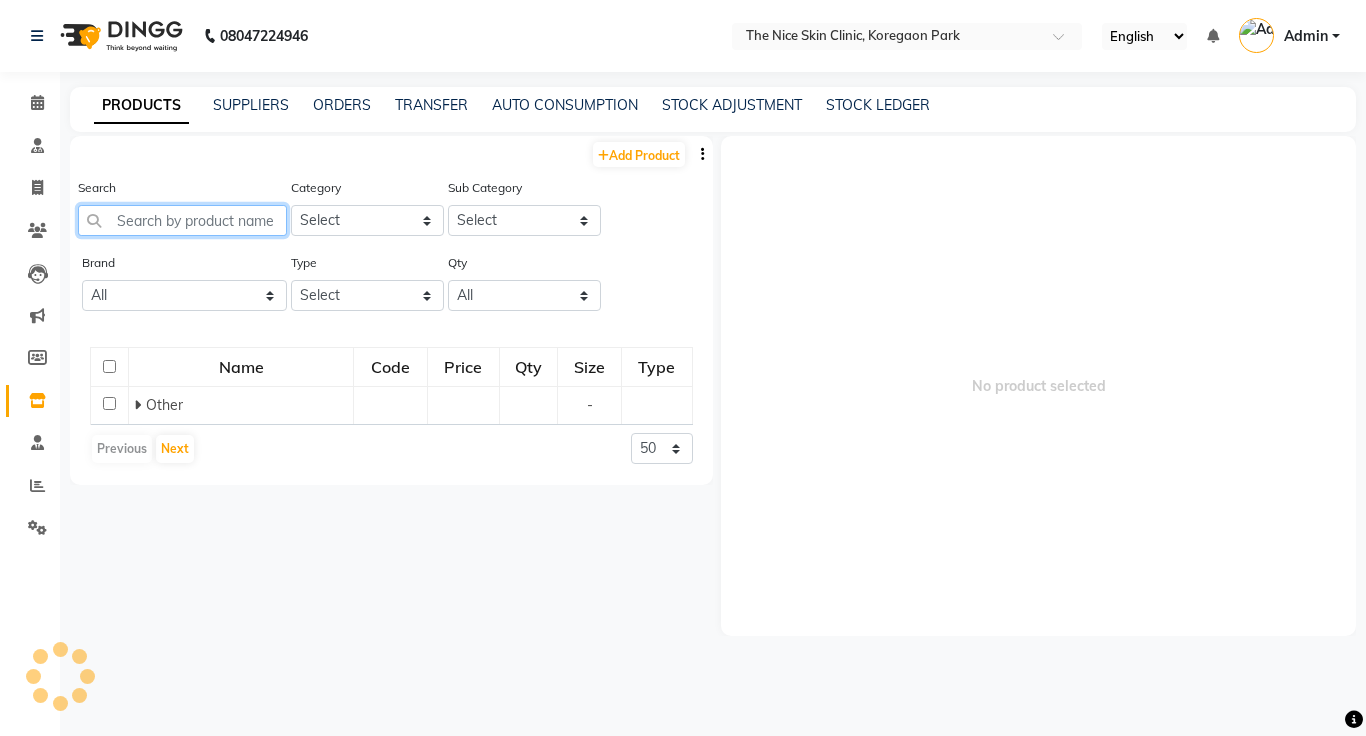 click 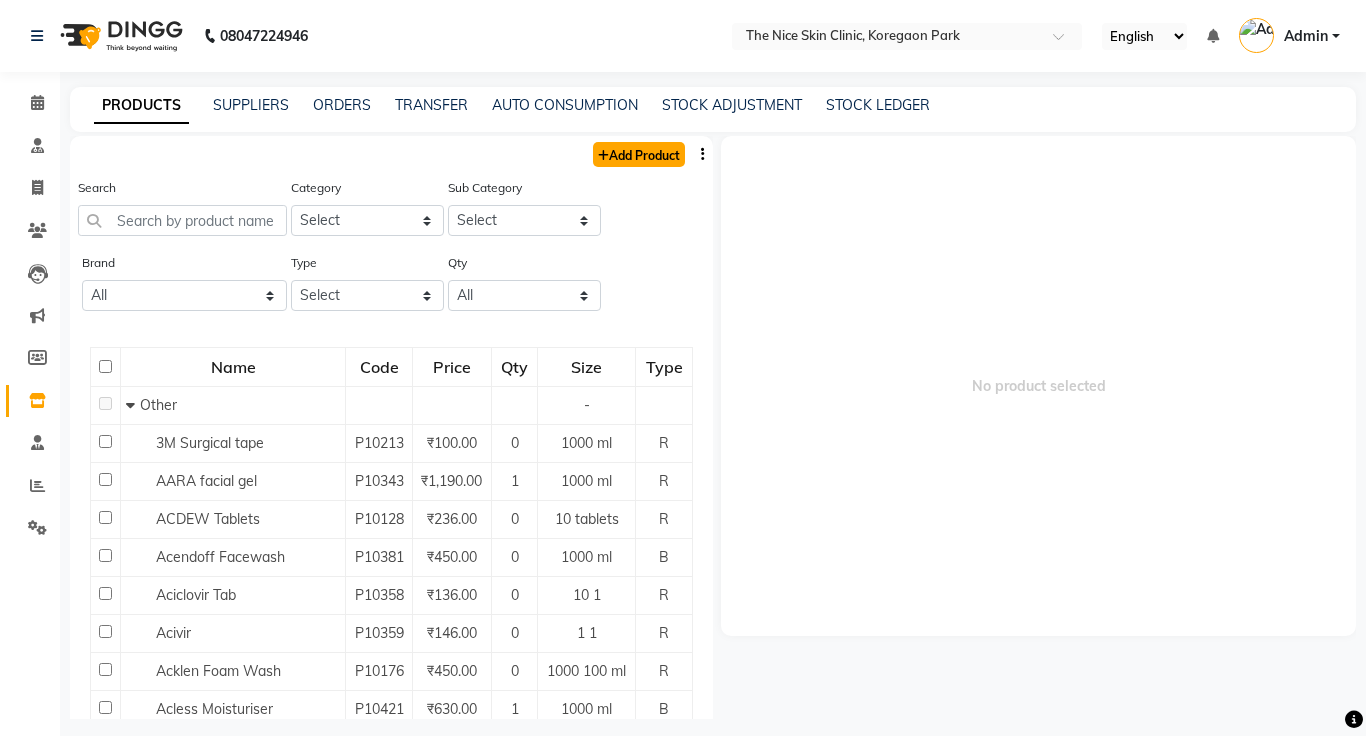 click on "Add Product" 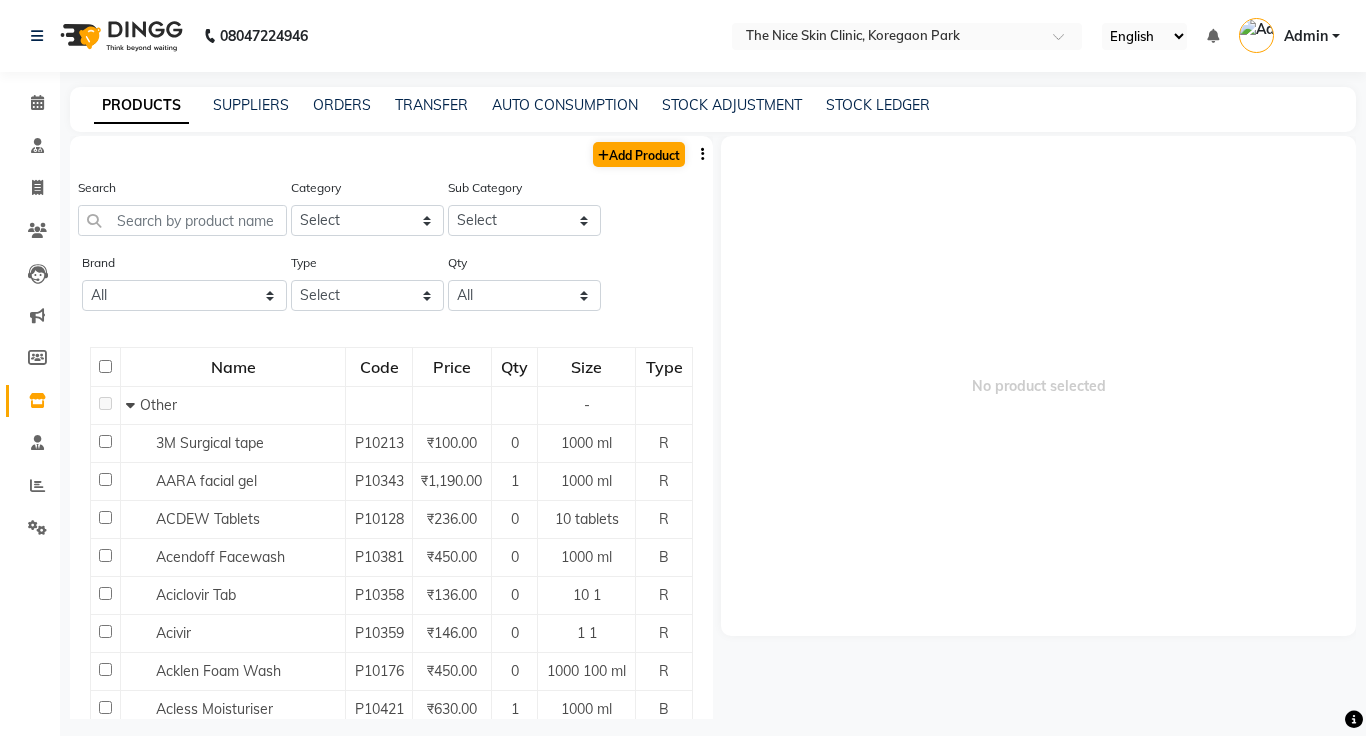 select on "true" 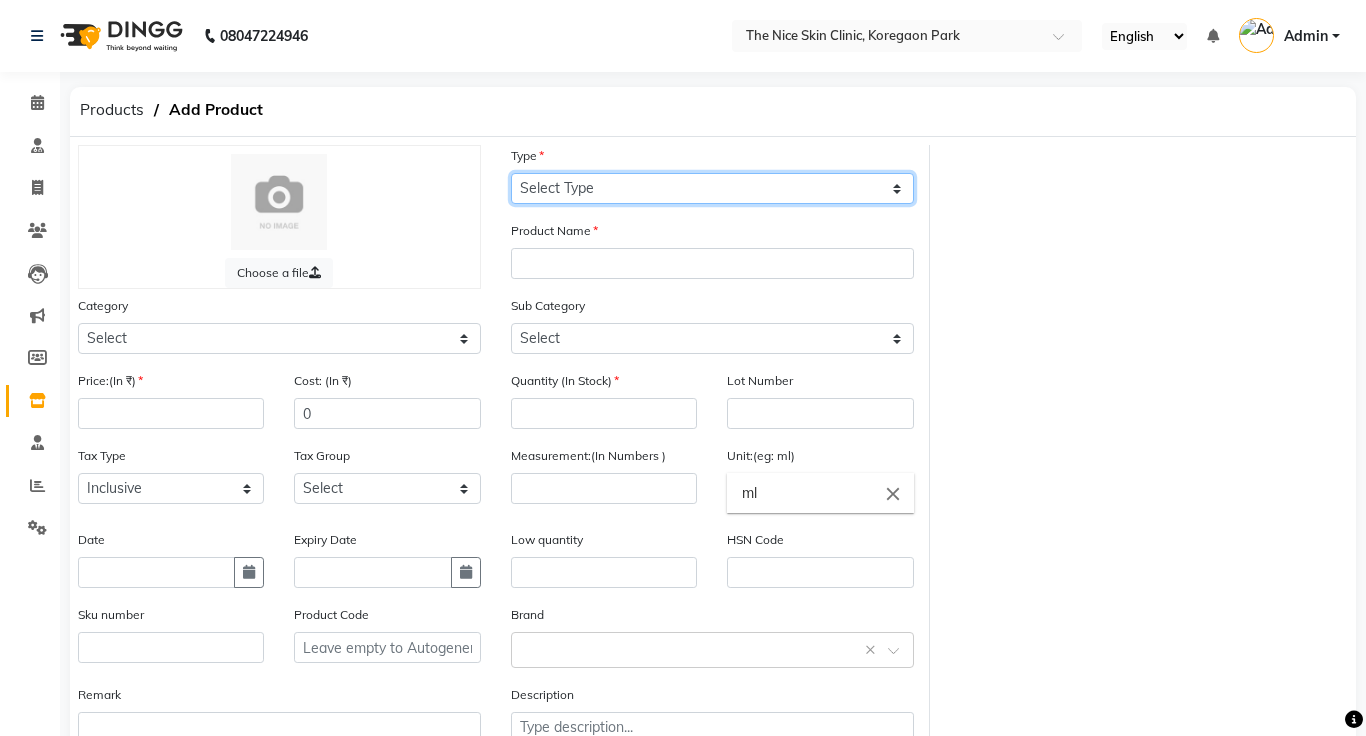 click on "Select Type Both Retail Consumable" 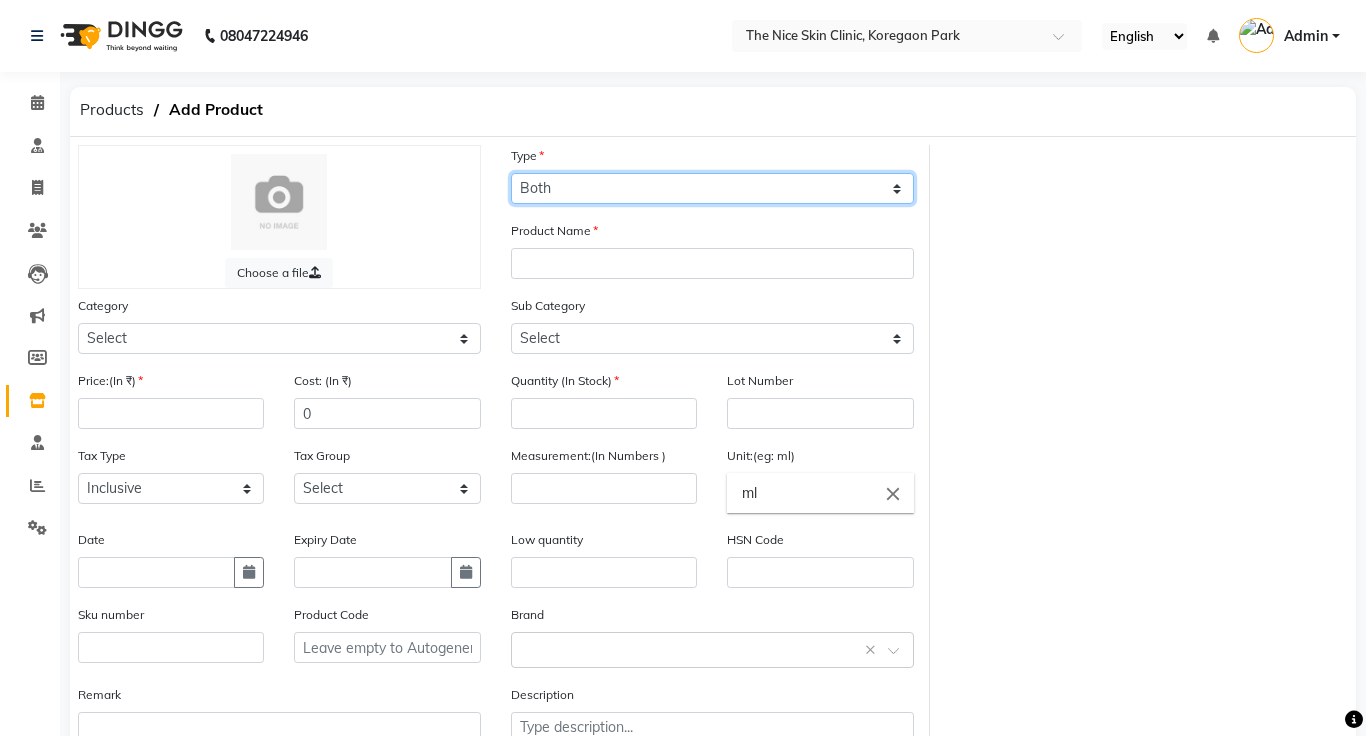 click on "Select Type Both Retail Consumable" 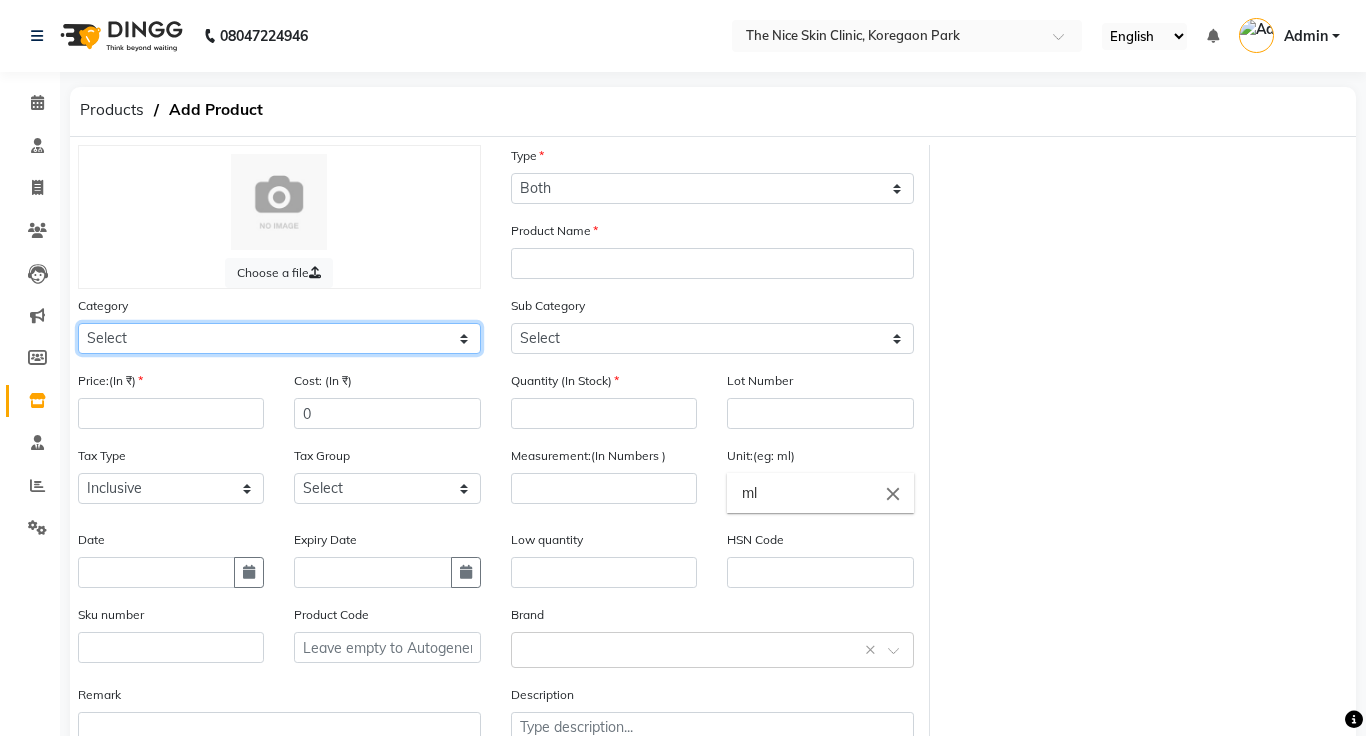 click on "Select Other" 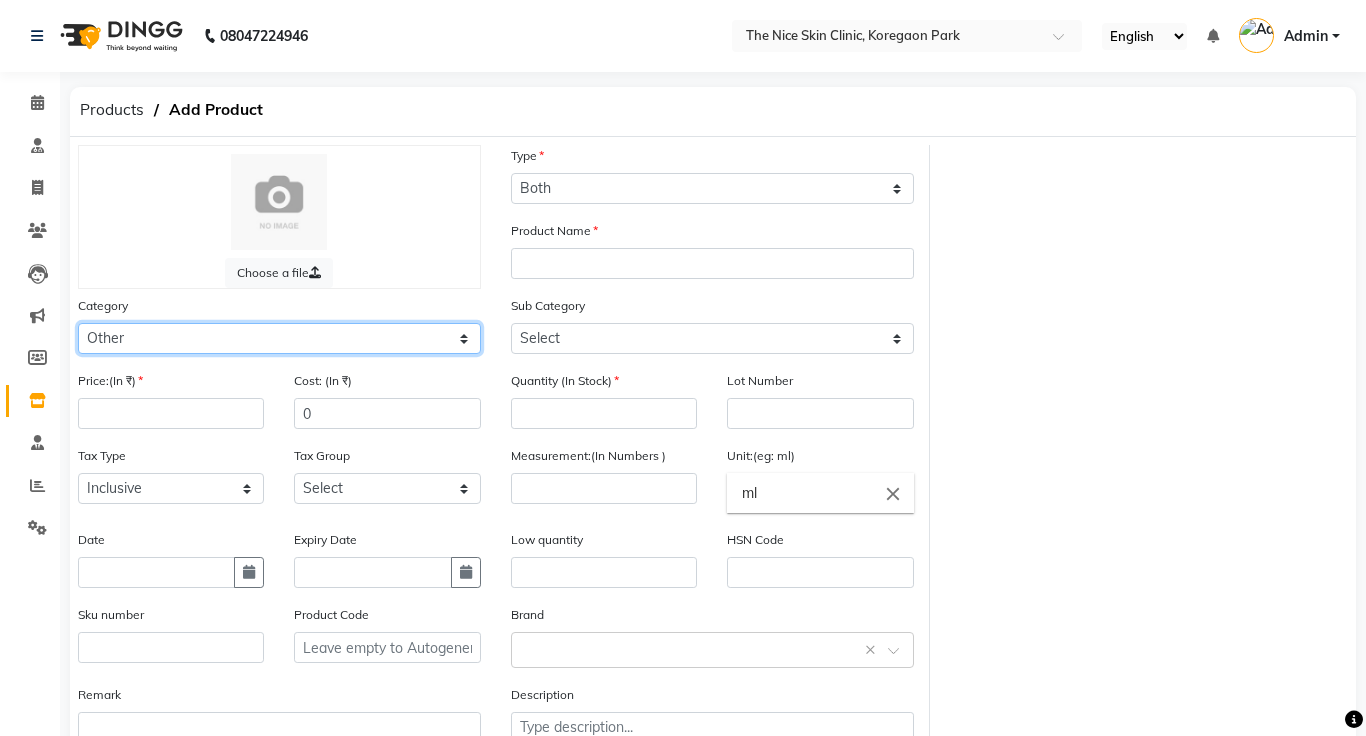 click on "Select Other" 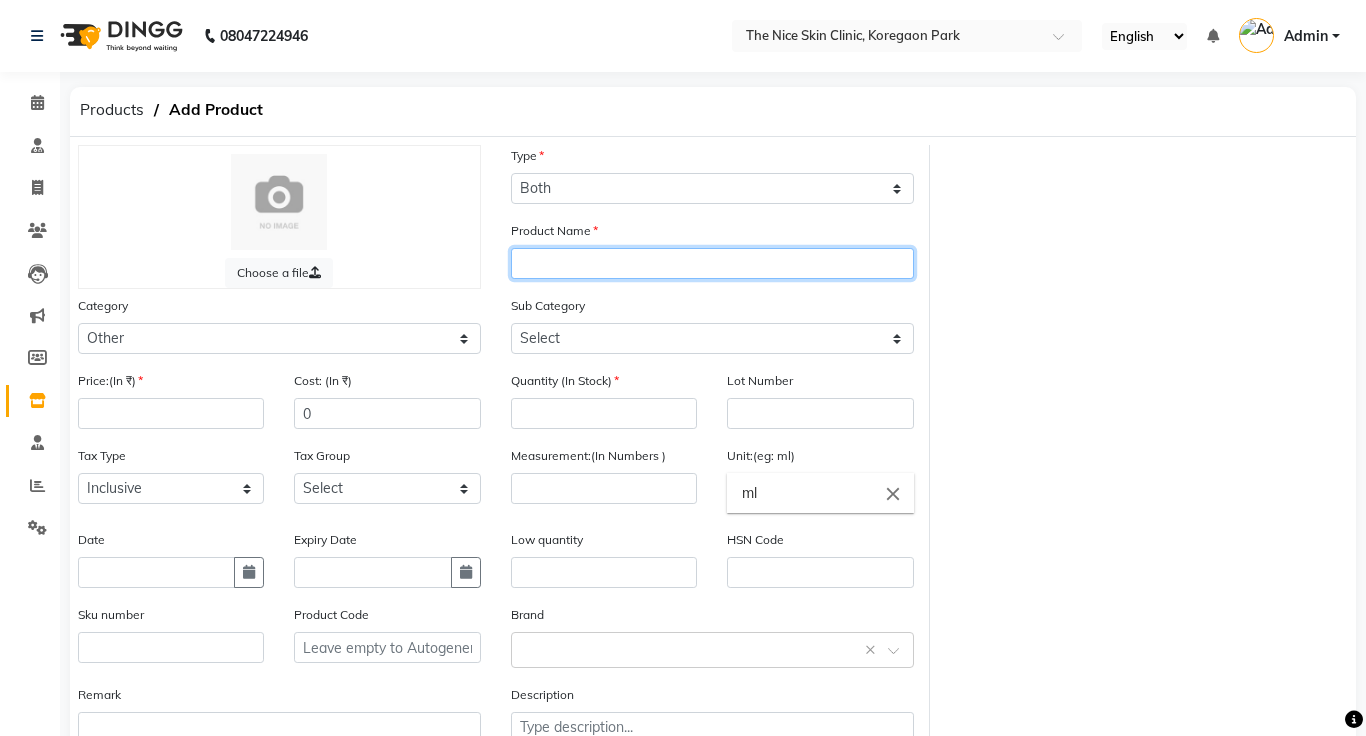 click 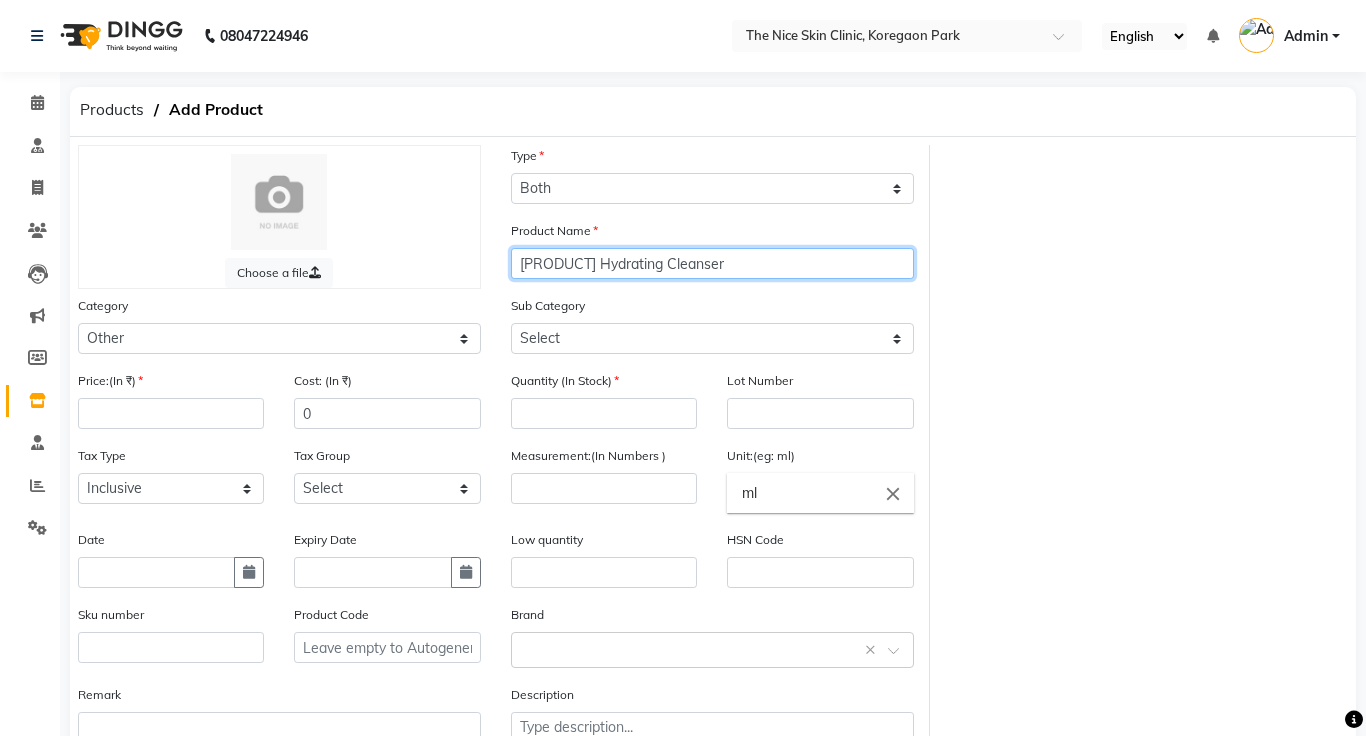type on "[PRODUCT] Hydrating Cleanser" 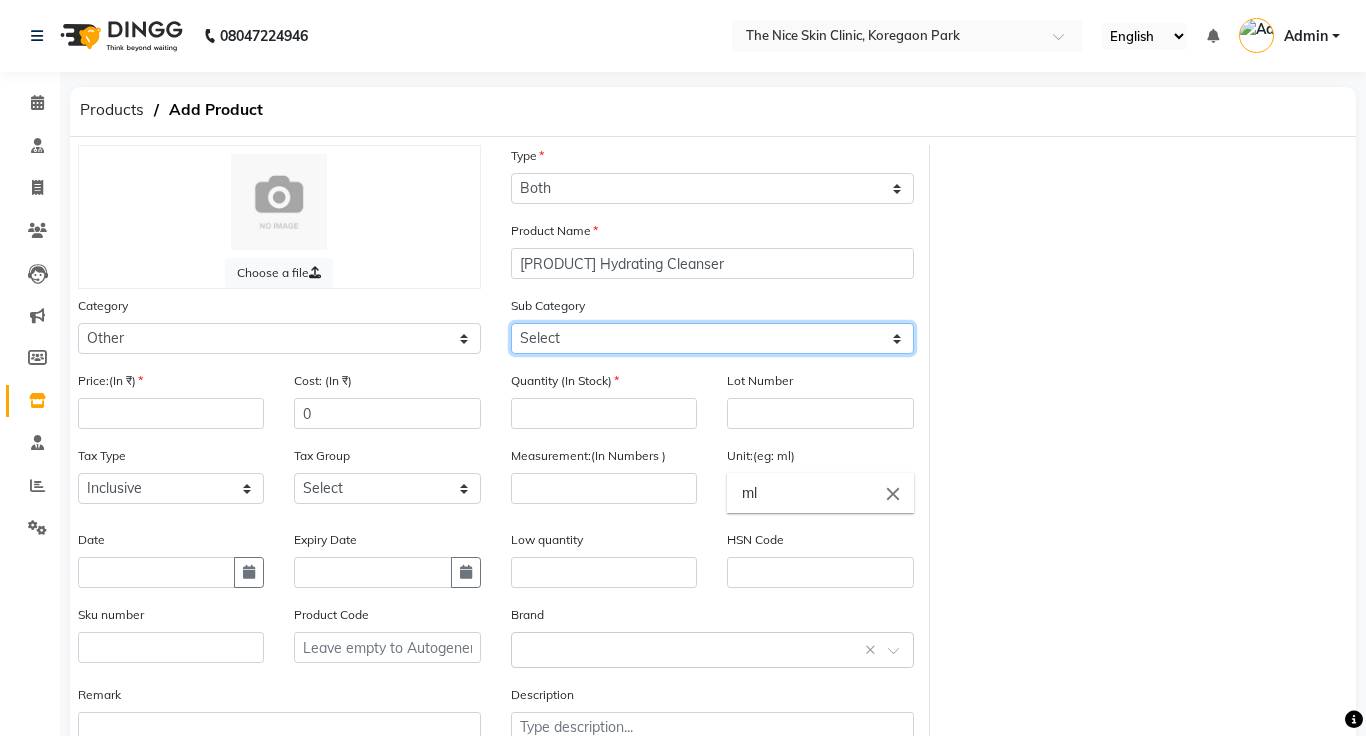 click on "Select Other" 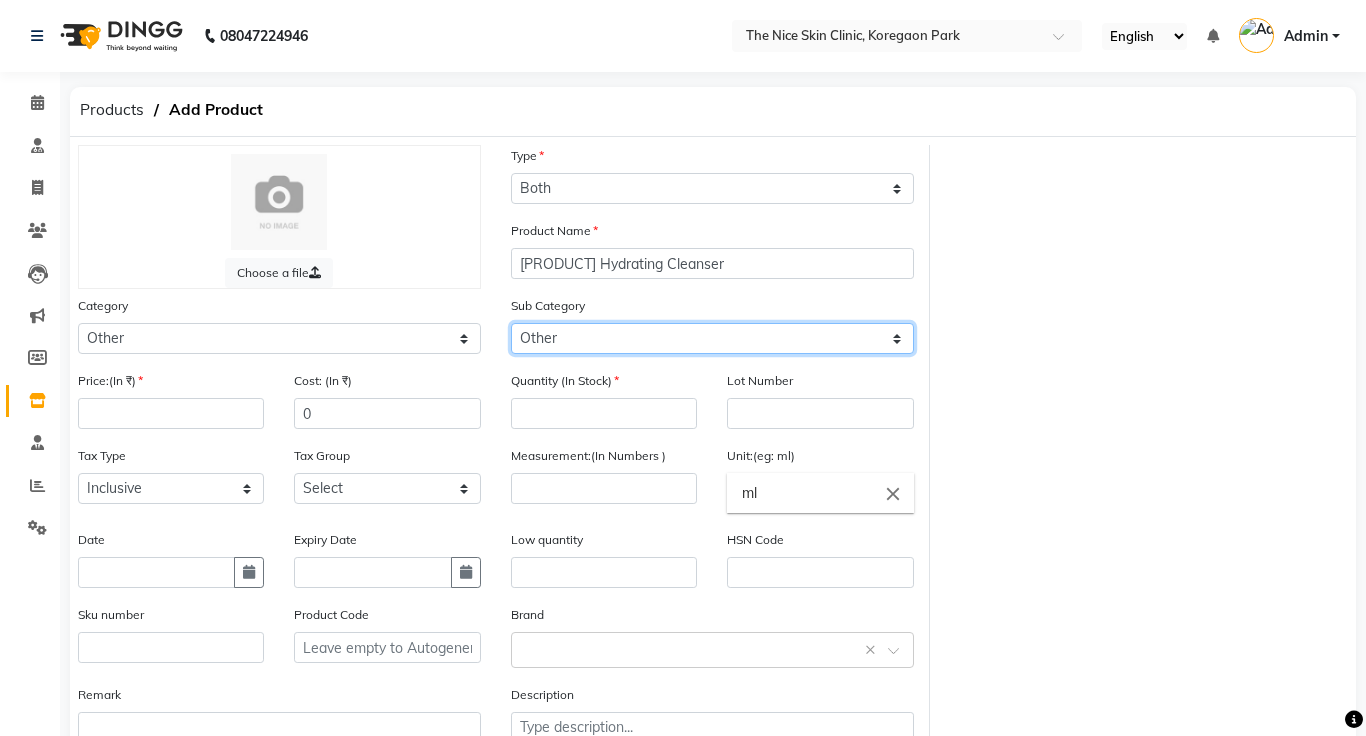 click on "Select Other" 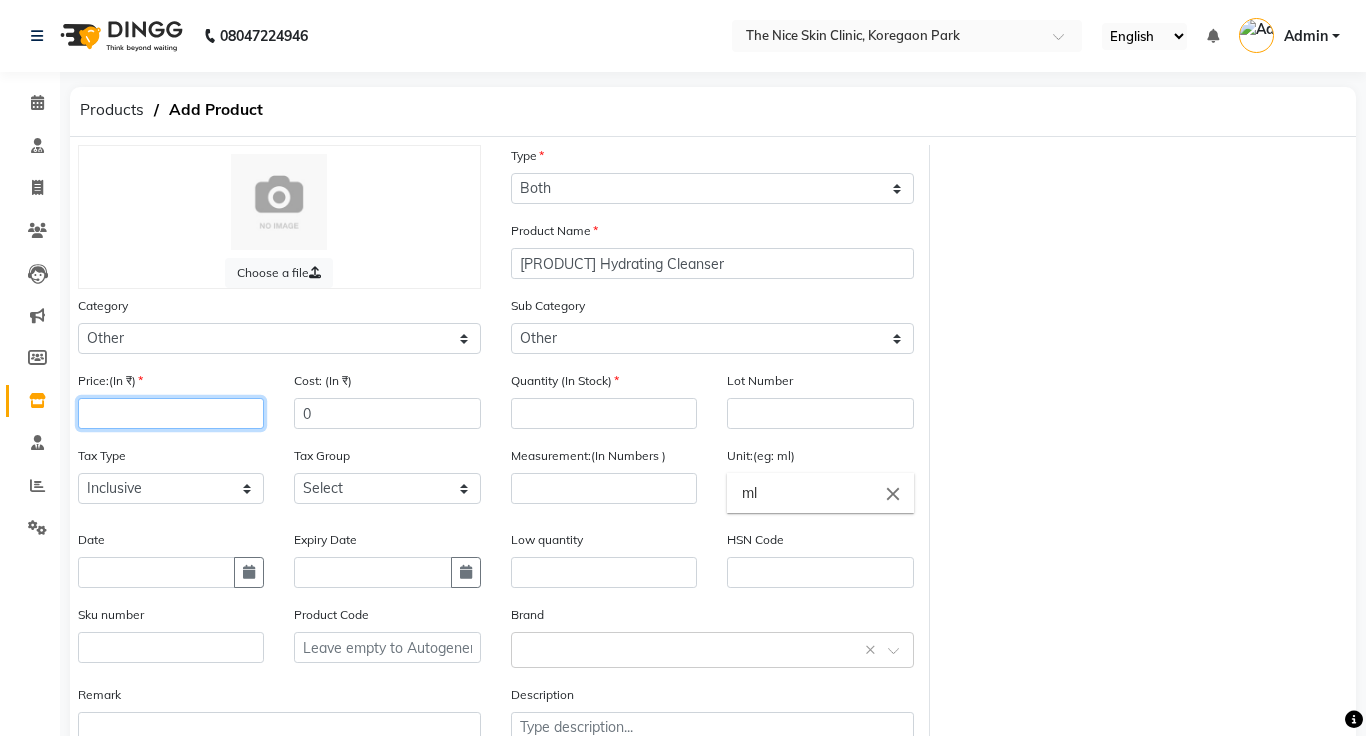 click 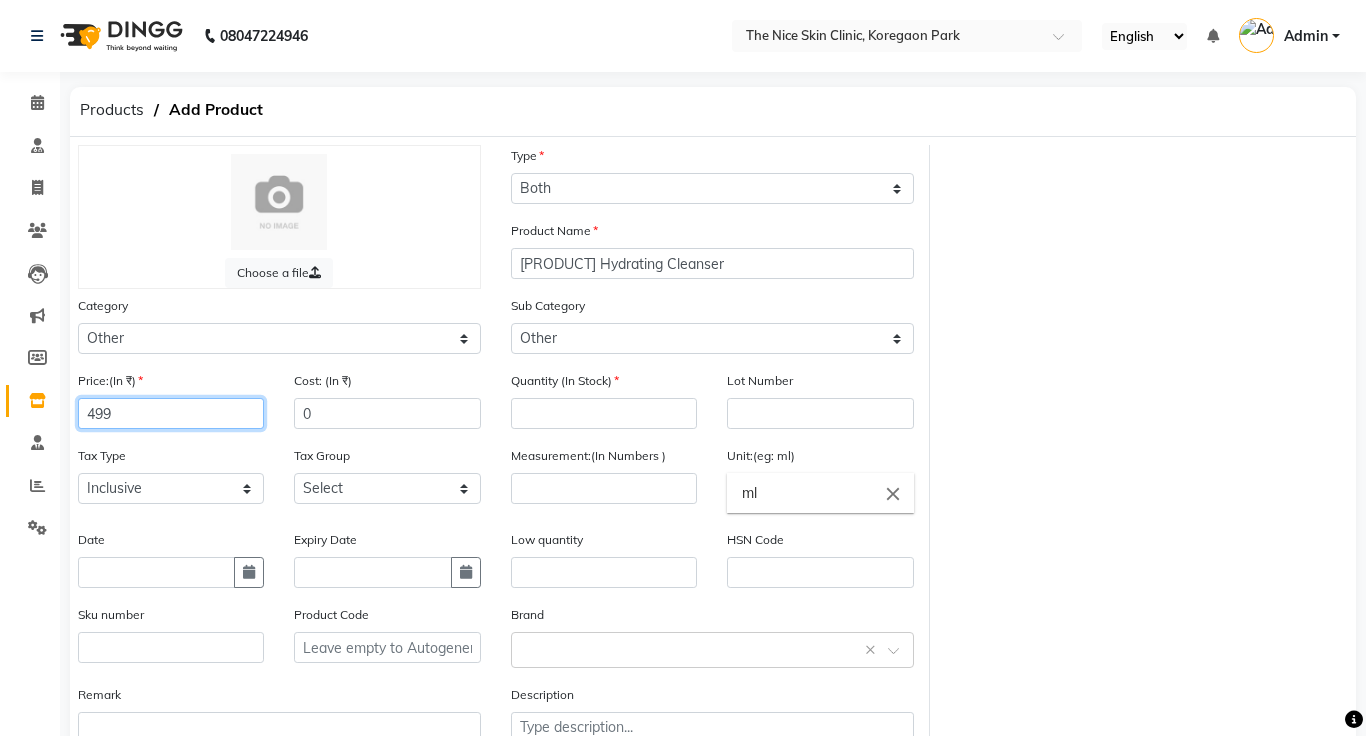 type on "499" 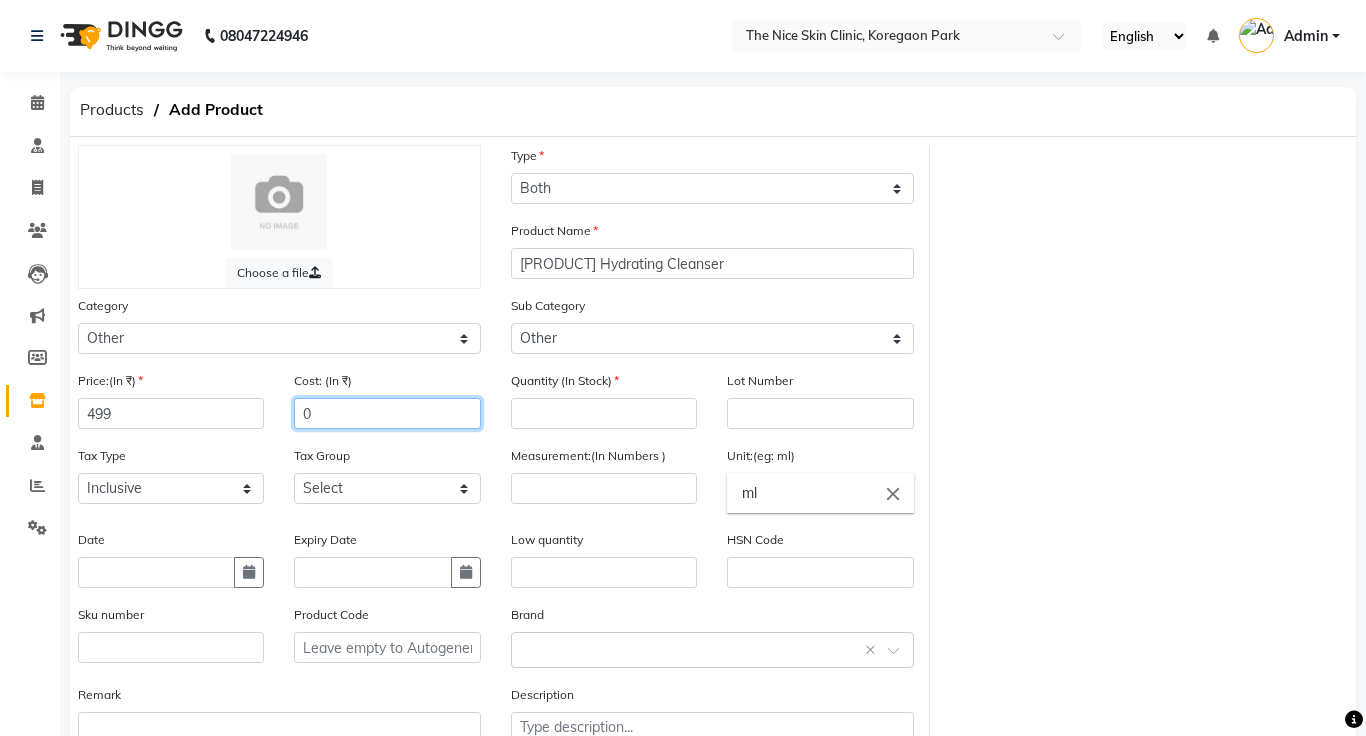 click on "0" 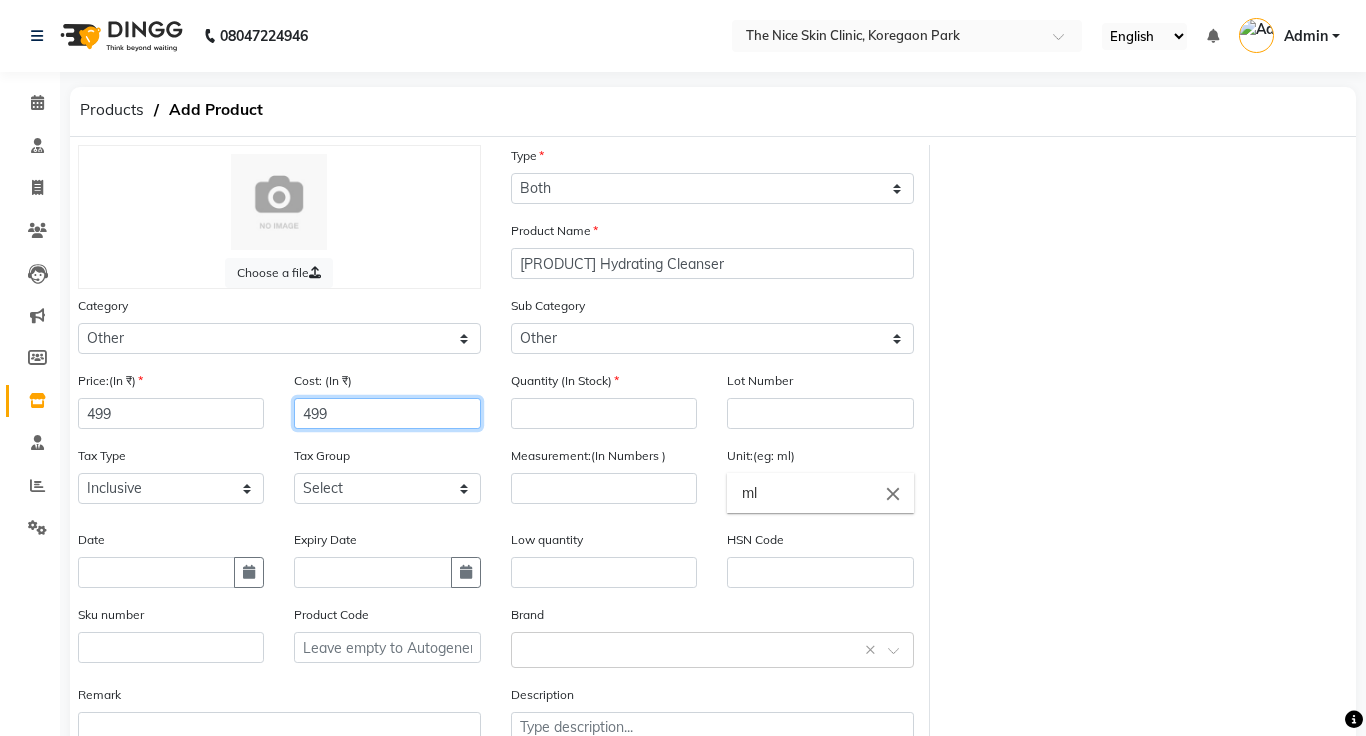 type on "499" 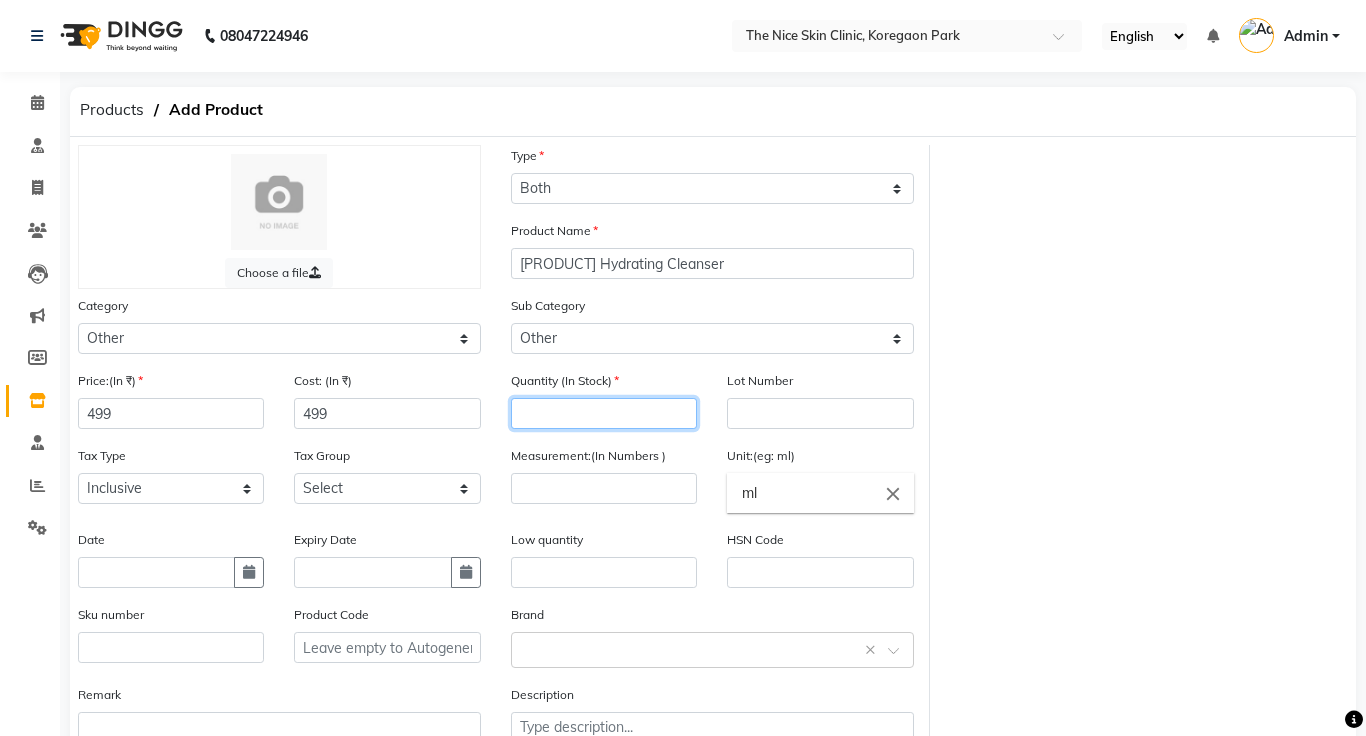 click 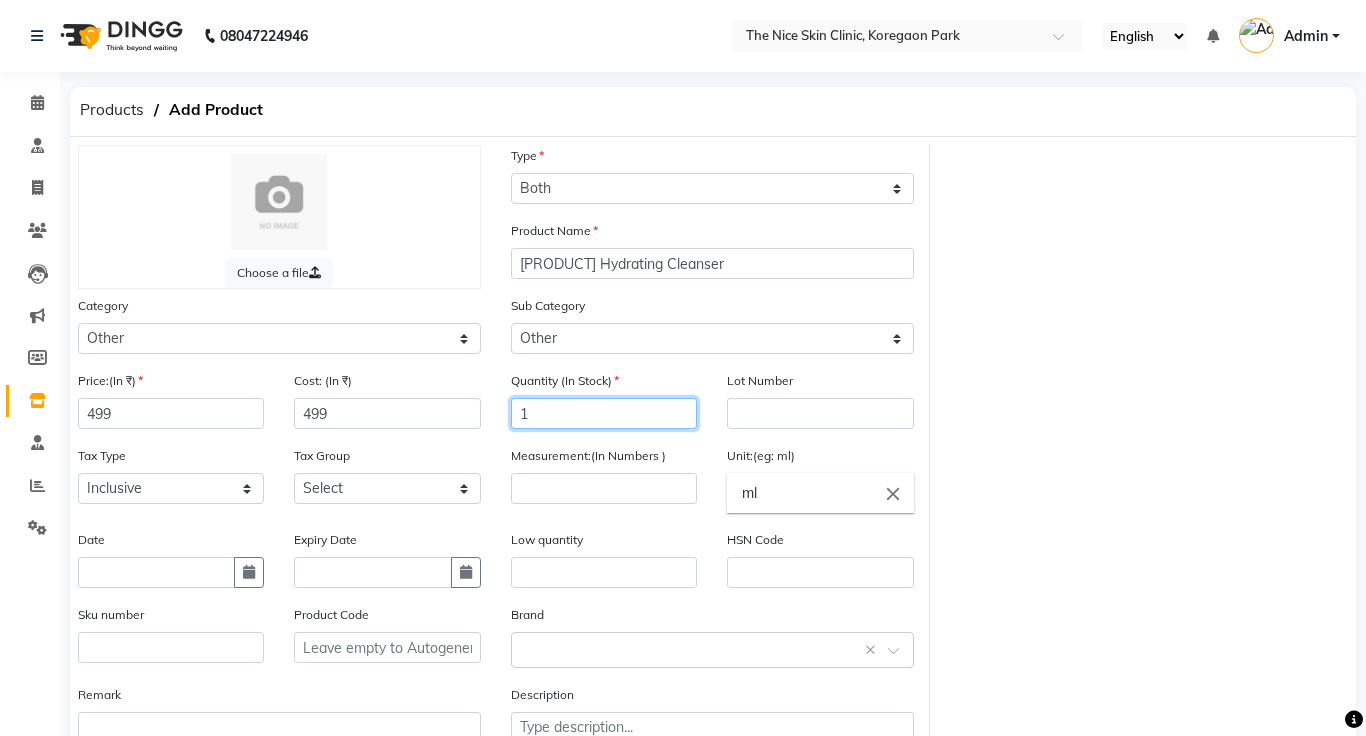 type on "1" 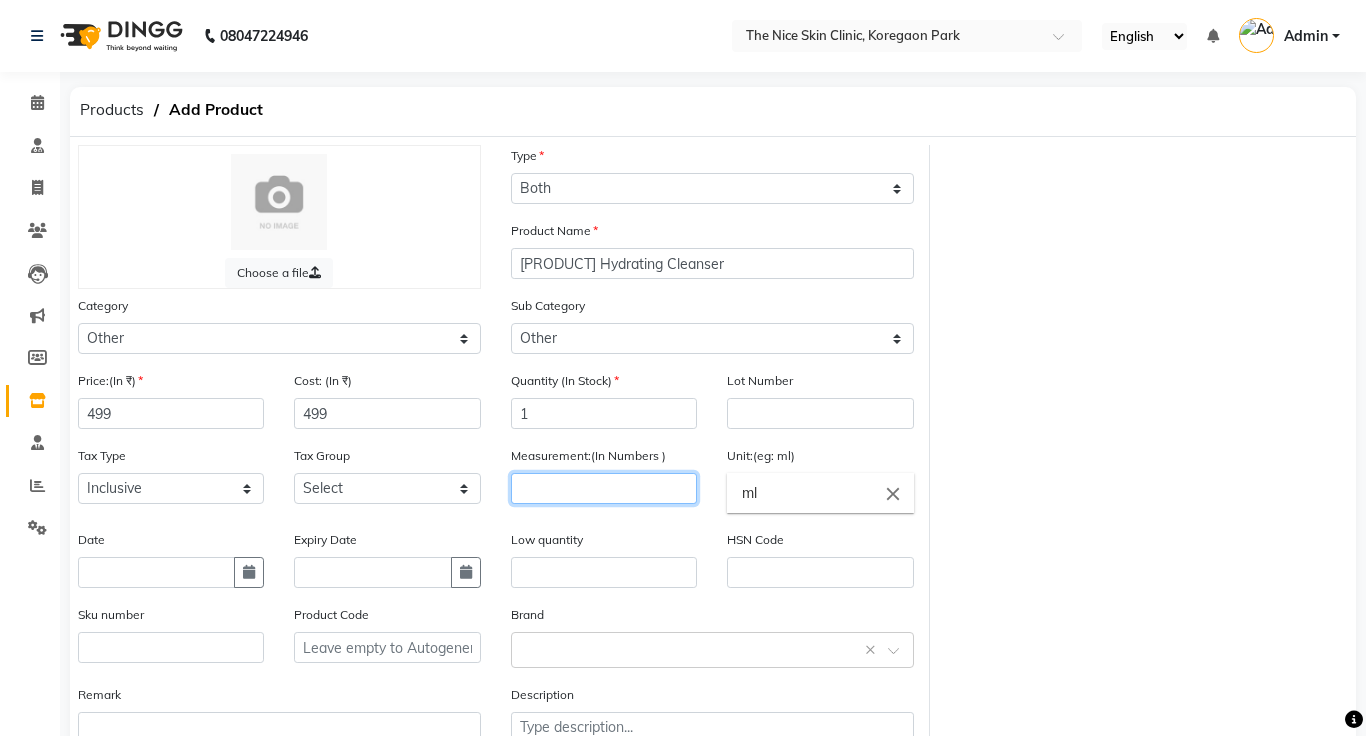 click 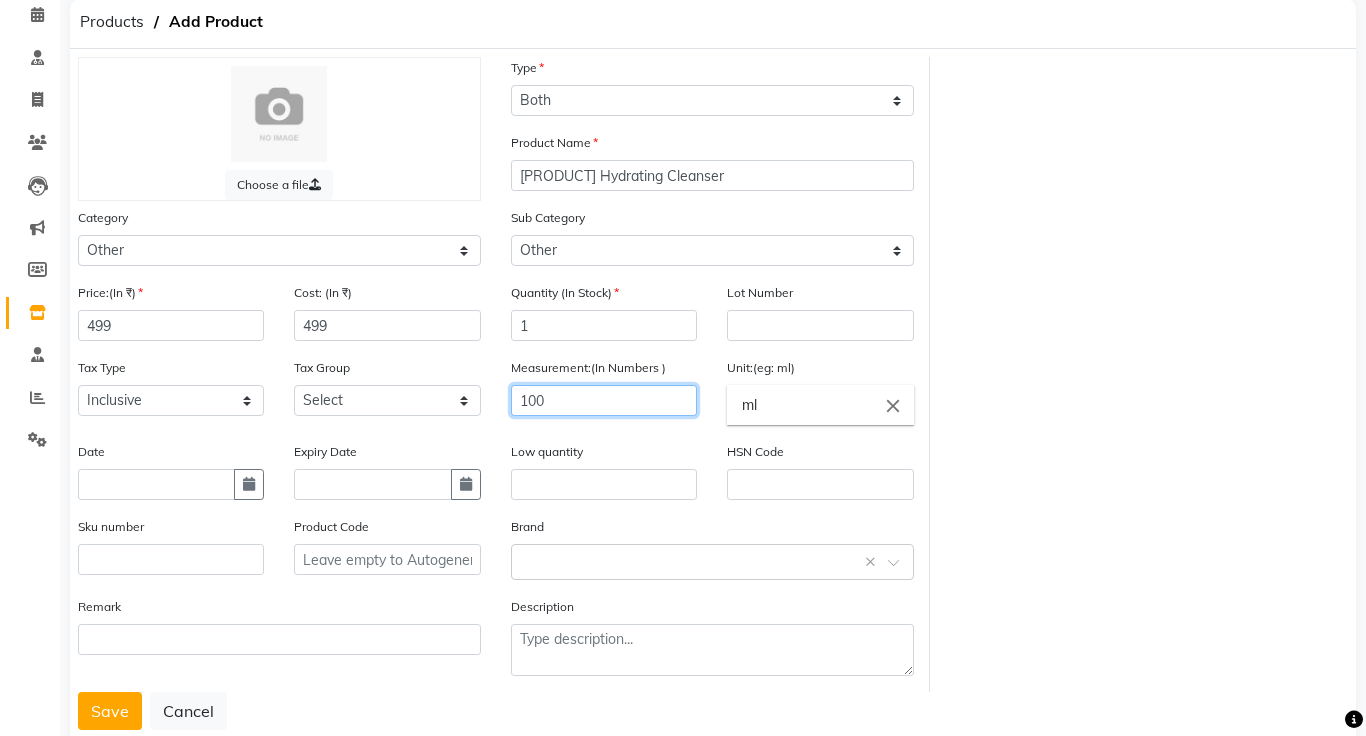 scroll, scrollTop: 89, scrollLeft: 0, axis: vertical 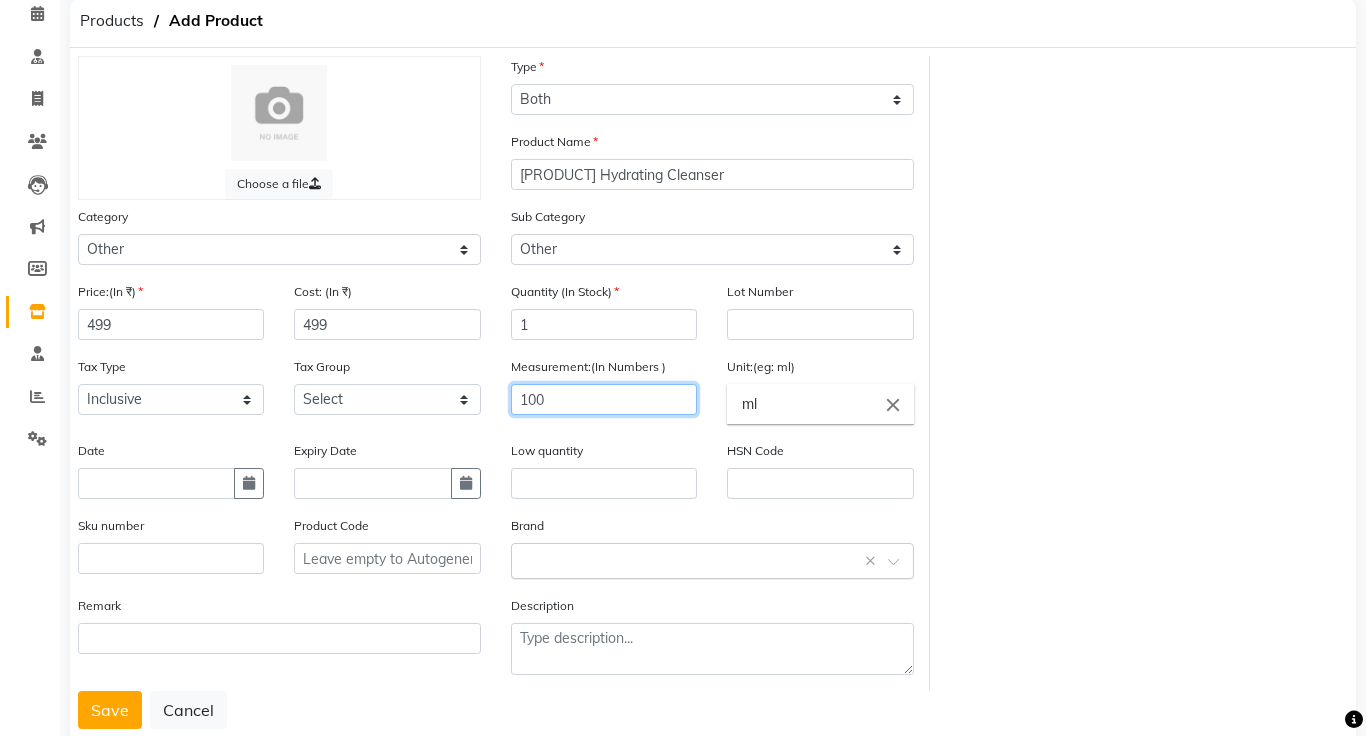 type on "100" 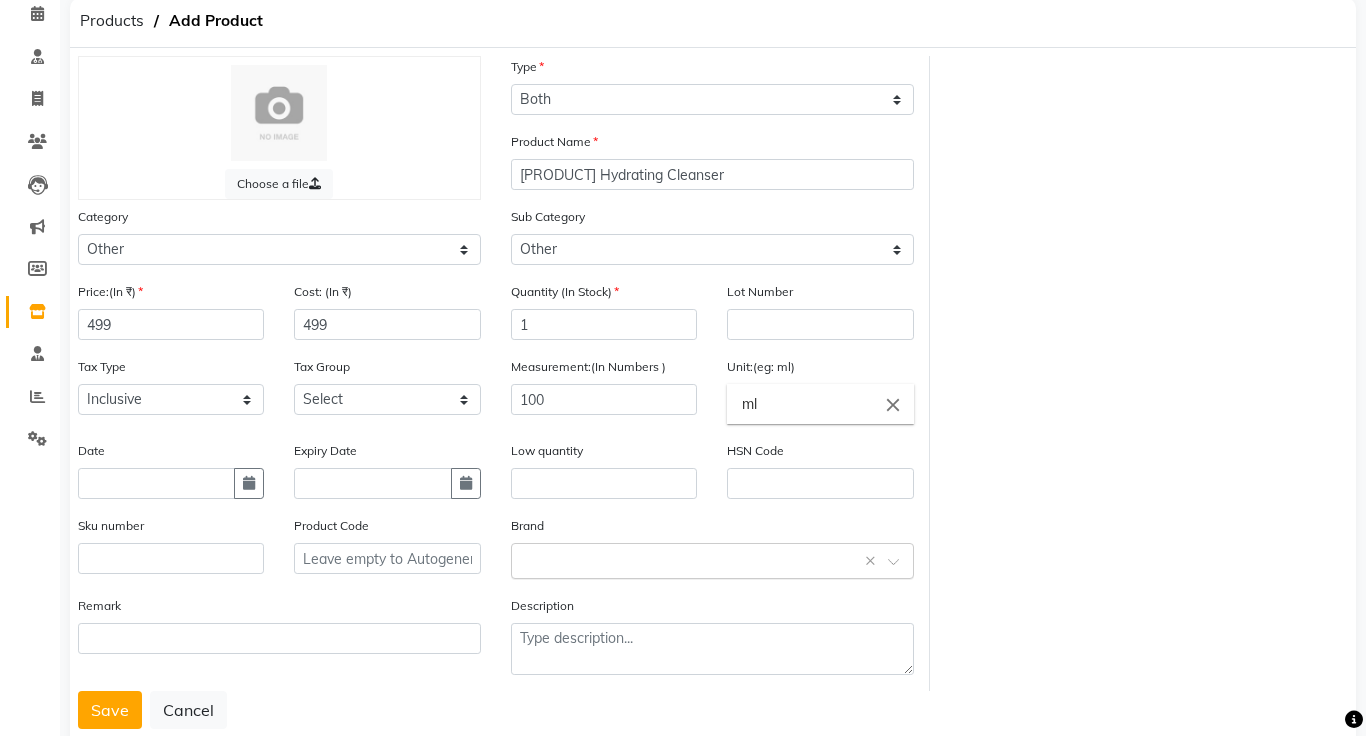click 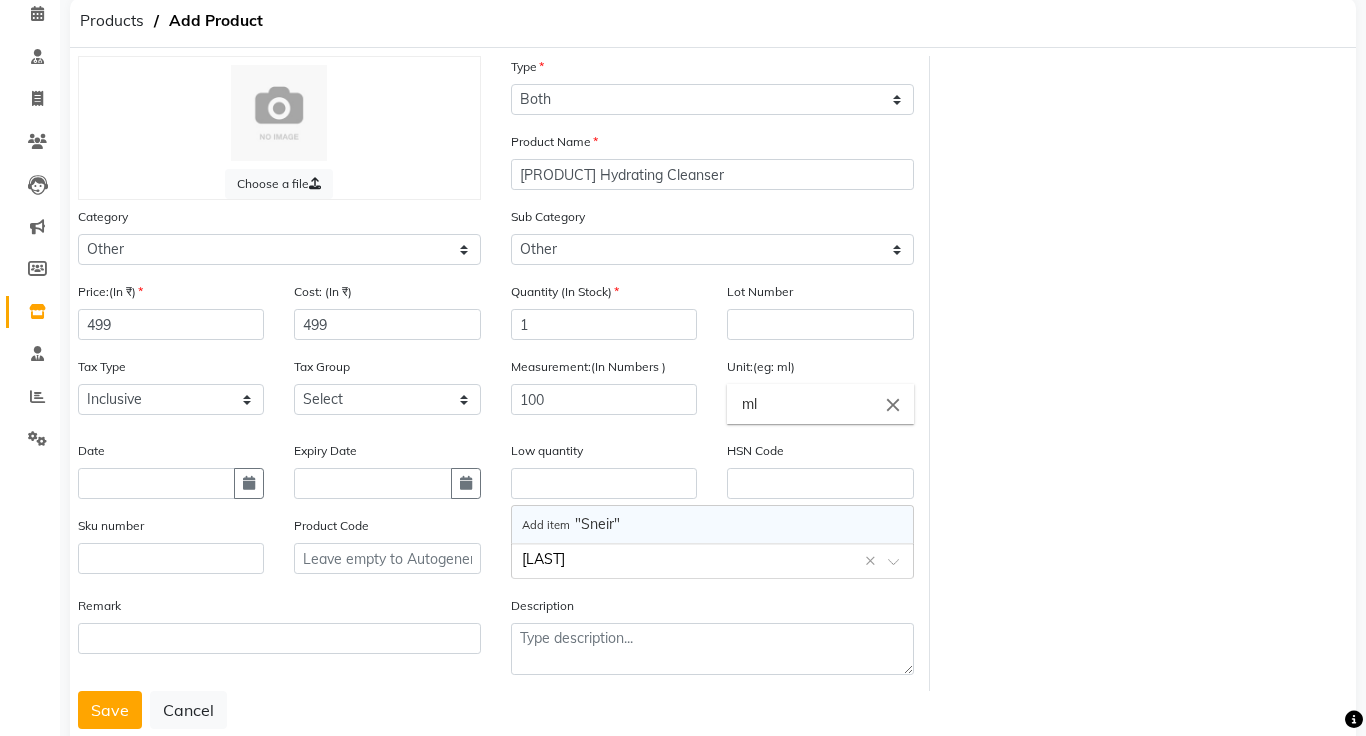 type on "[FIRST]" 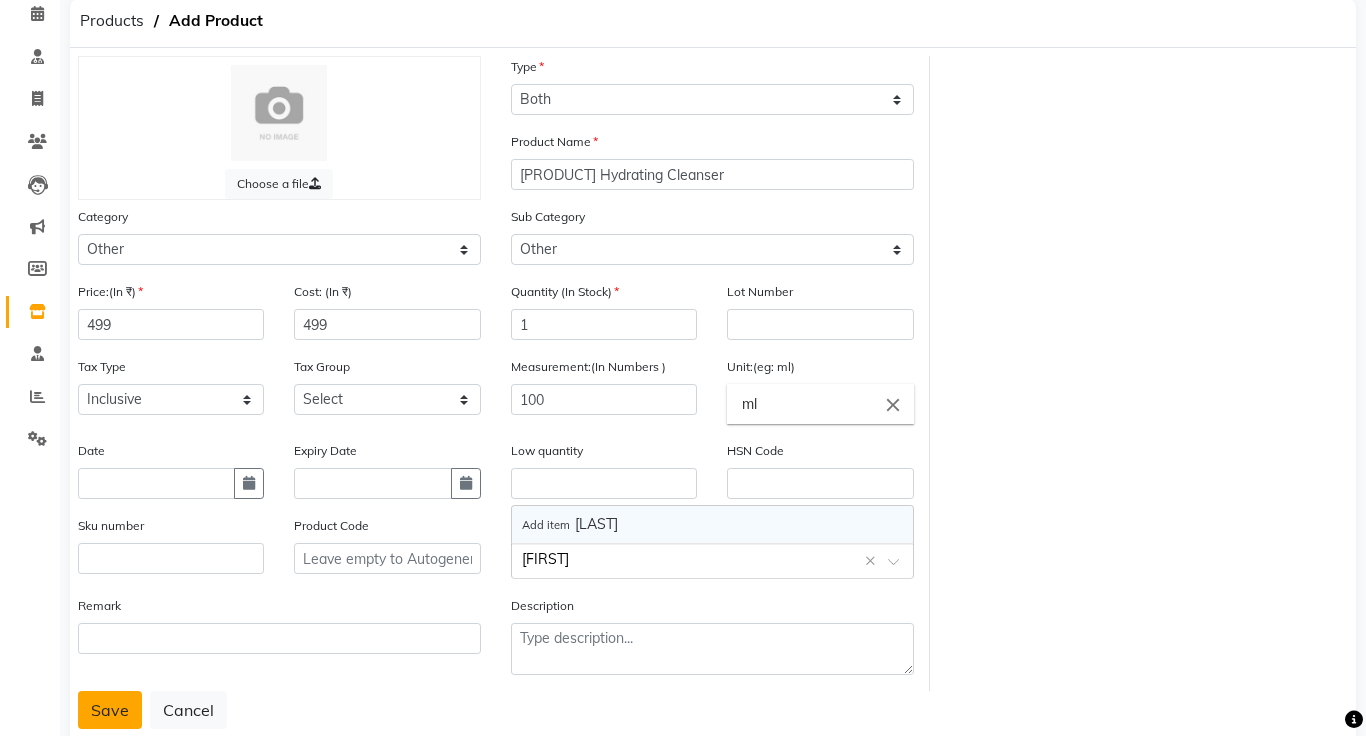 click on "Save" 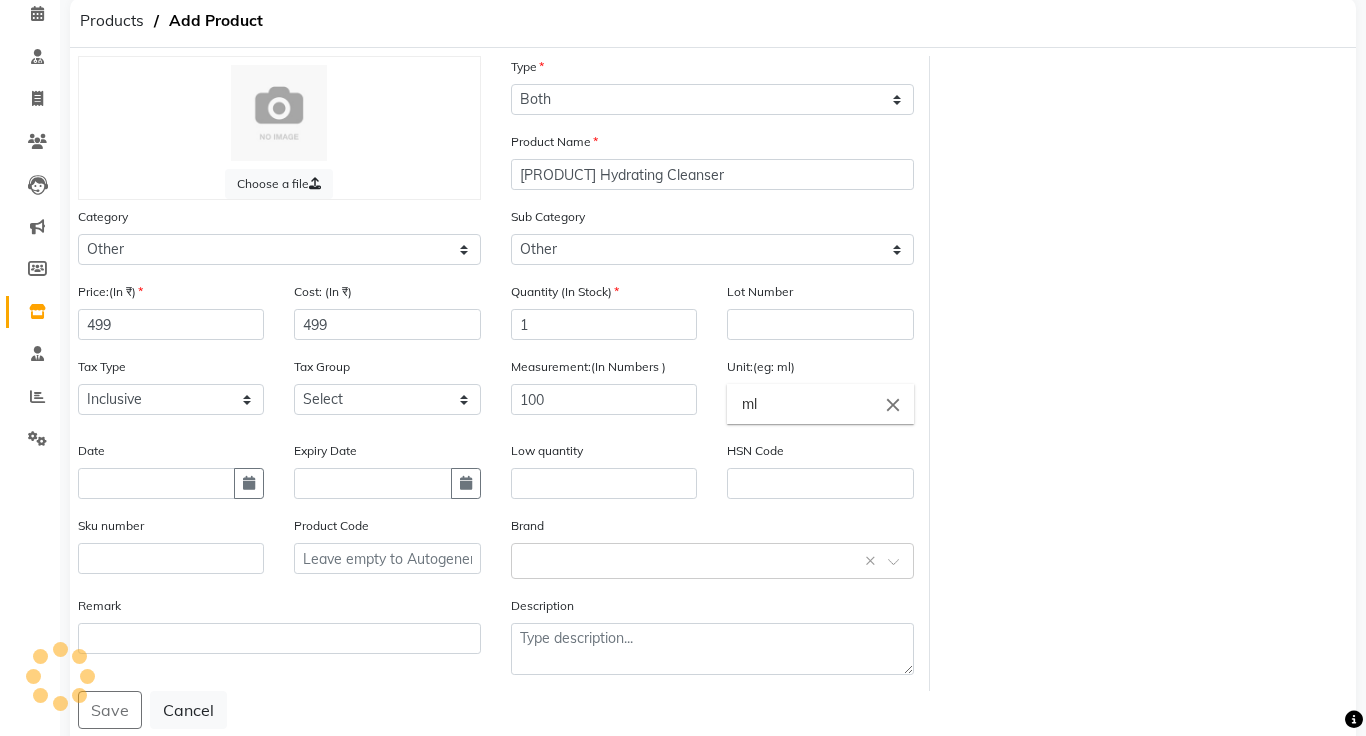 scroll, scrollTop: 0, scrollLeft: 0, axis: both 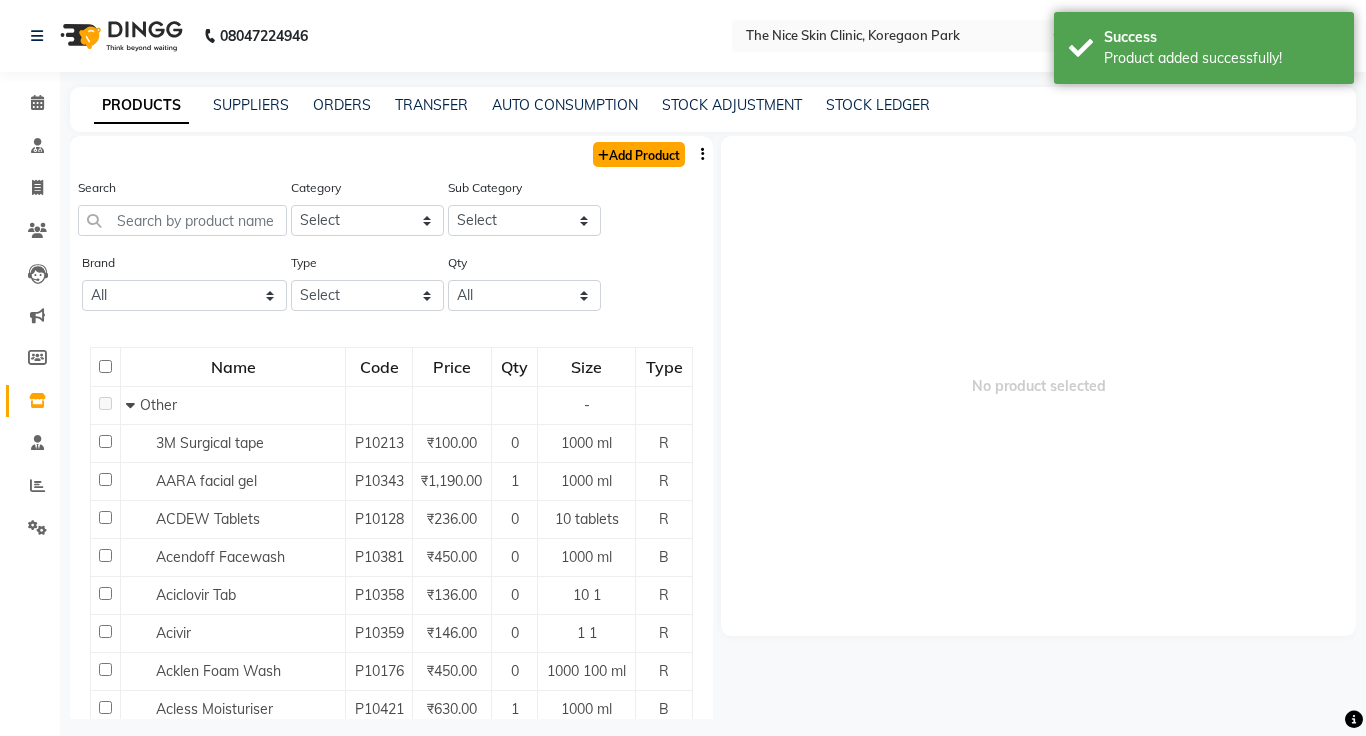 click on "Add Product" 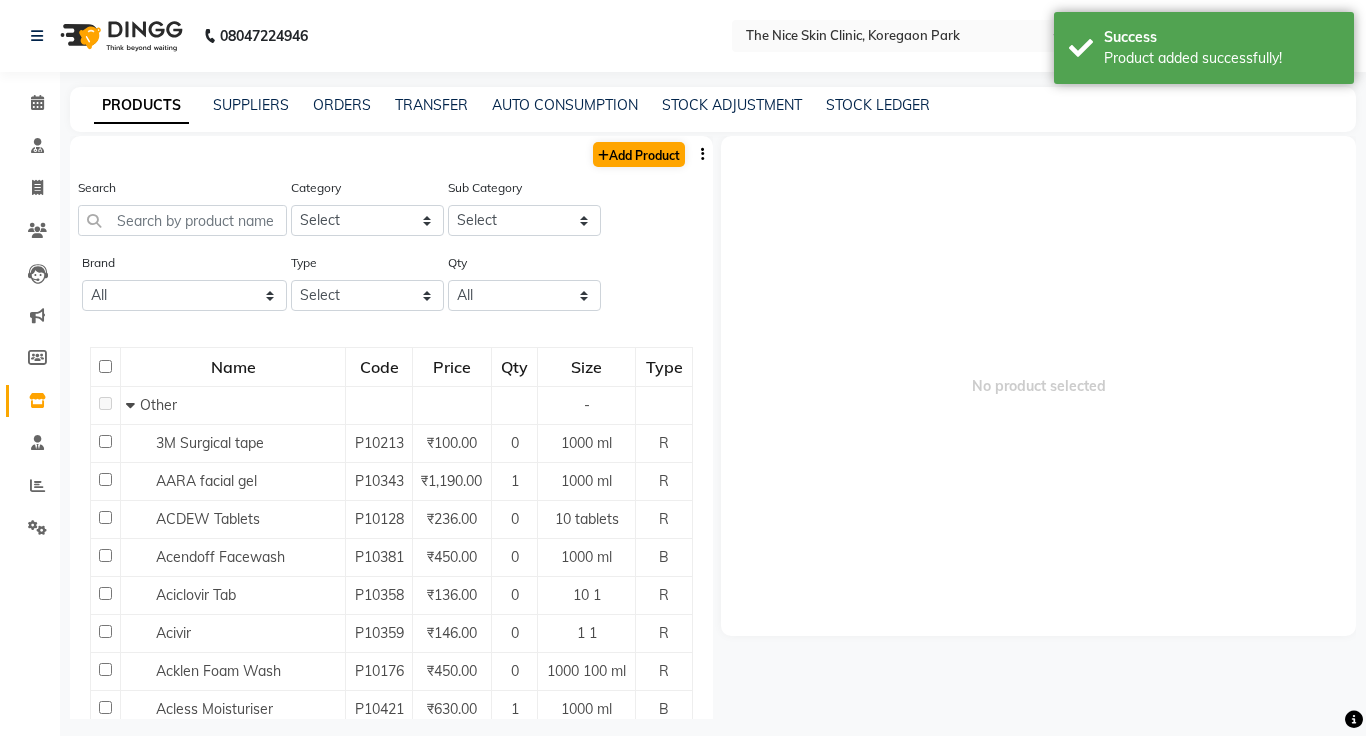 select on "true" 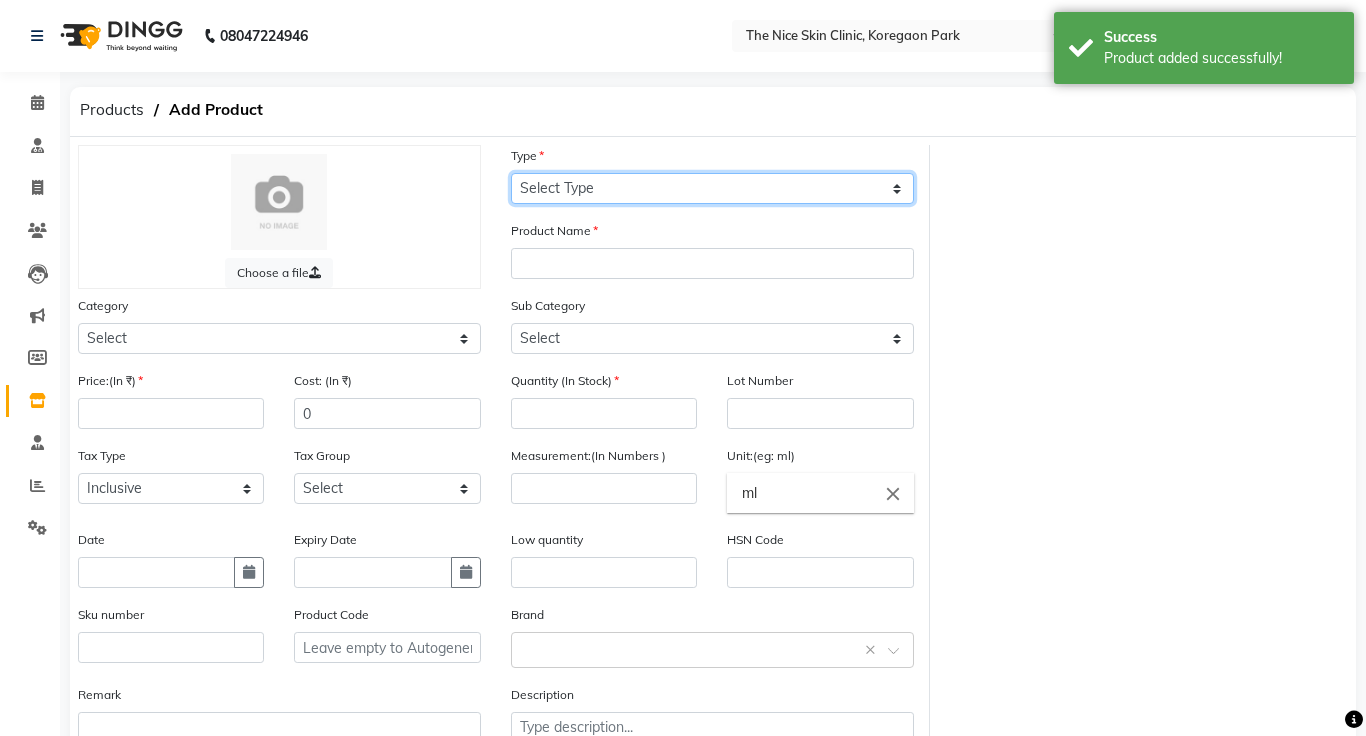 click on "Select Type Both Retail Consumable" 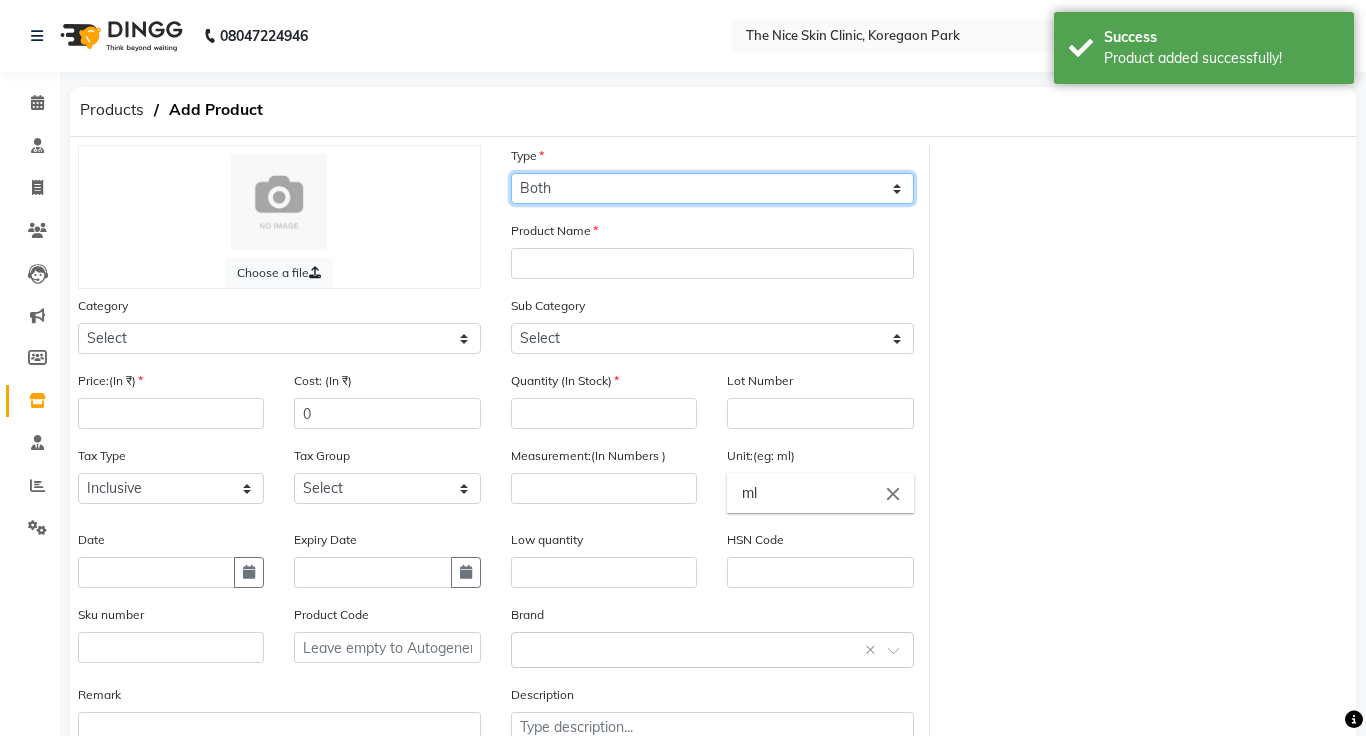 click on "Select Type Both Retail Consumable" 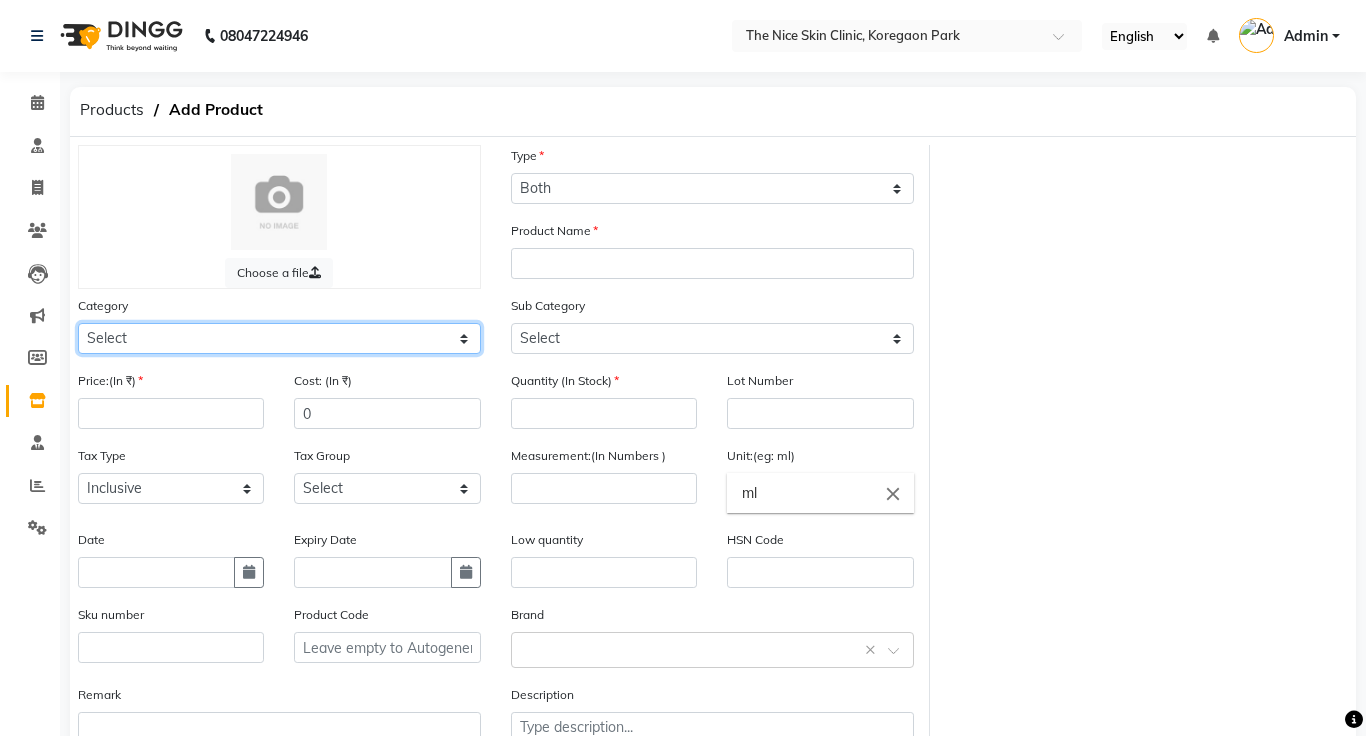 click on "Select Other" 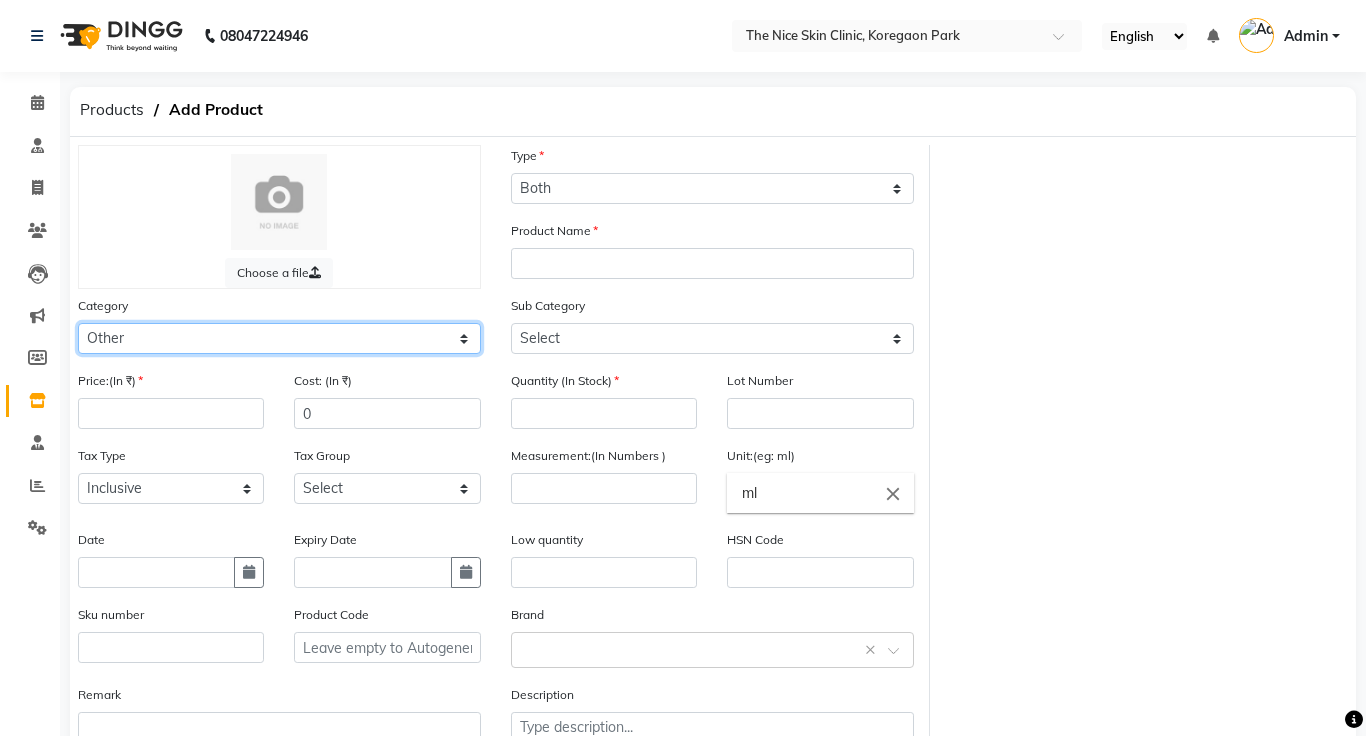 click on "Select Other" 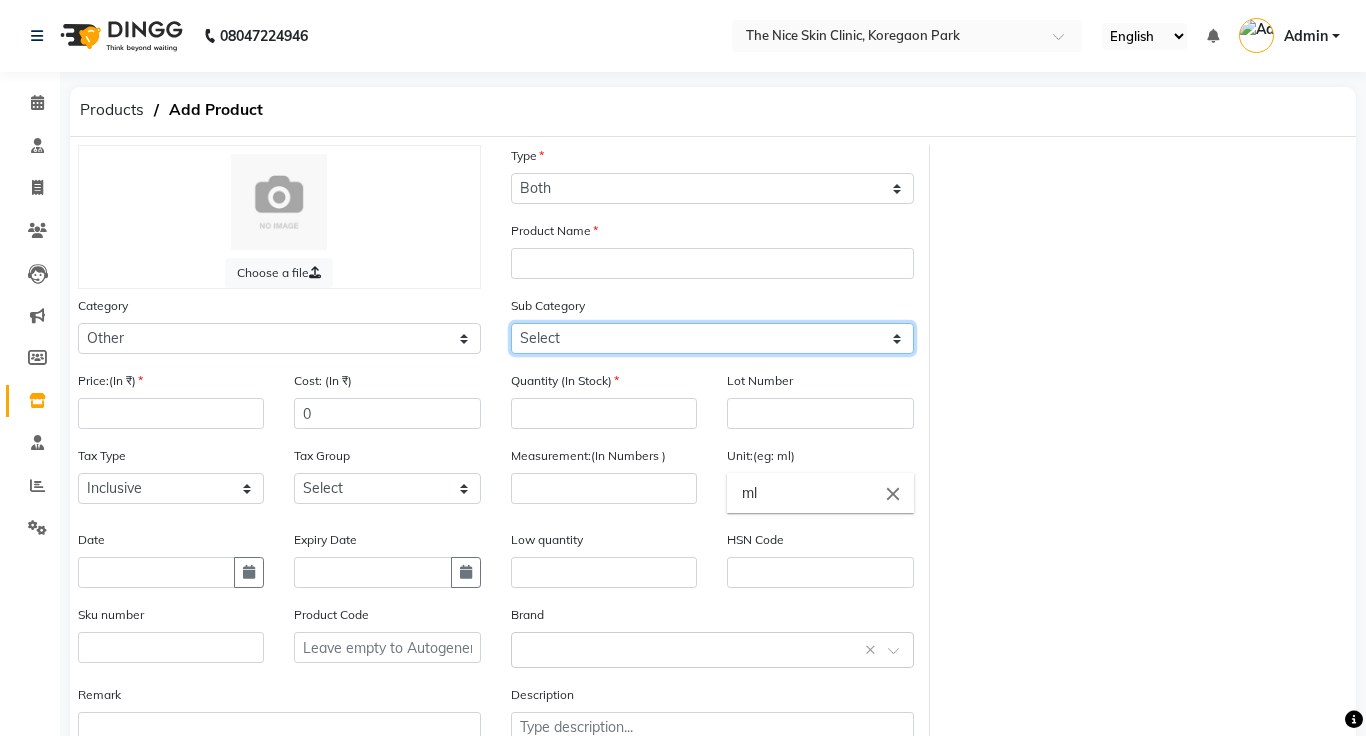 click on "Select Other" 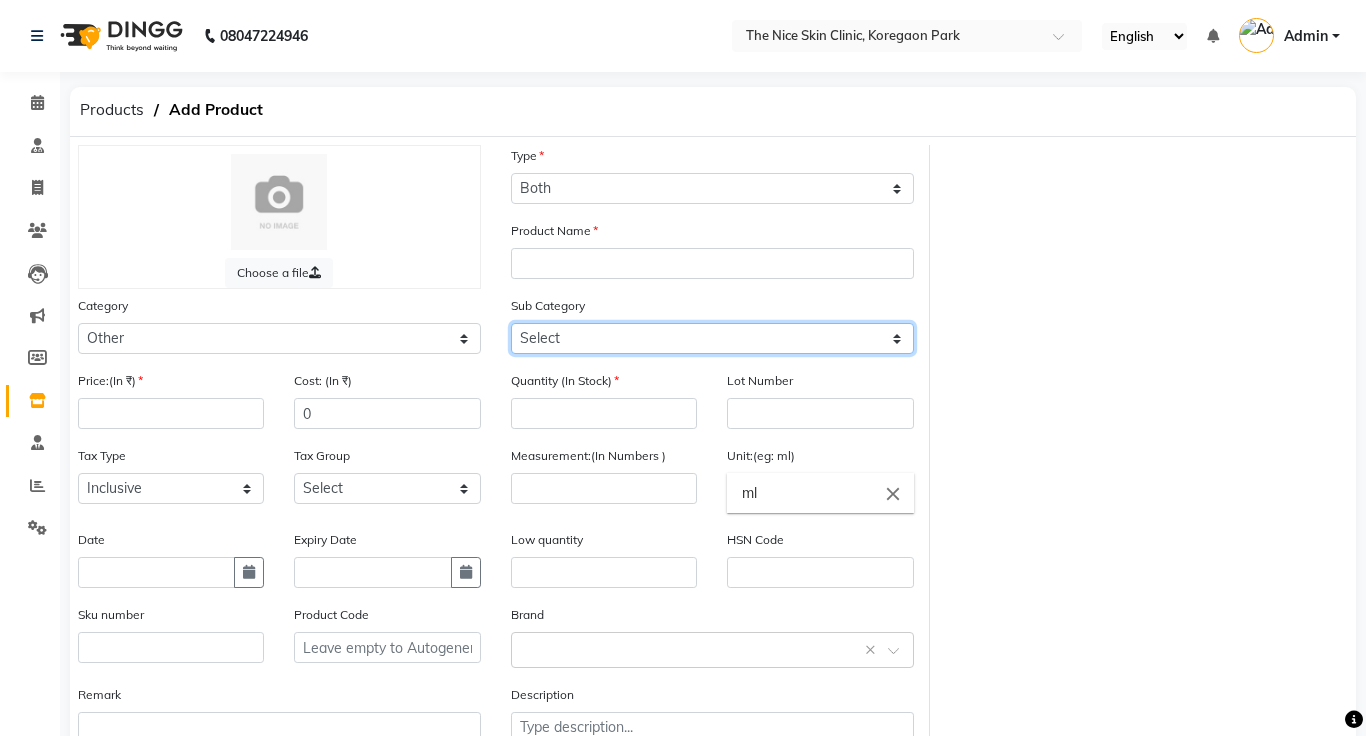 select on "3099" 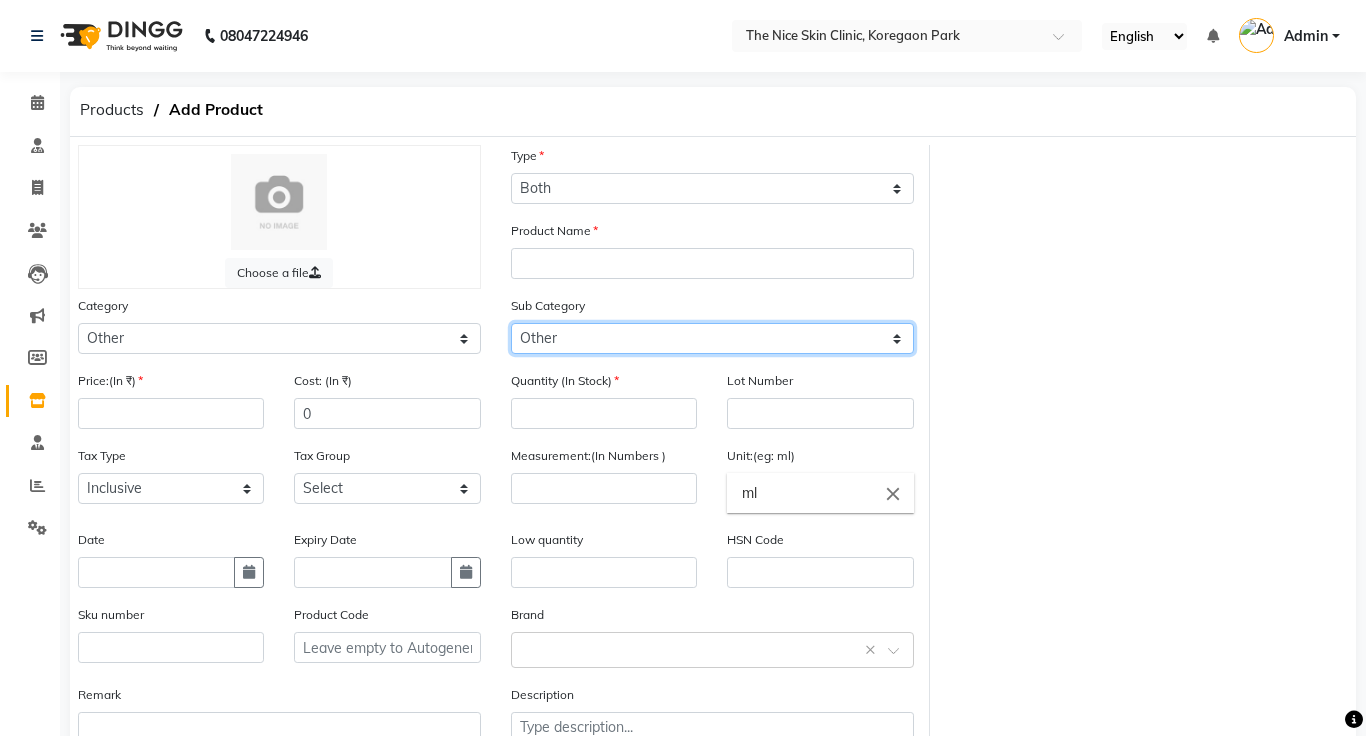 click on "Select Other" 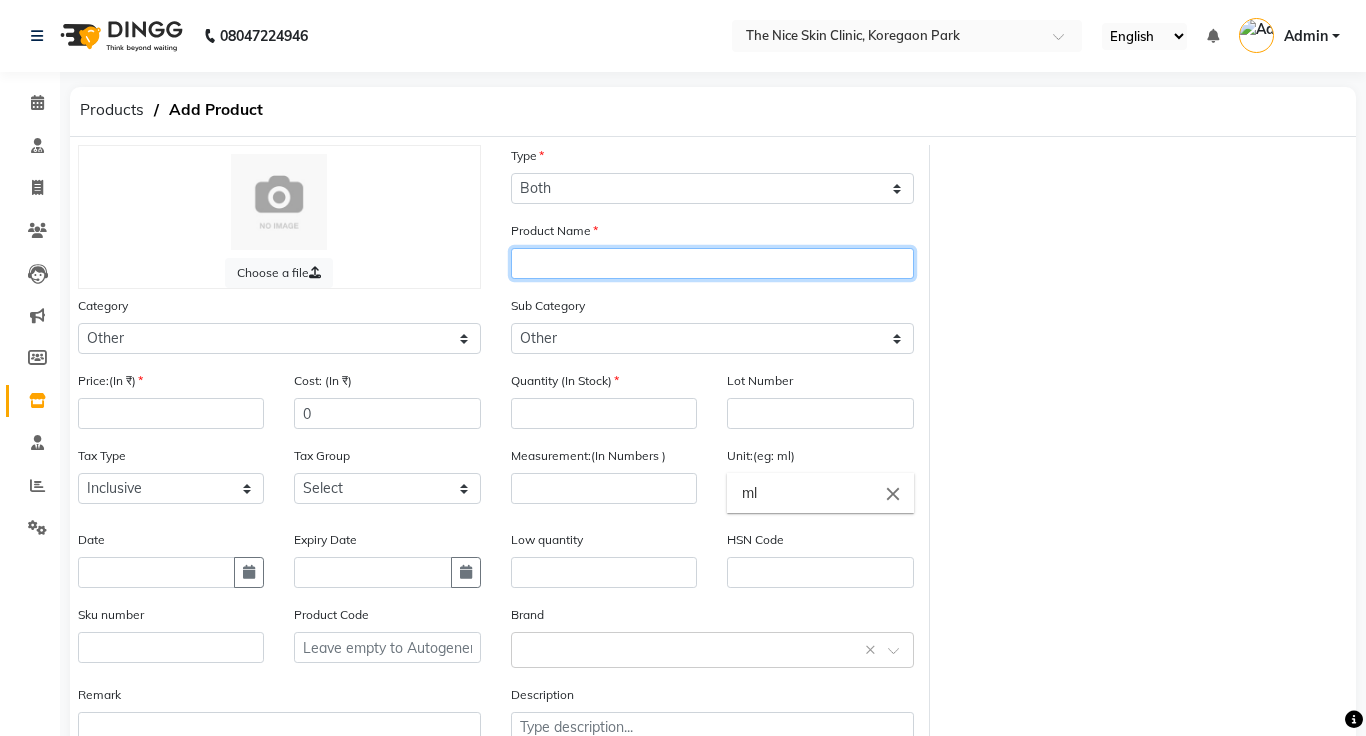 click 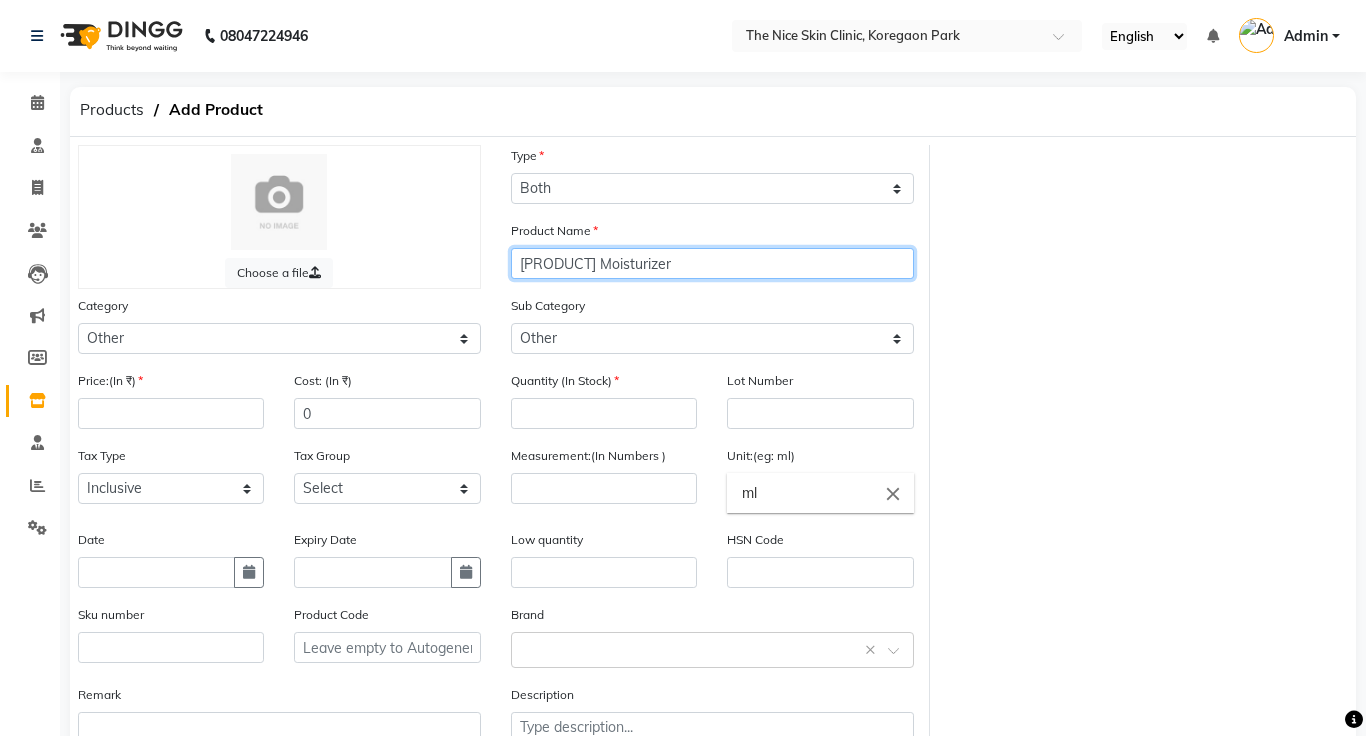type on "[PRODUCT] Moisturizer" 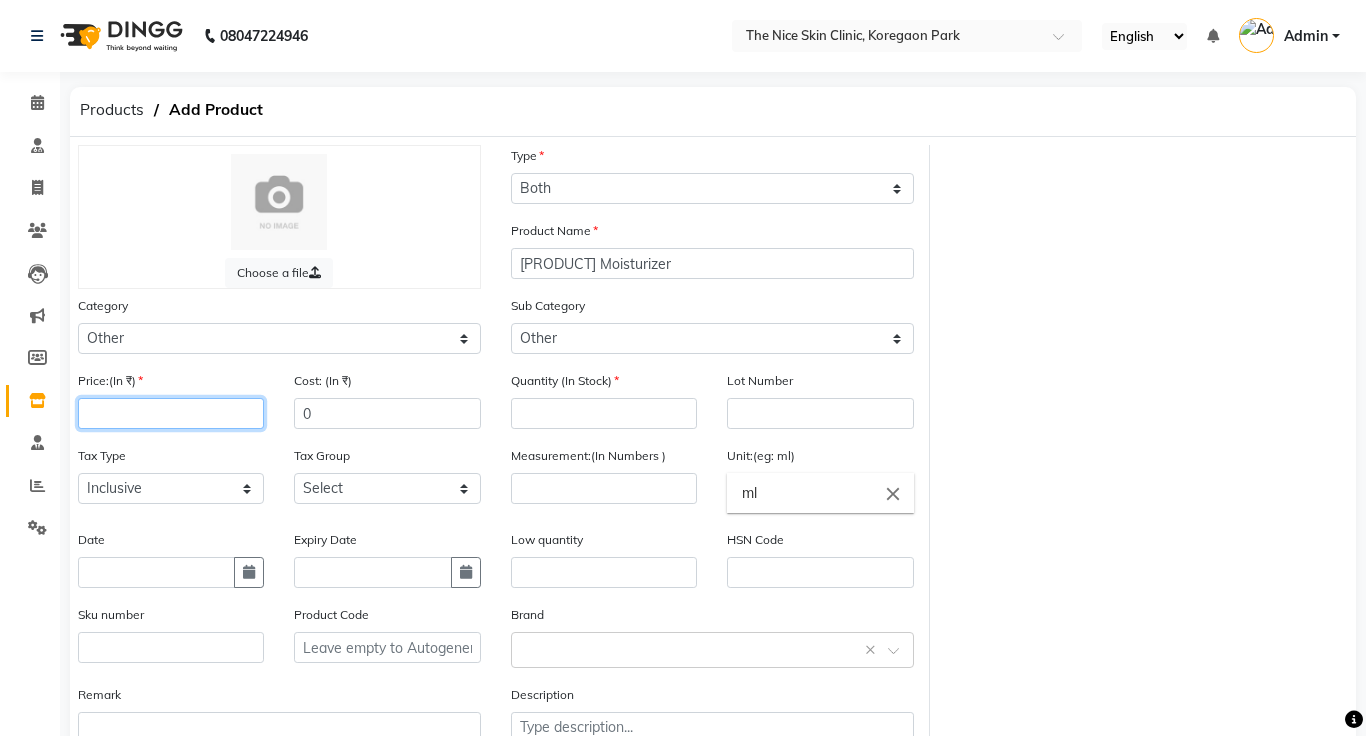 click 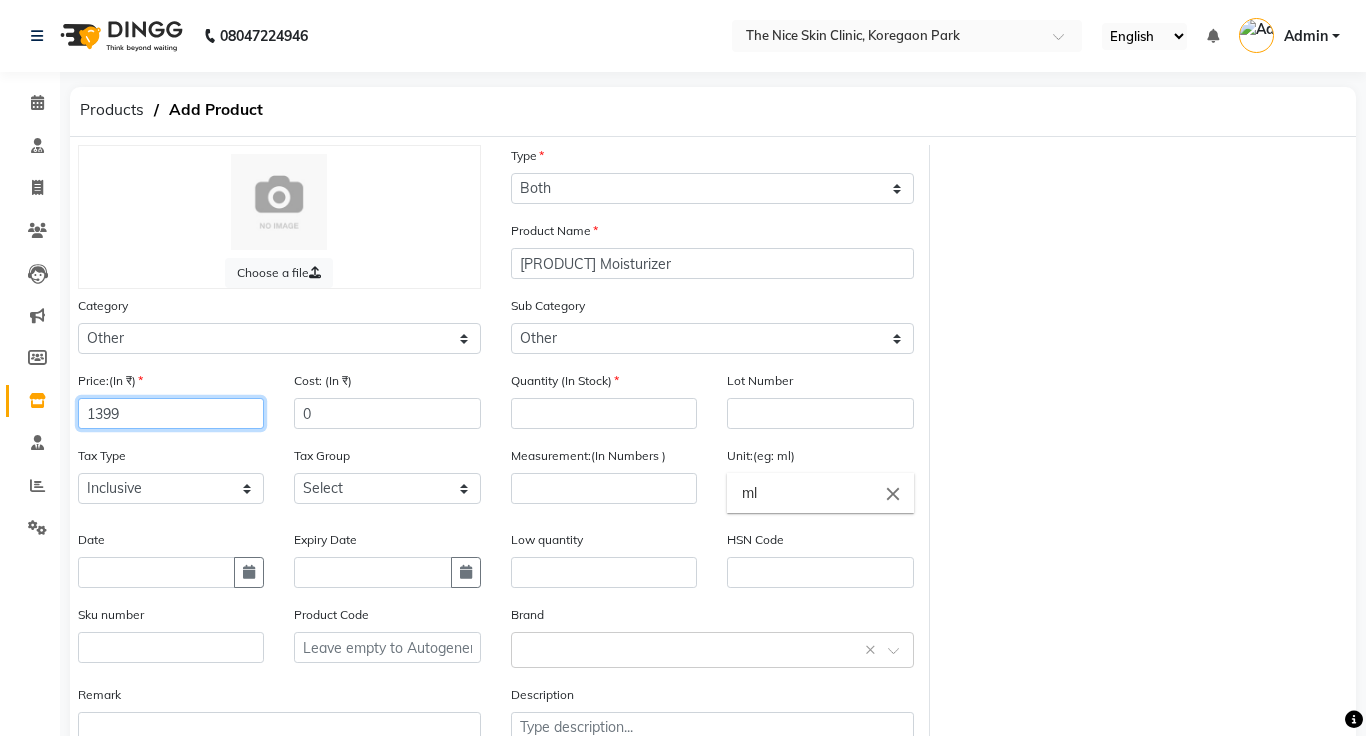 type on "1399" 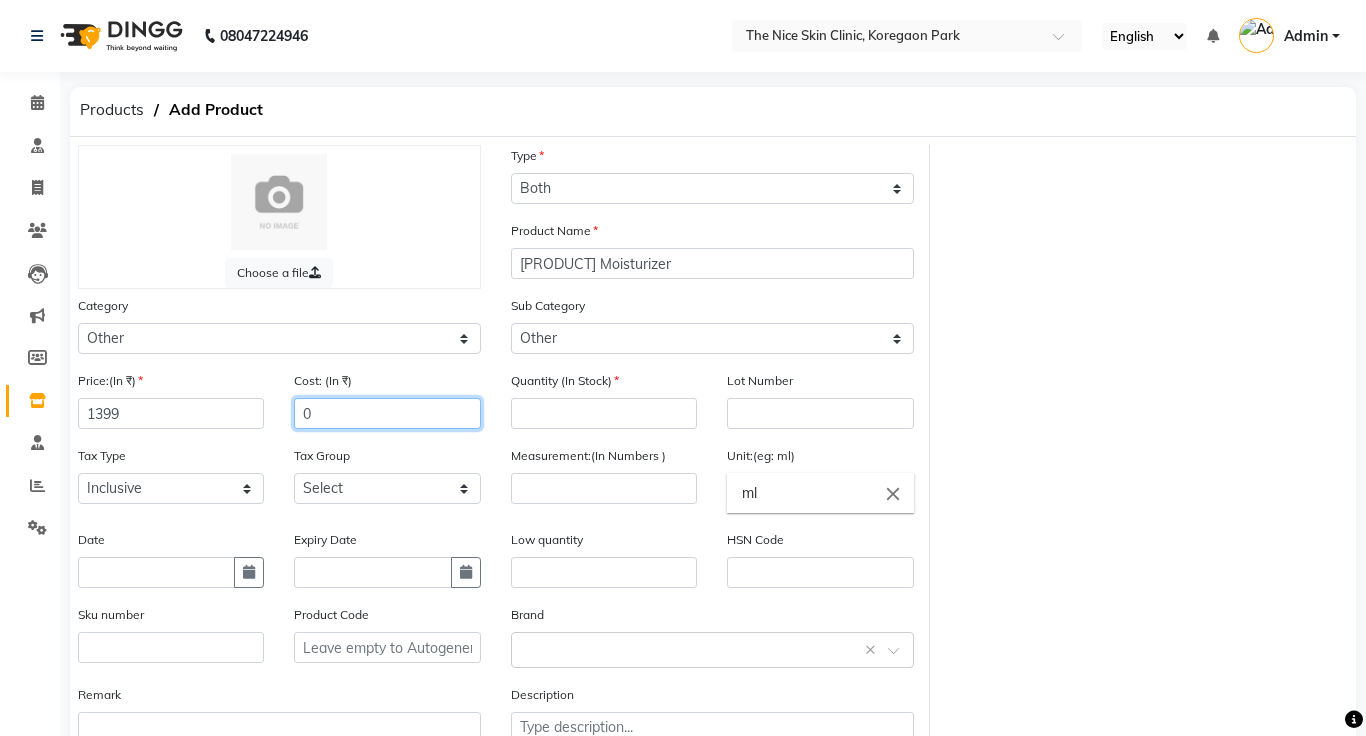 click on "0" 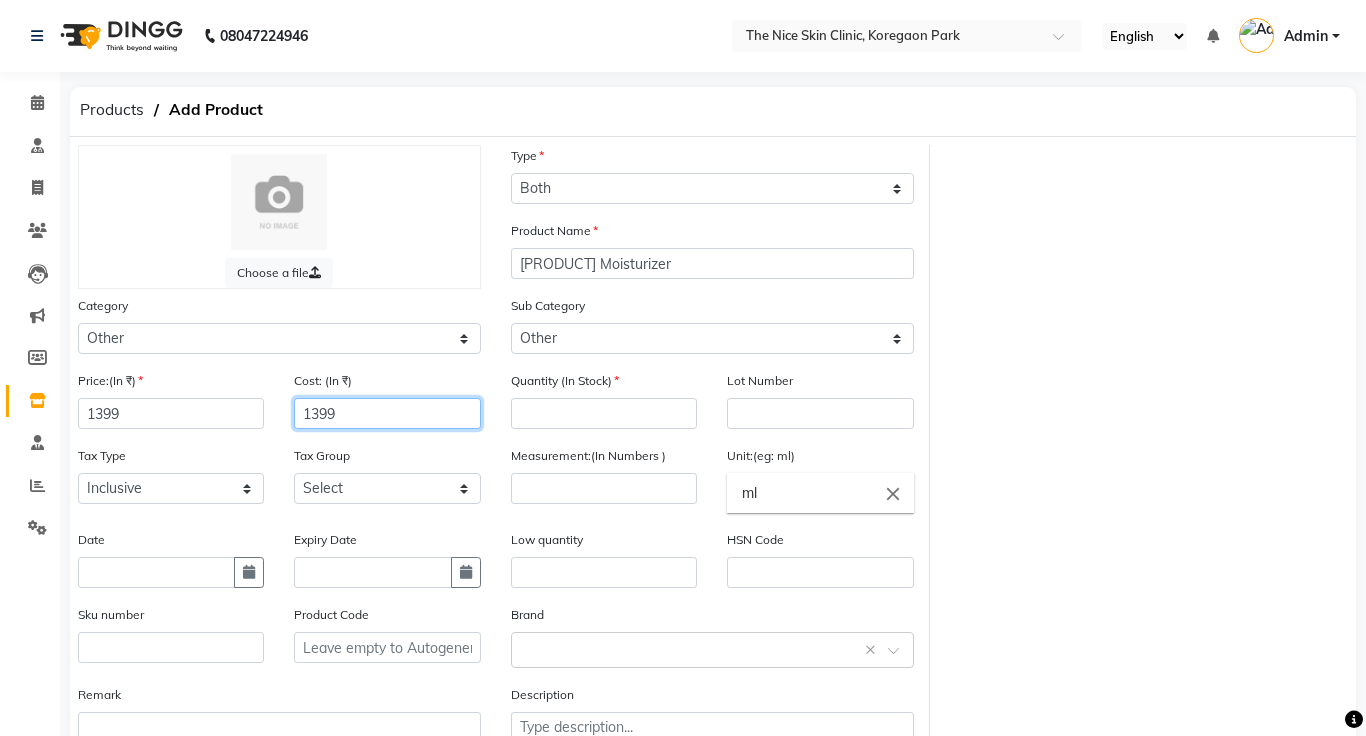 type on "1399" 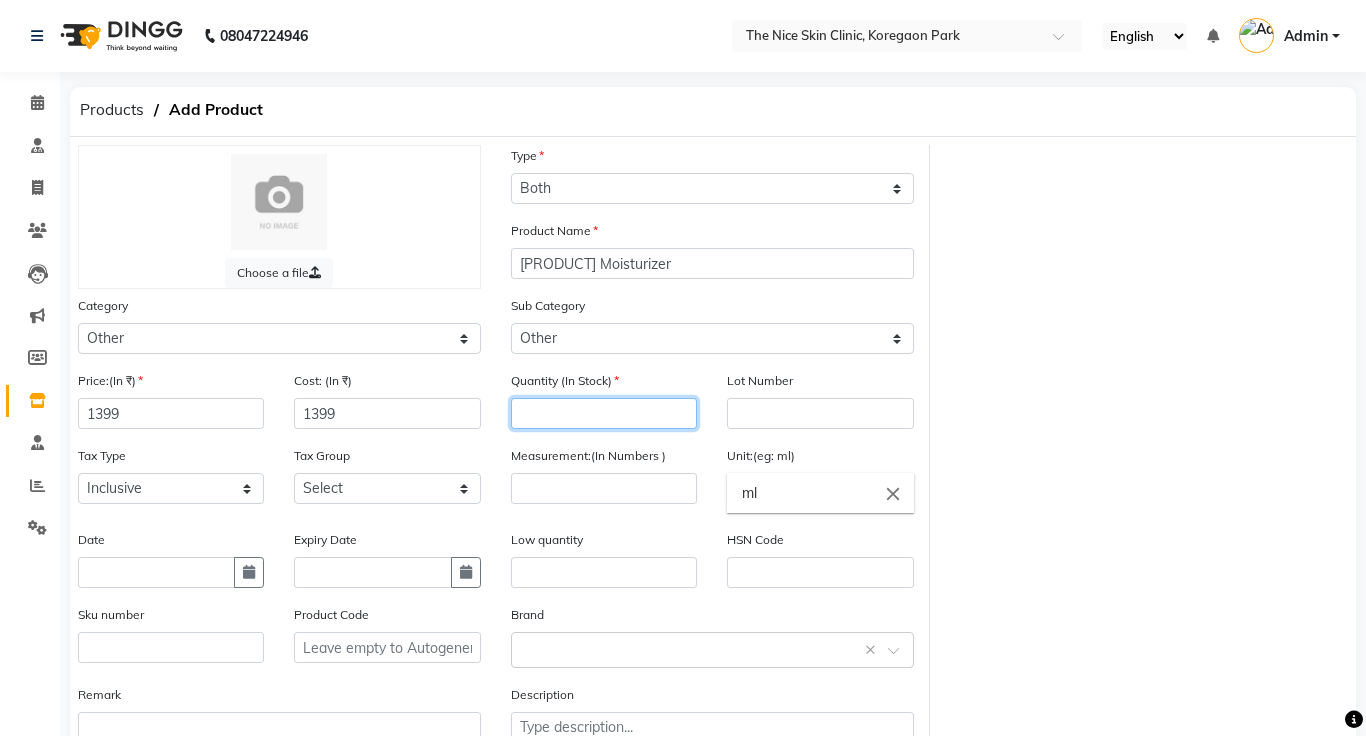 click 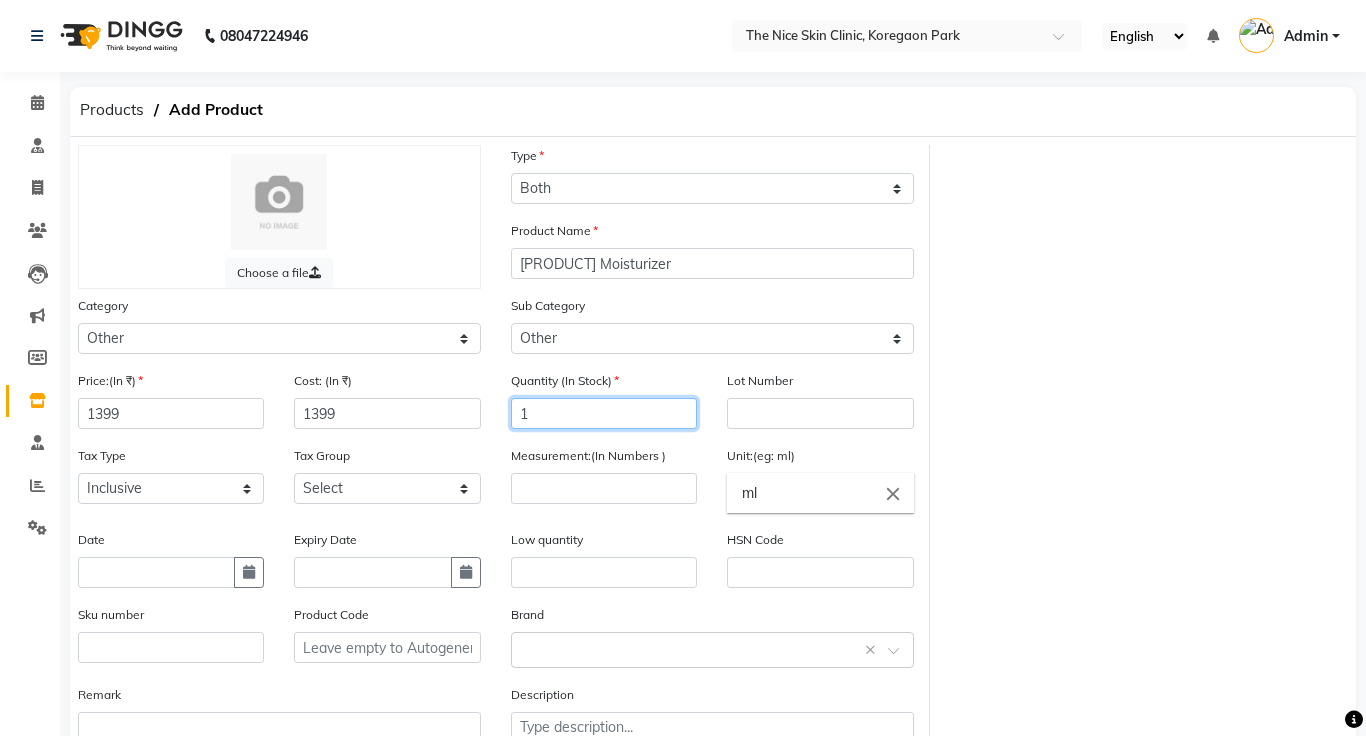 type on "1" 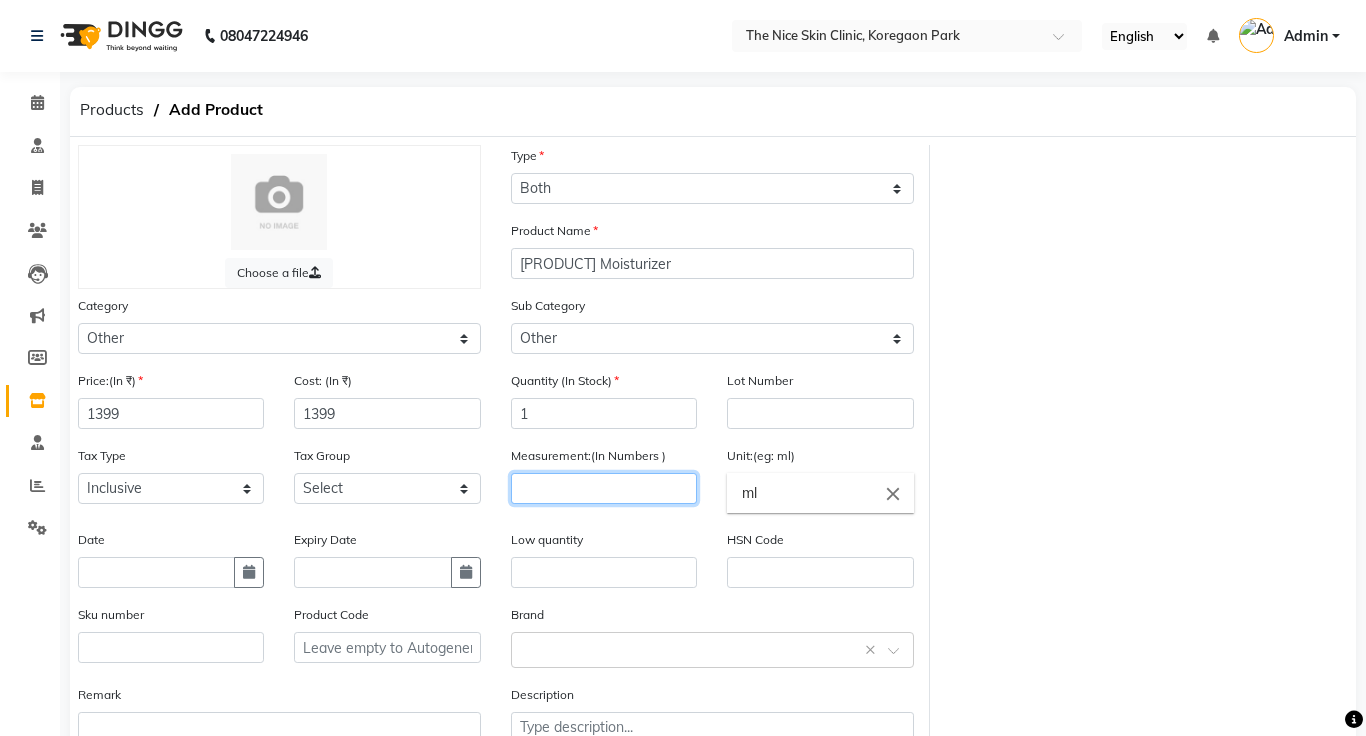 click 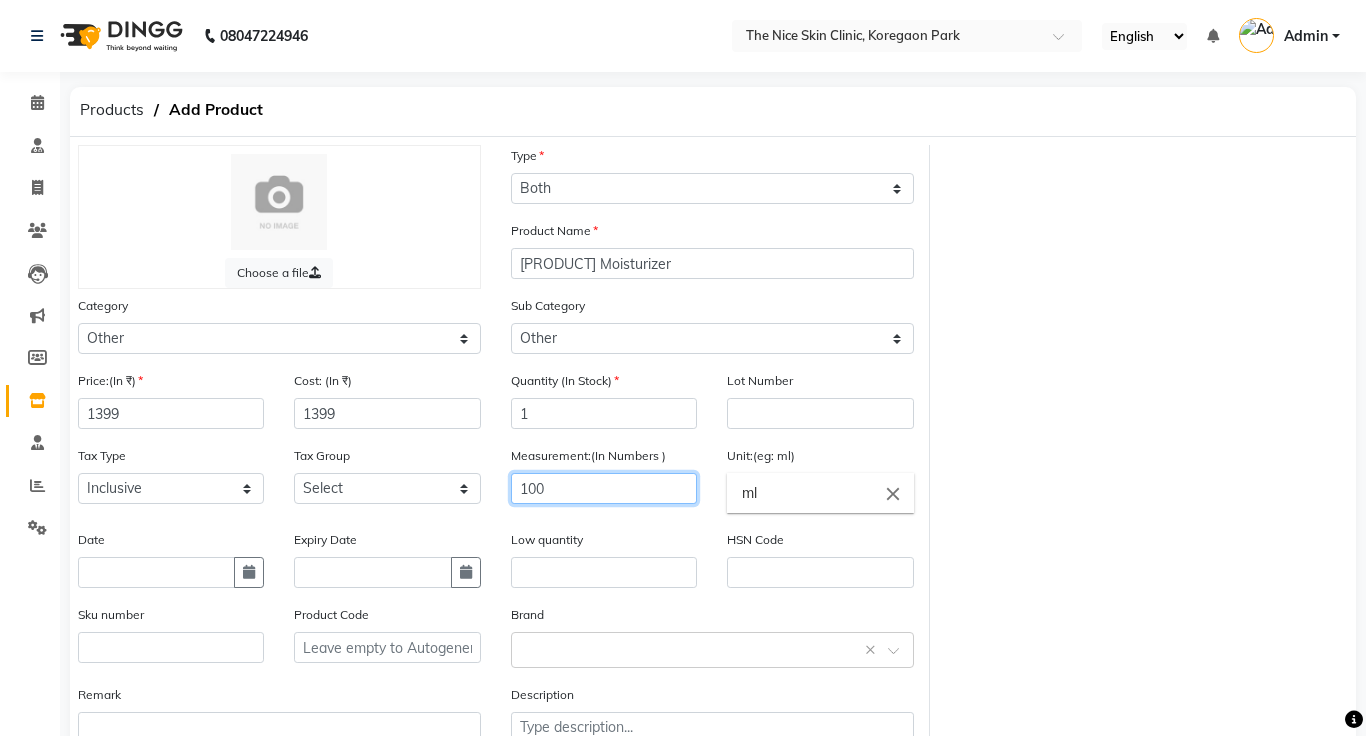type on "100" 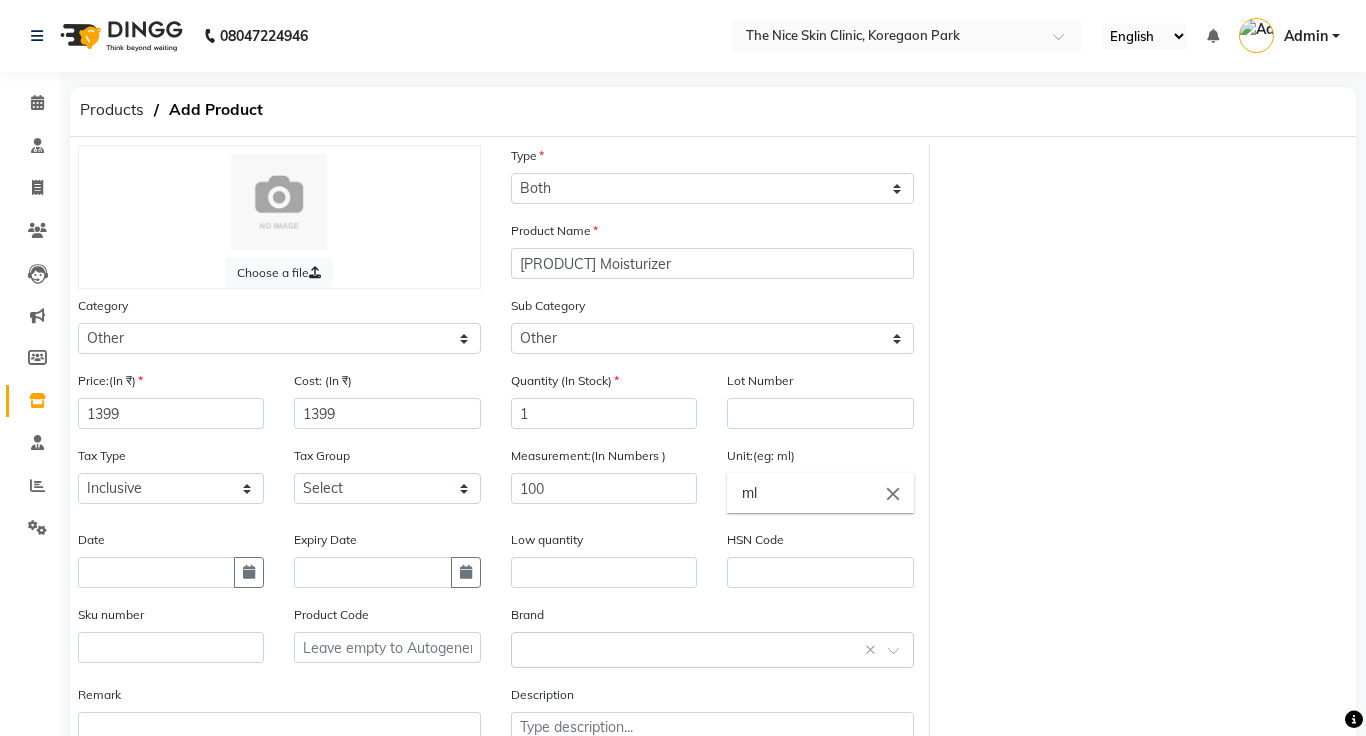 click on "ml" 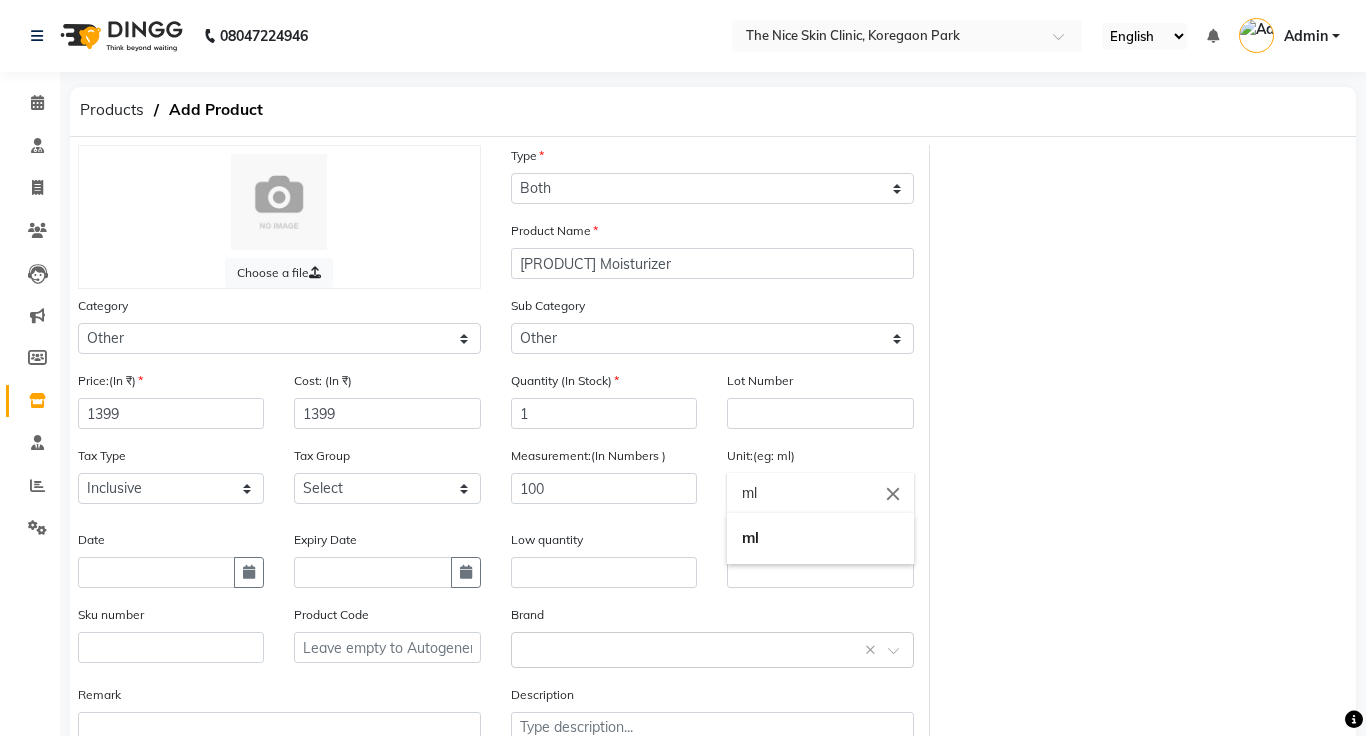 click on "ml" 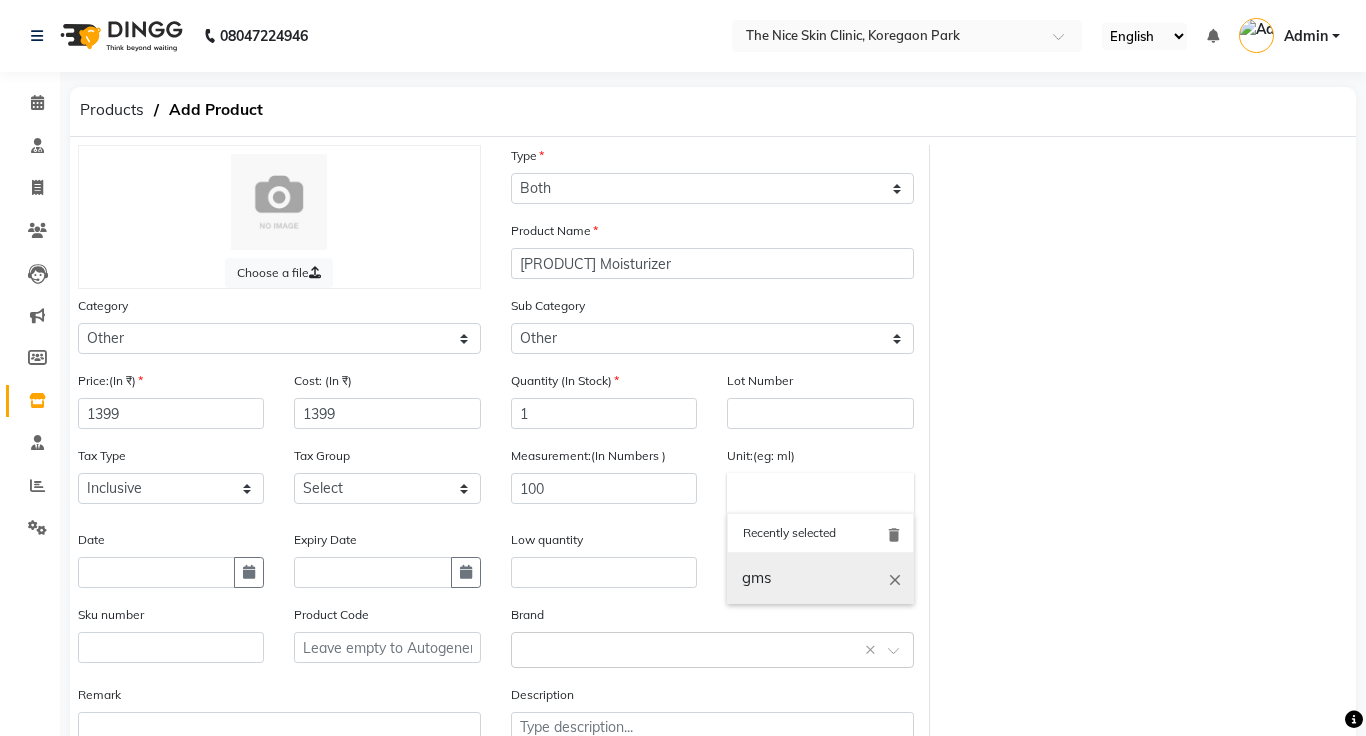 click on "gms" at bounding box center (820, 578) 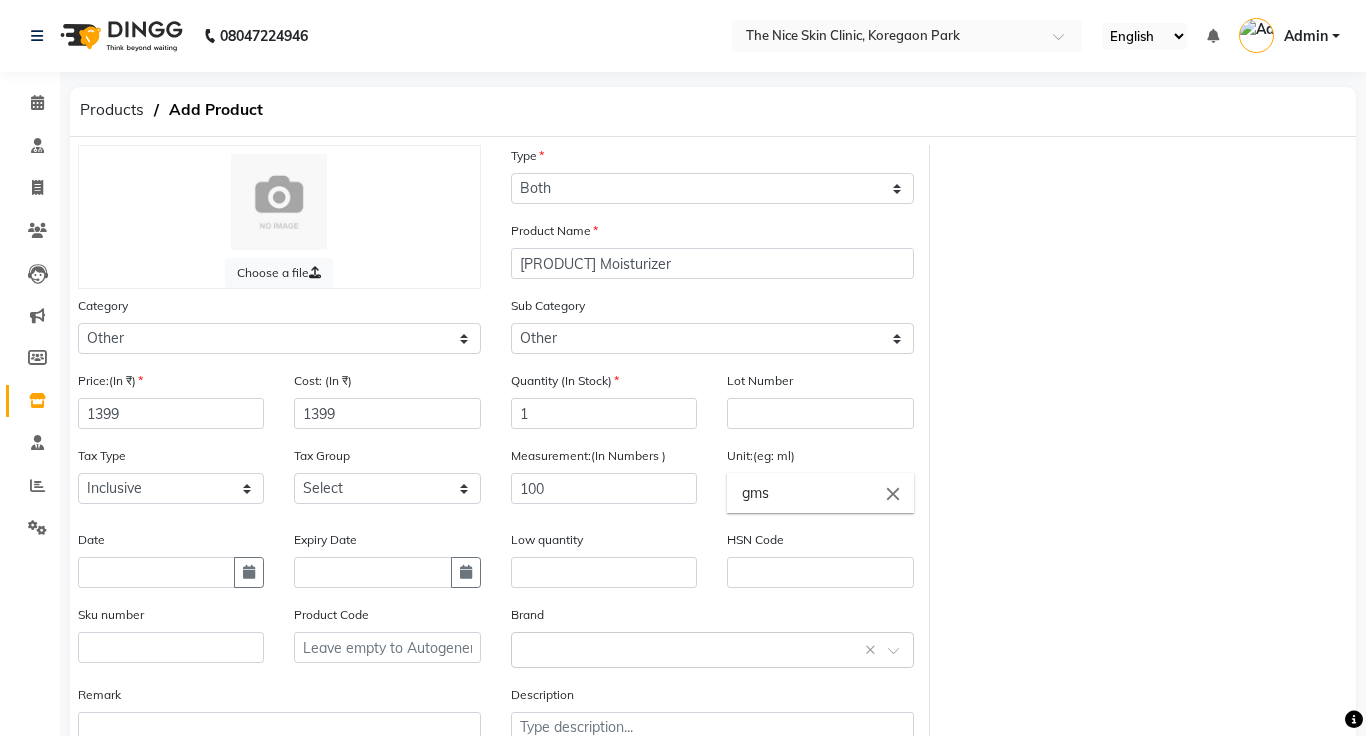 click on "gms" 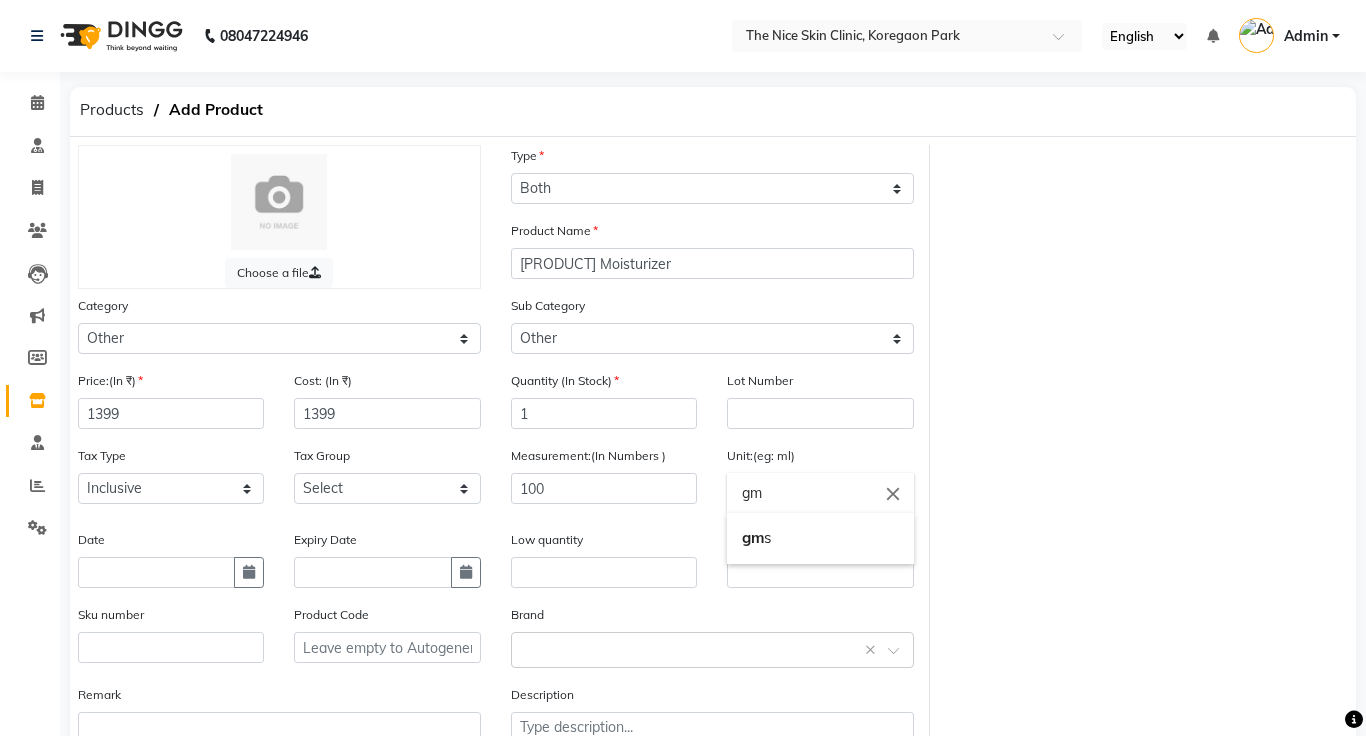 type on "gm" 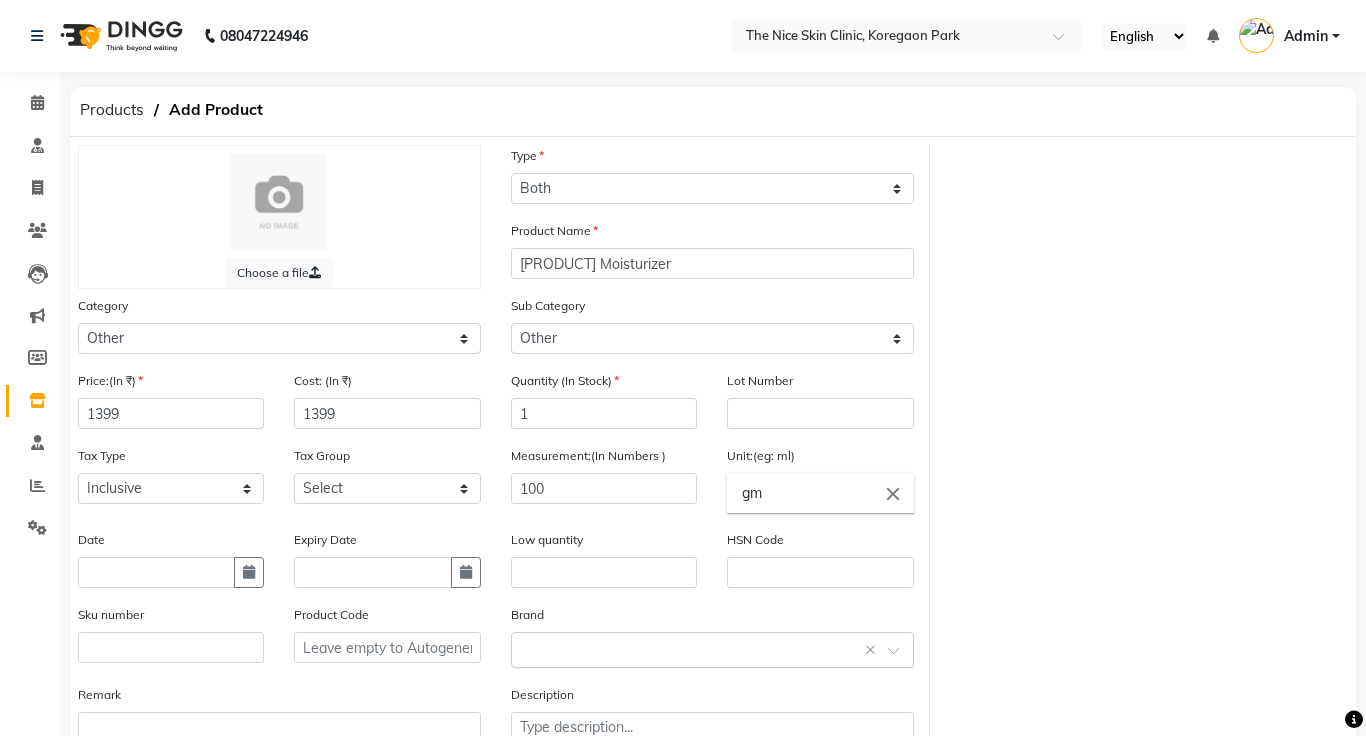 click 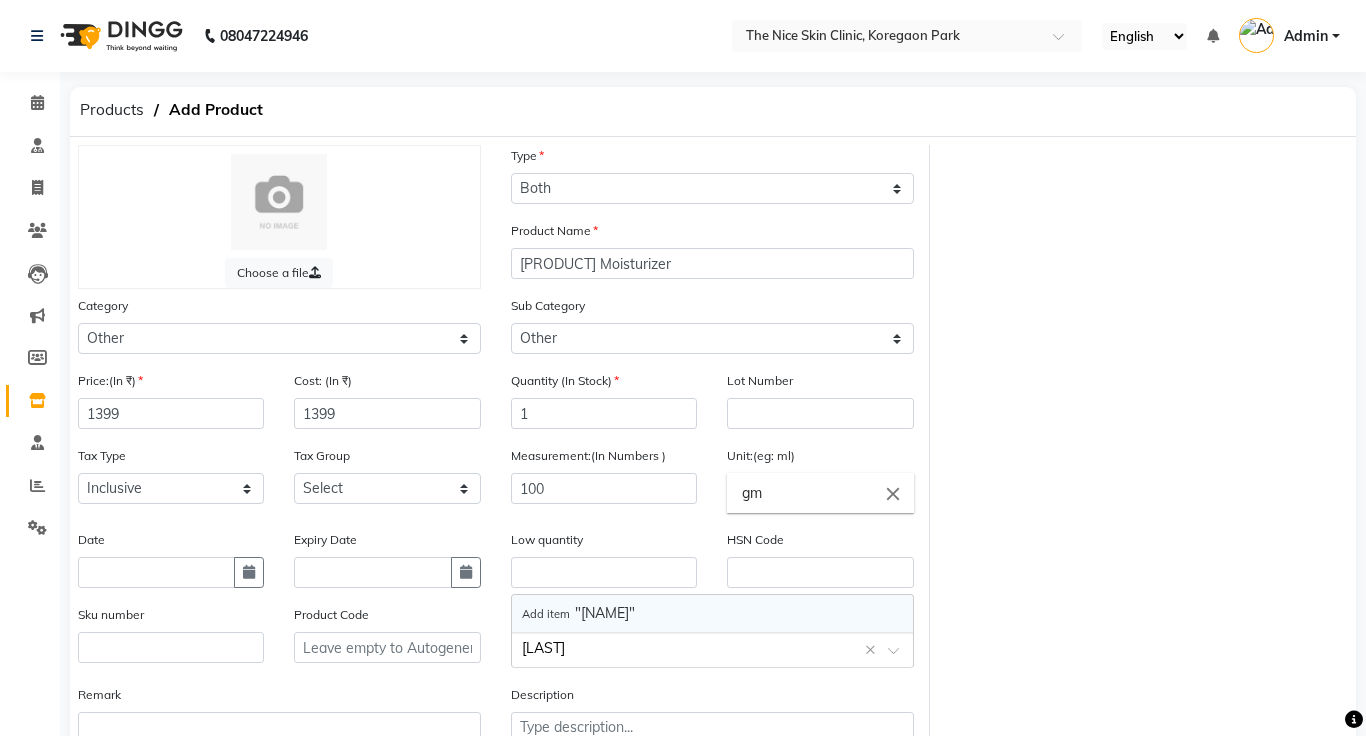 type on "[FIRST]" 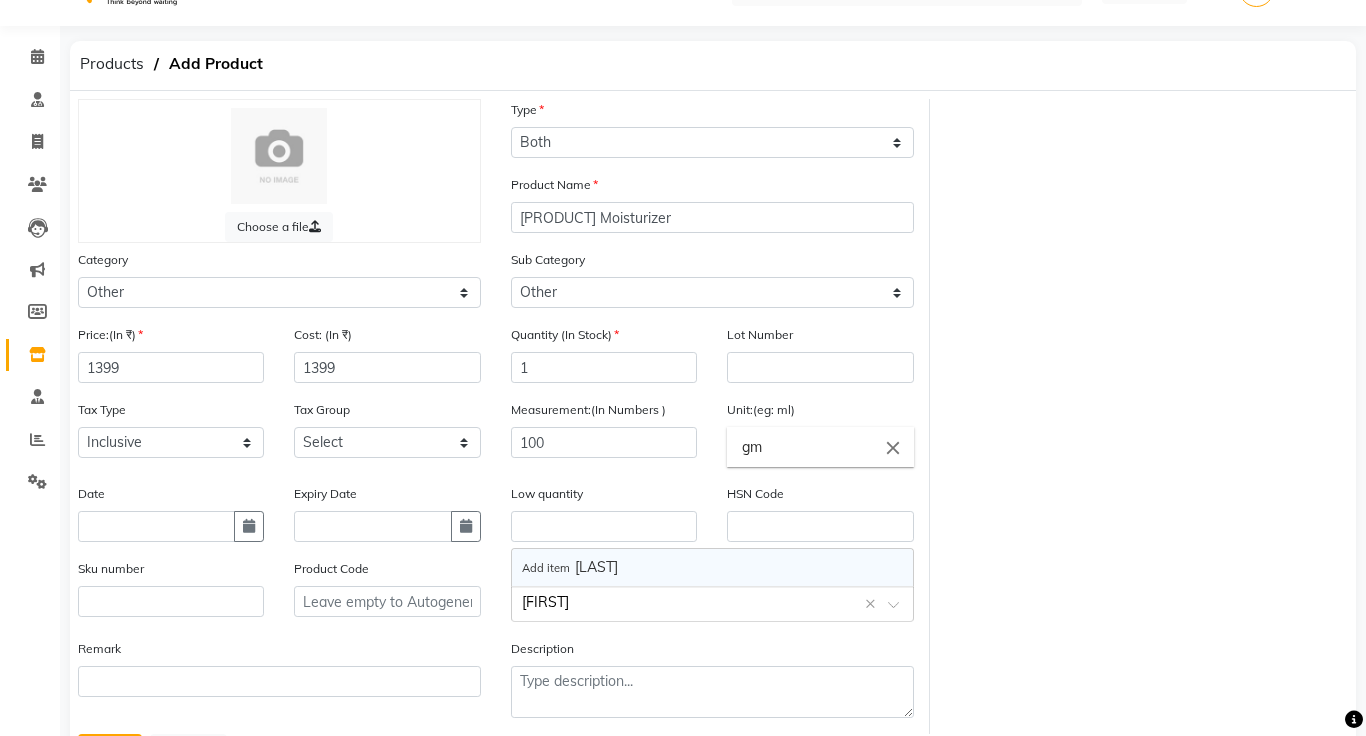 scroll, scrollTop: 140, scrollLeft: 0, axis: vertical 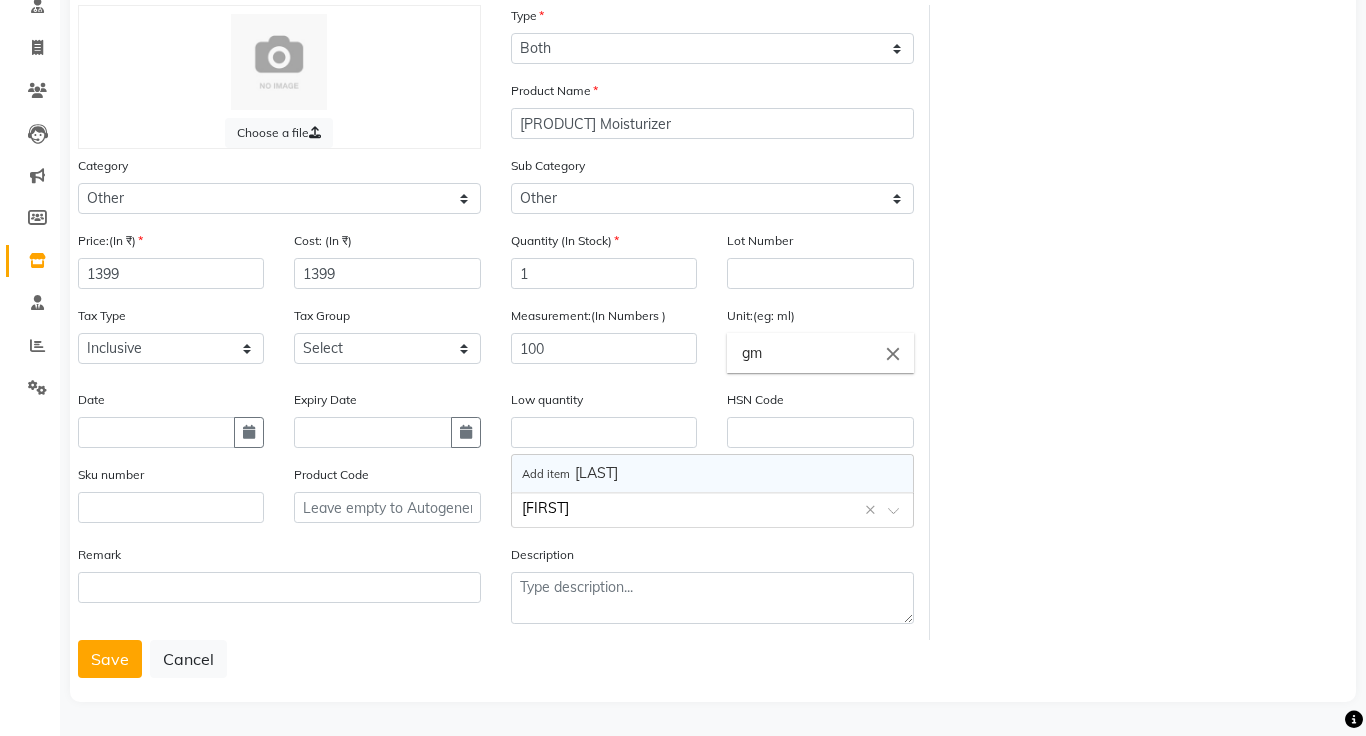 type 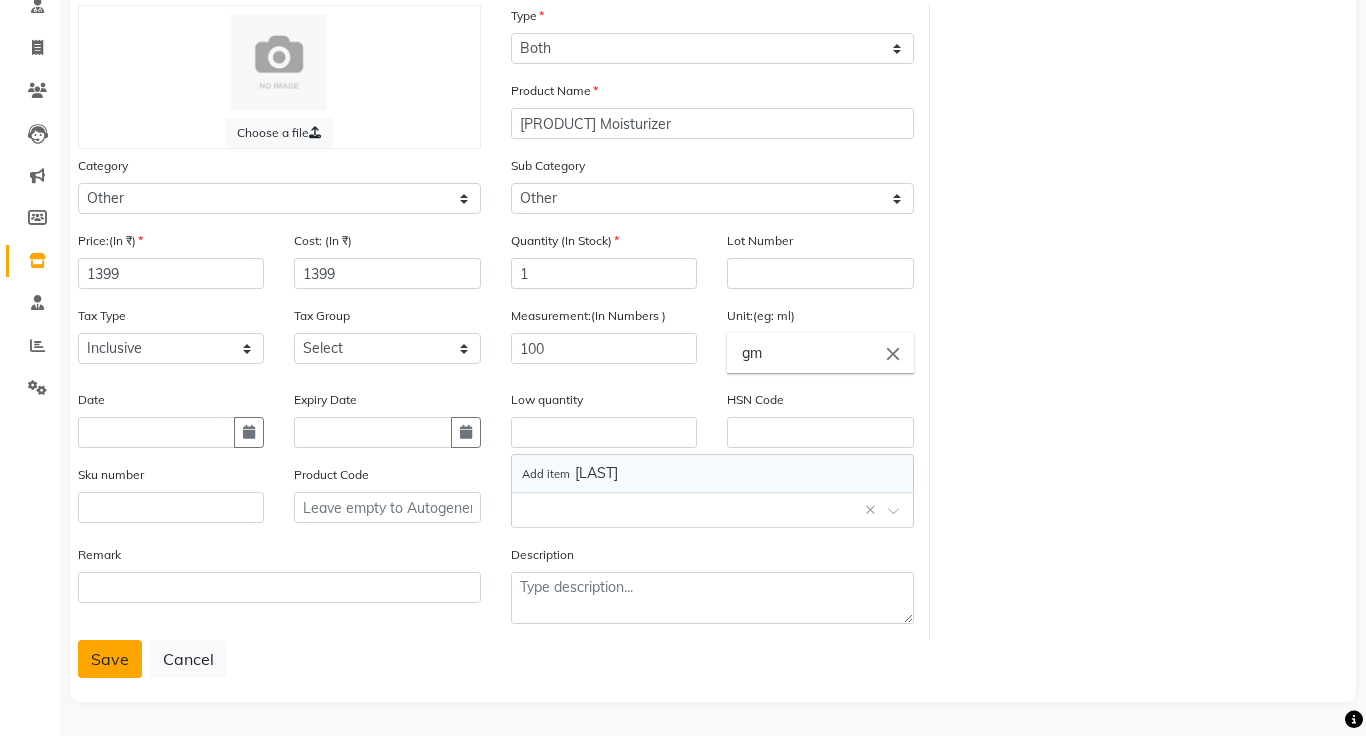 click on "Save" 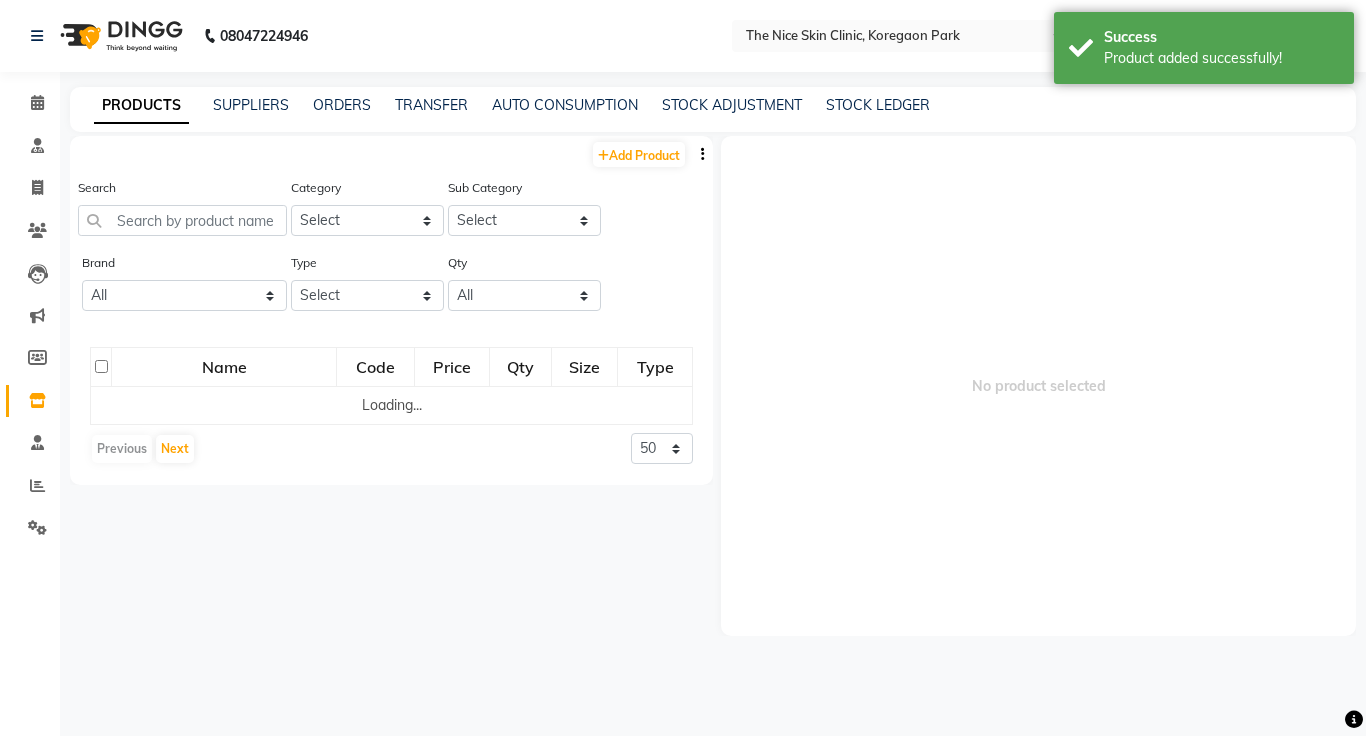 scroll, scrollTop: 0, scrollLeft: 0, axis: both 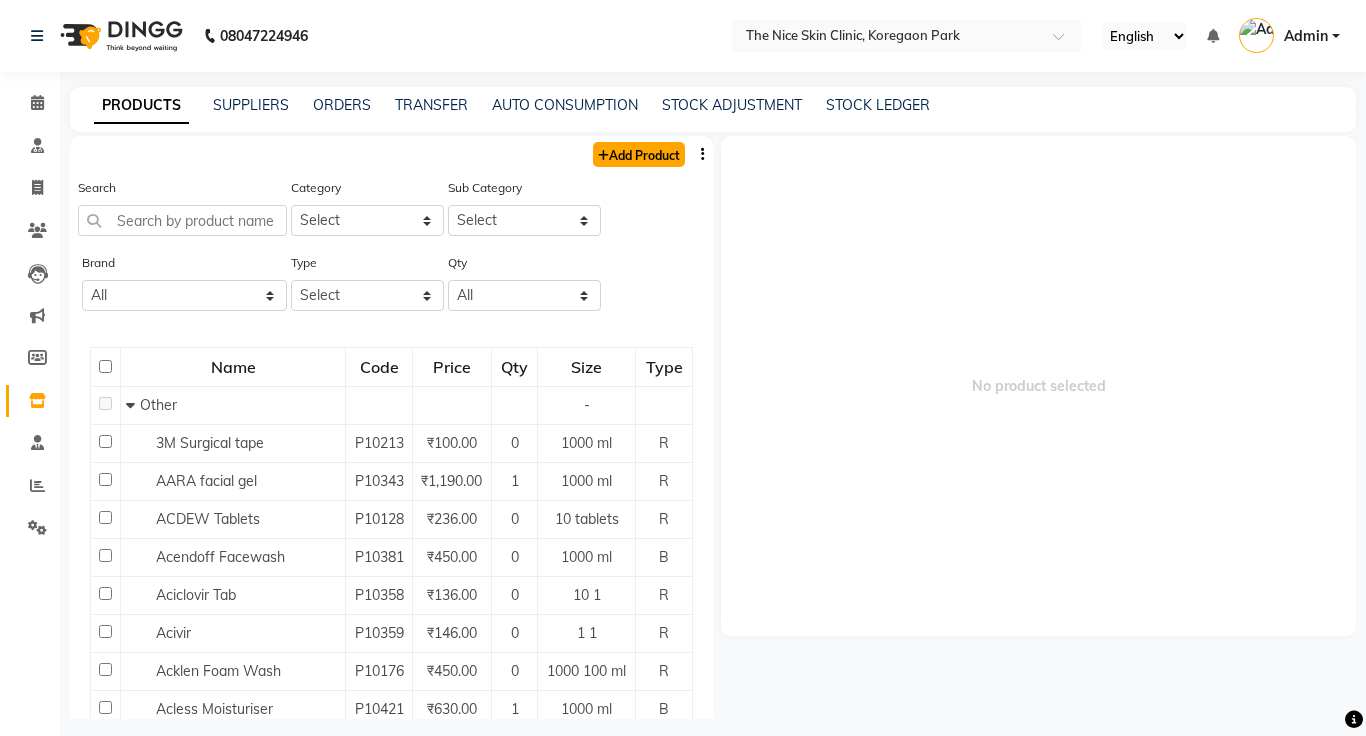 click on "Add Product" 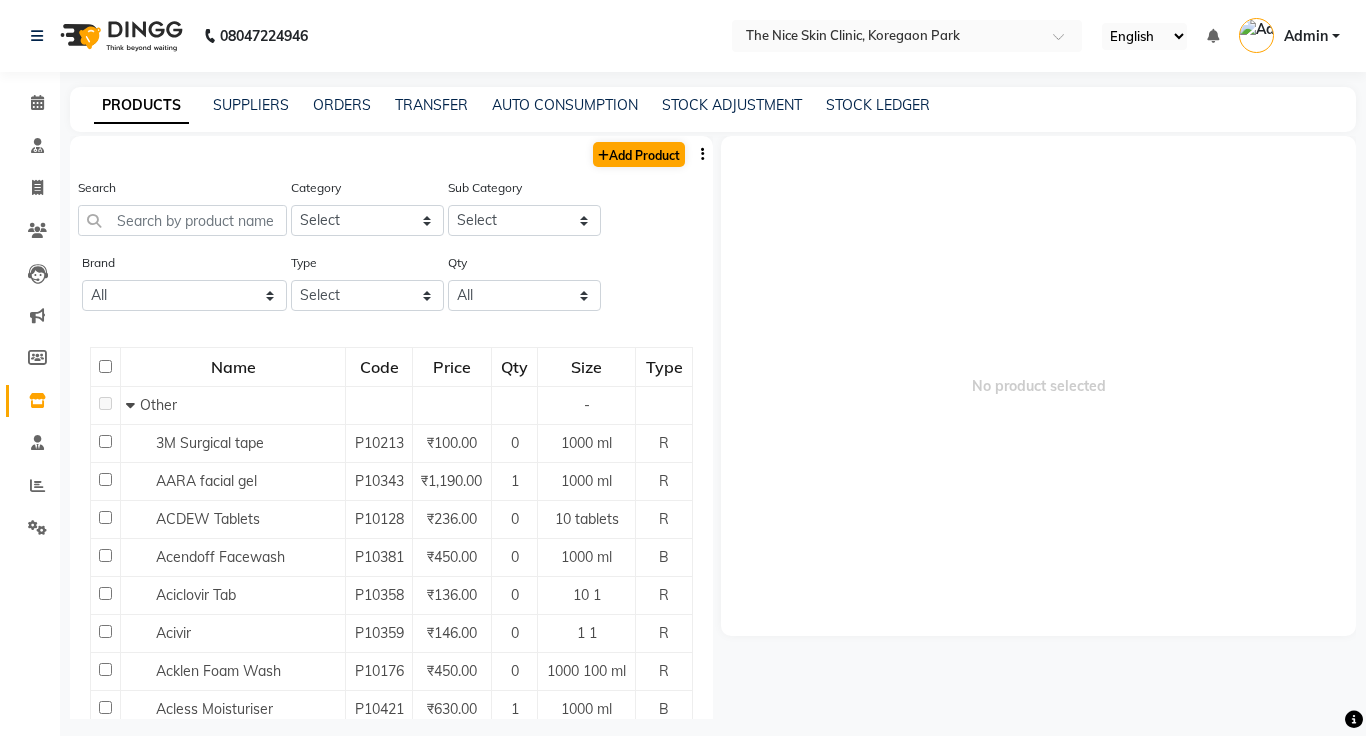 select on "true" 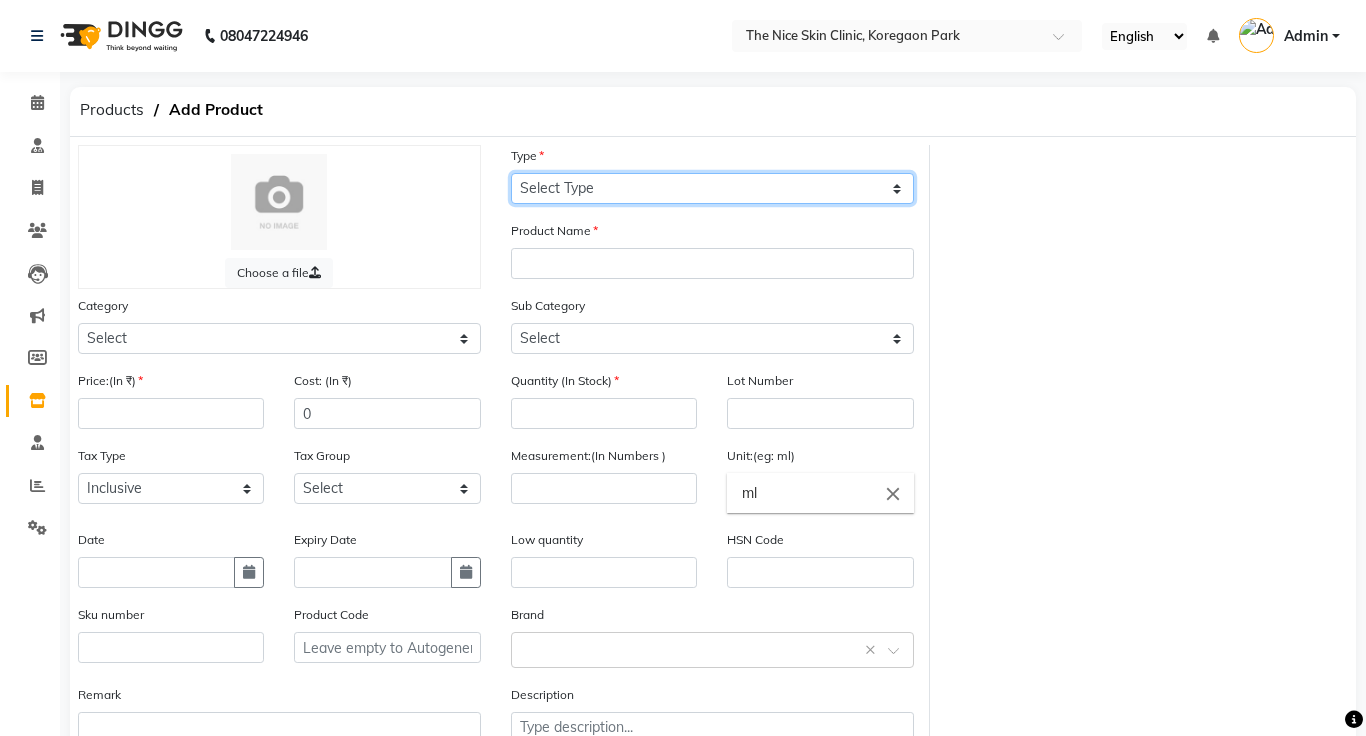 click on "Select Type Both Retail Consumable" 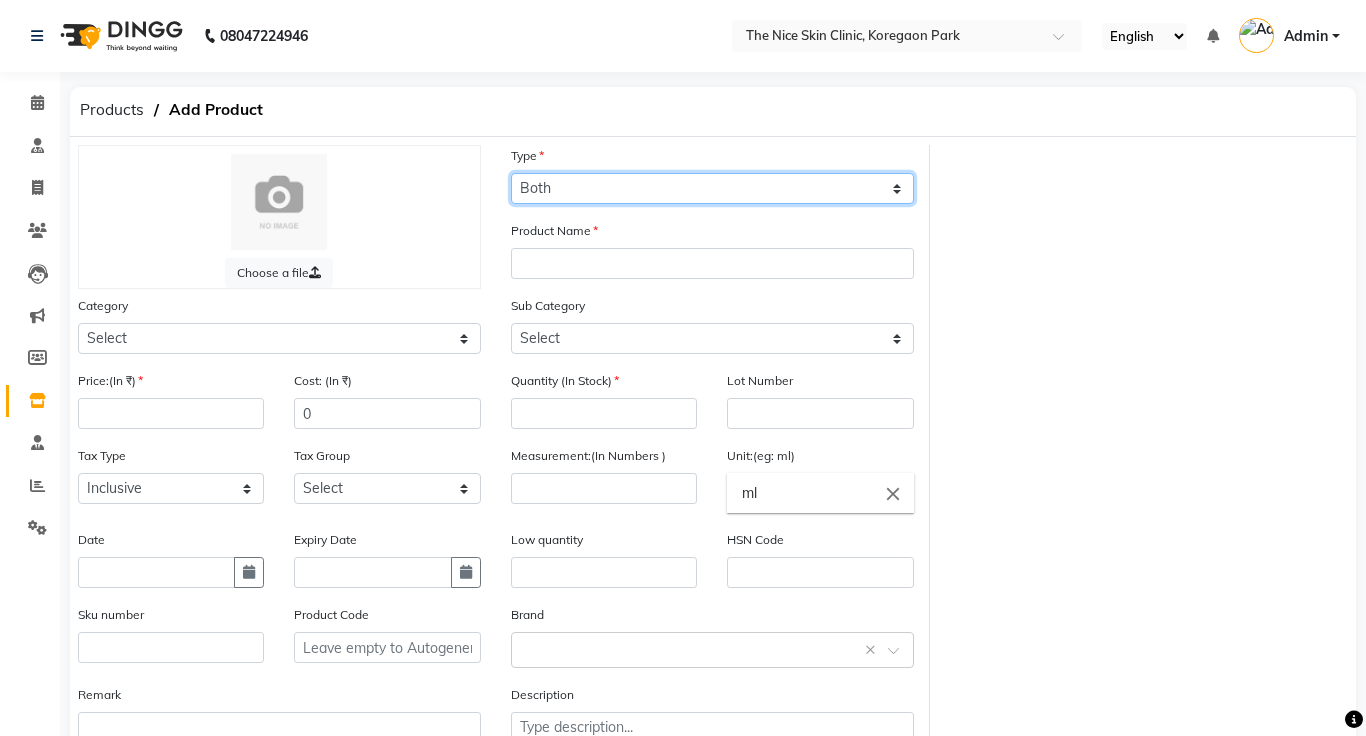 click on "Select Type Both Retail Consumable" 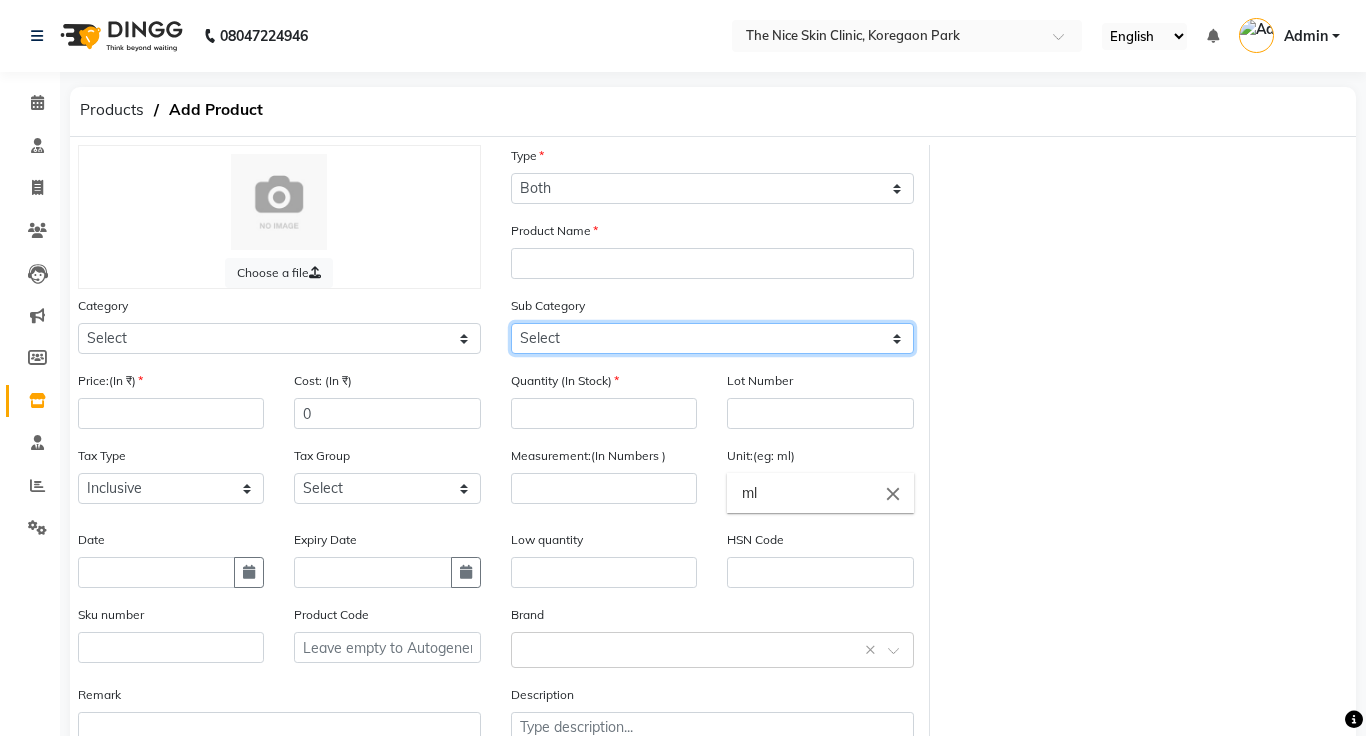 click on "Select" 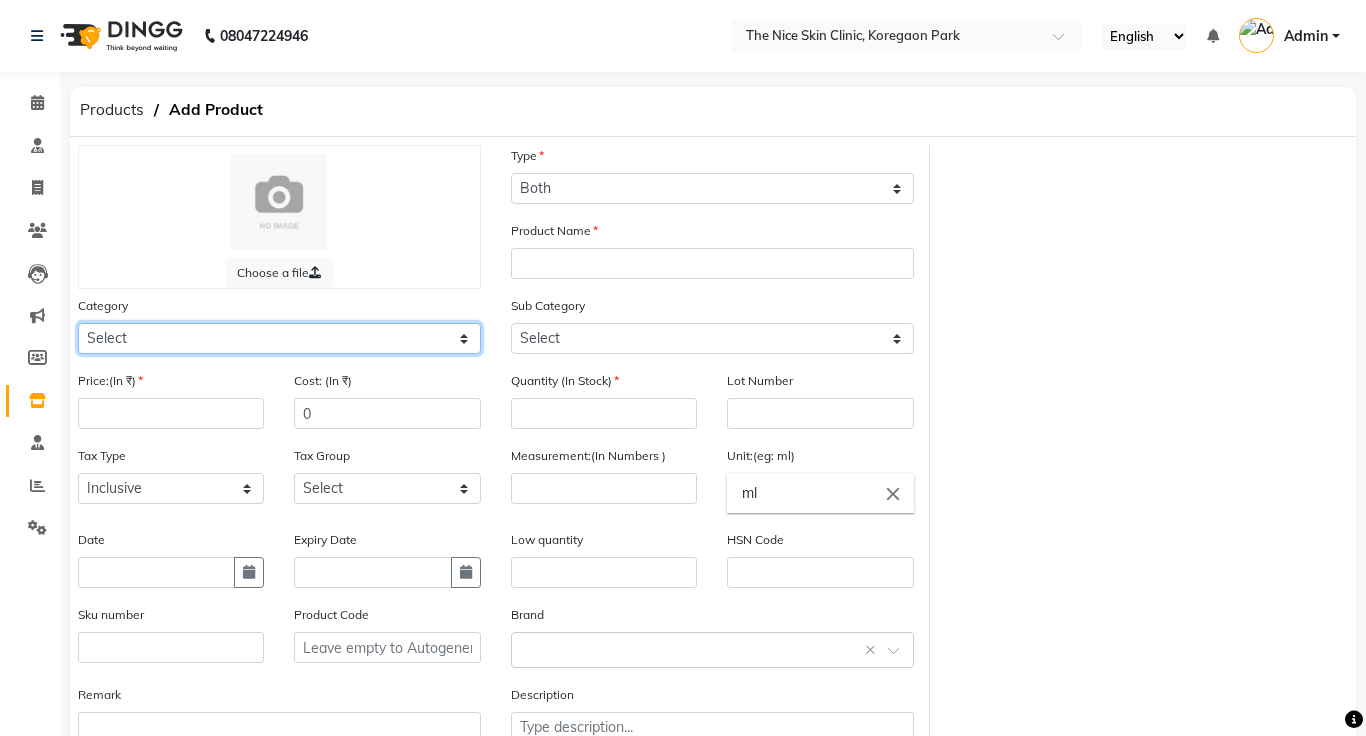 click on "Select Other" 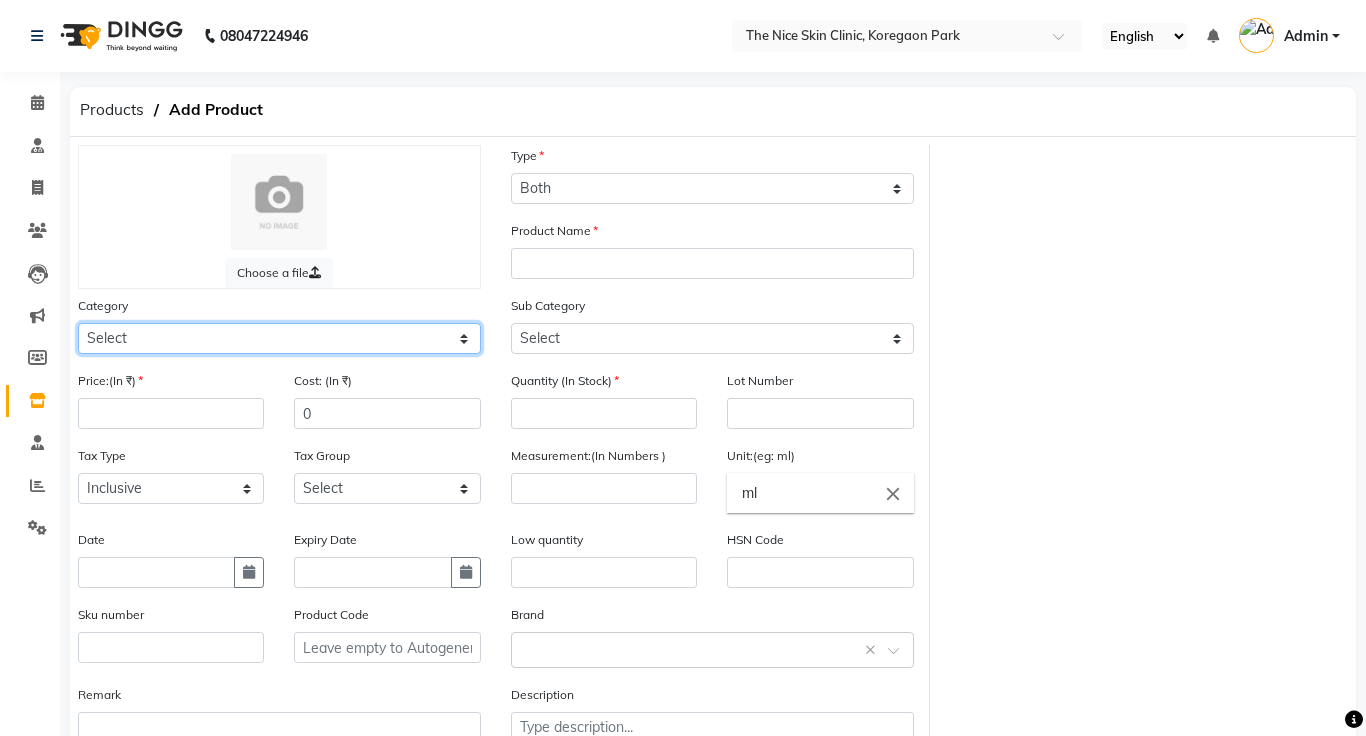 select on "3000" 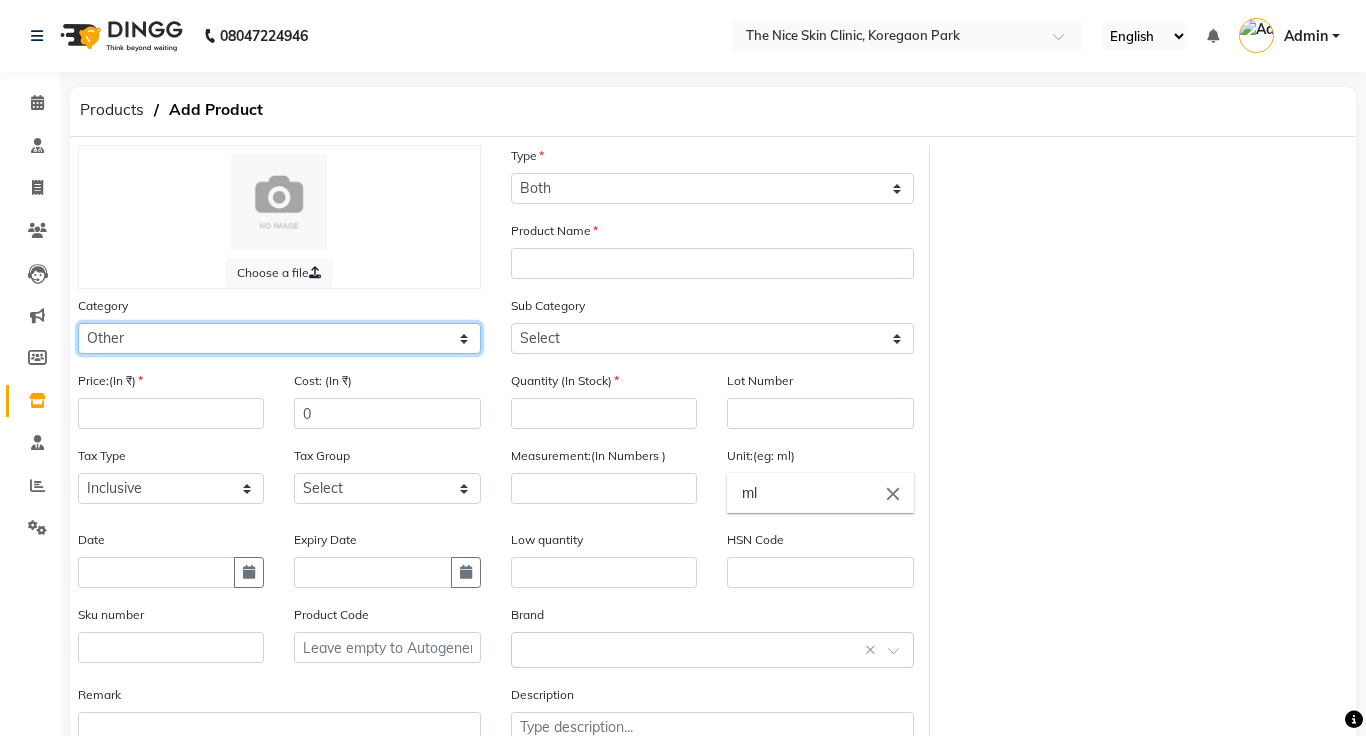 click on "Select Other" 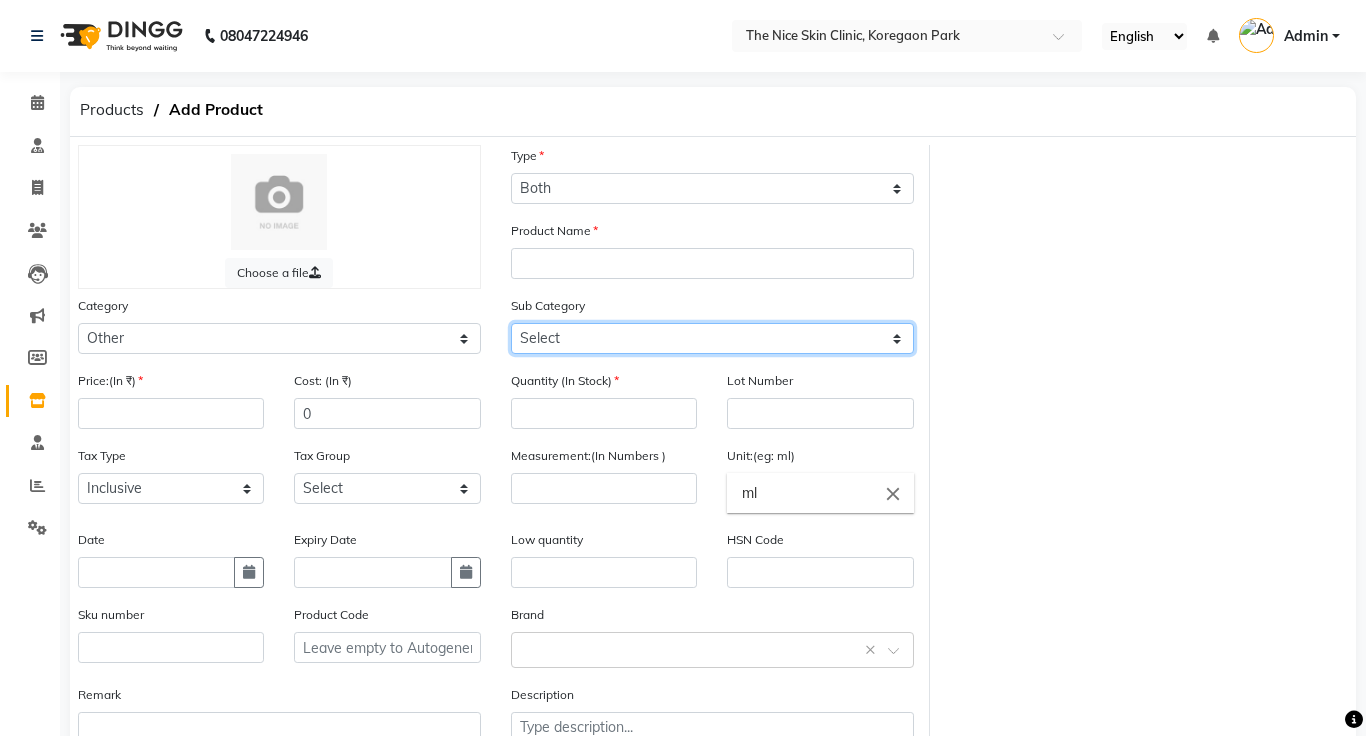 click on "Select Other" 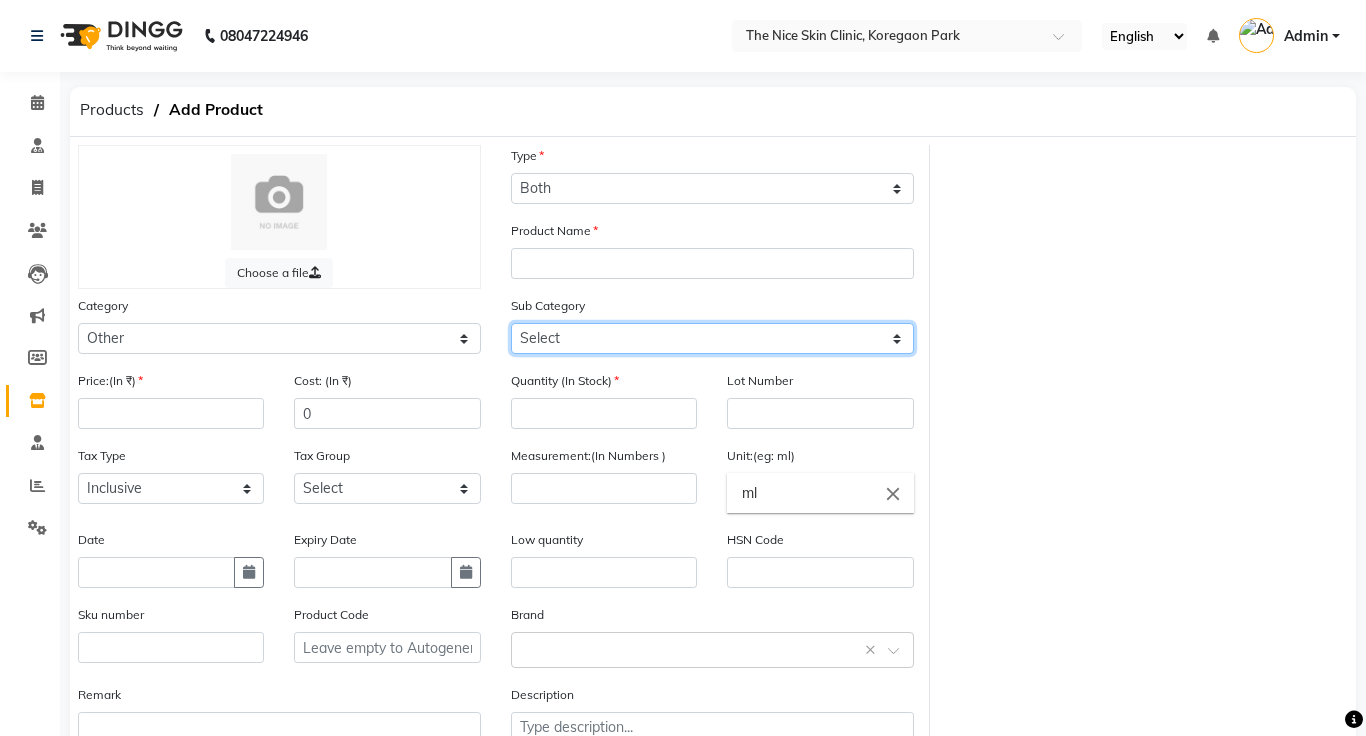 select on "3099" 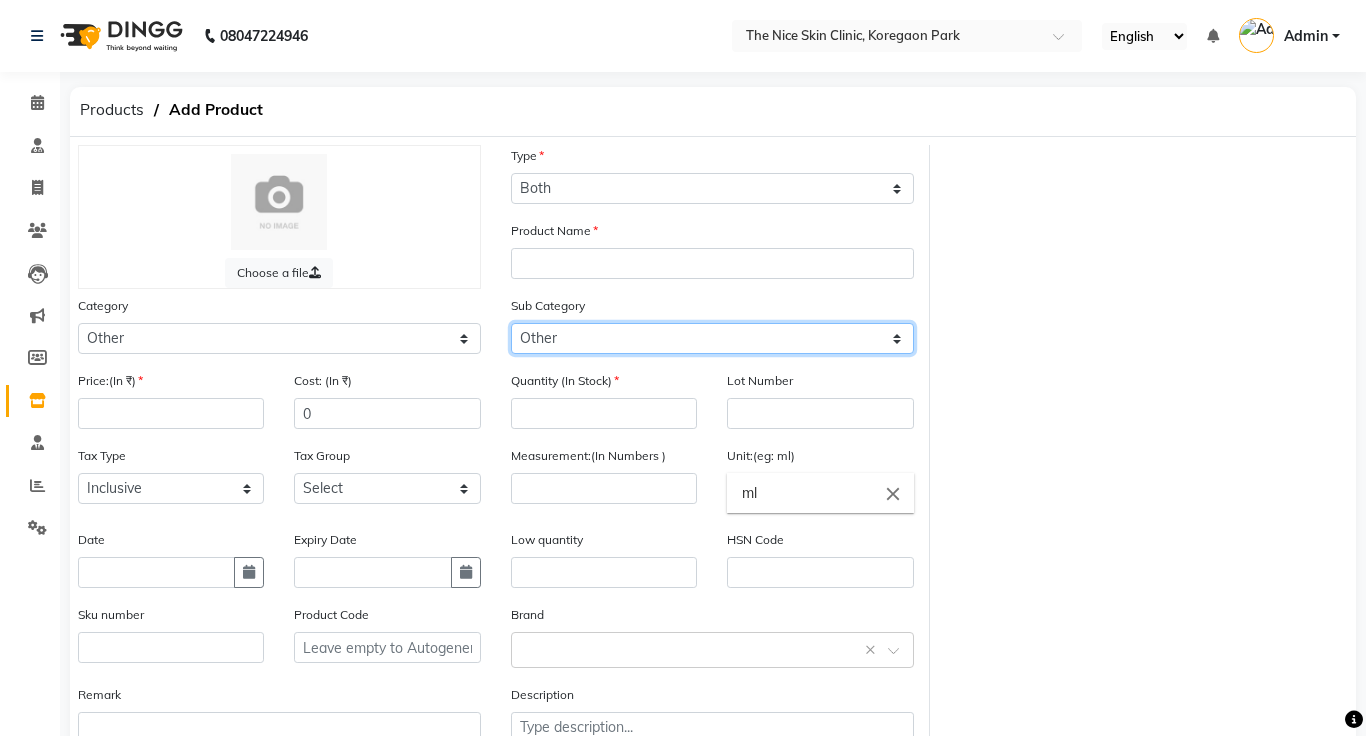 click on "Select Other" 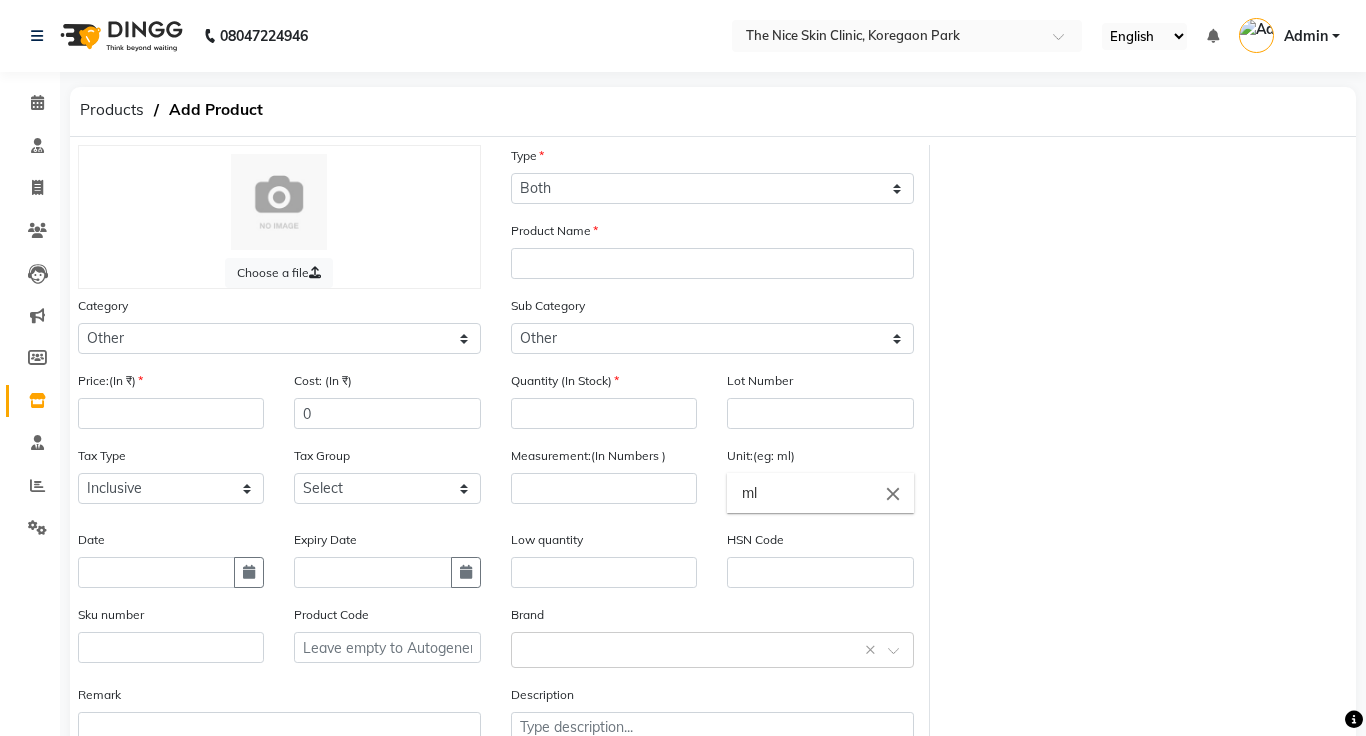 click on "Product Name" 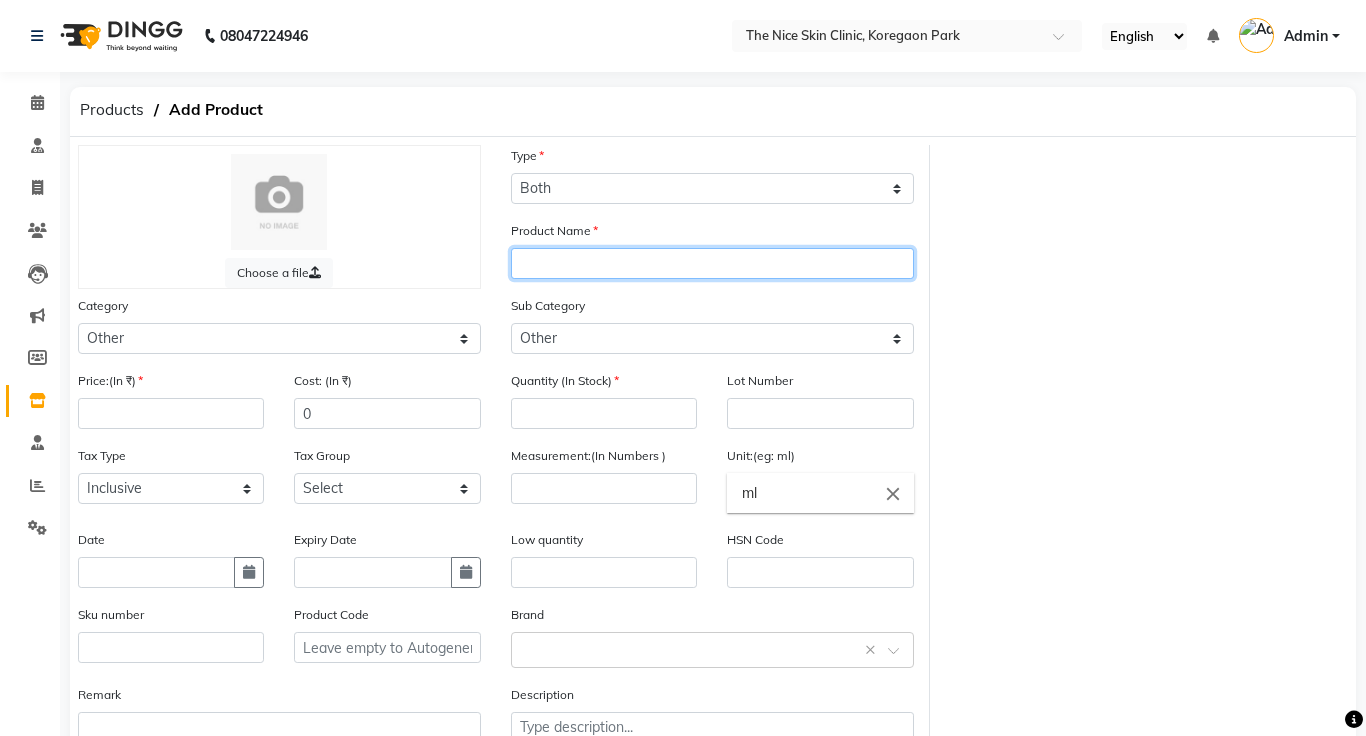 click 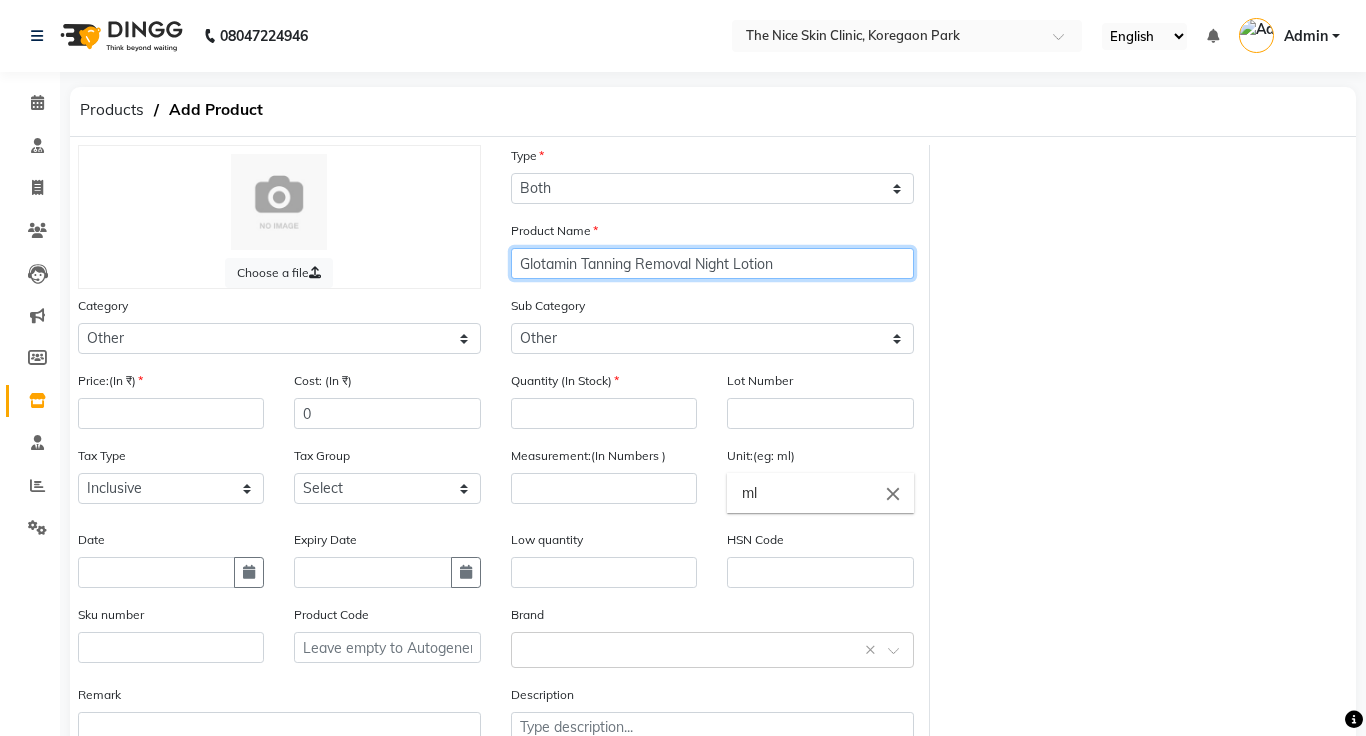 type on "Glotamin Tanning Removal Night Lotion" 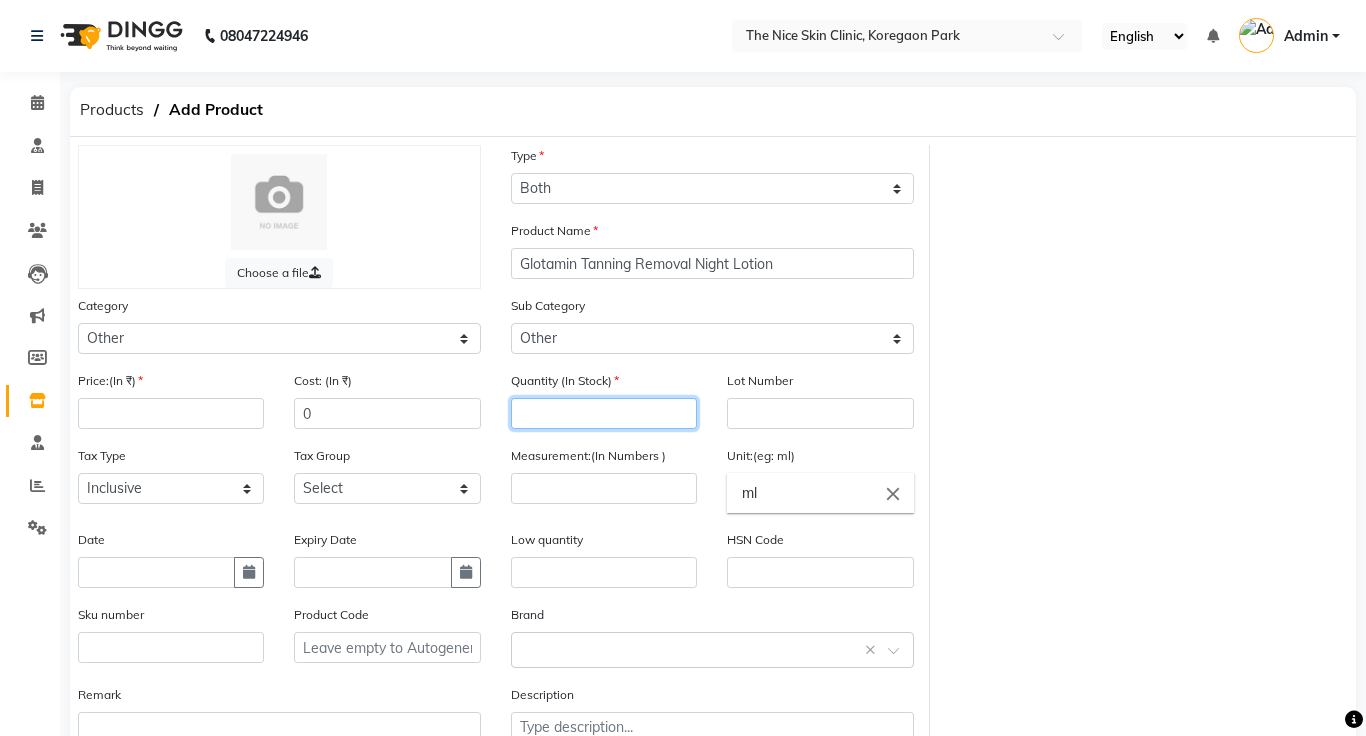 click 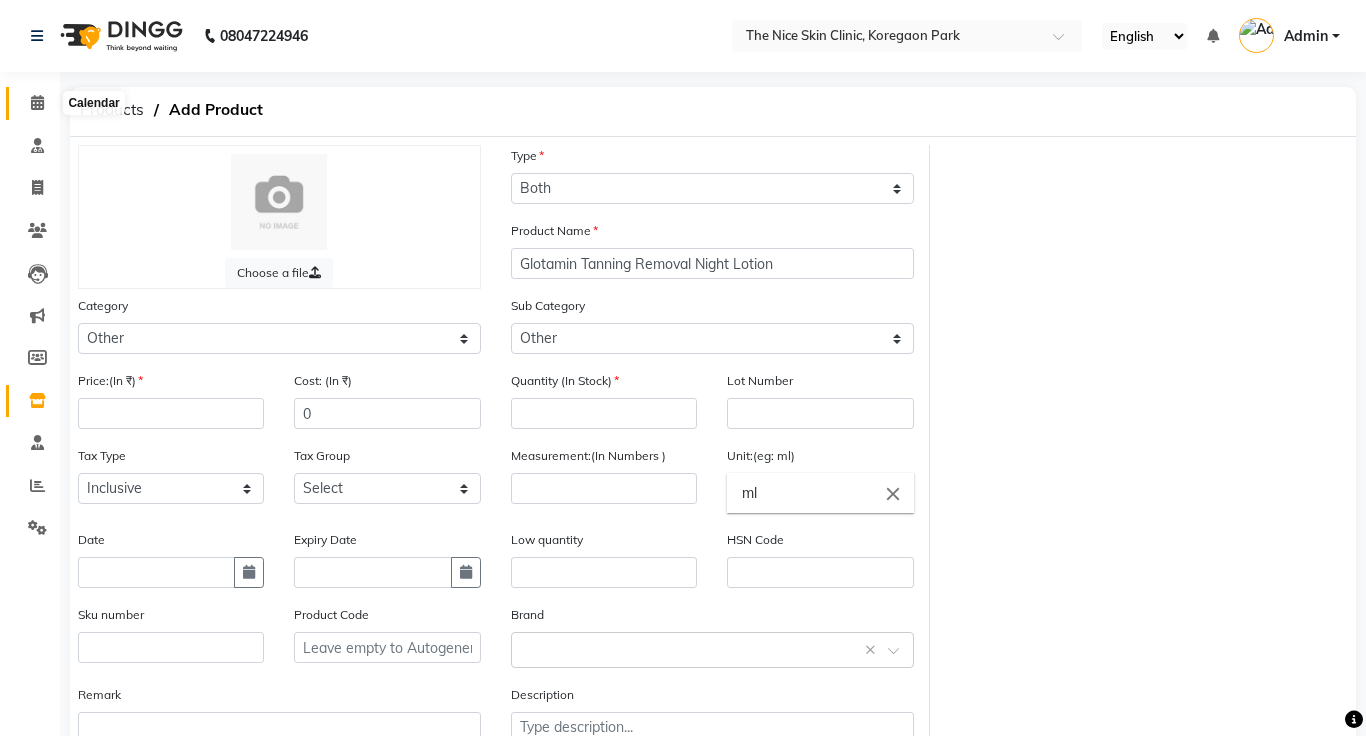 click 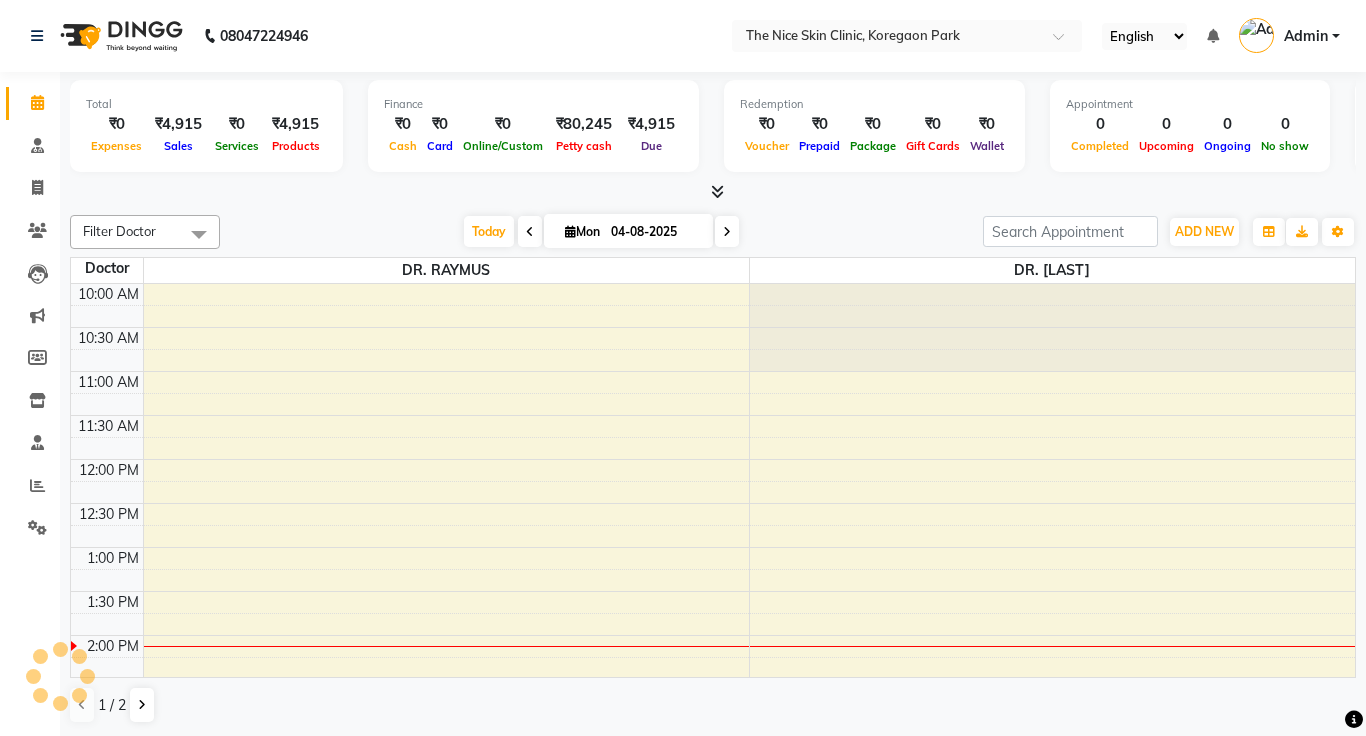 scroll, scrollTop: 0, scrollLeft: 0, axis: both 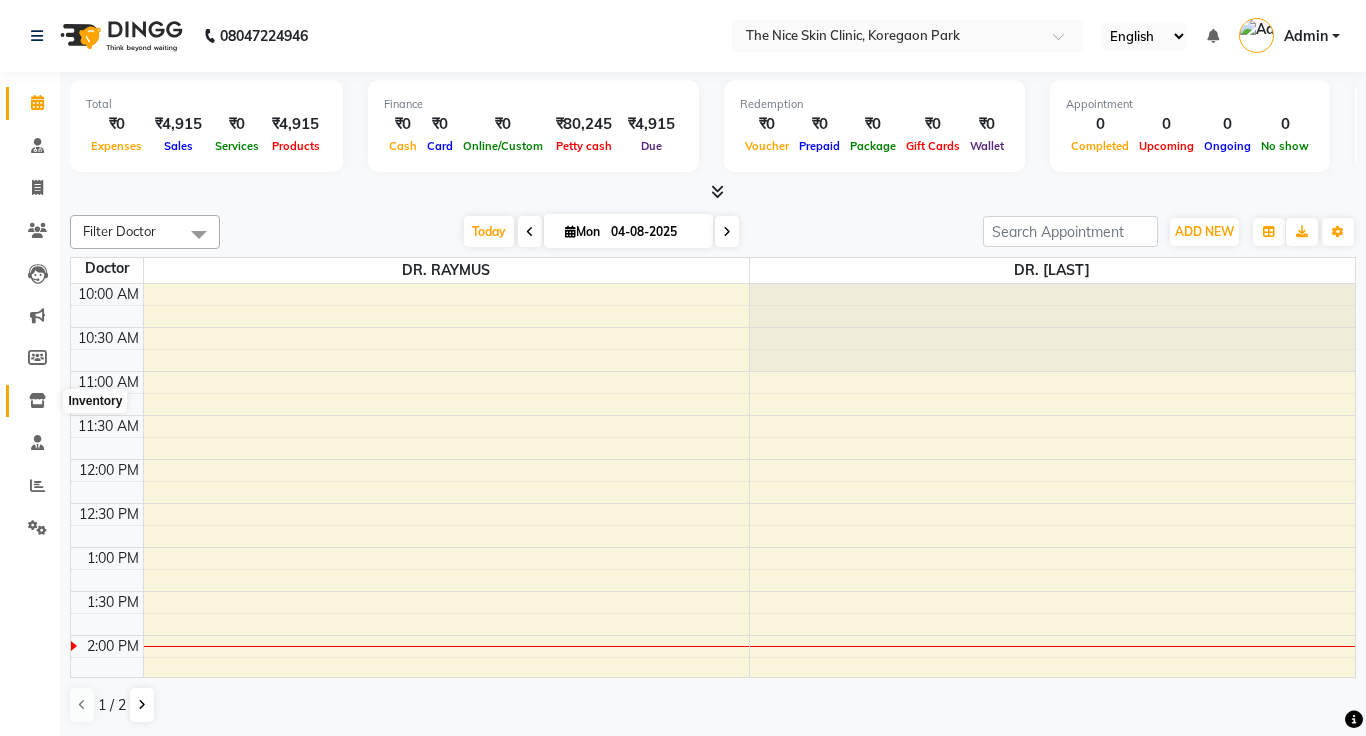 click 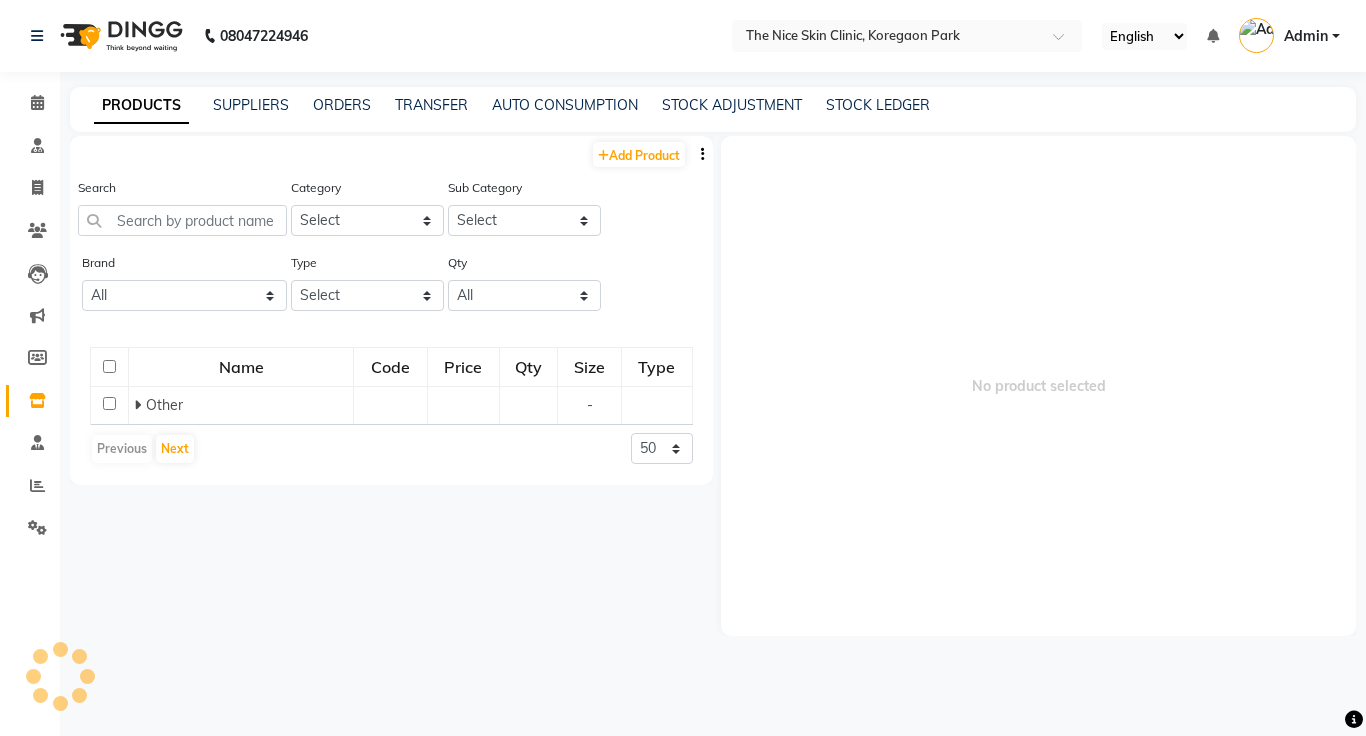 click 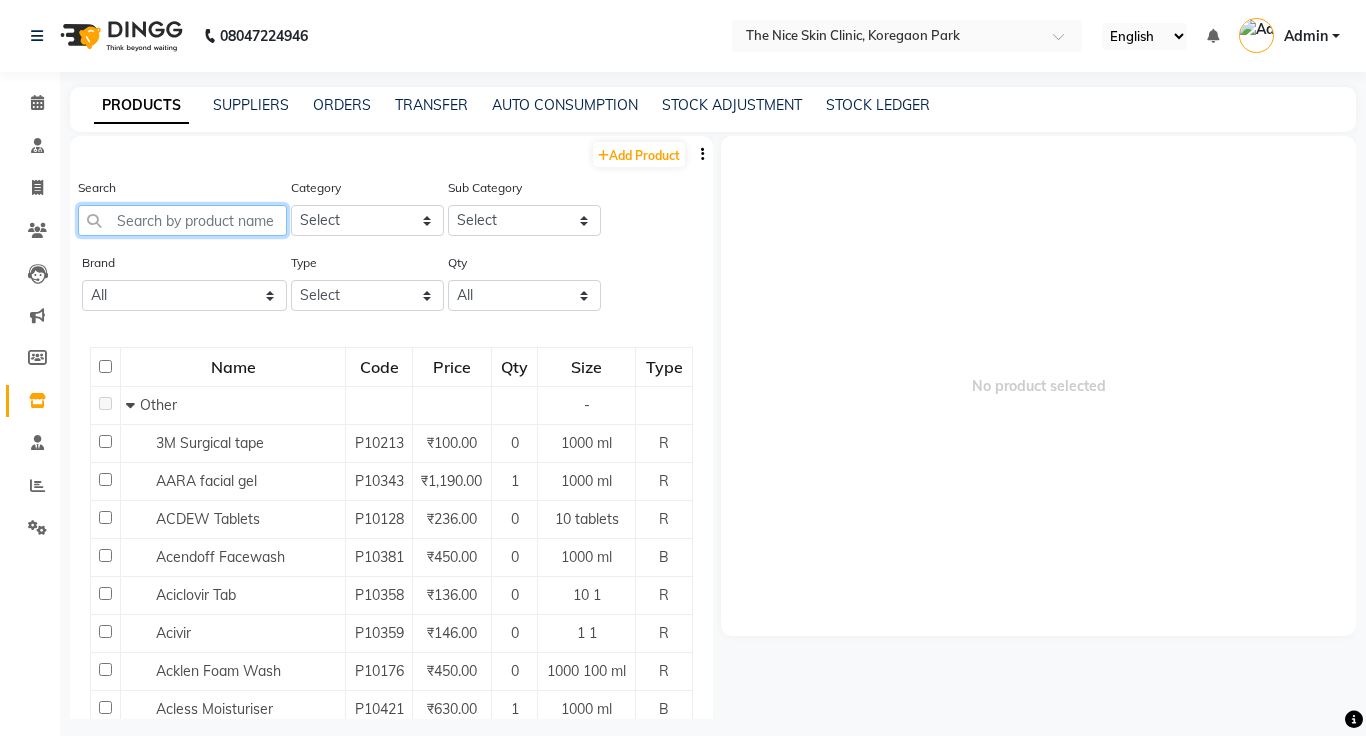 click 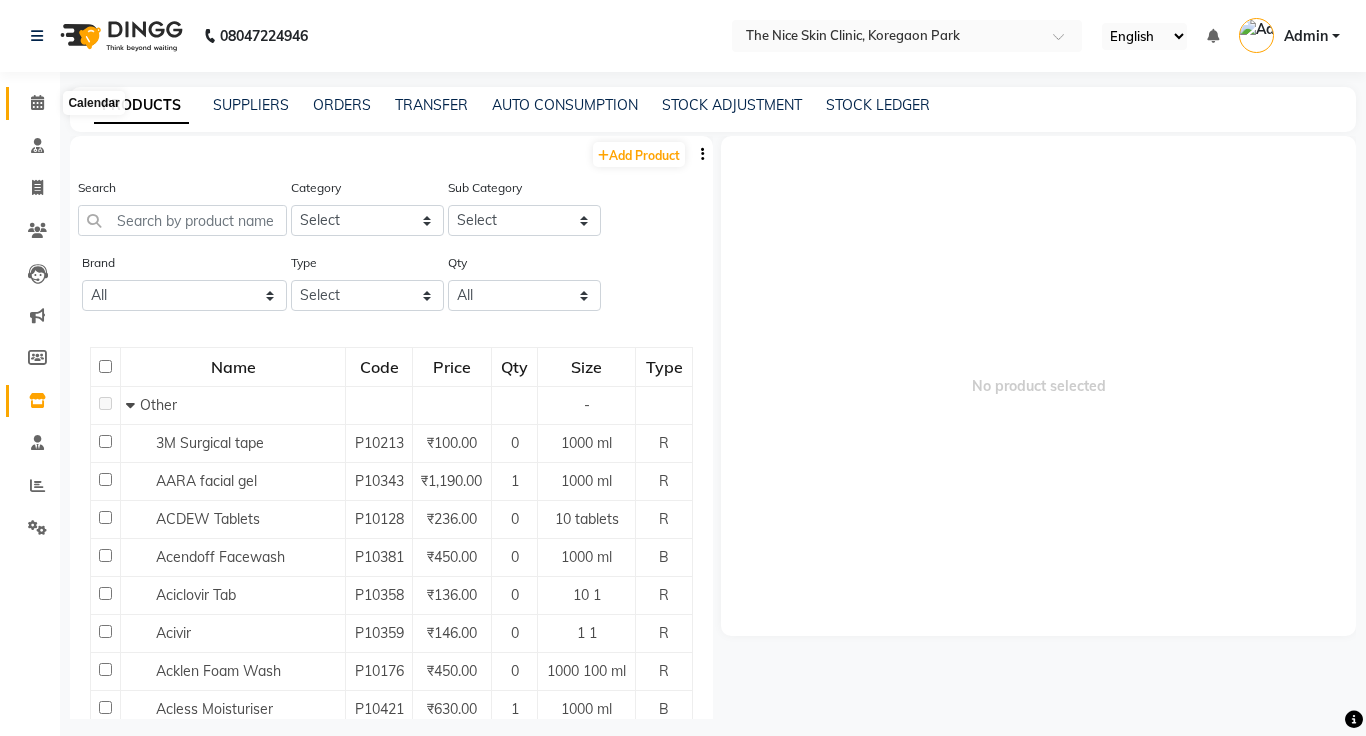 click 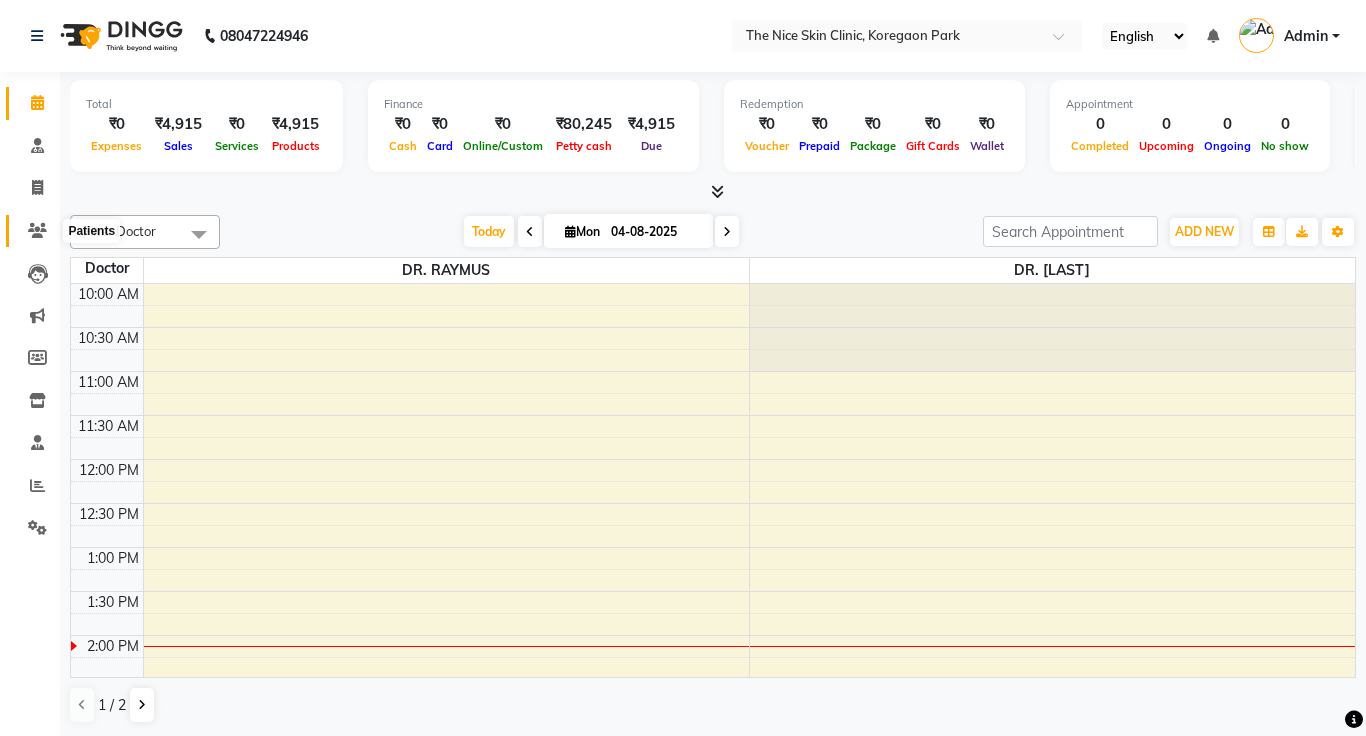click 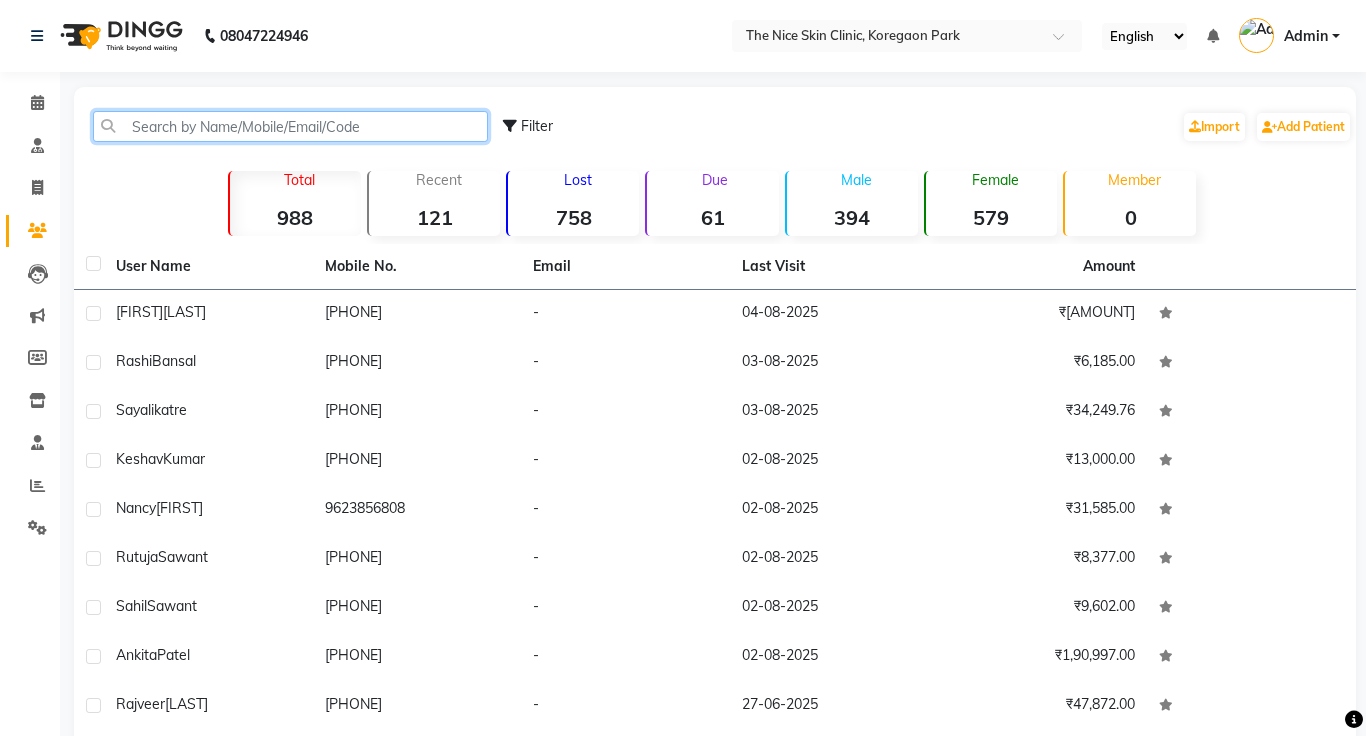 click 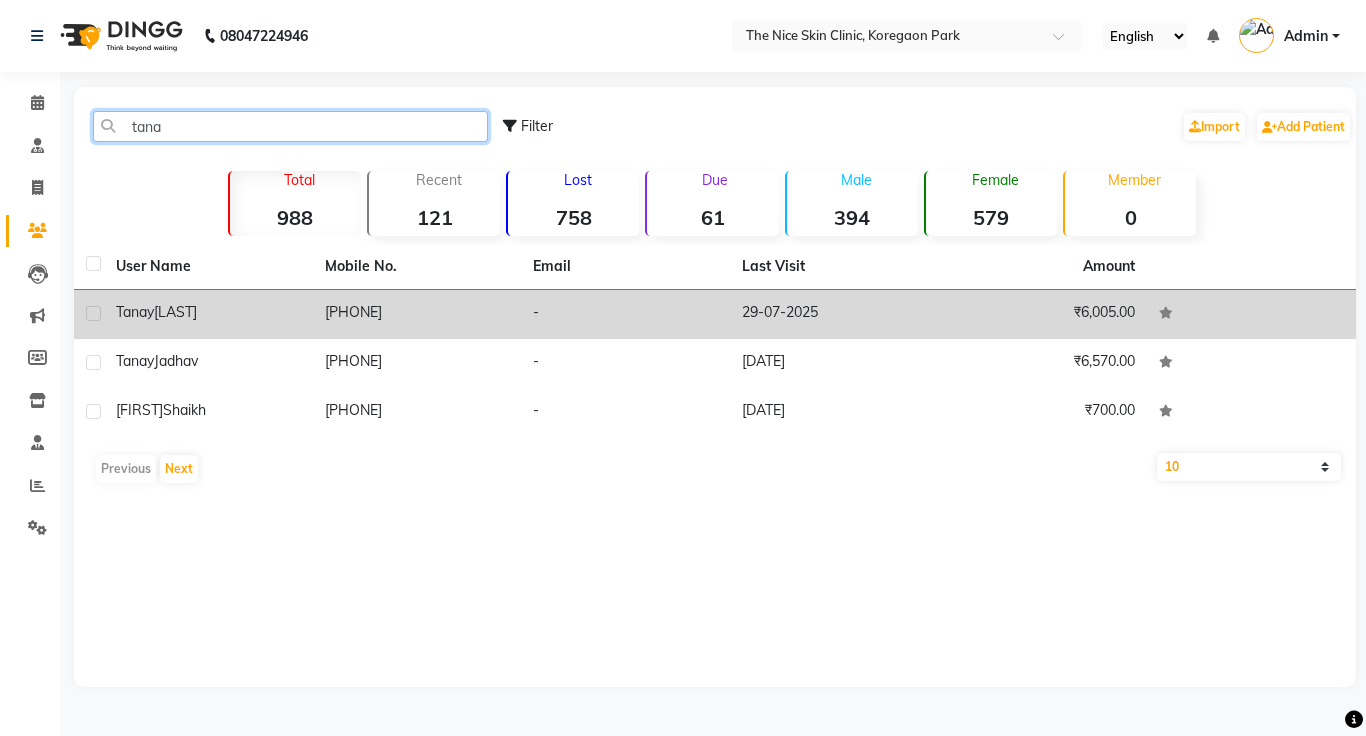 type on "tana" 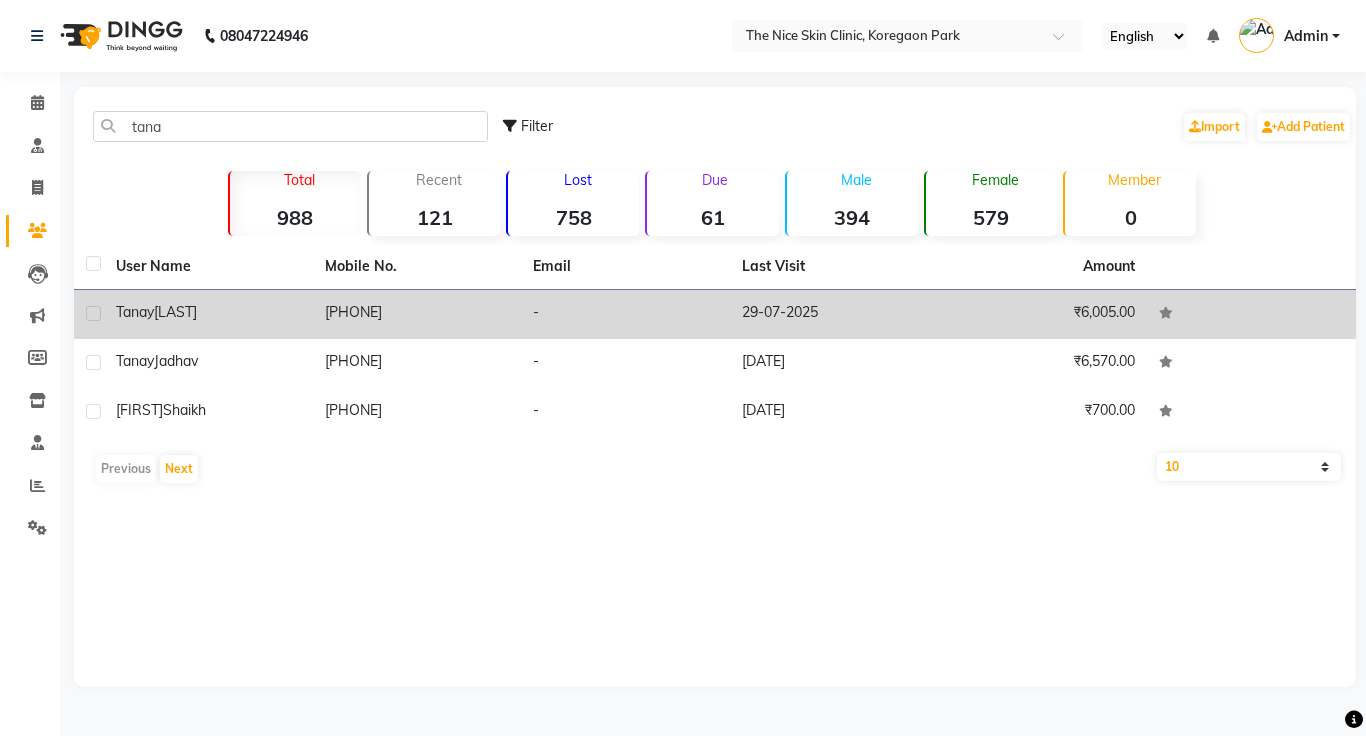 click on "[PHONE]" 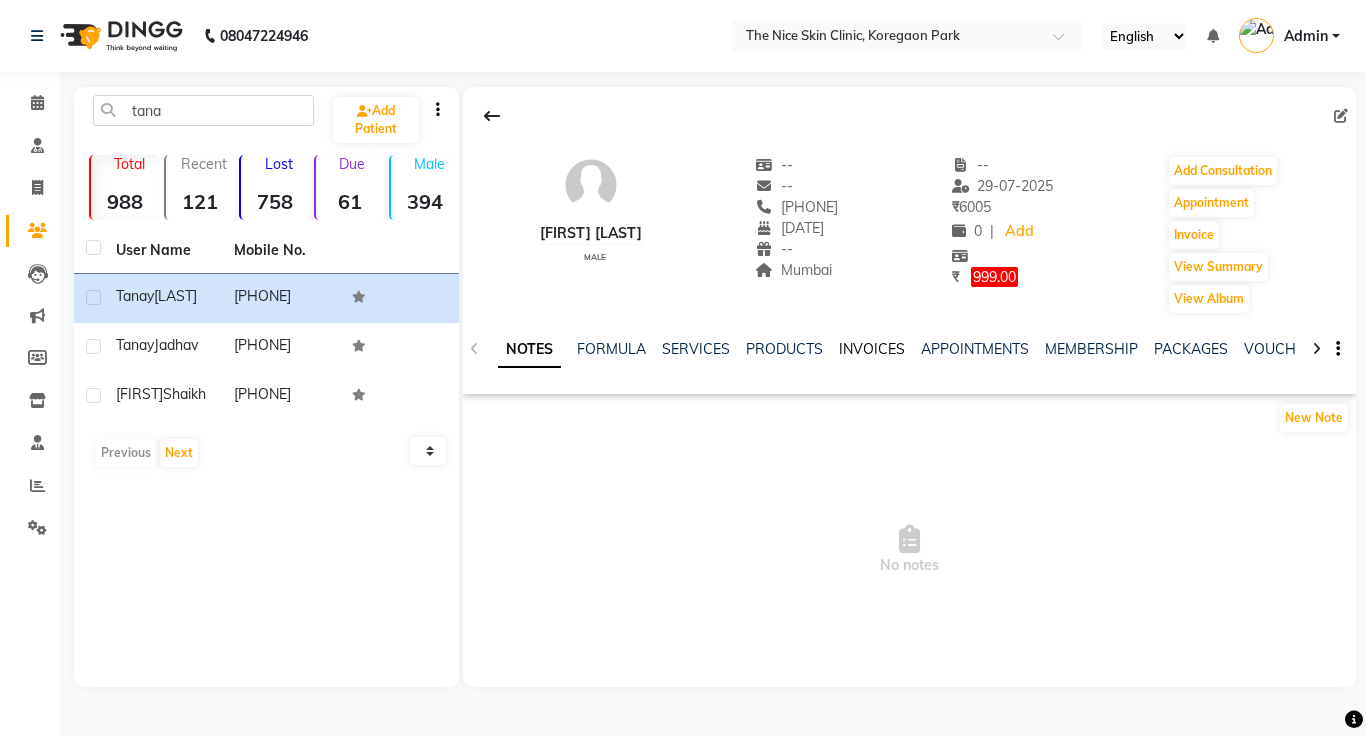 click on "INVOICES" 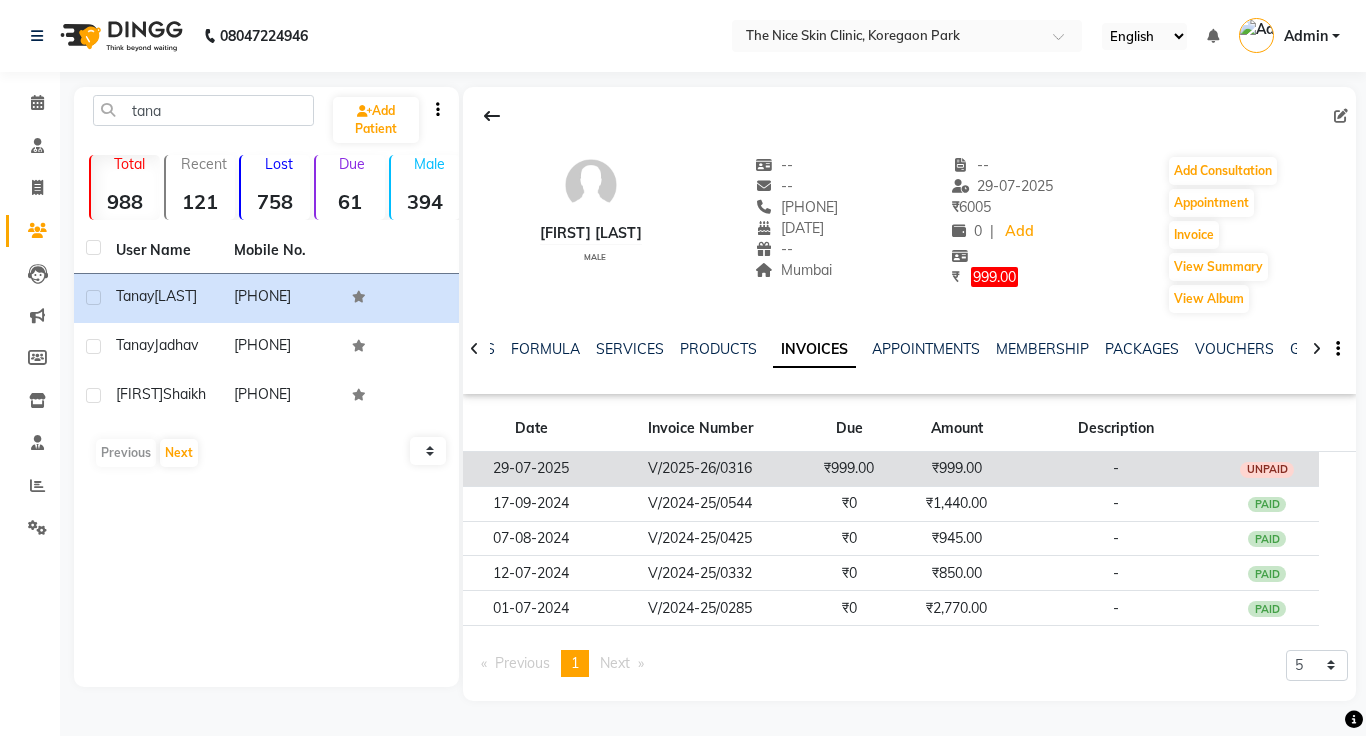 click on "₹999.00" 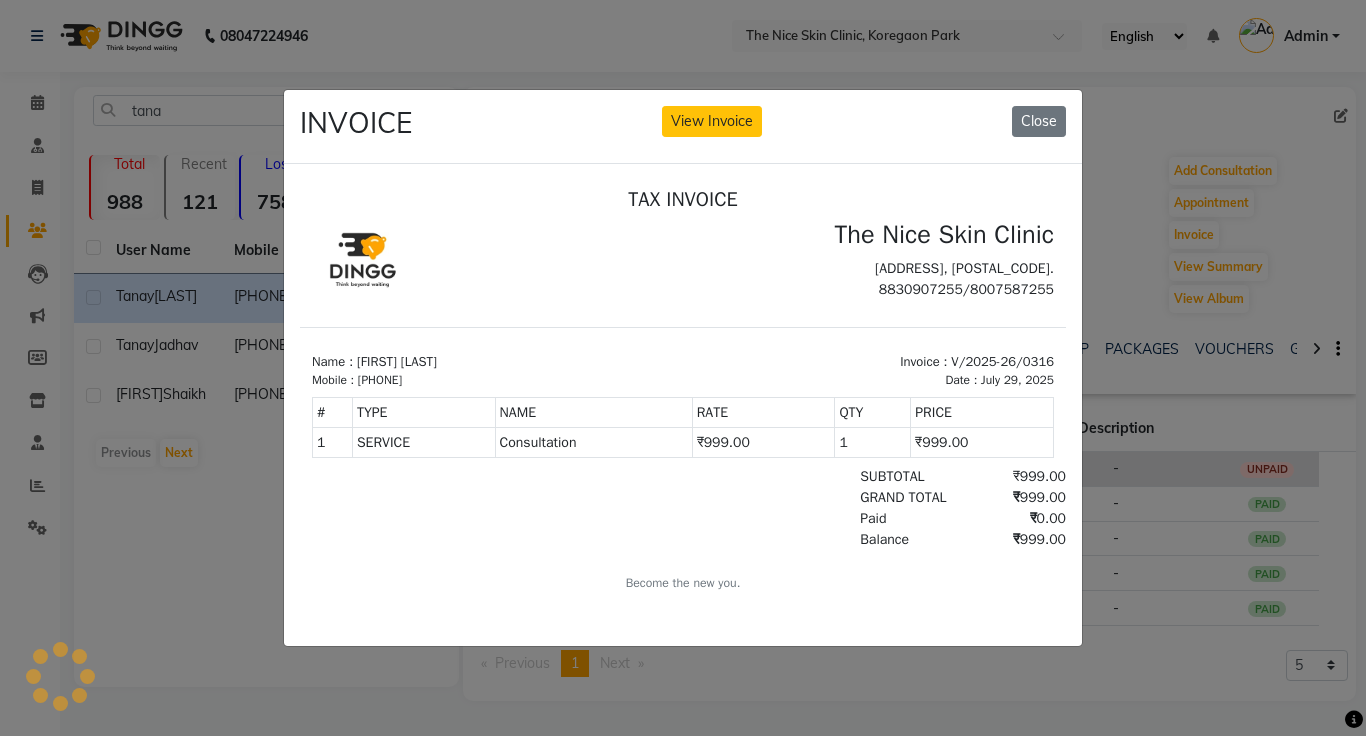 scroll, scrollTop: 0, scrollLeft: 0, axis: both 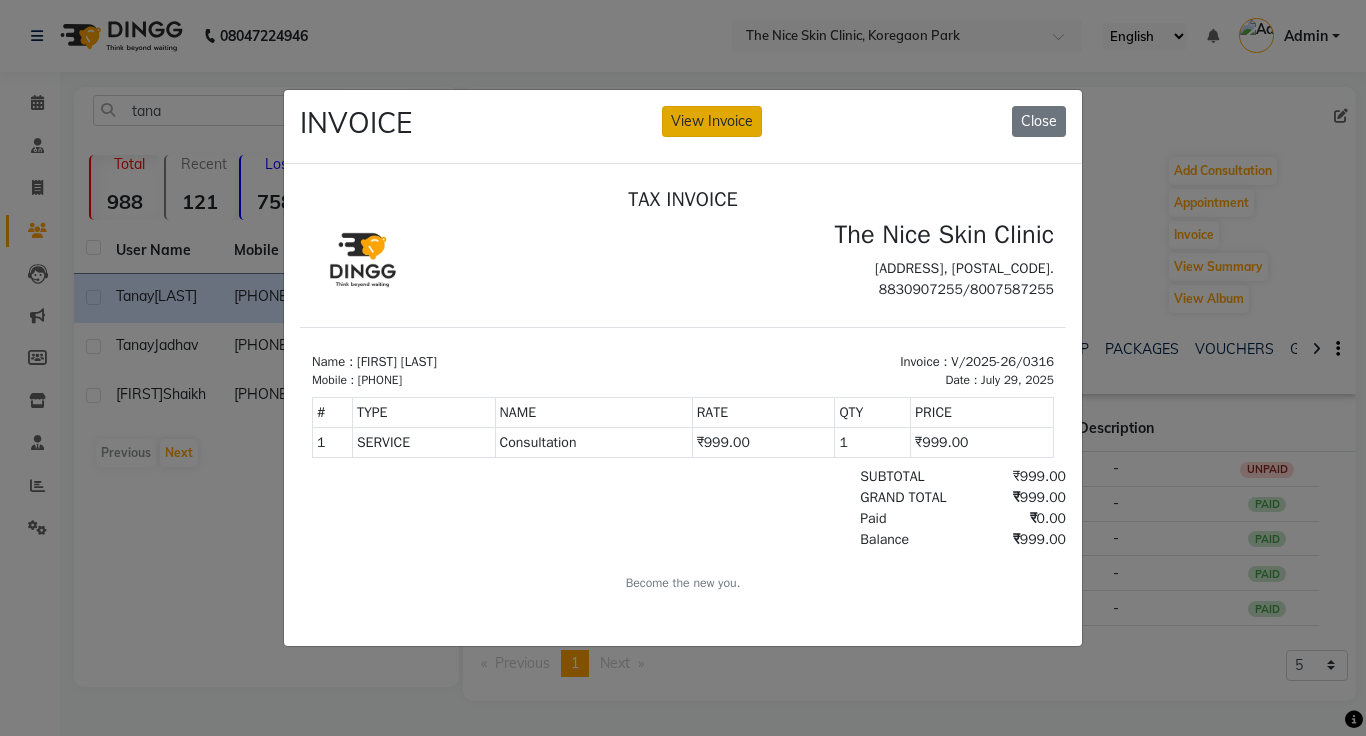 click on "View Invoice" 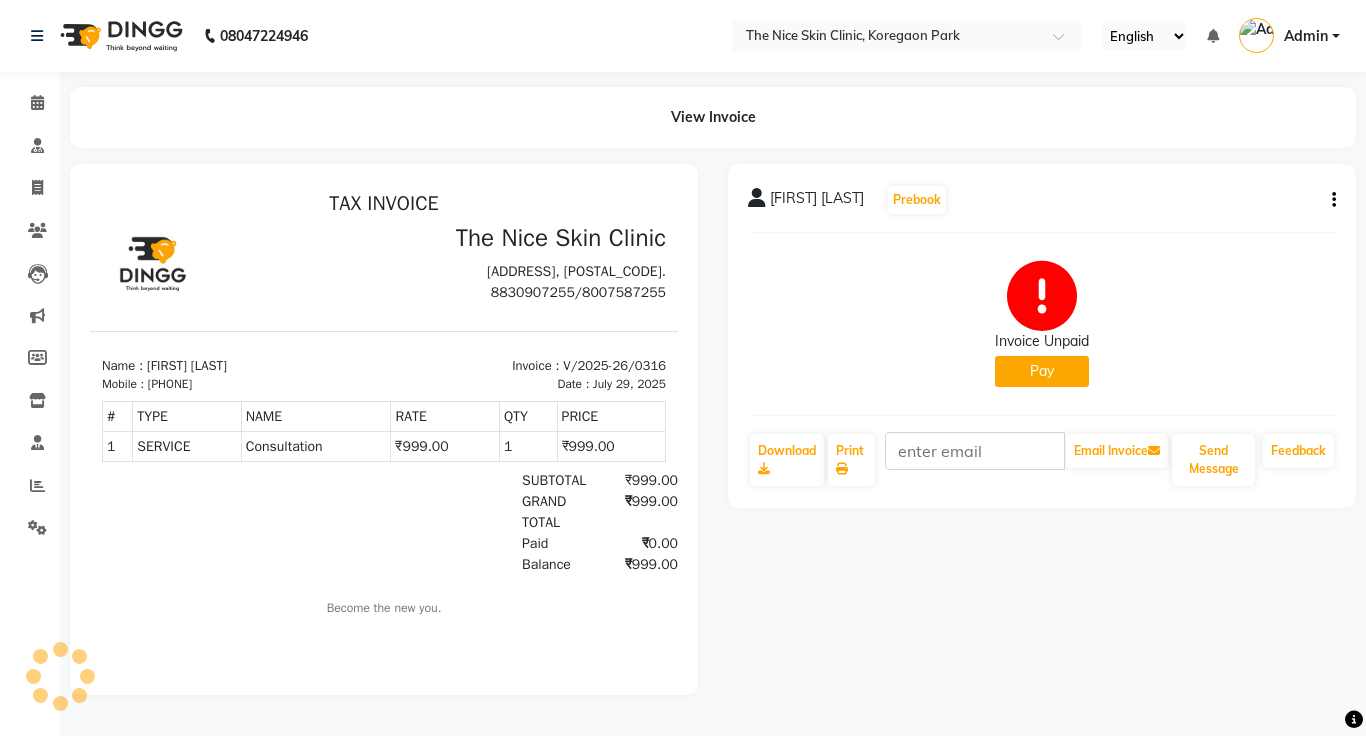 scroll, scrollTop: 0, scrollLeft: 0, axis: both 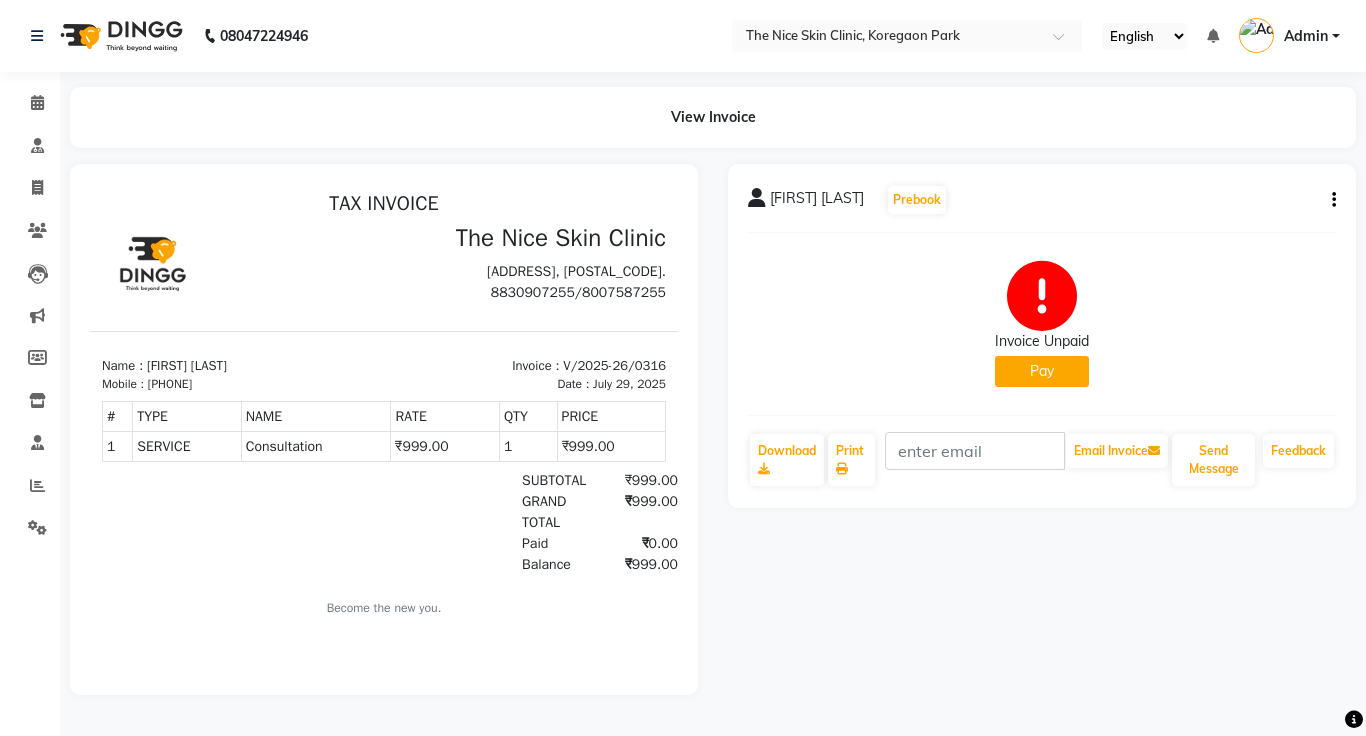 click on "Pay" 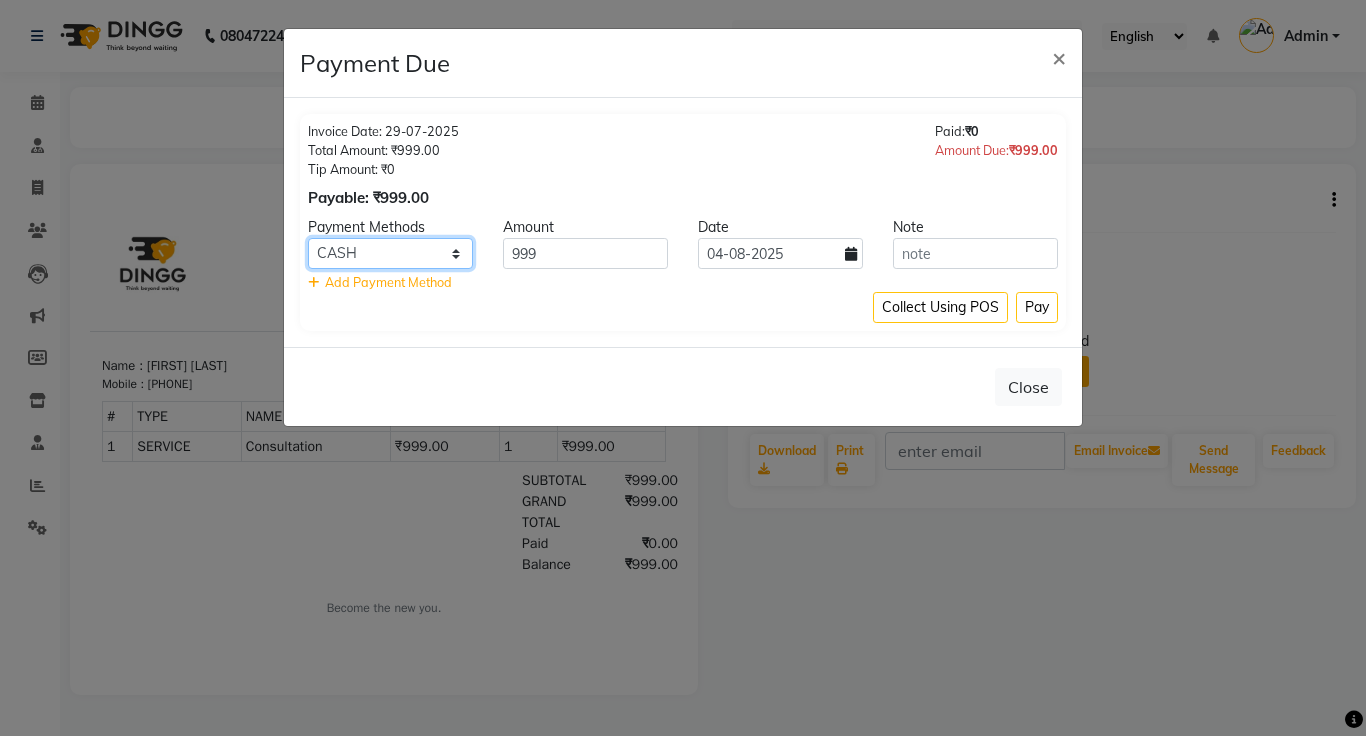 click on "Master Card Bank BharatPay Card Other Cards GPay Visa Card PayTM CASH ONLINE PhonePe UPI UPI BharatPay CARD" 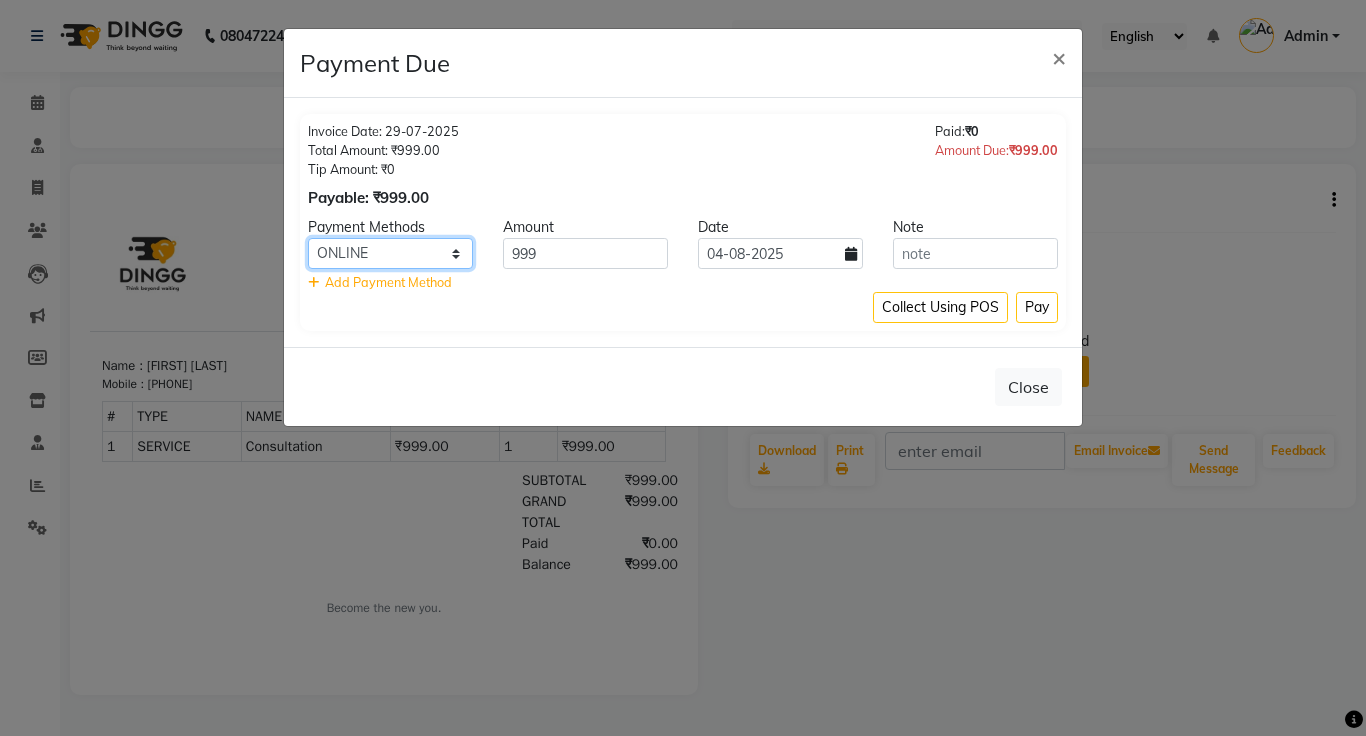click on "Master Card Bank BharatPay Card Other Cards GPay Visa Card PayTM CASH ONLINE PhonePe UPI UPI BharatPay CARD" 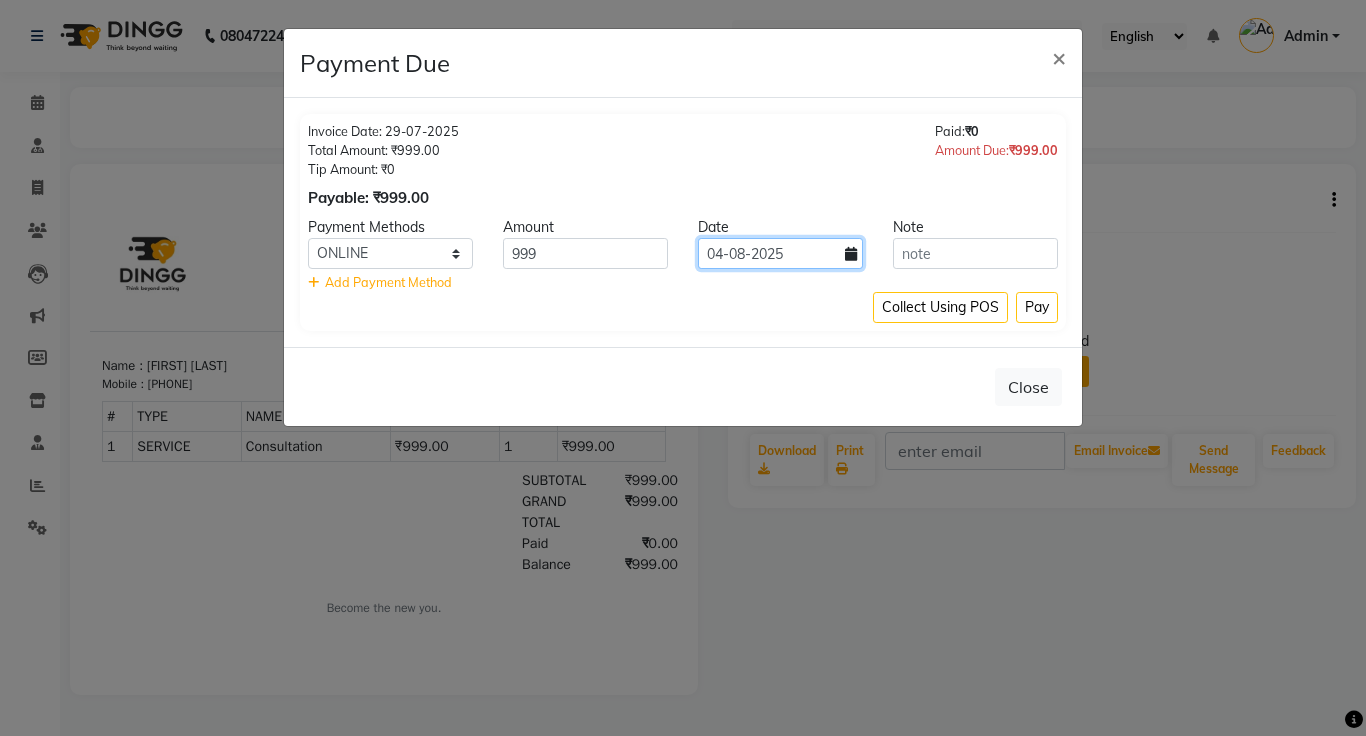 click on "04-08-2025" 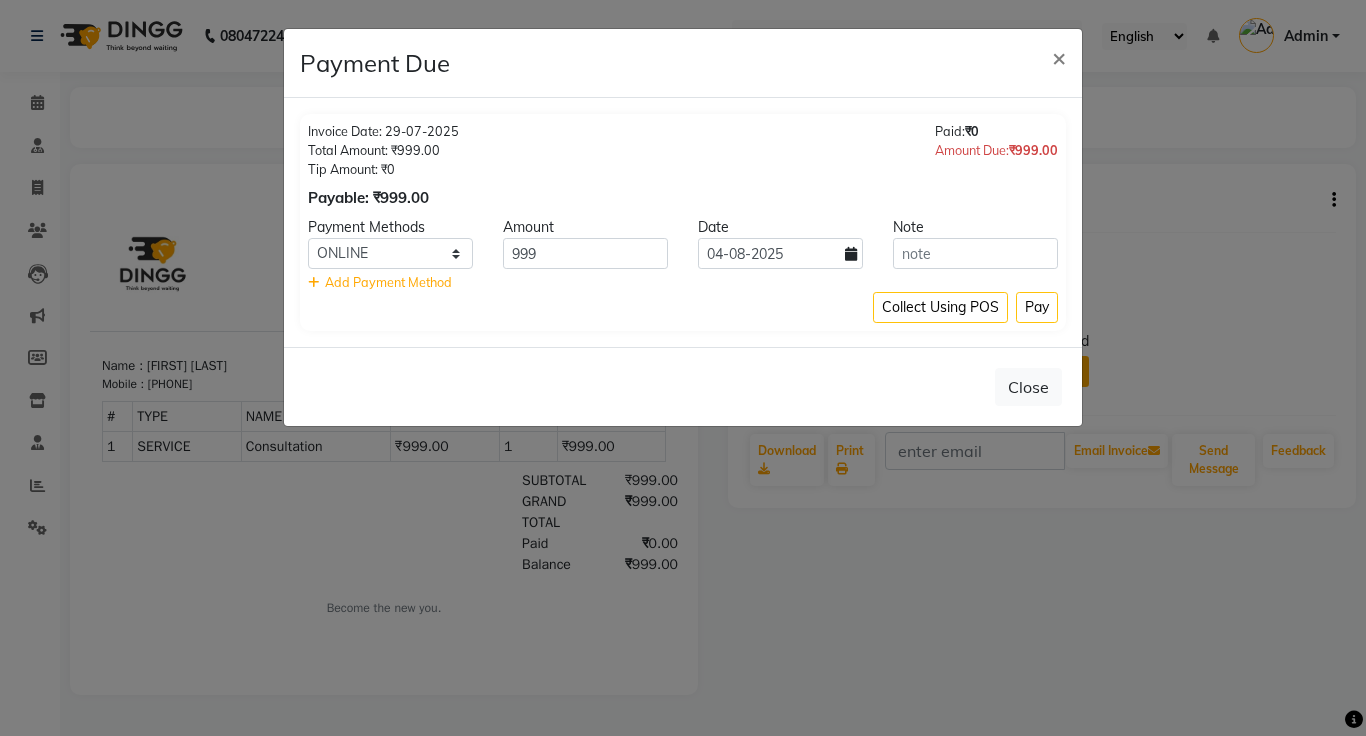 select on "8" 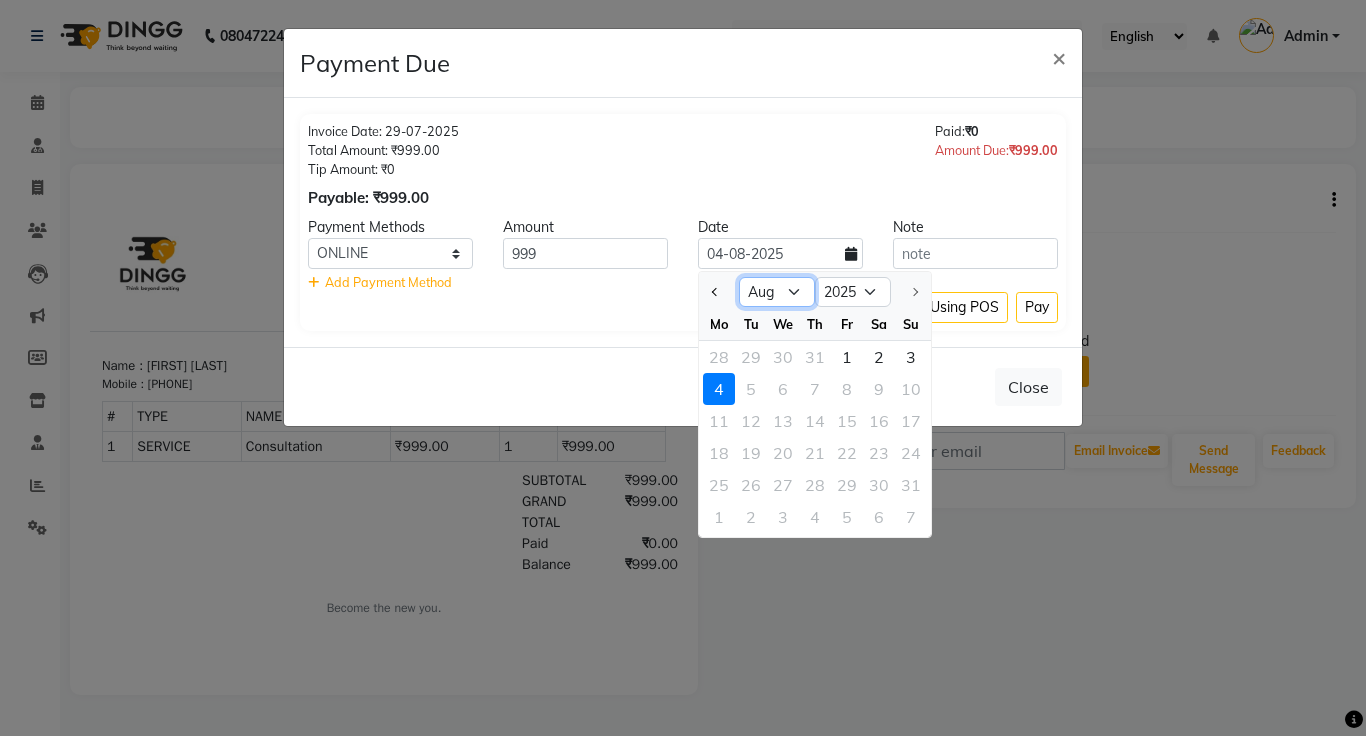 click on "Jan Feb Mar Apr May Jun Jul Aug" 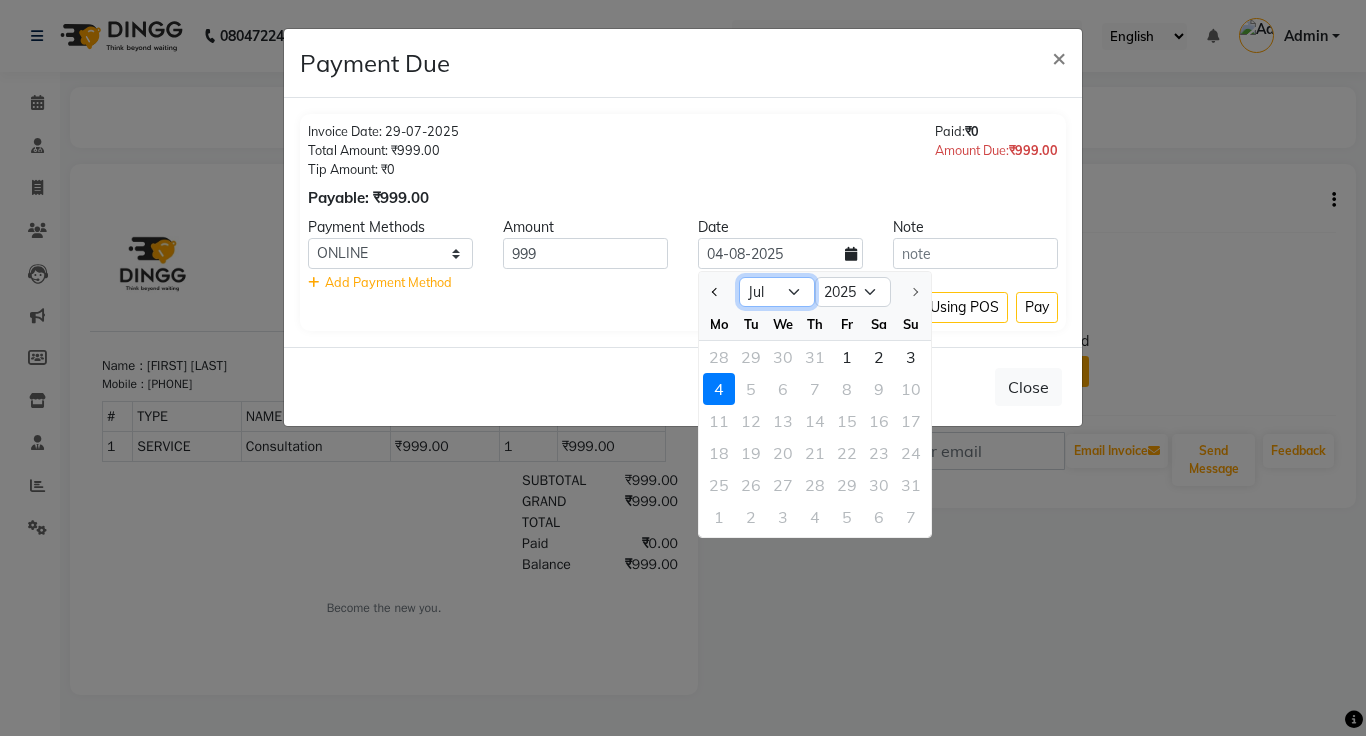 click on "Jan Feb Mar Apr May Jun Jul Aug" 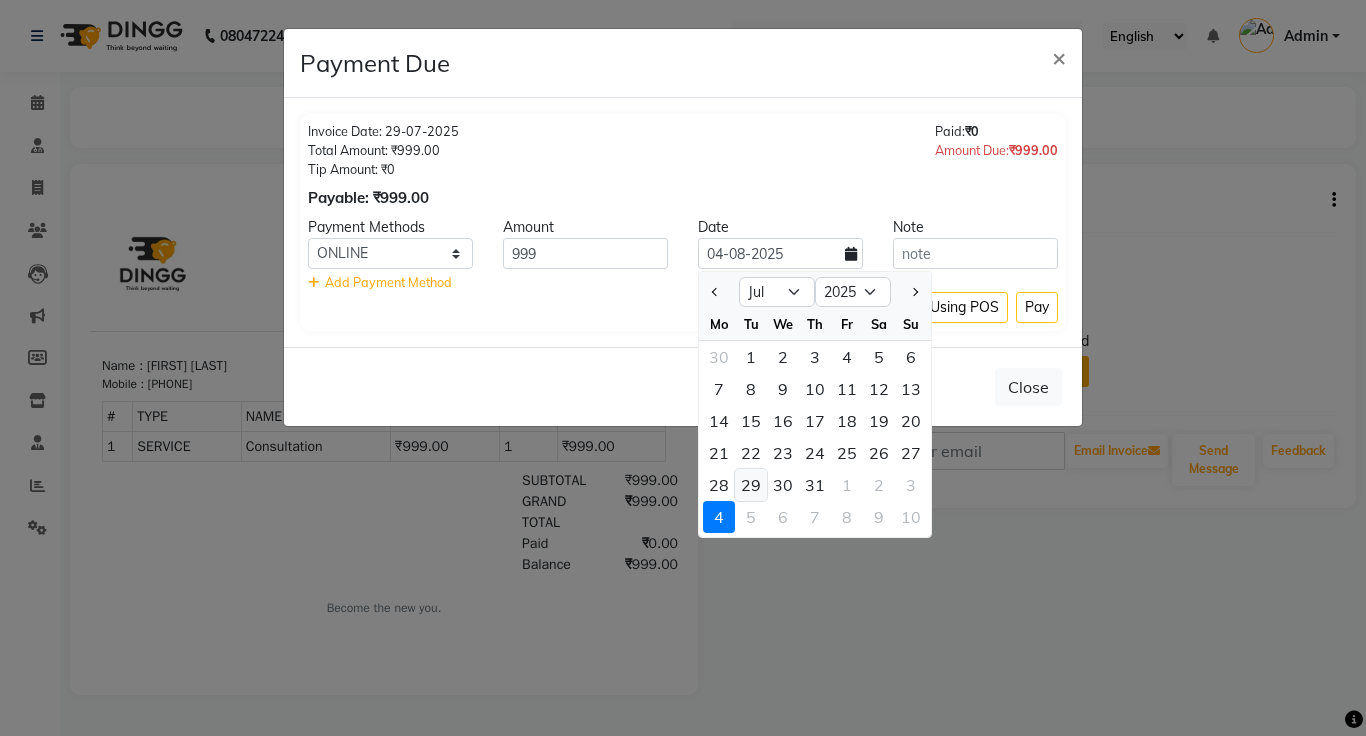 click on "29" 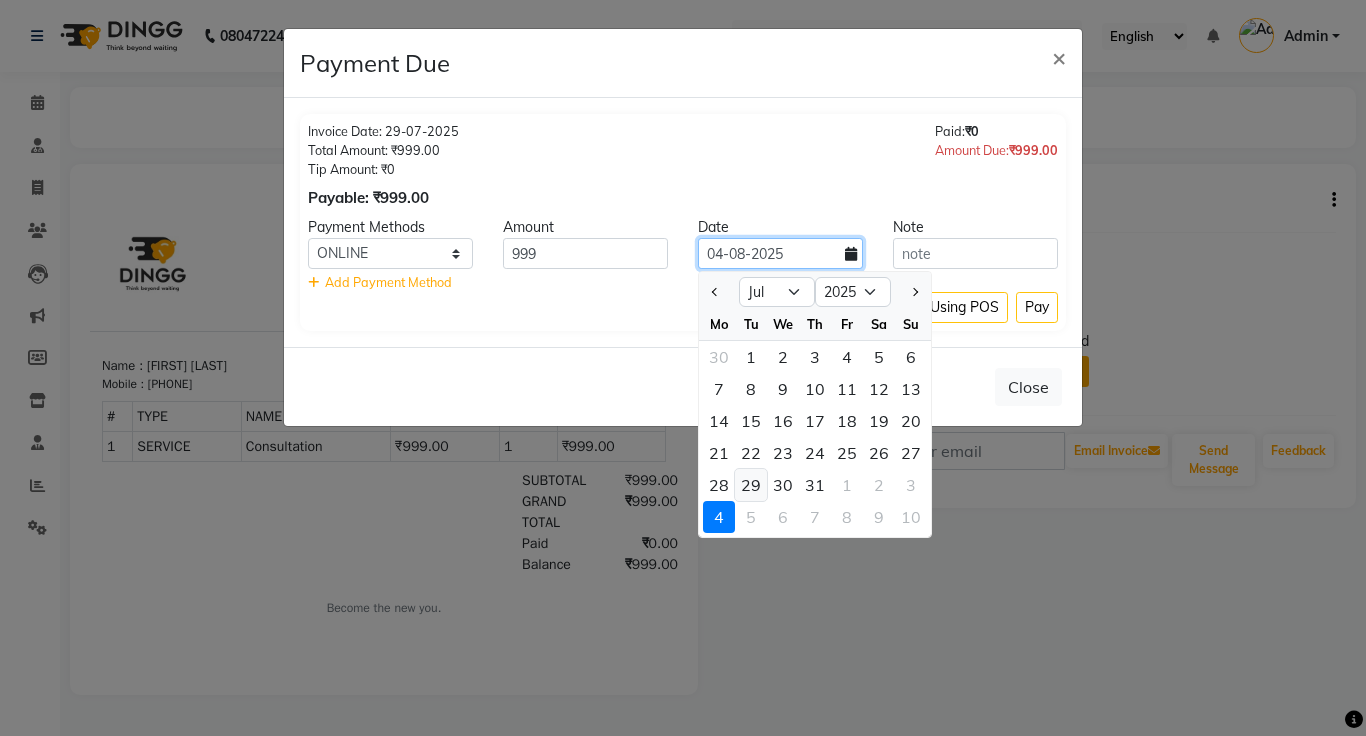 type on "29-07-2025" 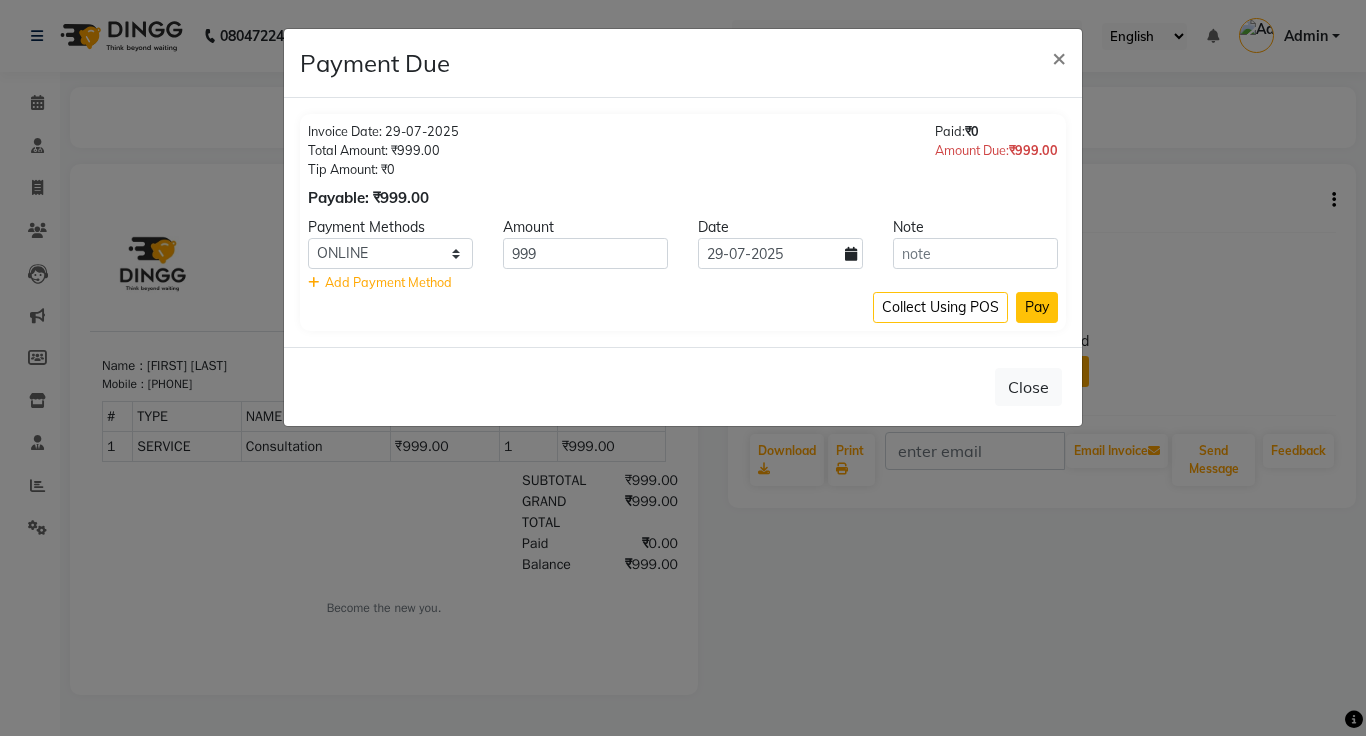 click on "Pay" 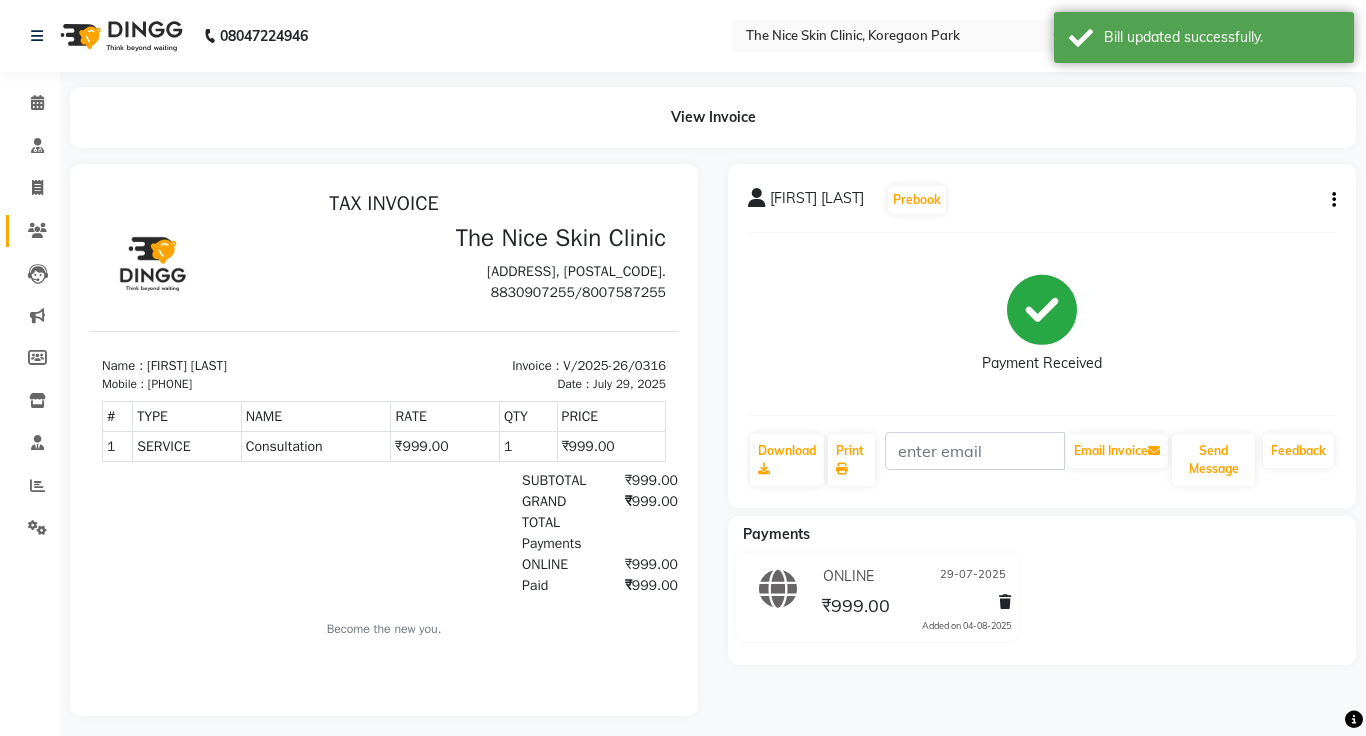 click 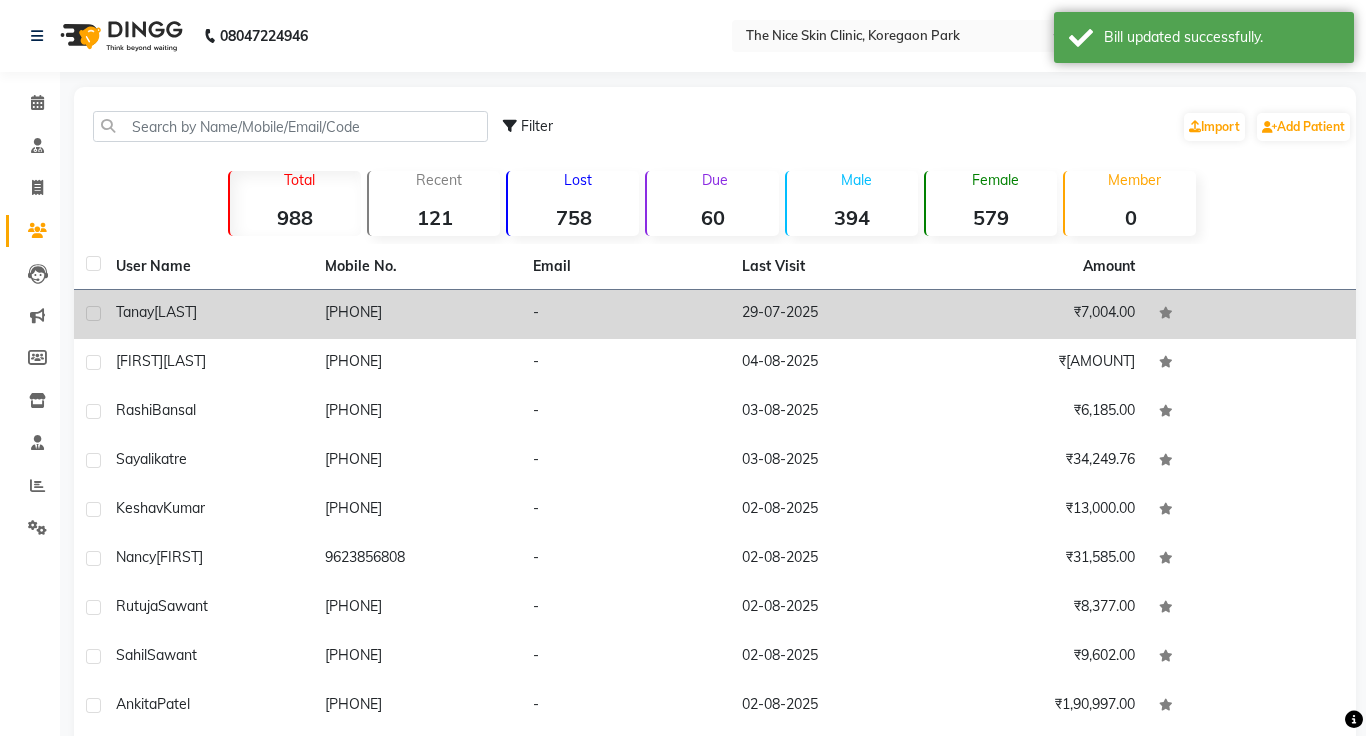 click on "-" 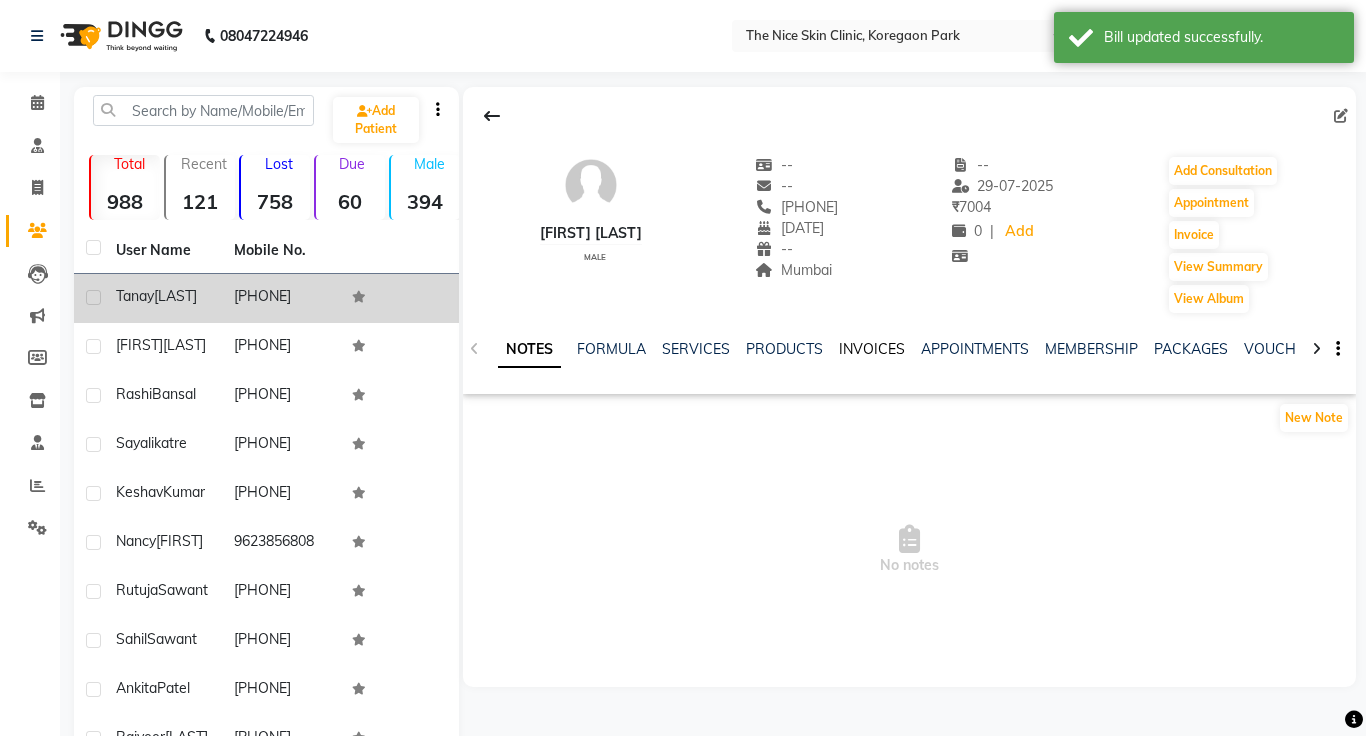 click on "INVOICES" 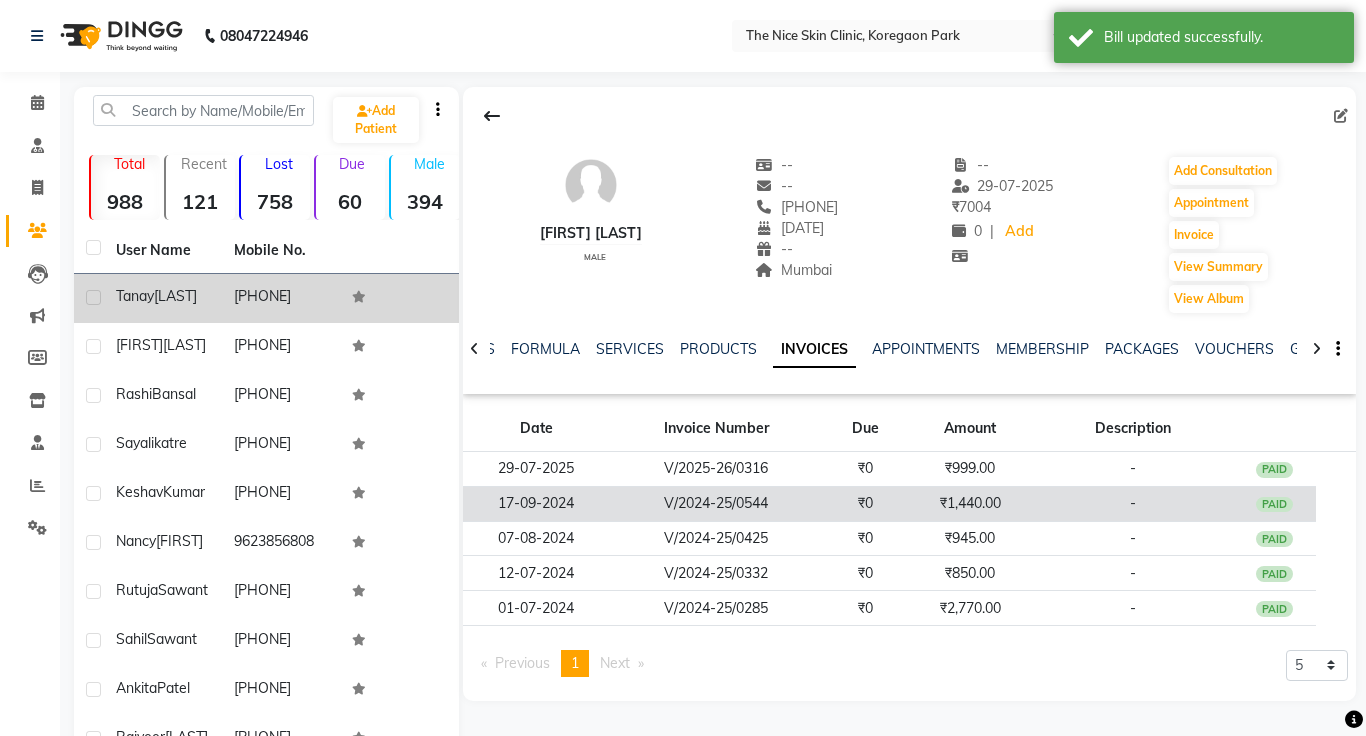 click on "₹1,440.00" 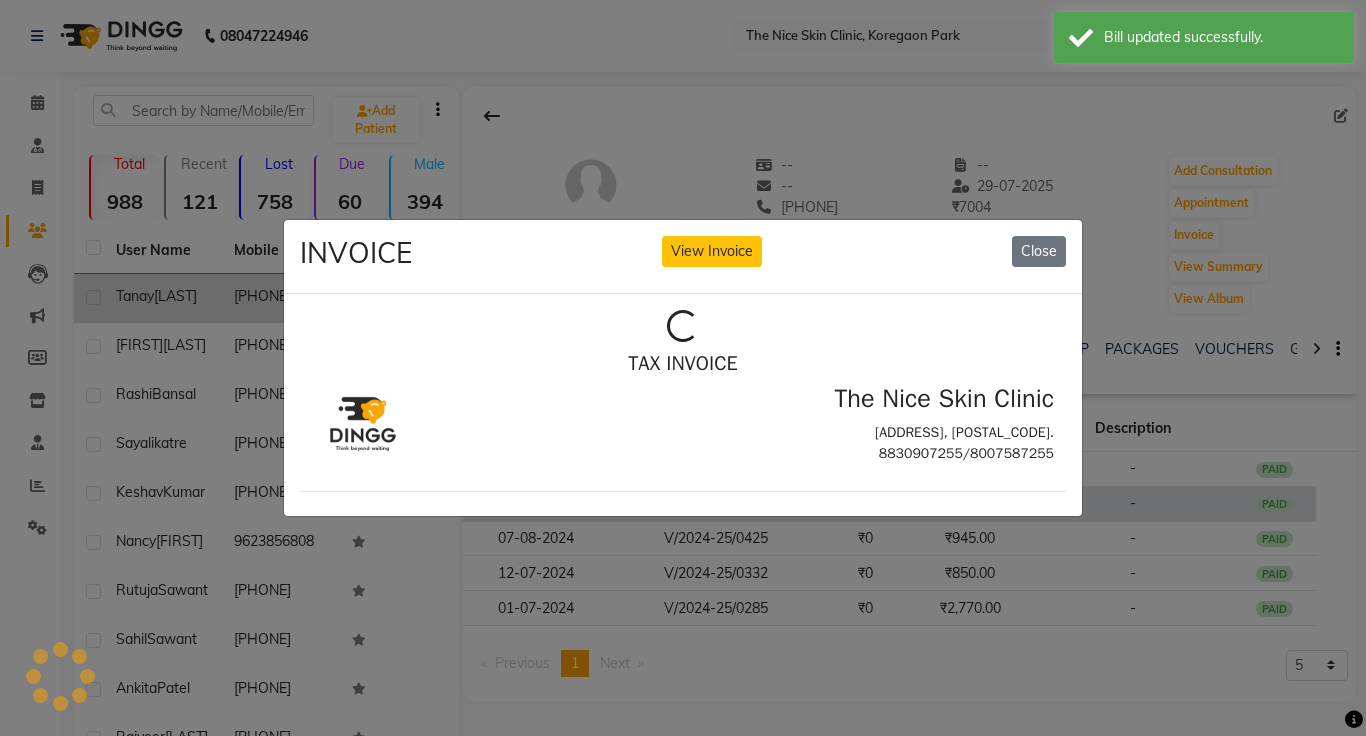 scroll, scrollTop: 0, scrollLeft: 0, axis: both 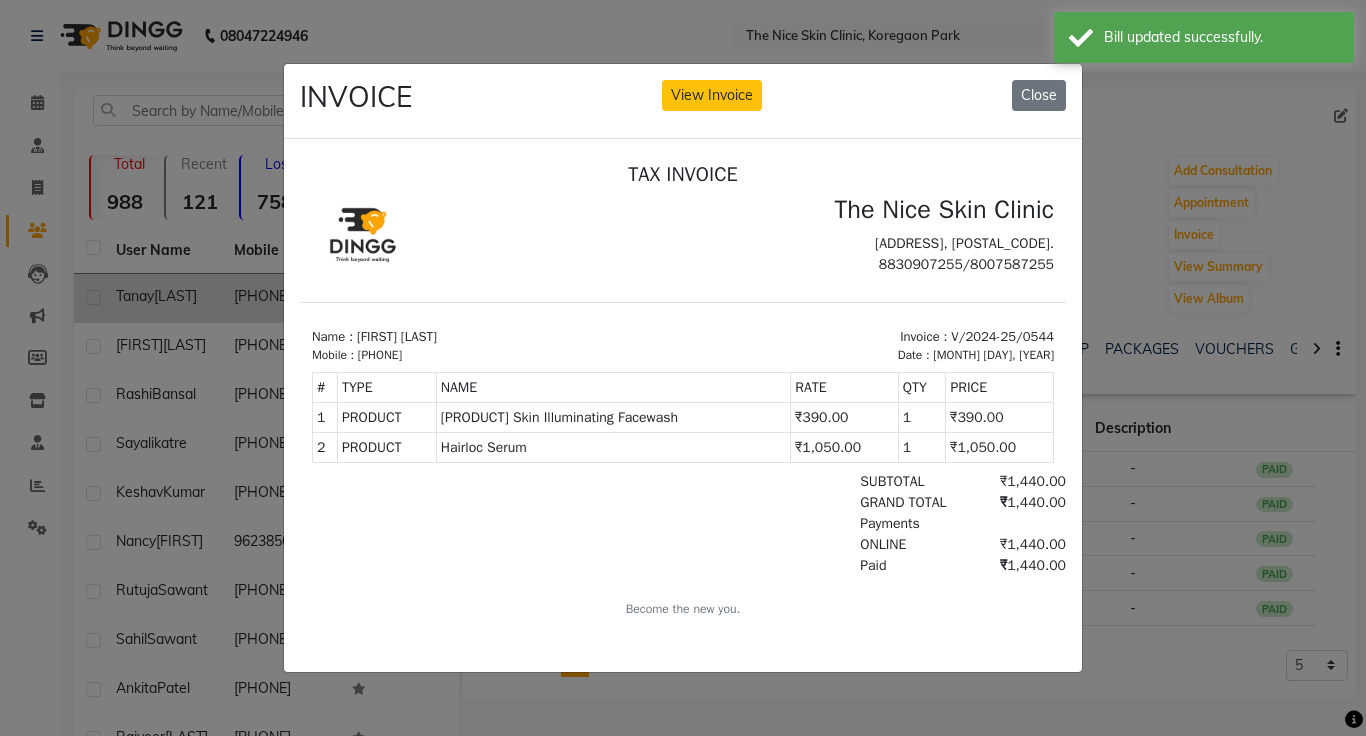 click on "INVOICE View Invoice Close" 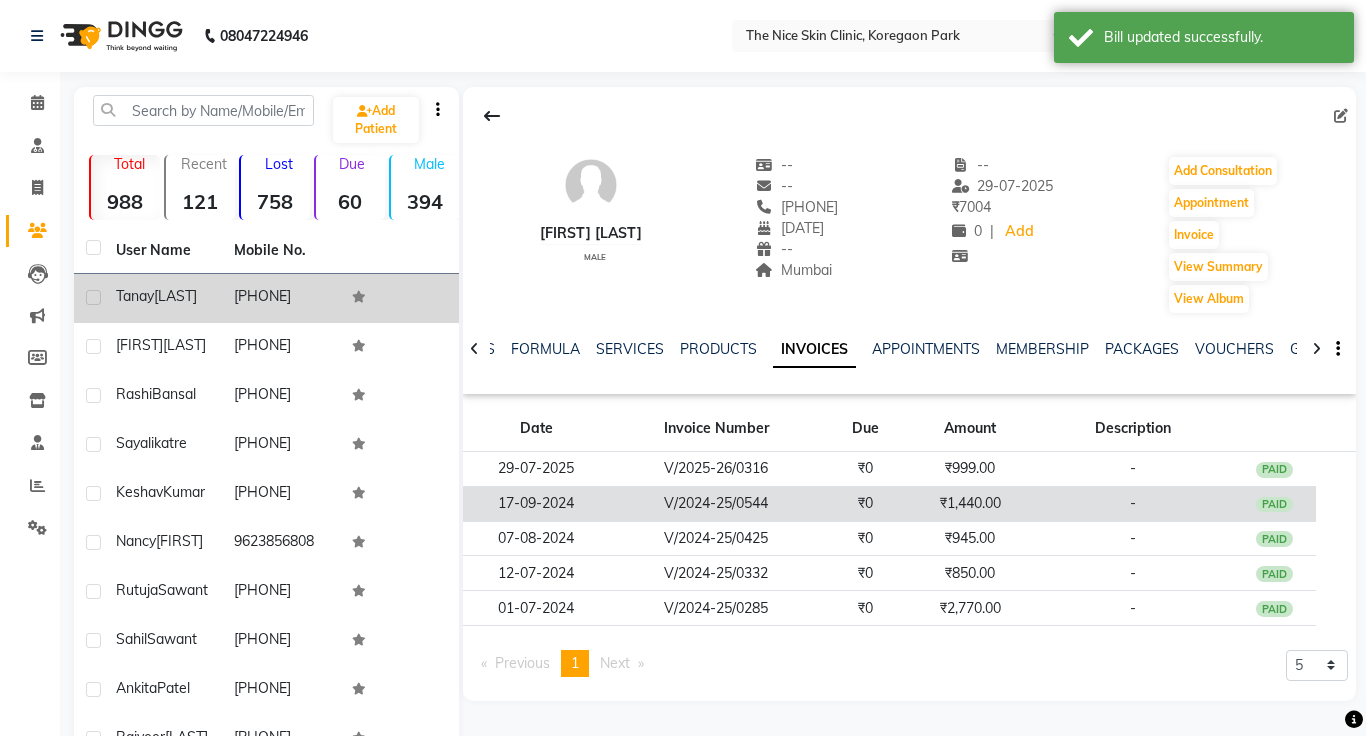 click on "₹1,440.00" 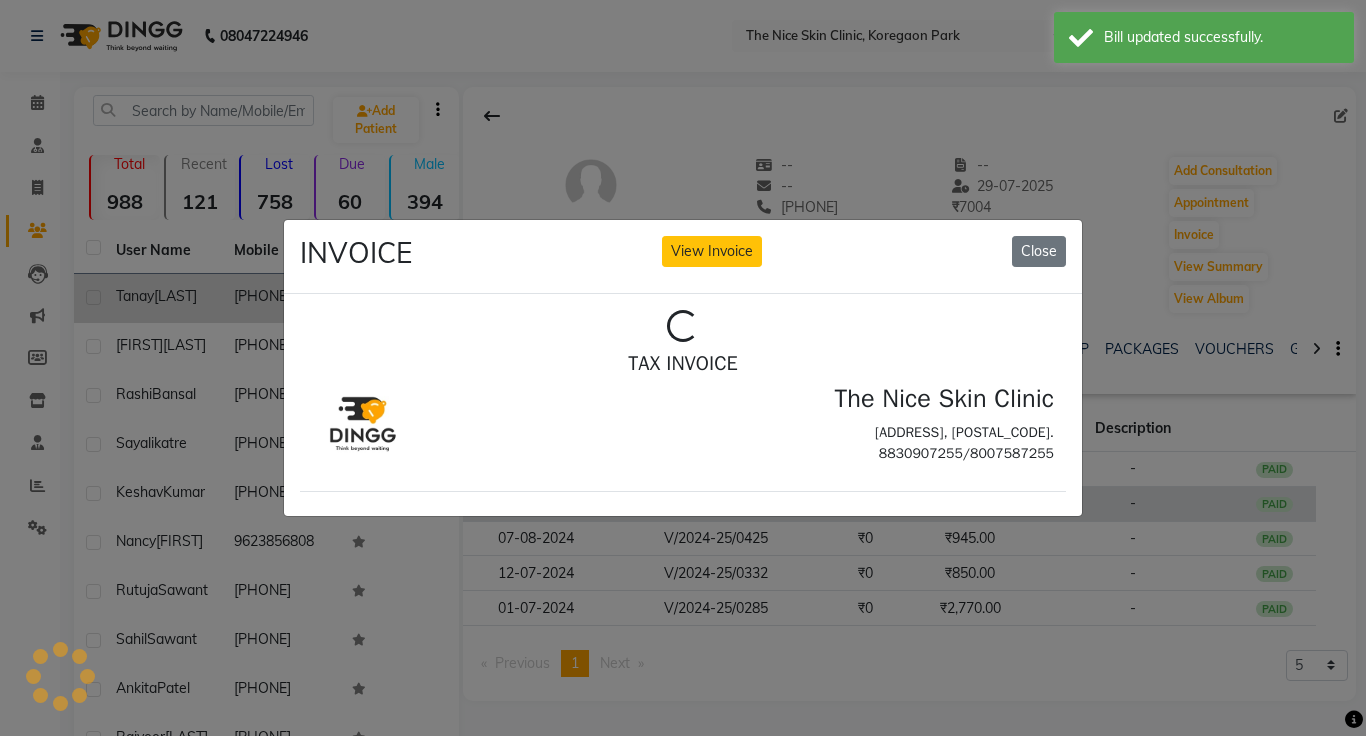 scroll, scrollTop: 0, scrollLeft: 0, axis: both 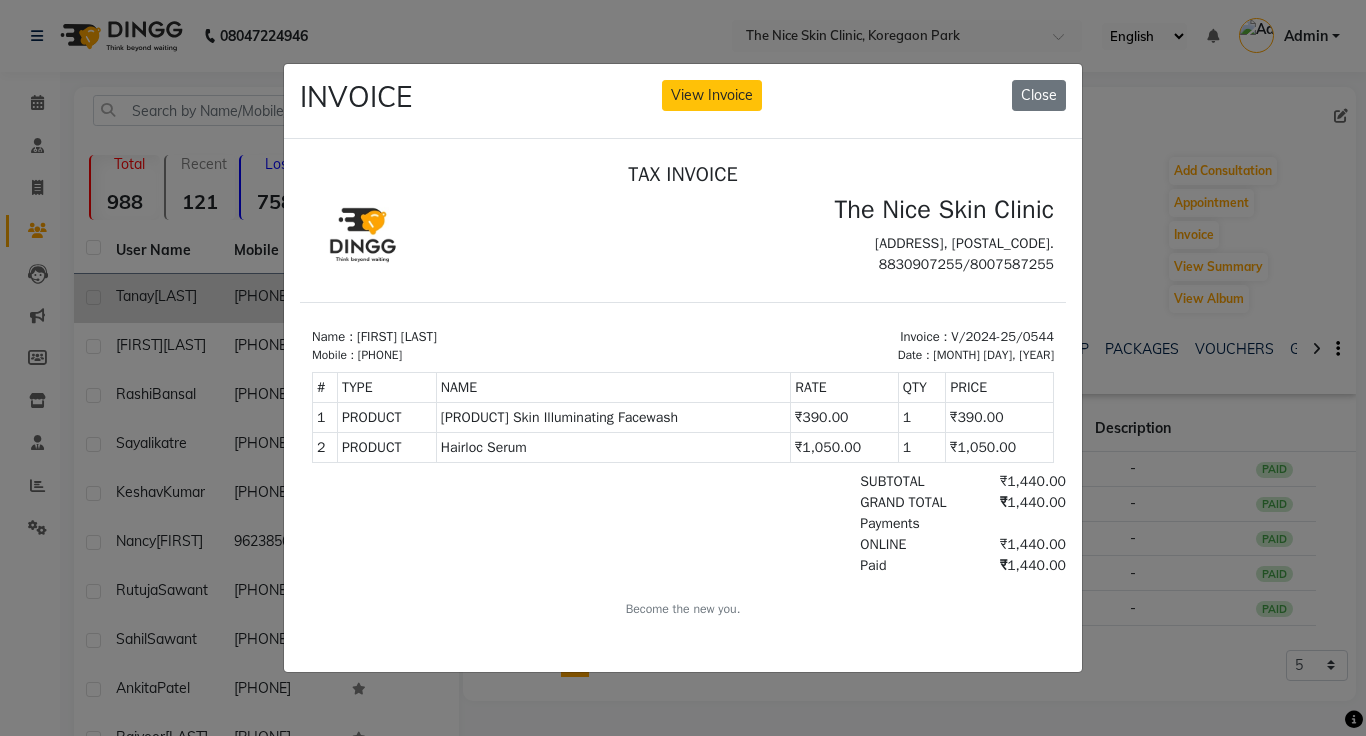 click on "INVOICE View Invoice Close" 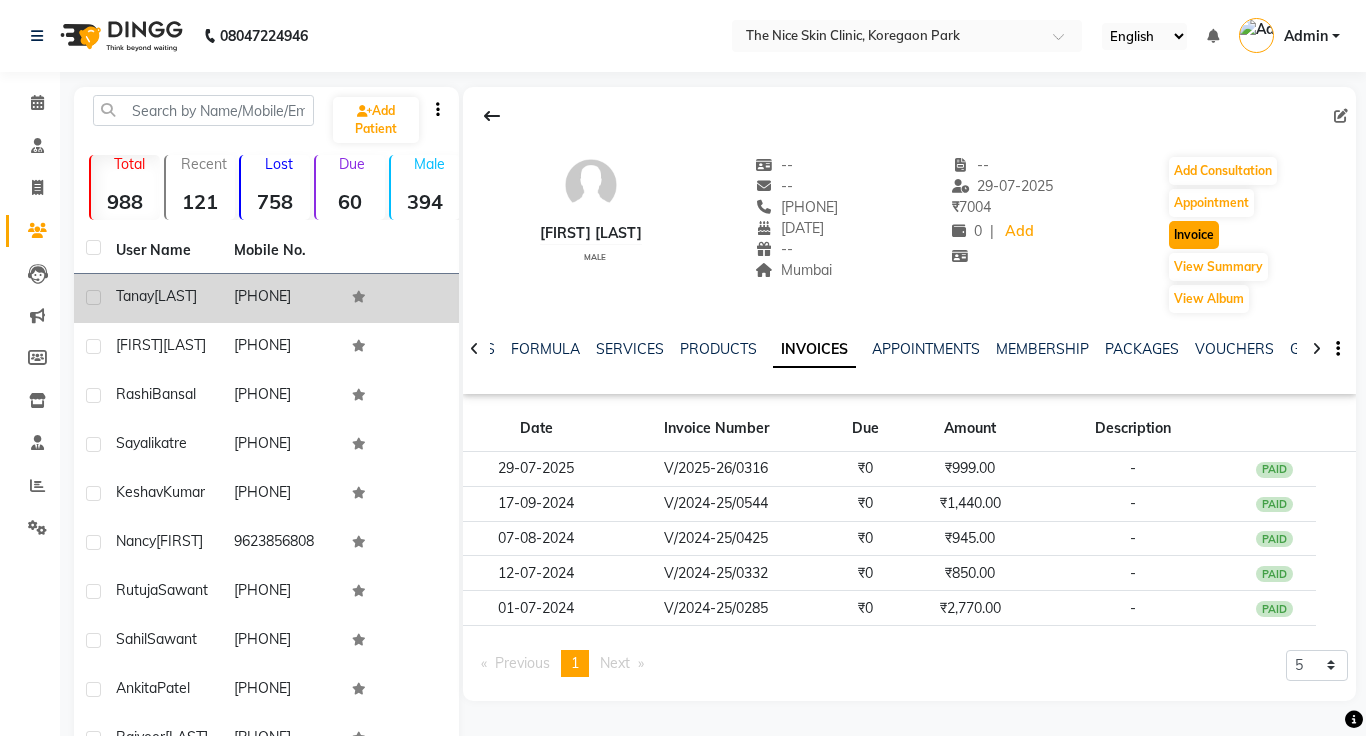 click on "Invoice" 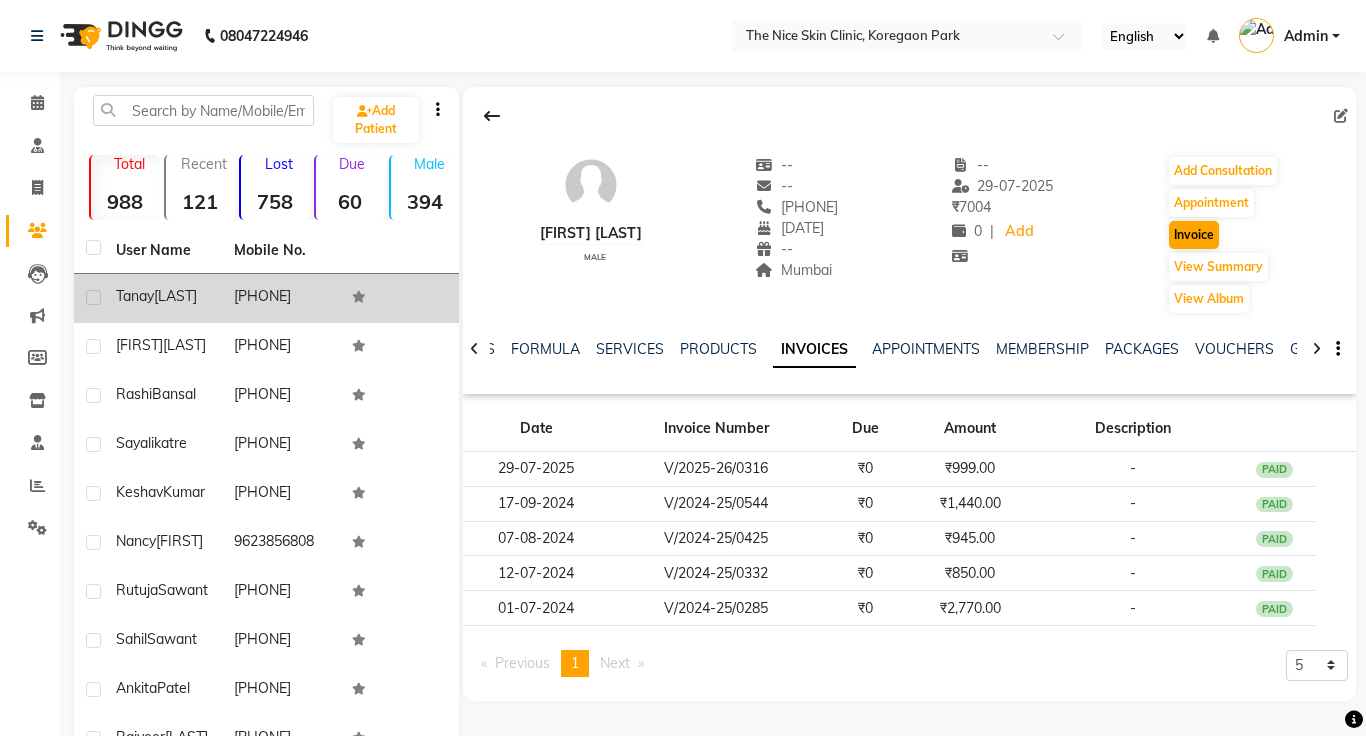 select on "35" 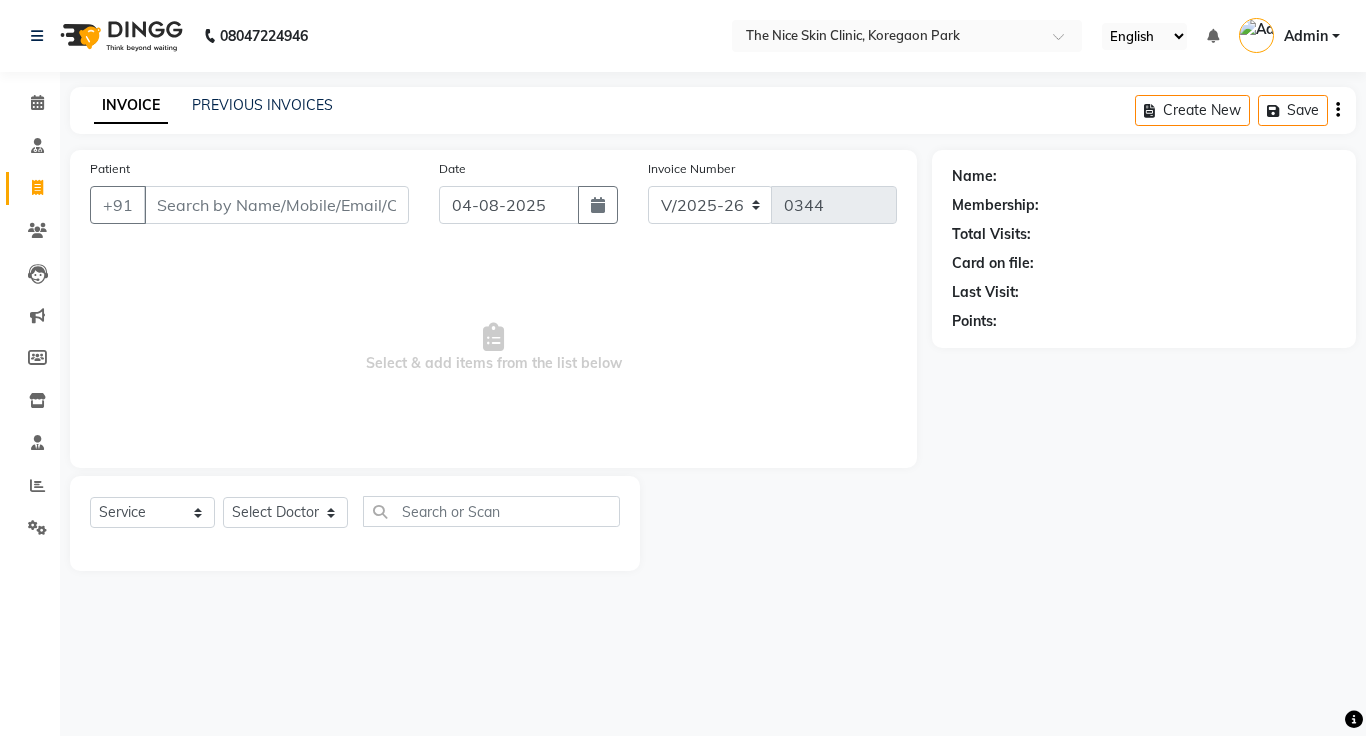 click 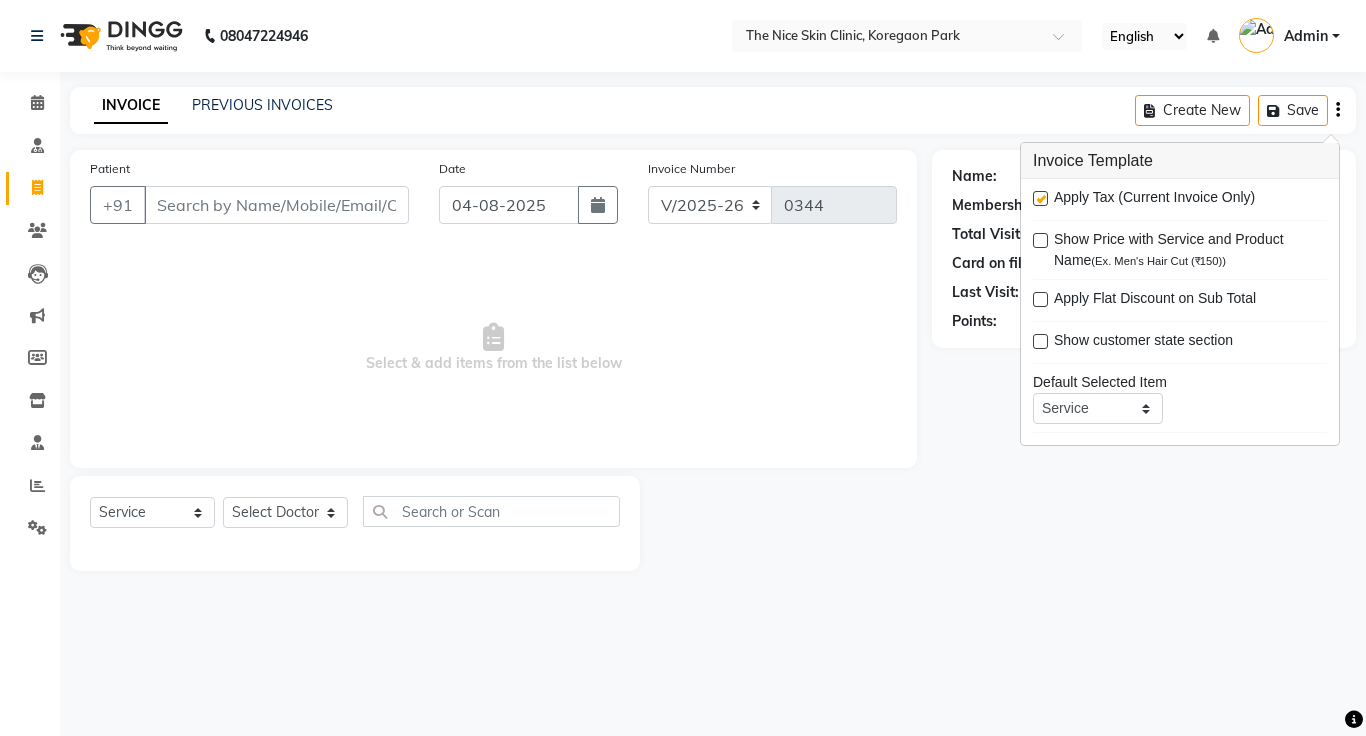 type on "[PHONE]" 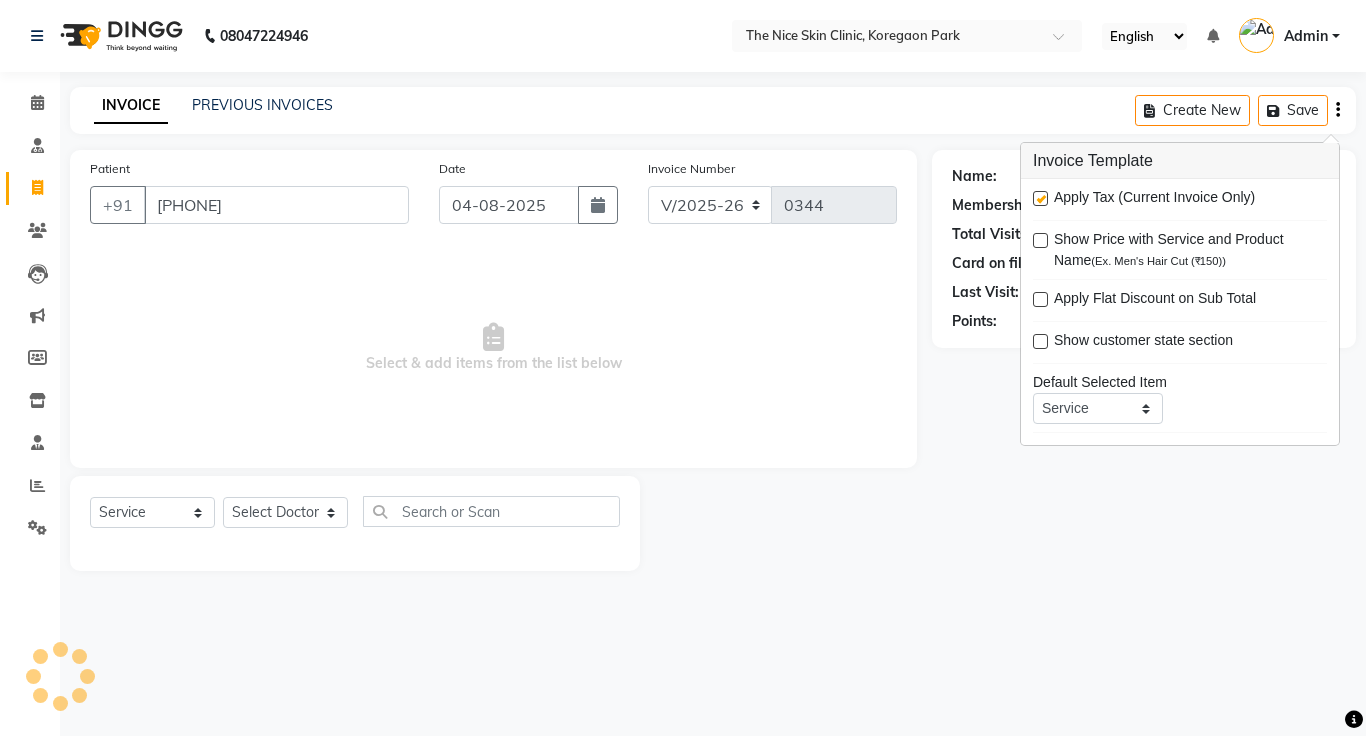 click at bounding box center [1040, 198] 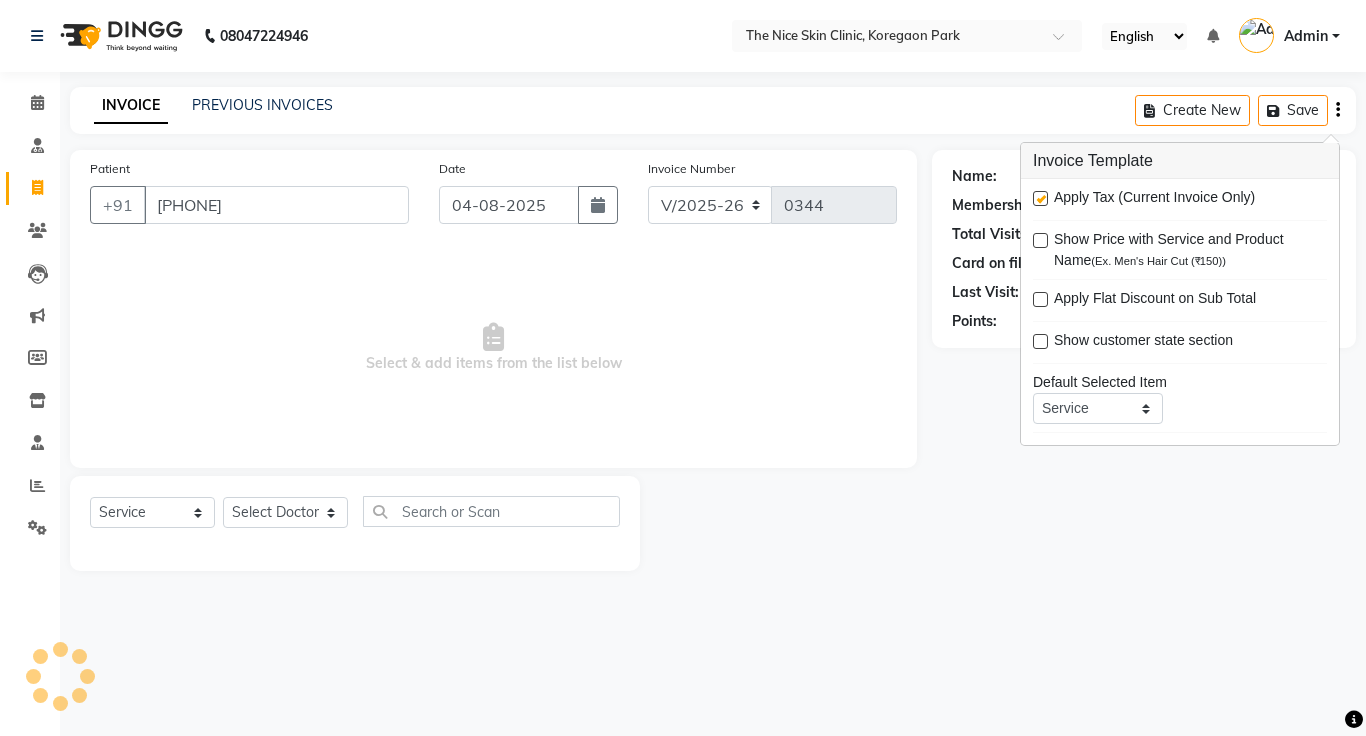 click at bounding box center (1039, 199) 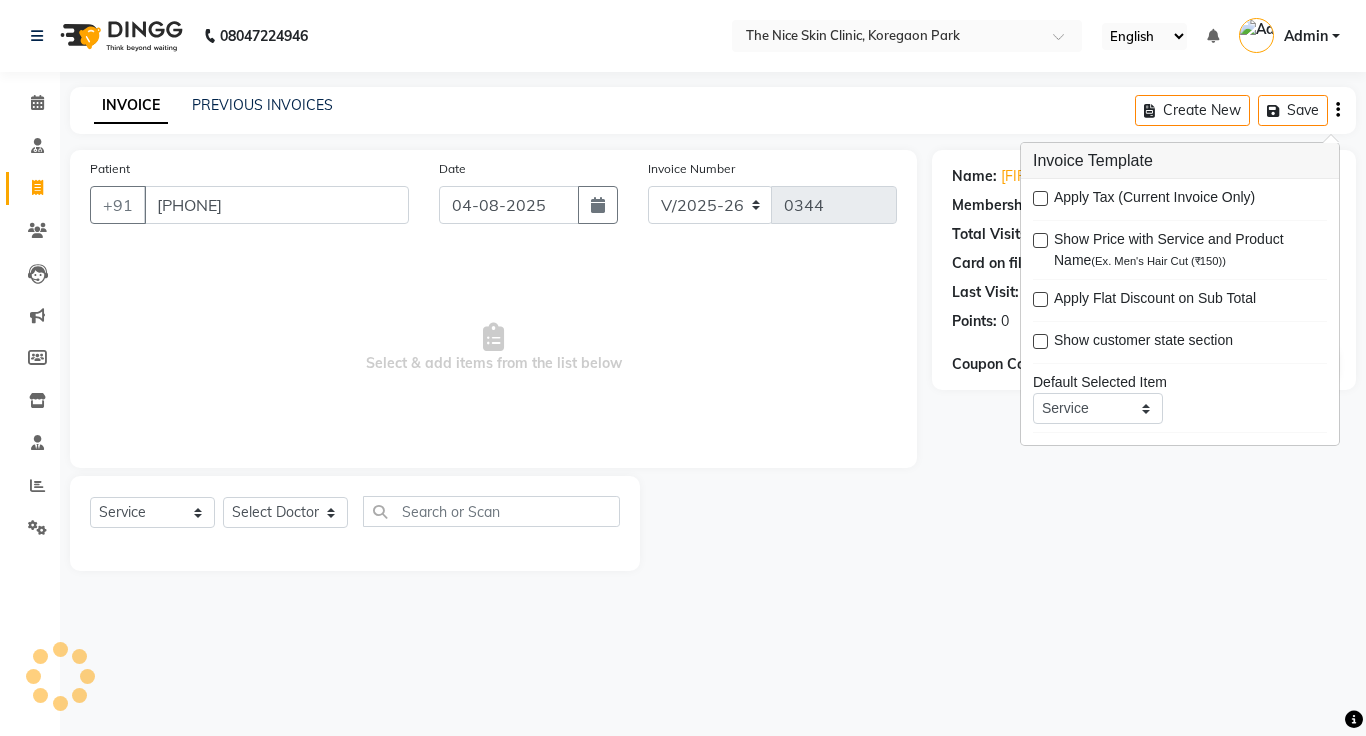 click on "INVOICE PREVIOUS INVOICES Create New   Save" 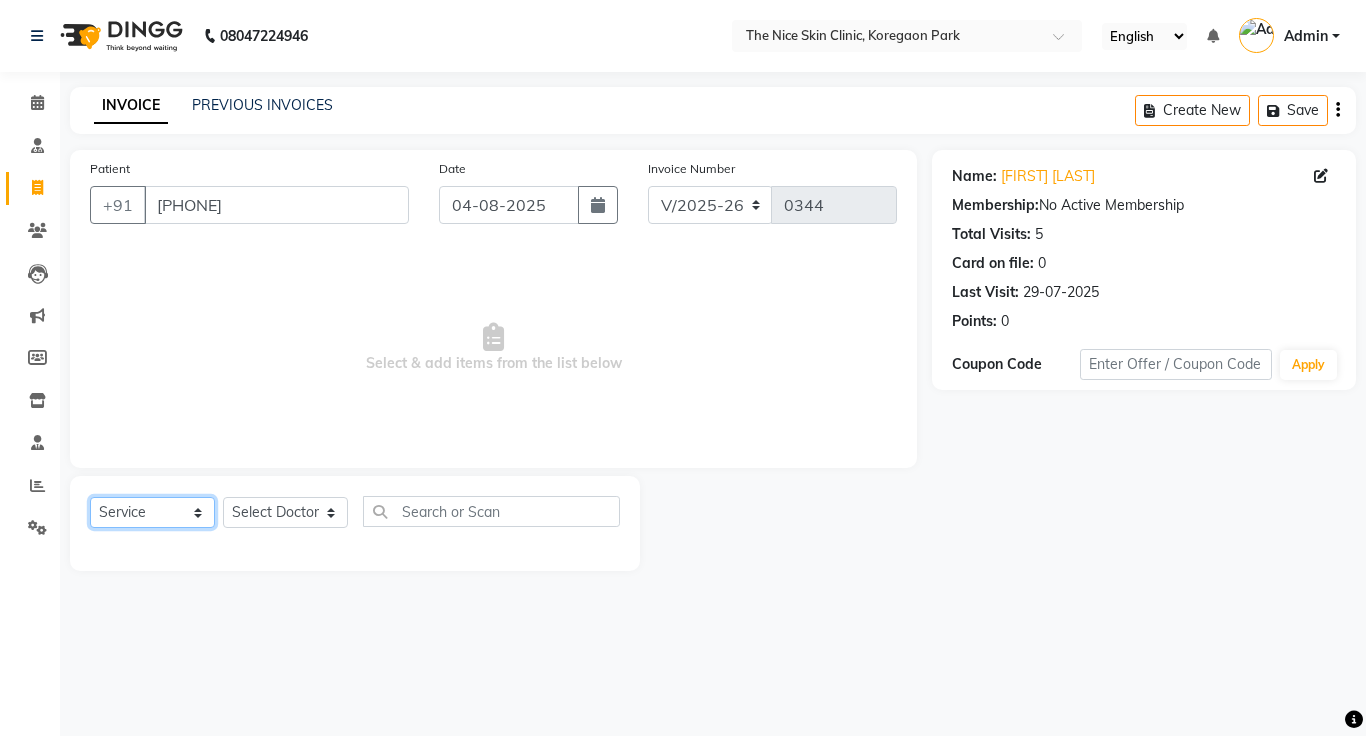 click on "Select  Service  Product  Membership  Package Voucher Prepaid Gift Card" 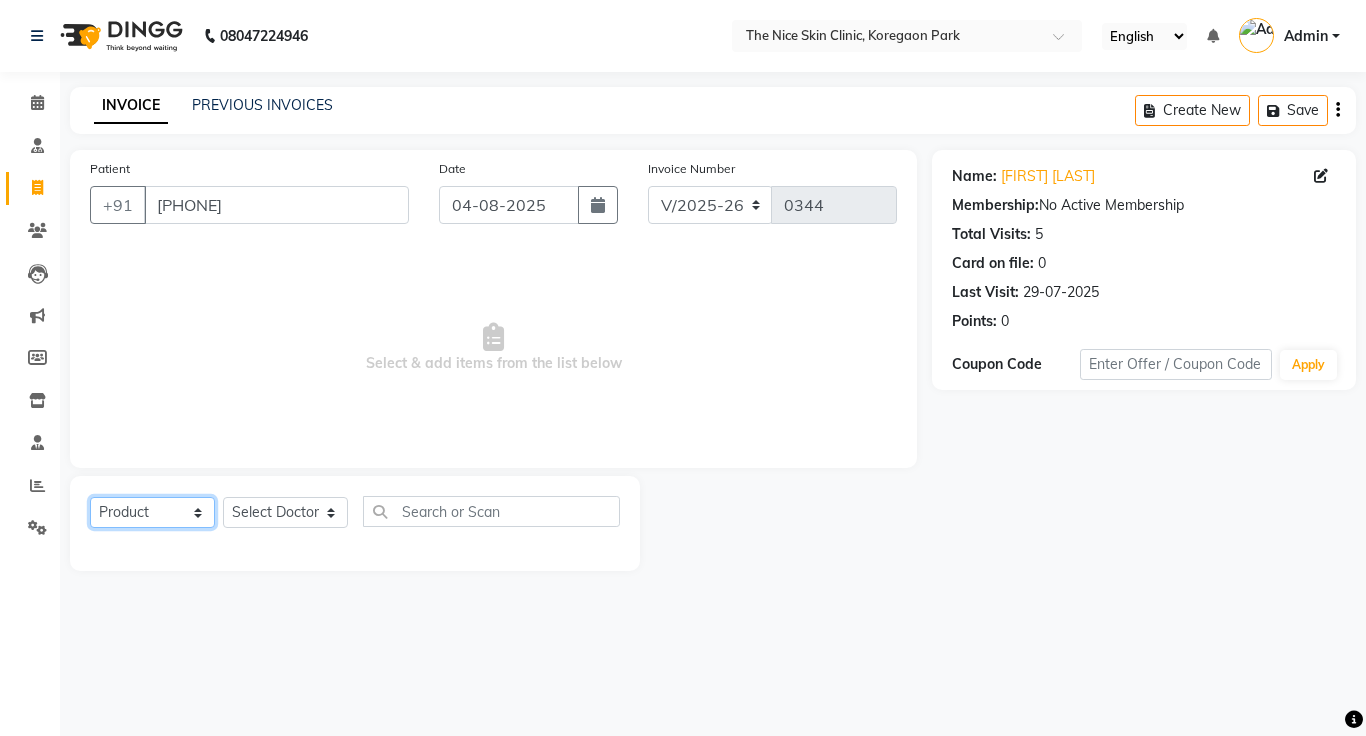 click on "Select  Service  Product  Membership  Package Voucher Prepaid Gift Card" 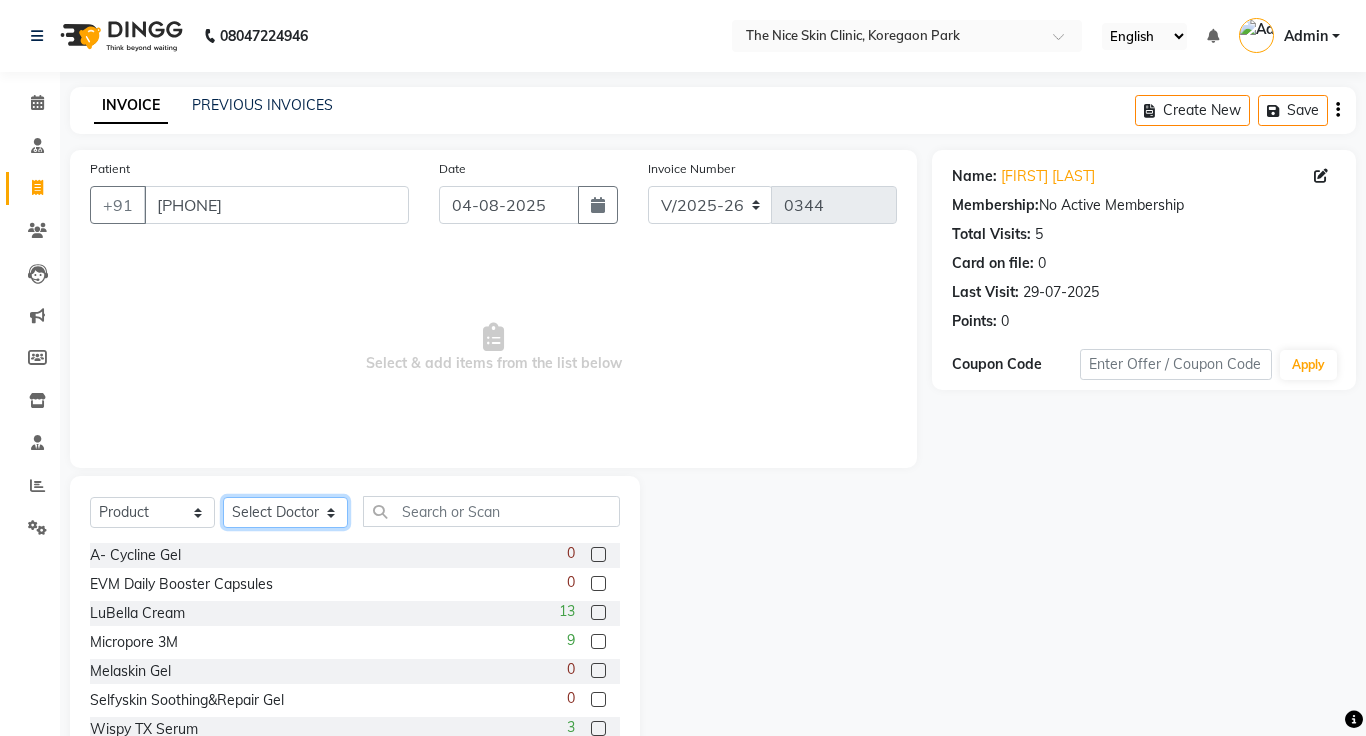 click on "Select Doctor Amrapali Padale DR. JOSEPH DR. RAYMUS Kshitija Sandhya Pawar" 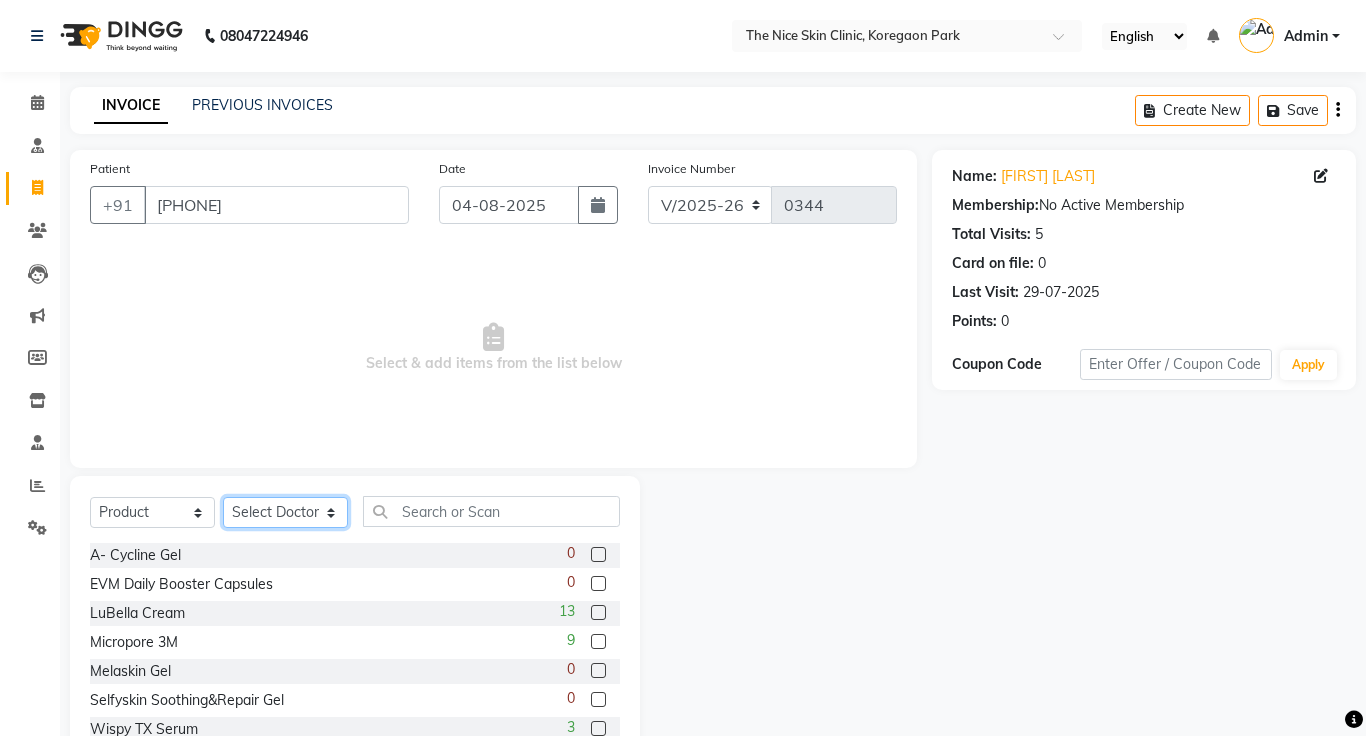 select on "1297" 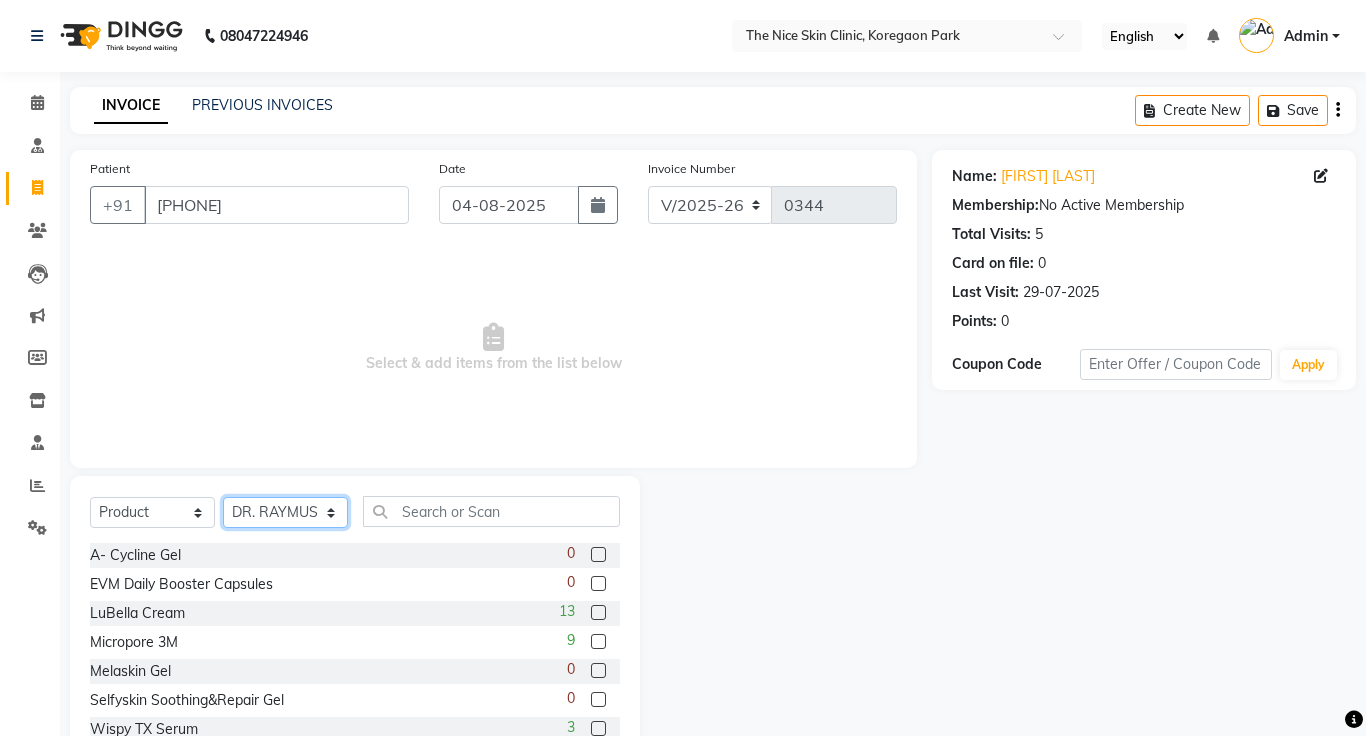 click on "Select Doctor Amrapali Padale DR. JOSEPH DR. RAYMUS Kshitija Sandhya Pawar" 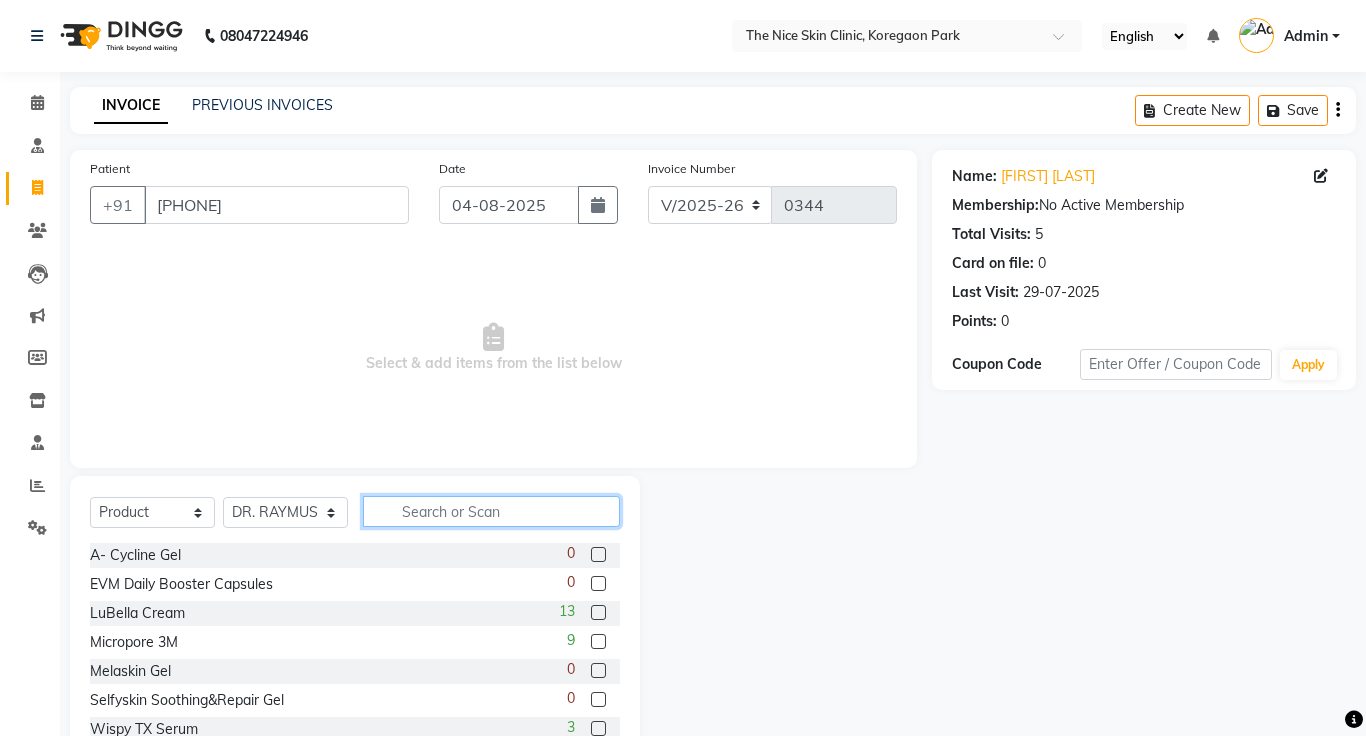 click 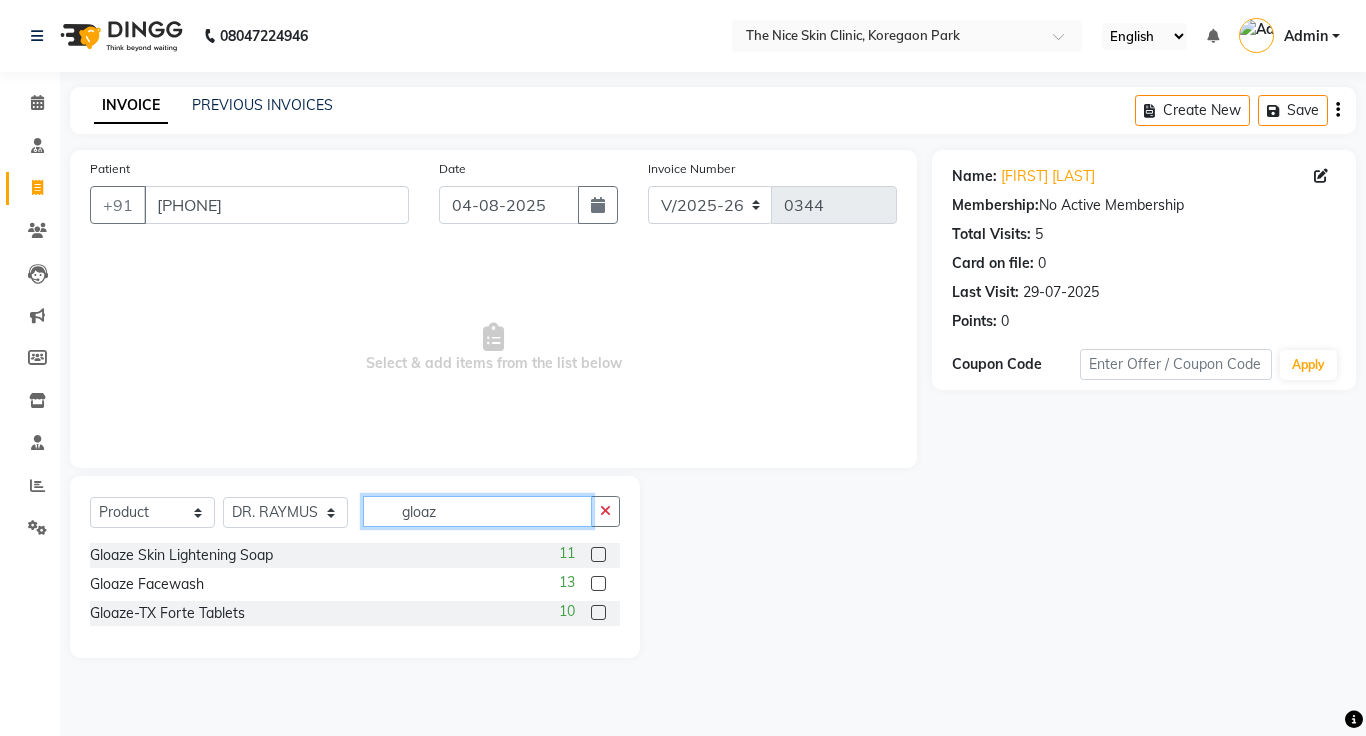 type on "gloaz" 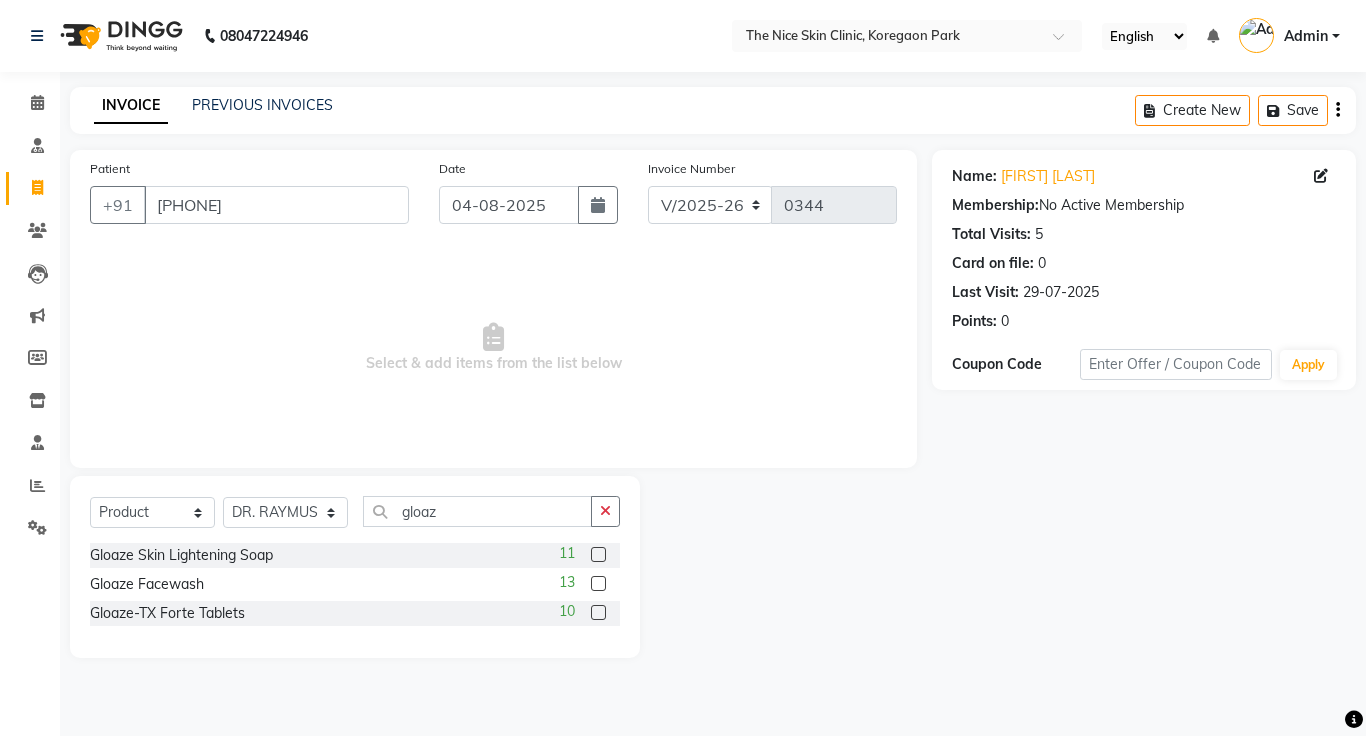 click 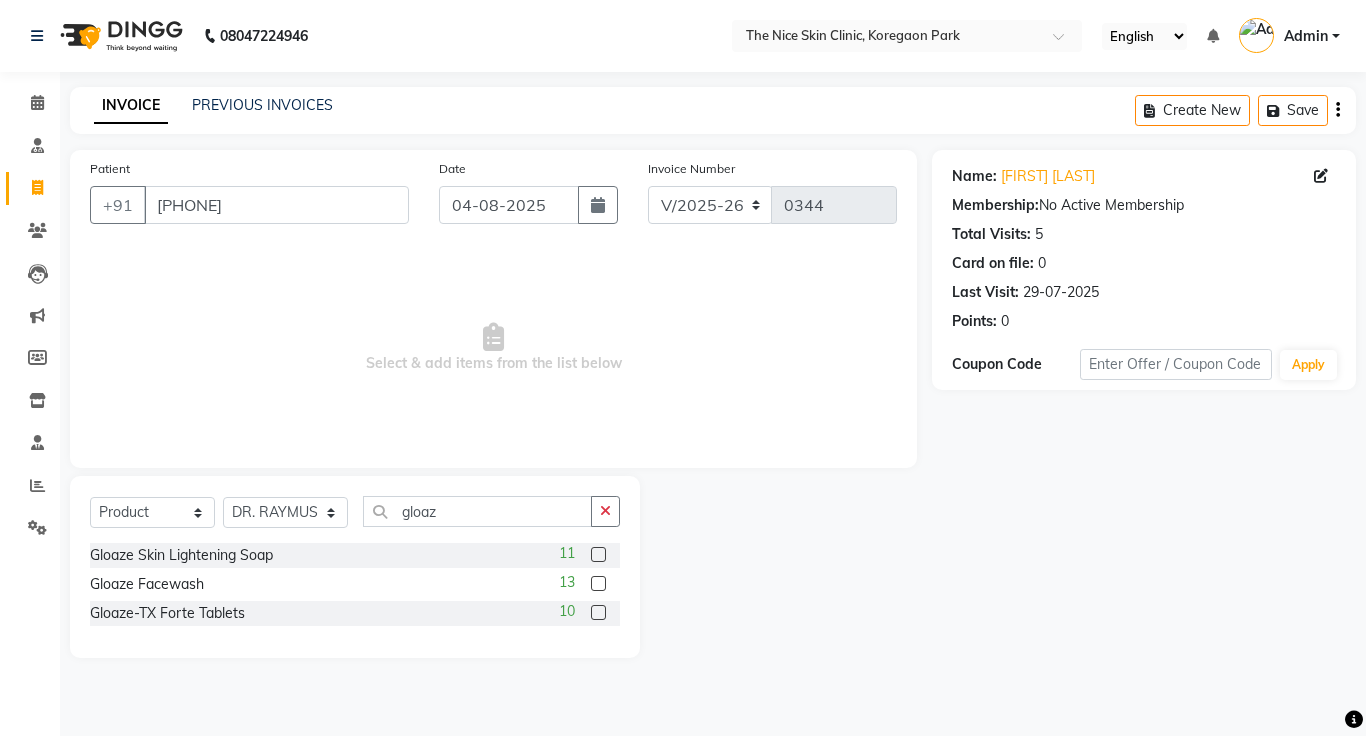 click at bounding box center [597, 584] 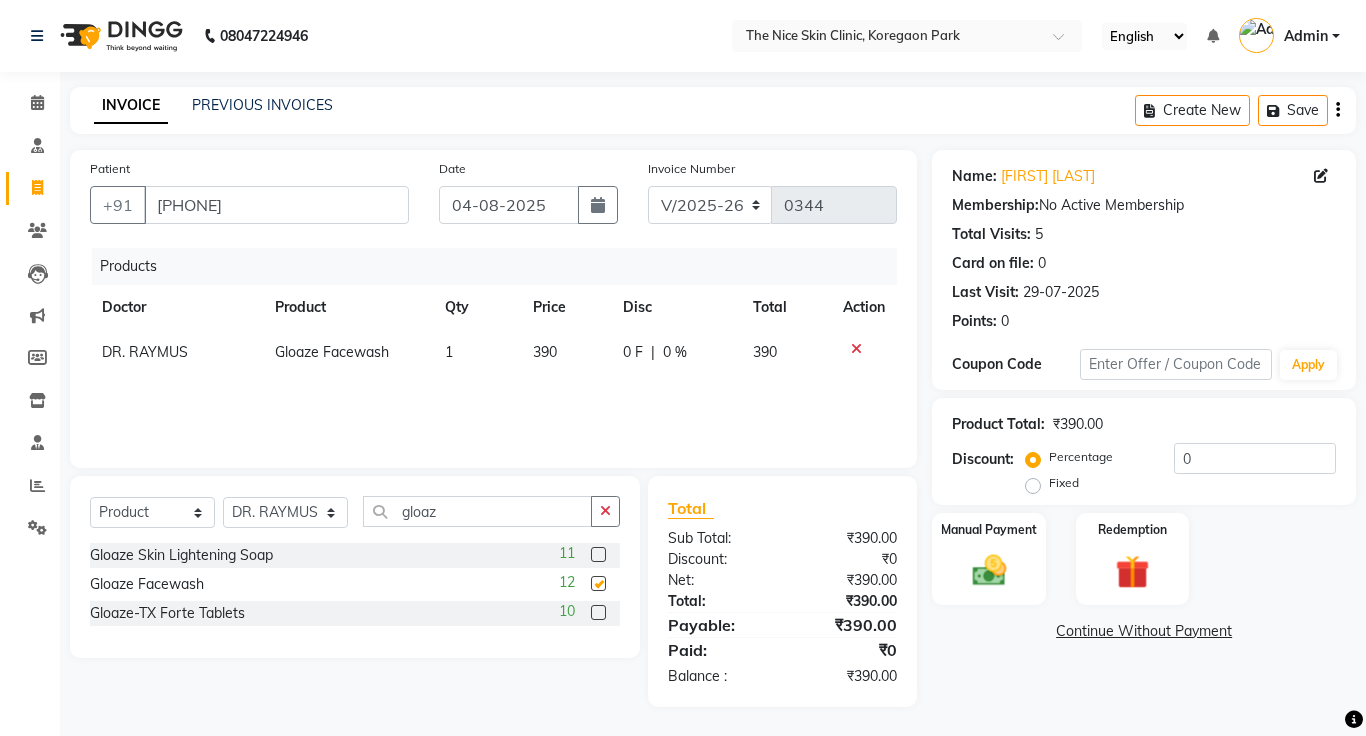 checkbox on "false" 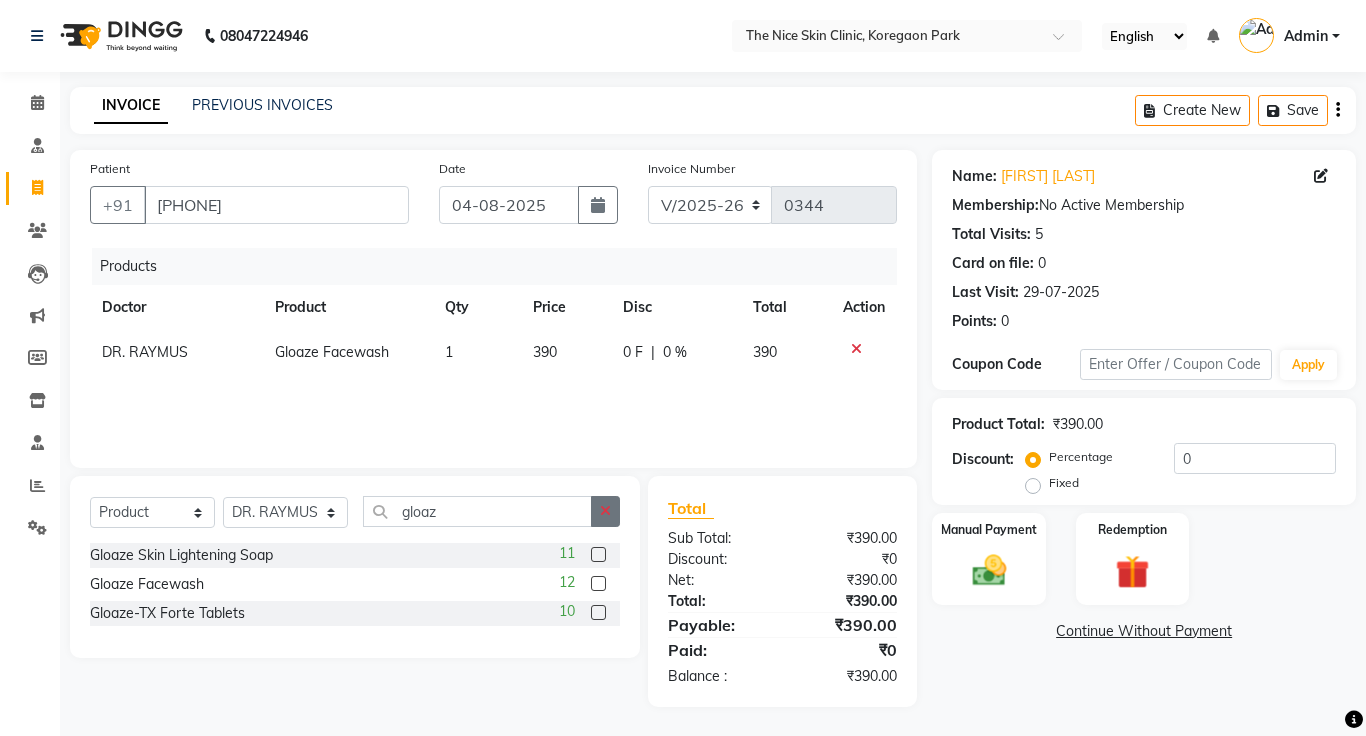 click 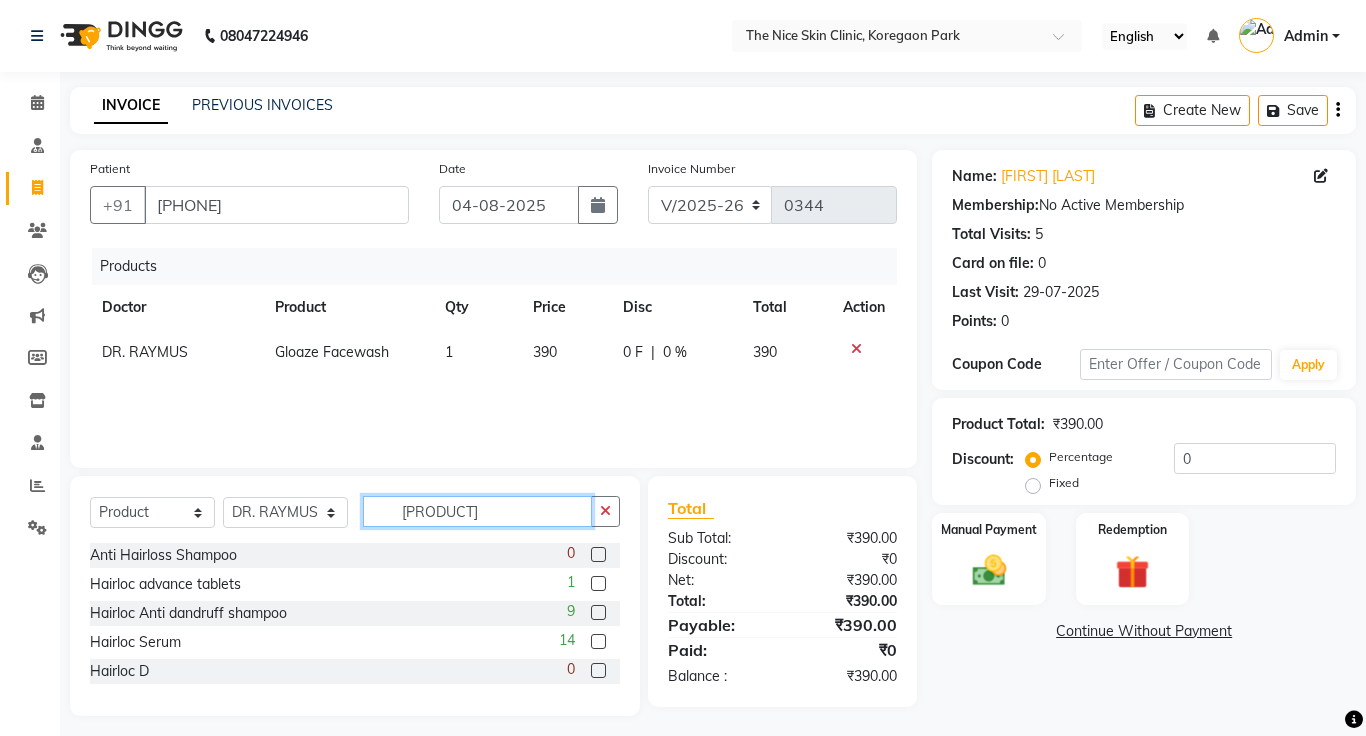 type on "[PRODUCT]" 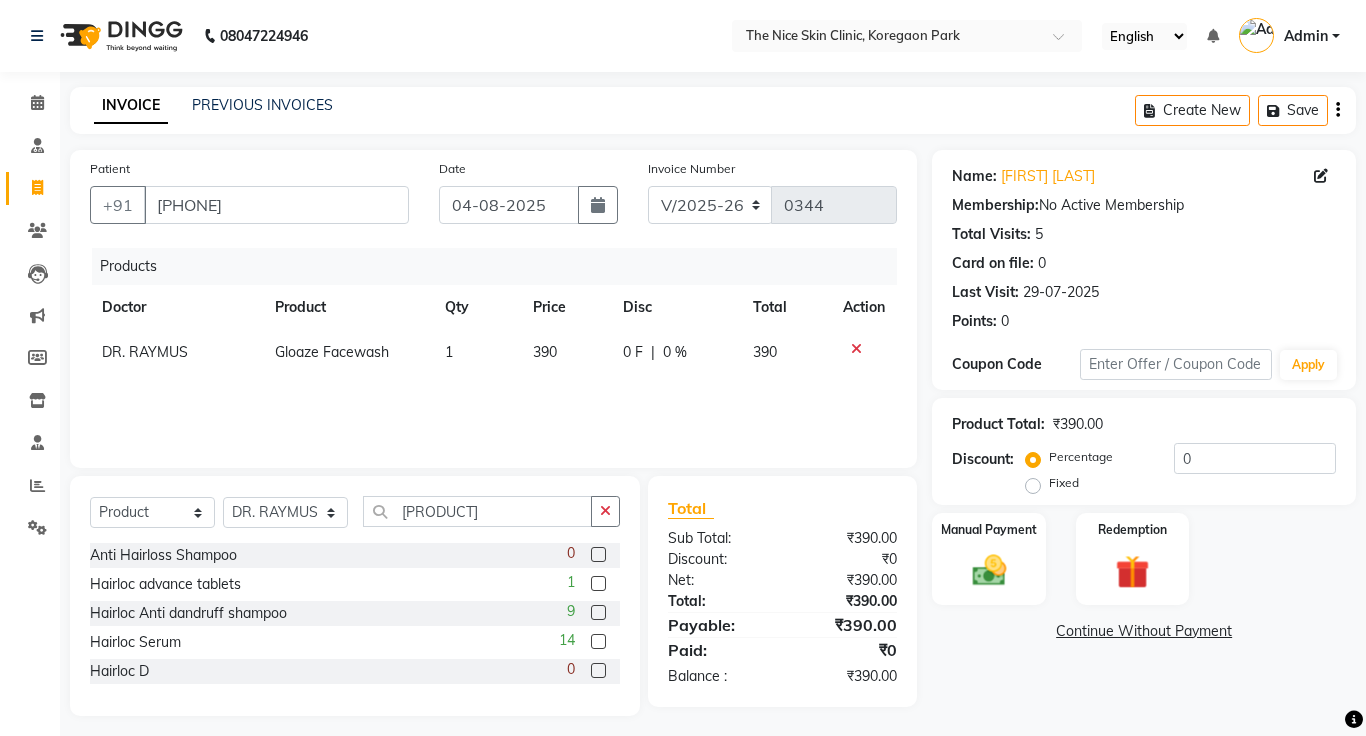 click 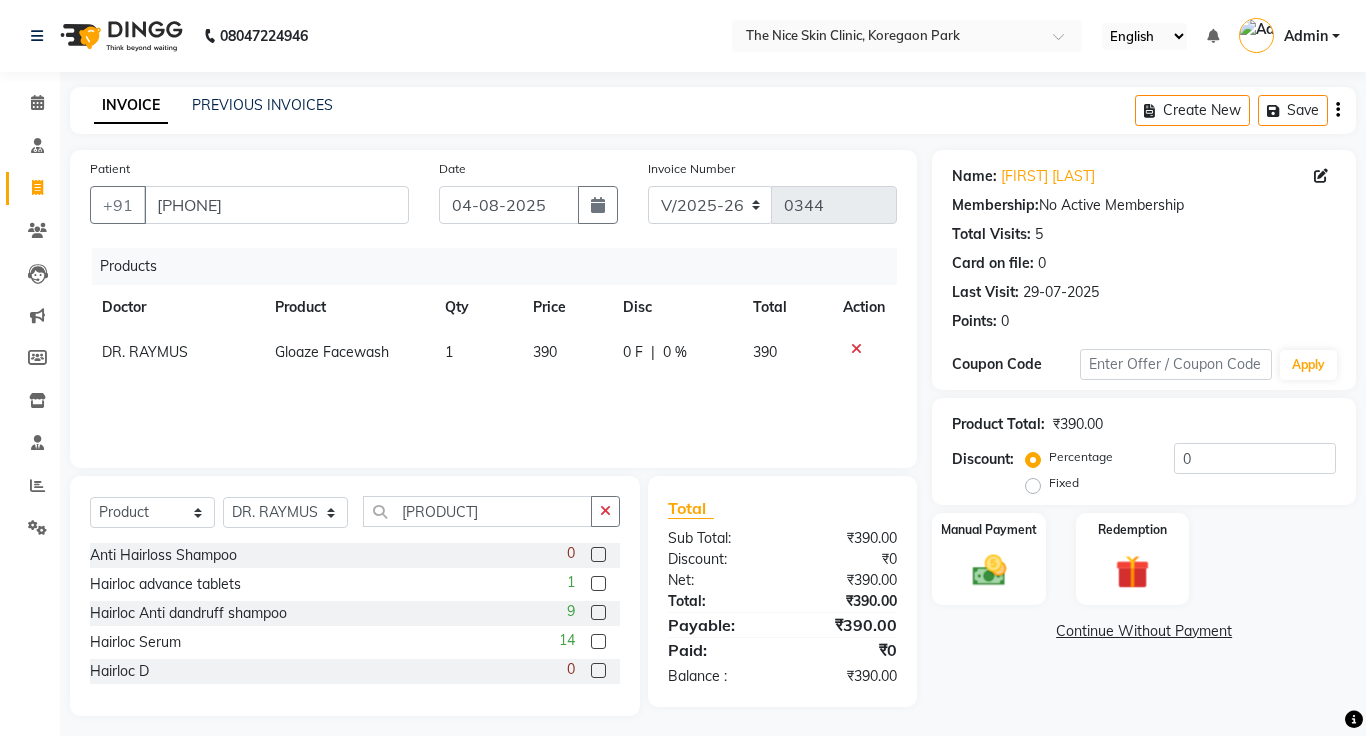 click at bounding box center [597, 642] 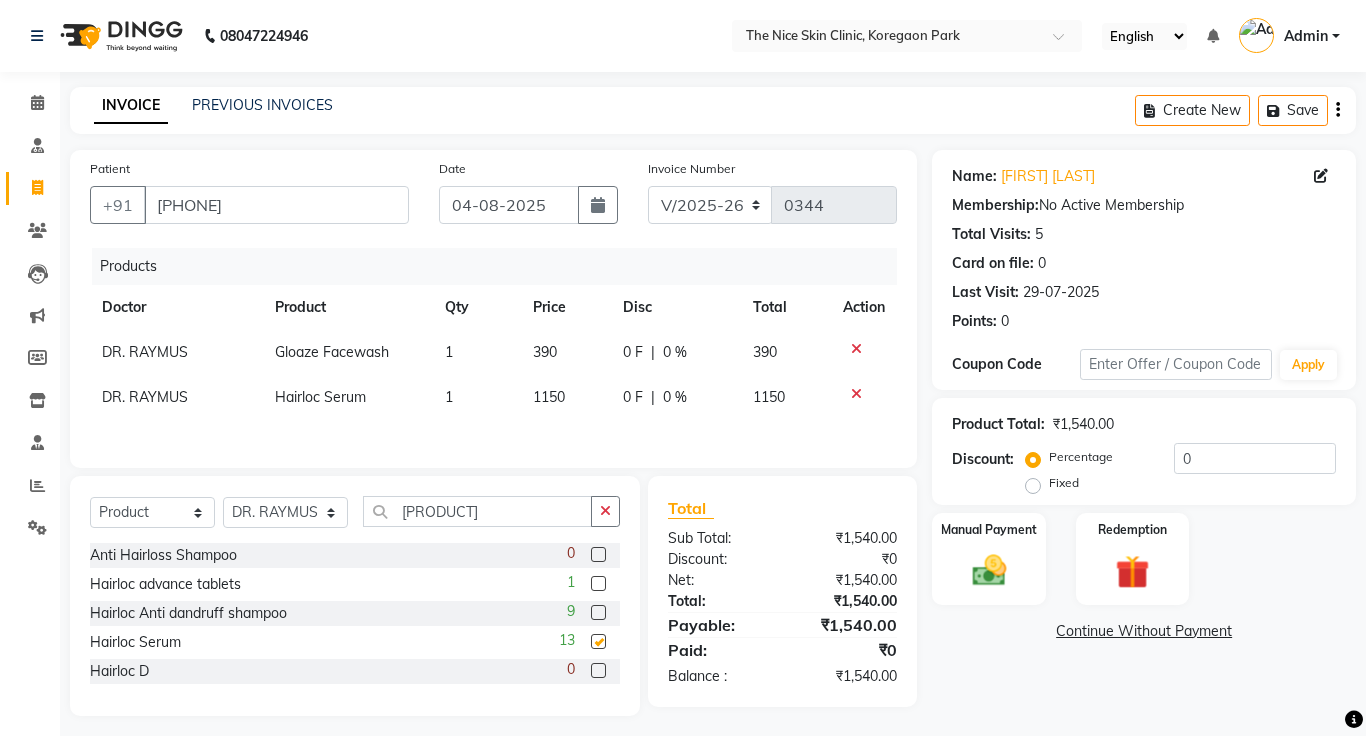 checkbox on "false" 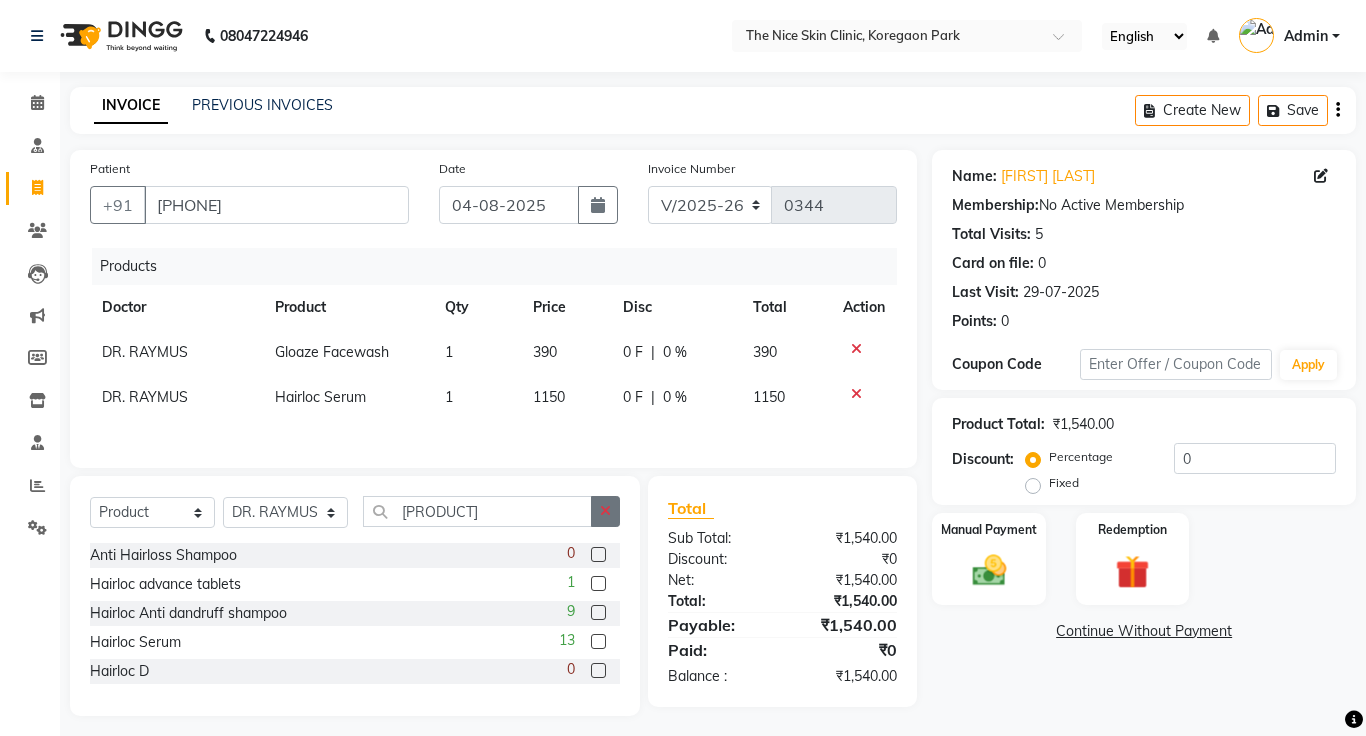 click 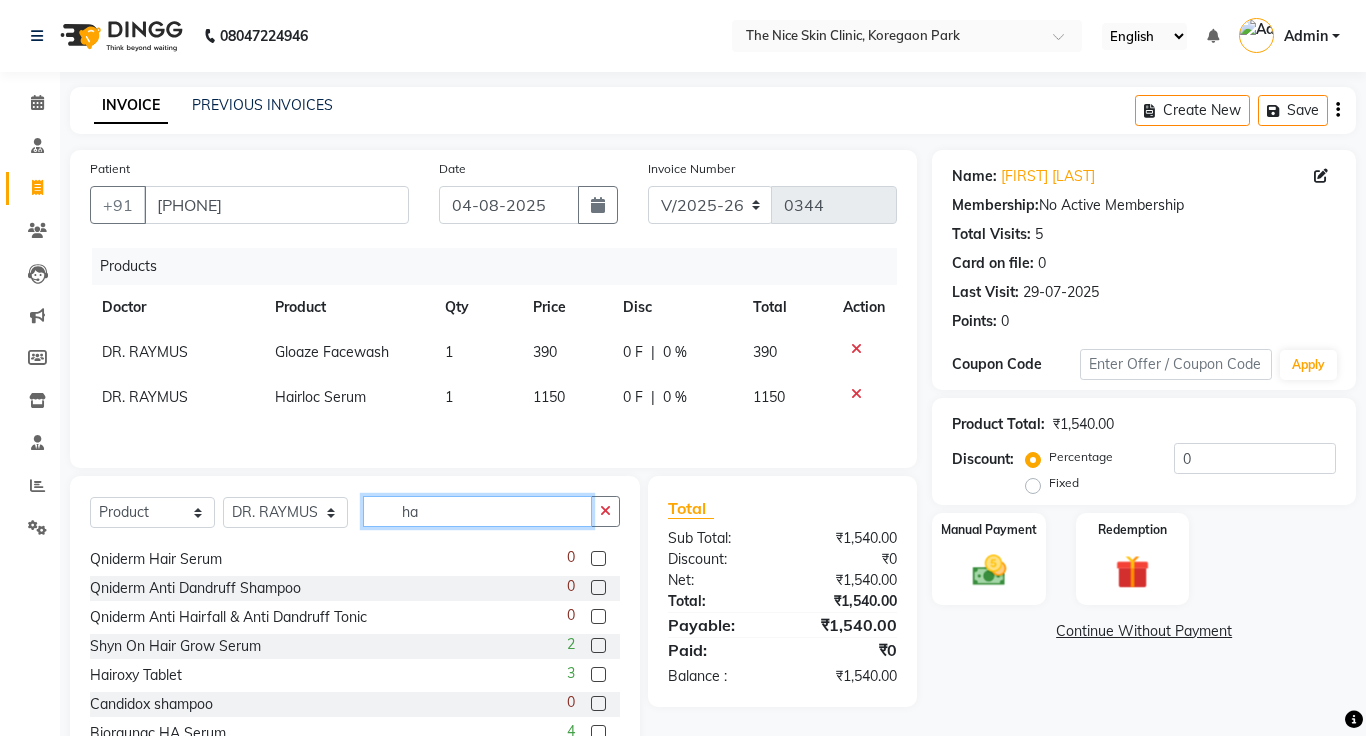 scroll, scrollTop: 316, scrollLeft: 0, axis: vertical 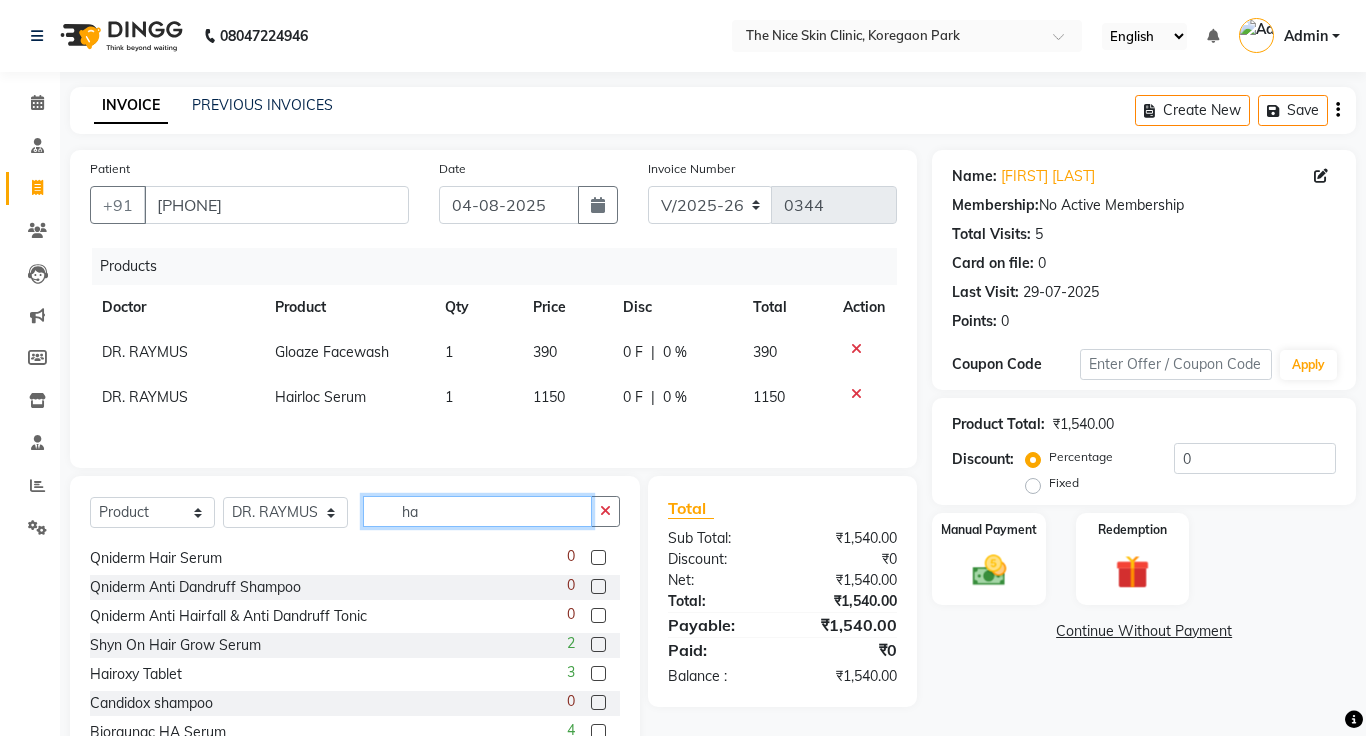 click on "ha" 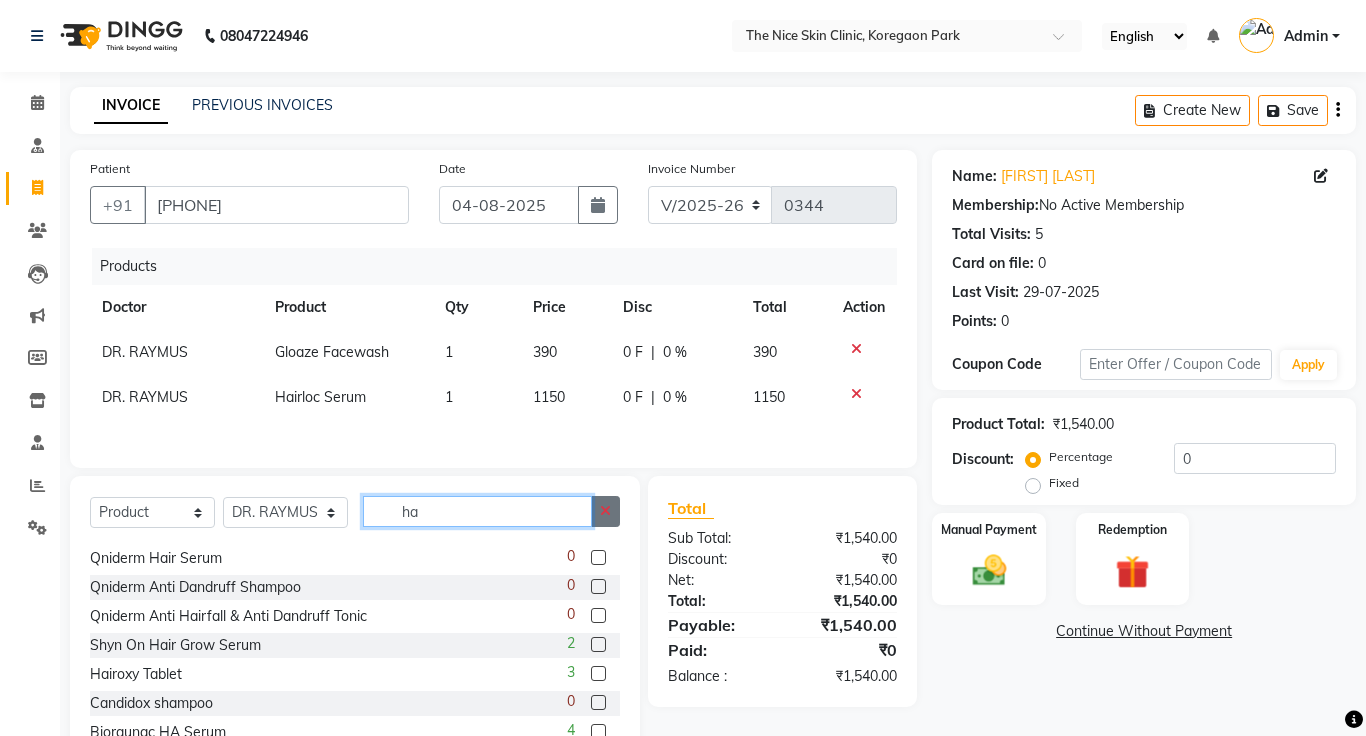 type on "ha" 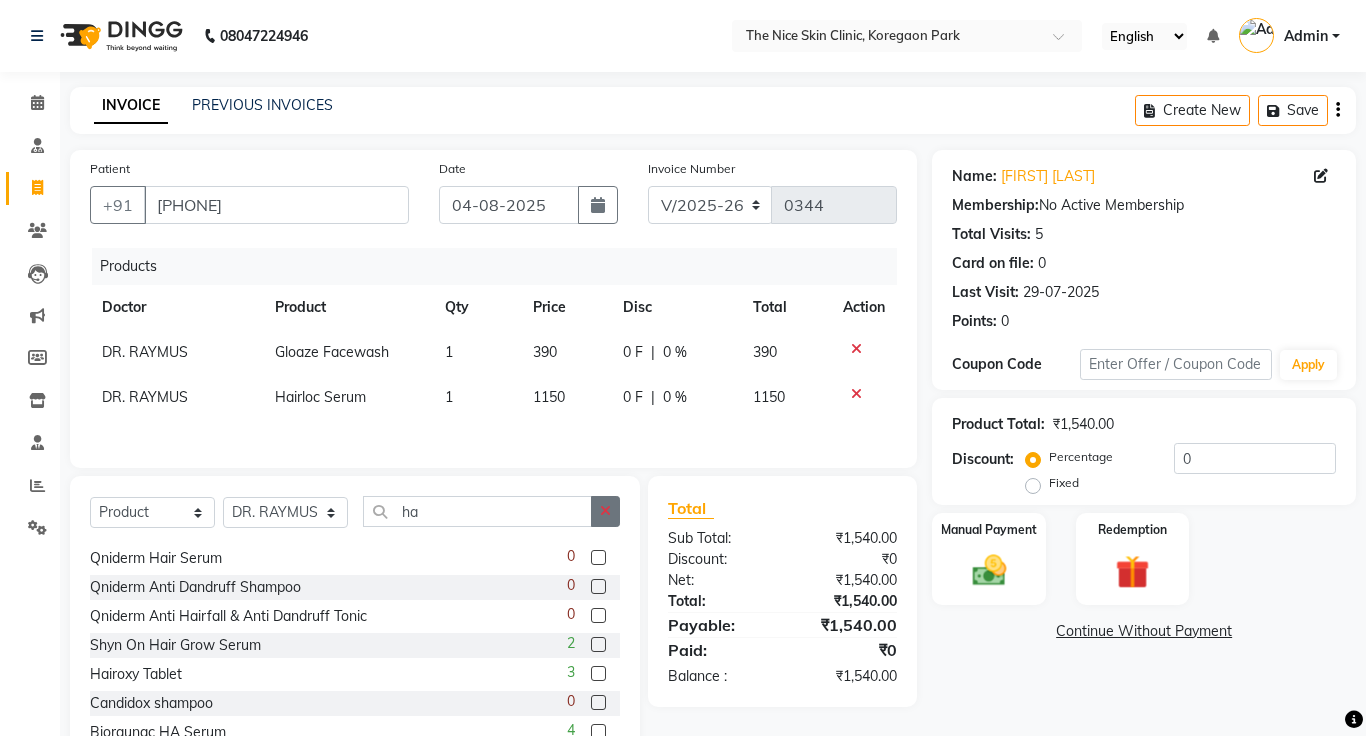 click 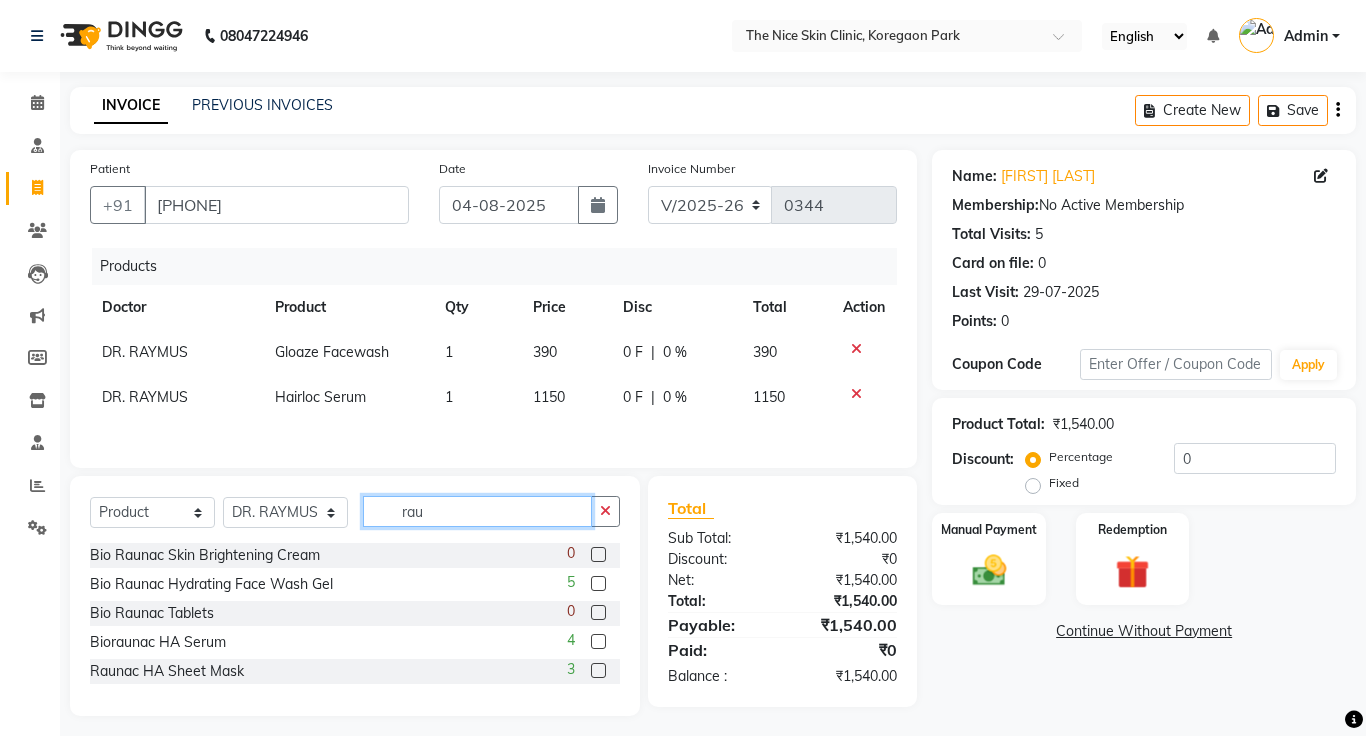 scroll, scrollTop: 0, scrollLeft: 0, axis: both 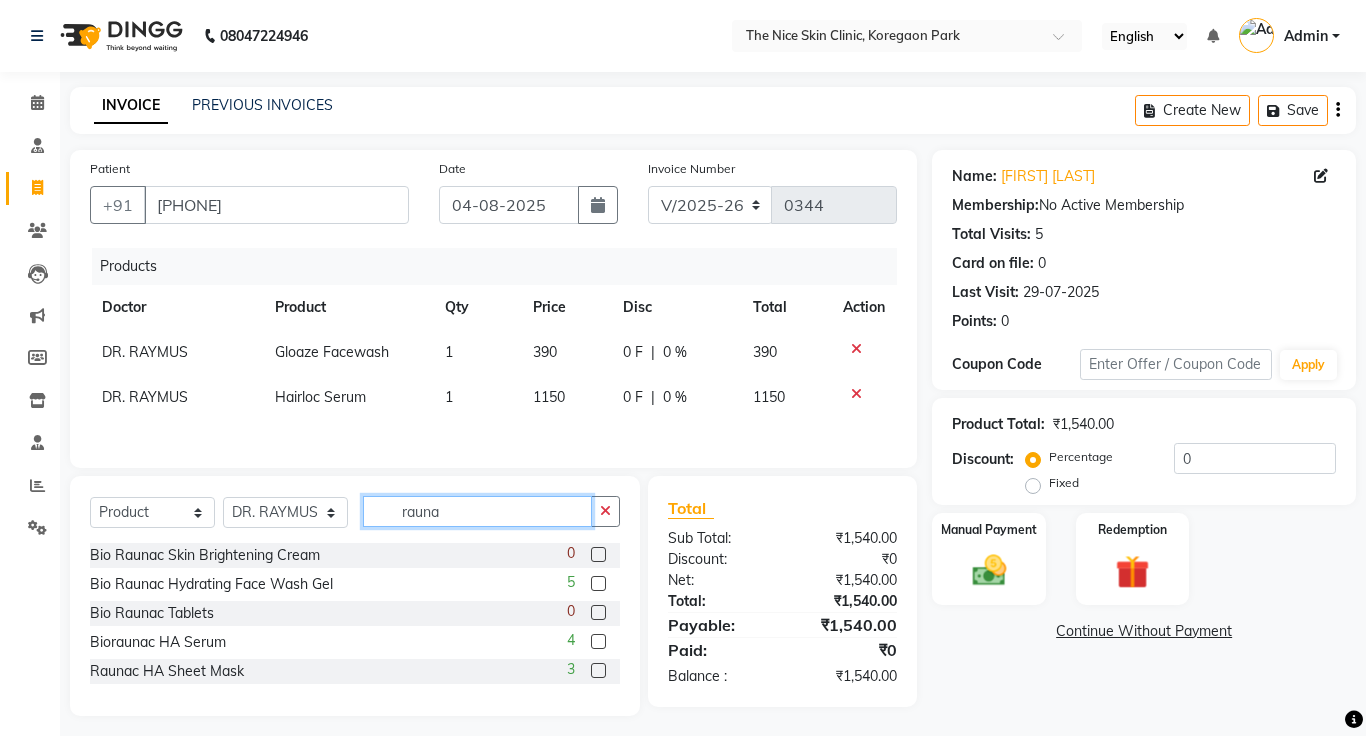 type on "rauna" 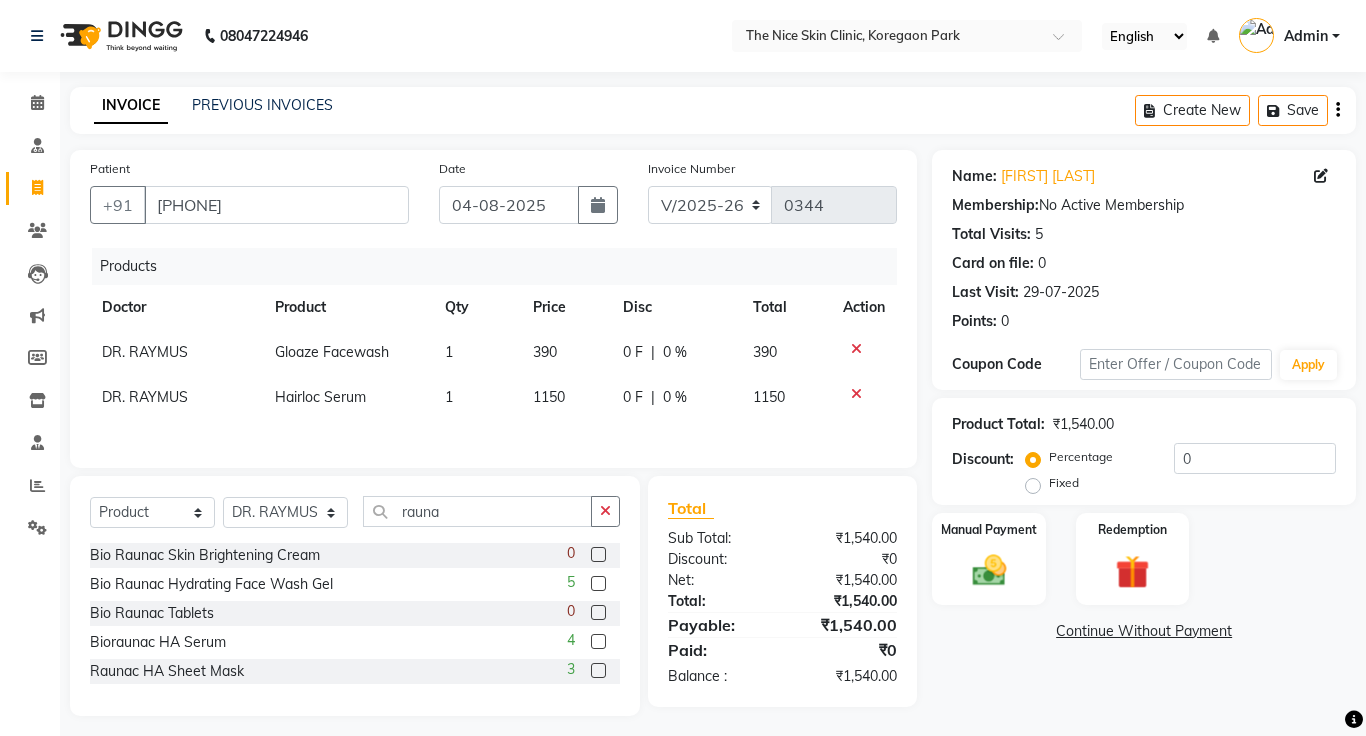 click 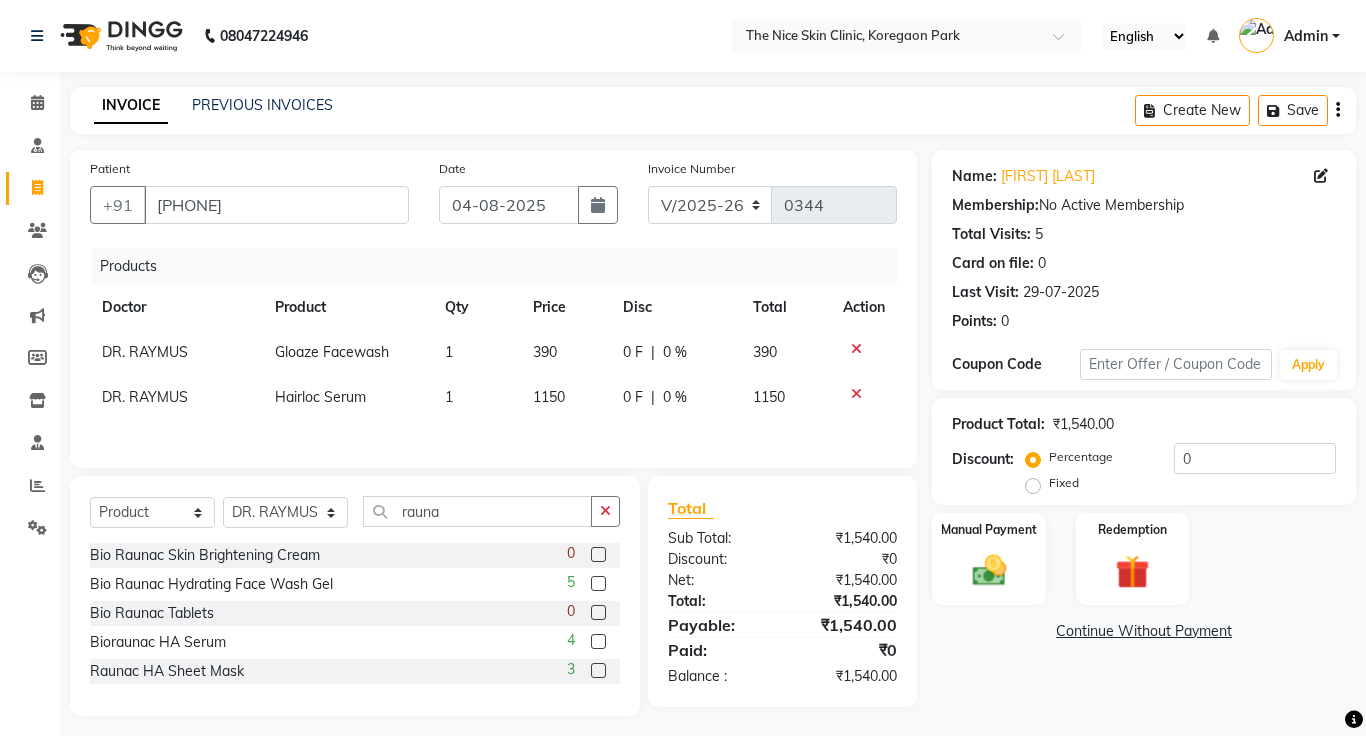 click at bounding box center [597, 642] 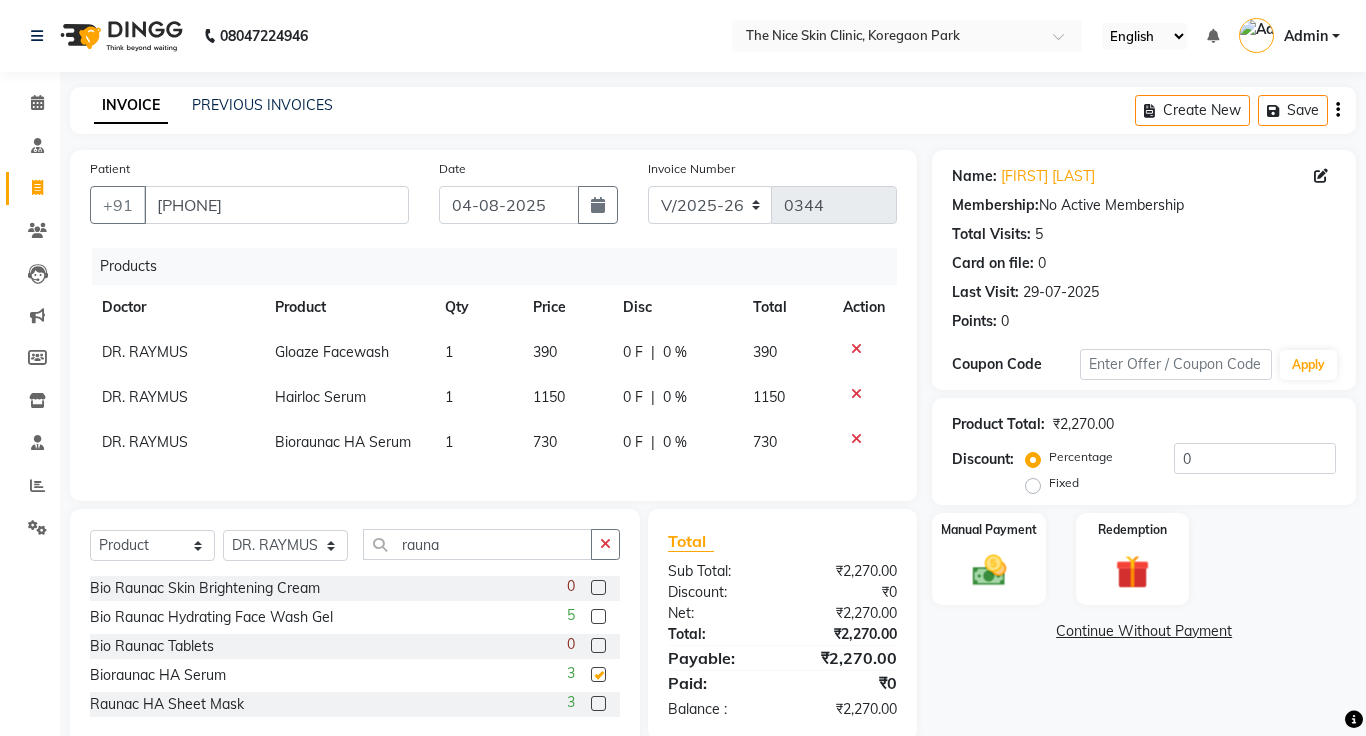 checkbox on "false" 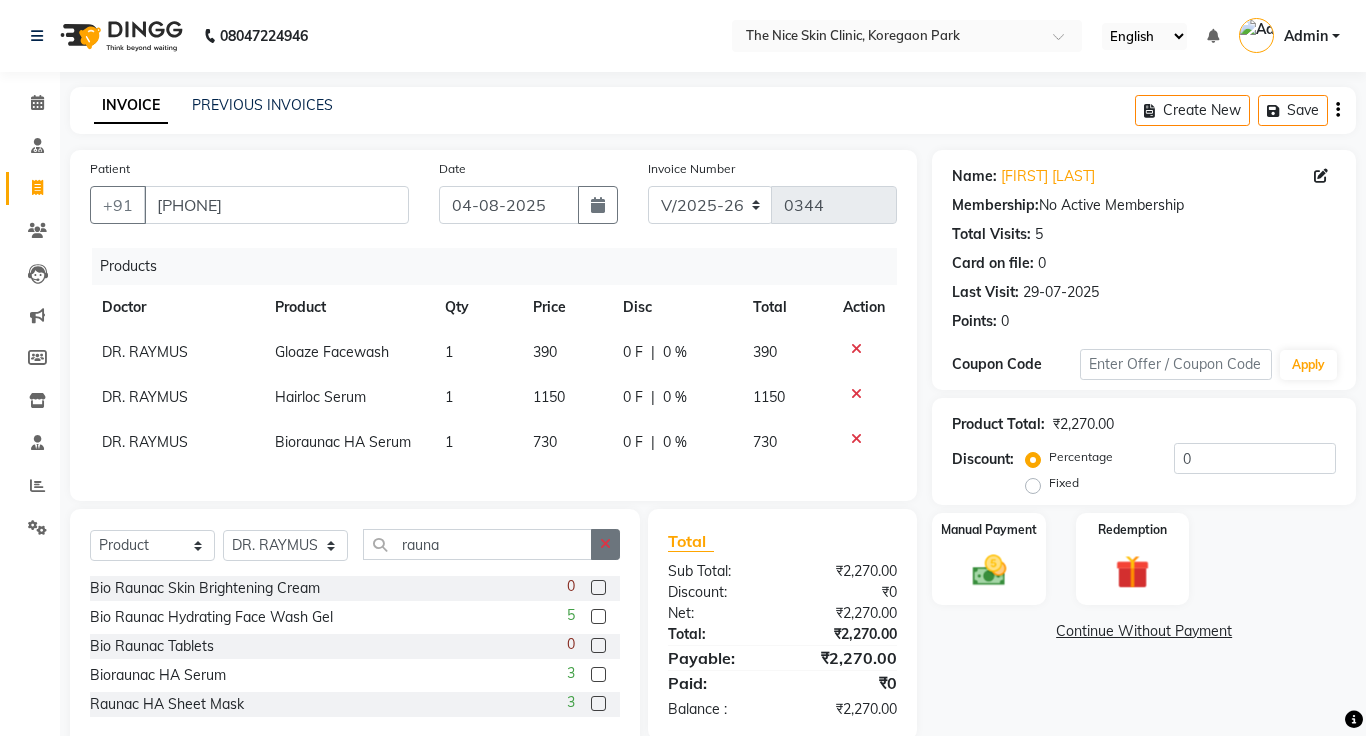 click 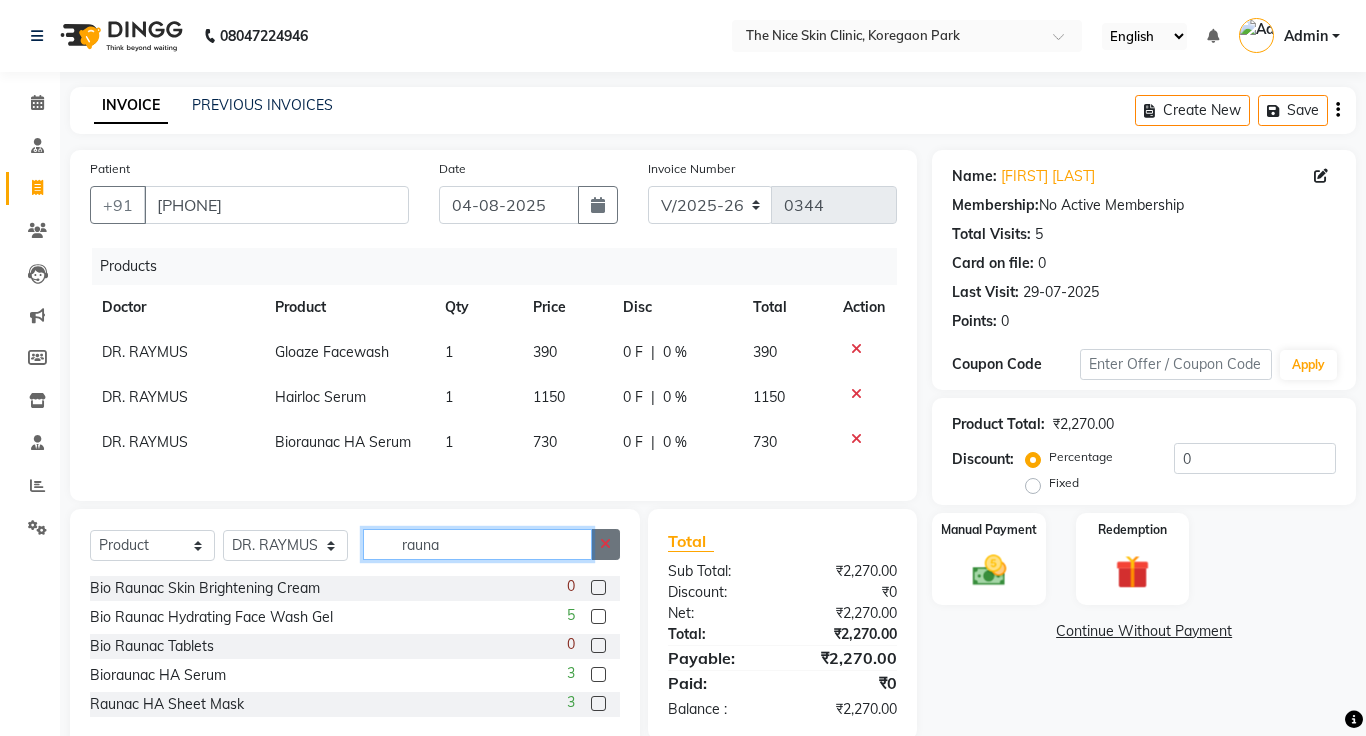 type 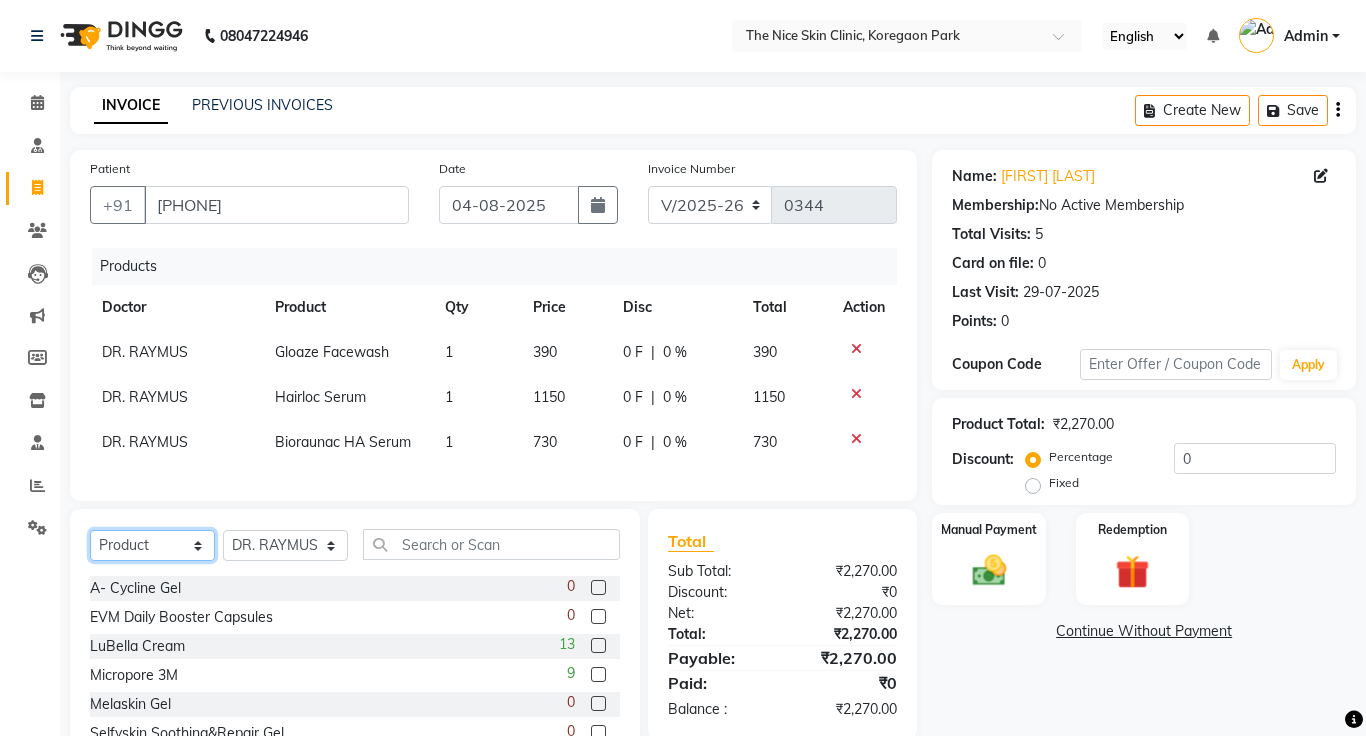 click on "Select  Service  Product  Membership  Package Voucher Prepaid Gift Card" 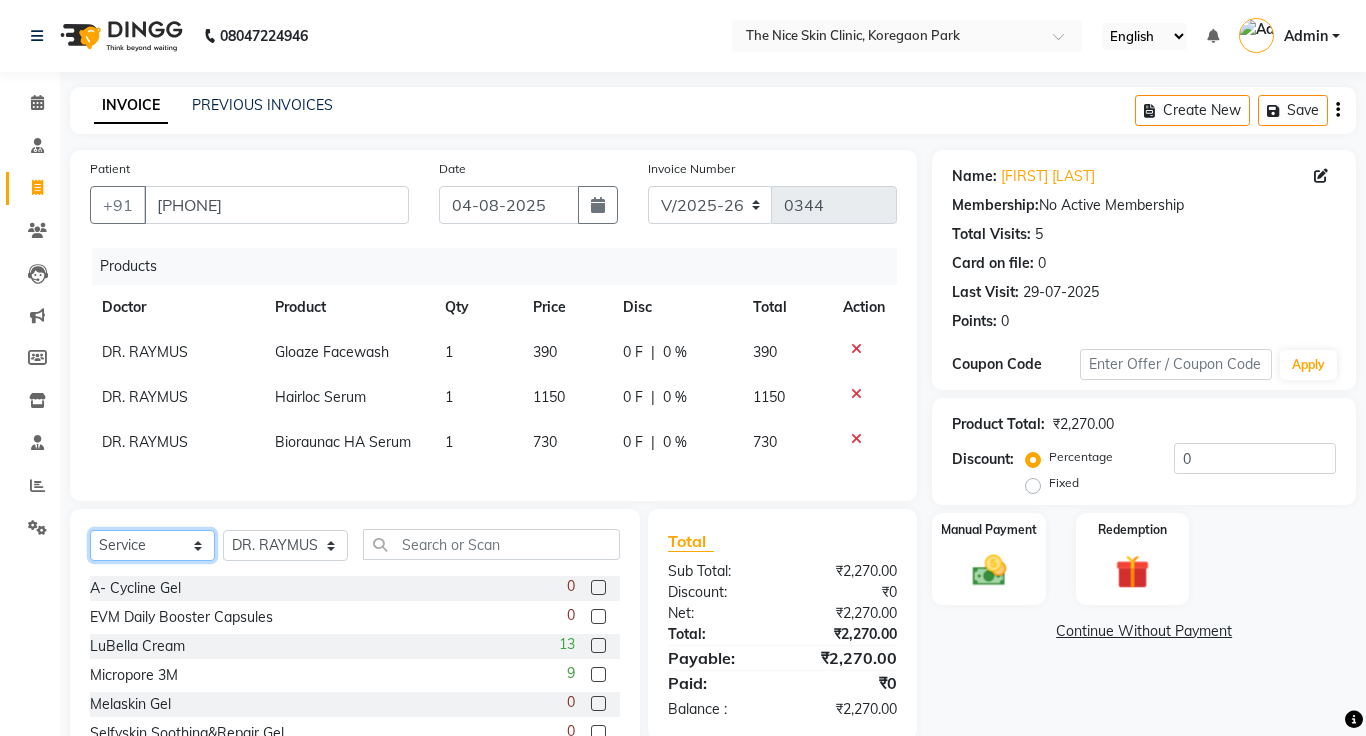 click on "Select  Service  Product  Membership  Package Voucher Prepaid Gift Card" 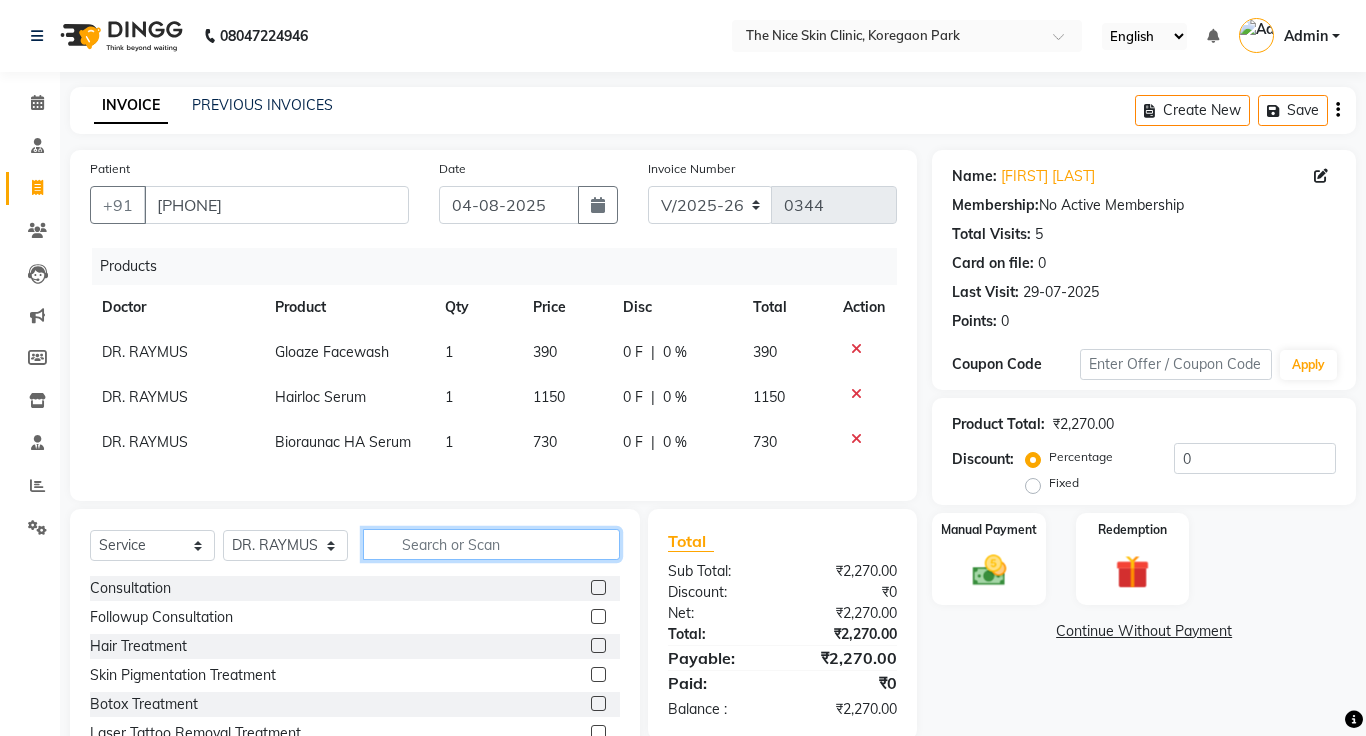 click 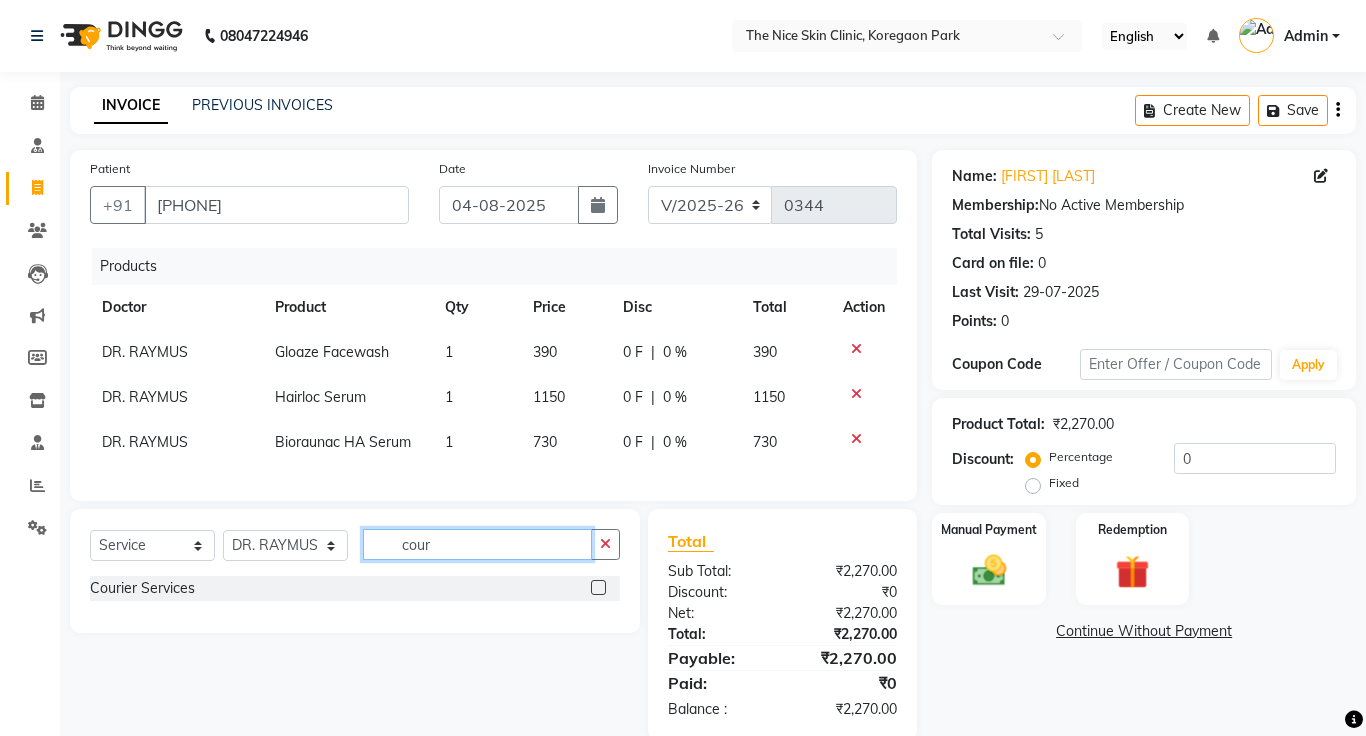 type on "cour" 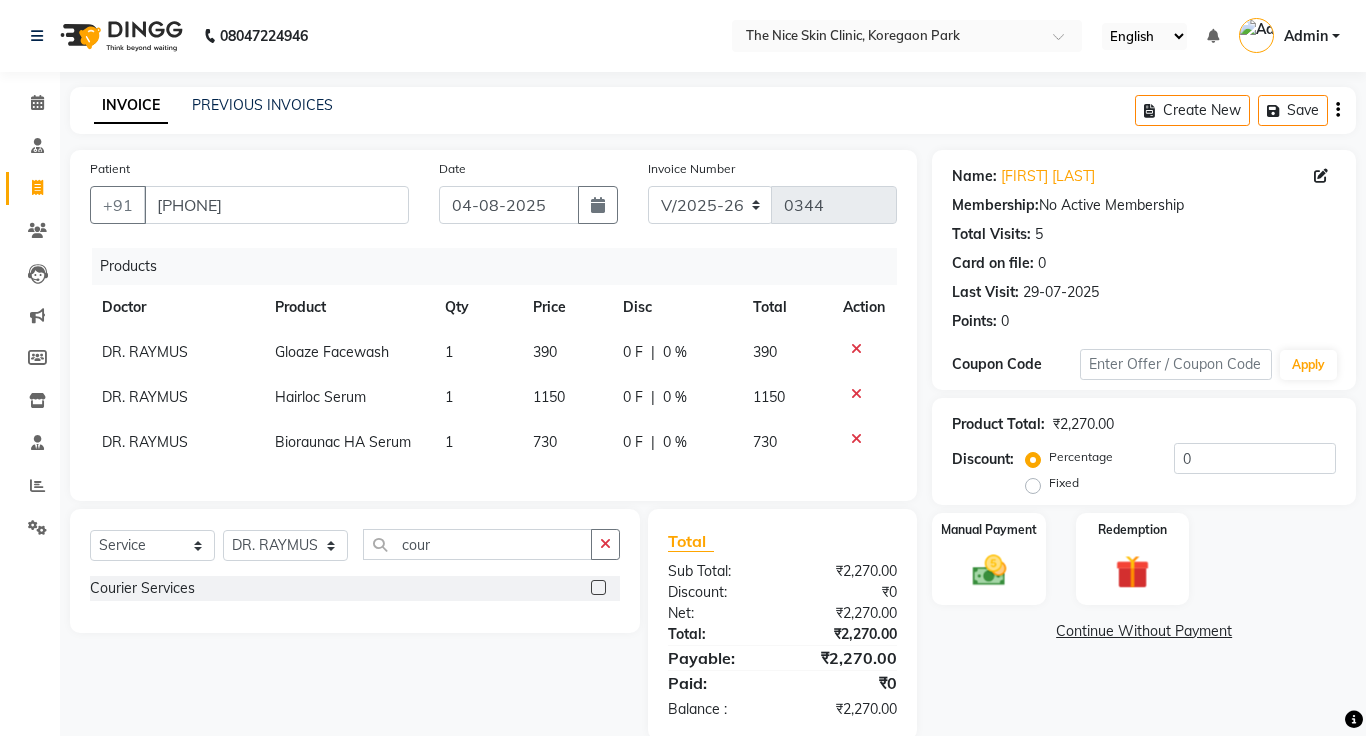 click 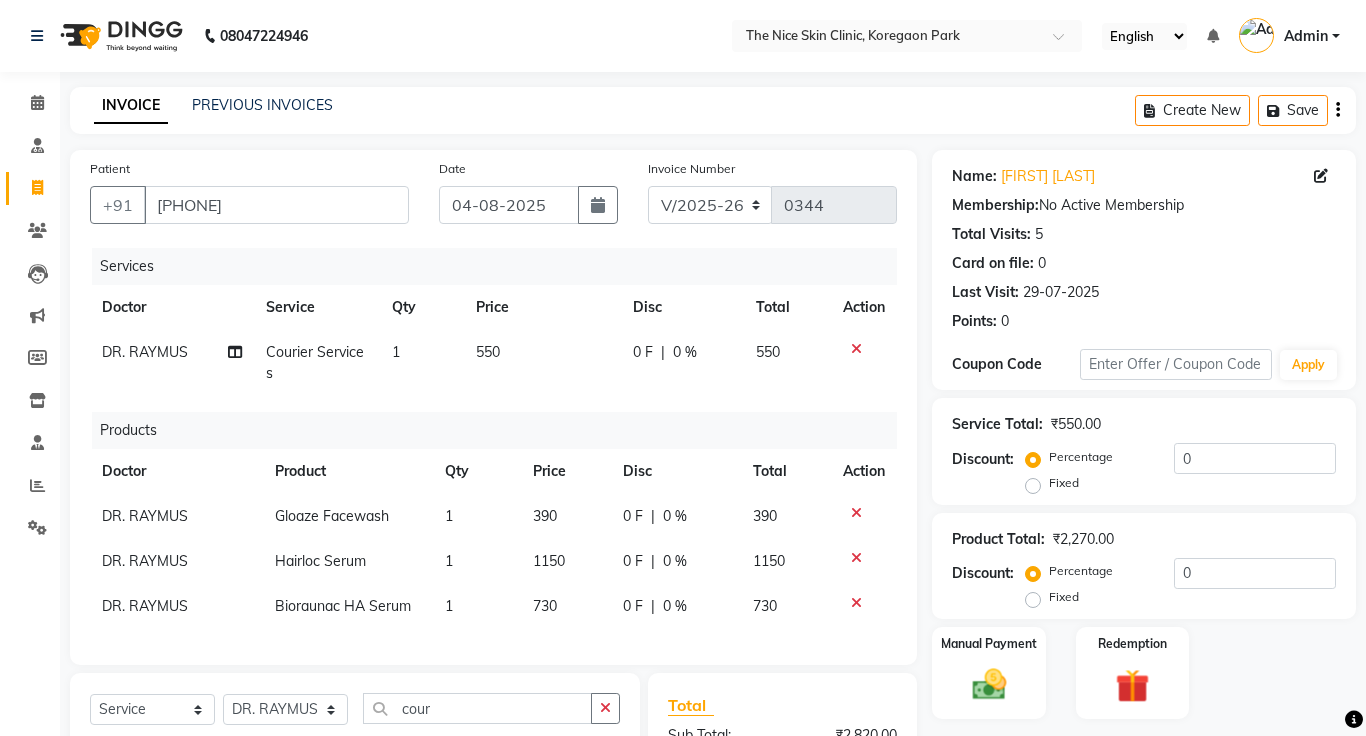 checkbox on "false" 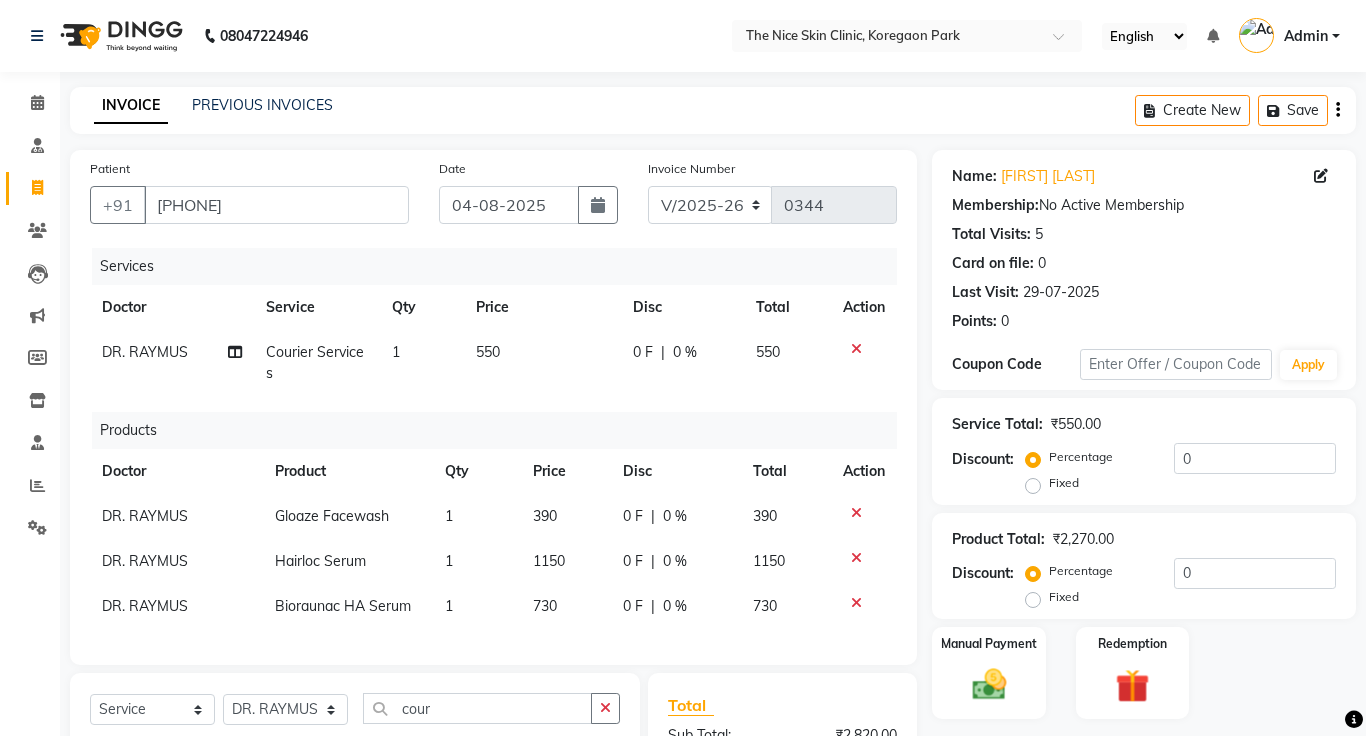 click on "550" 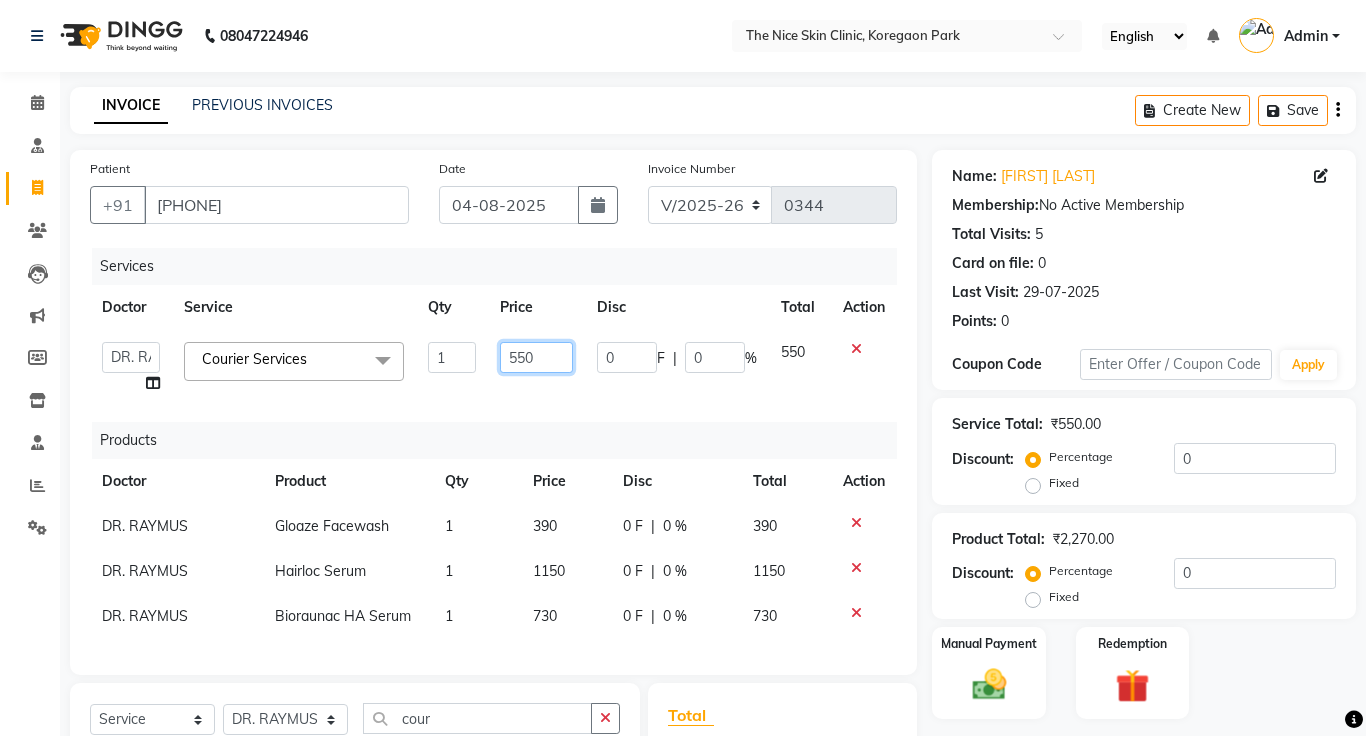 click on "550" 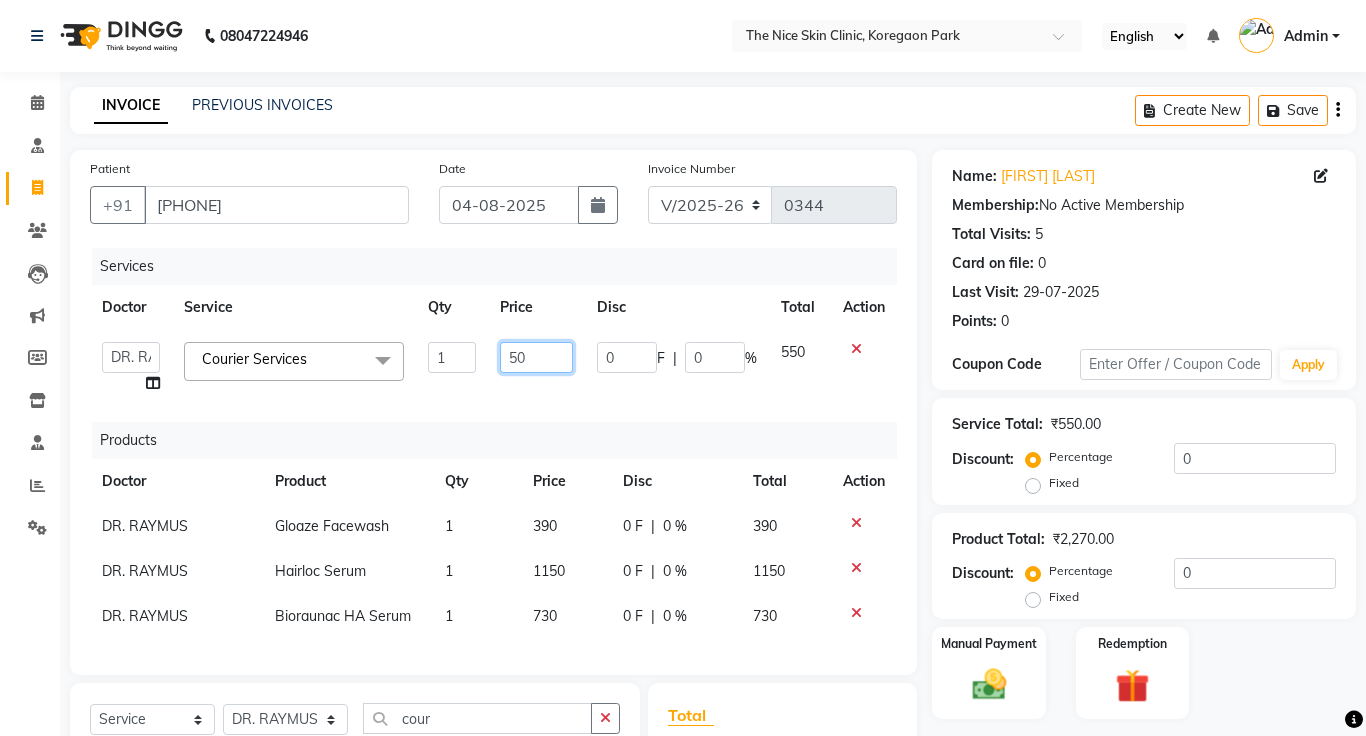 type on "150" 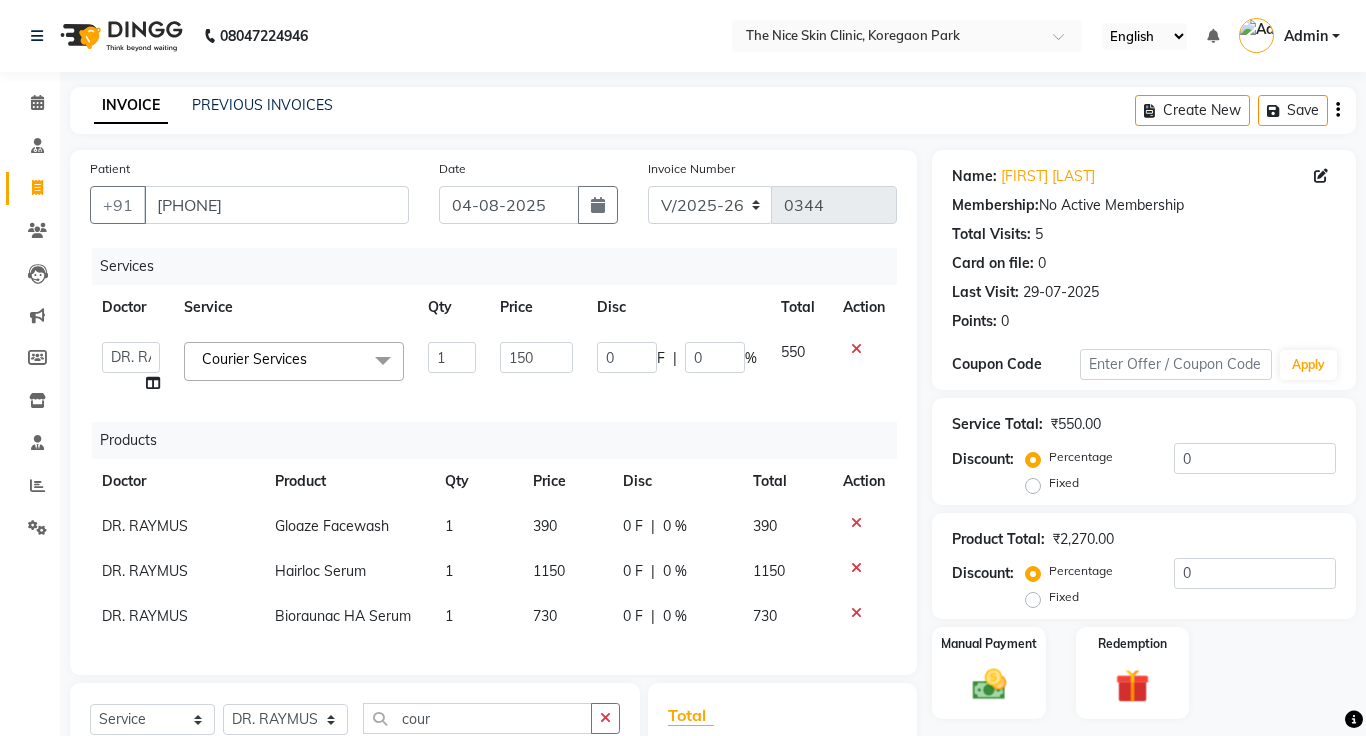 click on "Name: [FIRST] [LAST] Membership:  No Active Membership  Total Visits:  5 Card on file:  0 Last Visit:   [DAY]-[MONTH]-[YEAR] Points:   0  Coupon Code Apply" 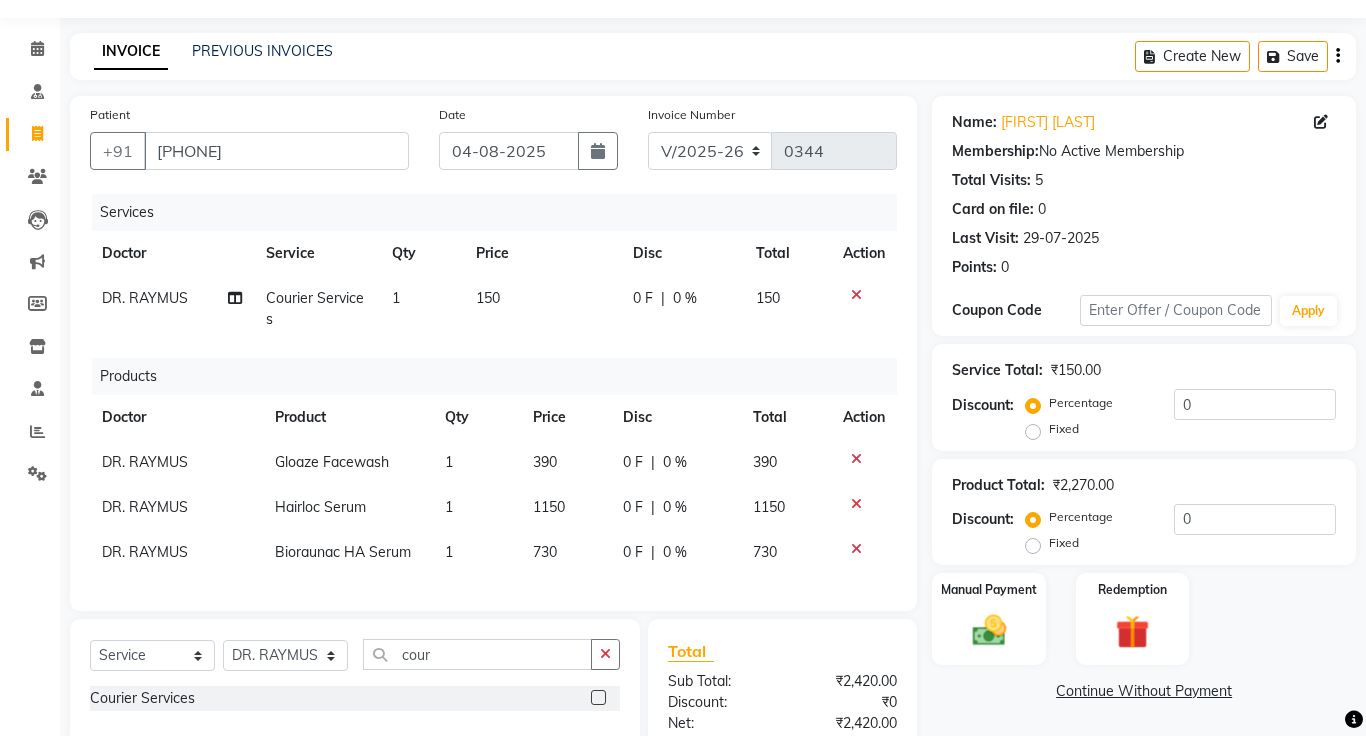 scroll, scrollTop: 219, scrollLeft: 0, axis: vertical 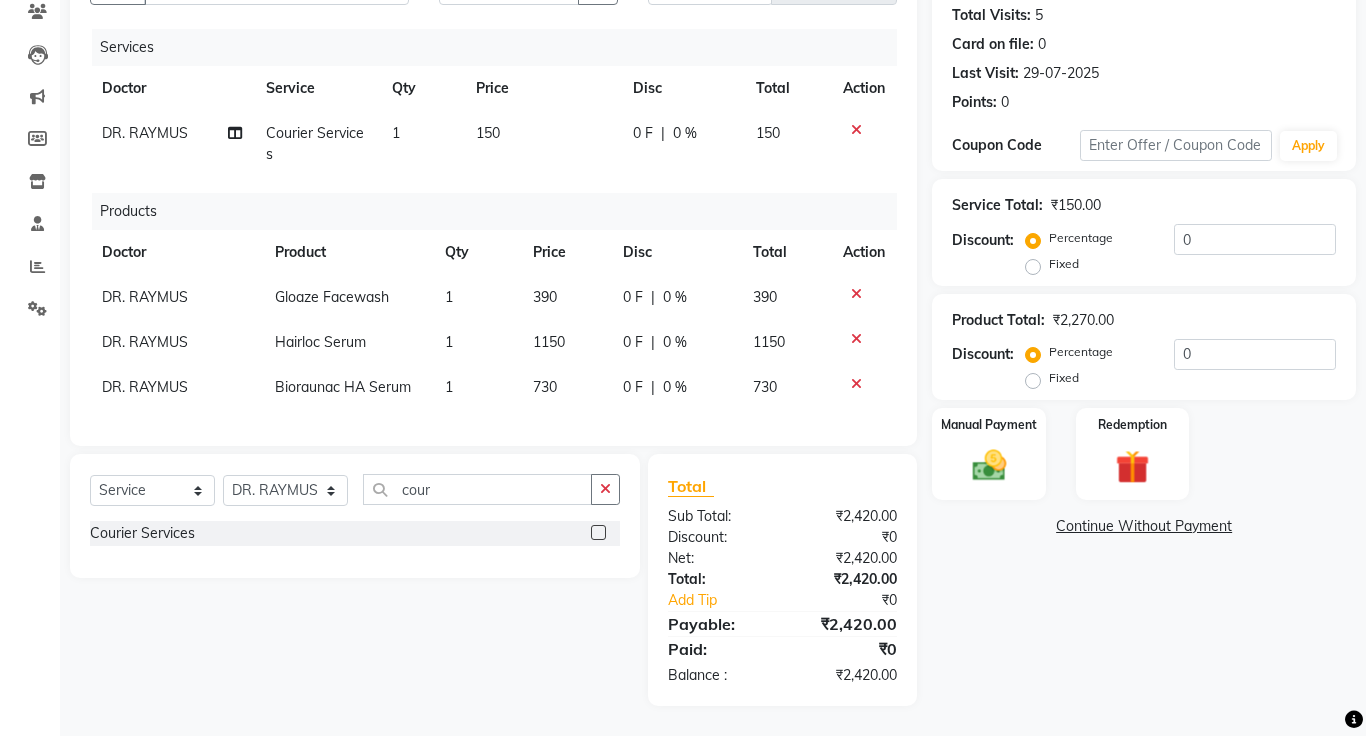 click on "Continue Without Payment" 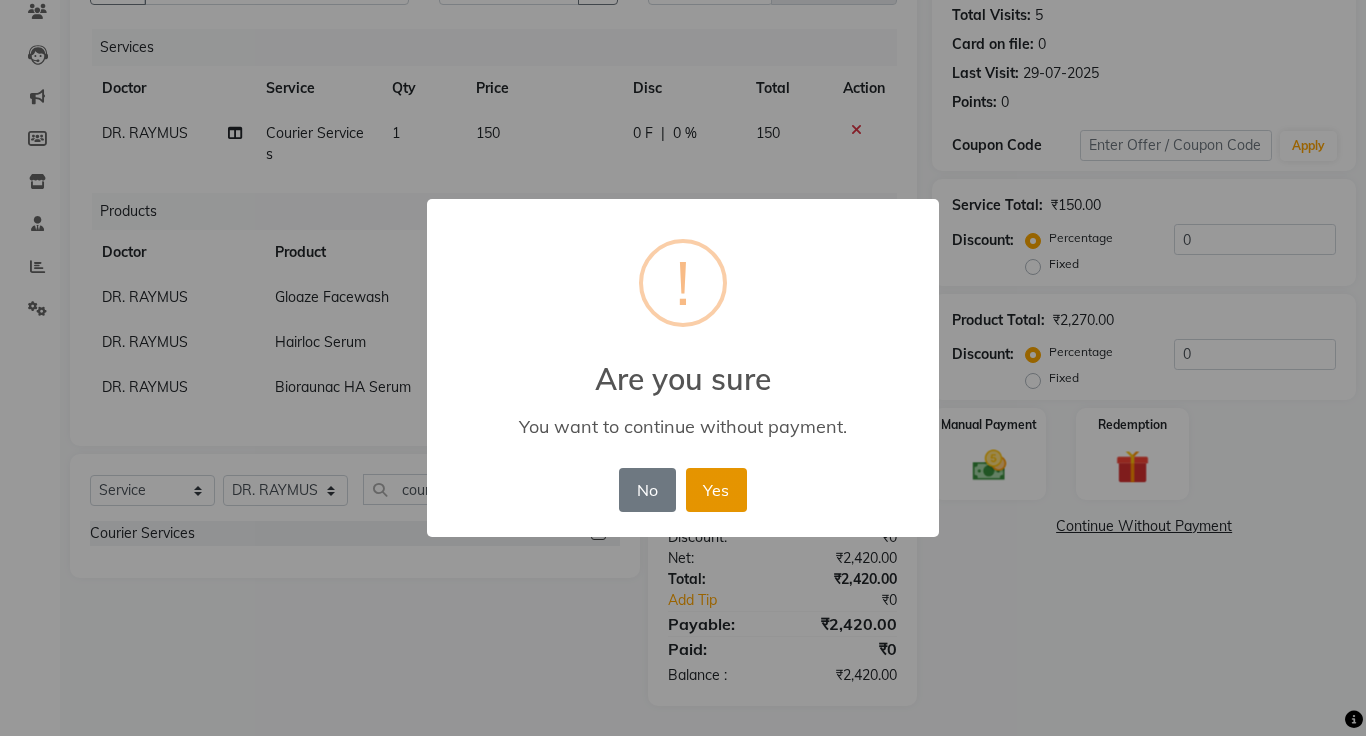click on "Yes" at bounding box center (716, 490) 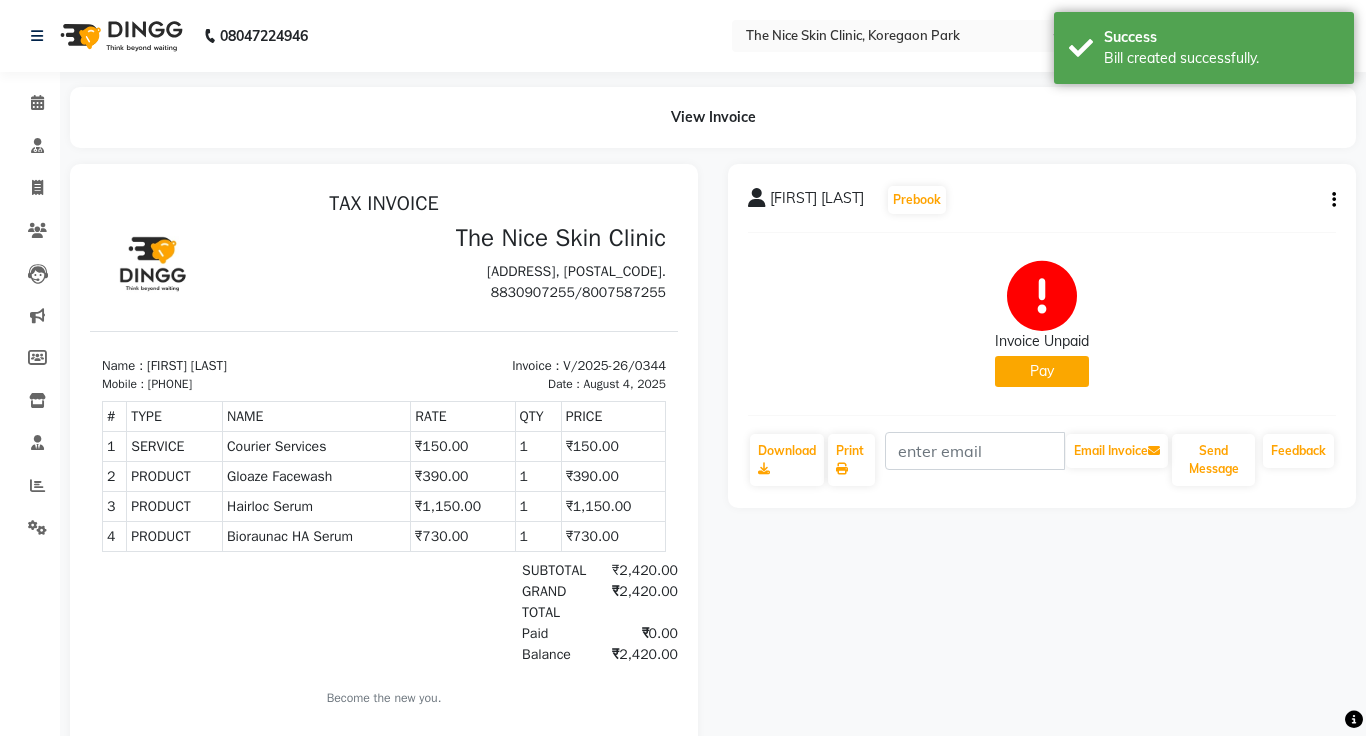 scroll, scrollTop: 0, scrollLeft: 0, axis: both 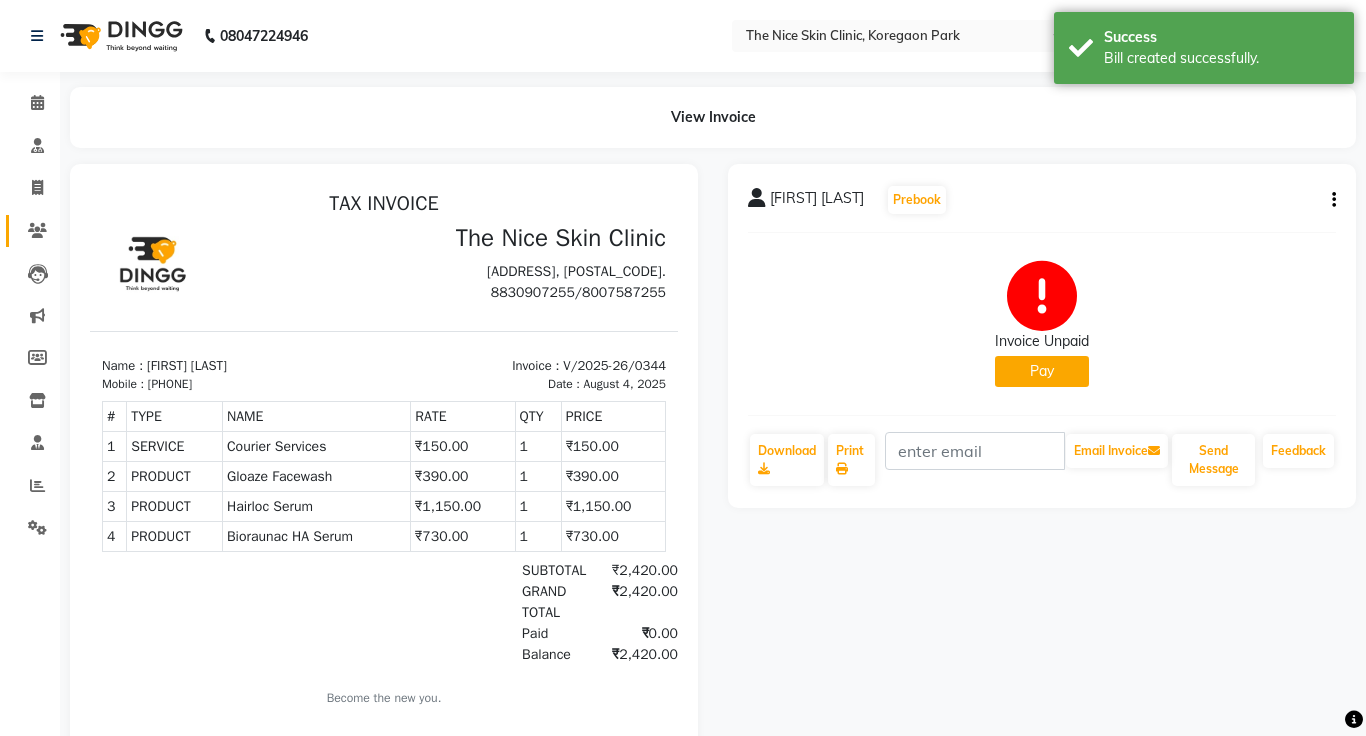 click 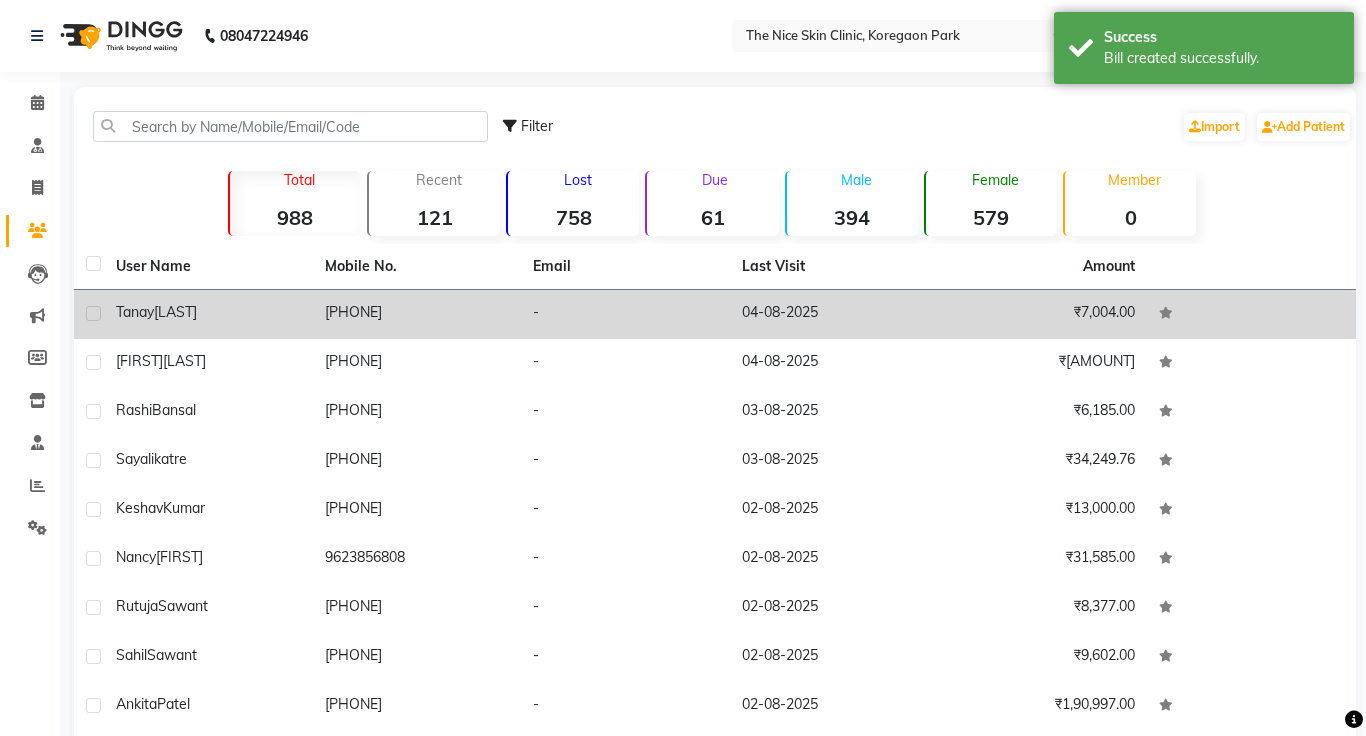 click on "-" 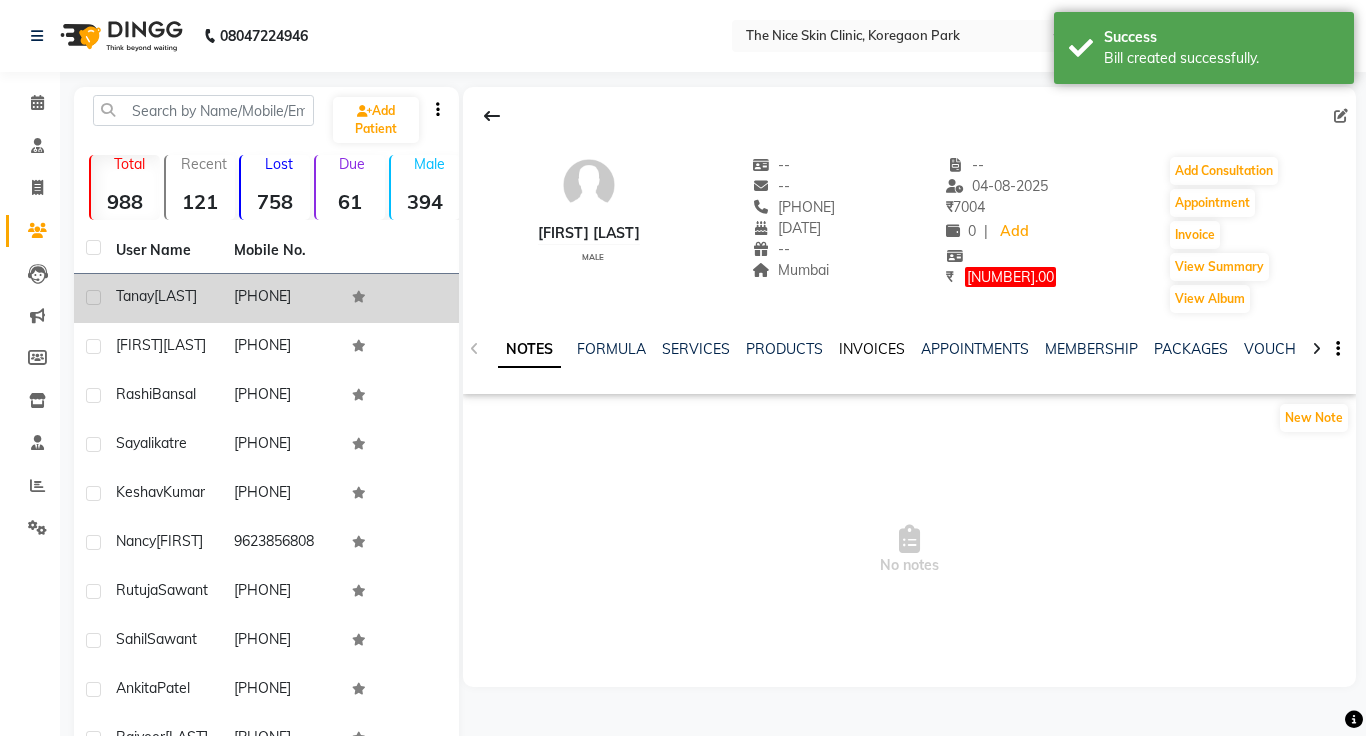click on "INVOICES" 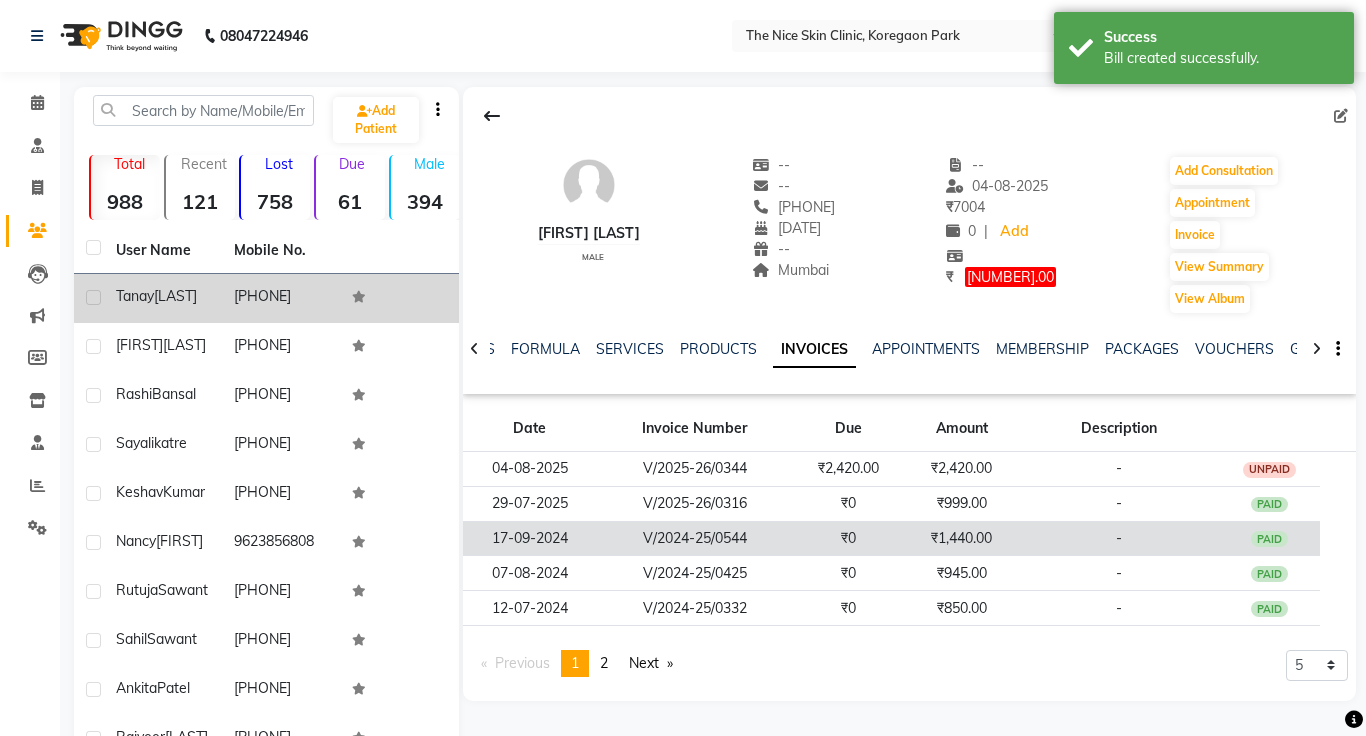 click on "-" 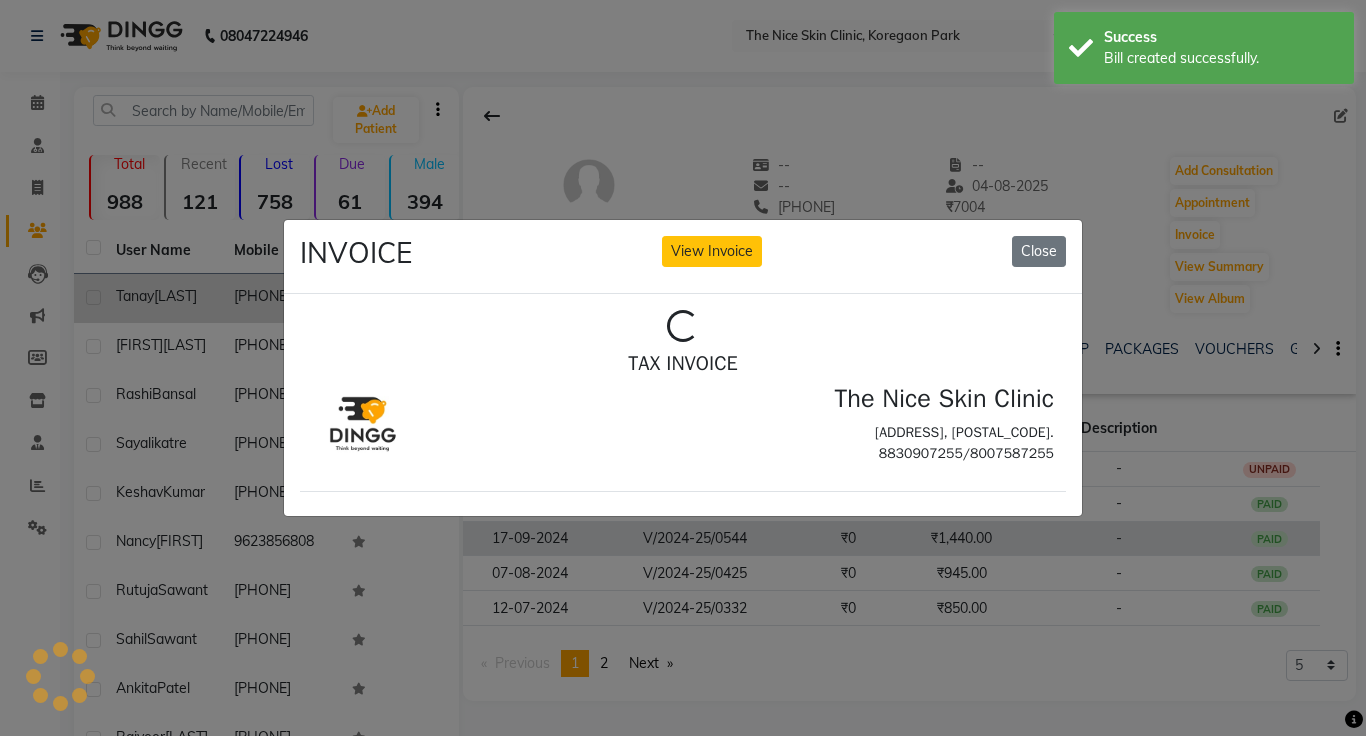 scroll, scrollTop: 0, scrollLeft: 0, axis: both 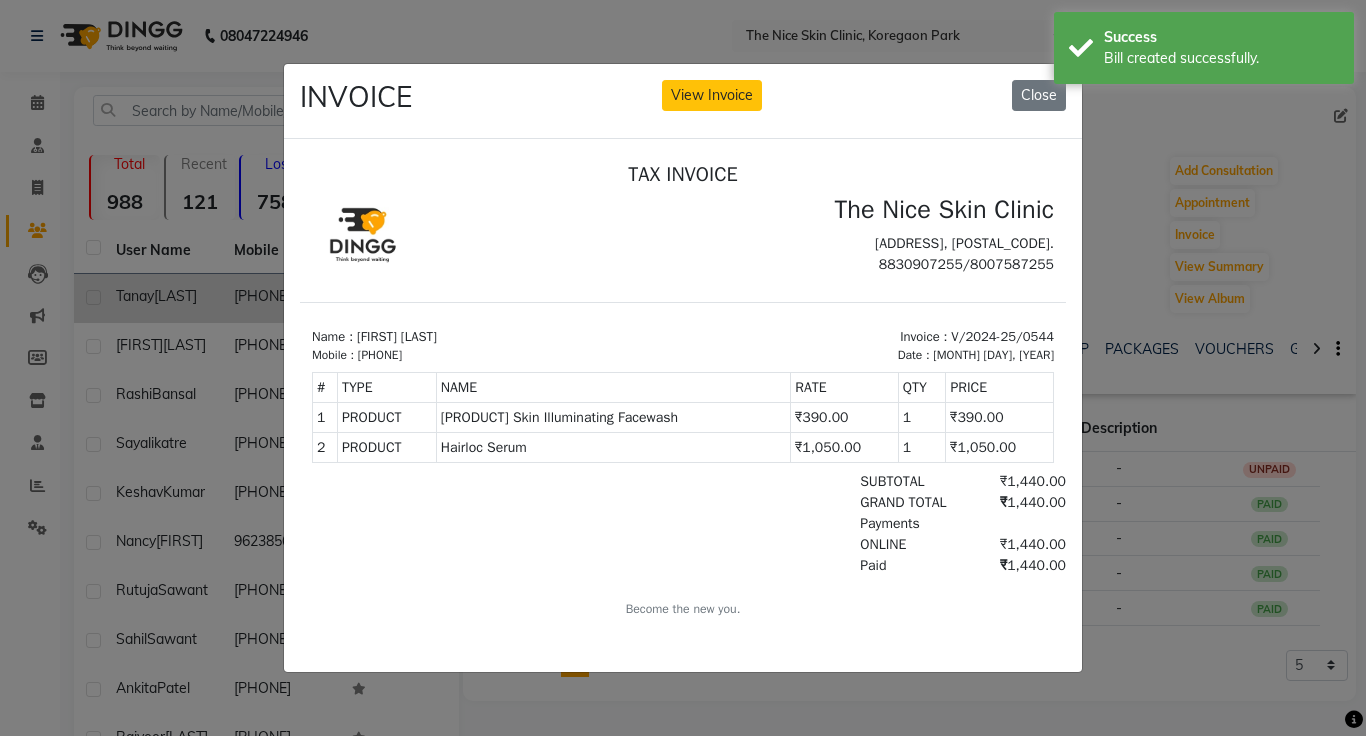 click on "INVOICE View Invoice Close" 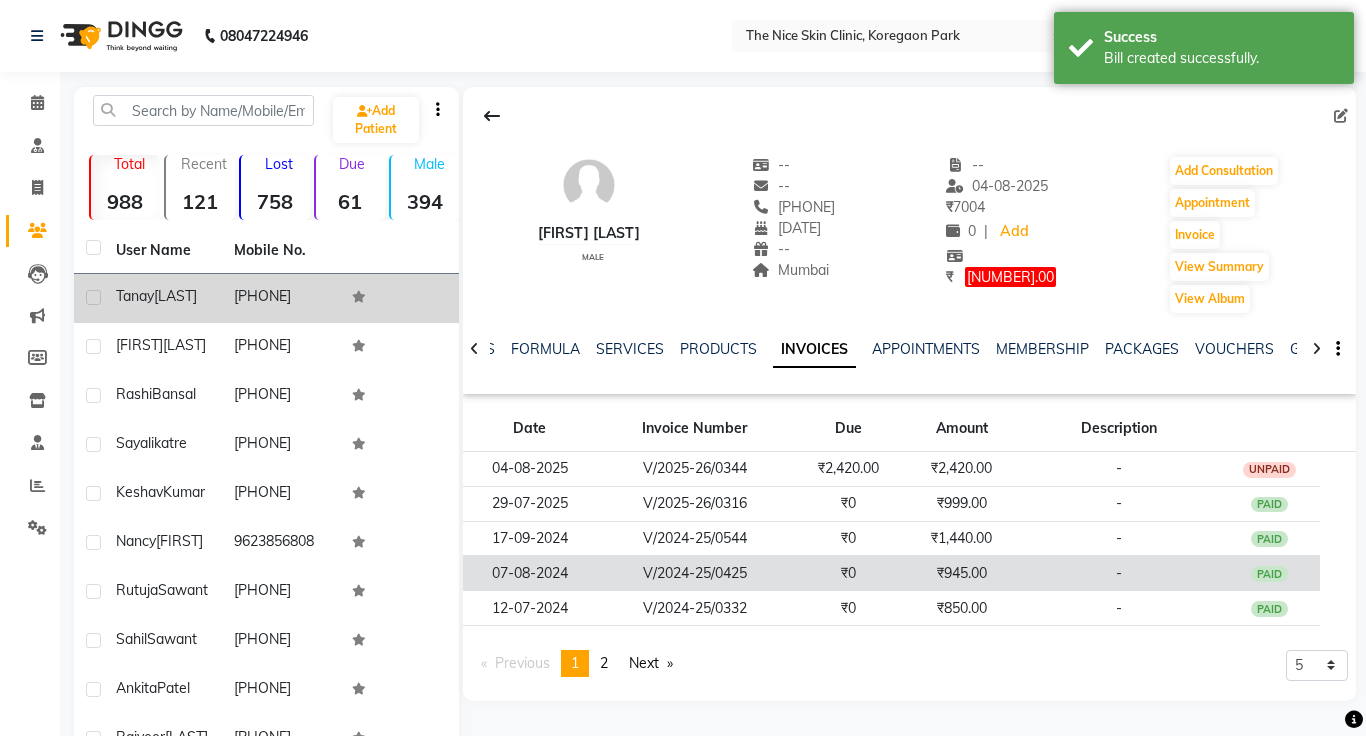 click on "-" 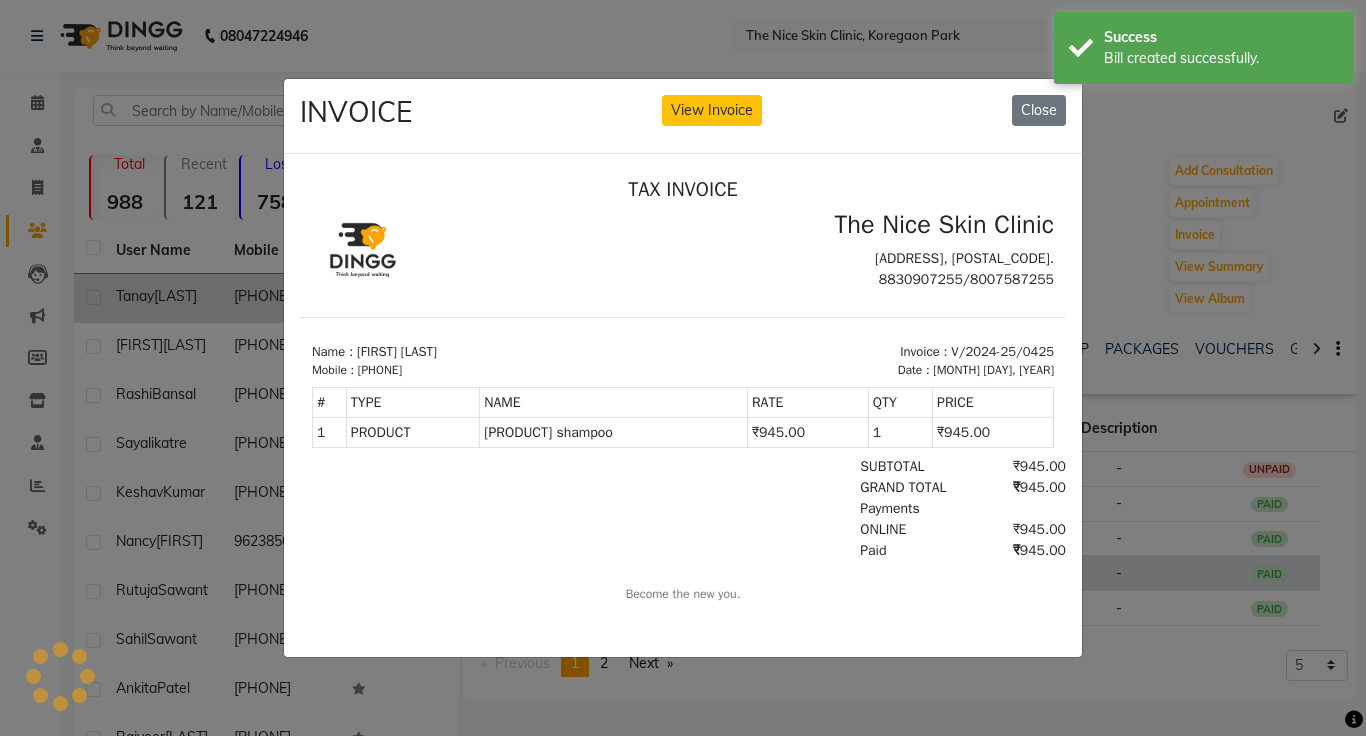 scroll, scrollTop: 0, scrollLeft: 0, axis: both 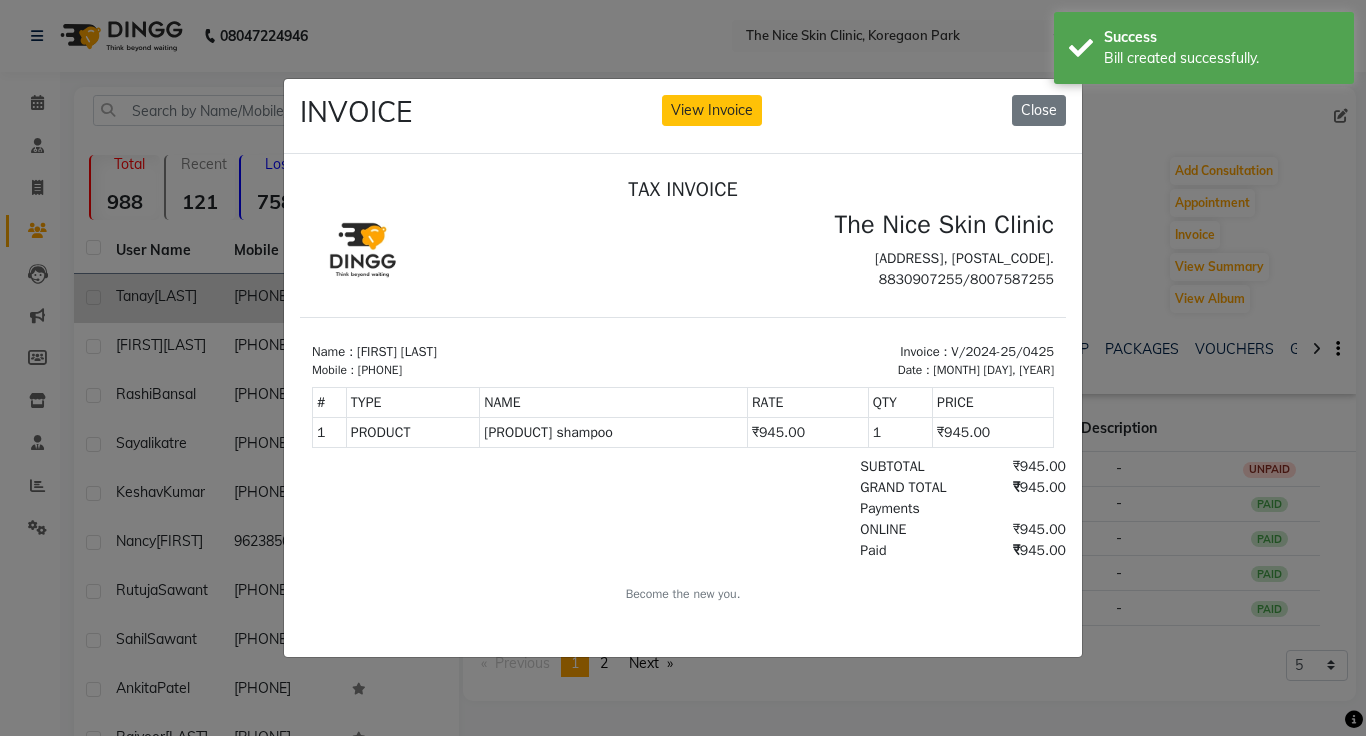 click on "INVOICE View Invoice Close" 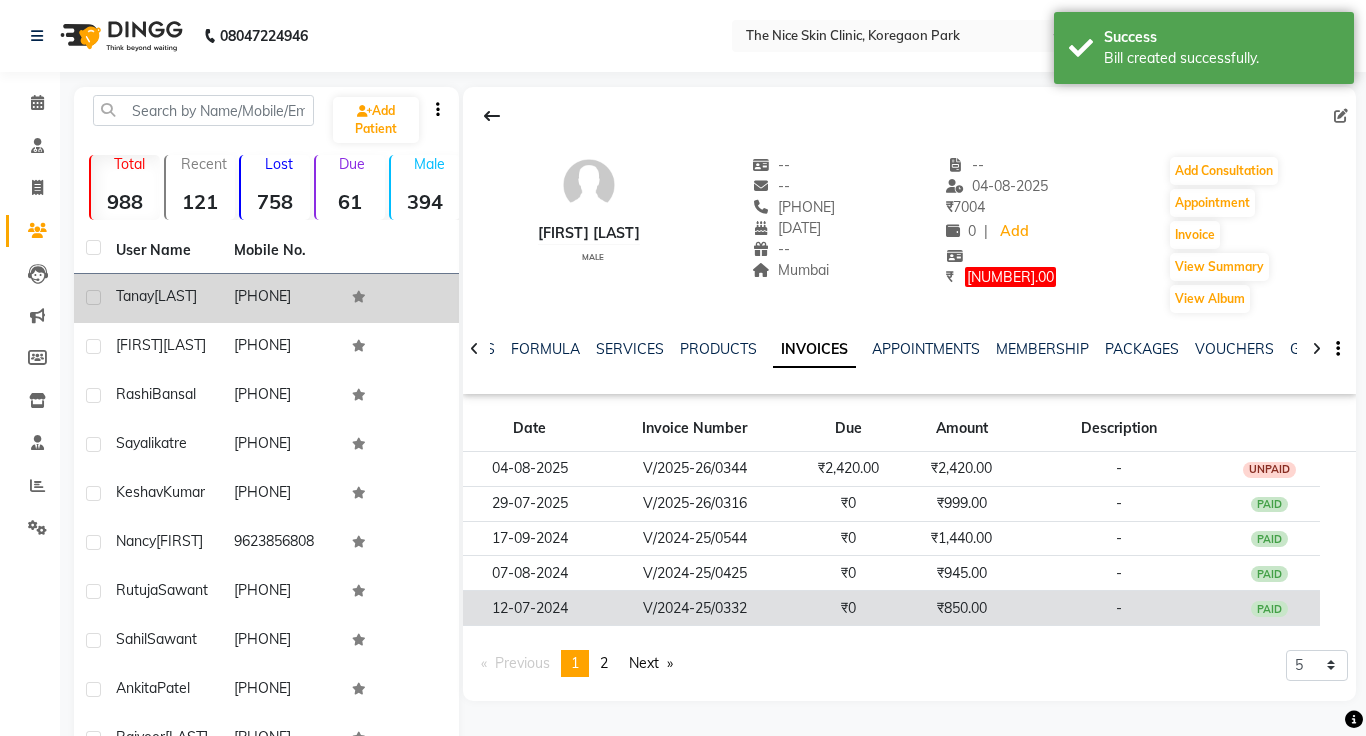 click on "-" 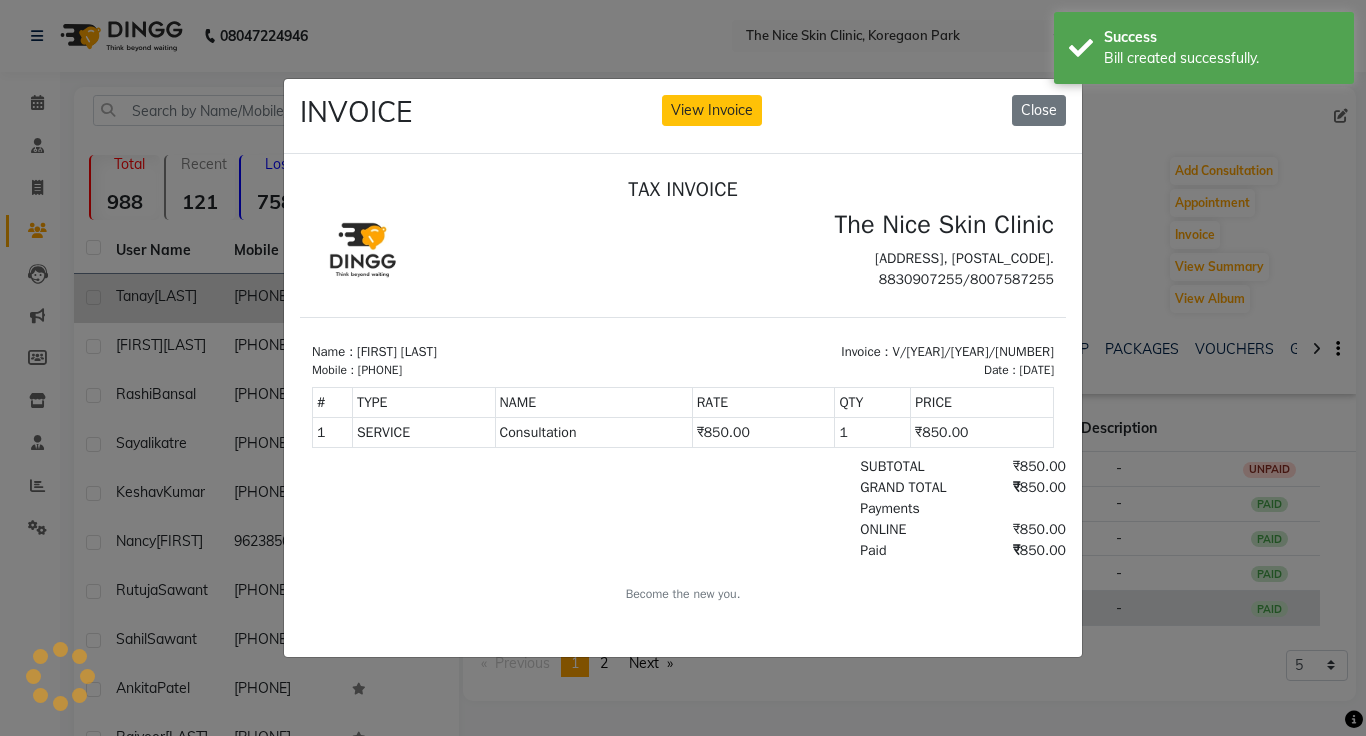 scroll, scrollTop: 0, scrollLeft: 0, axis: both 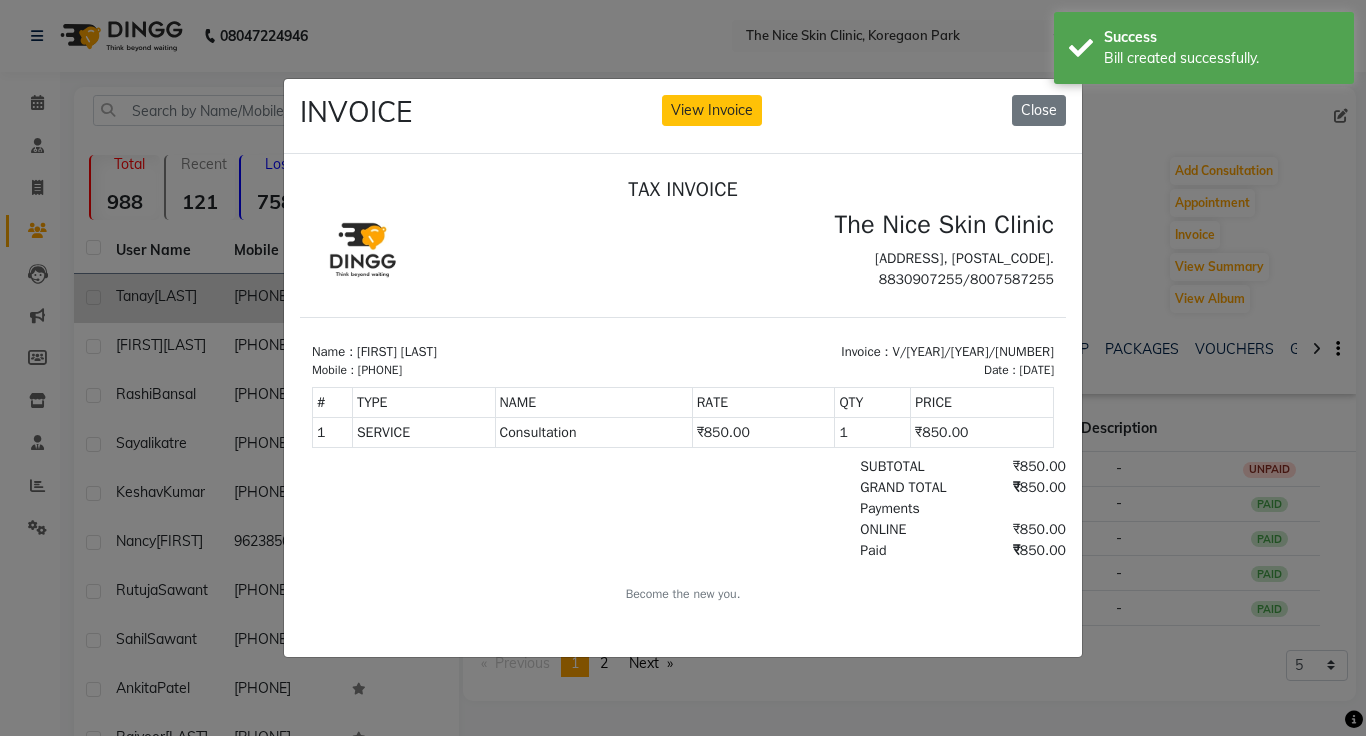 click on "INVOICE View Invoice Close" 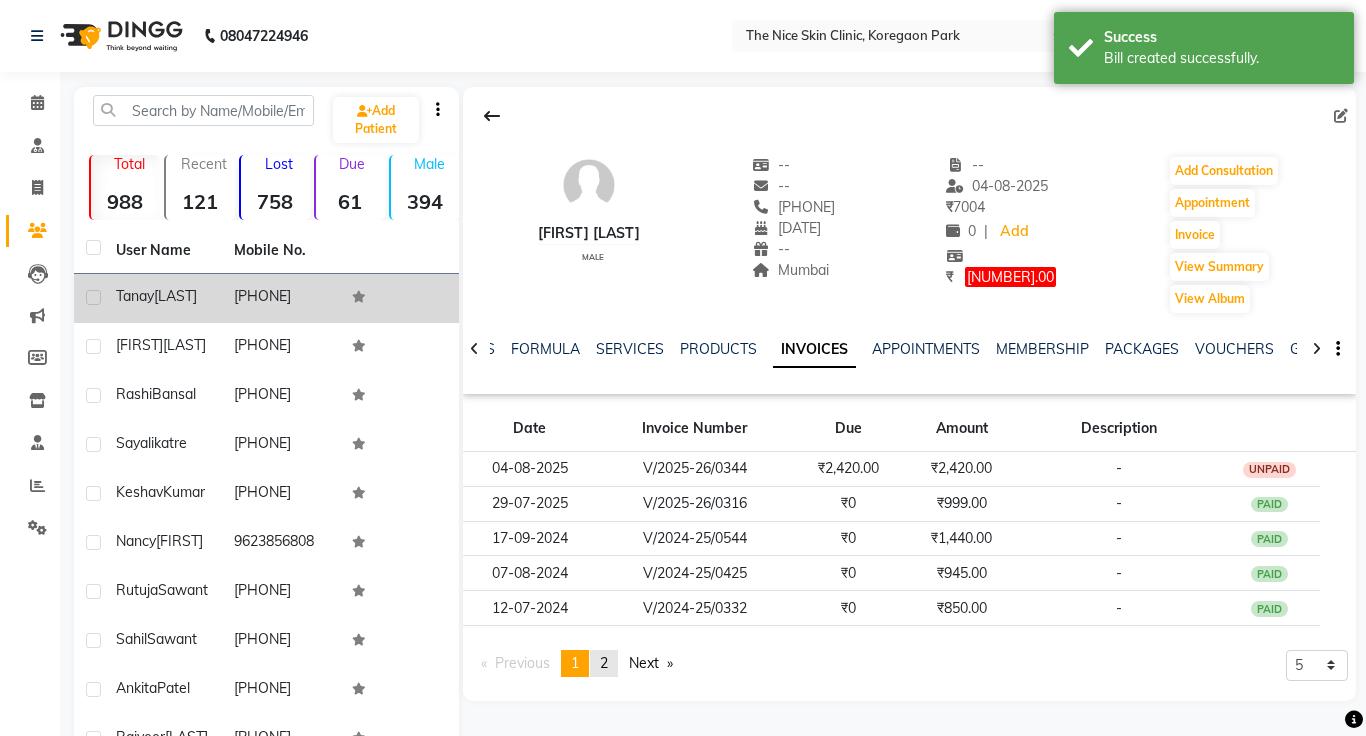 click on "page  2" 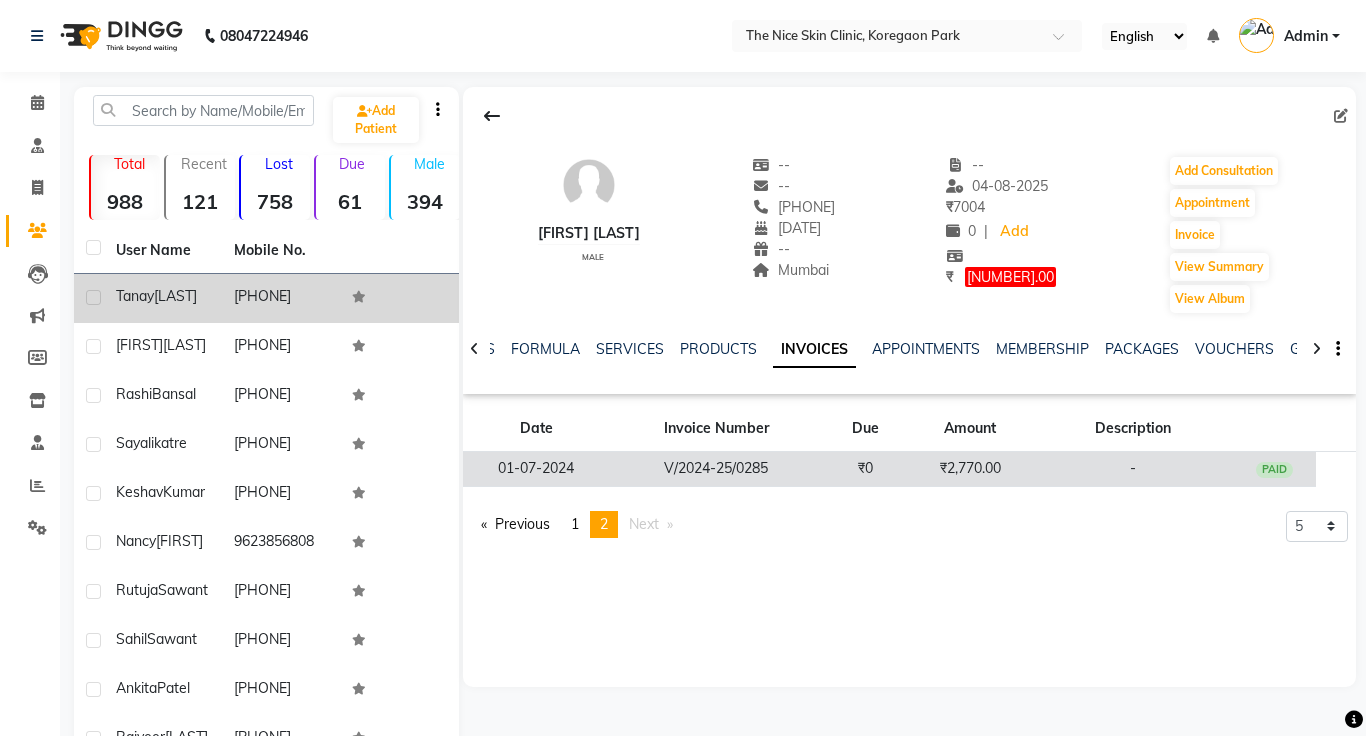 click on "₹2,770.00" 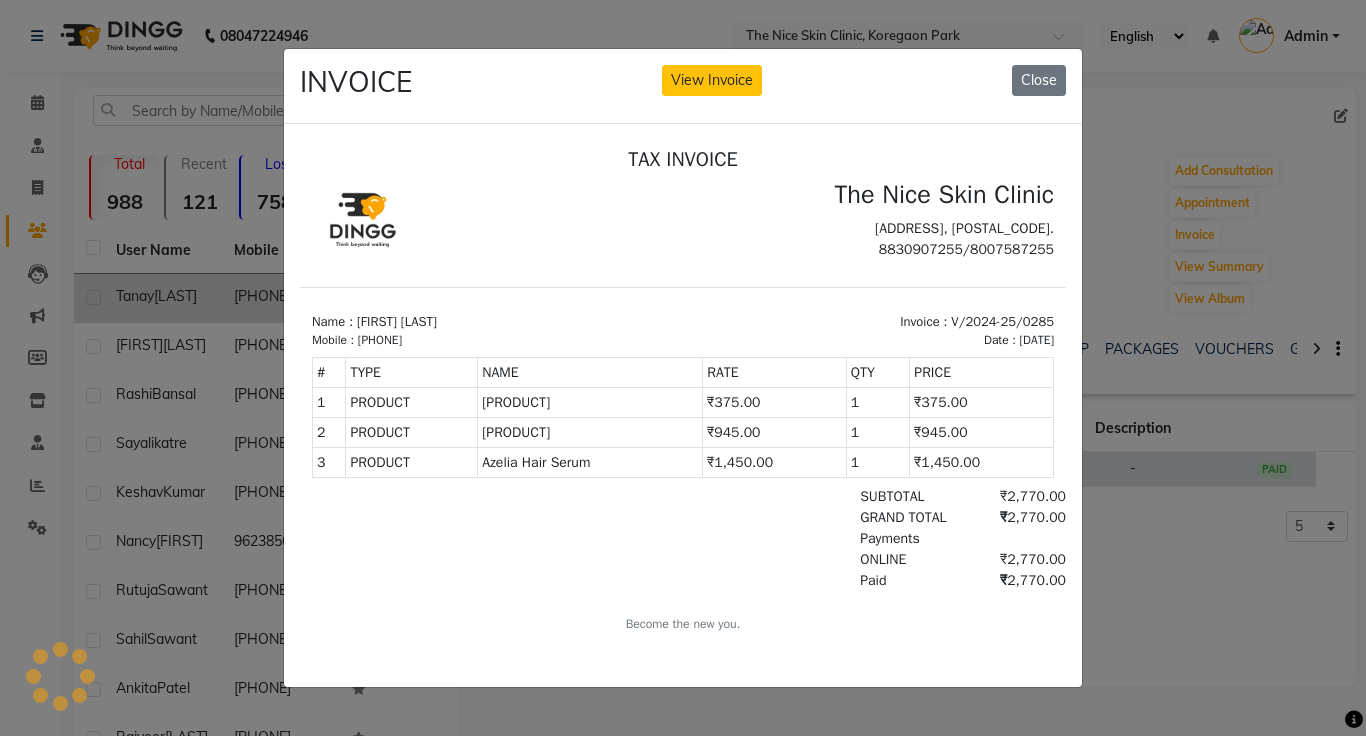 scroll, scrollTop: 0, scrollLeft: 0, axis: both 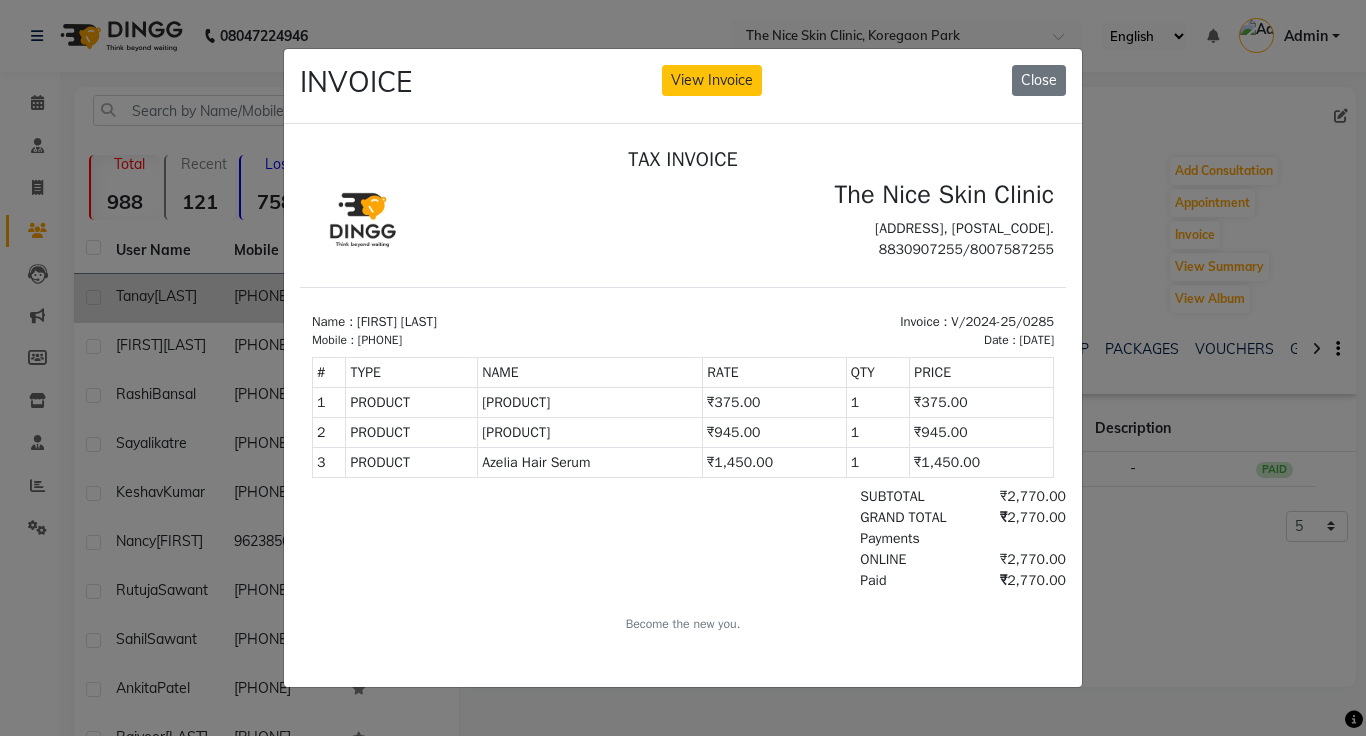 click on "INVOICE View Invoice Close" 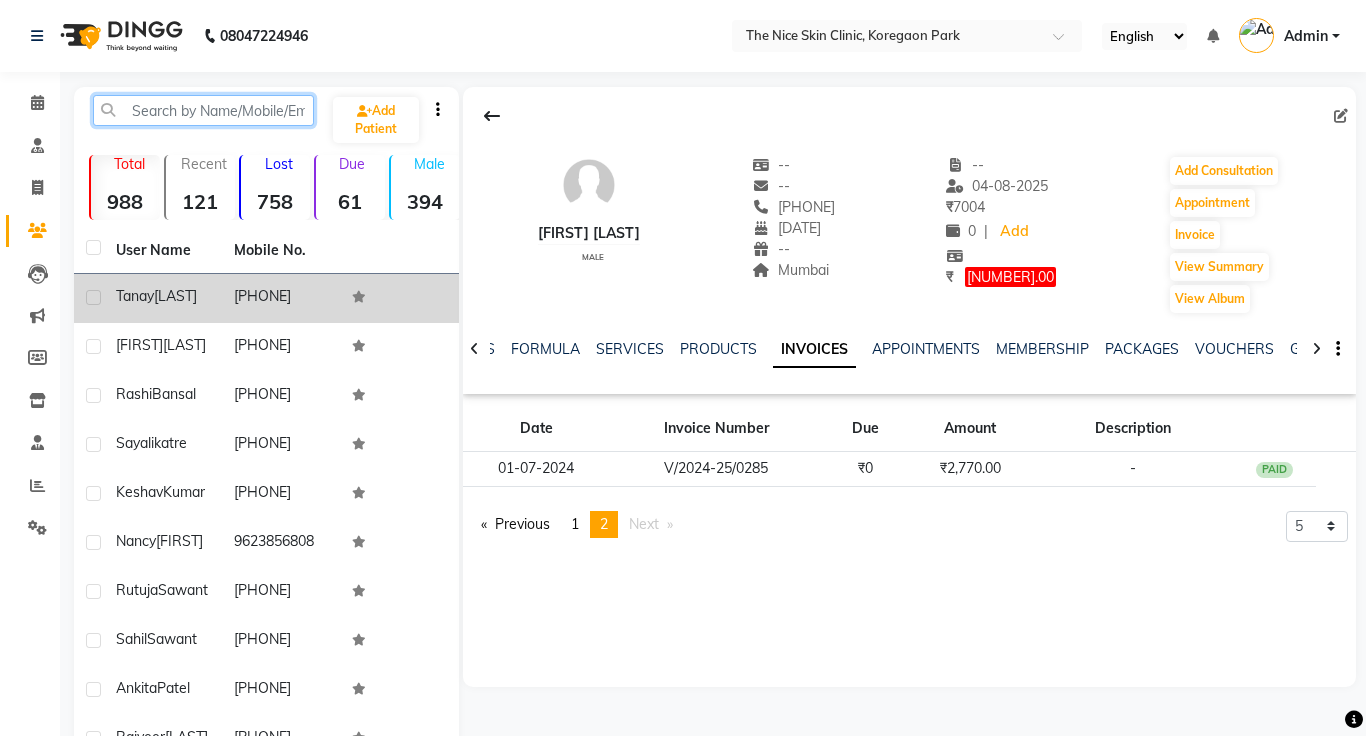 click 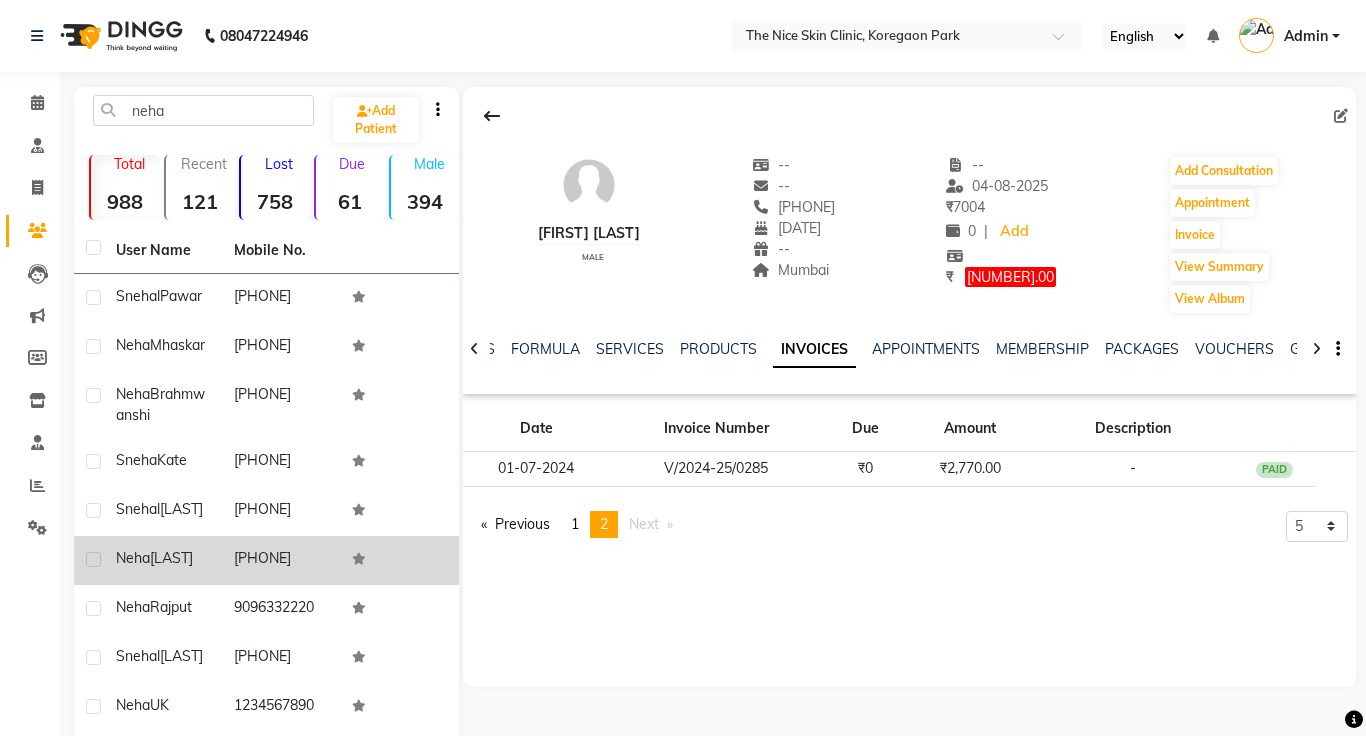 click on "[PHONE]" 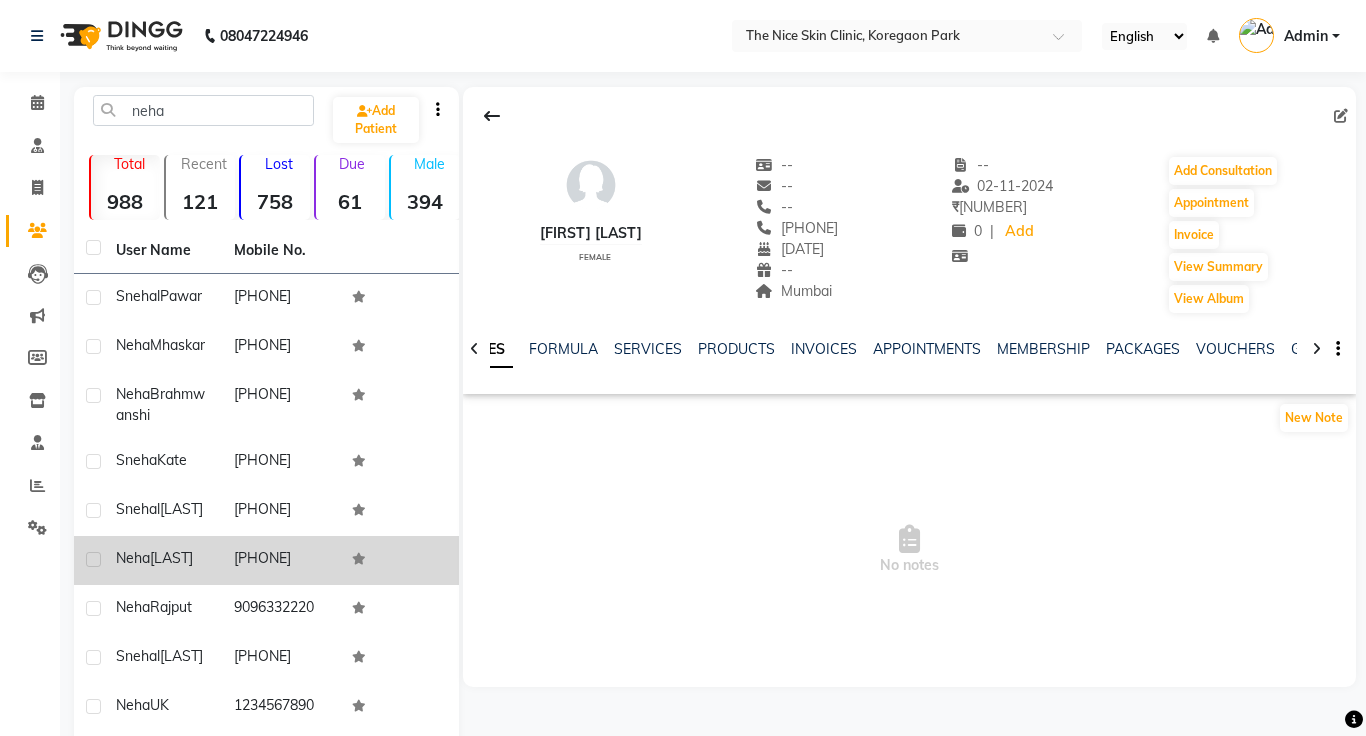 scroll, scrollTop: 0, scrollLeft: 5, axis: horizontal 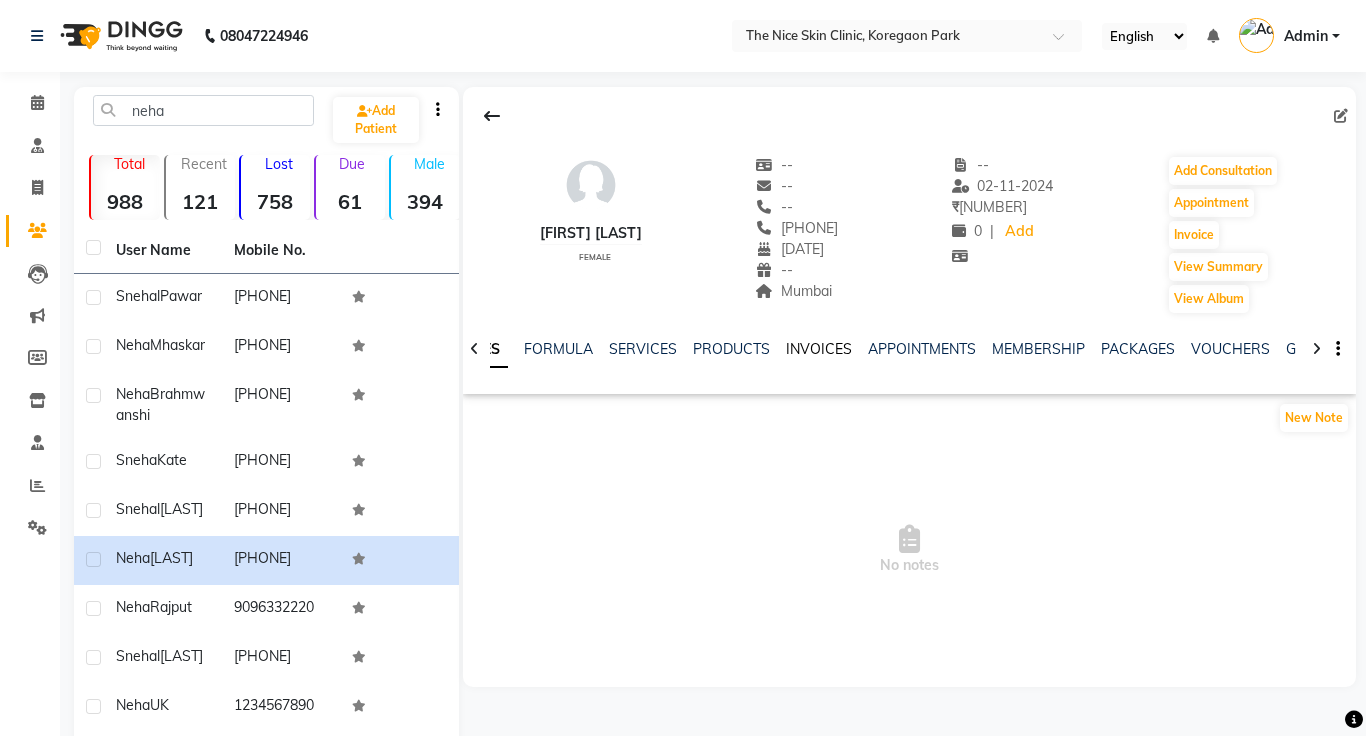 click on "INVOICES" 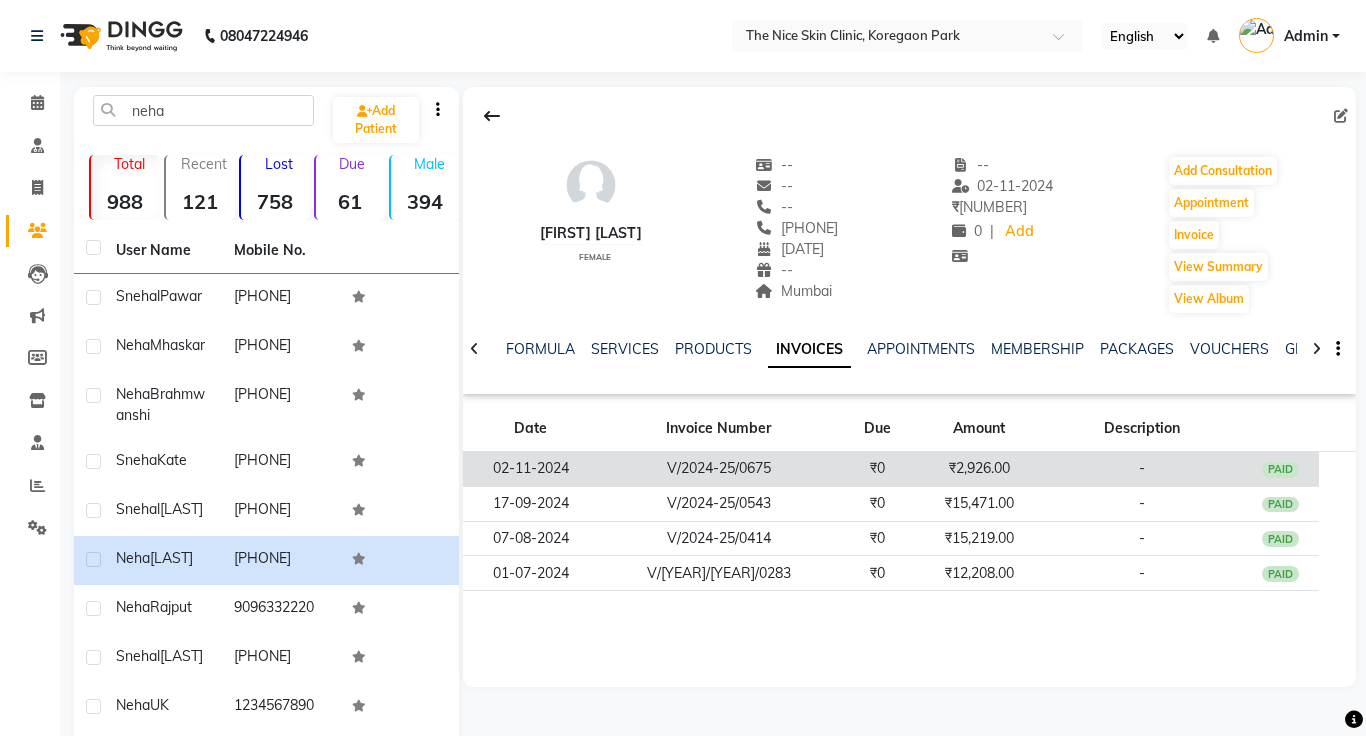 click on "₹2,926.00" 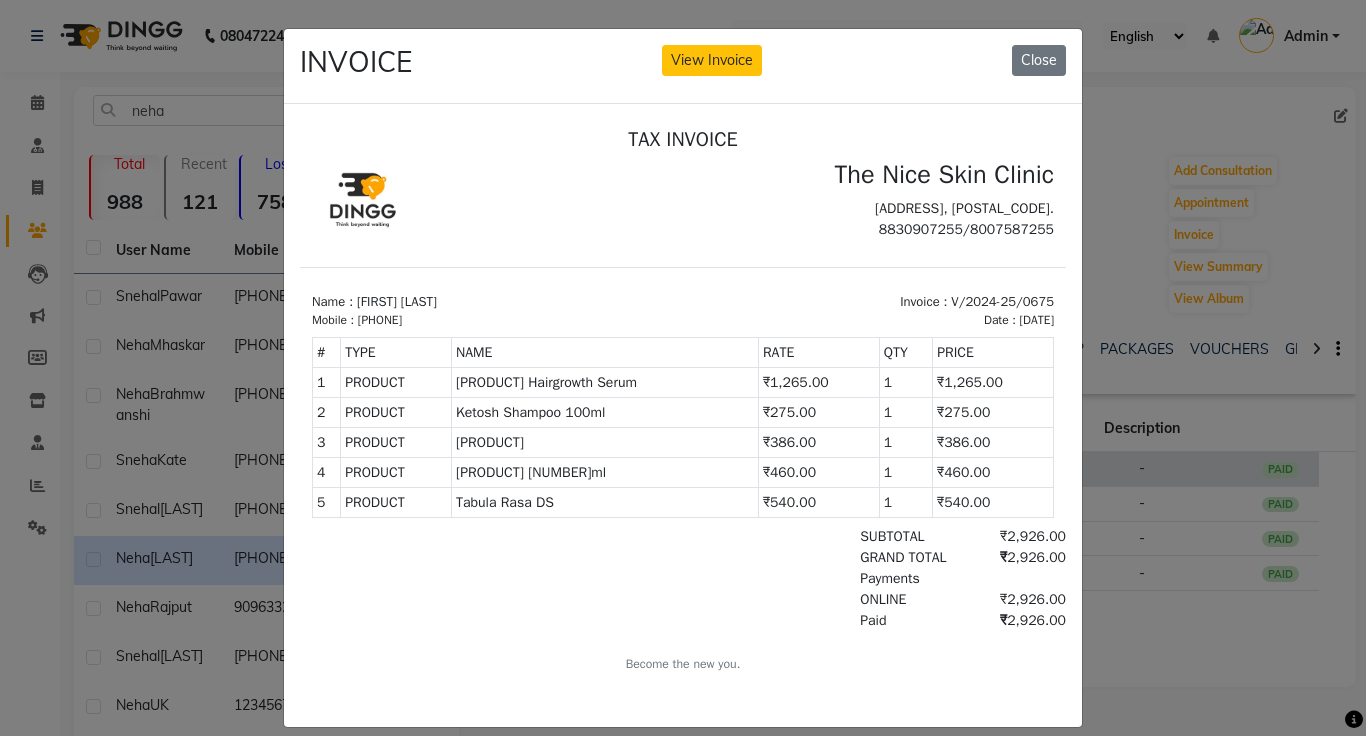 scroll, scrollTop: 0, scrollLeft: 0, axis: both 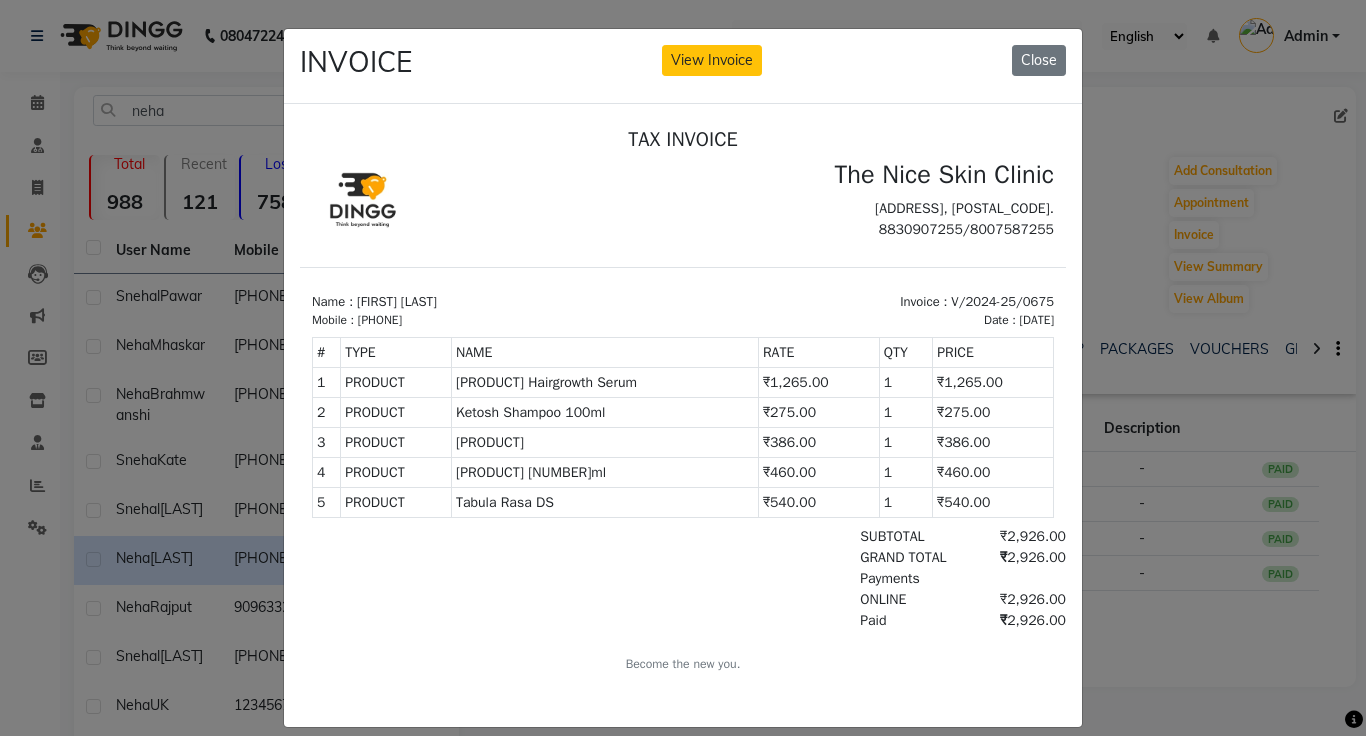 click on "INVOICE View Invoice Close" 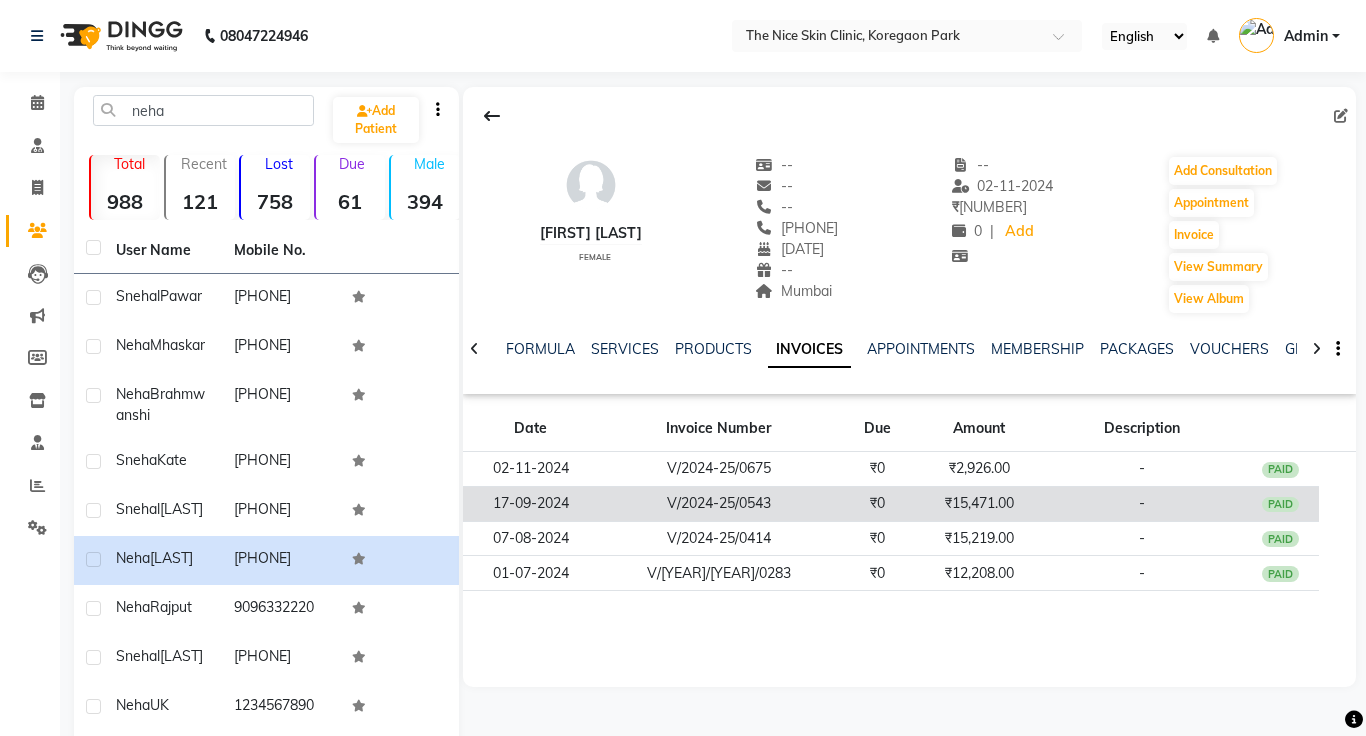 click on "₹15,471.00" 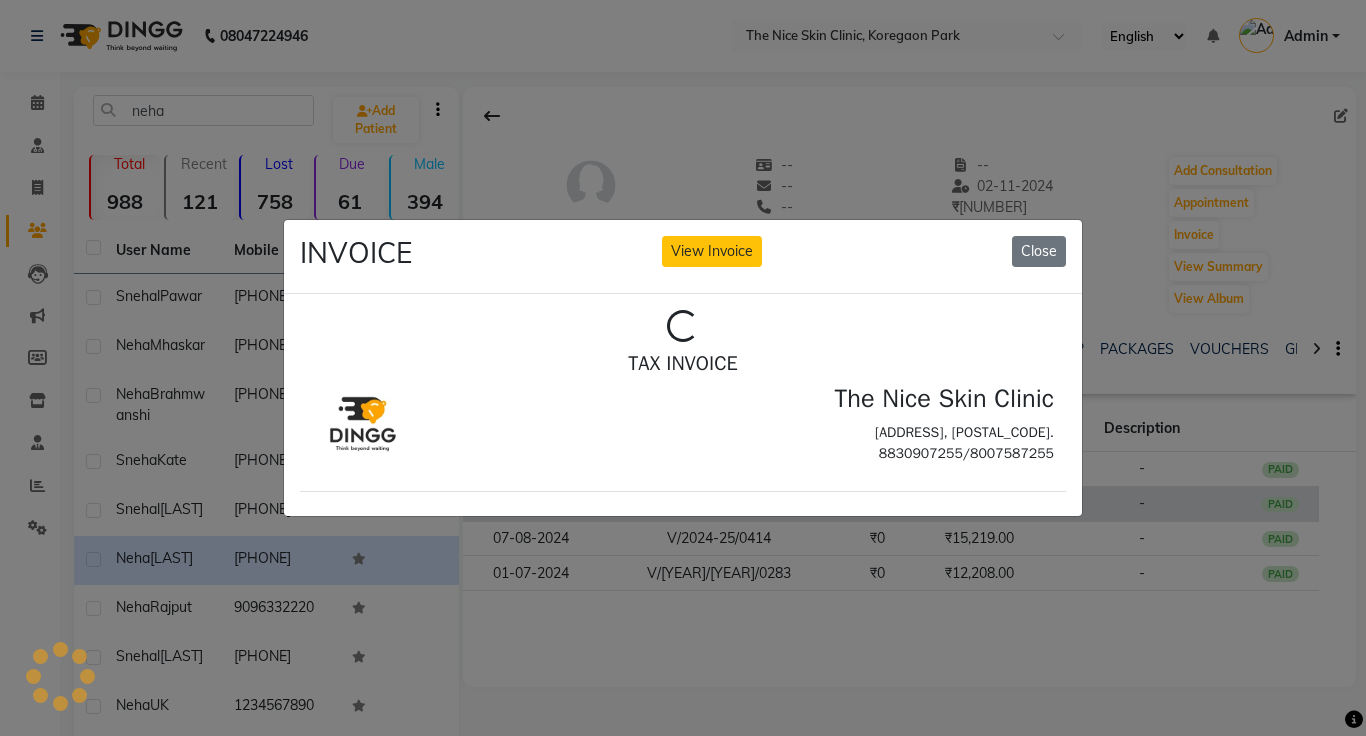scroll, scrollTop: 0, scrollLeft: 0, axis: both 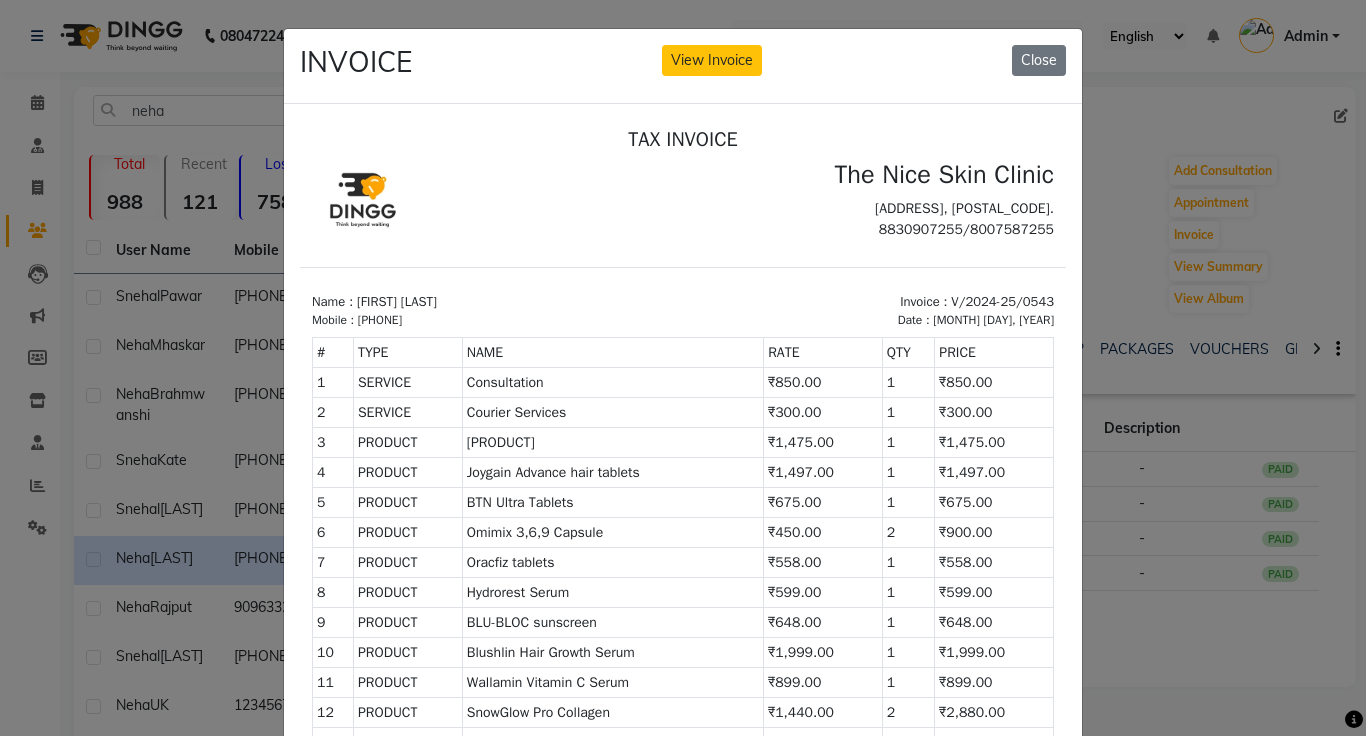 click on "INVOICE View Invoice Close" 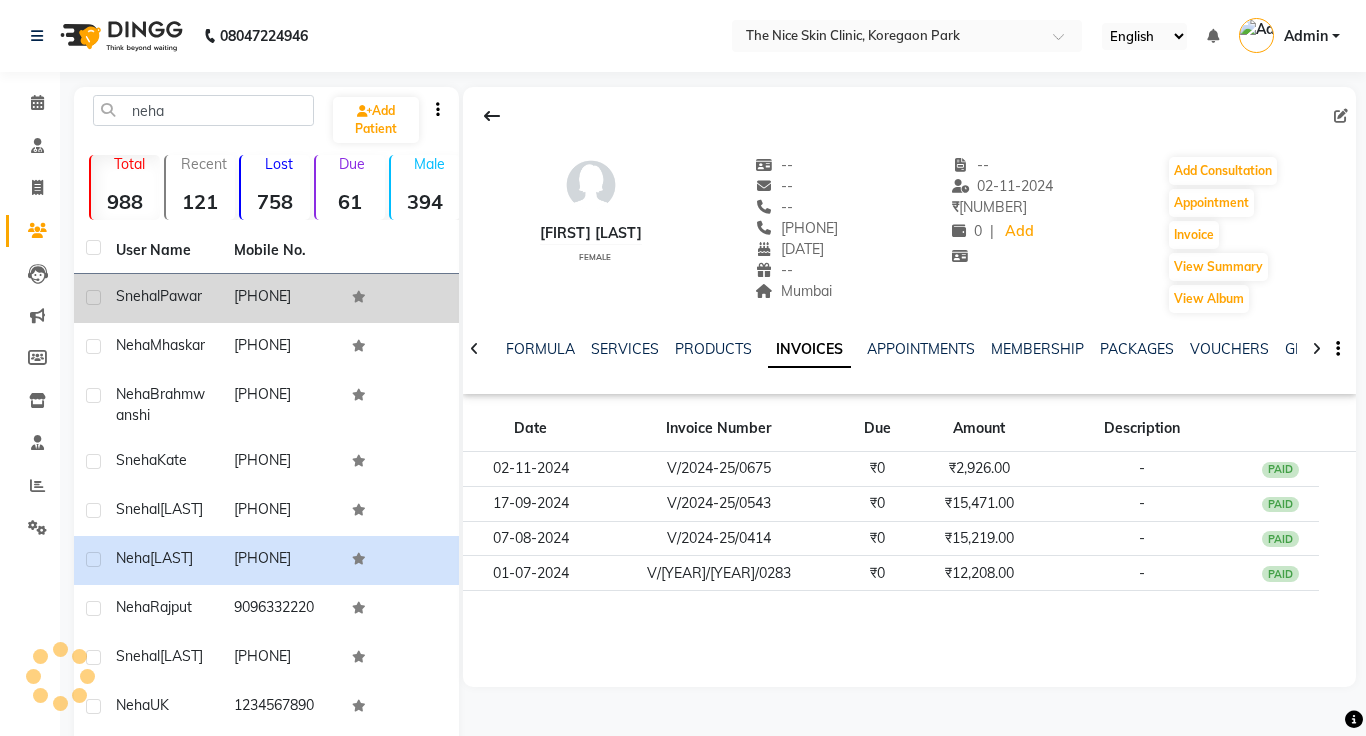 click on "Pawar" 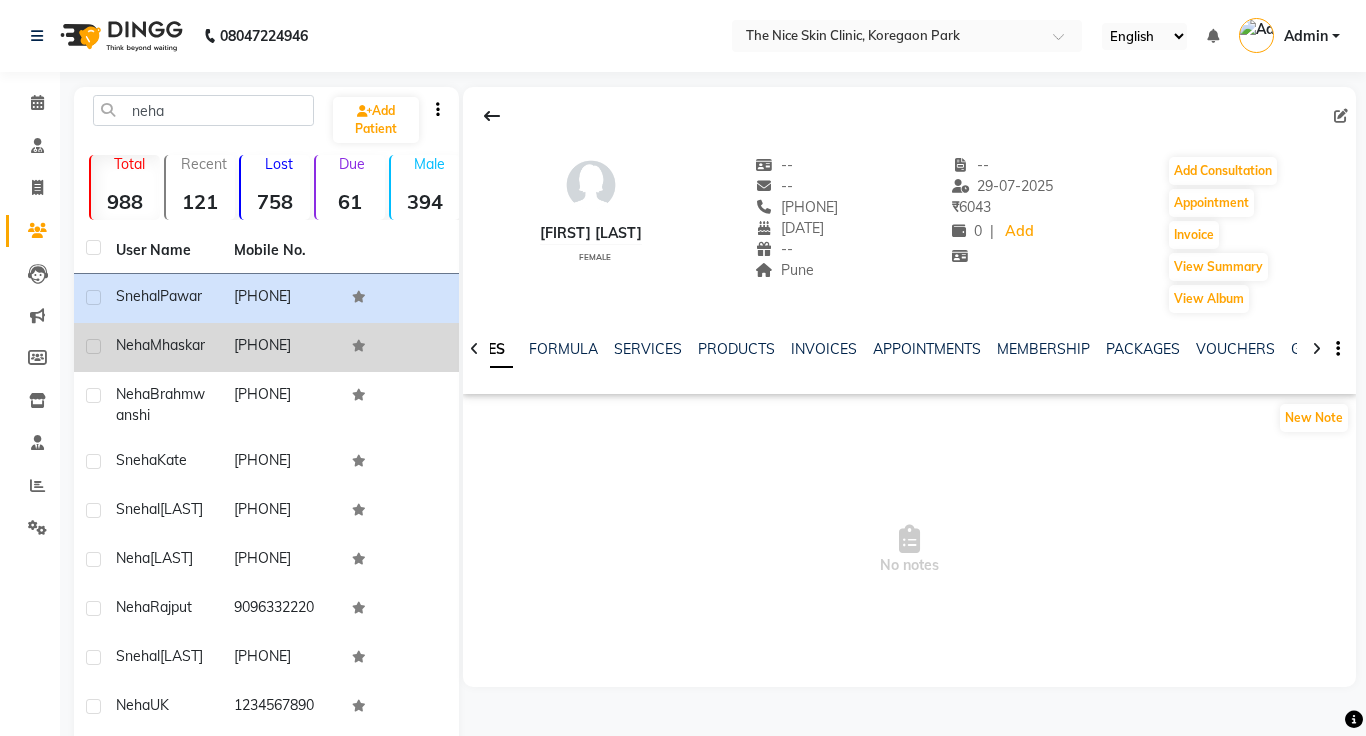 click on "[PHONE]" 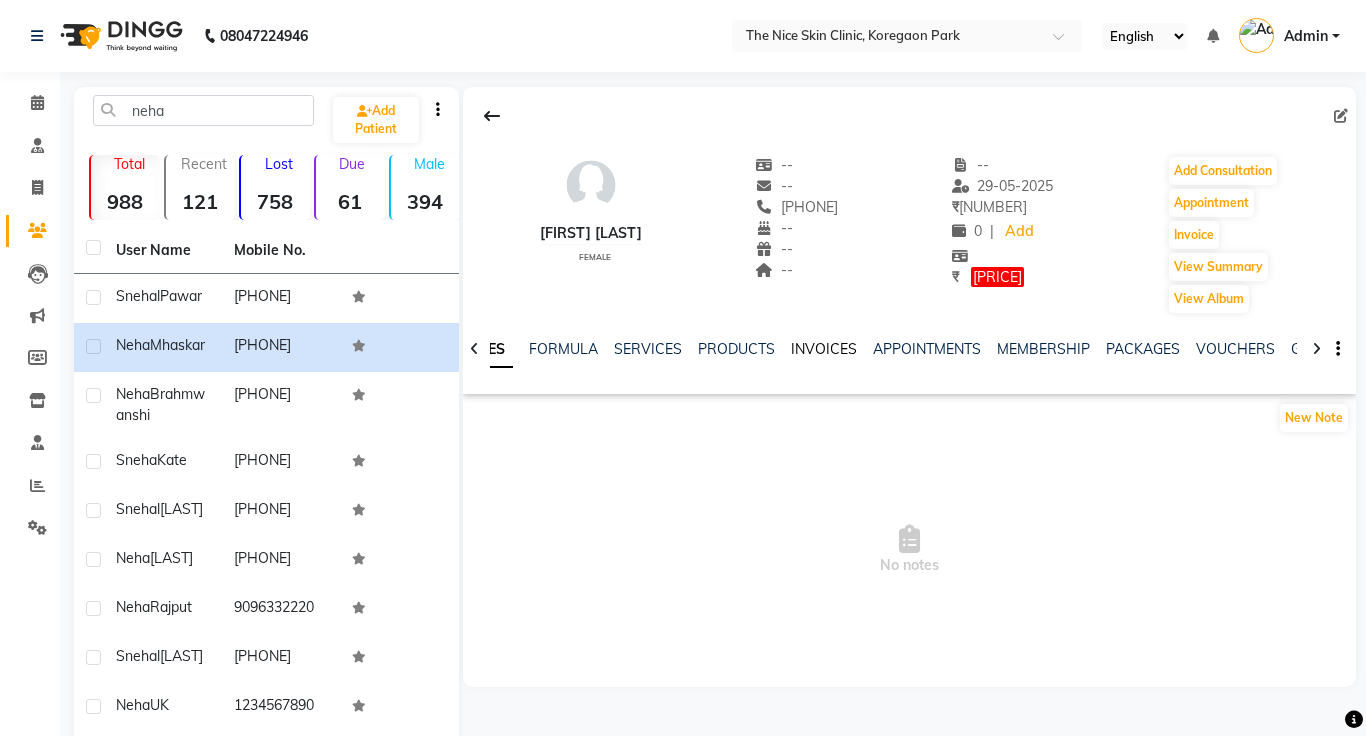 click on "INVOICES" 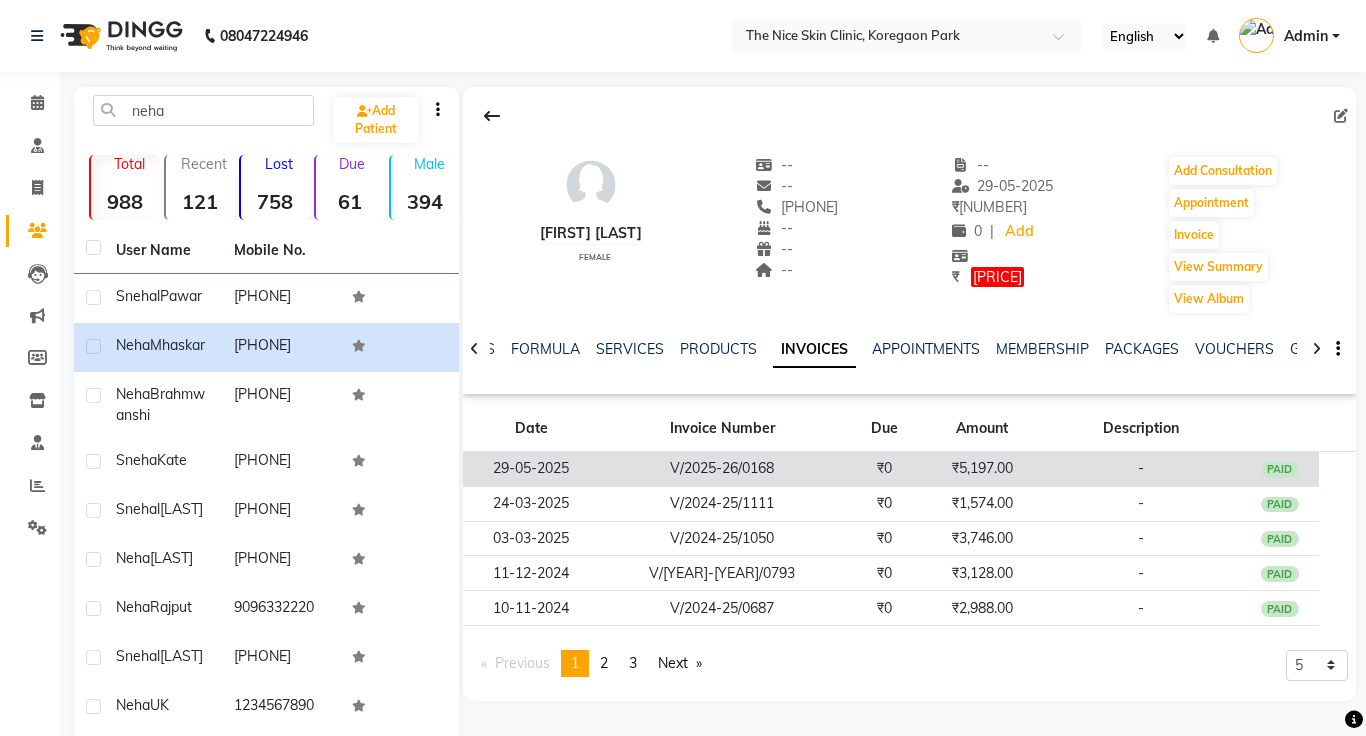click on "₹5,197.00" 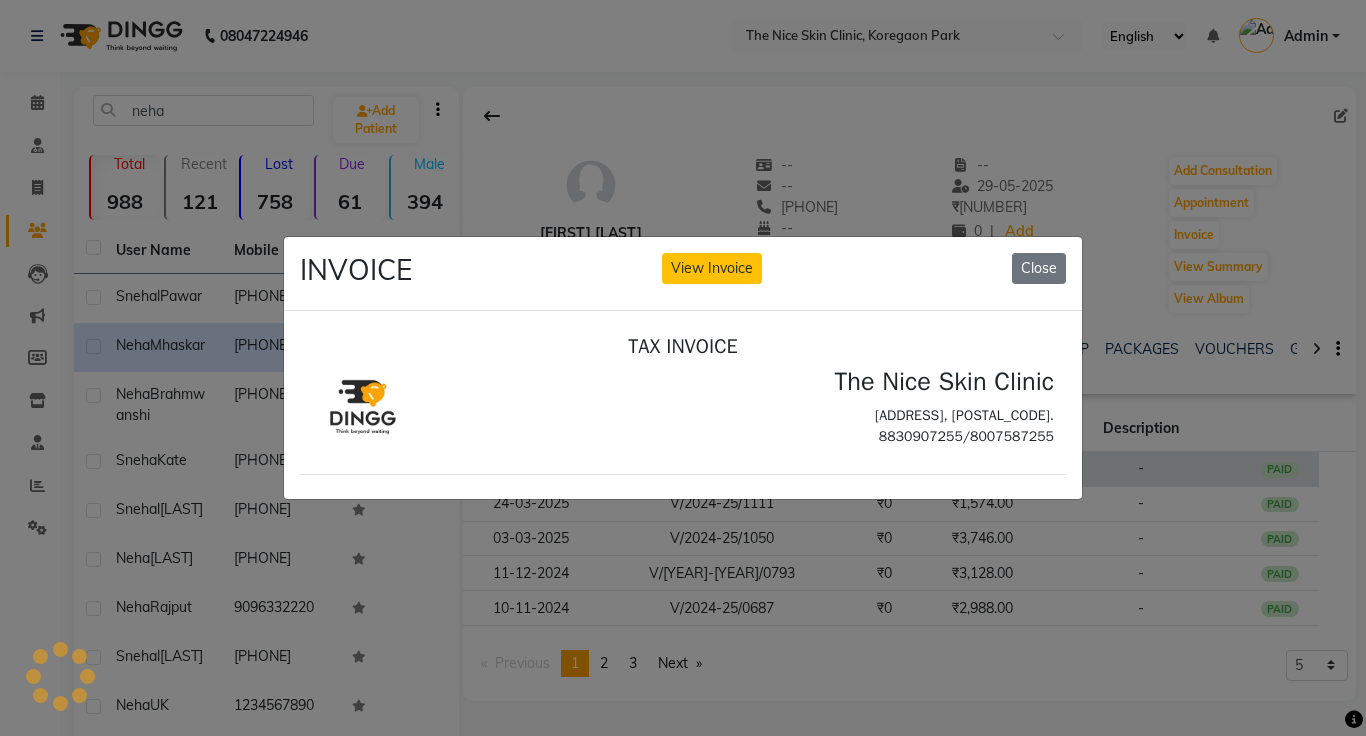 scroll, scrollTop: 0, scrollLeft: 0, axis: both 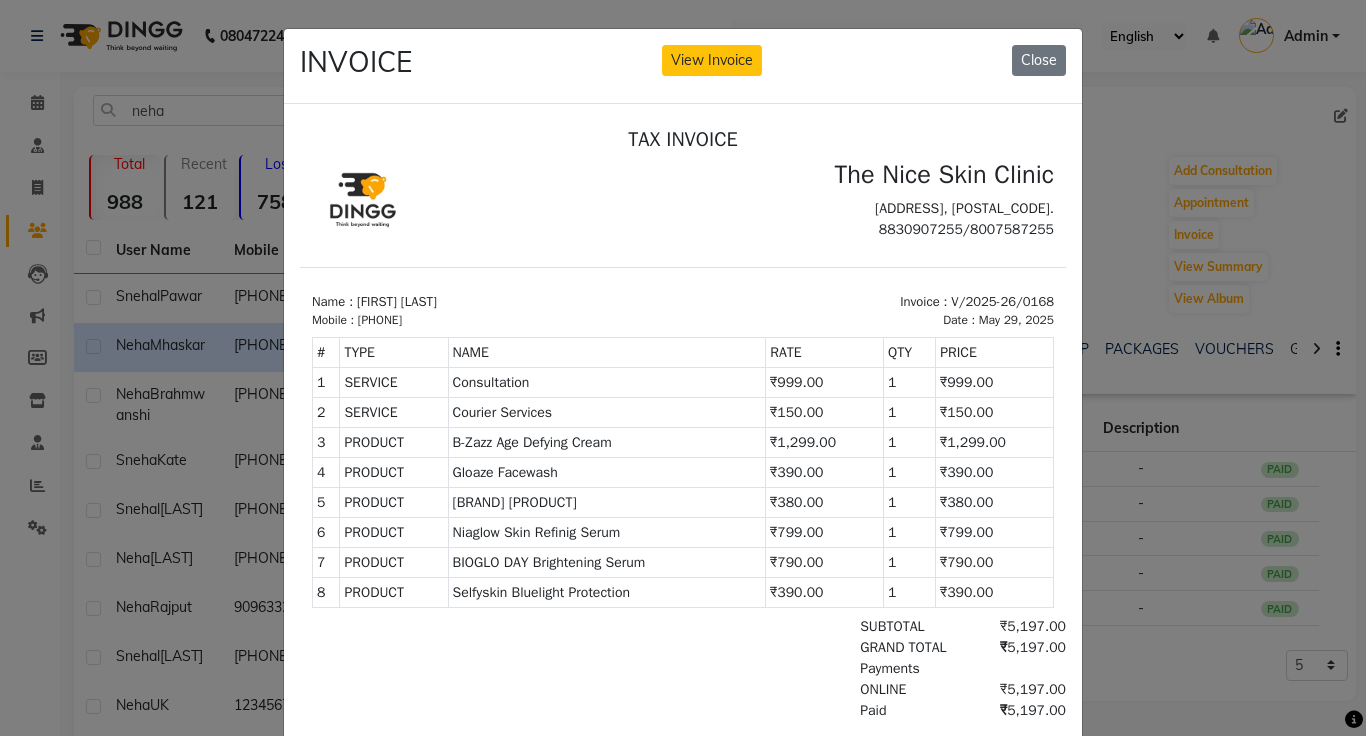 click on "INVOICE View Invoice Close" 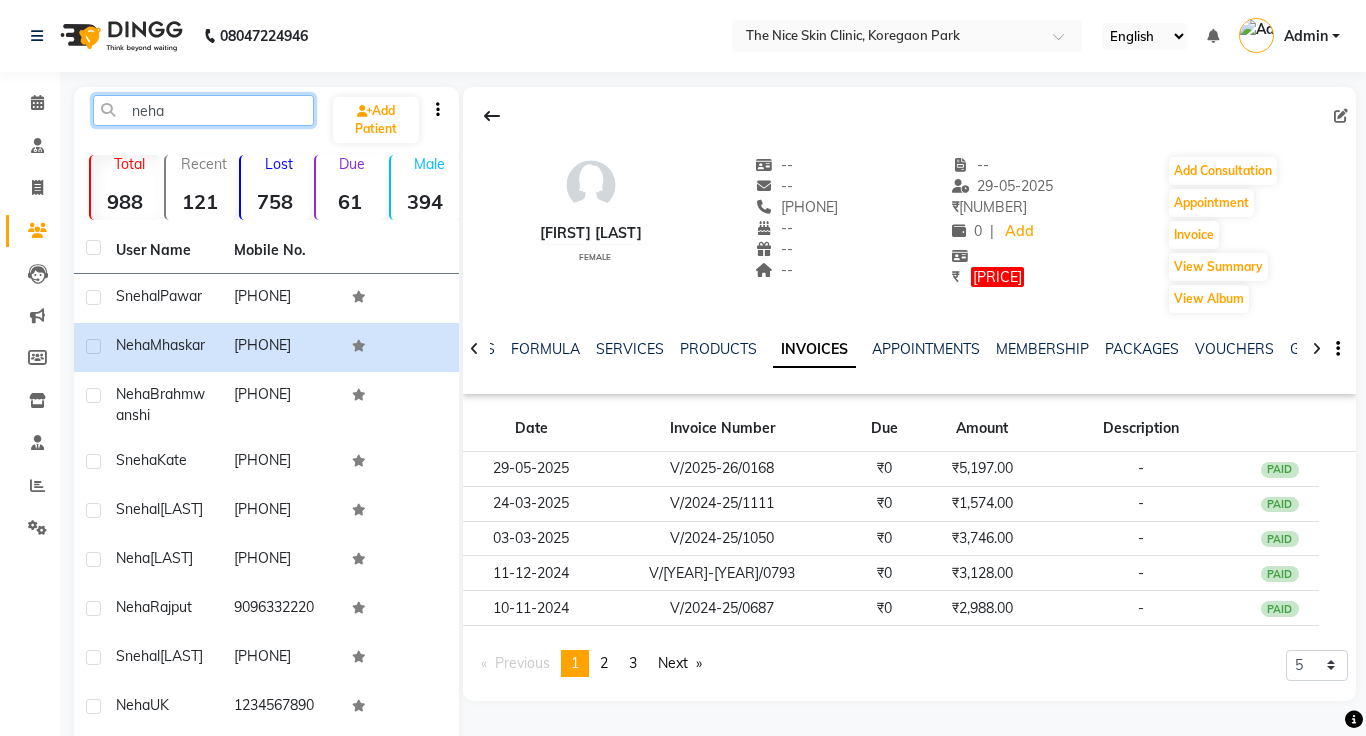 click on "neha" 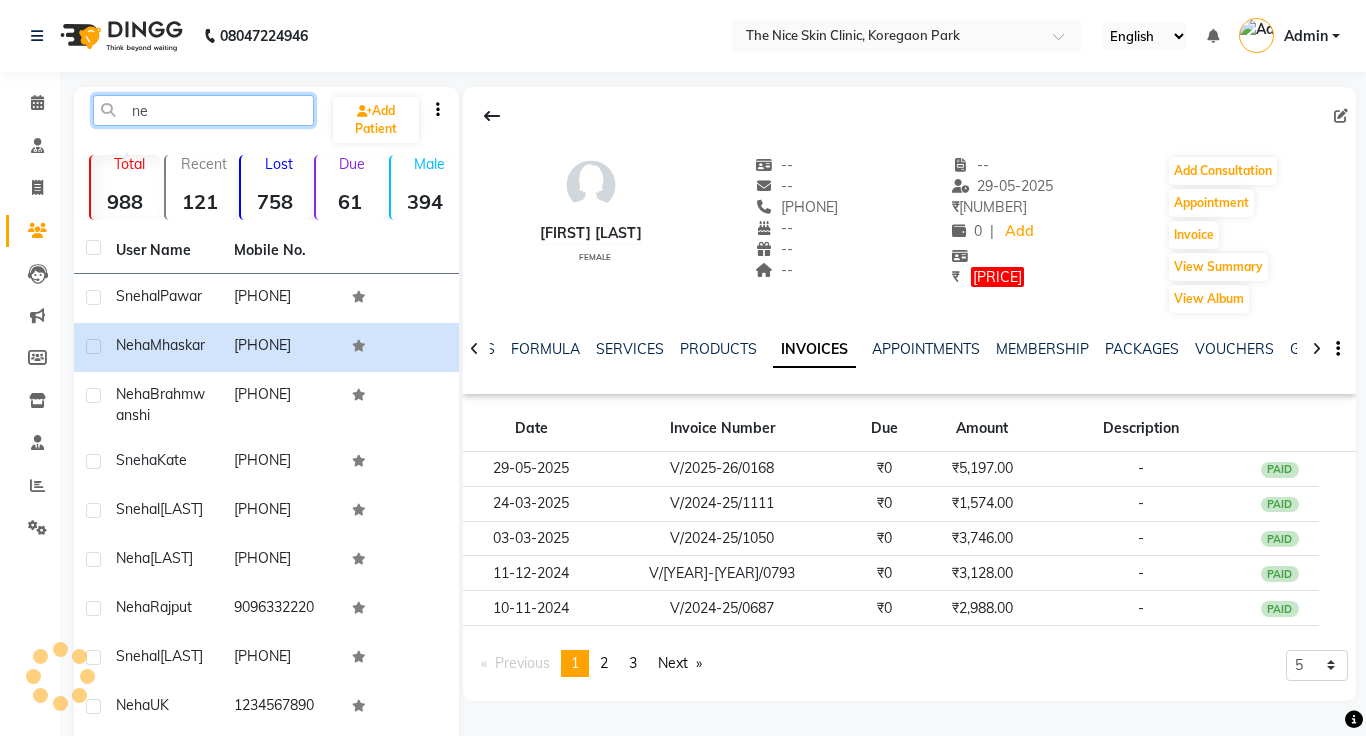 type on "n" 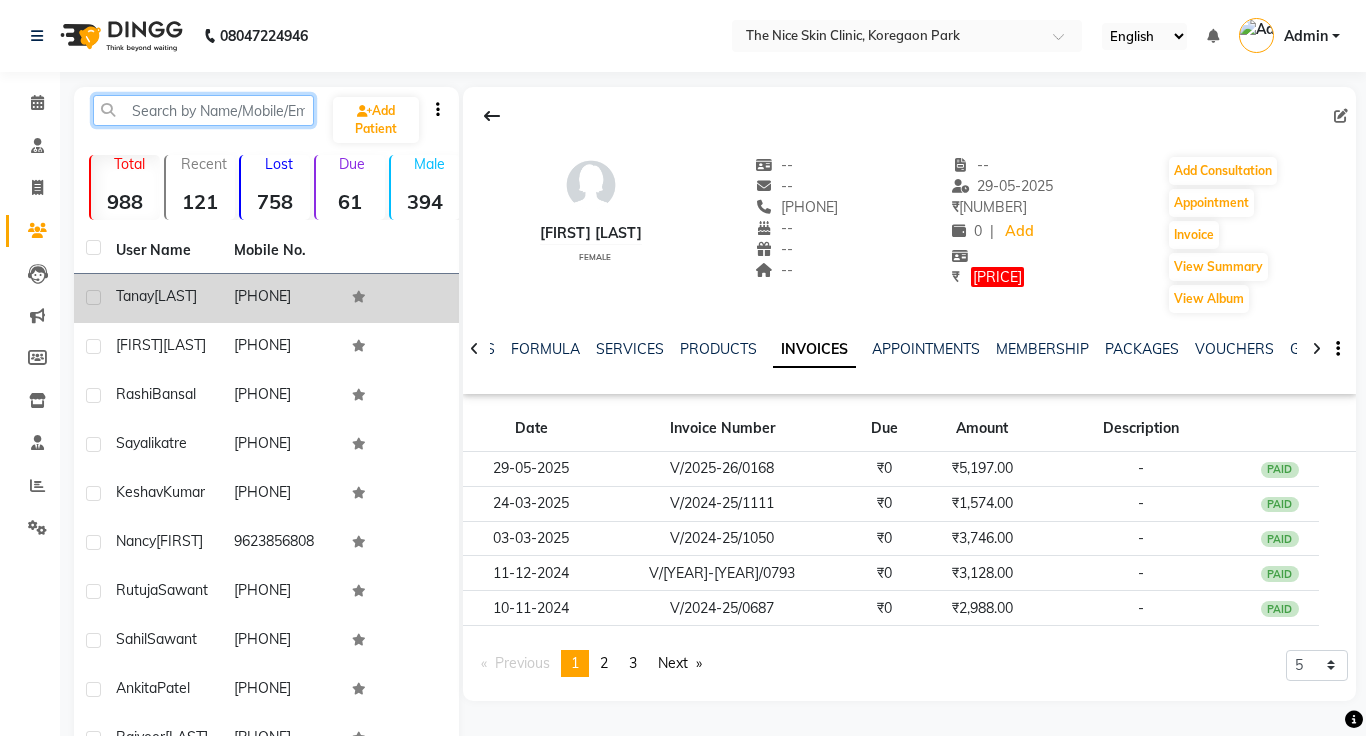 type 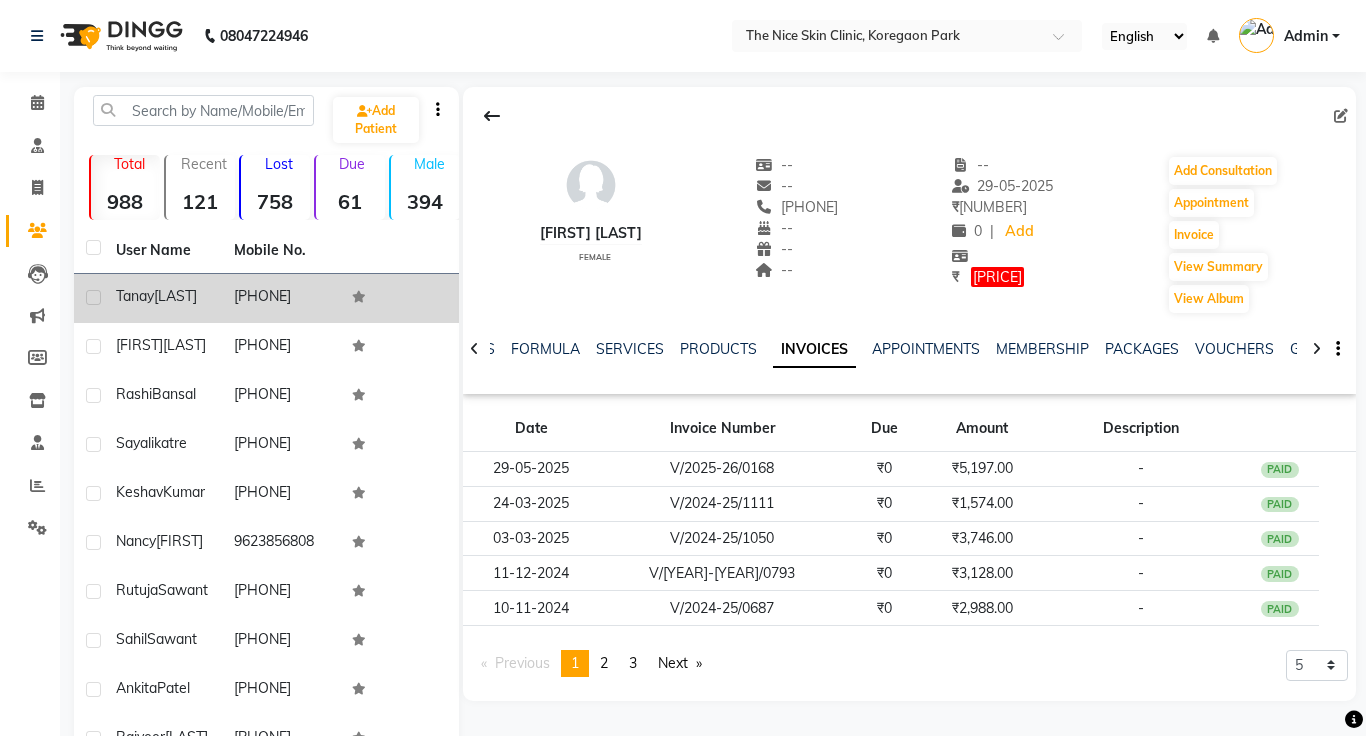 click on "[PHONE]" 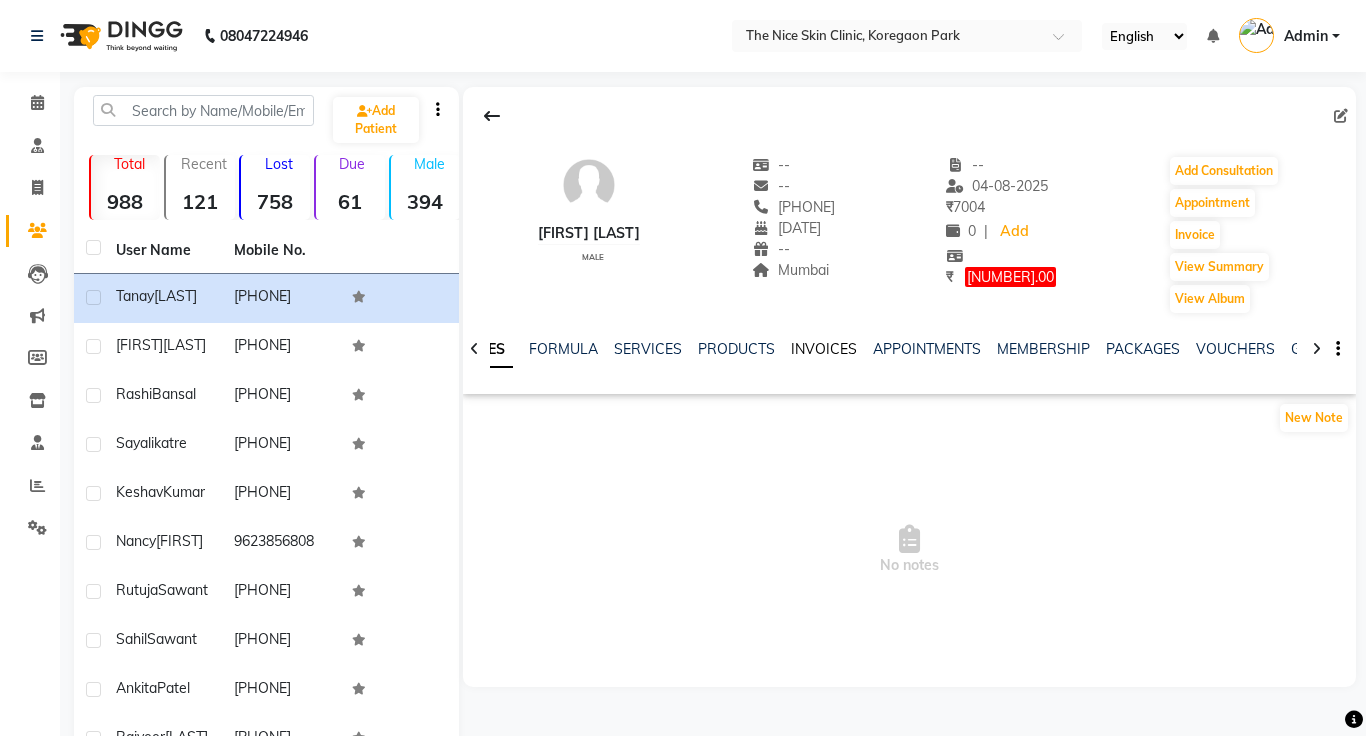 click on "INVOICES" 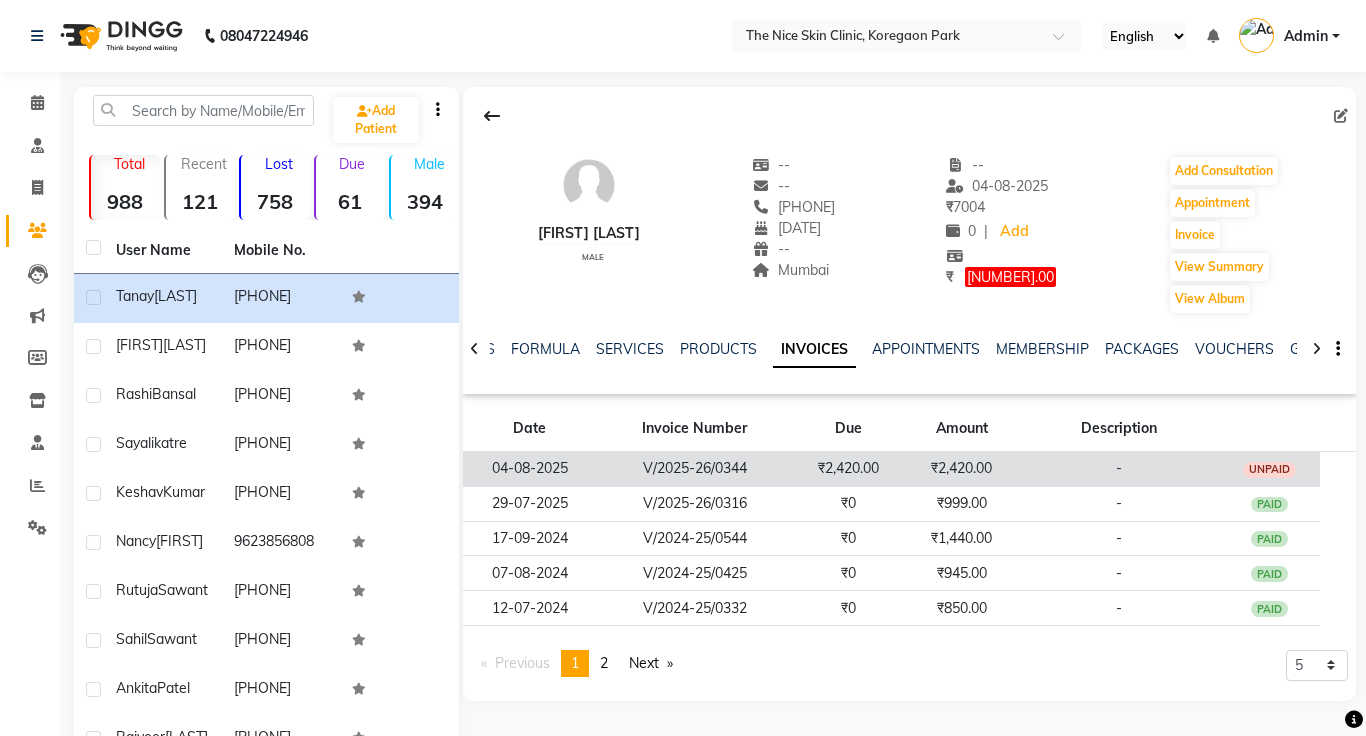 click on "₹2,420.00" 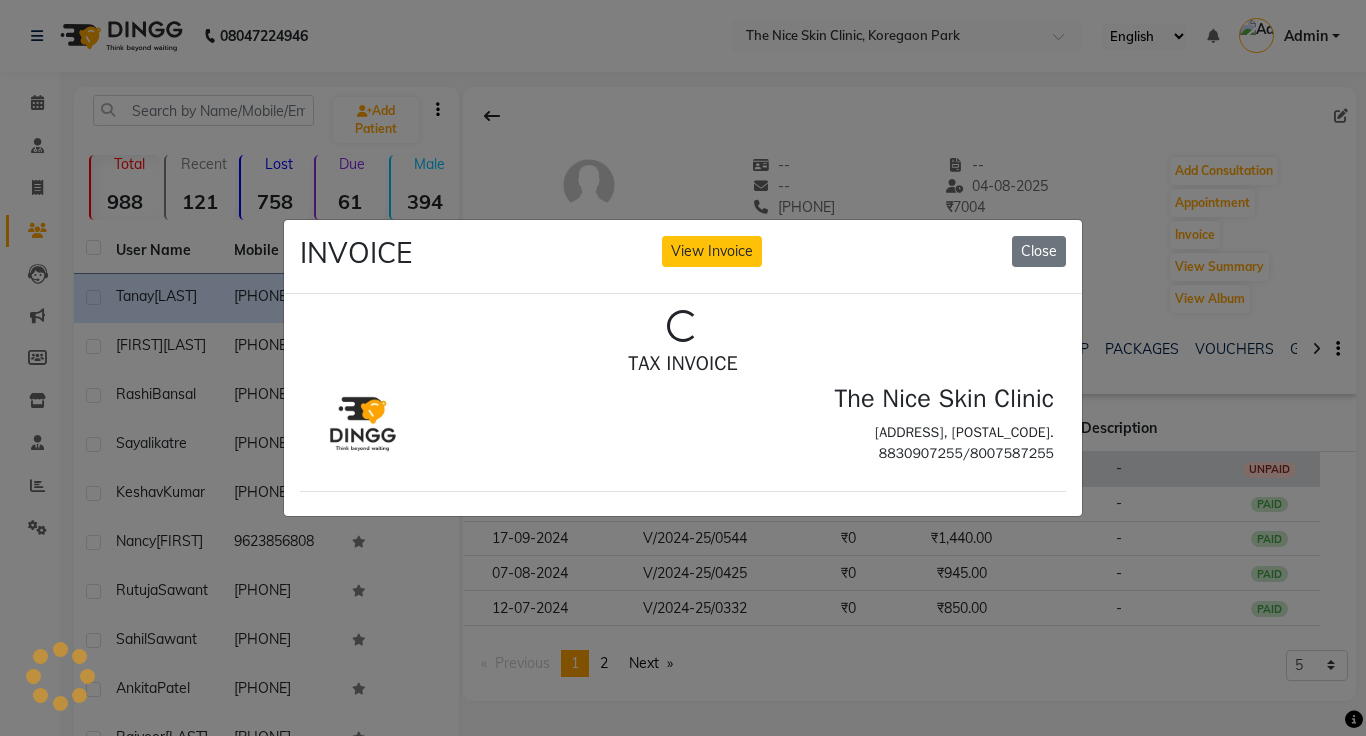 scroll, scrollTop: 0, scrollLeft: 0, axis: both 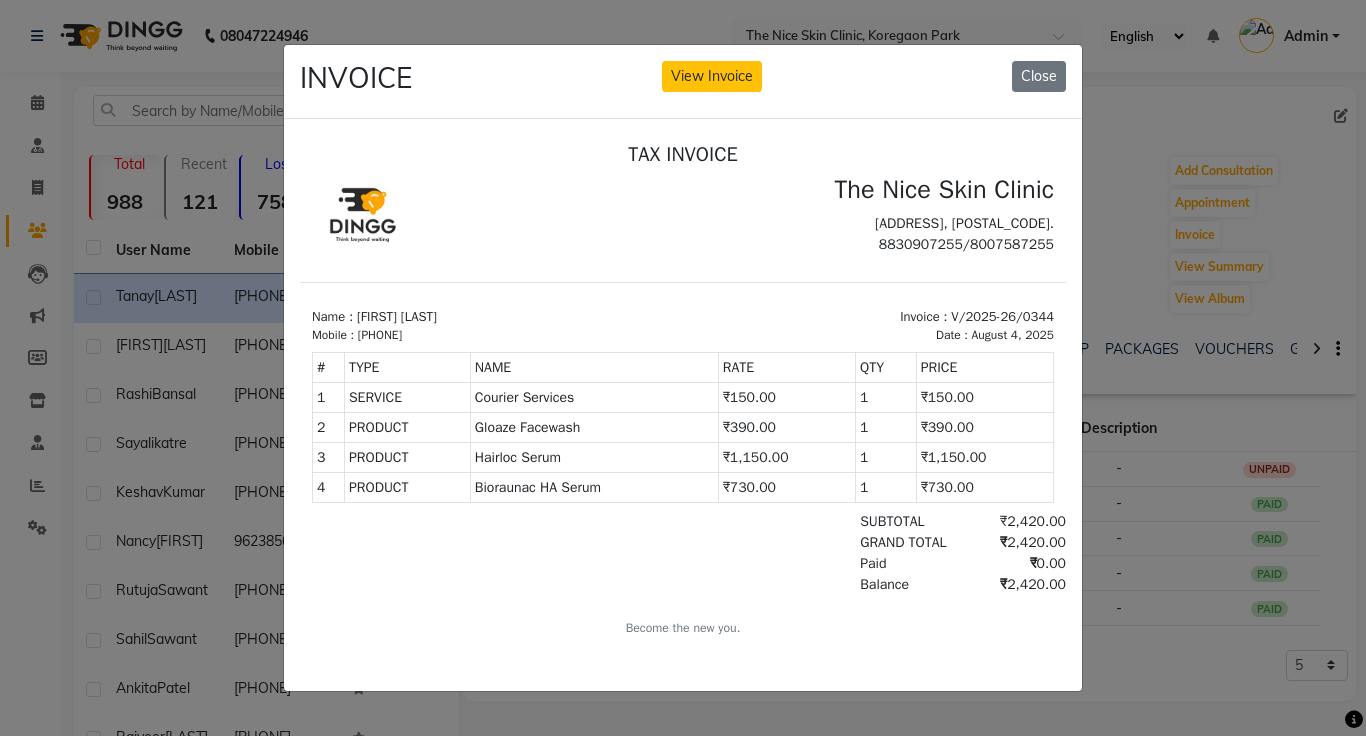 click on "INVOICE View Invoice Close" 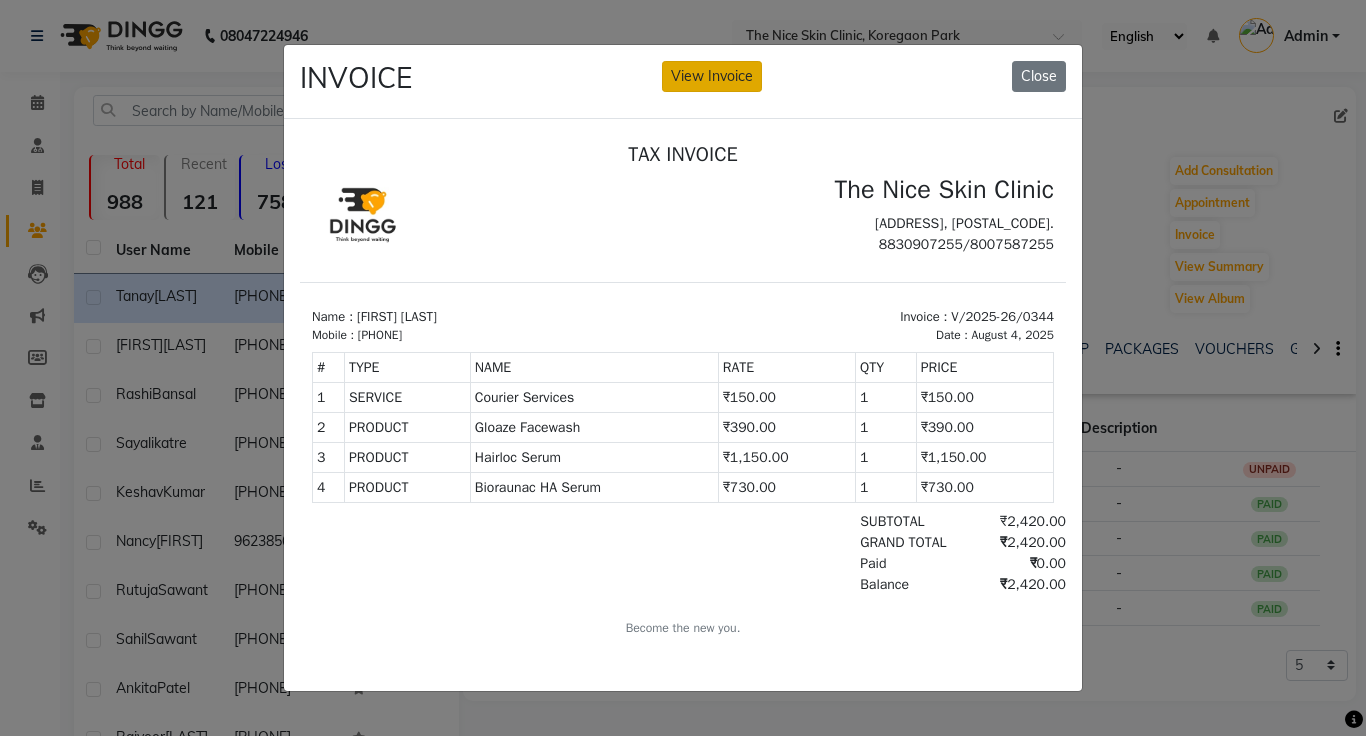 click on "View Invoice" 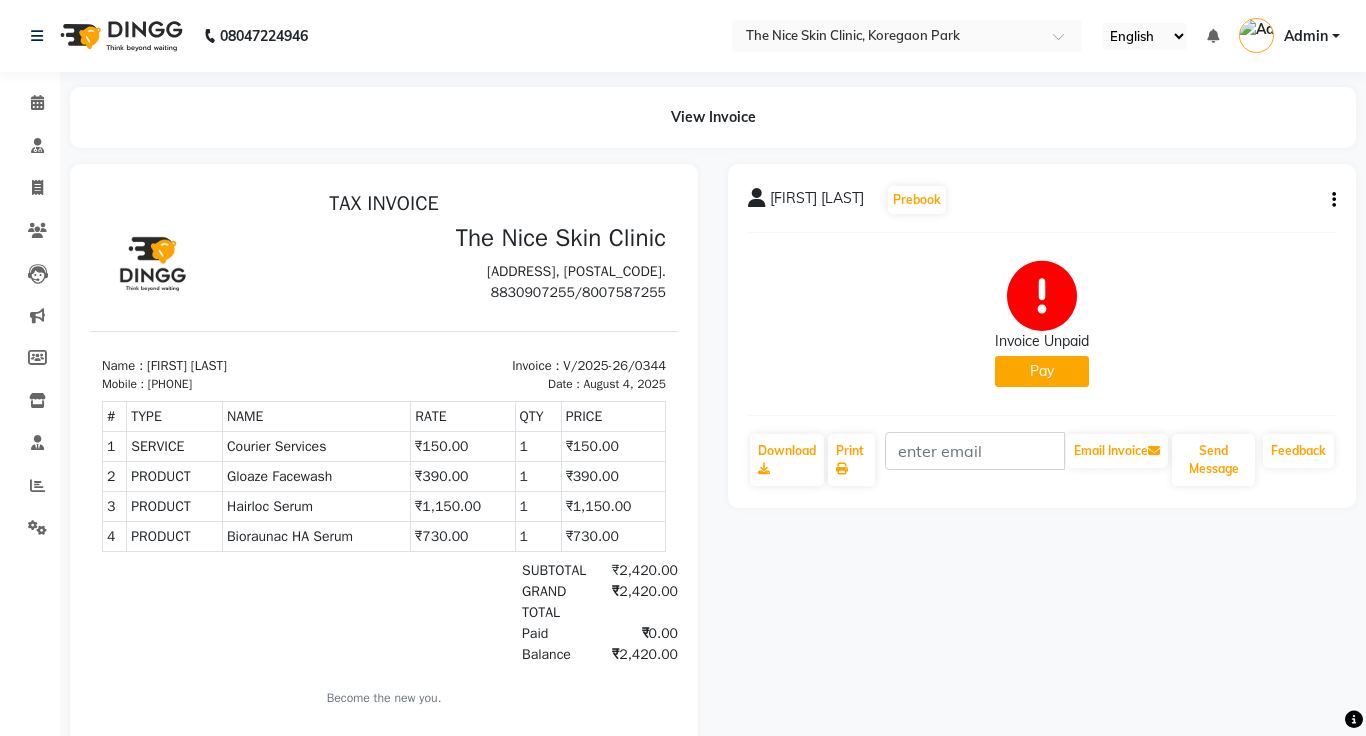 scroll, scrollTop: 0, scrollLeft: 0, axis: both 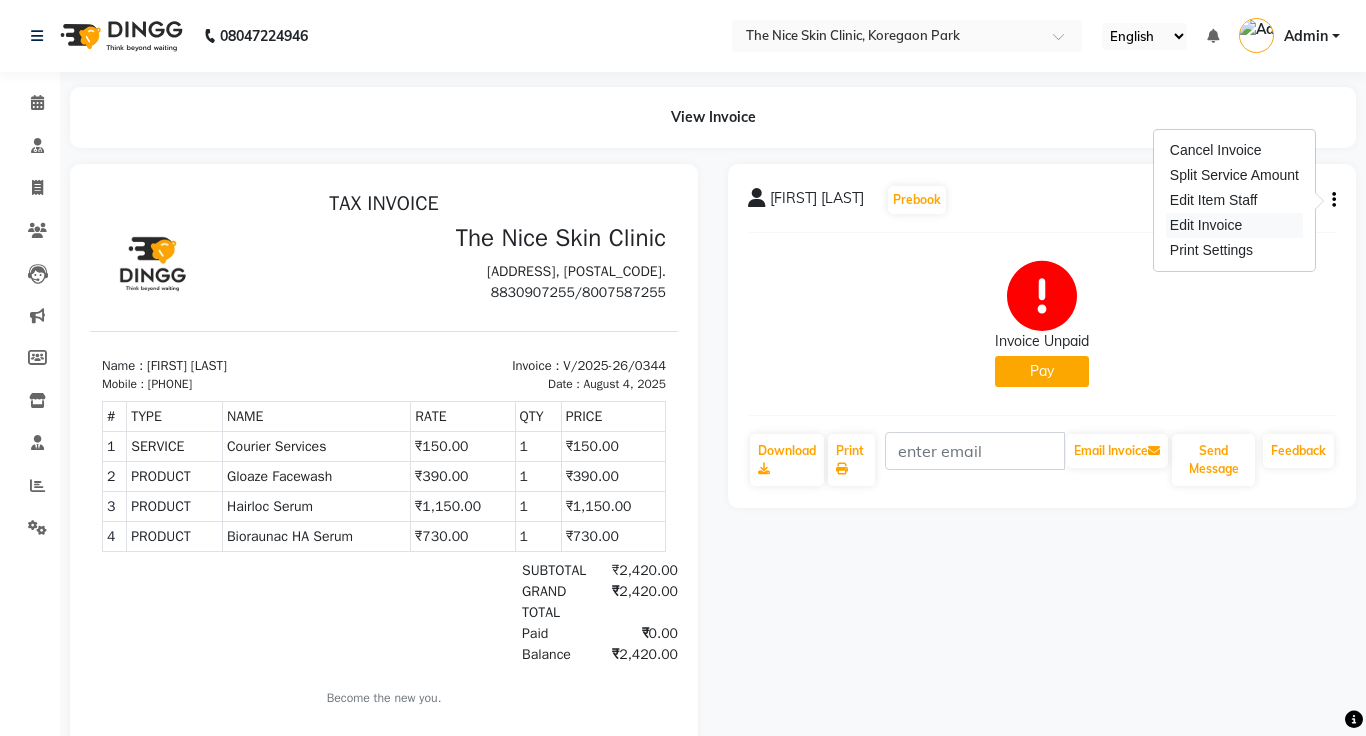 click on "Edit Invoice" at bounding box center (1234, 225) 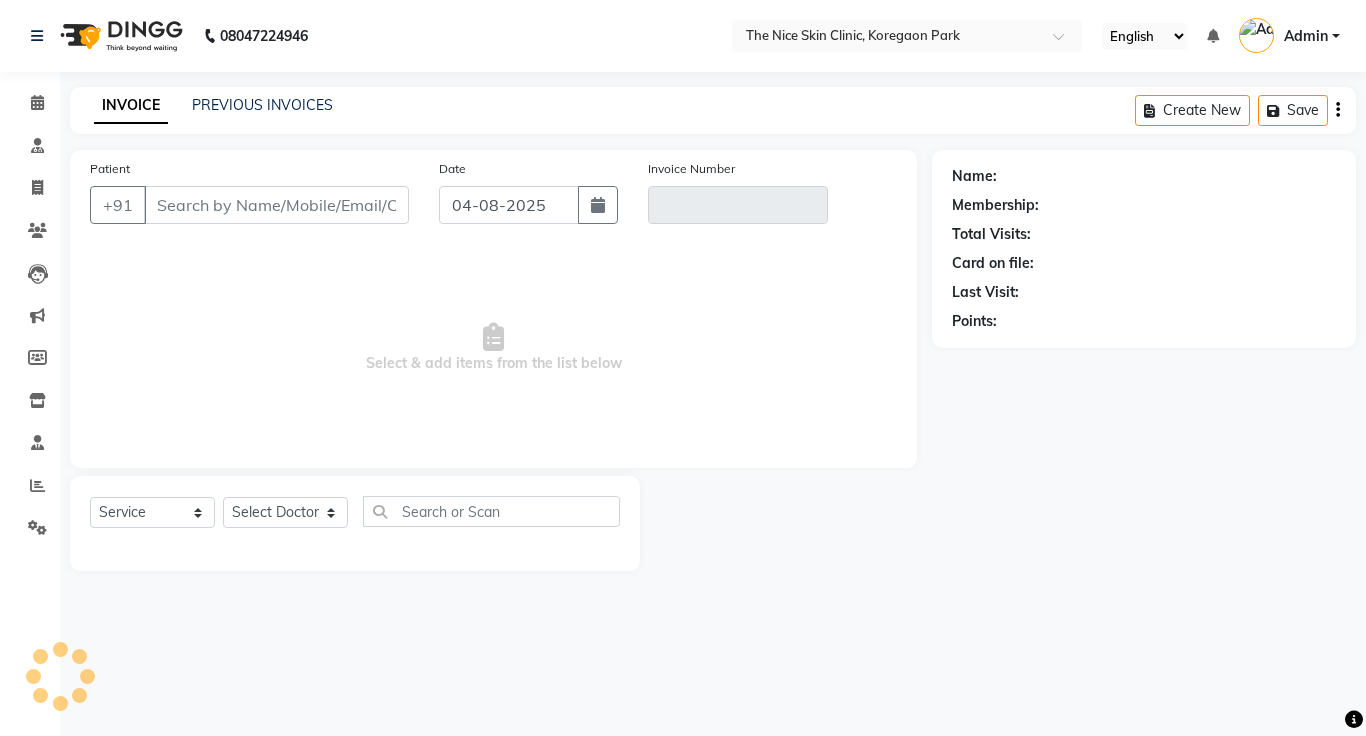 click 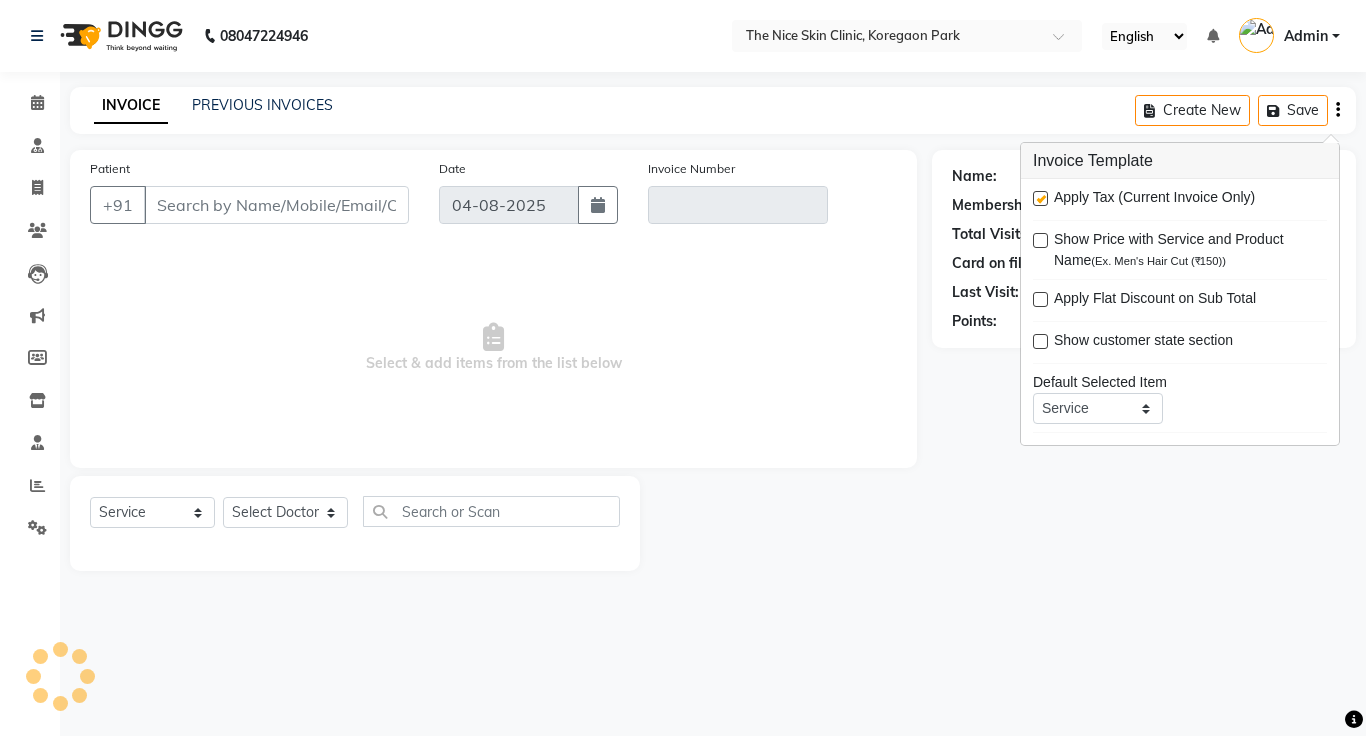type on "[PHONE]" 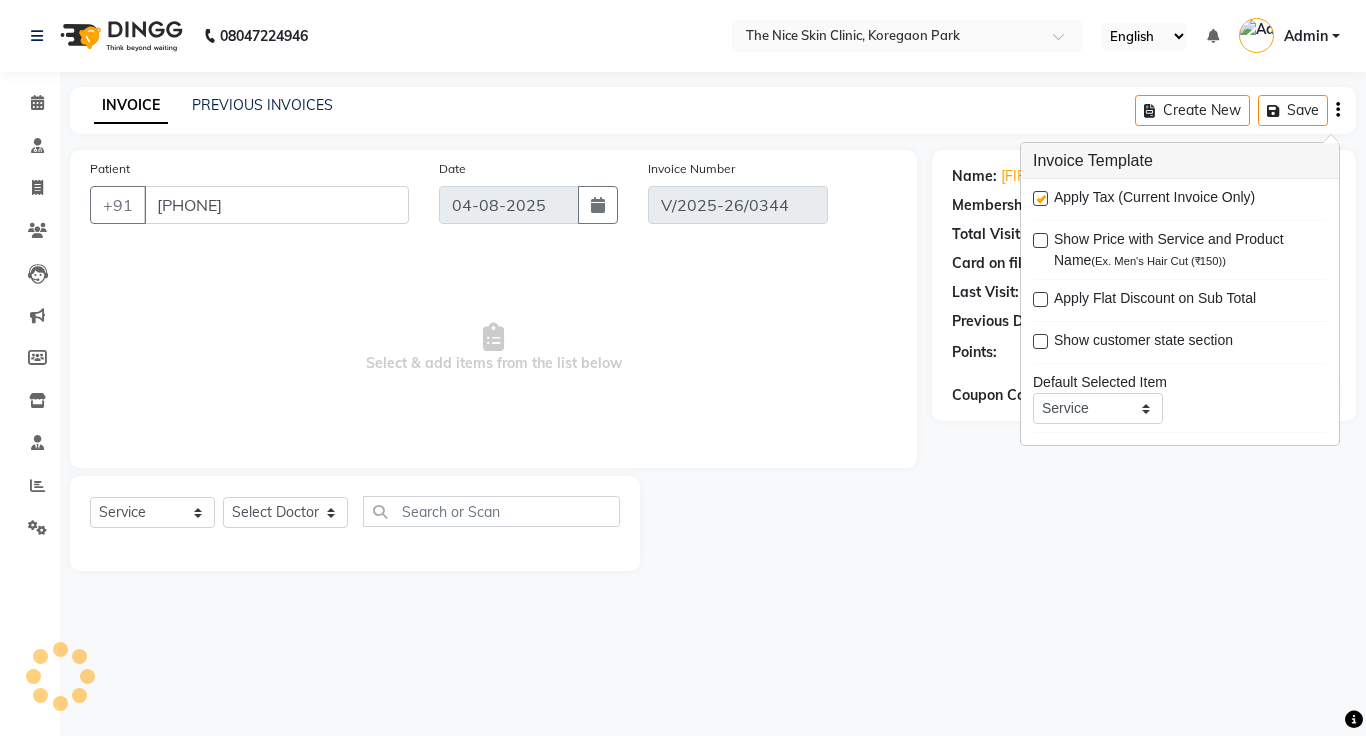 click at bounding box center (1040, 198) 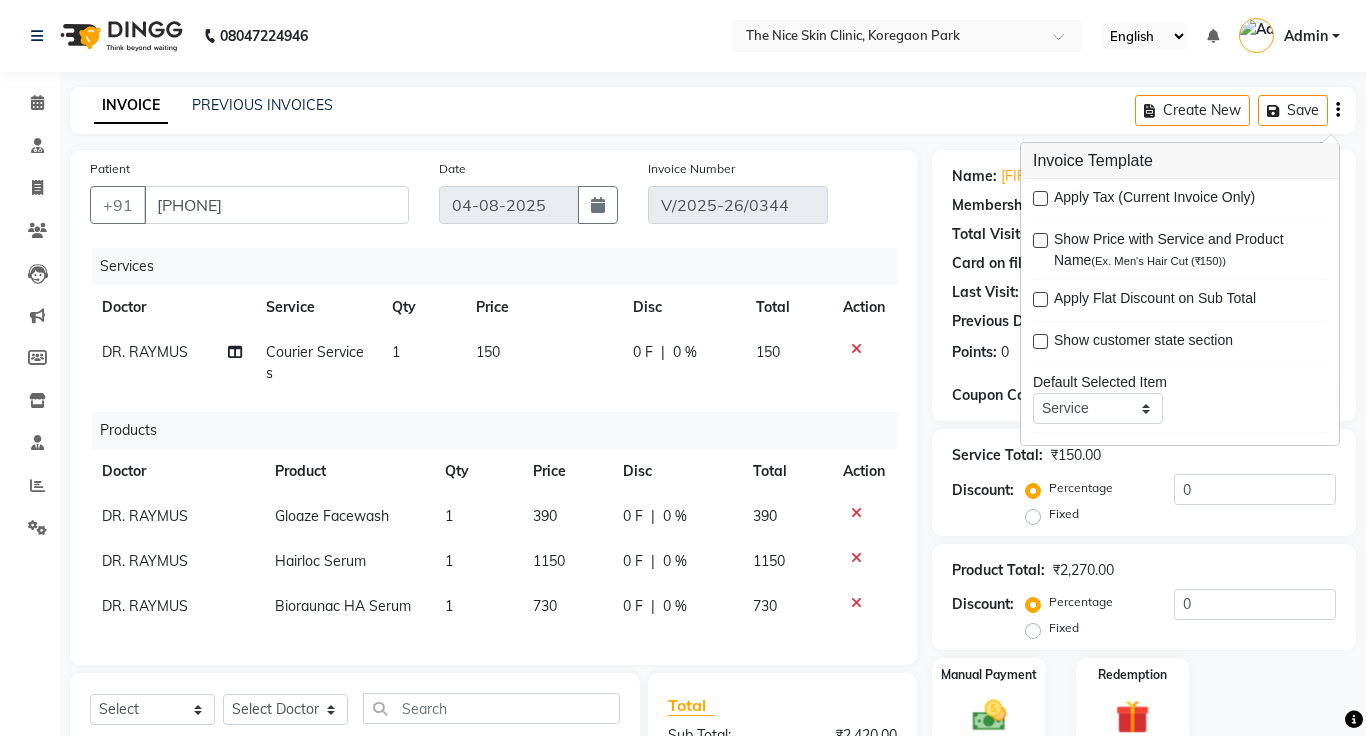 click on "INVOICE PREVIOUS INVOICES Create New   Save" 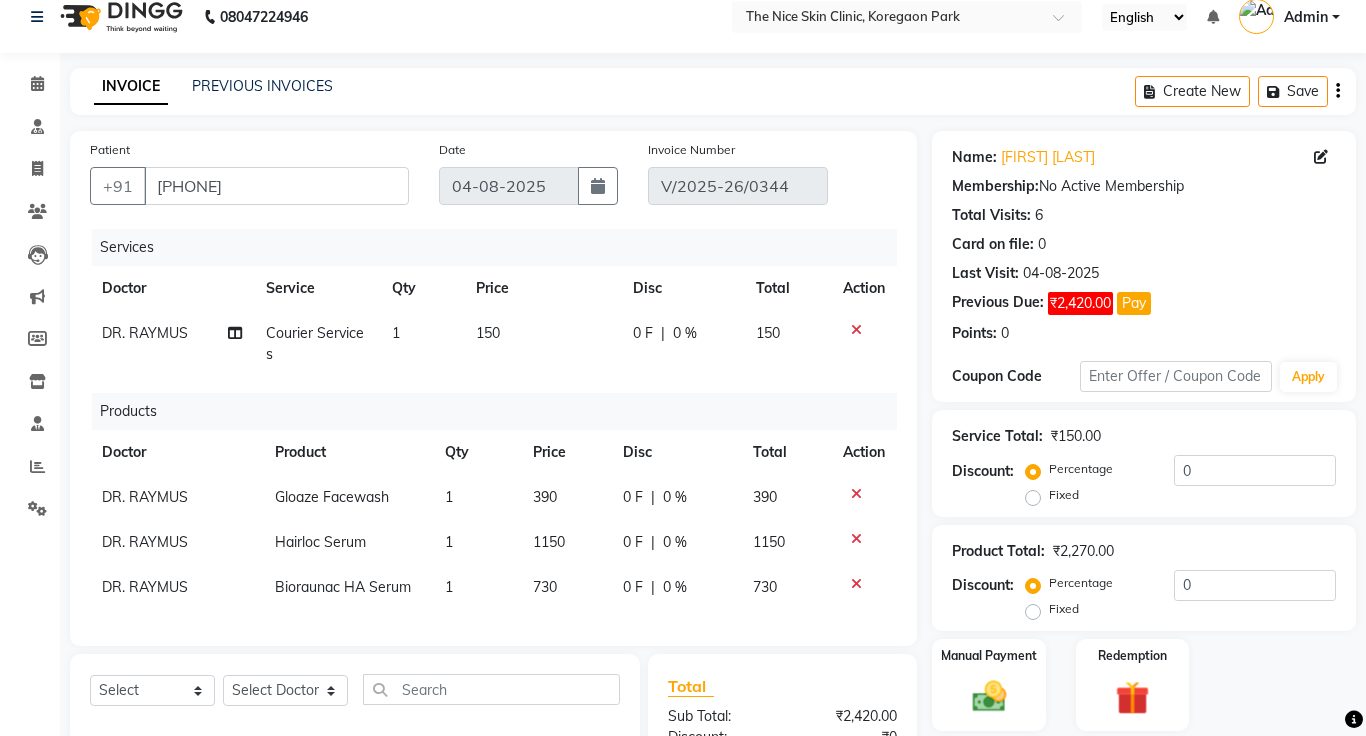 scroll, scrollTop: 158, scrollLeft: 0, axis: vertical 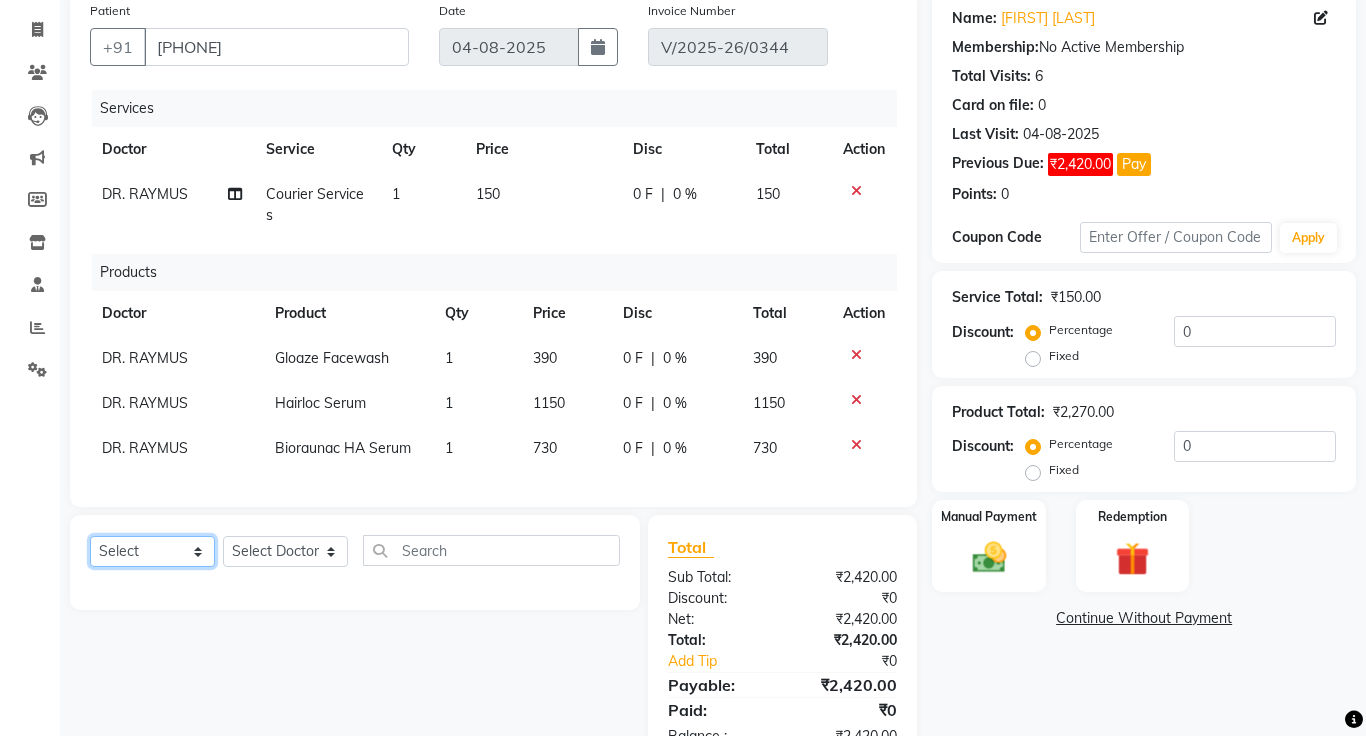 click on "Select  Service  Product  Membership  Package Voucher Prepaid Gift Card" 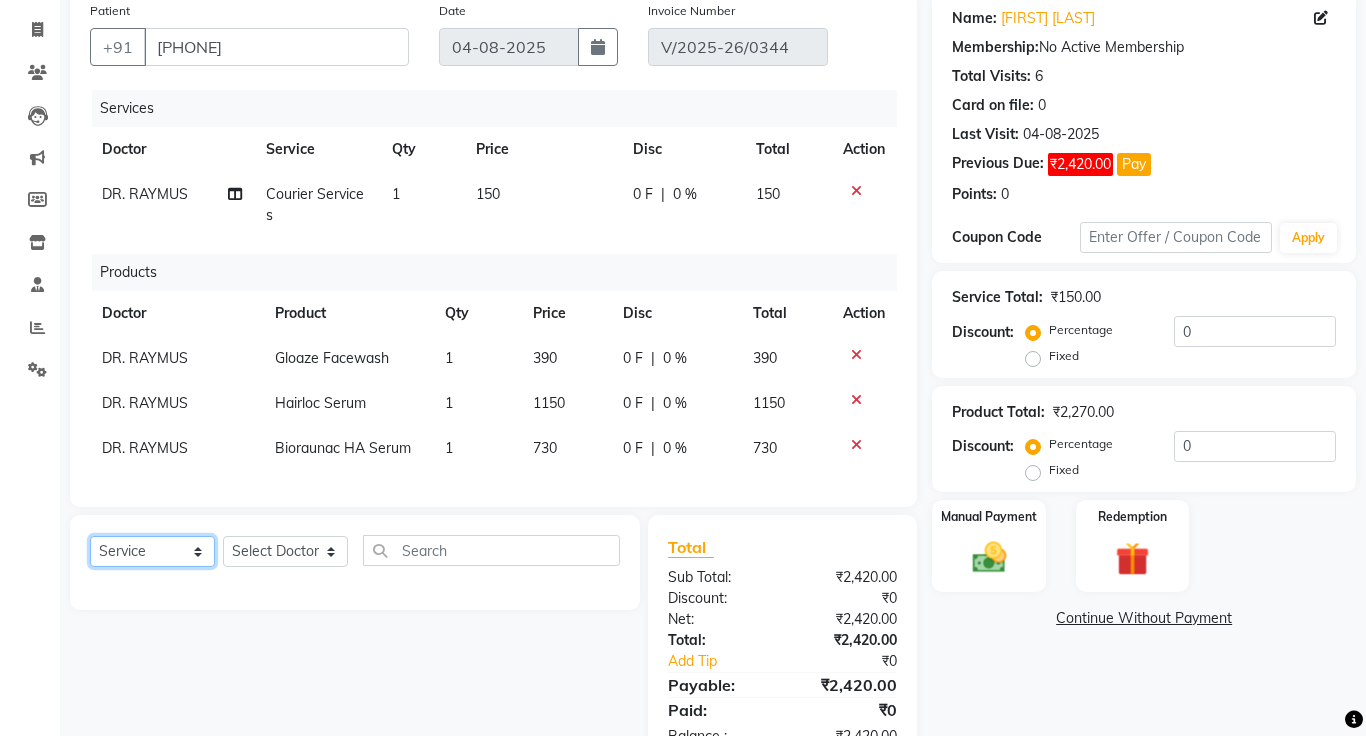 click on "Select  Service  Product  Membership  Package Voucher Prepaid Gift Card" 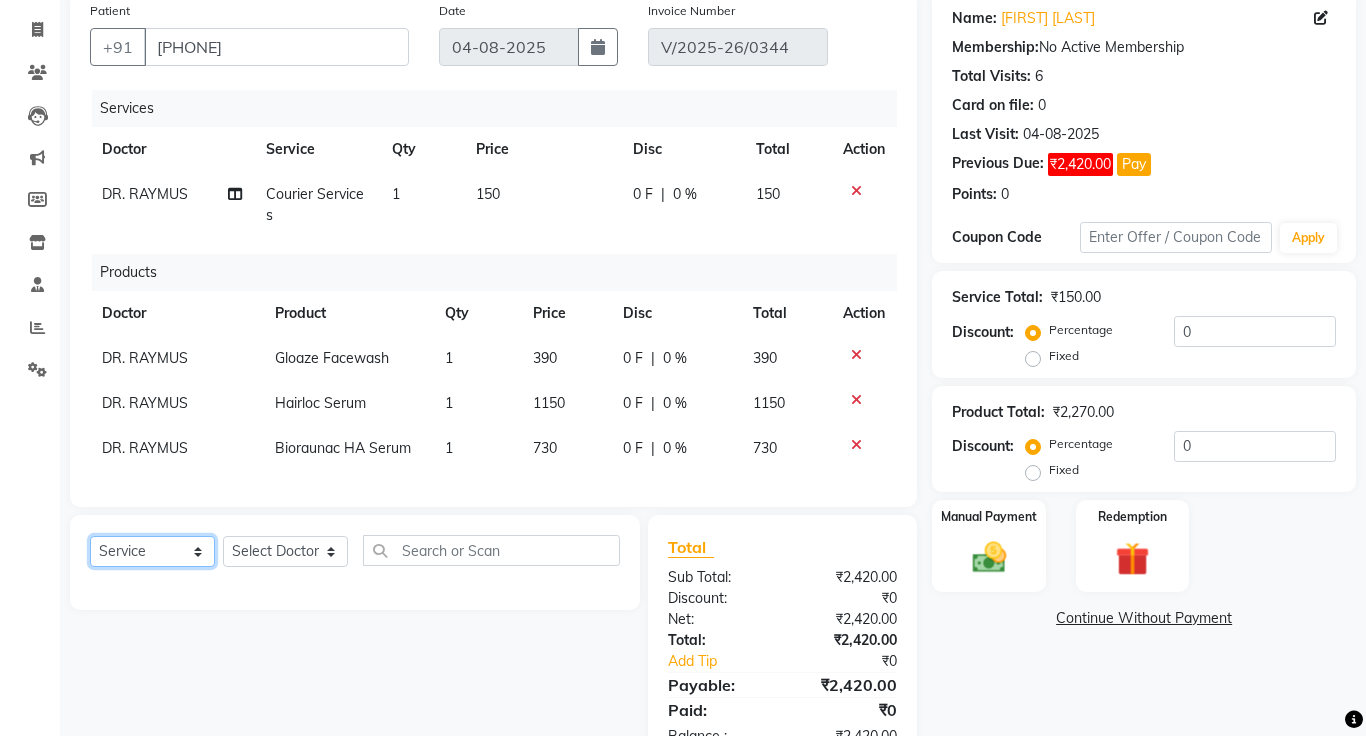 click on "Select  Service  Product  Membership  Package Voucher Prepaid Gift Card" 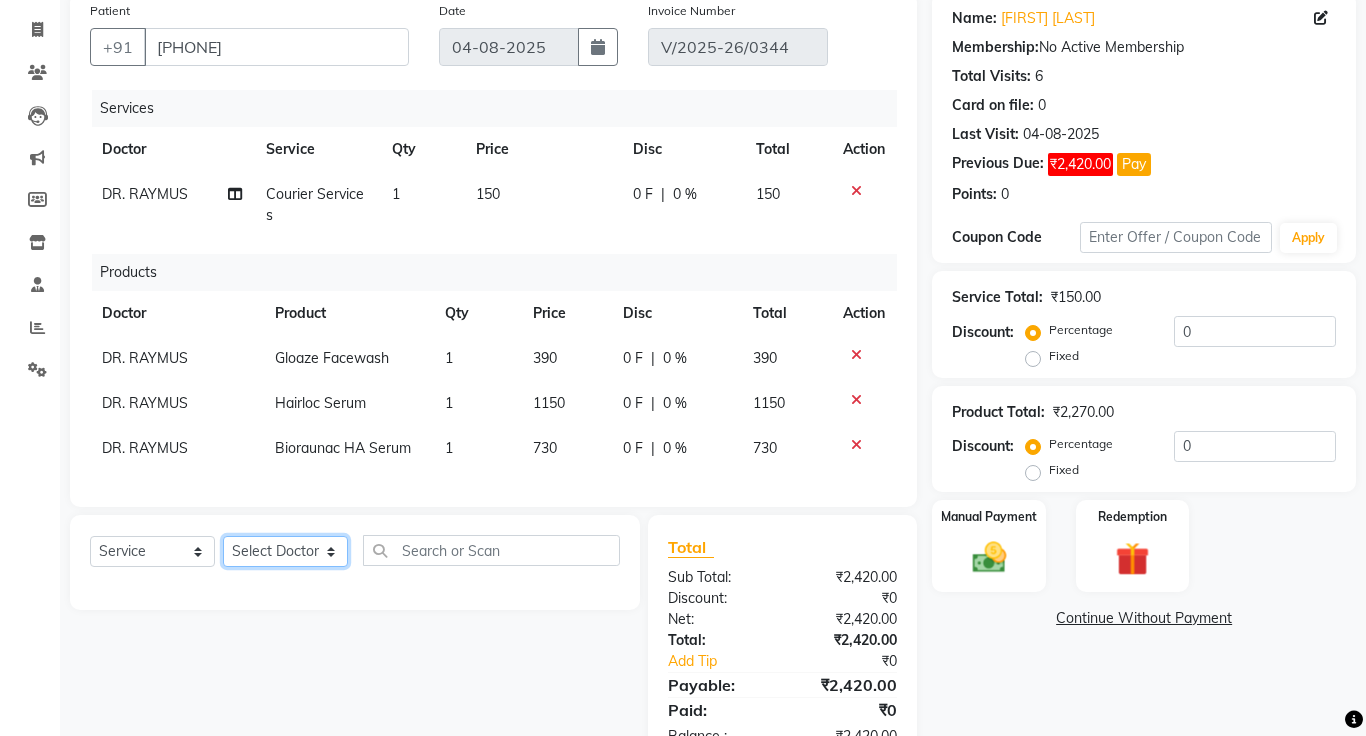 click on "Select Doctor Amrapali Padale DR. JOSEPH DR. RAYMUS Kshitija Sandhya Pawar" 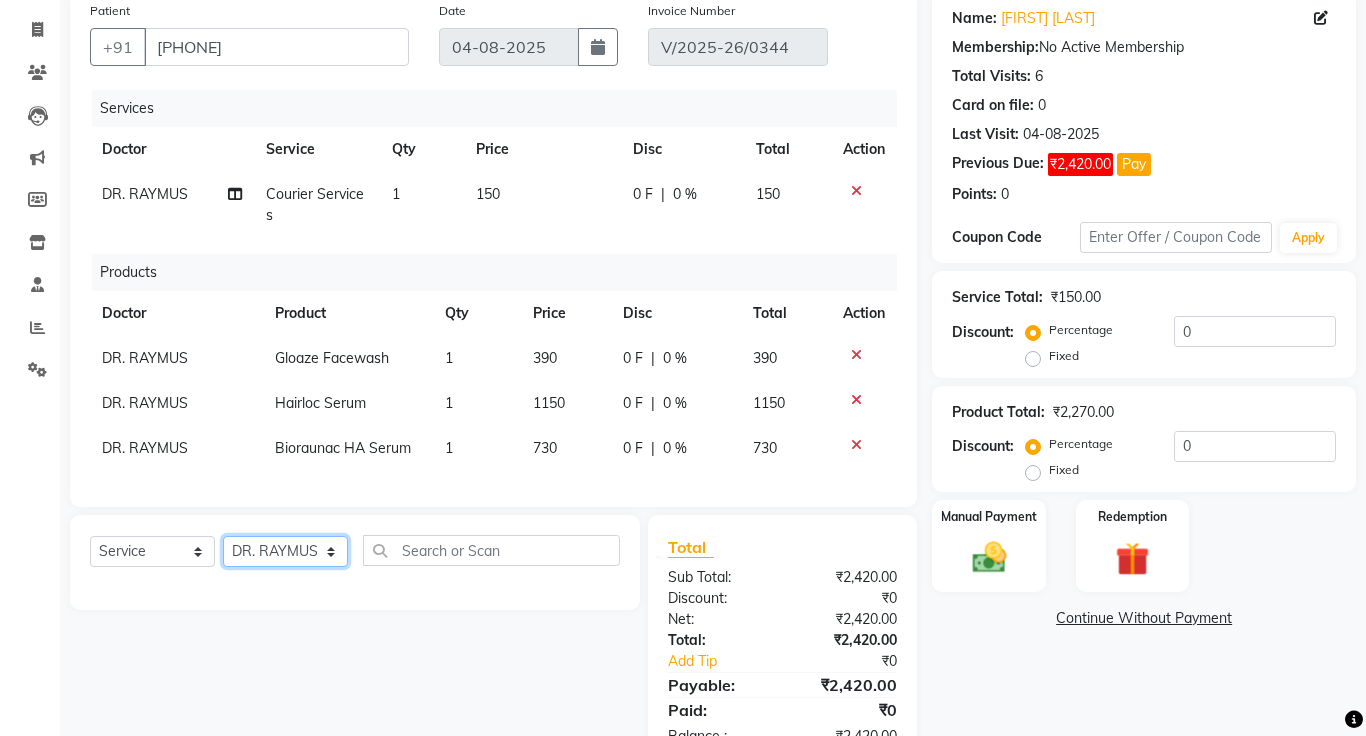 click on "Select Doctor Amrapali Padale DR. JOSEPH DR. RAYMUS Kshitija Sandhya Pawar" 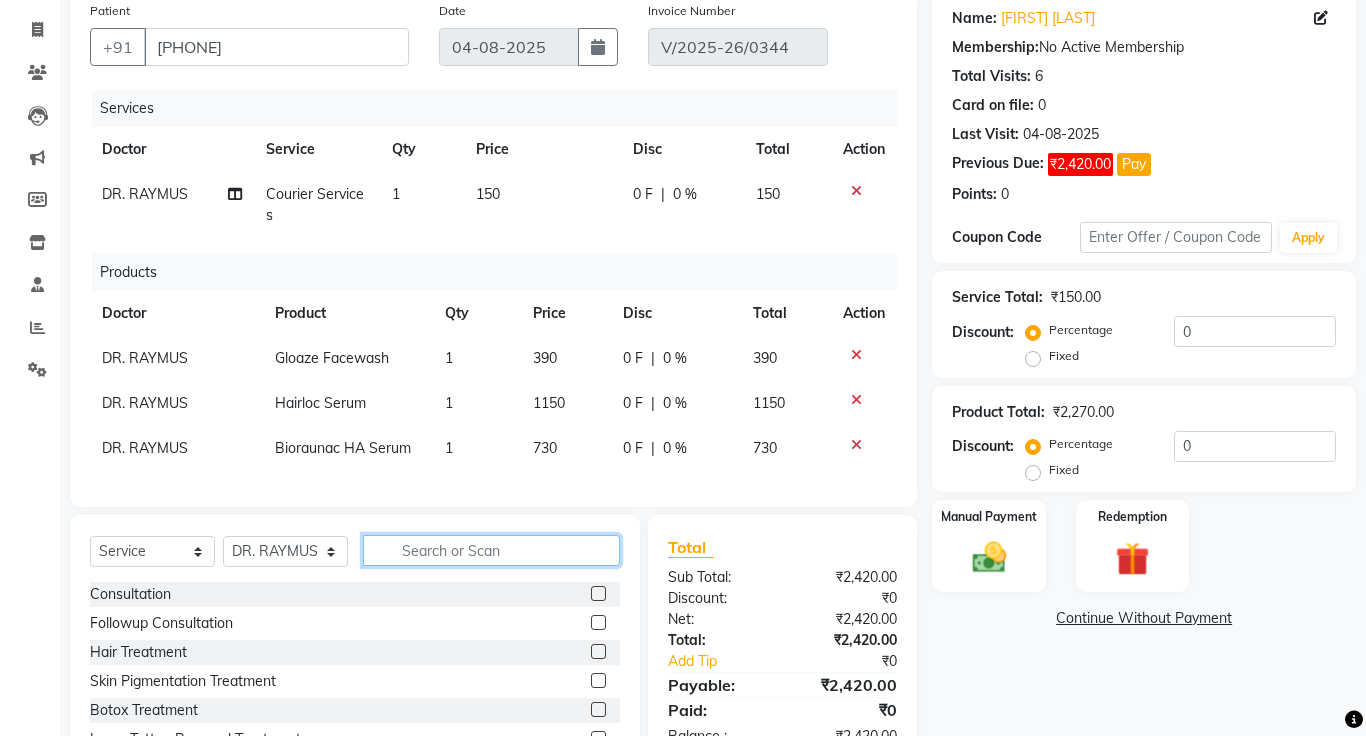 click 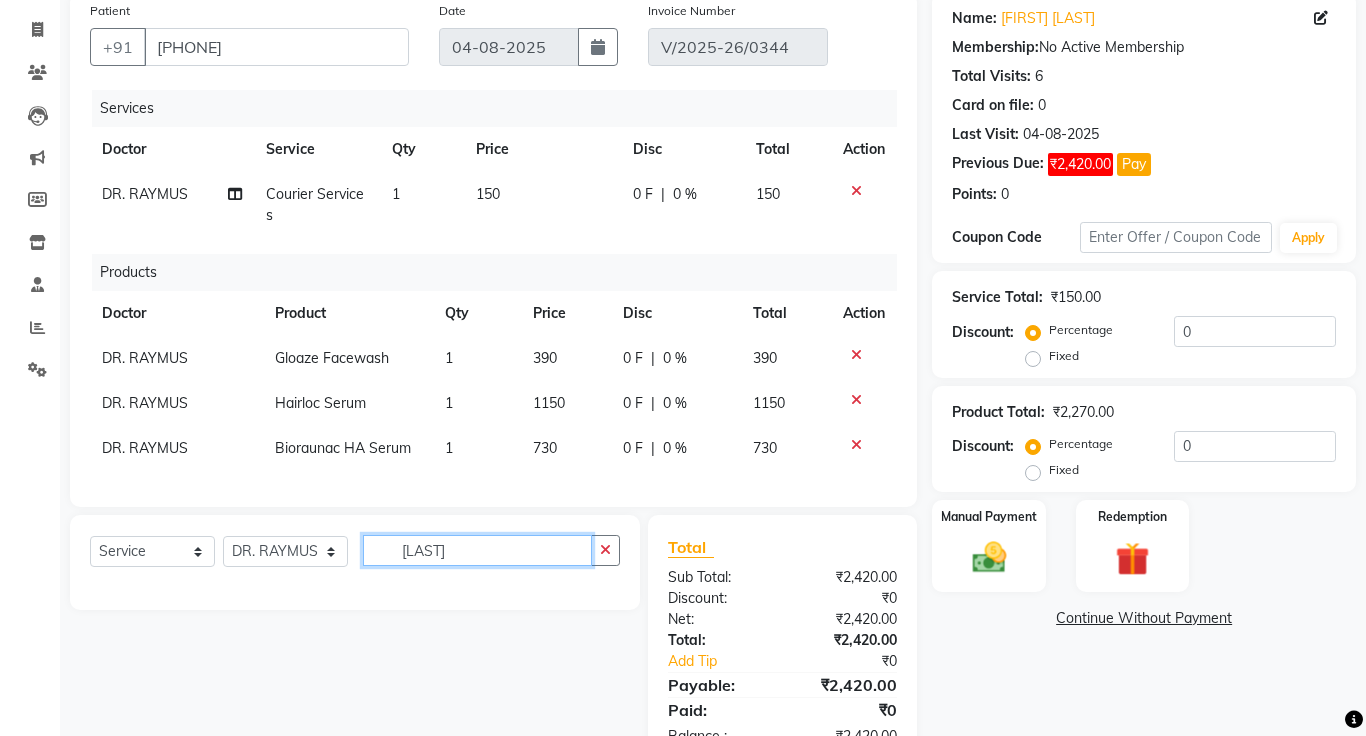 type on "[LAST]" 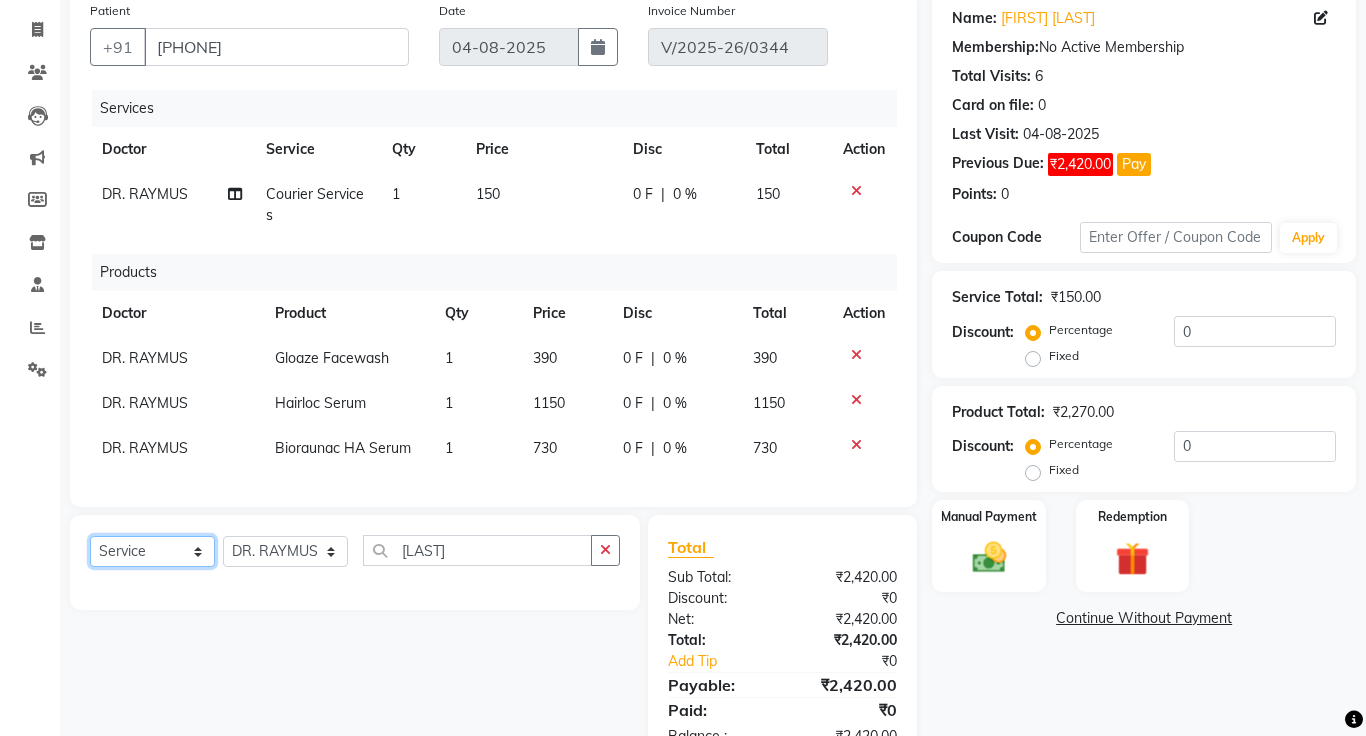 click on "Select  Service  Product  Membership  Package Voucher Prepaid Gift Card" 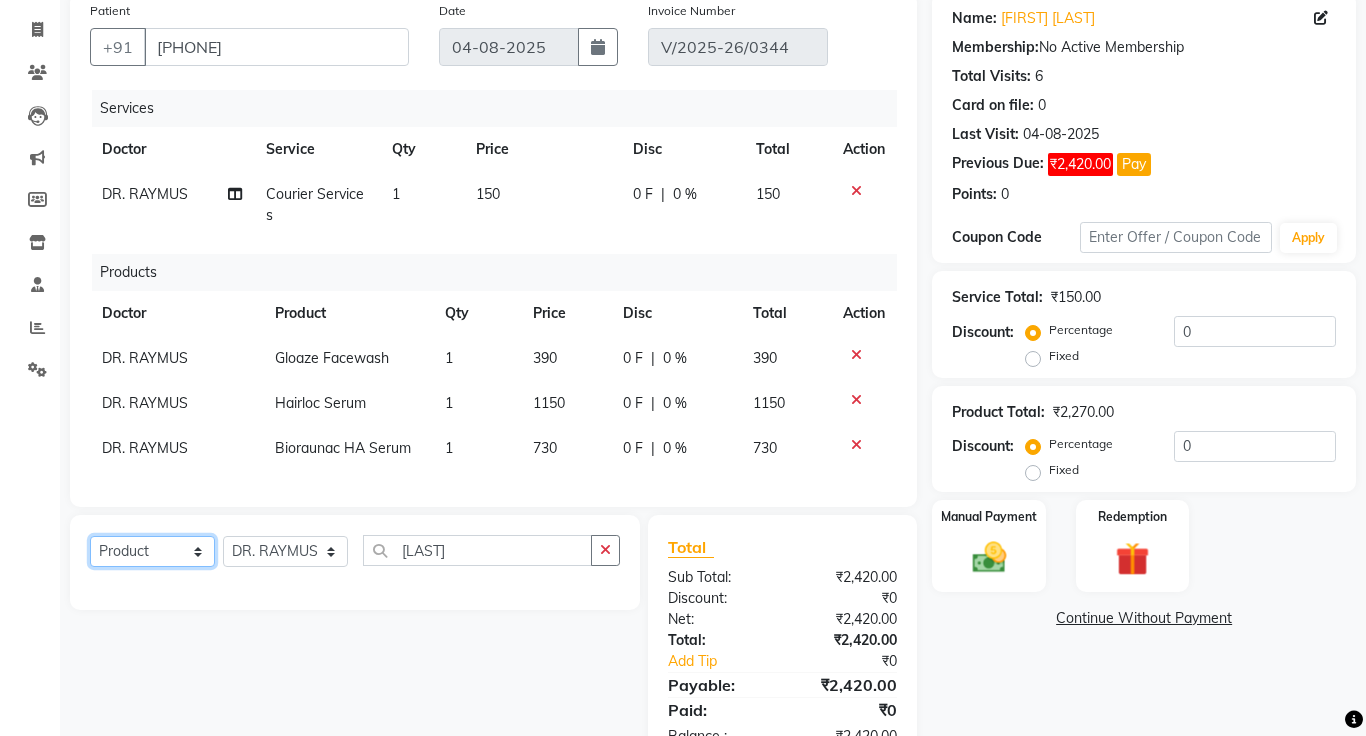 click on "Select  Service  Product  Membership  Package Voucher Prepaid Gift Card" 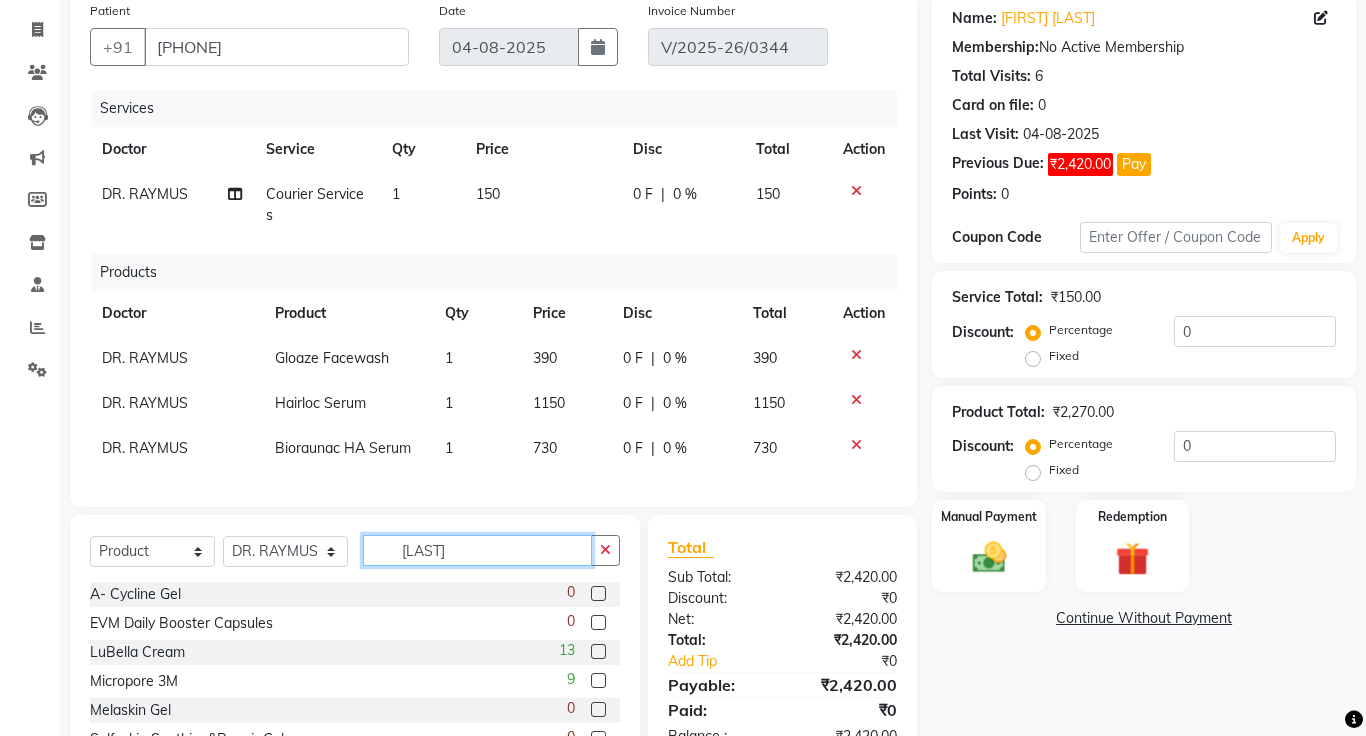 click on "[LAST]" 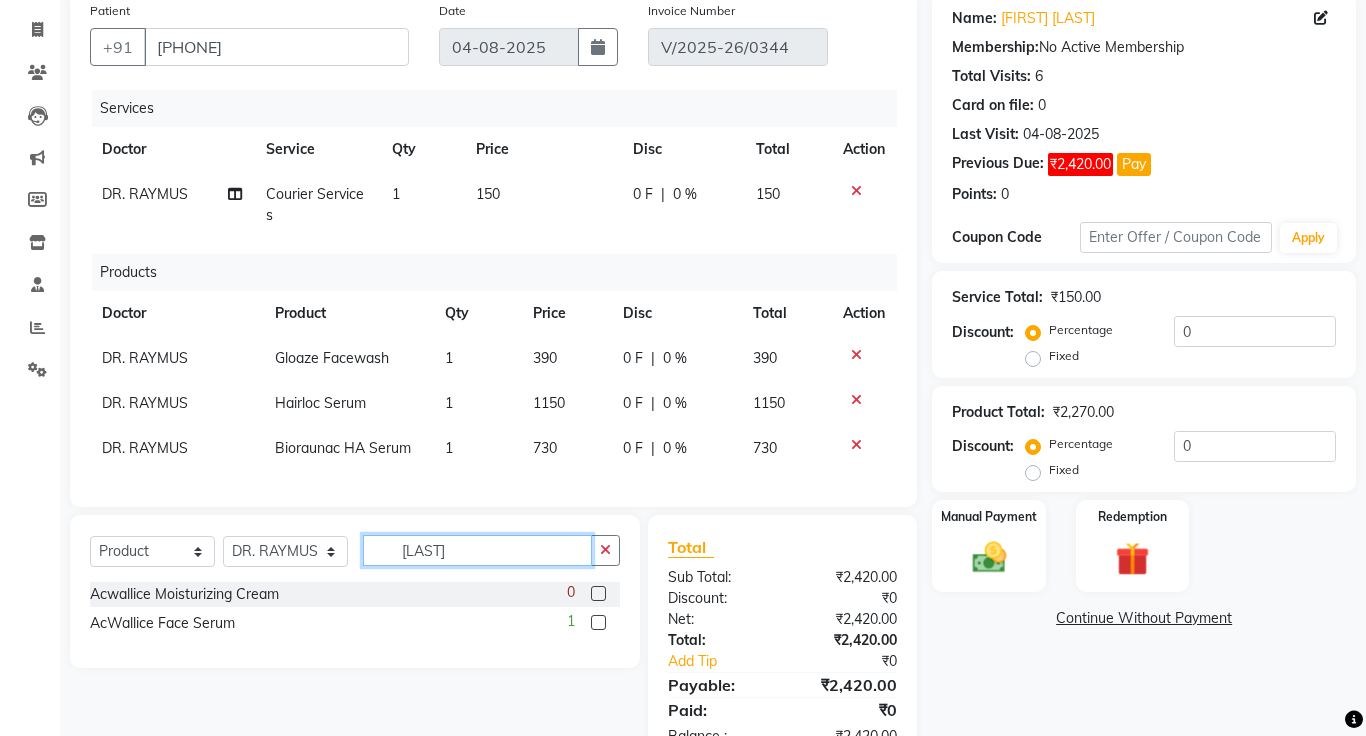 type on "[LAST]" 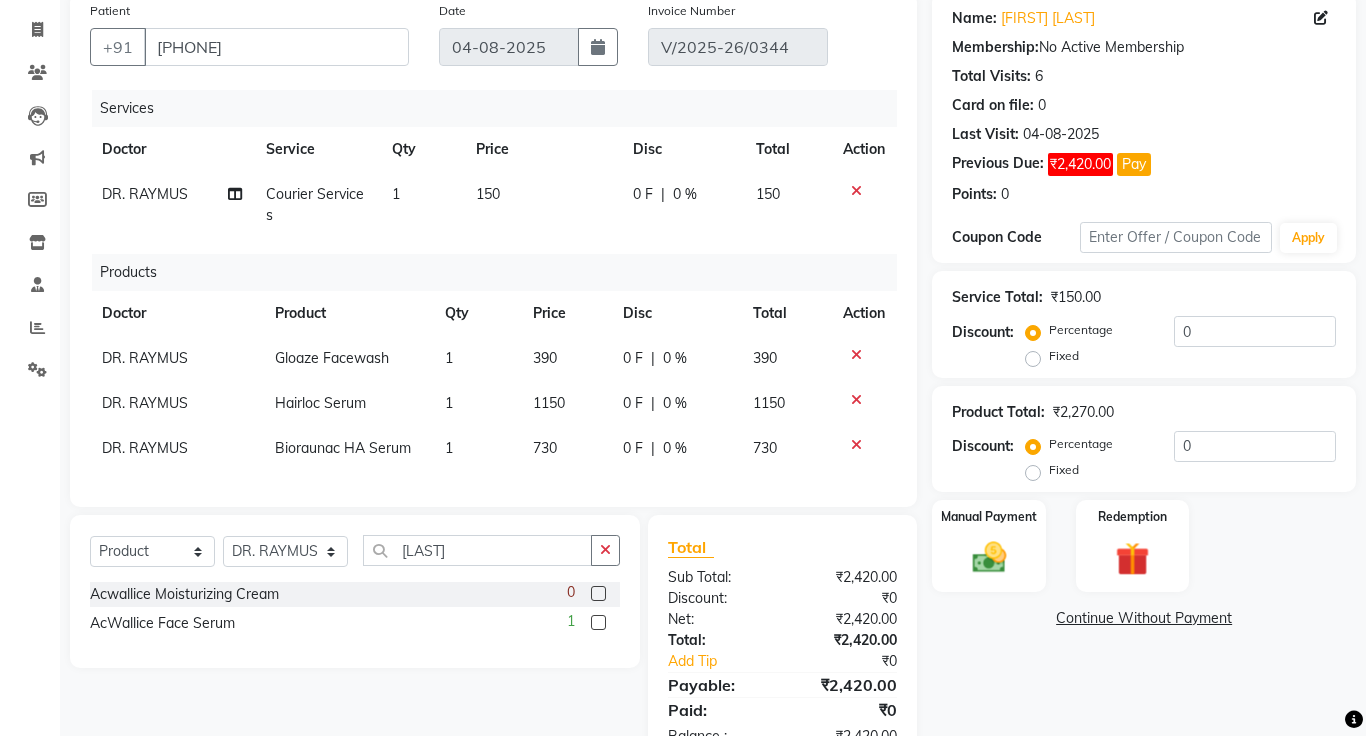 click 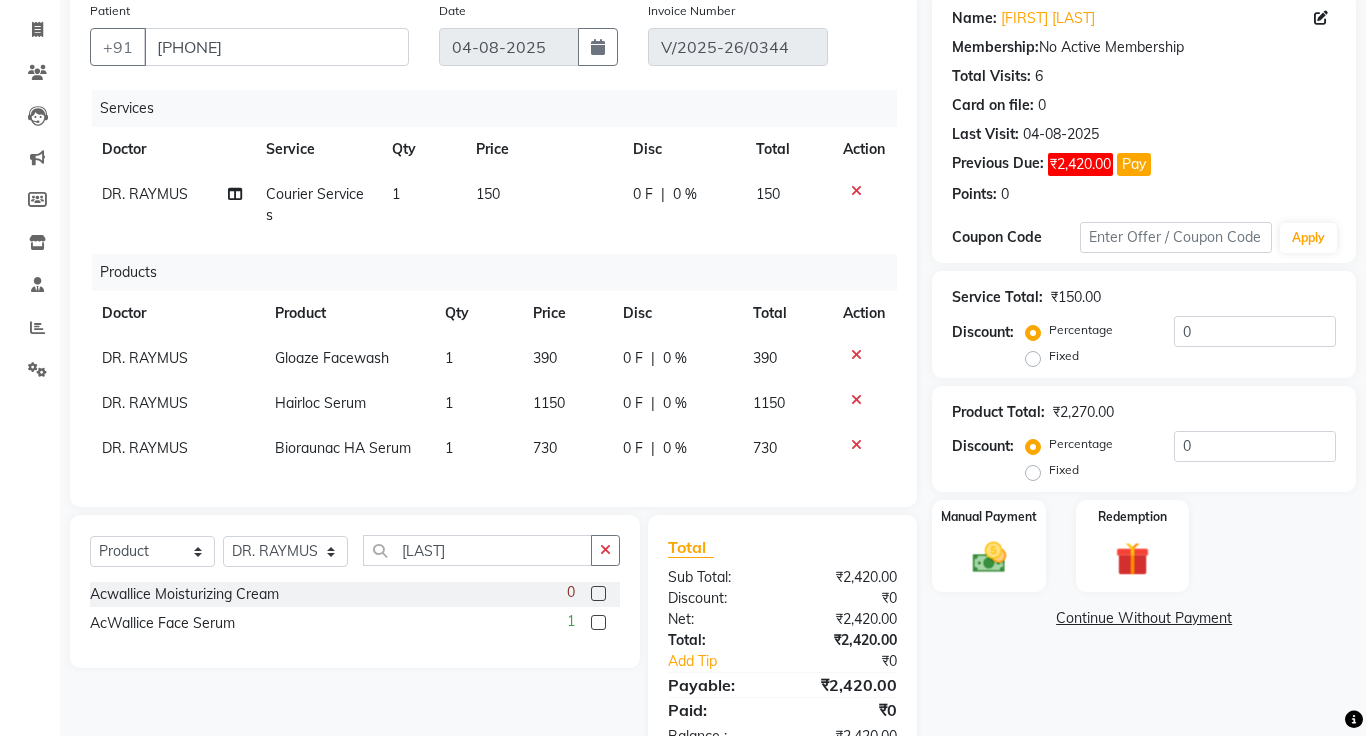click at bounding box center [597, 623] 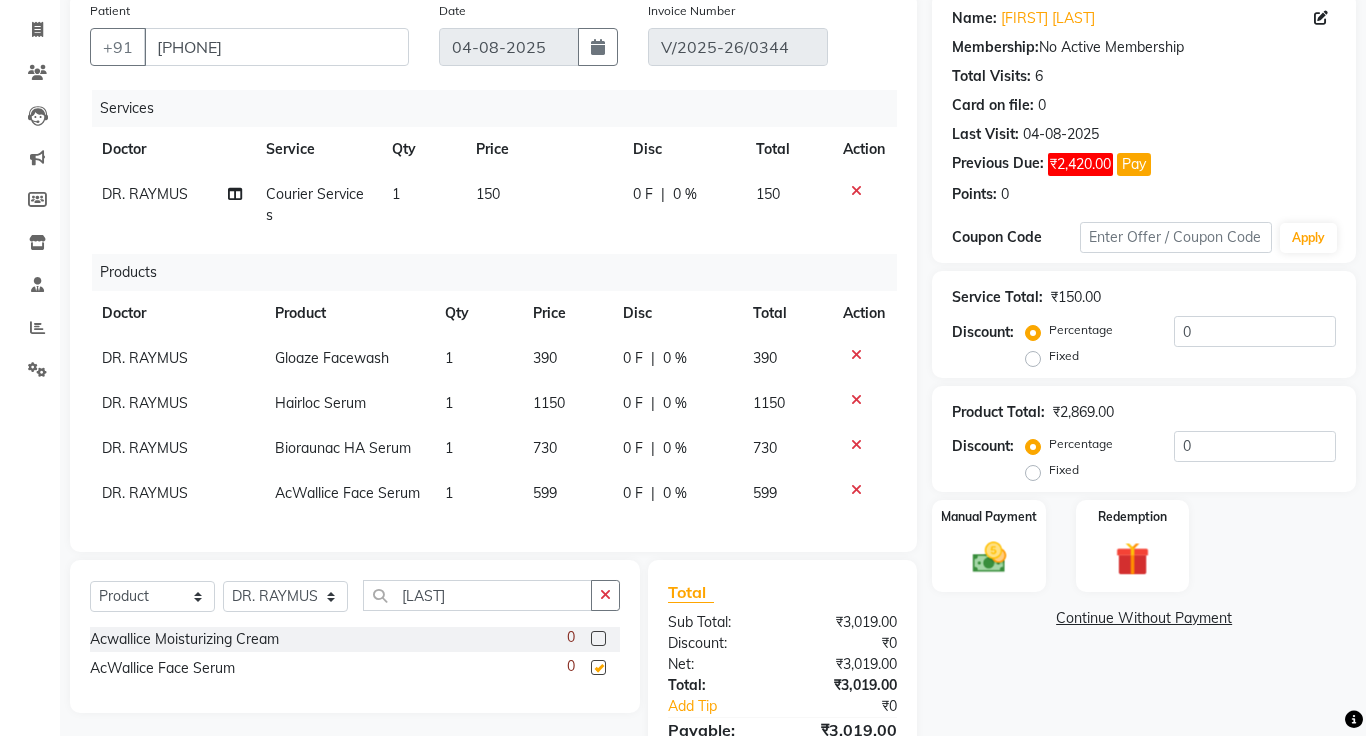 checkbox on "false" 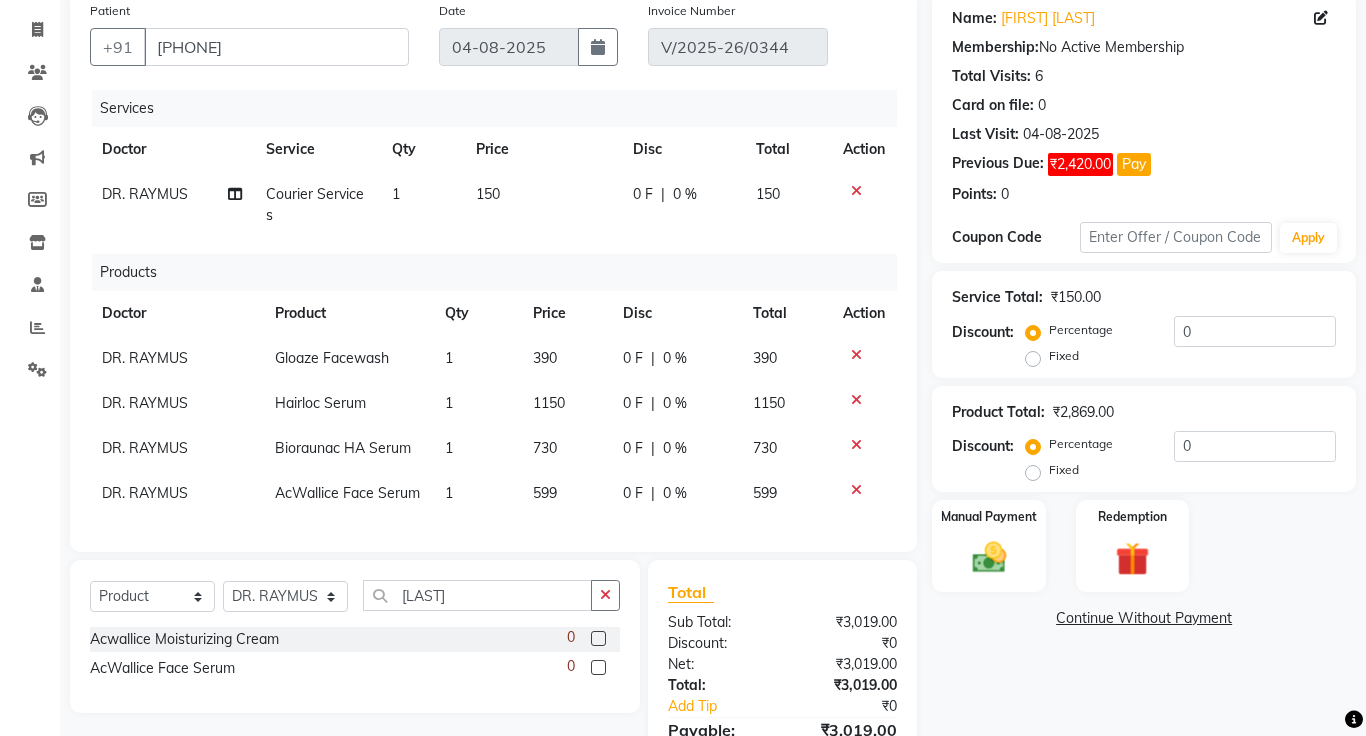 click on "Continue Without Payment" 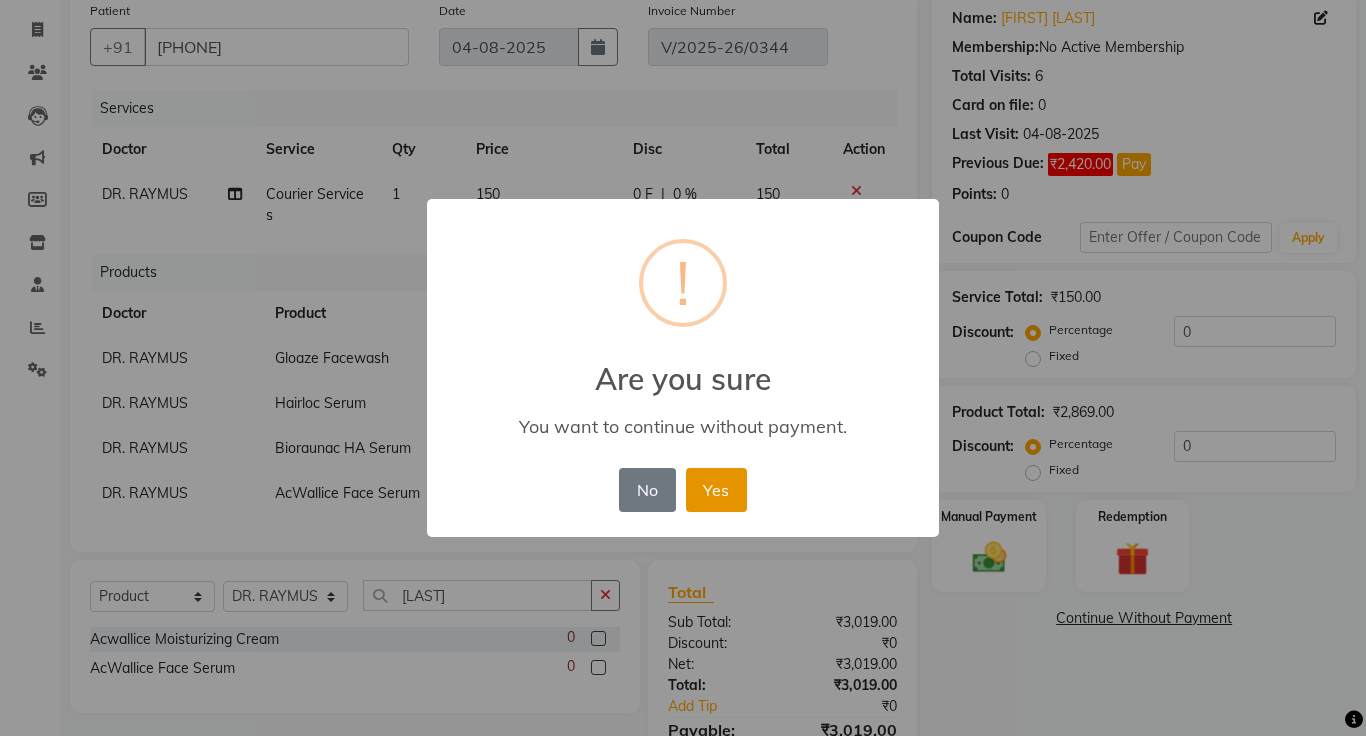 click on "Yes" at bounding box center [716, 490] 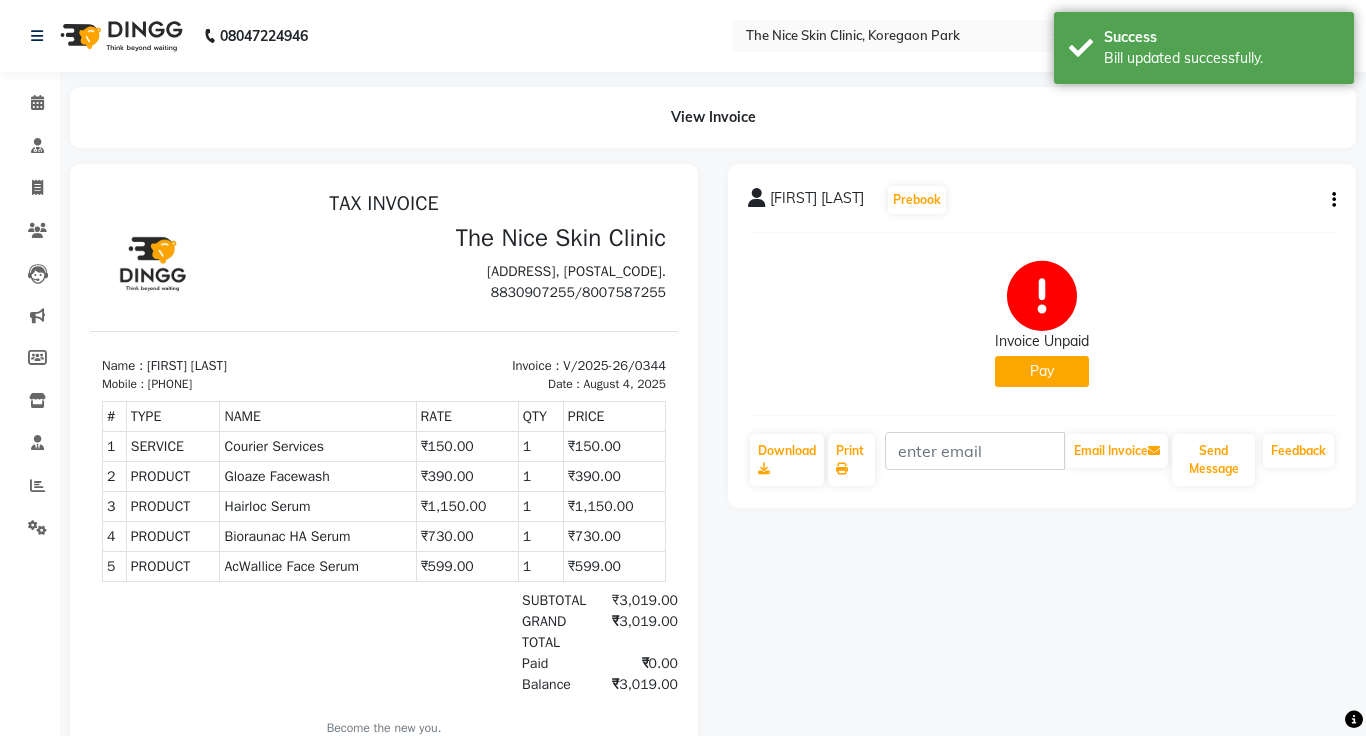 scroll, scrollTop: 0, scrollLeft: 0, axis: both 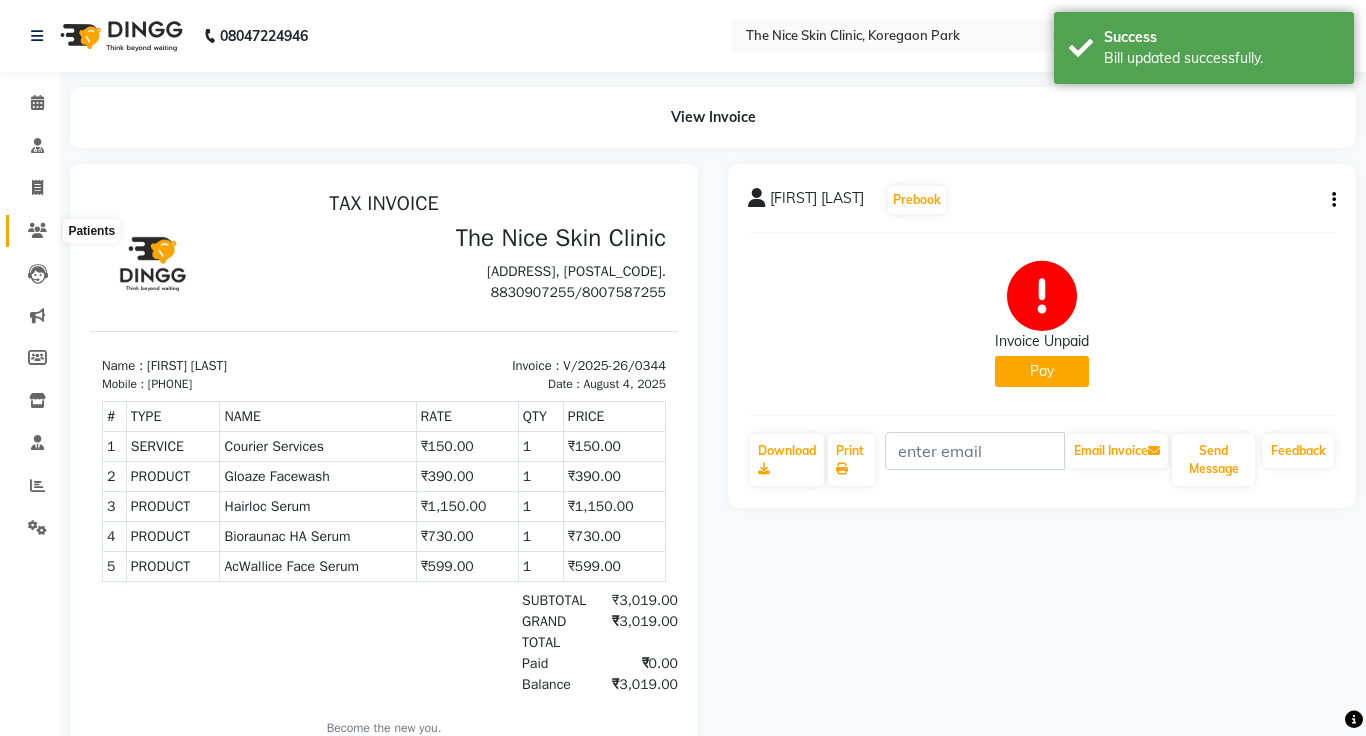 click 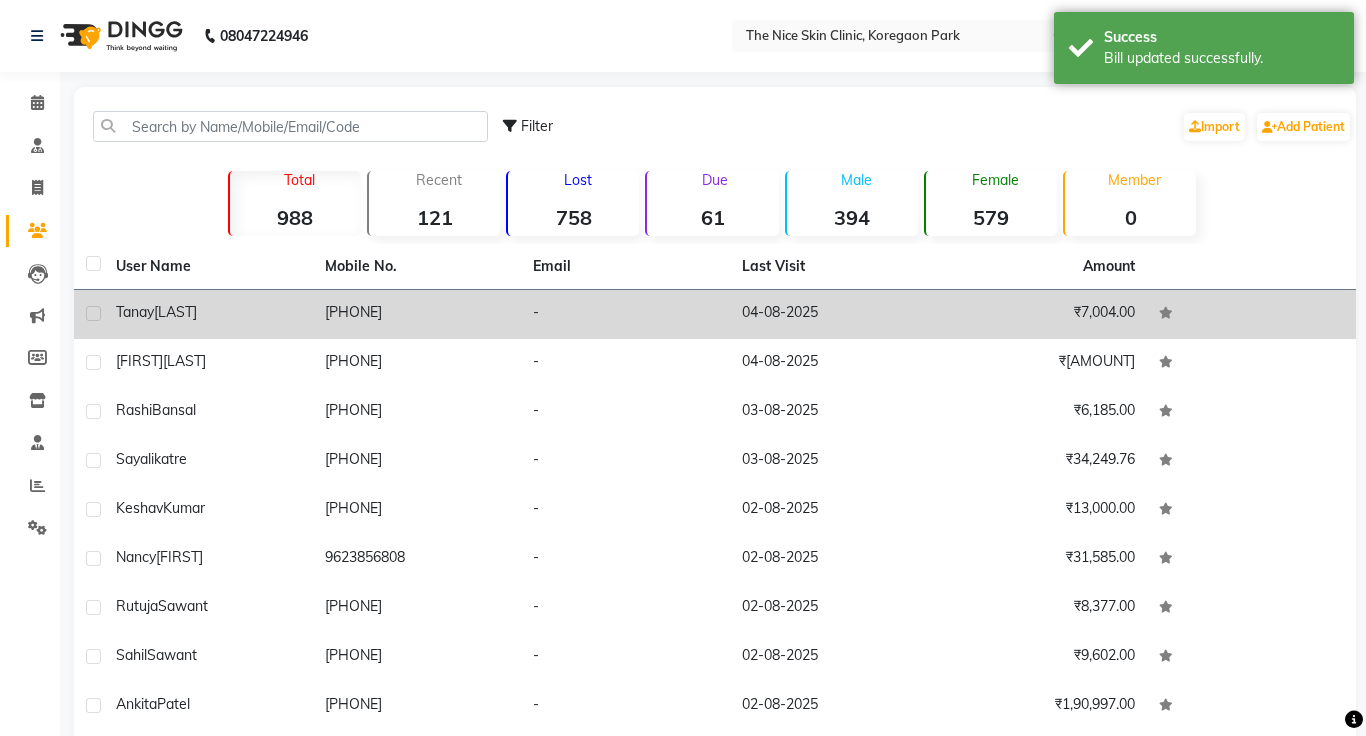 click on "-" 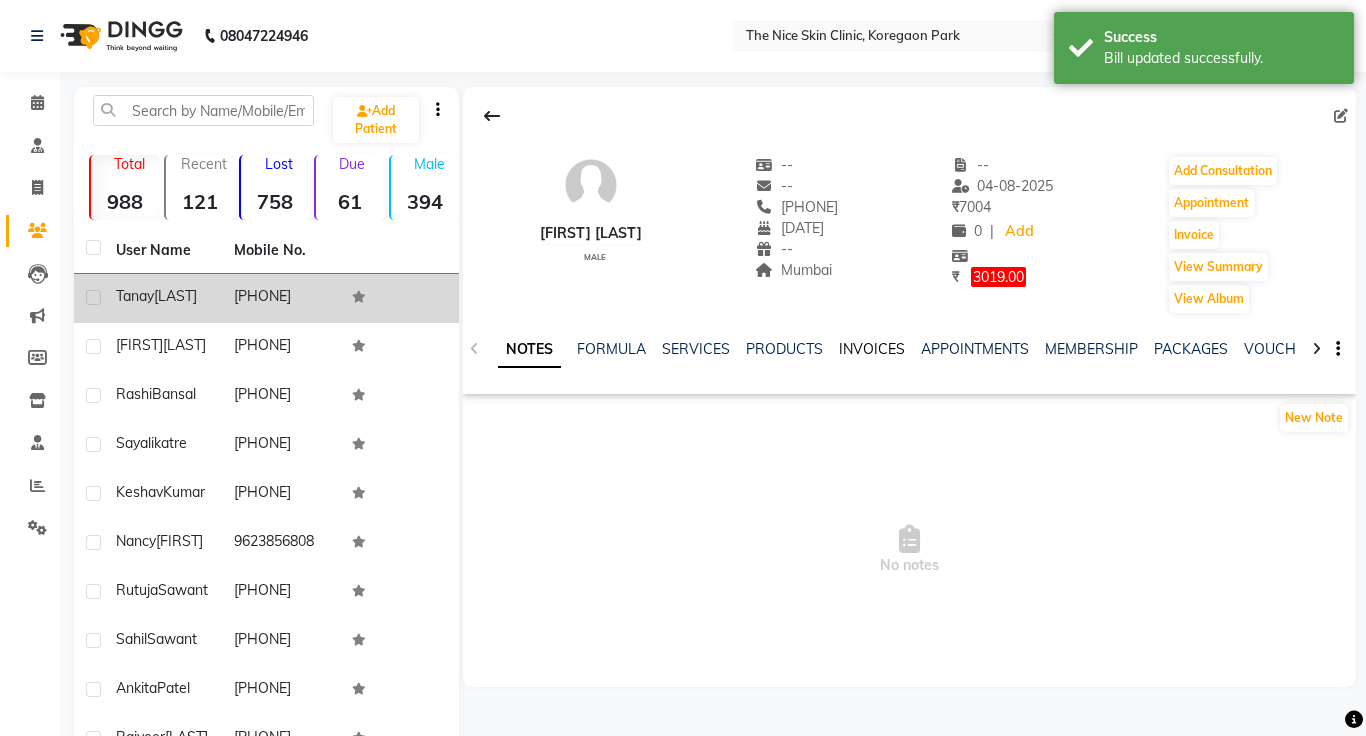 click on "INVOICES" 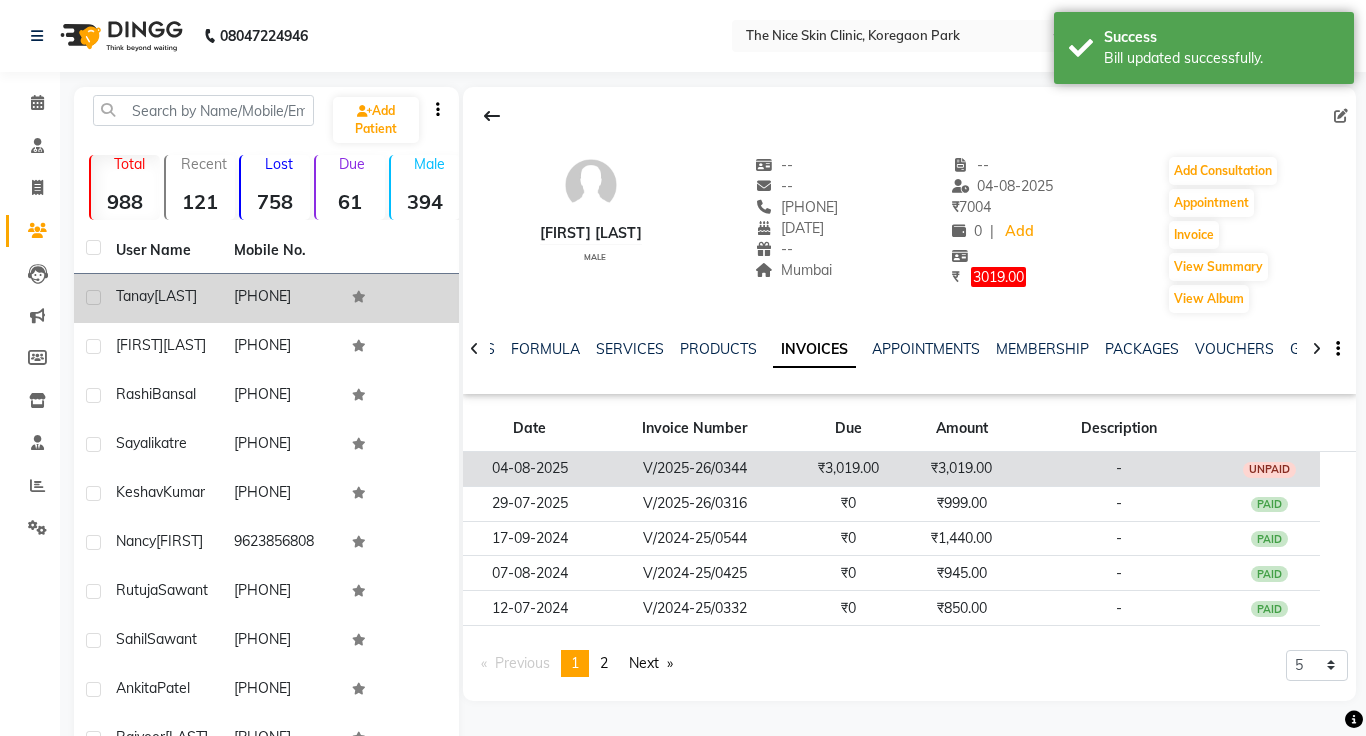 click on "₹3,019.00" 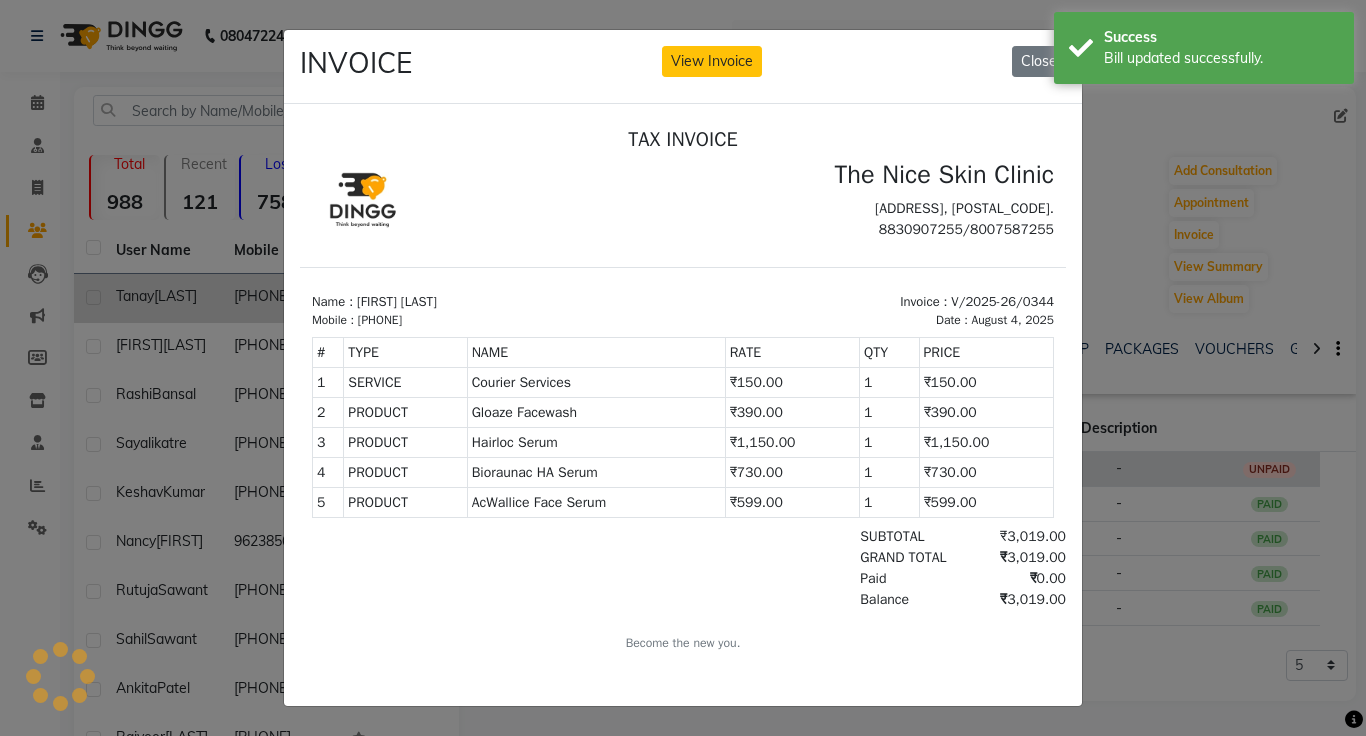 scroll, scrollTop: 0, scrollLeft: 0, axis: both 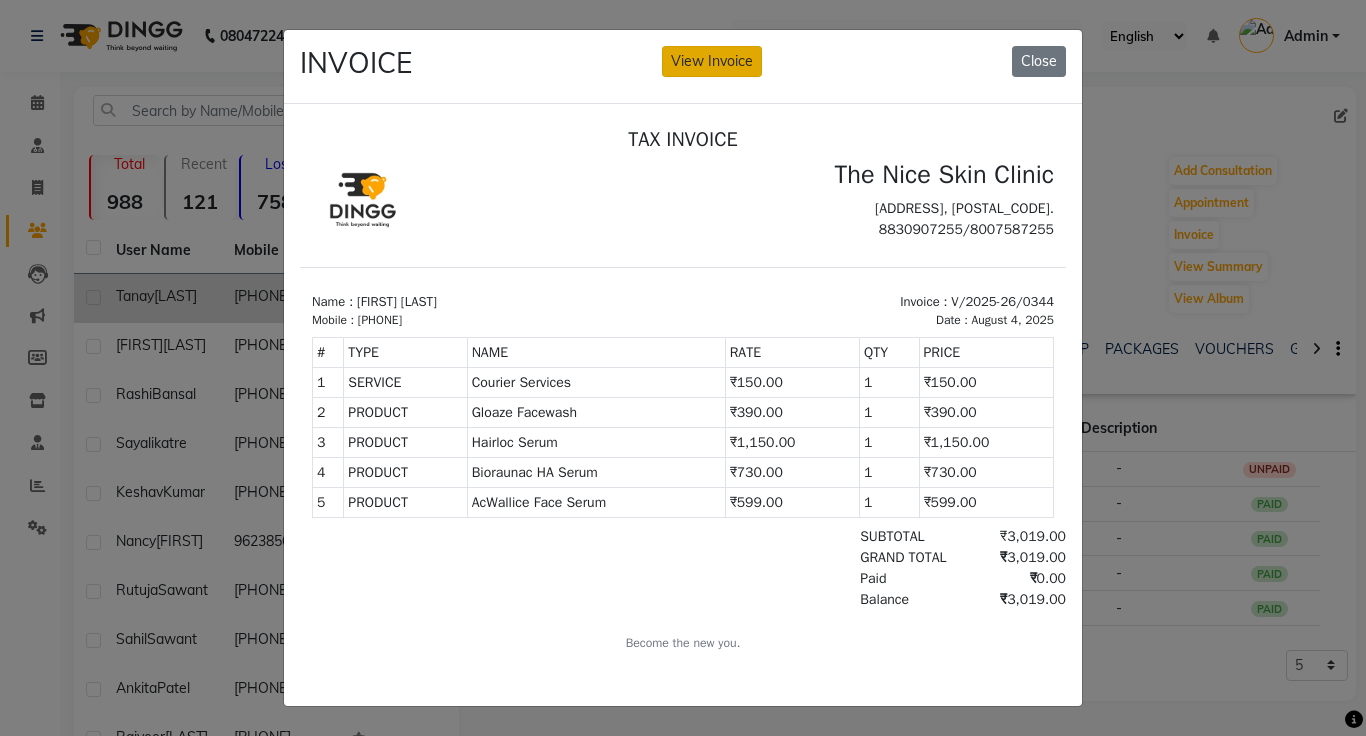 click on "View Invoice" 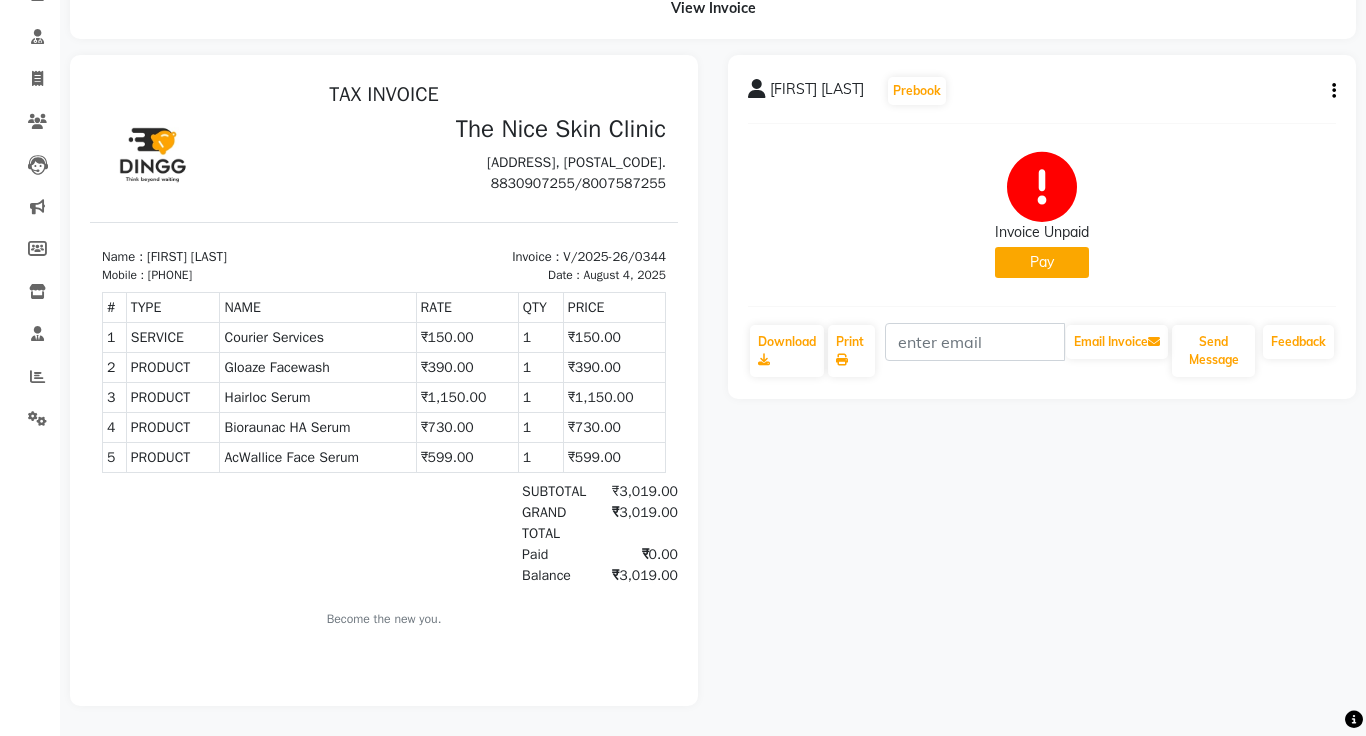 scroll, scrollTop: 0, scrollLeft: 0, axis: both 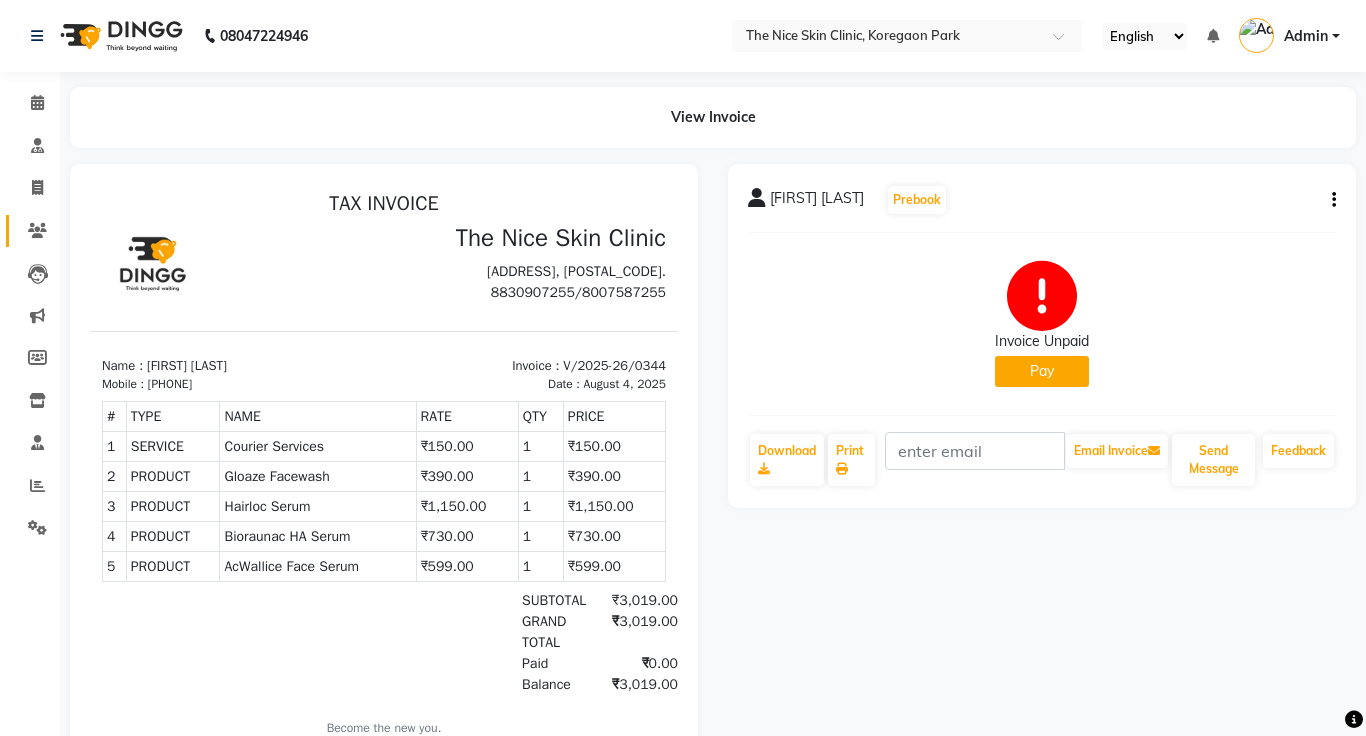 click on "Patients" 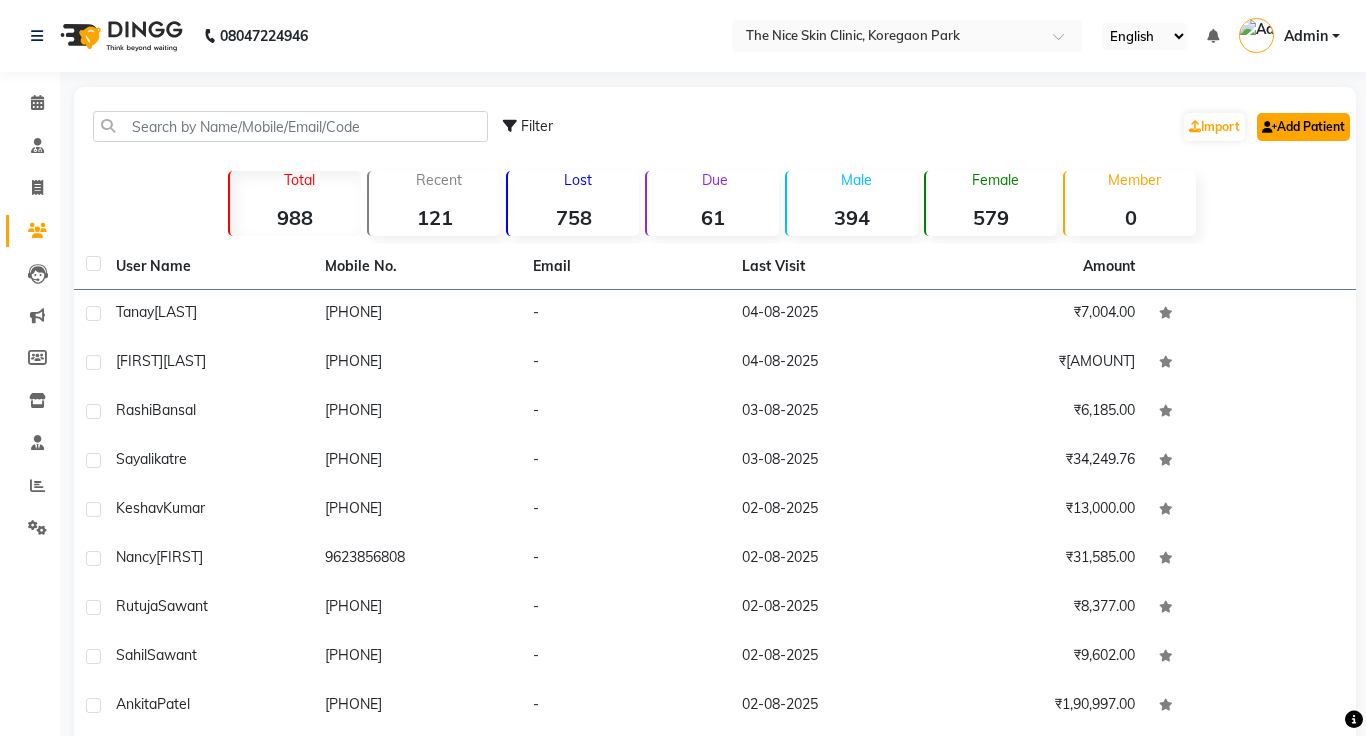 click on "Add Patient" 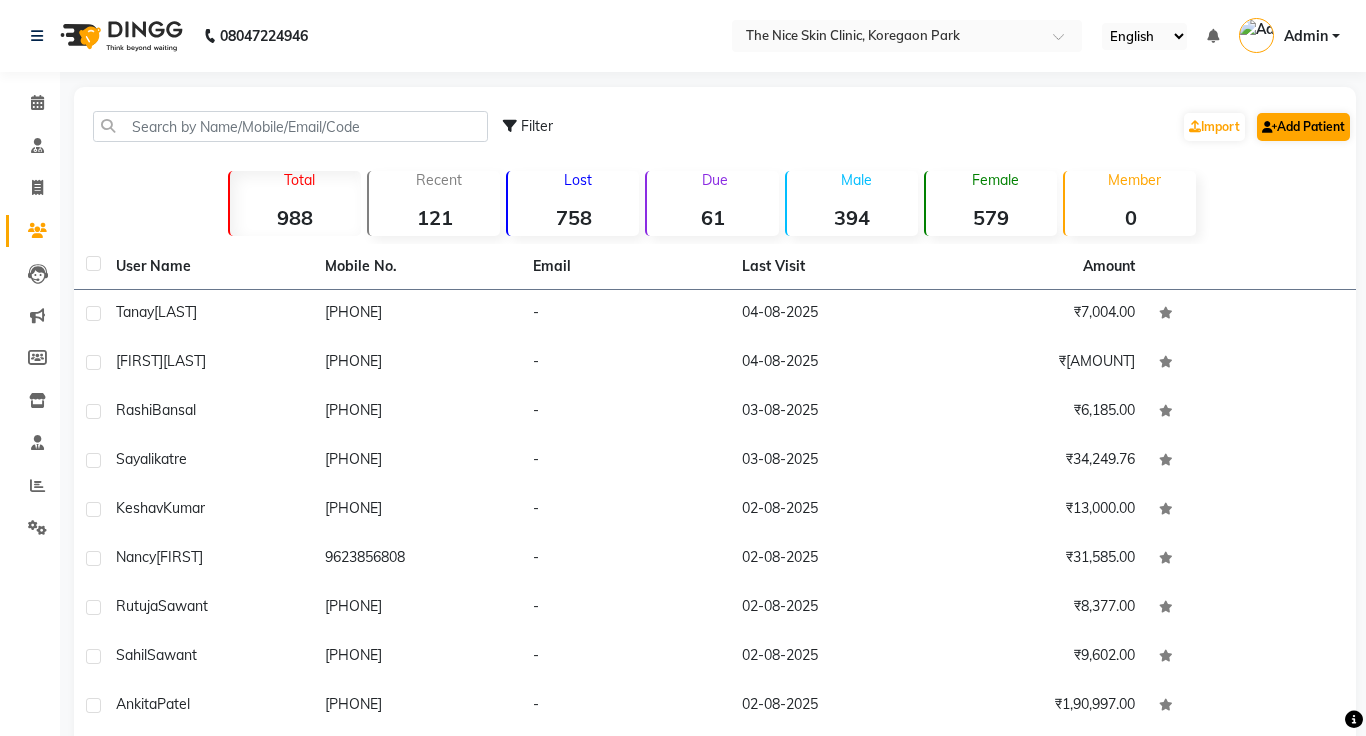 select on "22" 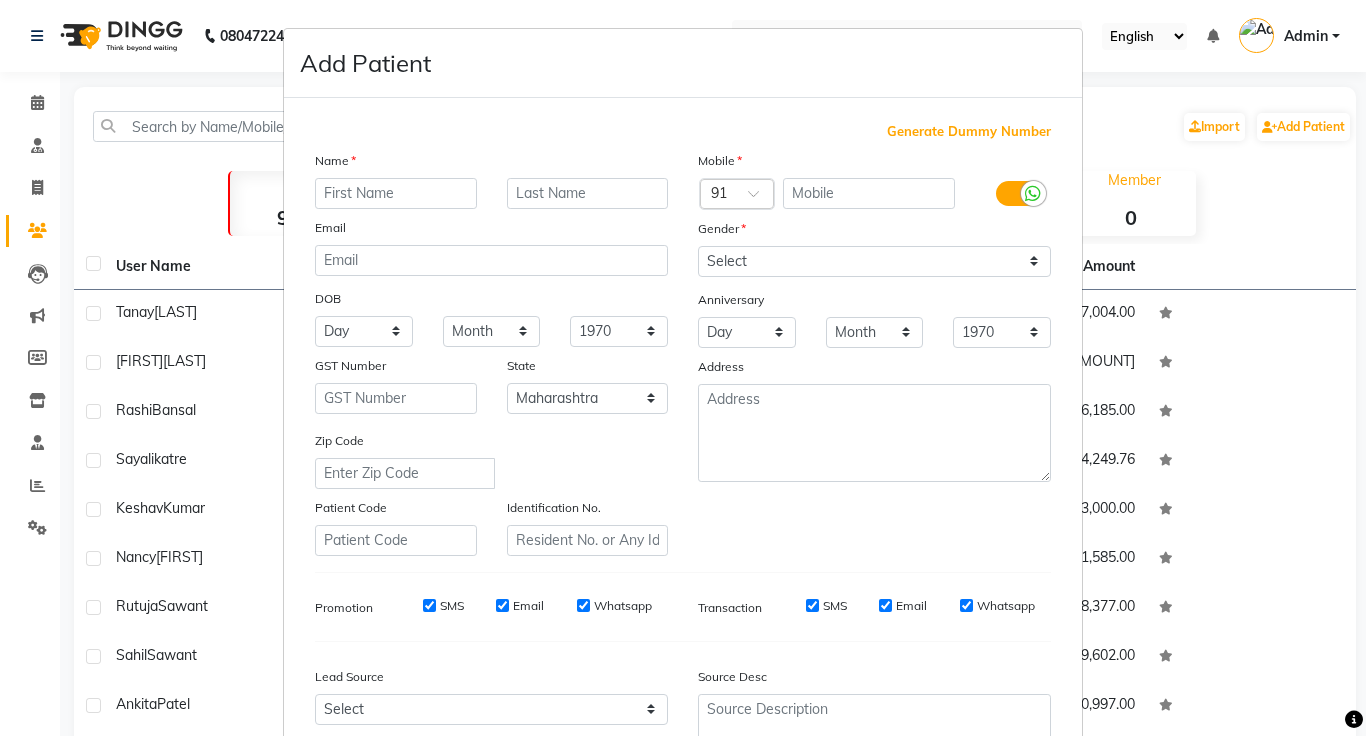 click on "Add Patient Generate Dummy Number Name Email DOB Day 01 02 03 04 05 06 07 08 09 10 11 12 13 14 15 16 17 18 19 20 21 22 23 24 25 26 27 28 29 30 31 Month January February March April May June July August September October November December 1940 1941 1942 1943 1944 1945 1946 1947 1948 1949 1950 1951 1952 1953 1954 1955 1956 1957 1958 1959 1960 1961 1962 1963 1964 1965 1966 1967 1968 1969 1970 1971 1972 1973 1974 1975 1976 1977 1978 1979 1980 1981 1982 1983 1984 1985 1986 1987 1988 1989 1990 1991 1992 1993 1994 1995 1996 1997 1998 1999 2000 2001 2002 2003 2004 2005 2006 2007 2008 2009 2010 2011 2012 2013 2014 2015 2016 2017 2018 2019 2020 2021 2022 2023 2024 GST Number State Select Andaman and Nicobar Islands Andhra Pradesh Arunachal Pradesh Assam Bihar Chandigarh Chhattisgarh Dadra and Nagar Haveli Daman and Diu Delhi Goa Gujarat Haryana Himachal Pradesh Jammu and Kashmir Jharkhand Karnataka Kerala Lakshadweep Madhya Pradesh Maharashtra Manipur Meghalaya Mizoram Nagaland Odisha Pondicherry Punjab Rajasthan × 91" at bounding box center [683, 368] 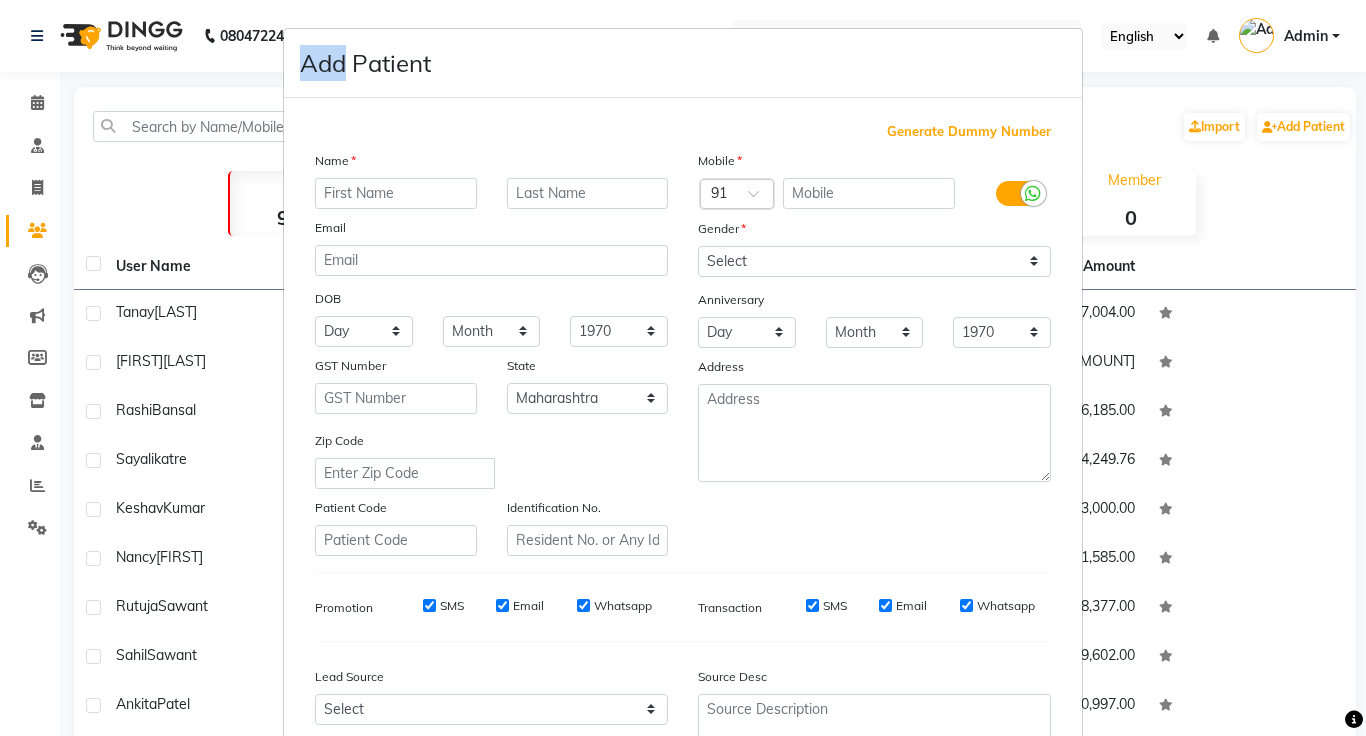 scroll, scrollTop: 187, scrollLeft: 0, axis: vertical 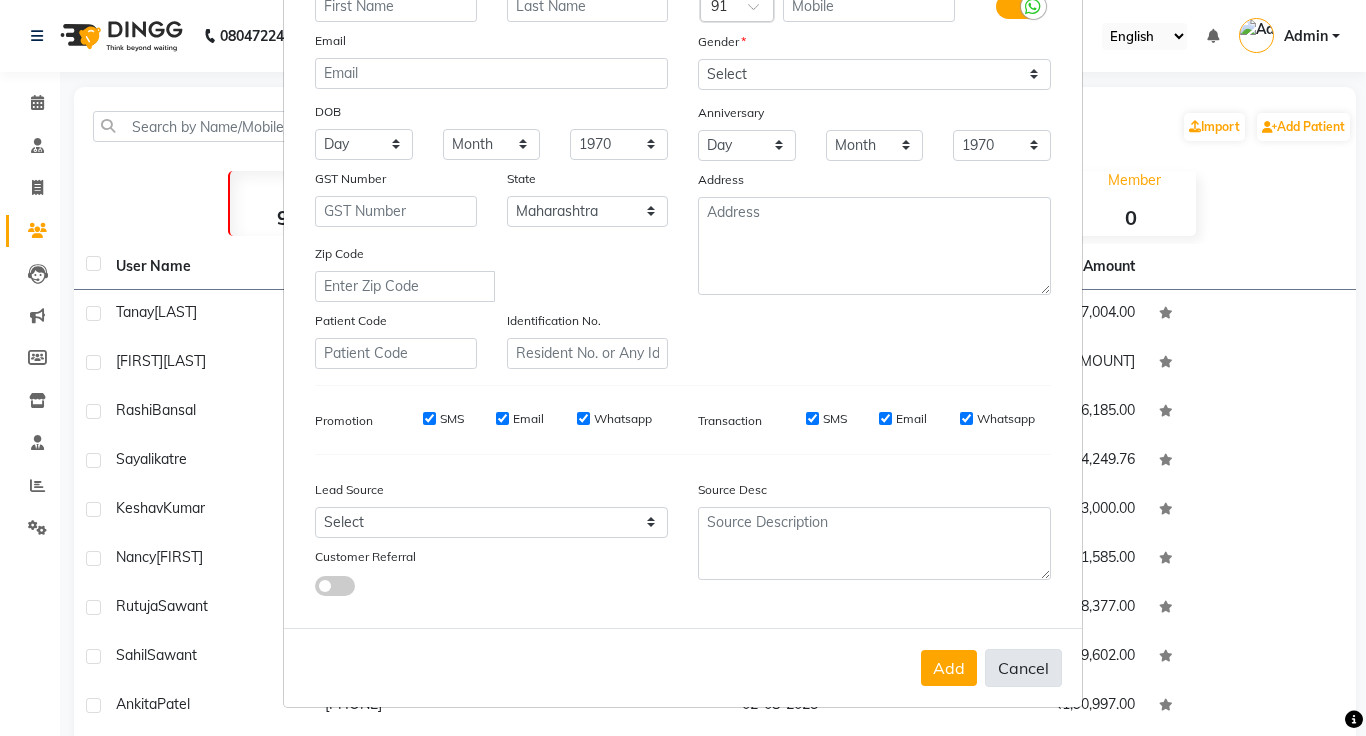 click on "Cancel" at bounding box center (1023, 668) 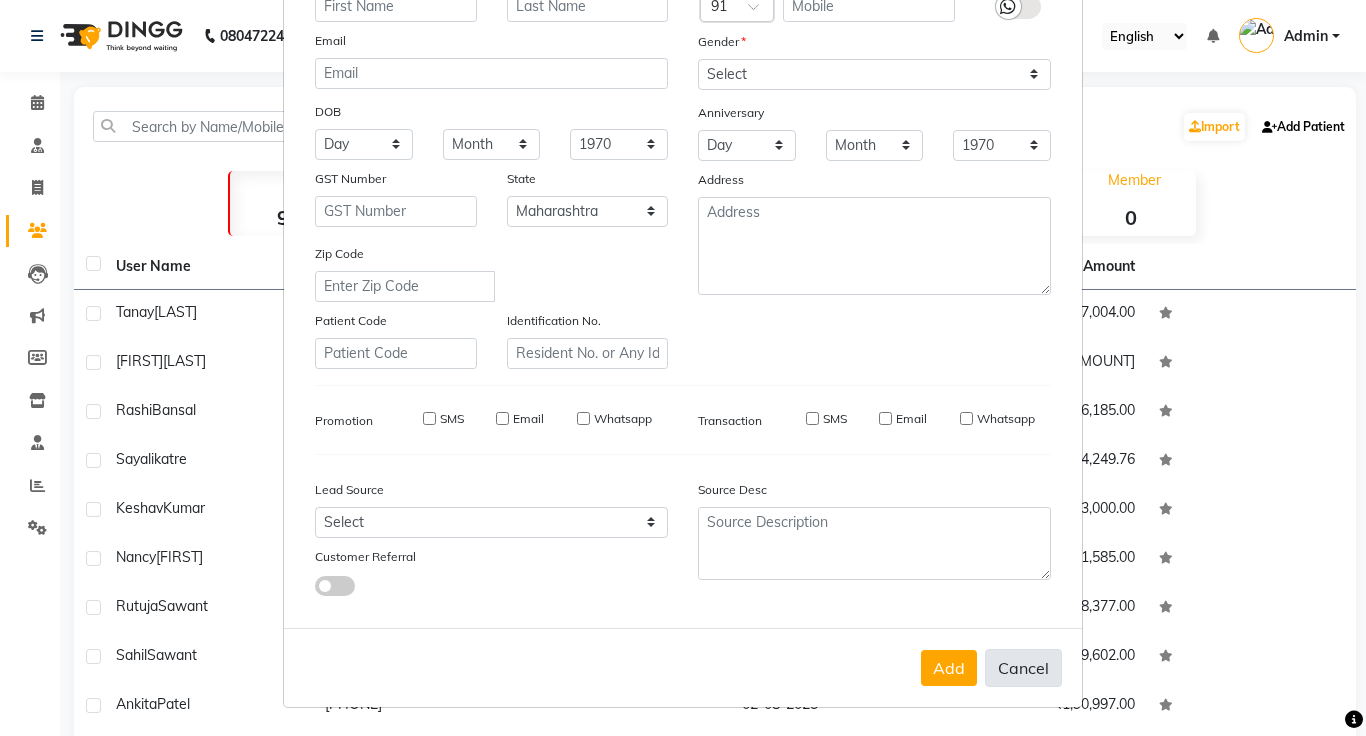 select 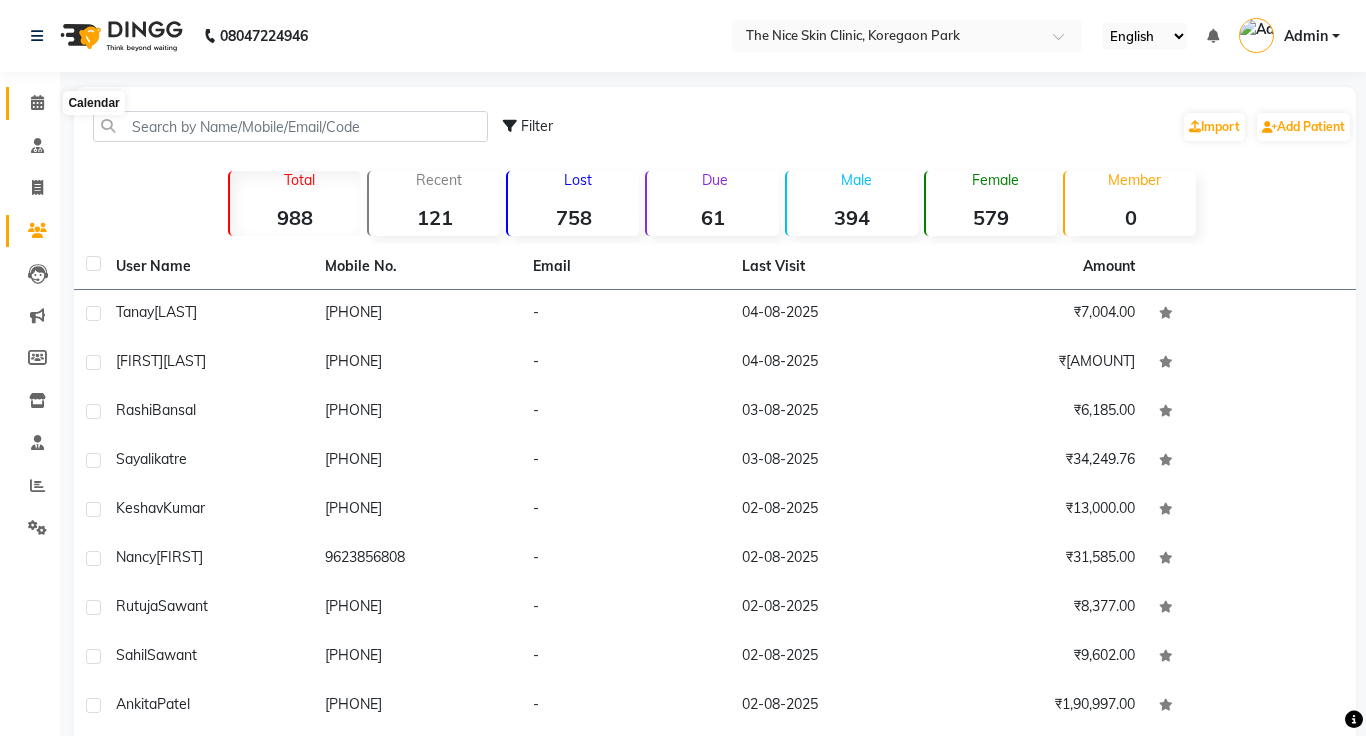 click 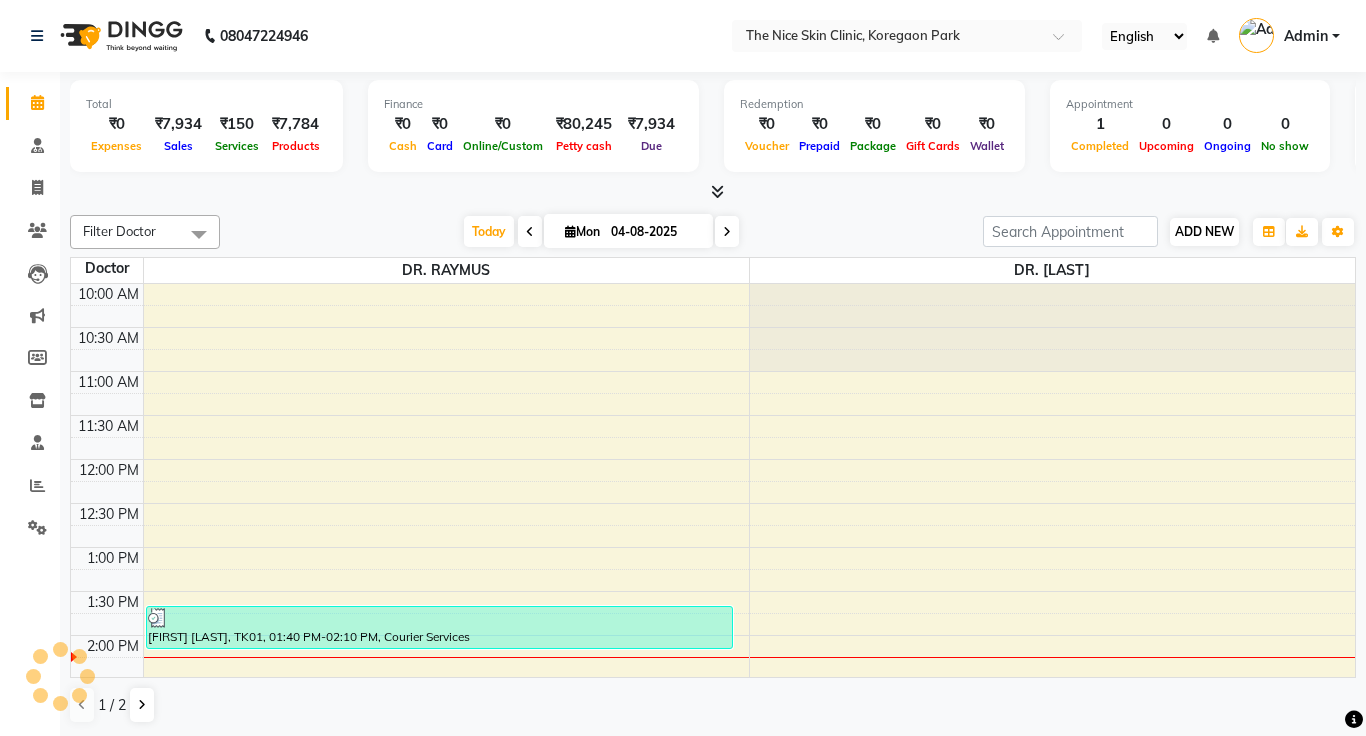 scroll, scrollTop: 353, scrollLeft: 0, axis: vertical 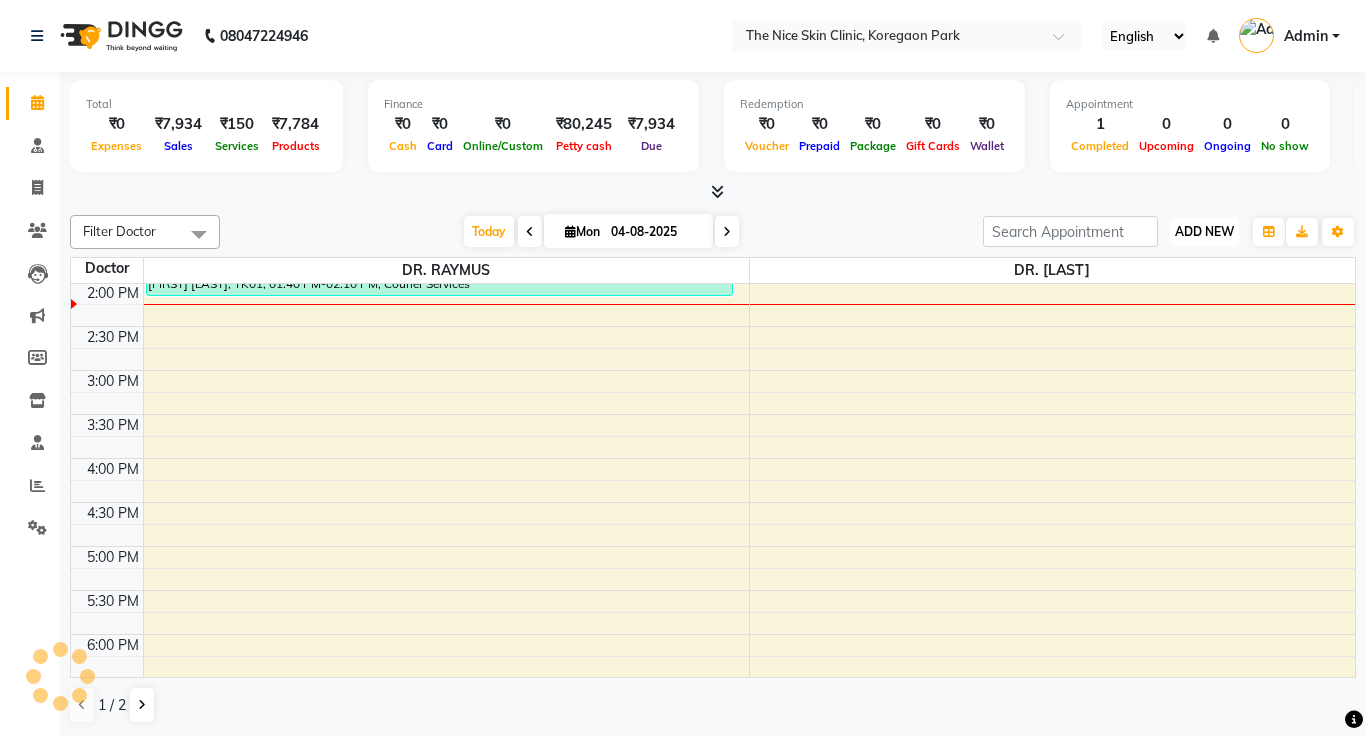 click on "ADD NEW" at bounding box center [1204, 231] 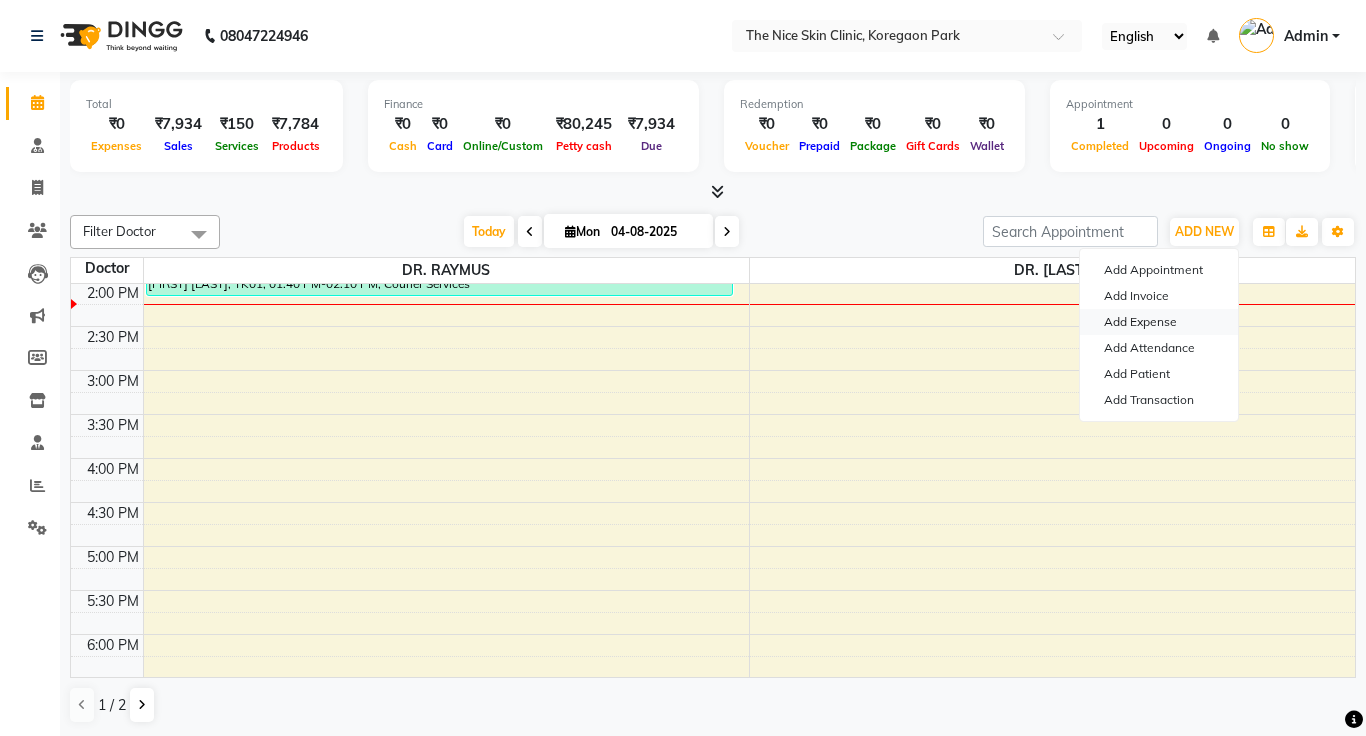 click on "Add Expense" at bounding box center (1159, 322) 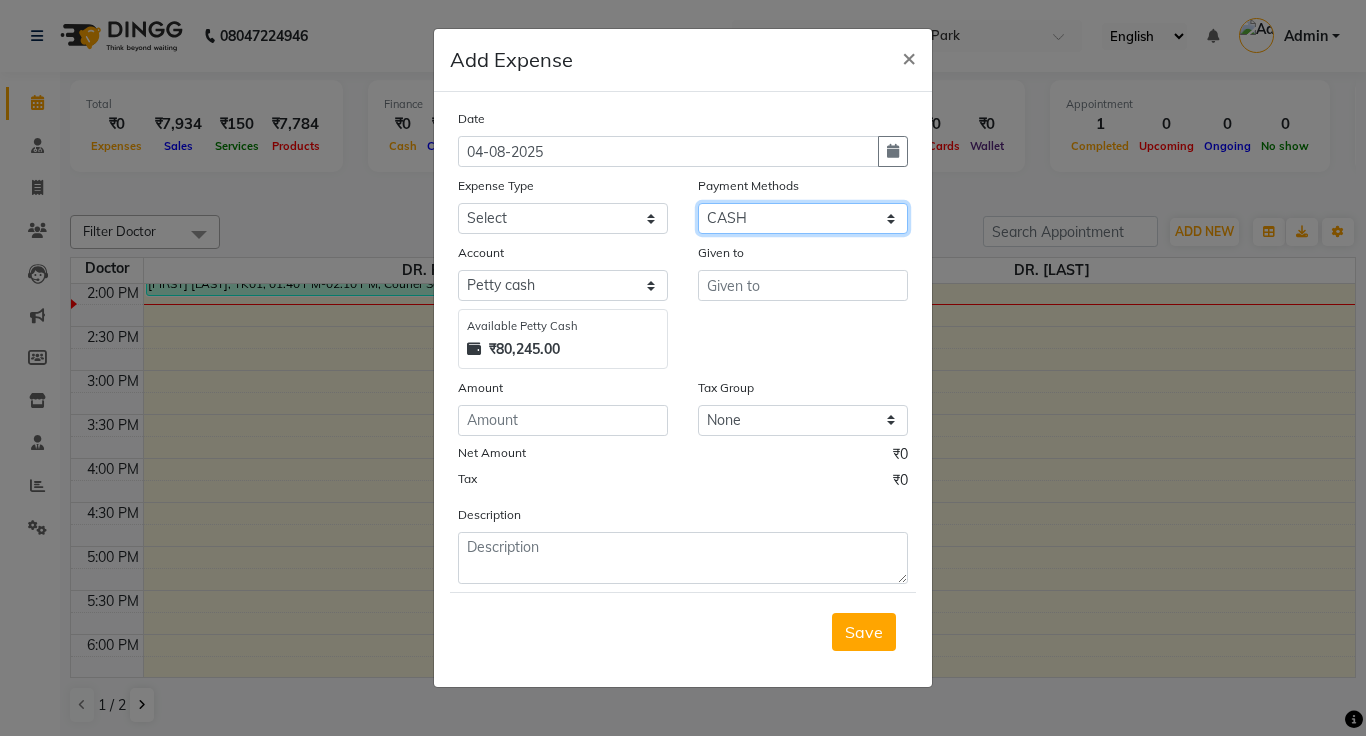 click on "Select Master Card Bank BharatPay Card Other Cards Prepaid GPay Visa Card PayTM CASH ONLINE PhonePe UPI UPI BharatPay CARD Wallet" 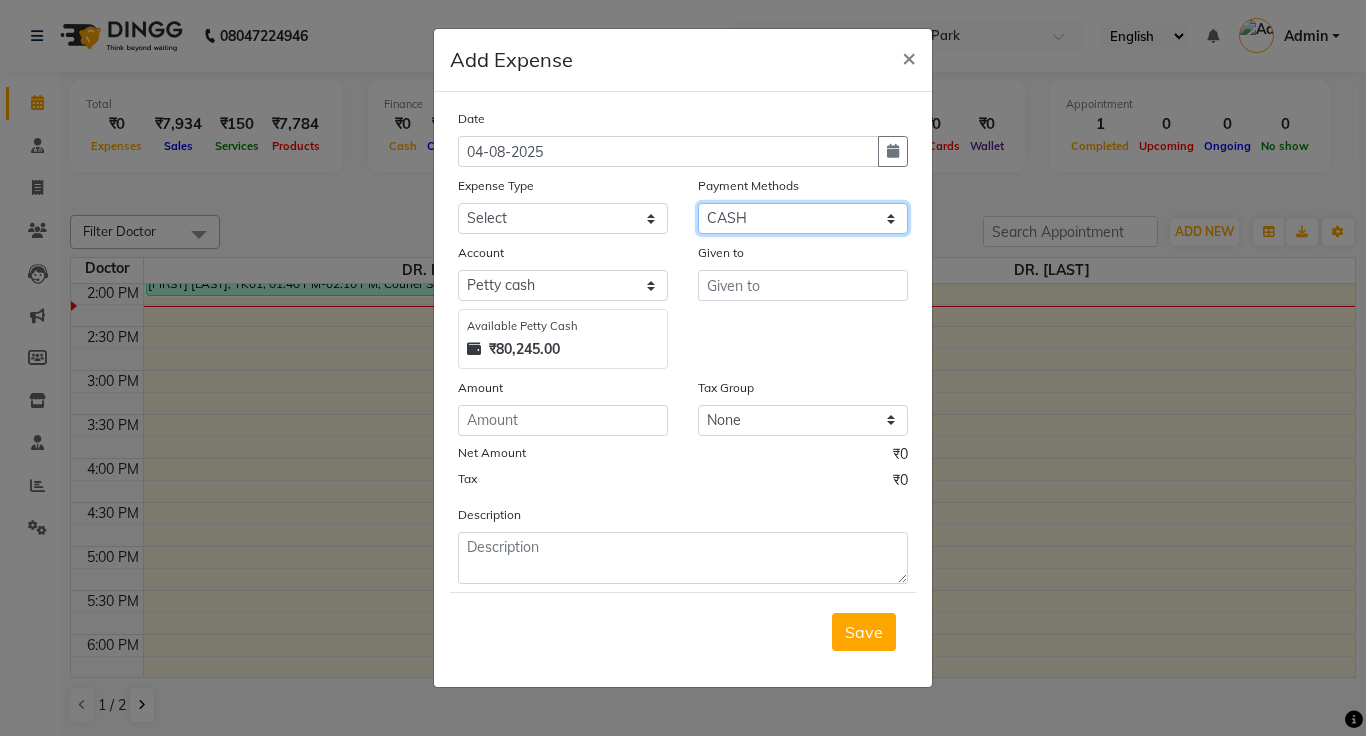 select on "3" 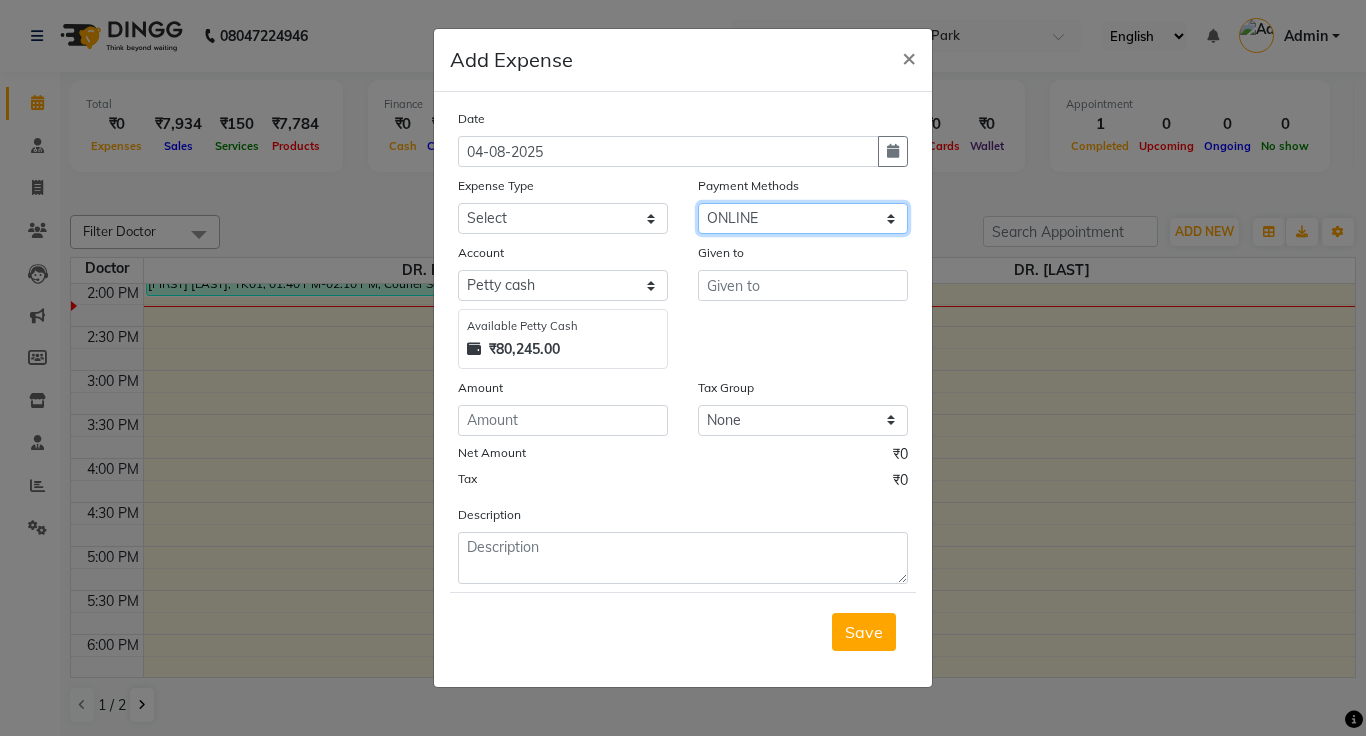 click on "Select Master Card Bank BharatPay Card Other Cards Prepaid GPay Visa Card PayTM CASH ONLINE PhonePe UPI UPI BharatPay CARD Wallet" 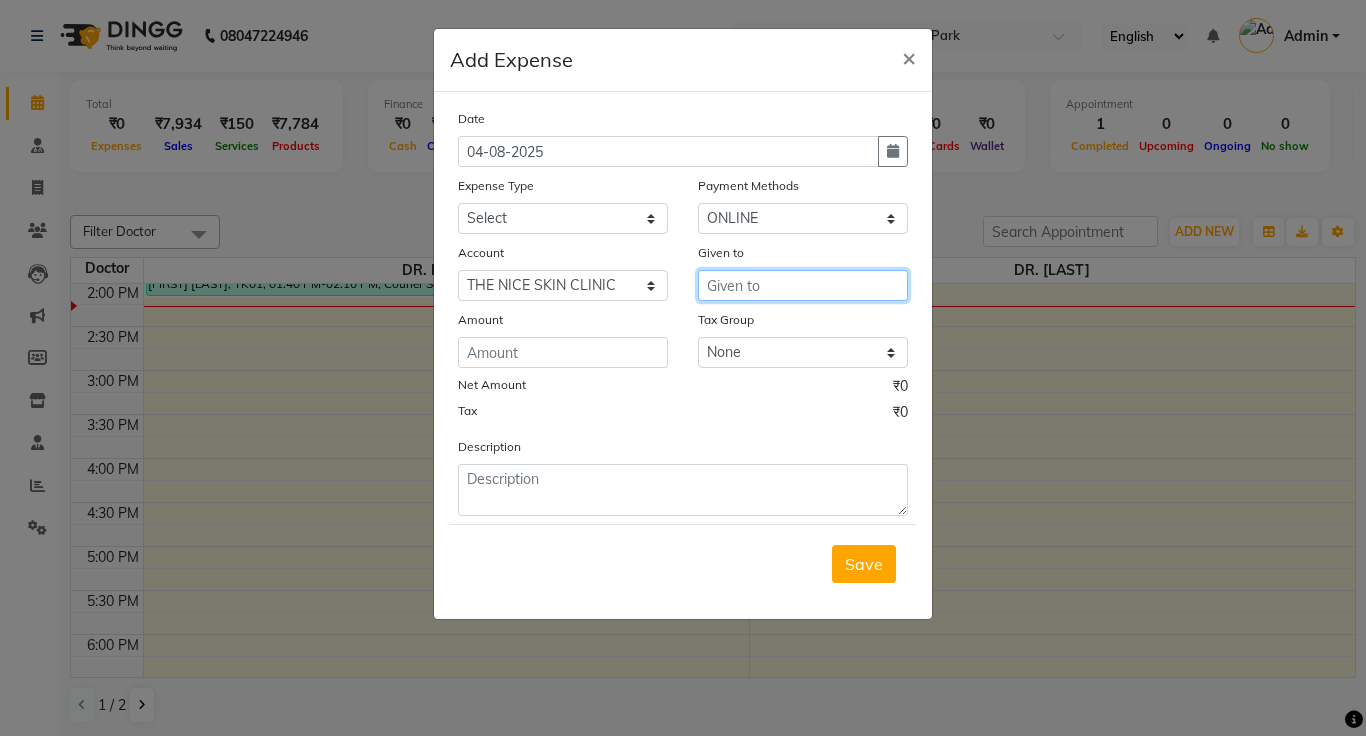 click at bounding box center [803, 285] 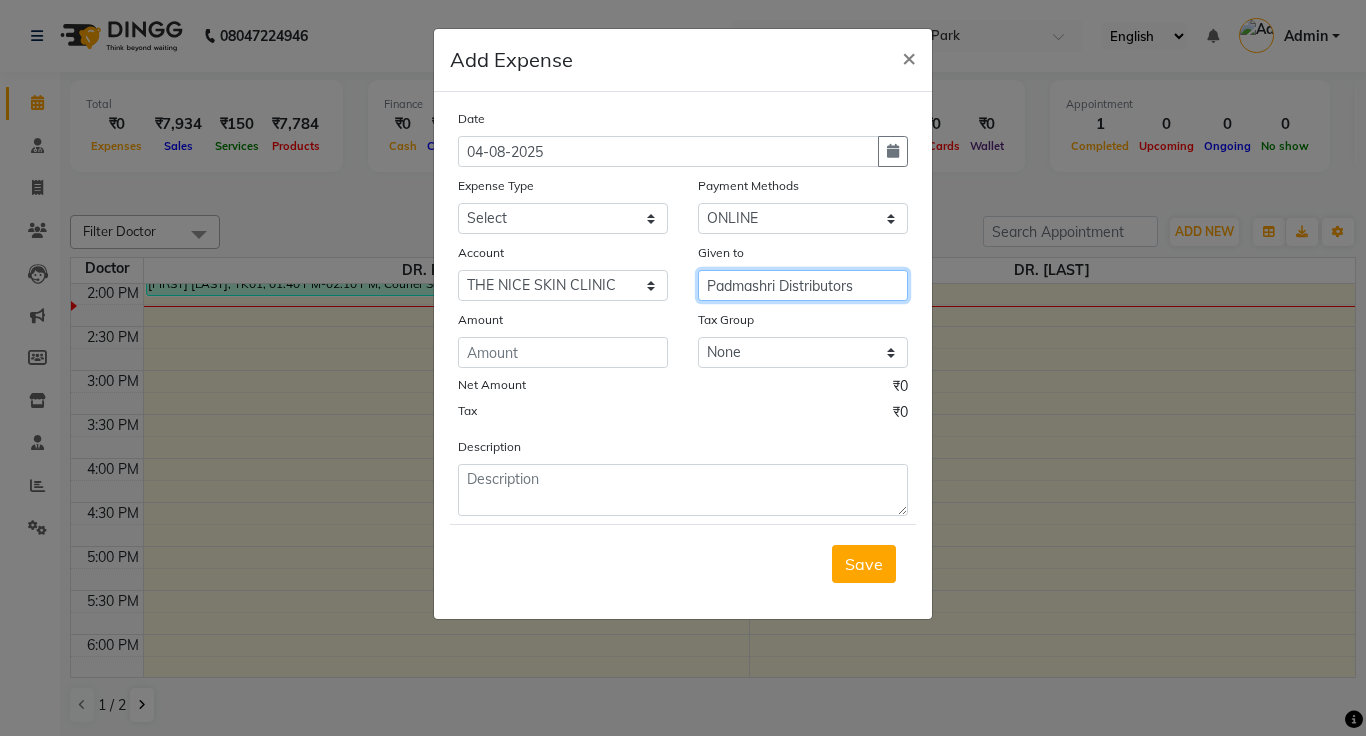 type on "Padmashri Distributors" 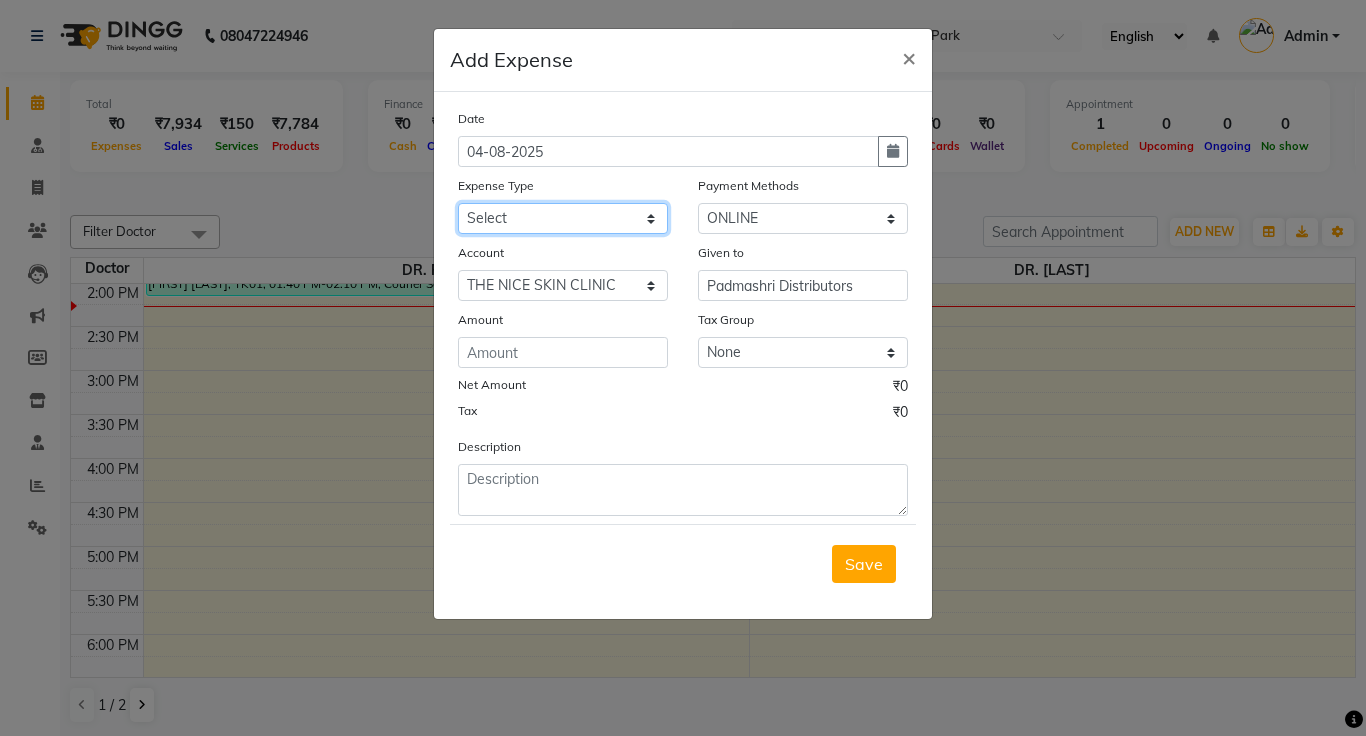 click on "Select Advance Salary Bank charges Car maintenance  Cash transfer to bank Cash transfer to hub Client Snacks Clinical charges courier charges for shirur Equipment Fuel Govt fee Incentive Insurance International purchase Loan Repayment Maintenance Marketing Miscellaneous MRA Other Pantry Product Rent Salary Staff Snacks Tax Tea & Refreshment Utilities" 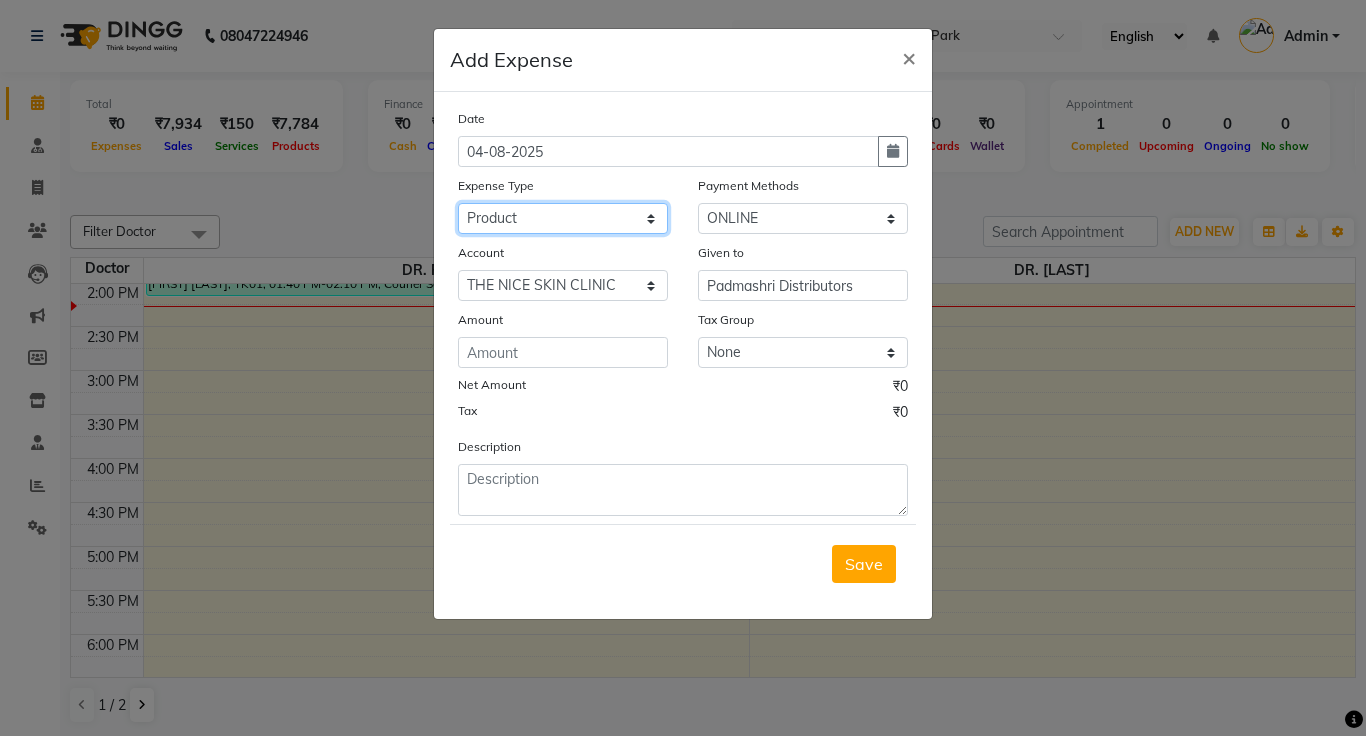 click on "Select Advance Salary Bank charges Car maintenance  Cash transfer to bank Cash transfer to hub Client Snacks Clinical charges courier charges for shirur Equipment Fuel Govt fee Incentive Insurance International purchase Loan Repayment Maintenance Marketing Miscellaneous MRA Other Pantry Product Rent Salary Staff Snacks Tax Tea & Refreshment Utilities" 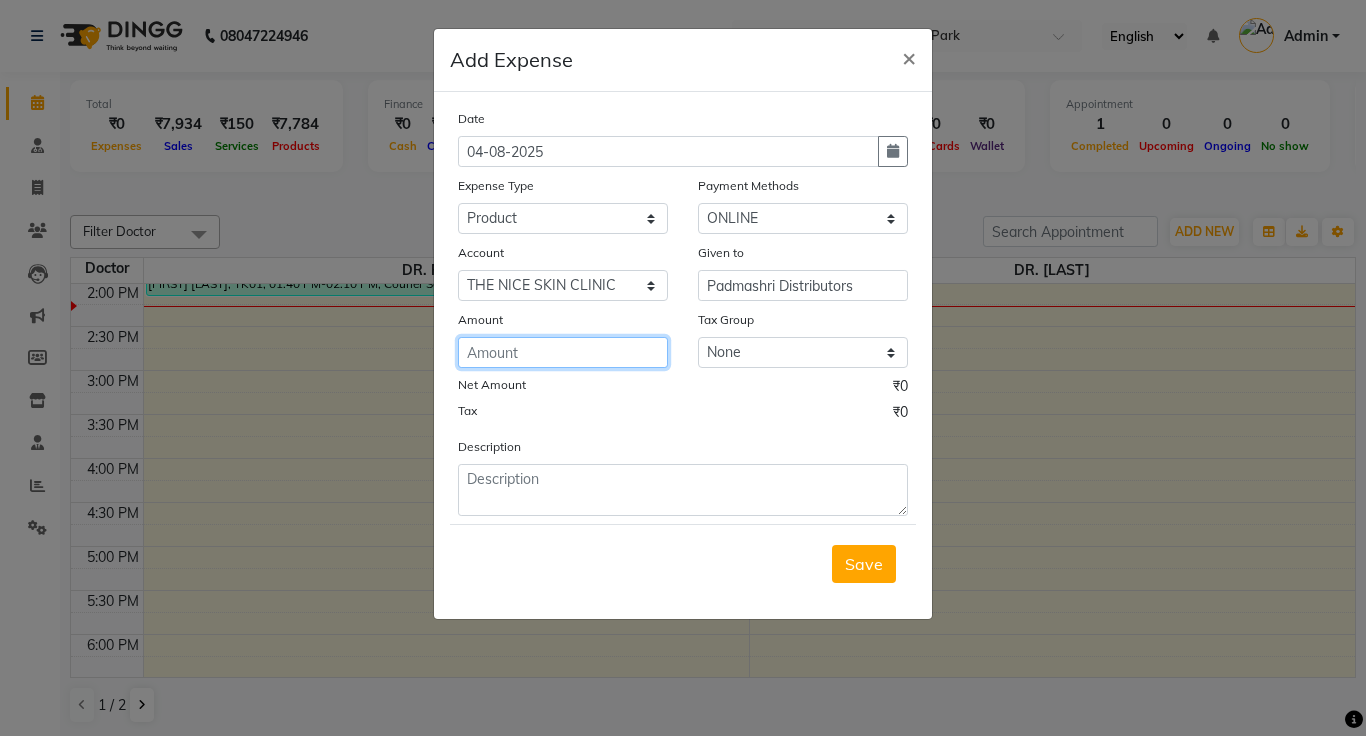 click 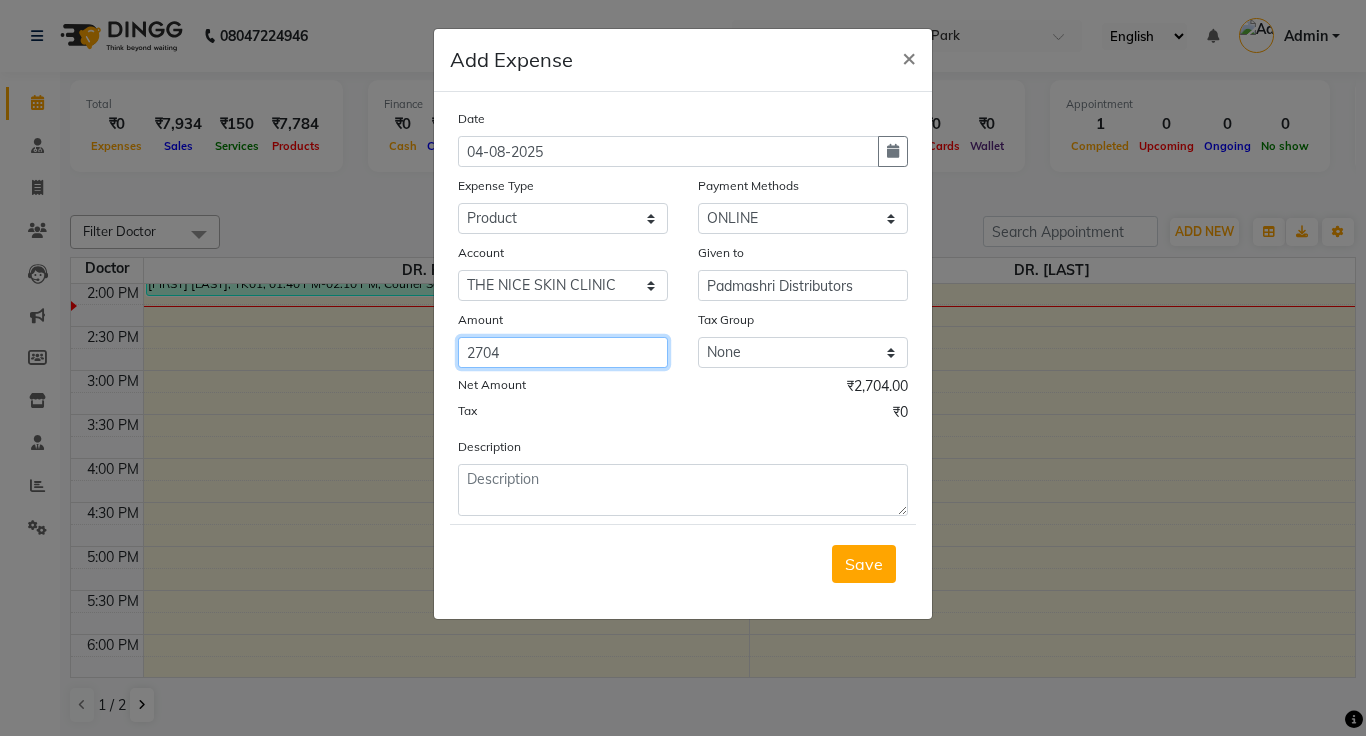 type on "2704" 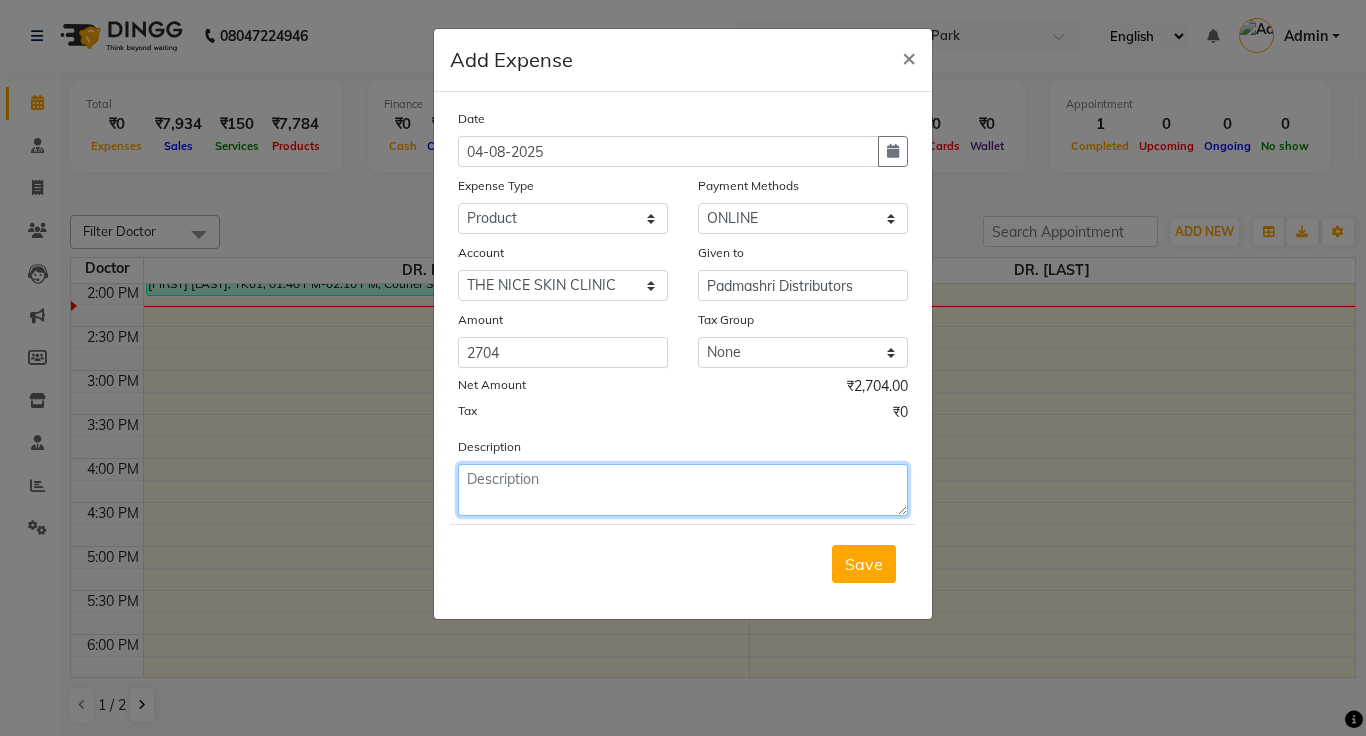 click 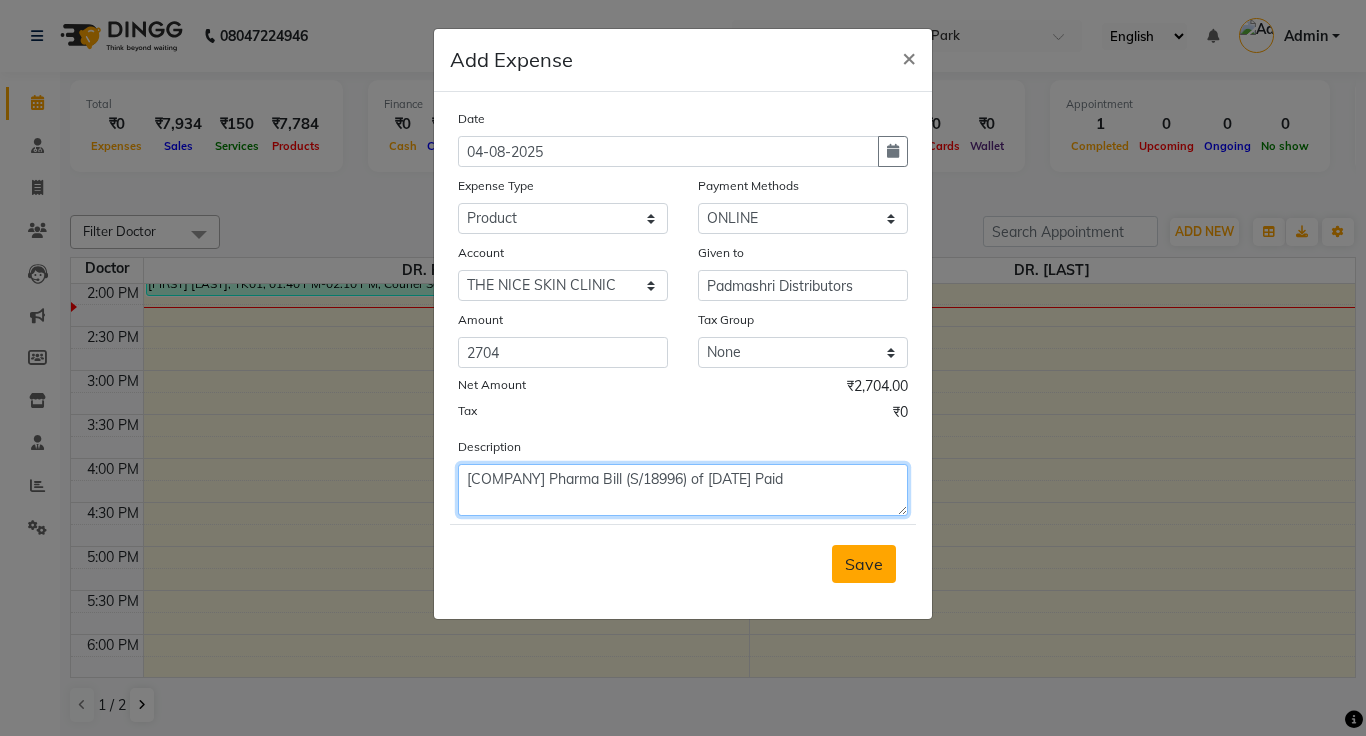 type on "[COMPANY] Pharma Bill (S/18996) of [DATE] Paid" 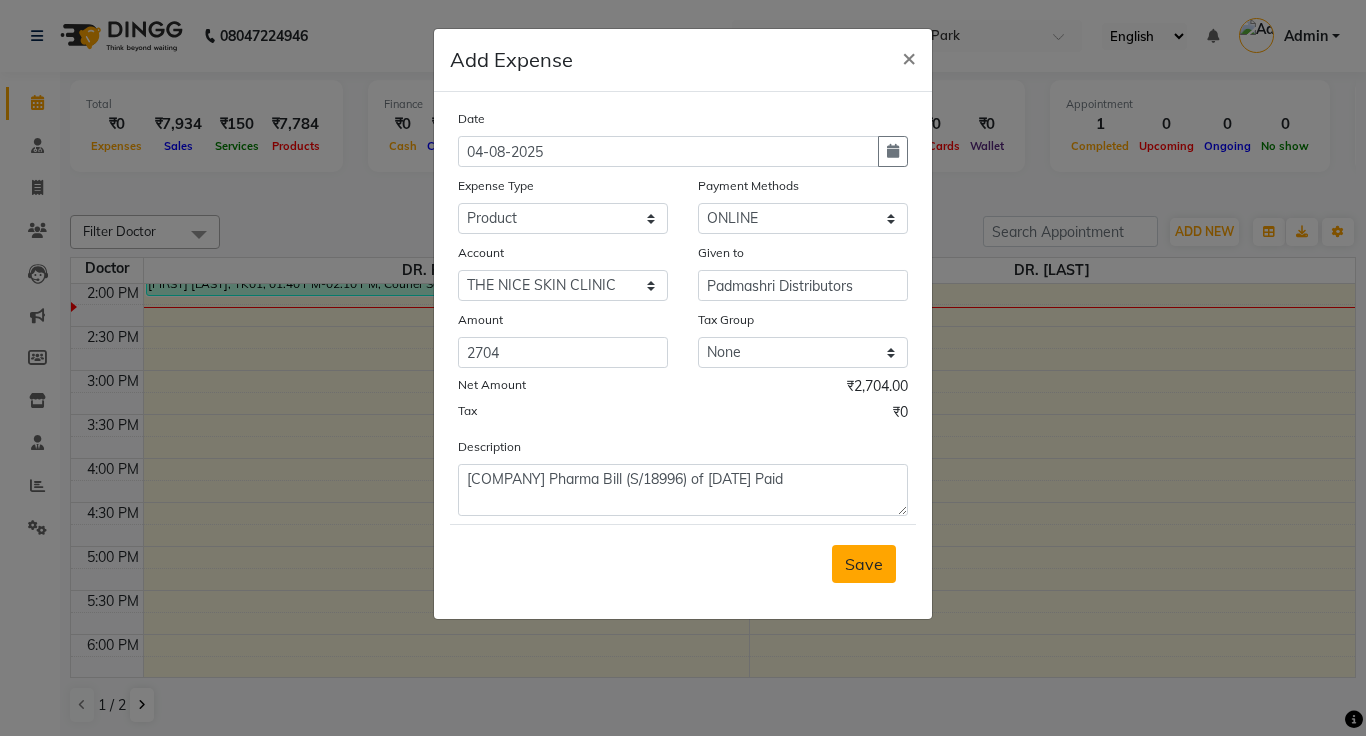 click on "Save" at bounding box center (864, 564) 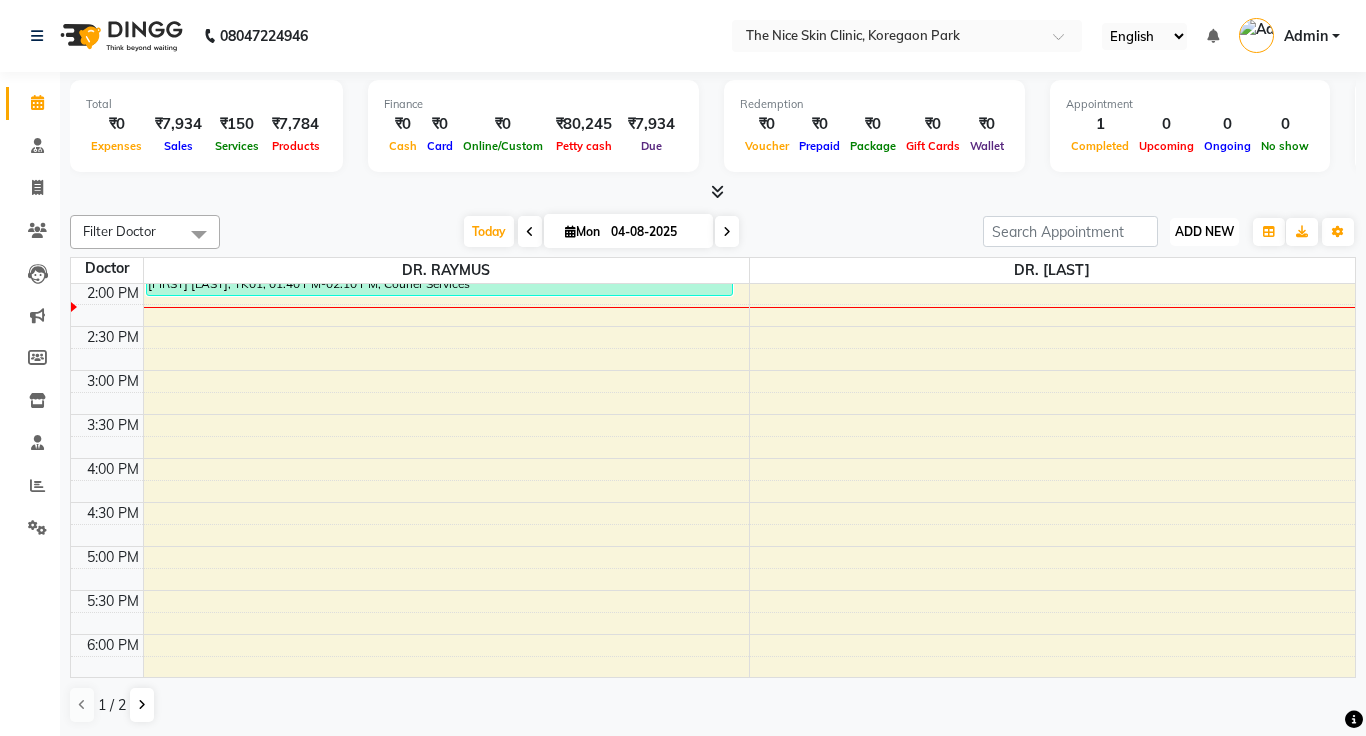 click on "ADD NEW Toggle Dropdown" at bounding box center [1204, 232] 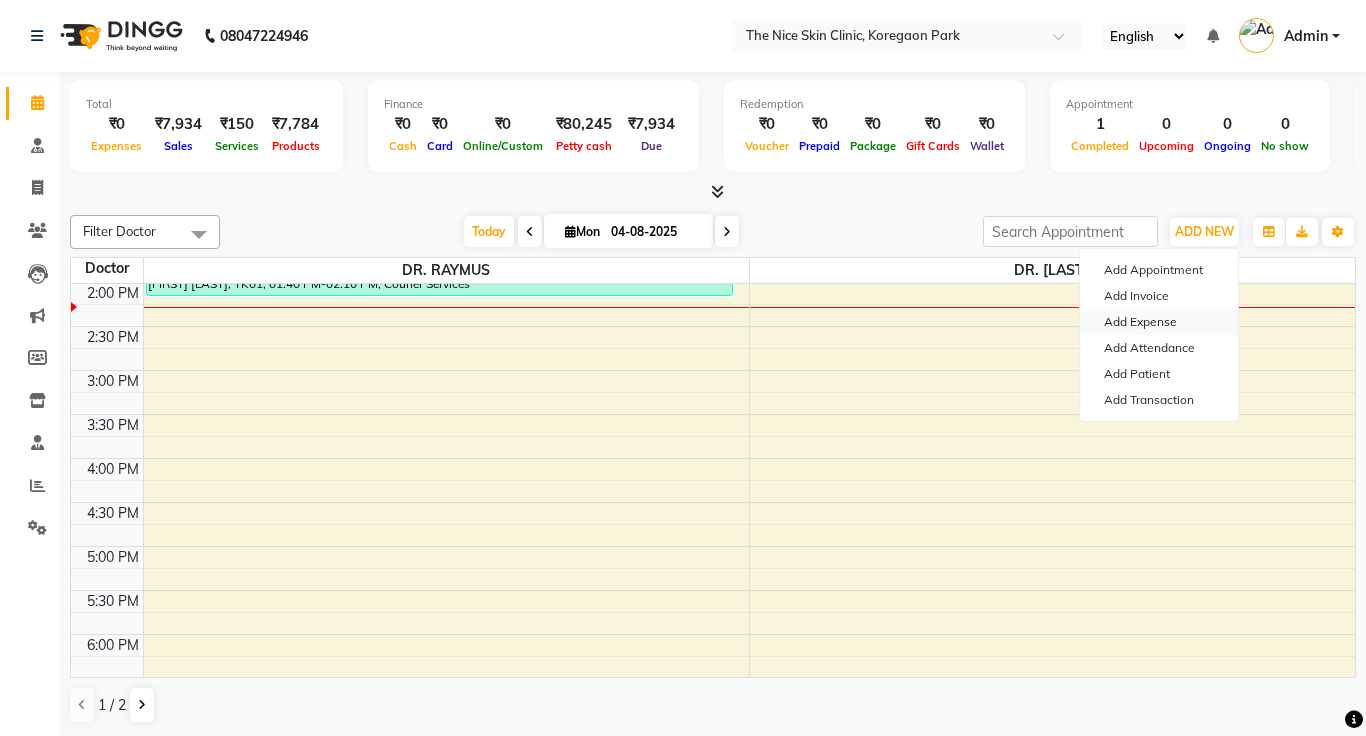 click on "Add Expense" at bounding box center (1159, 322) 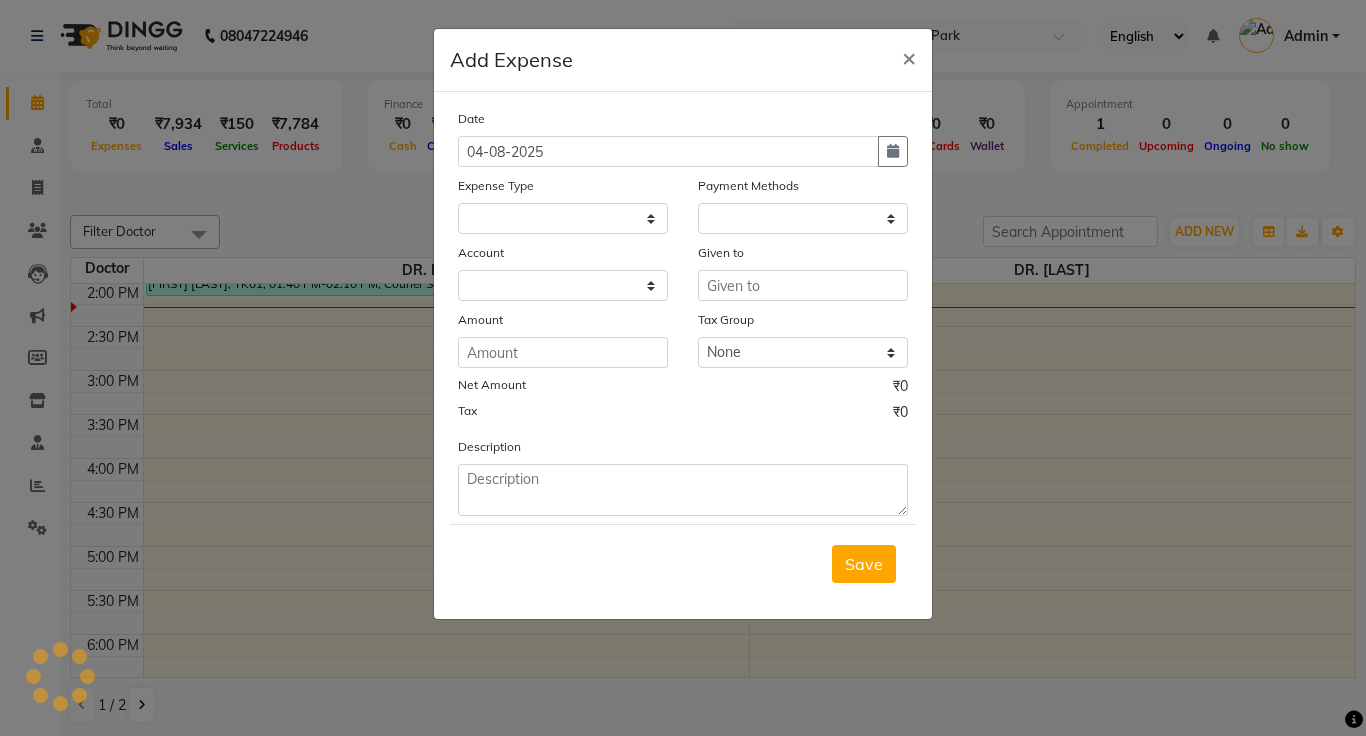 select 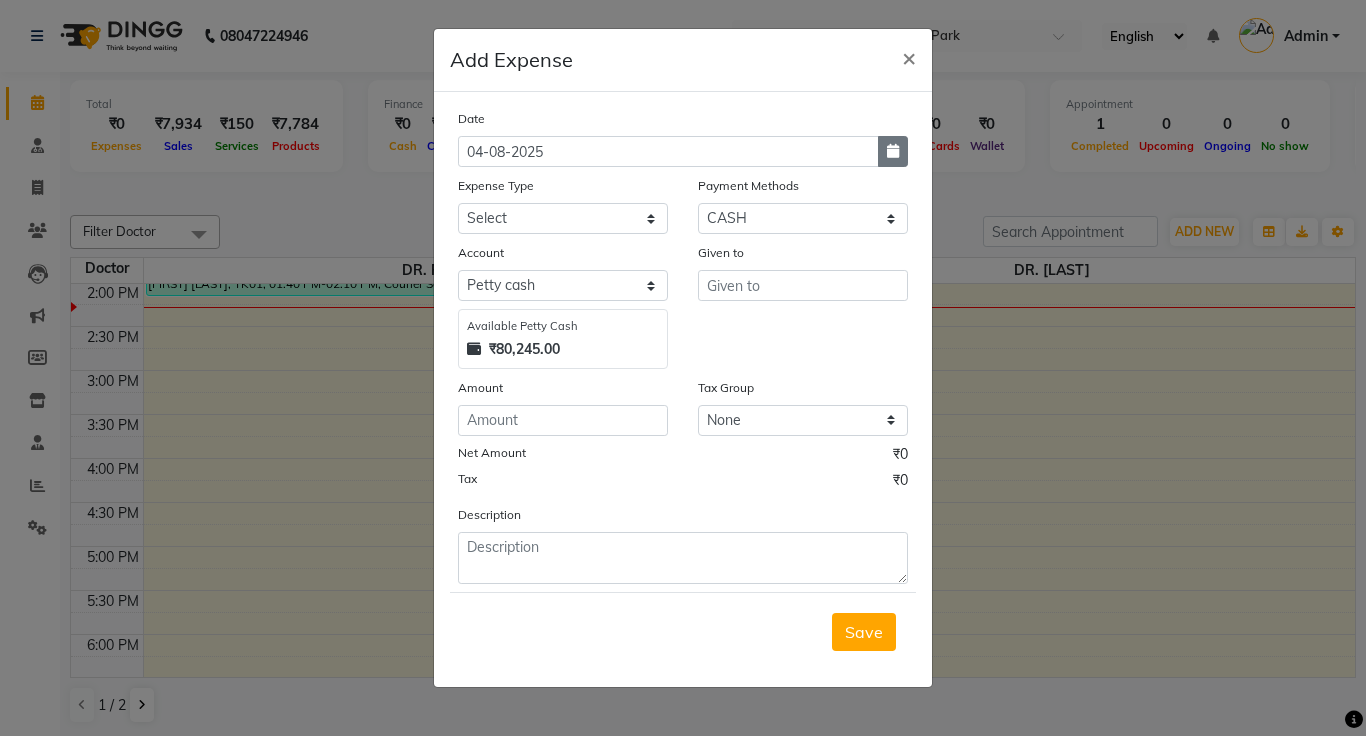 click 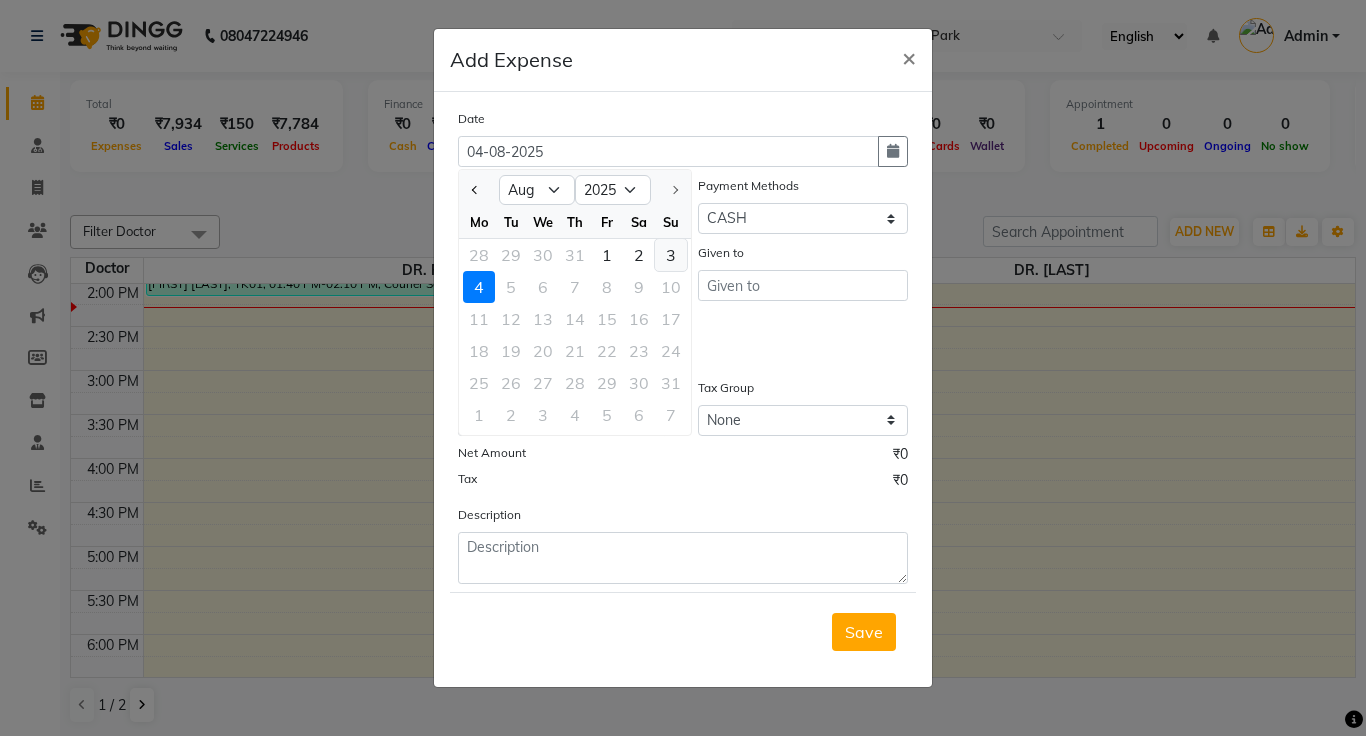 click on "3" 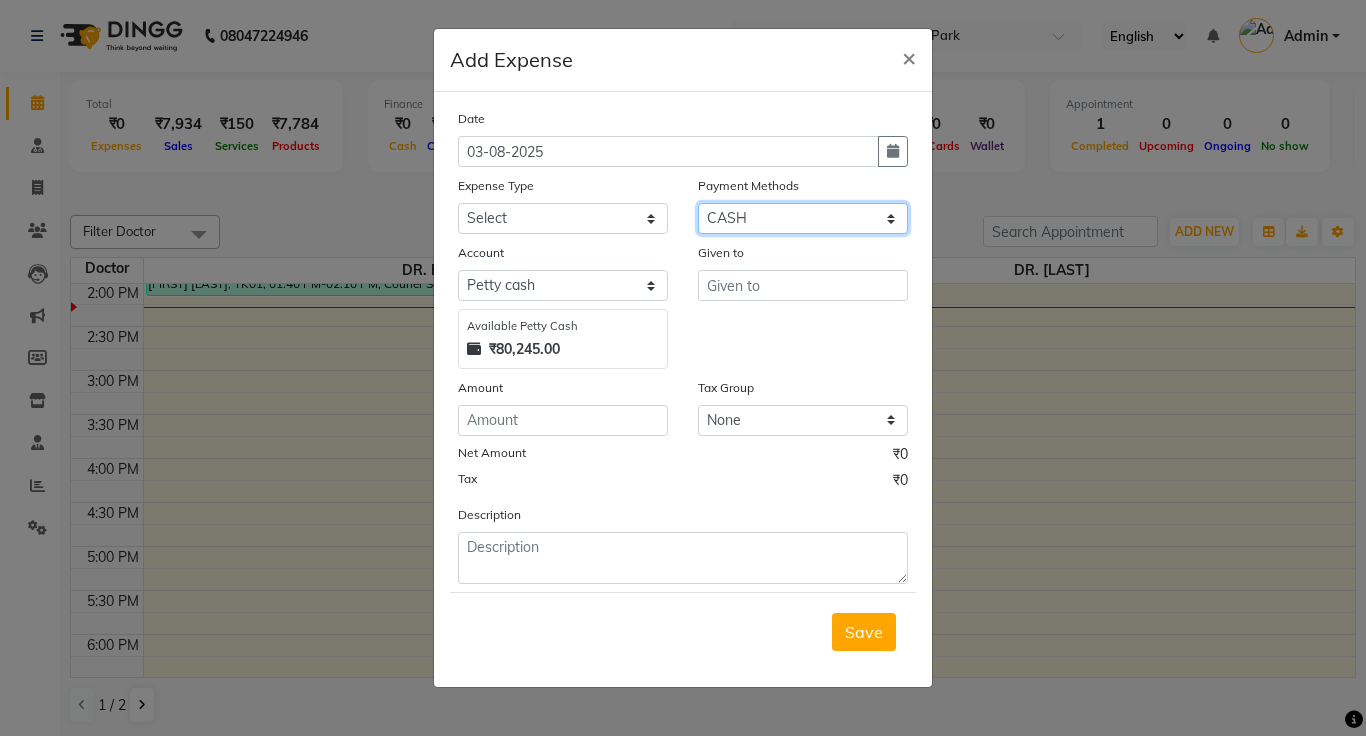 click on "Select Master Card Bank BharatPay Card Other Cards Prepaid GPay Visa Card PayTM CASH ONLINE PhonePe UPI UPI BharatPay CARD Wallet" 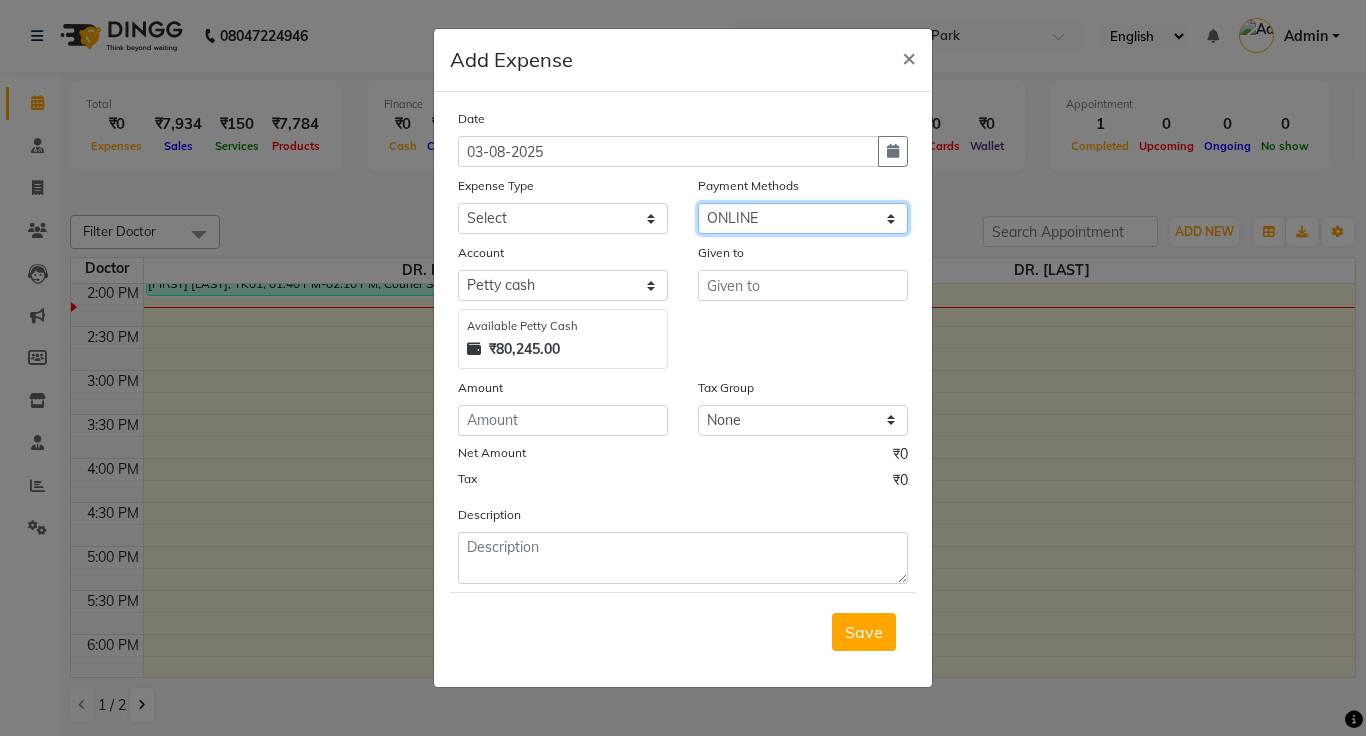 click on "Select Master Card Bank BharatPay Card Other Cards Prepaid GPay Visa Card PayTM CASH ONLINE PhonePe UPI UPI BharatPay CARD Wallet" 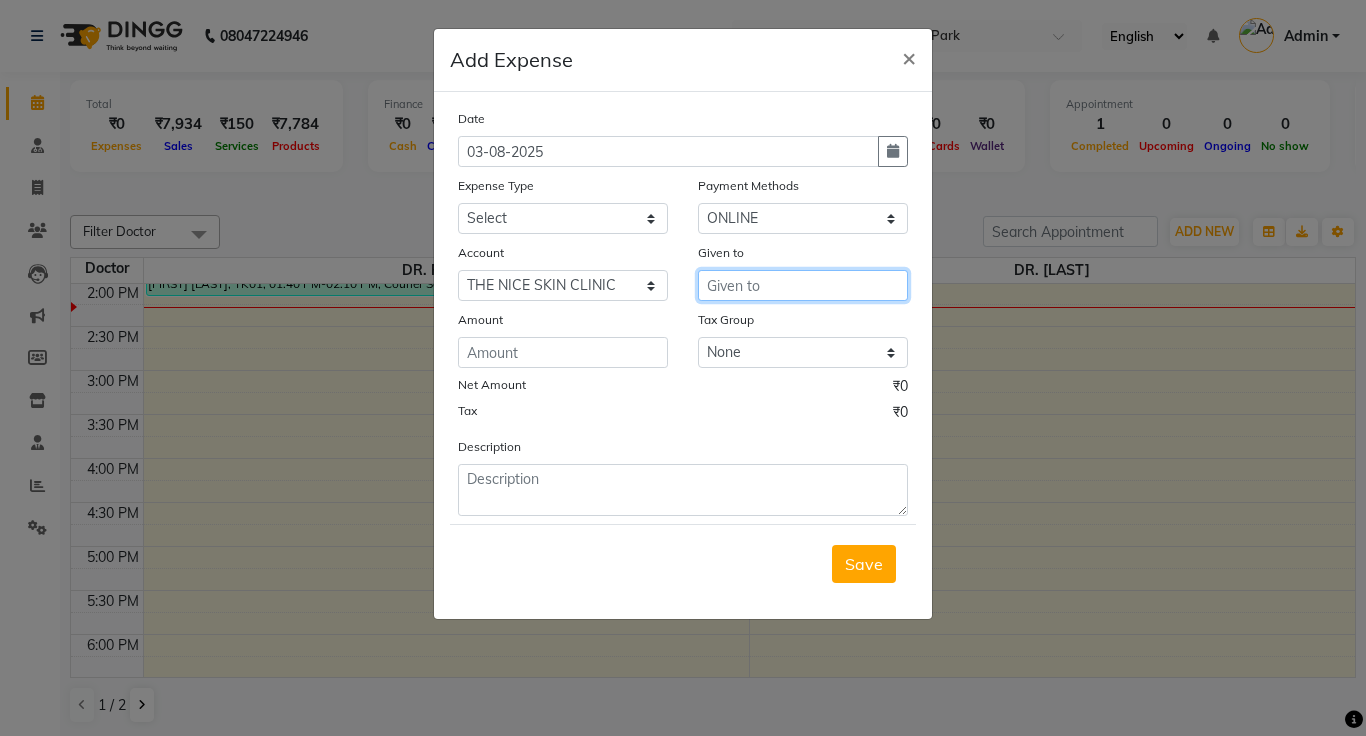 click at bounding box center [803, 285] 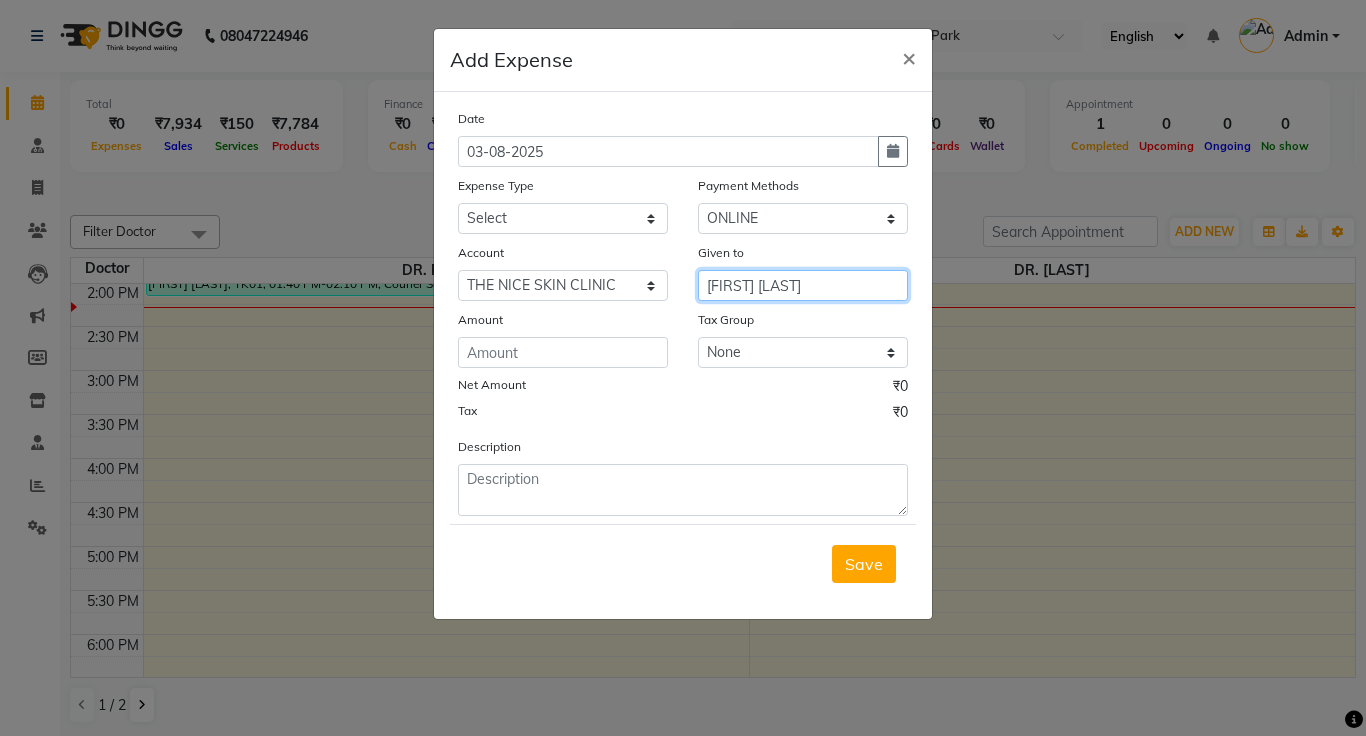 type on "[FIRST] [LAST]" 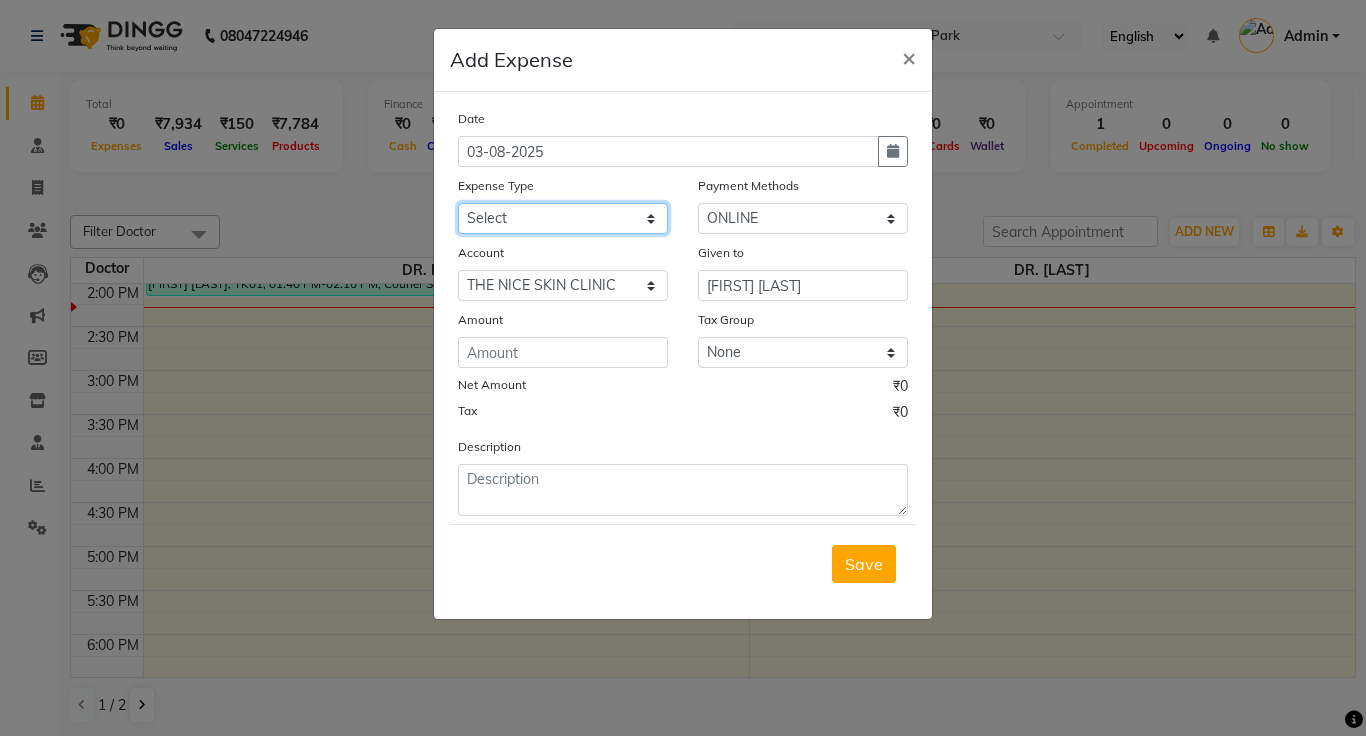 click on "Select Advance Salary Bank charges Car maintenance  Cash transfer to bank Cash transfer to hub Client Snacks Clinical charges courier charges for shirur Equipment Fuel Govt fee Incentive Insurance International purchase Loan Repayment Maintenance Marketing Miscellaneous MRA Other Pantry Product Rent Salary Staff Snacks Tax Tea & Refreshment Utilities" 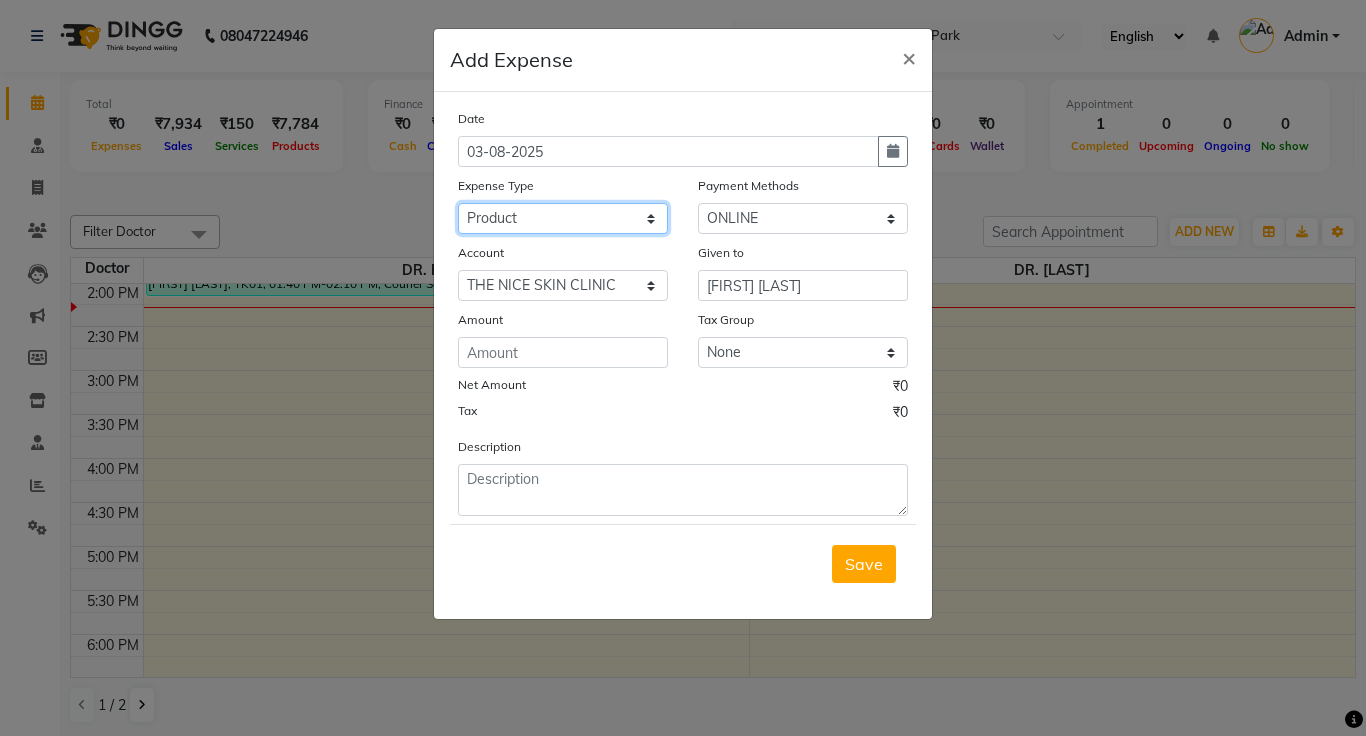 click on "Select Advance Salary Bank charges Car maintenance  Cash transfer to bank Cash transfer to hub Client Snacks Clinical charges courier charges for shirur Equipment Fuel Govt fee Incentive Insurance International purchase Loan Repayment Maintenance Marketing Miscellaneous MRA Other Pantry Product Rent Salary Staff Snacks Tax Tea & Refreshment Utilities" 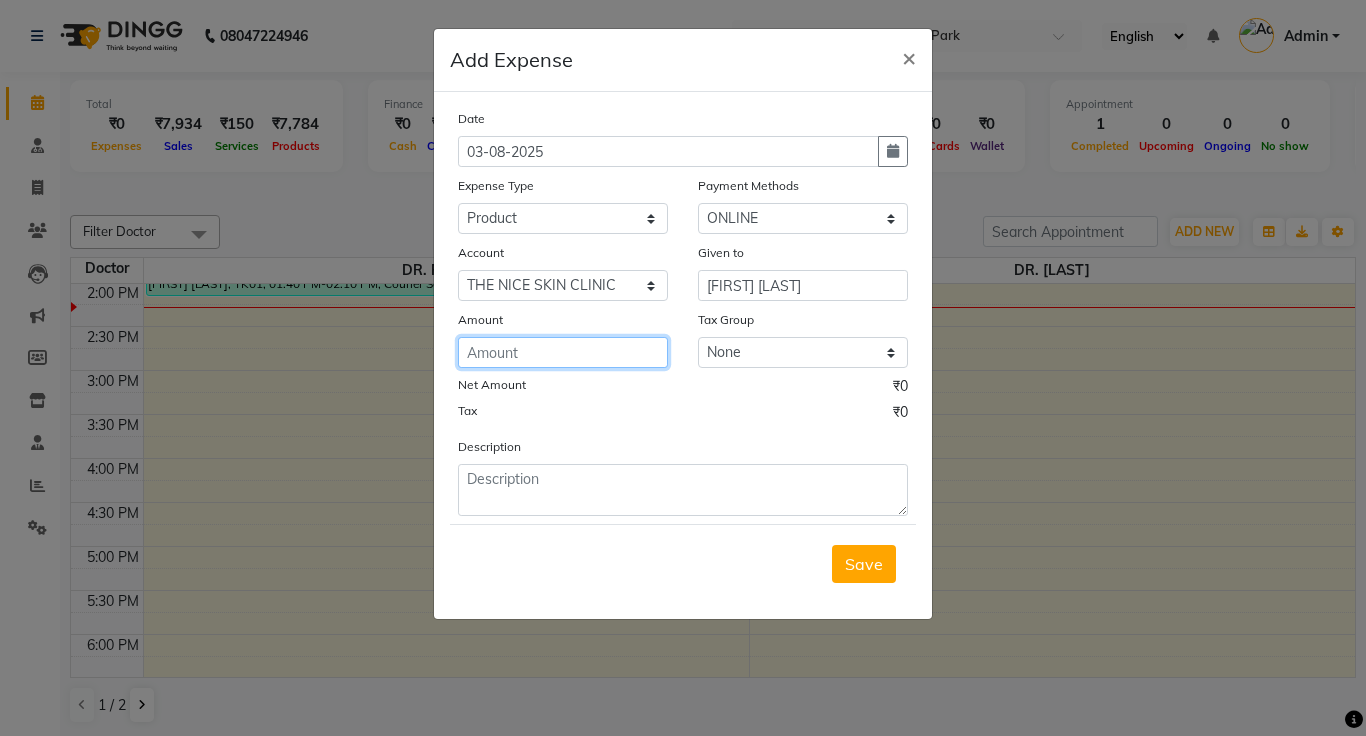 click 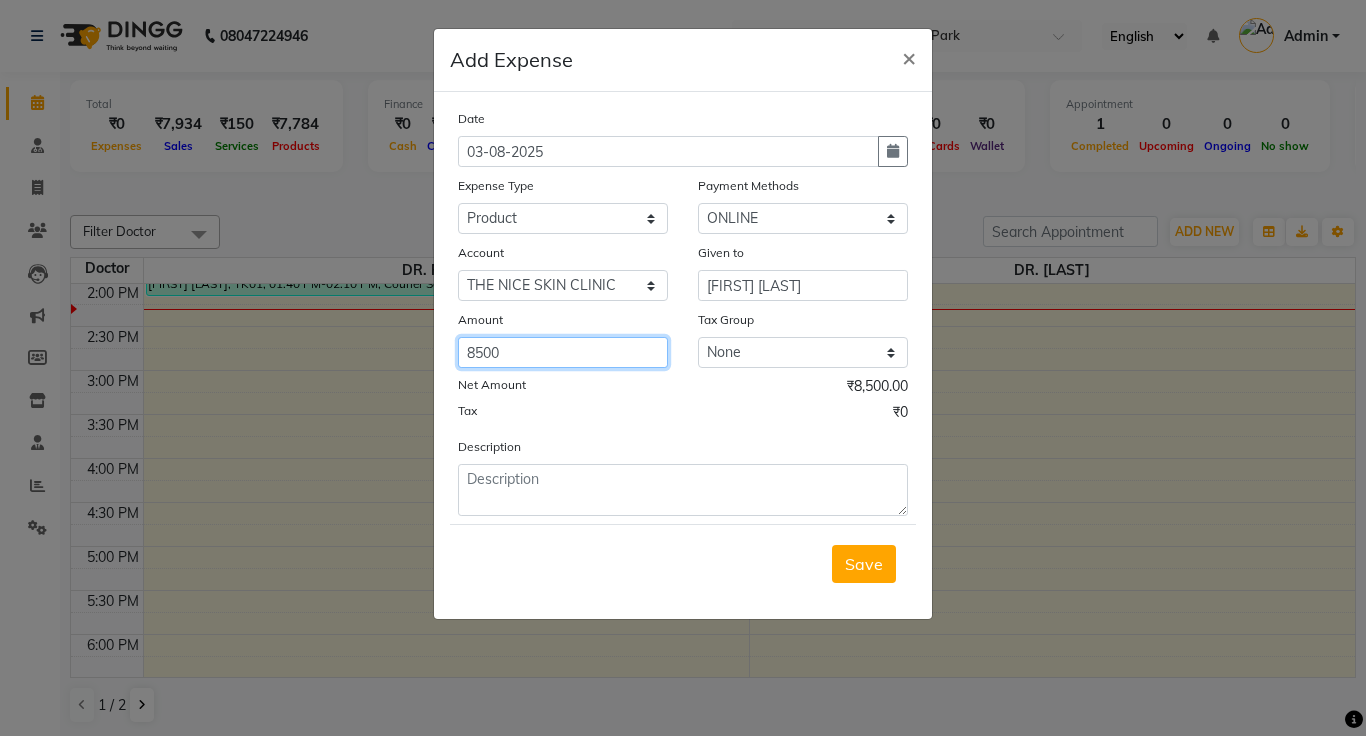 type on "8500" 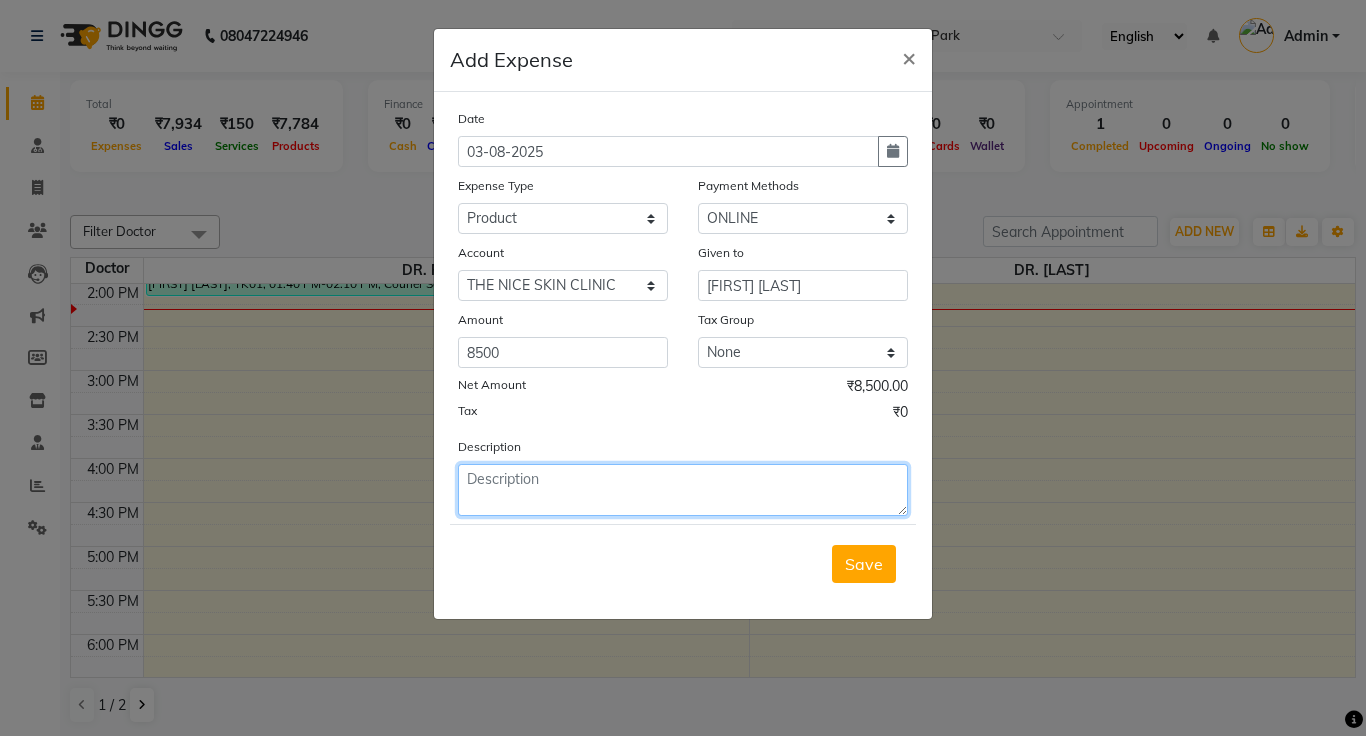 click 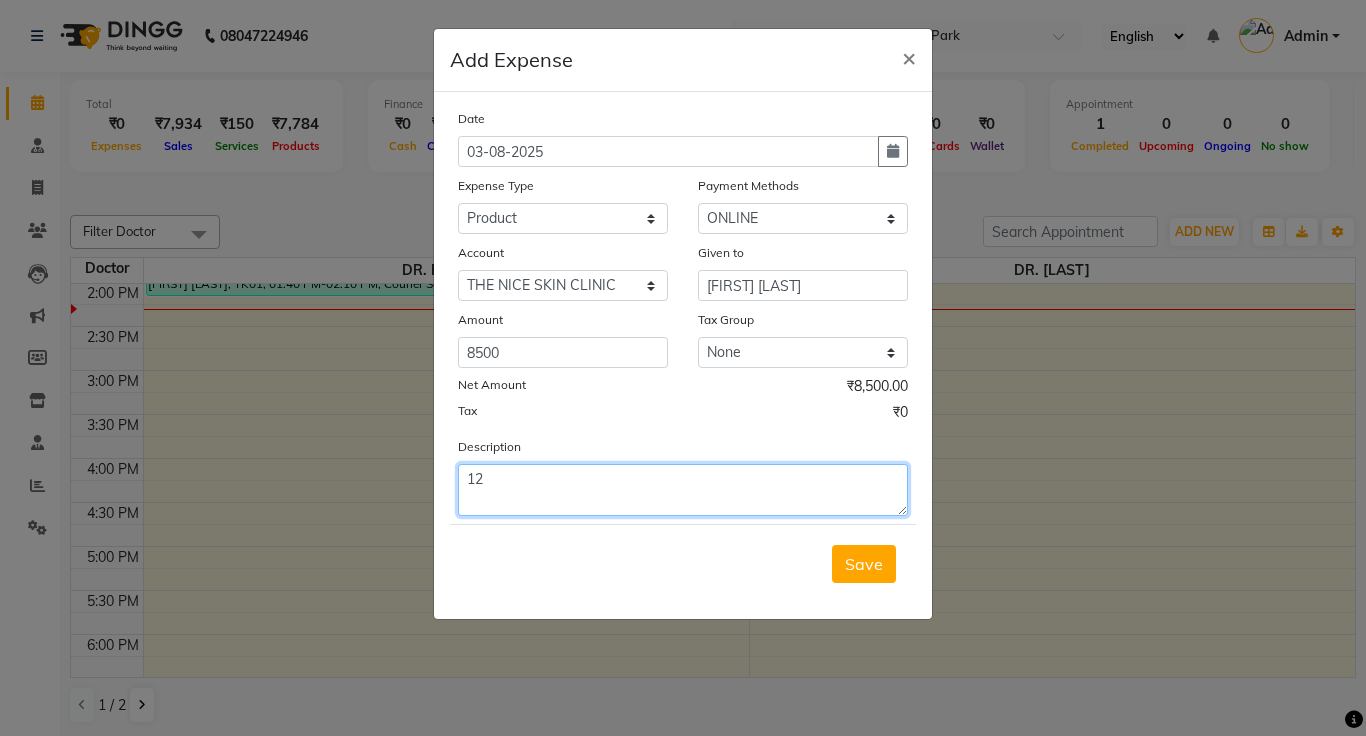 type on "1" 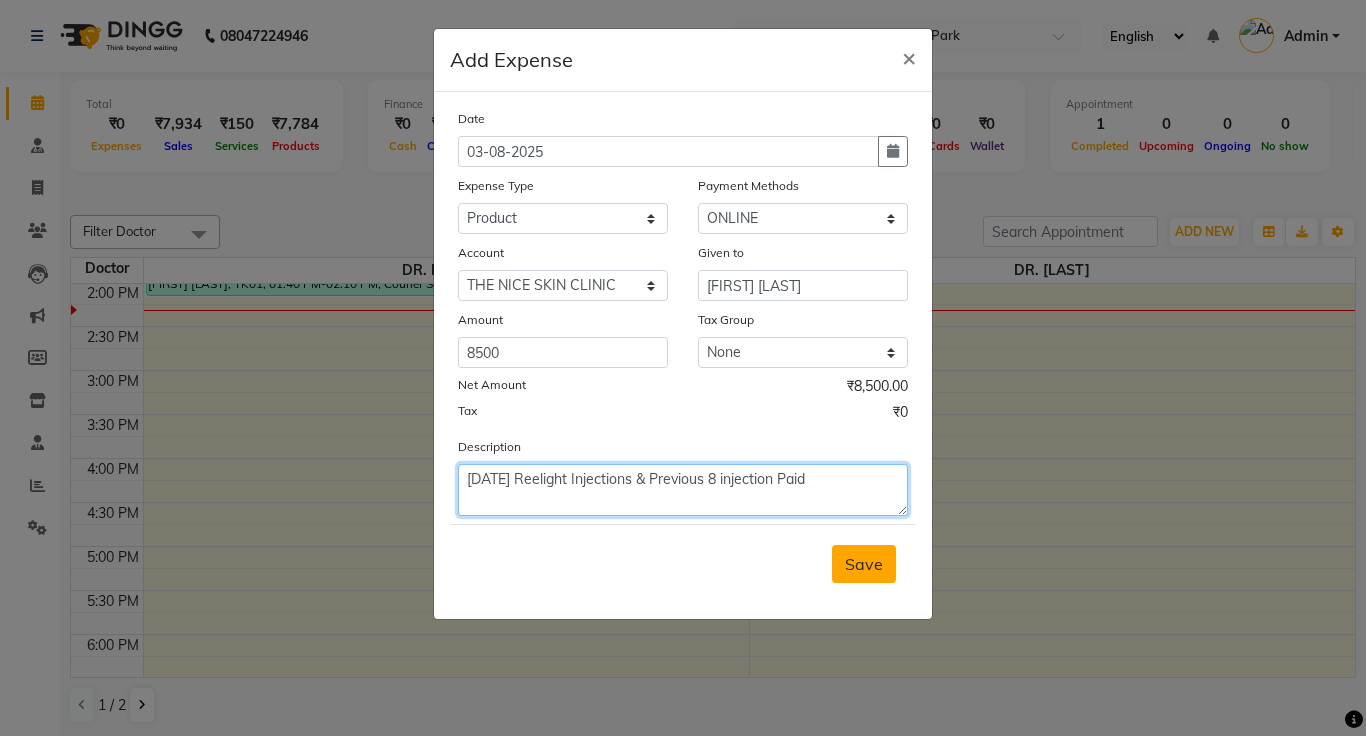 type on "[DATE] Reelight Injections & Previous 8 injection Paid" 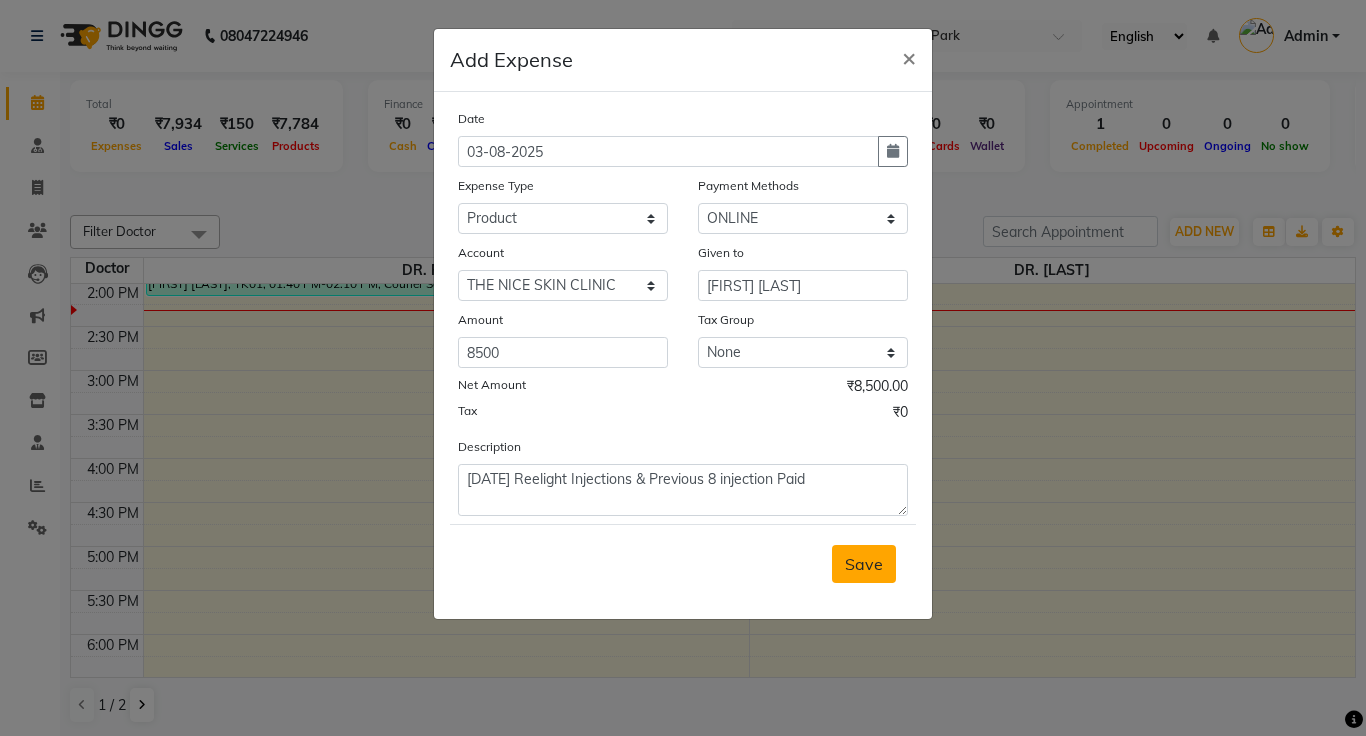 click on "Save" at bounding box center [864, 564] 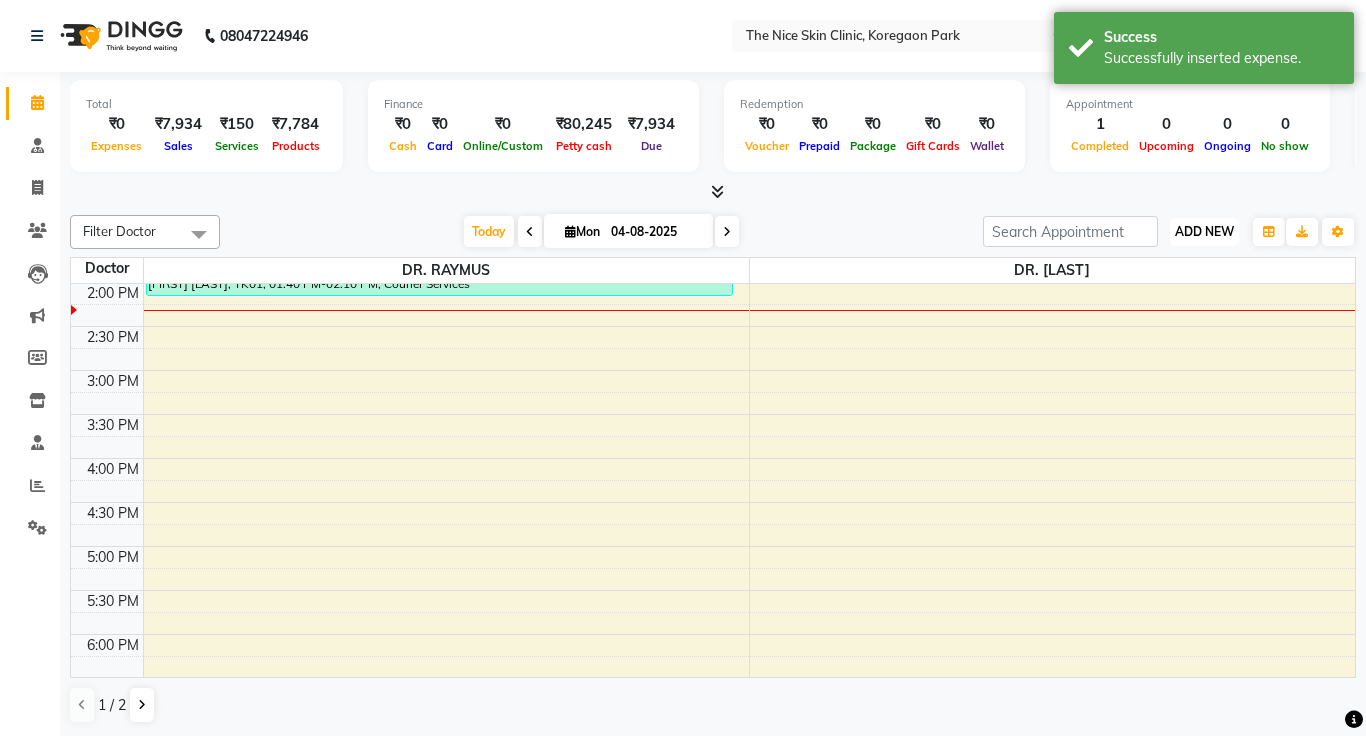 click on "ADD NEW" at bounding box center [1204, 231] 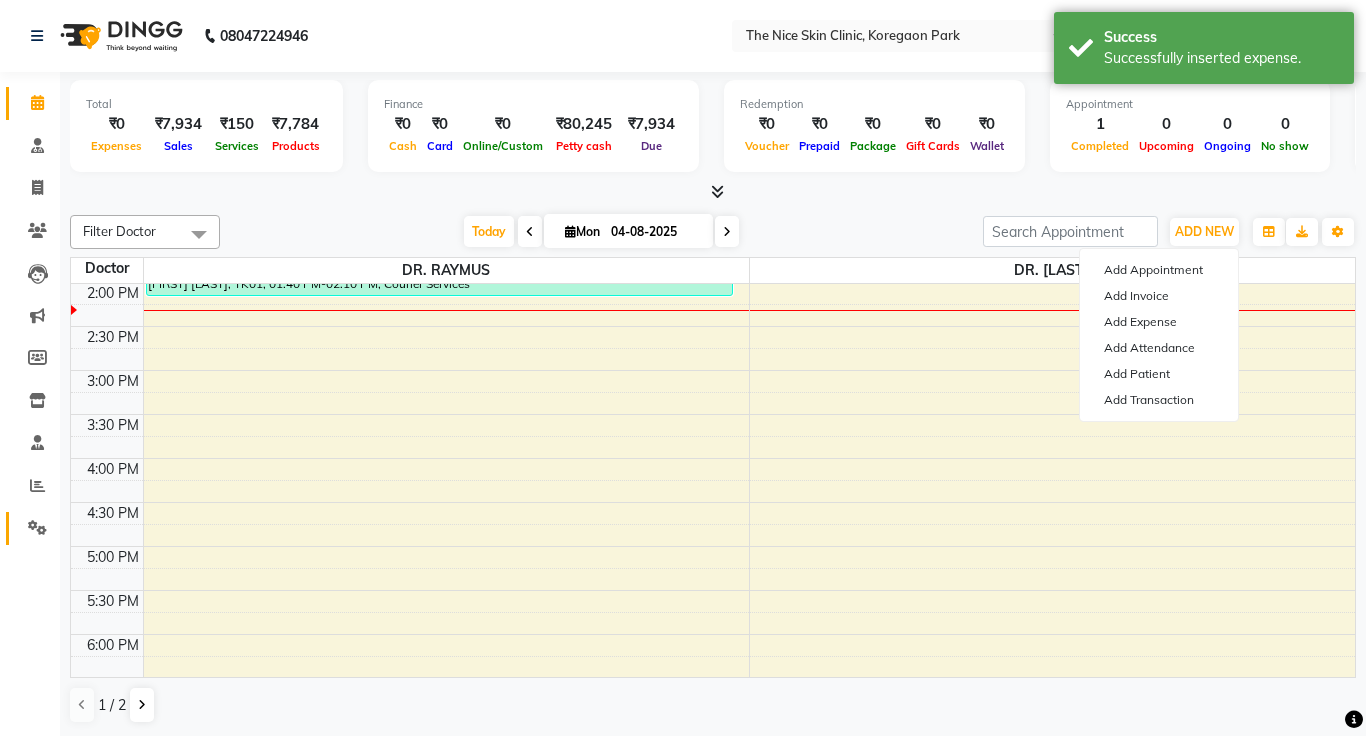 click 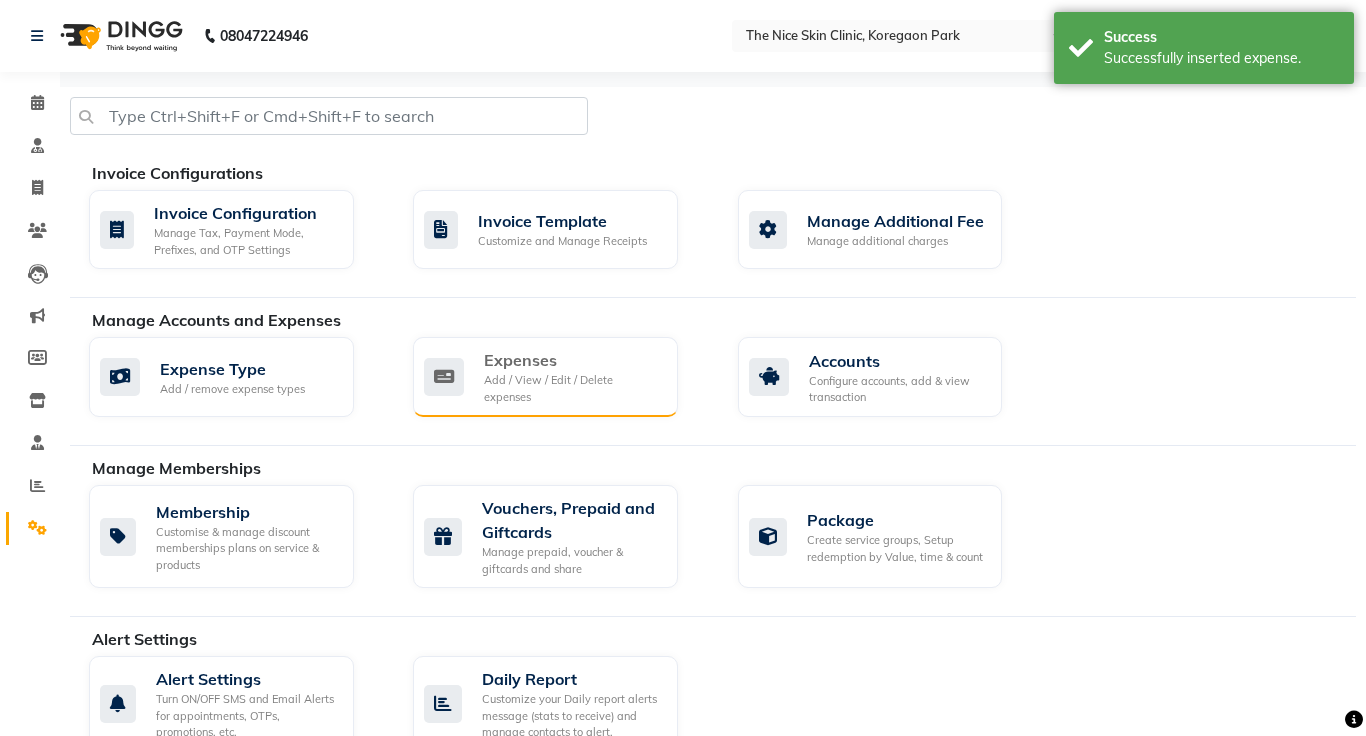 click on "Add / View / Edit / Delete expenses" 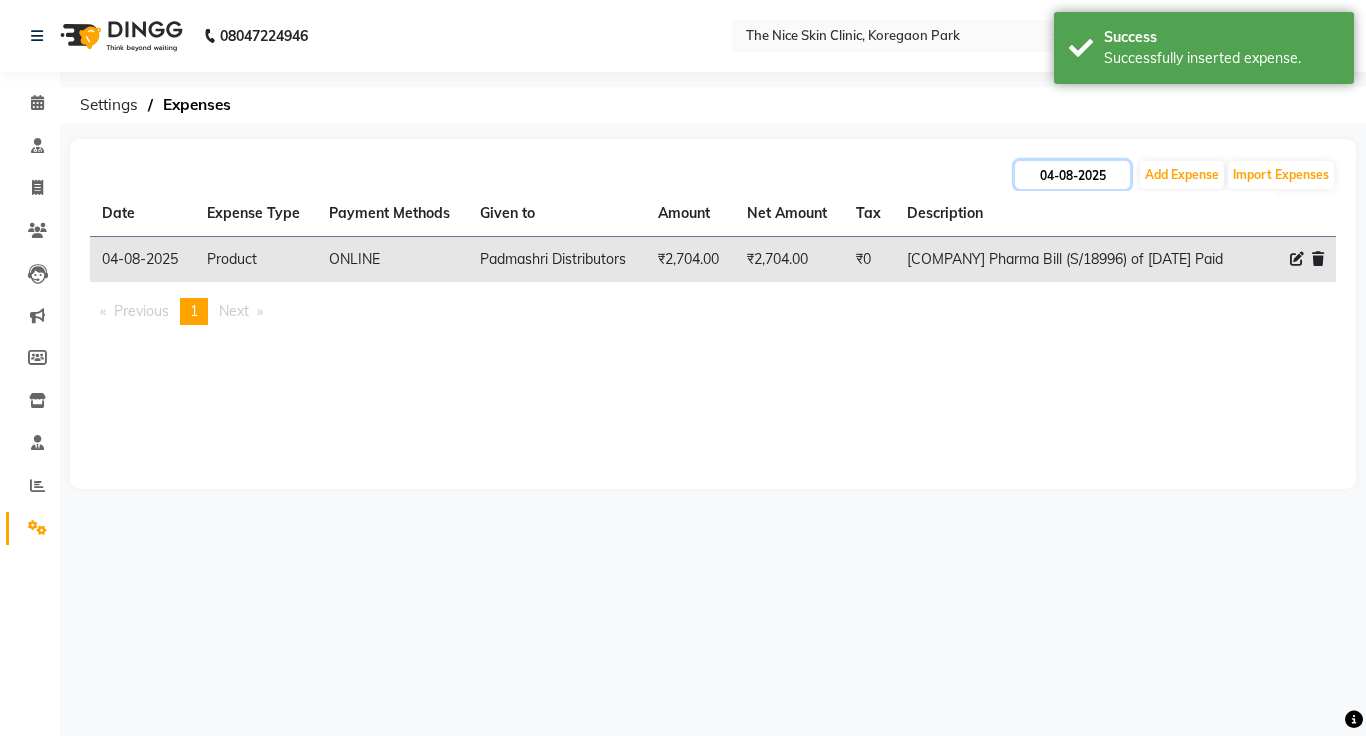 click on "04-08-2025" 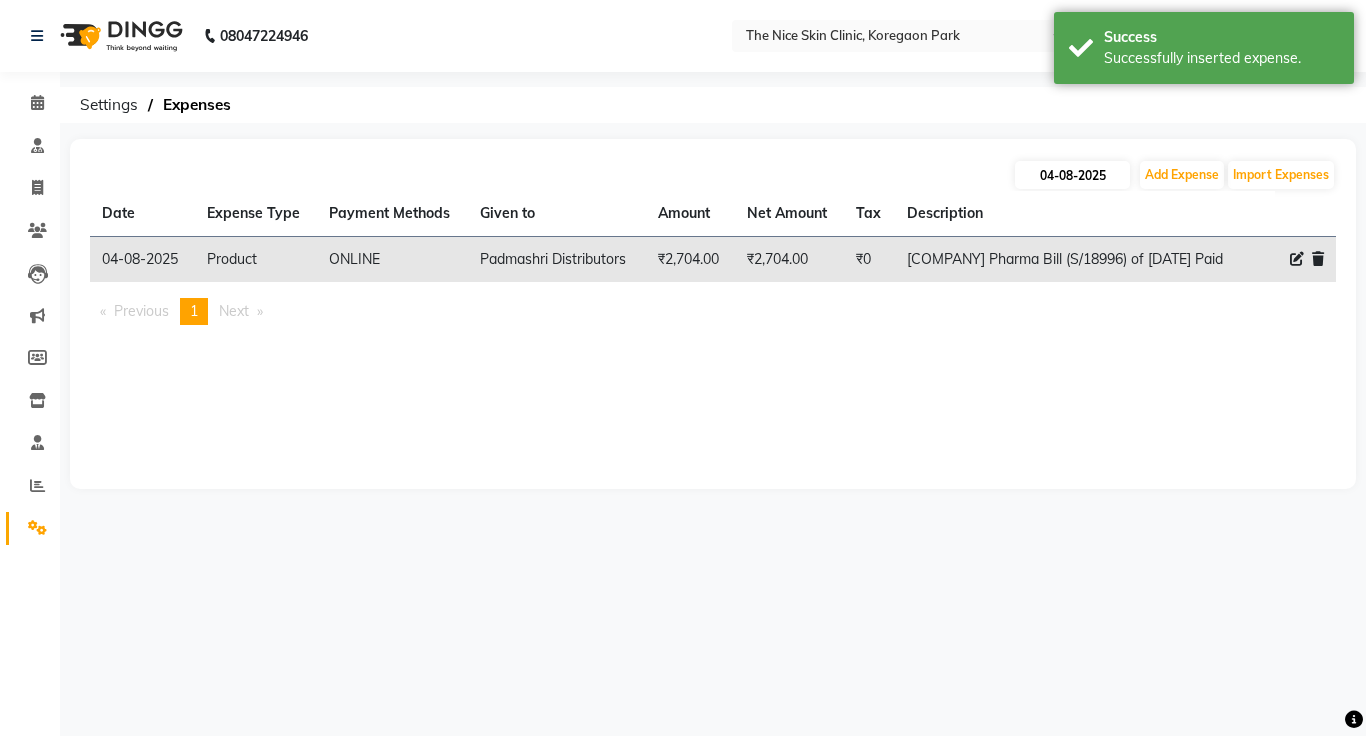 select on "8" 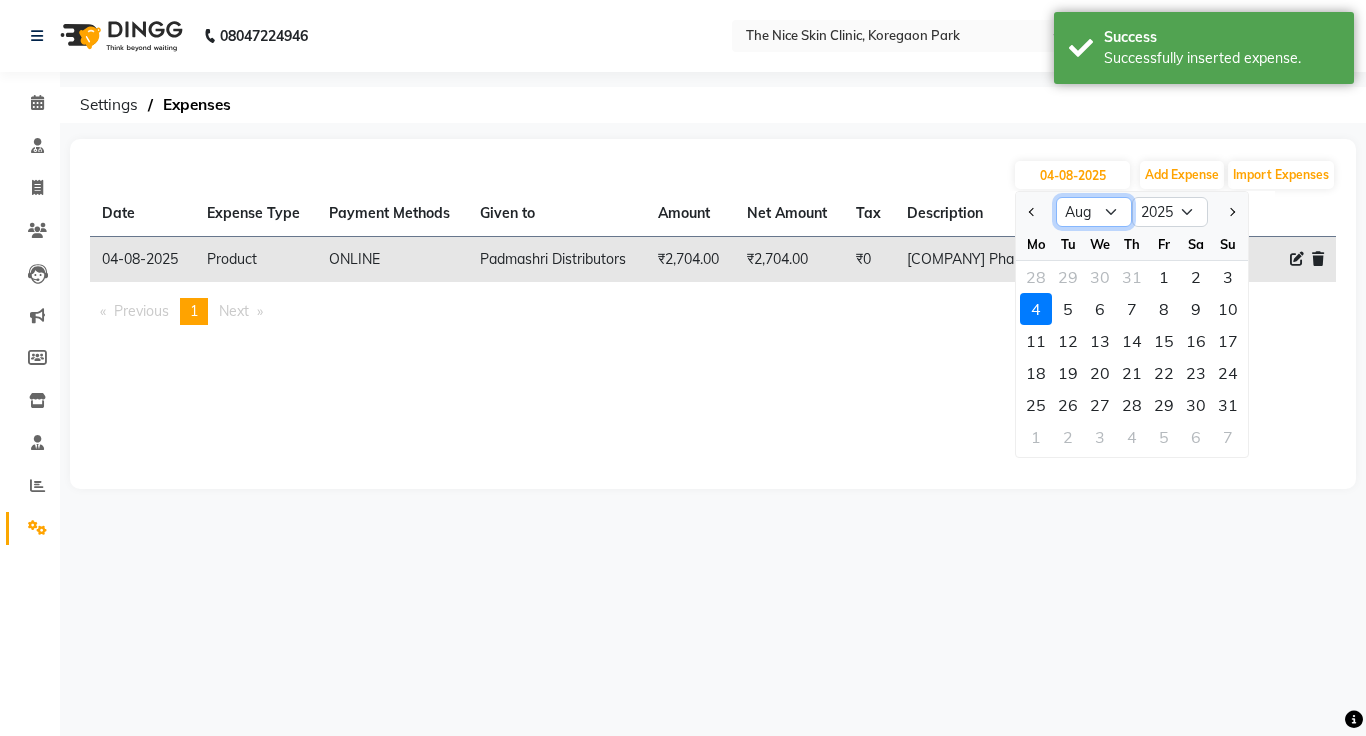 click on "Jan Feb Mar Apr May Jun Jul Aug Sep Oct Nov Dec" 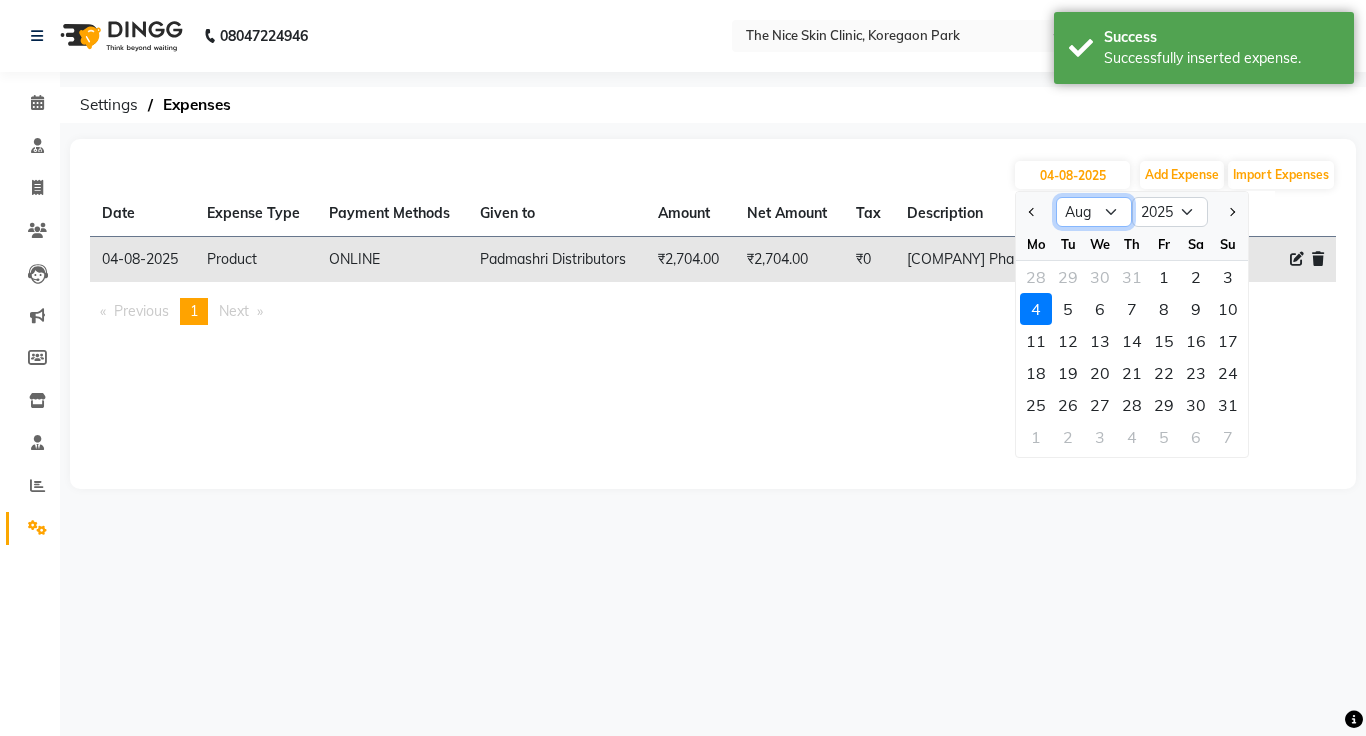 select on "7" 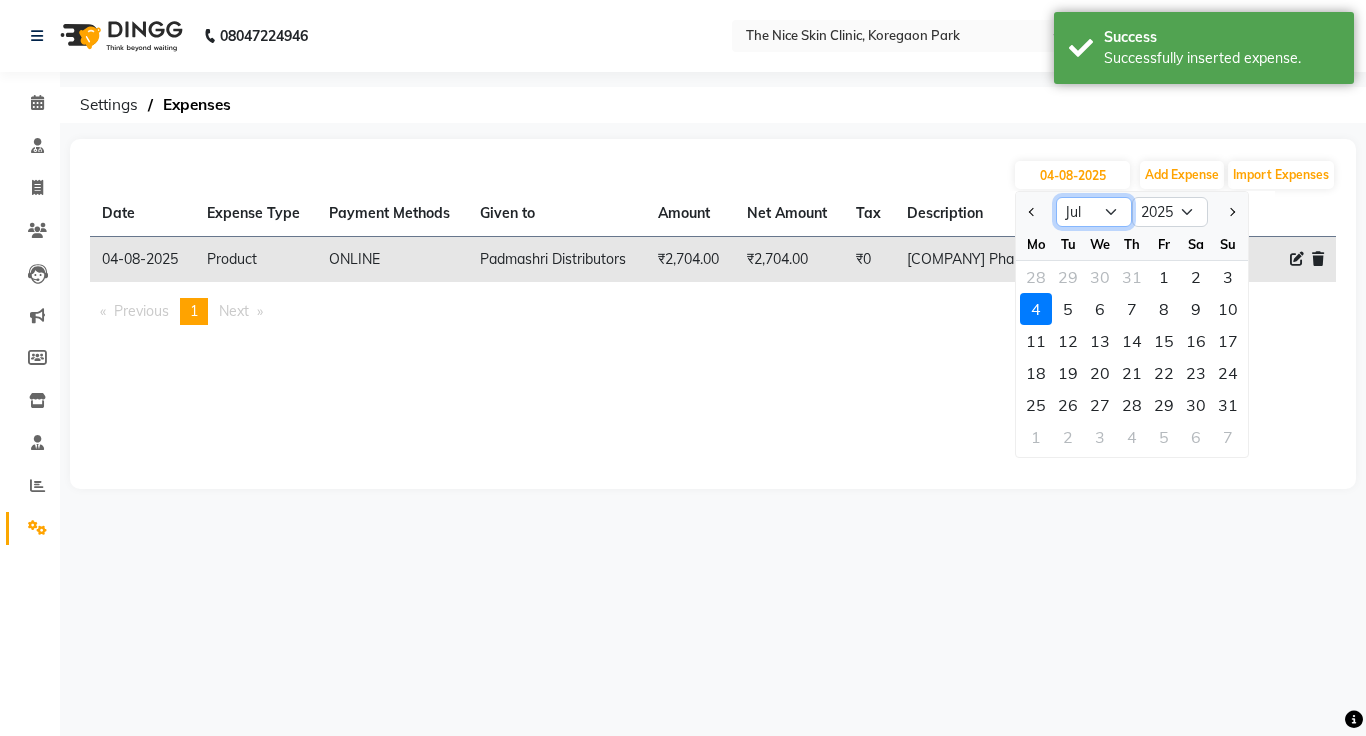 click on "Jan Feb Mar Apr May Jun Jul Aug Sep Oct Nov Dec" 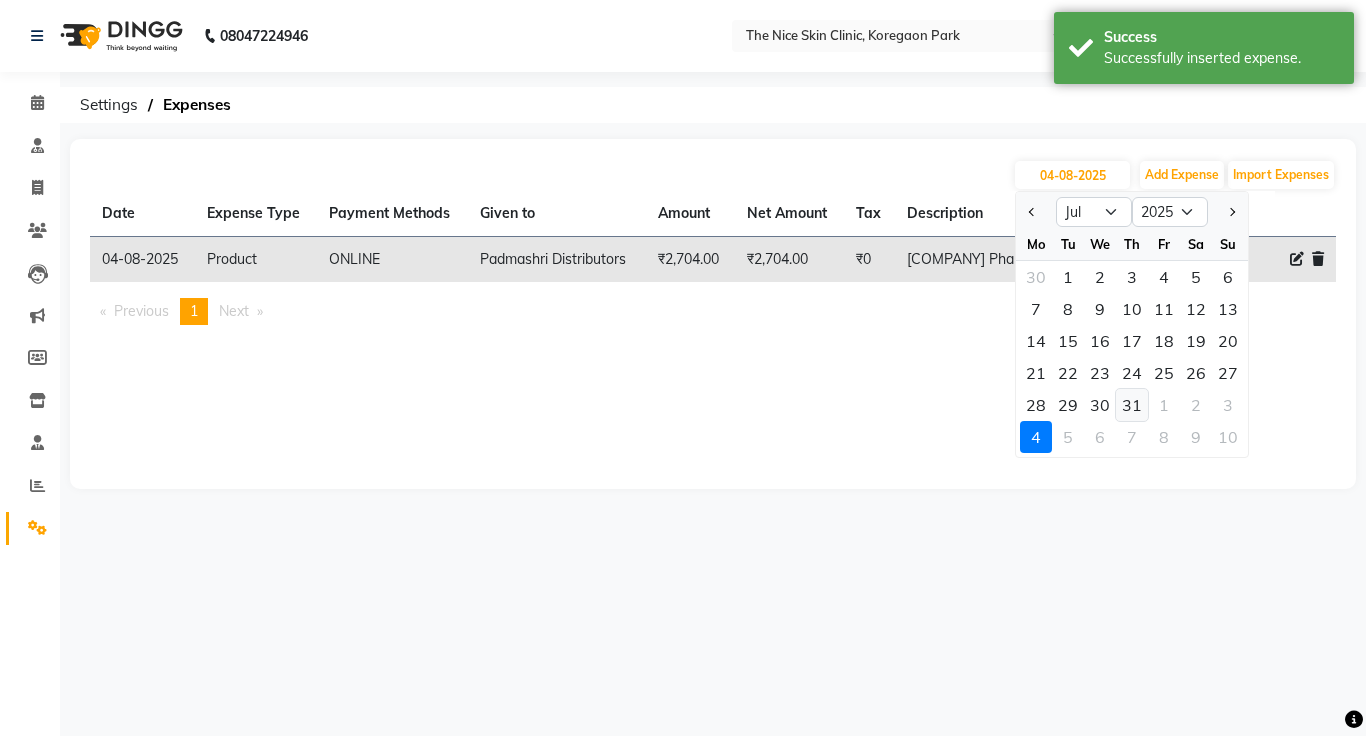 click on "31" 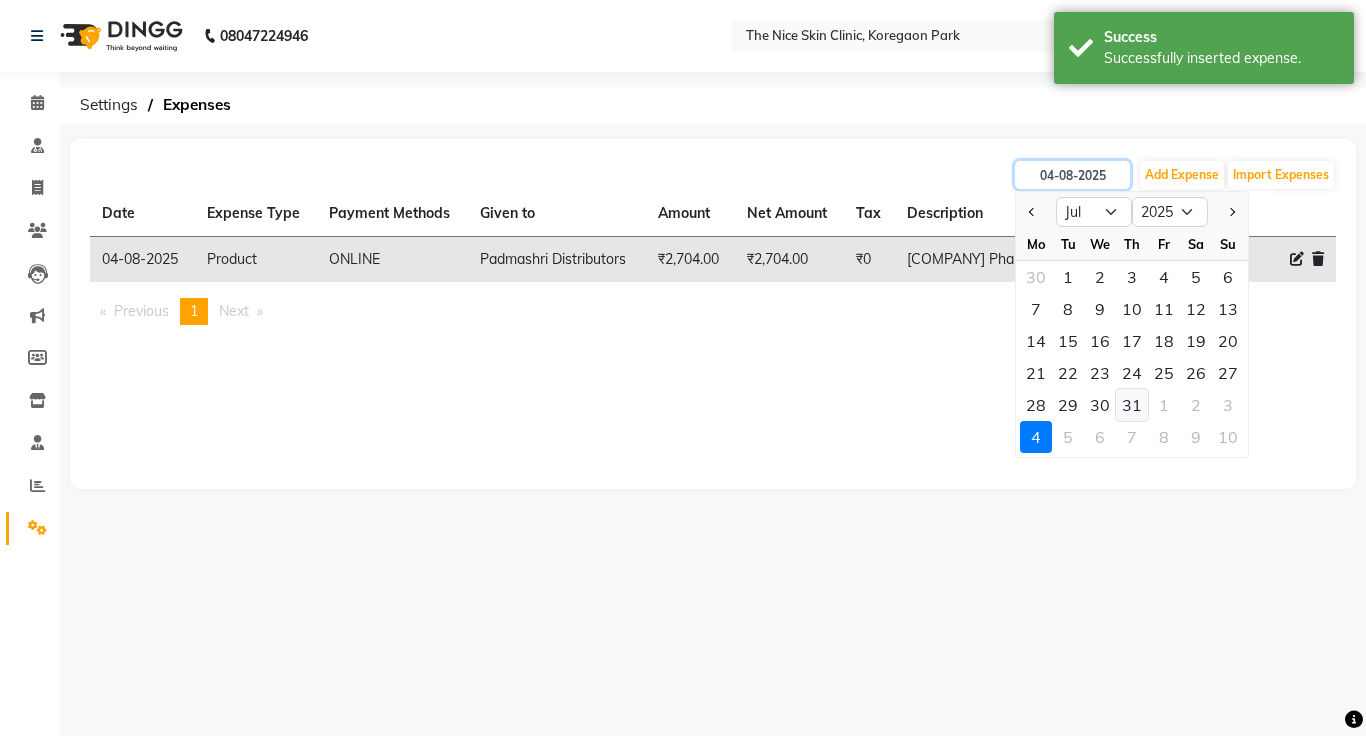 type on "31-07-2025" 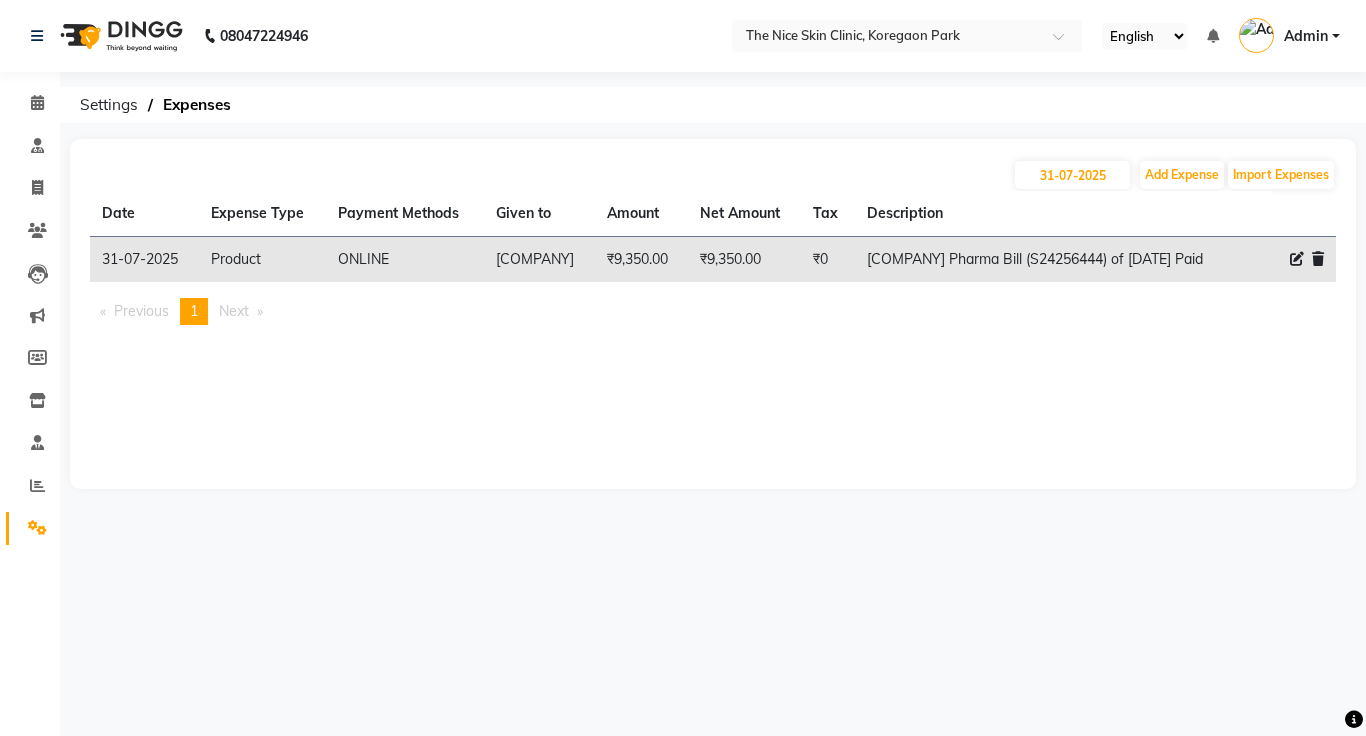 click on "31-07-2025 Add Expense Import Expenses Date Expense Type Payment Methods Given to Amount Net Amount Tax Description 31-07-2025 Product ONLINE [COMPANY] [COMPANY] ₹9,350.00 ₹9,350.00 ₹0 [COMPANY] Pharma Bill (S24256444) of [DATE] Paid Previous page 1 / 1 You're on page 1 Next page" at bounding box center [683, 368] 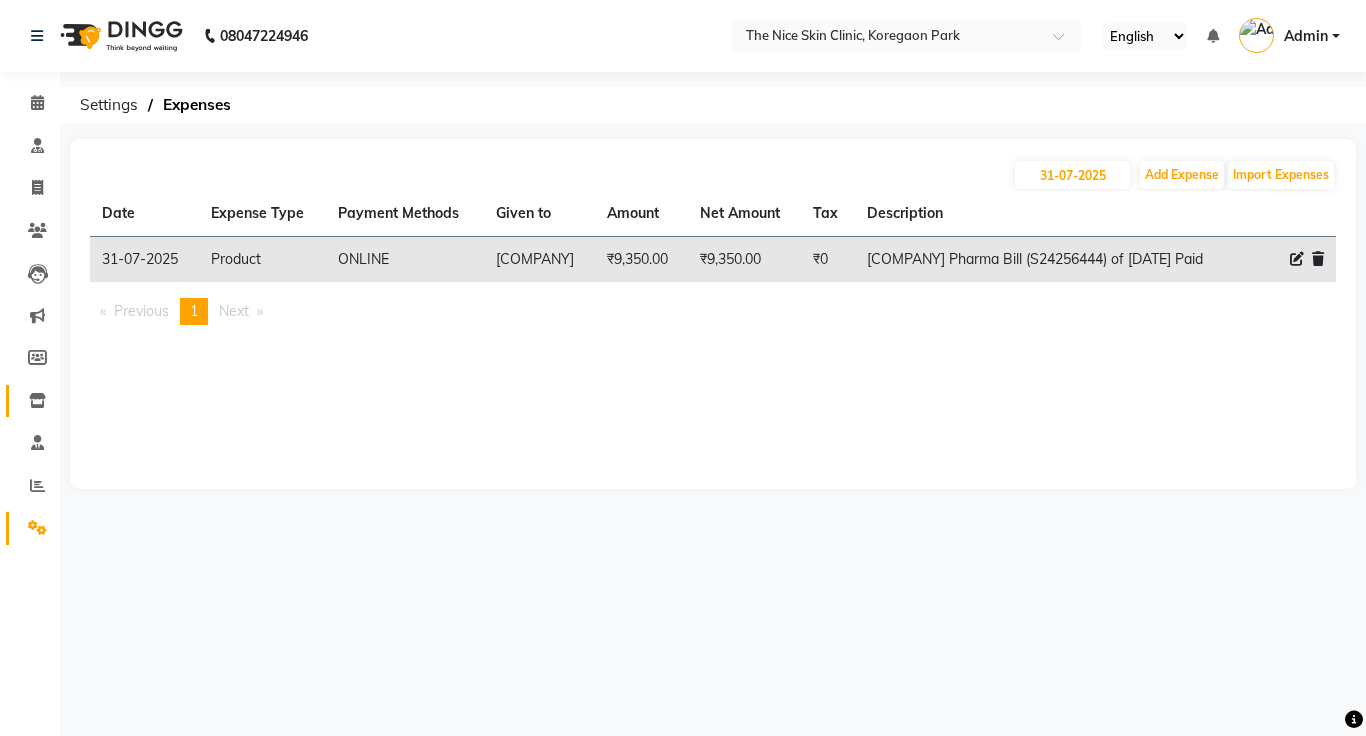 click 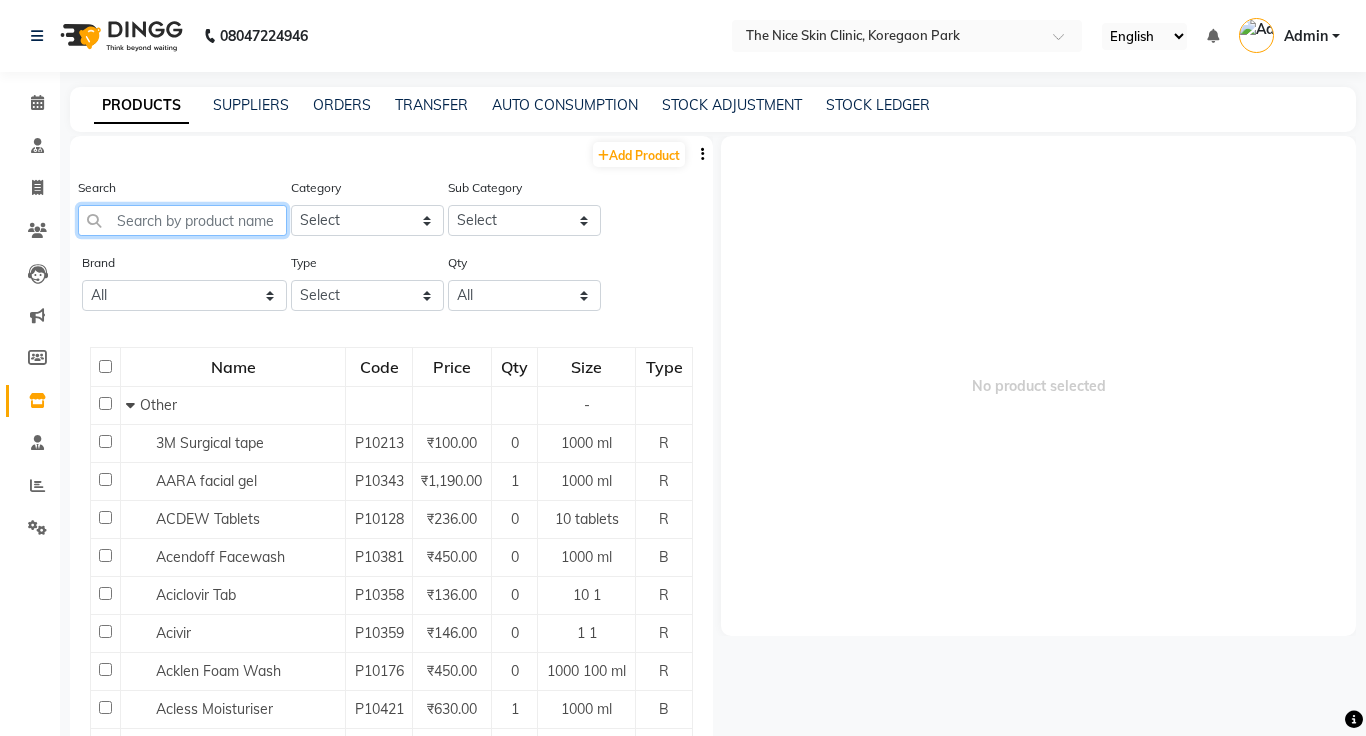 click 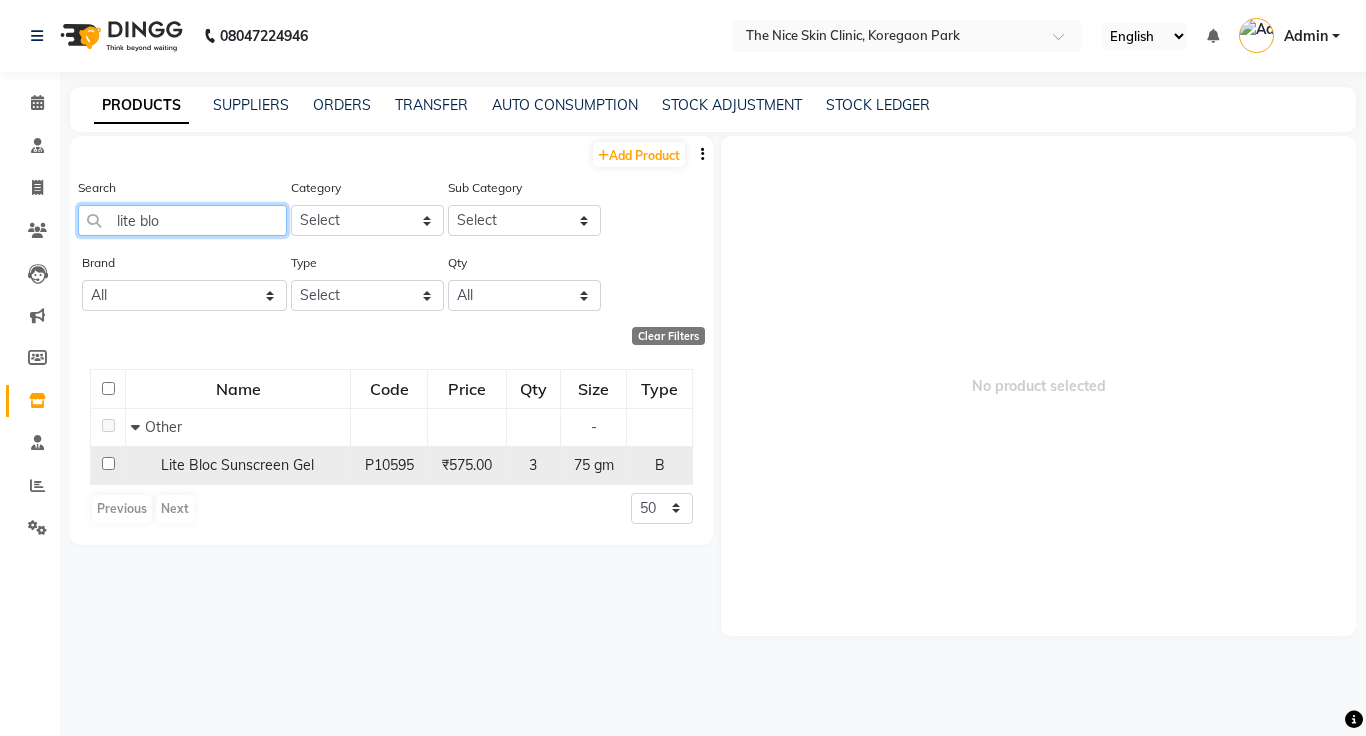 type on "lite blo" 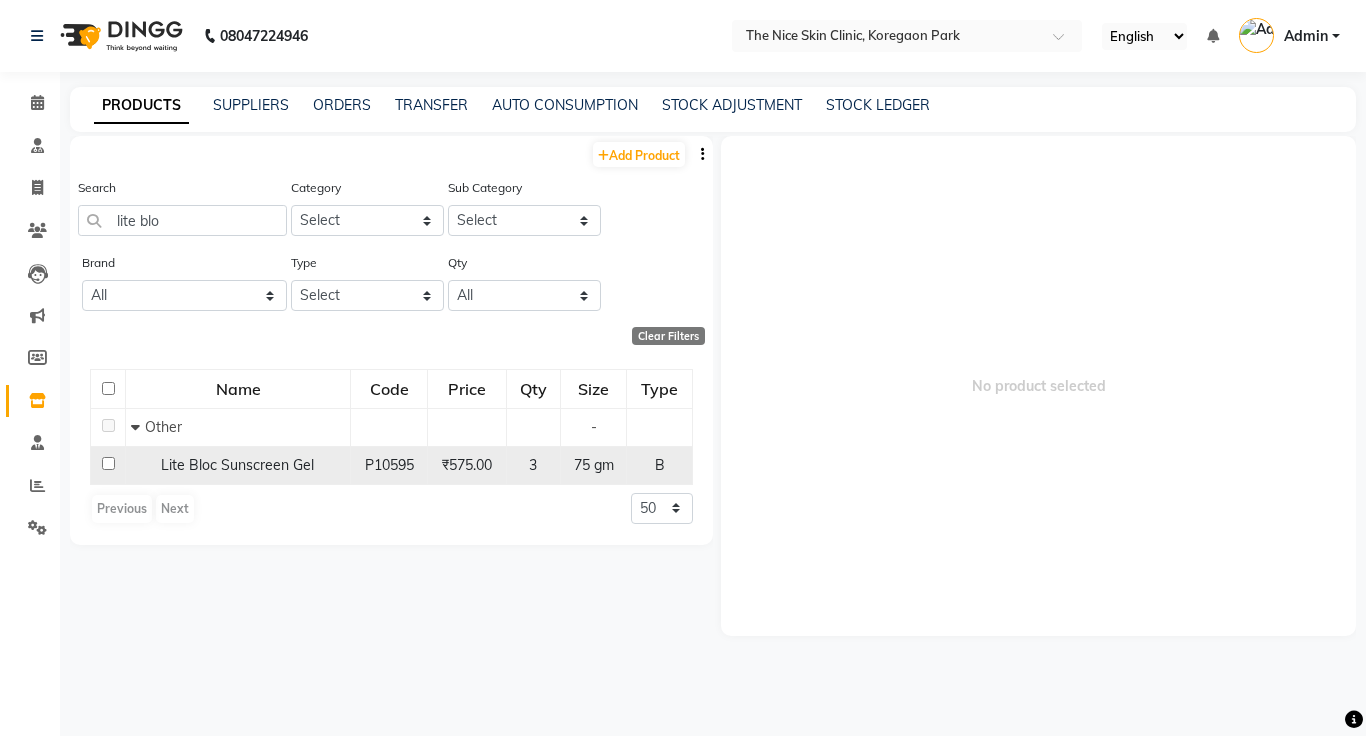click on "75 gm" 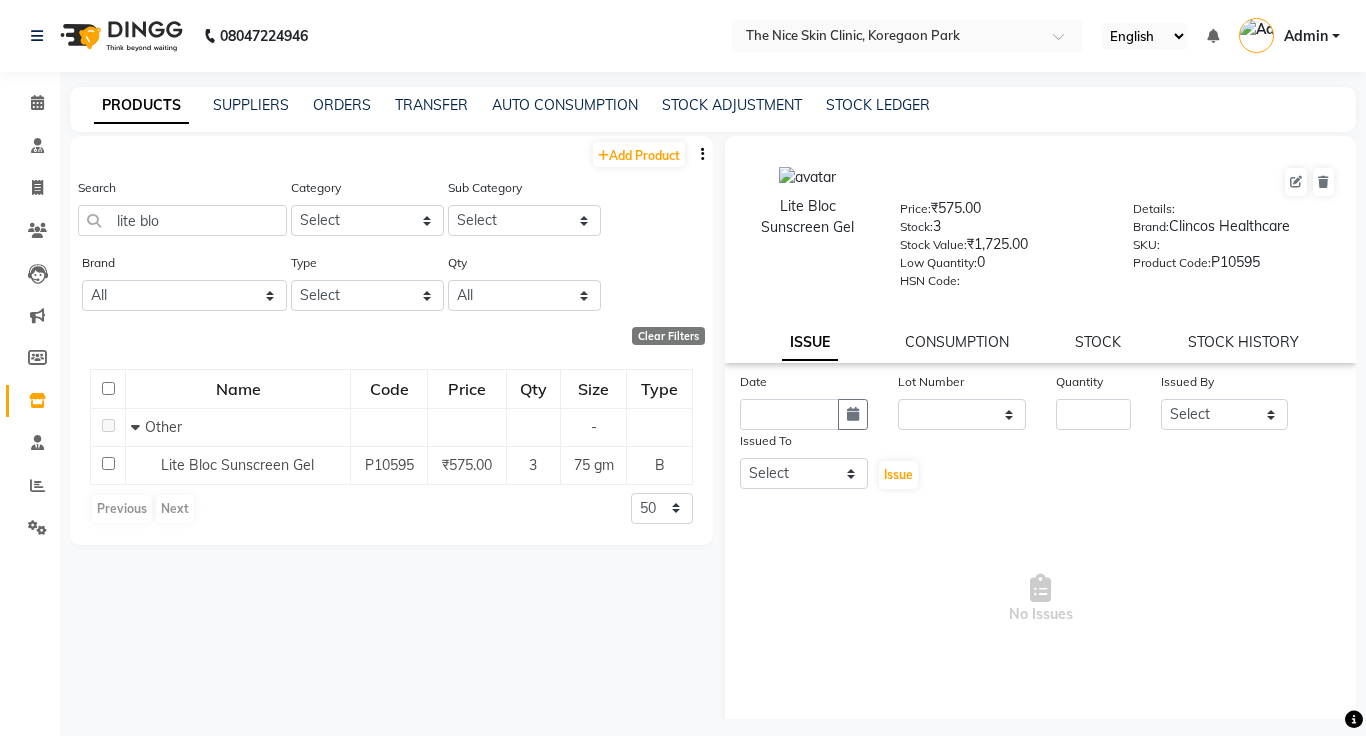 click on "ISSUE CONSUMPTION STOCK STOCK HISTORY" 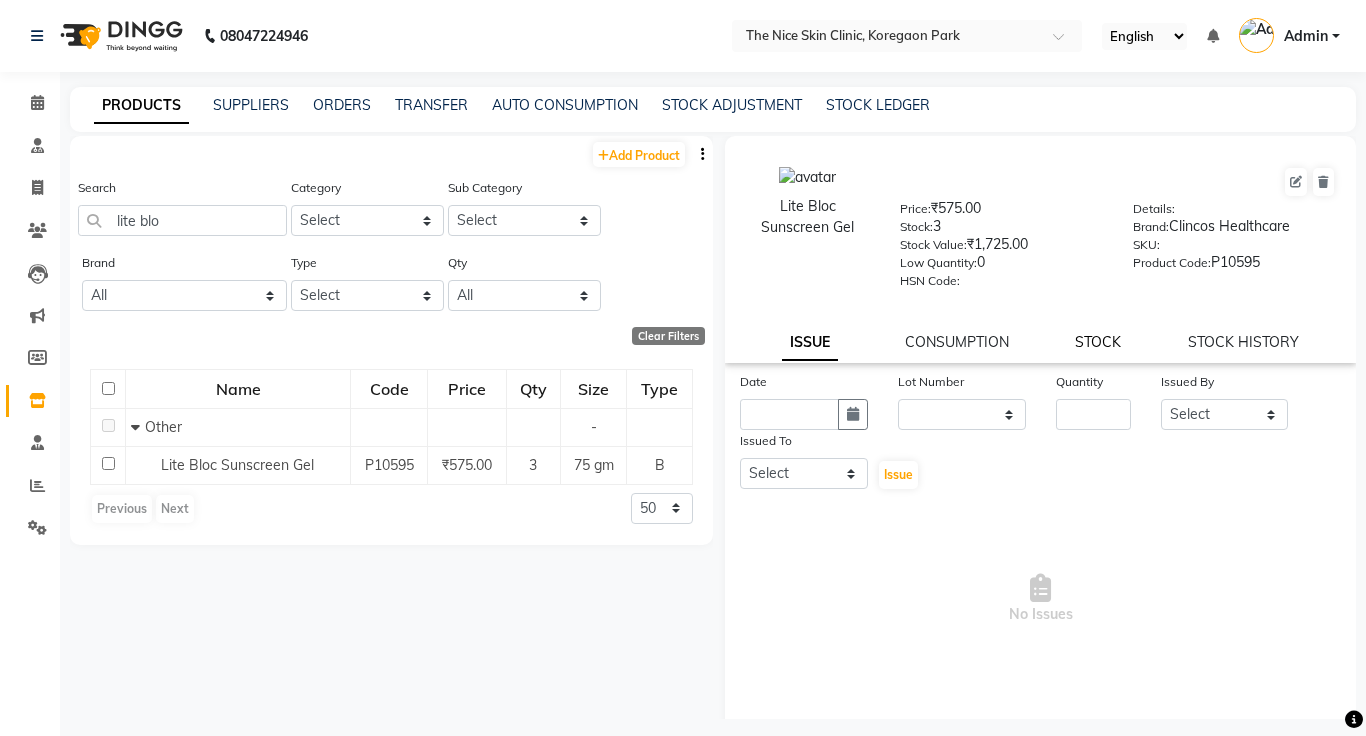 click on "STOCK" 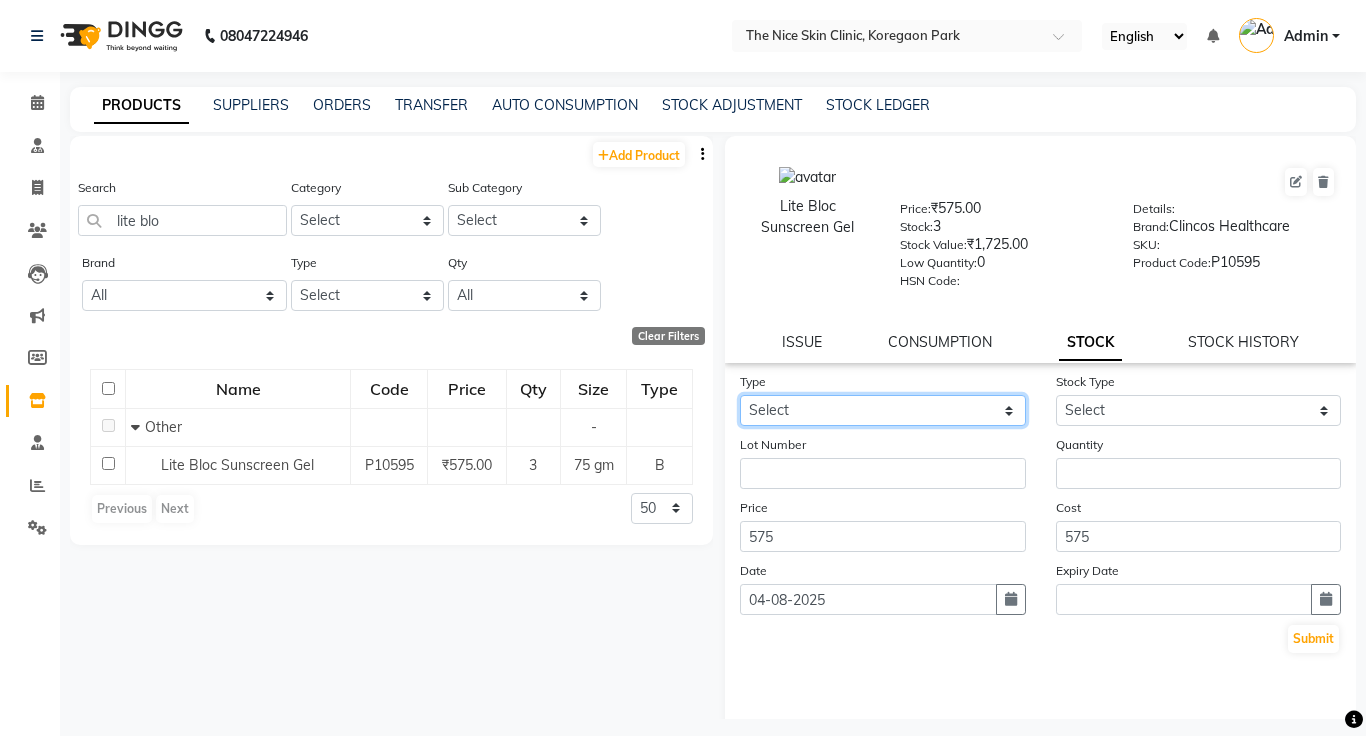click on "Select In Out" 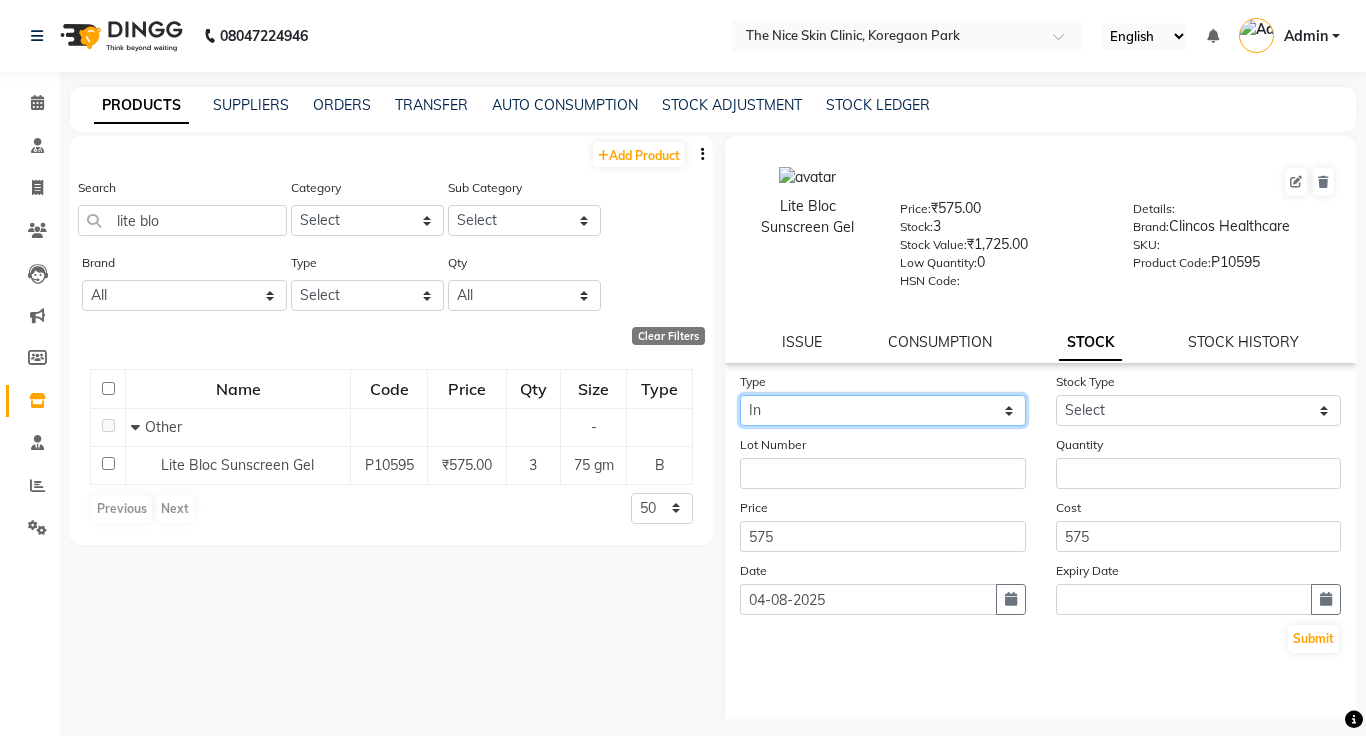 click on "Select In Out" 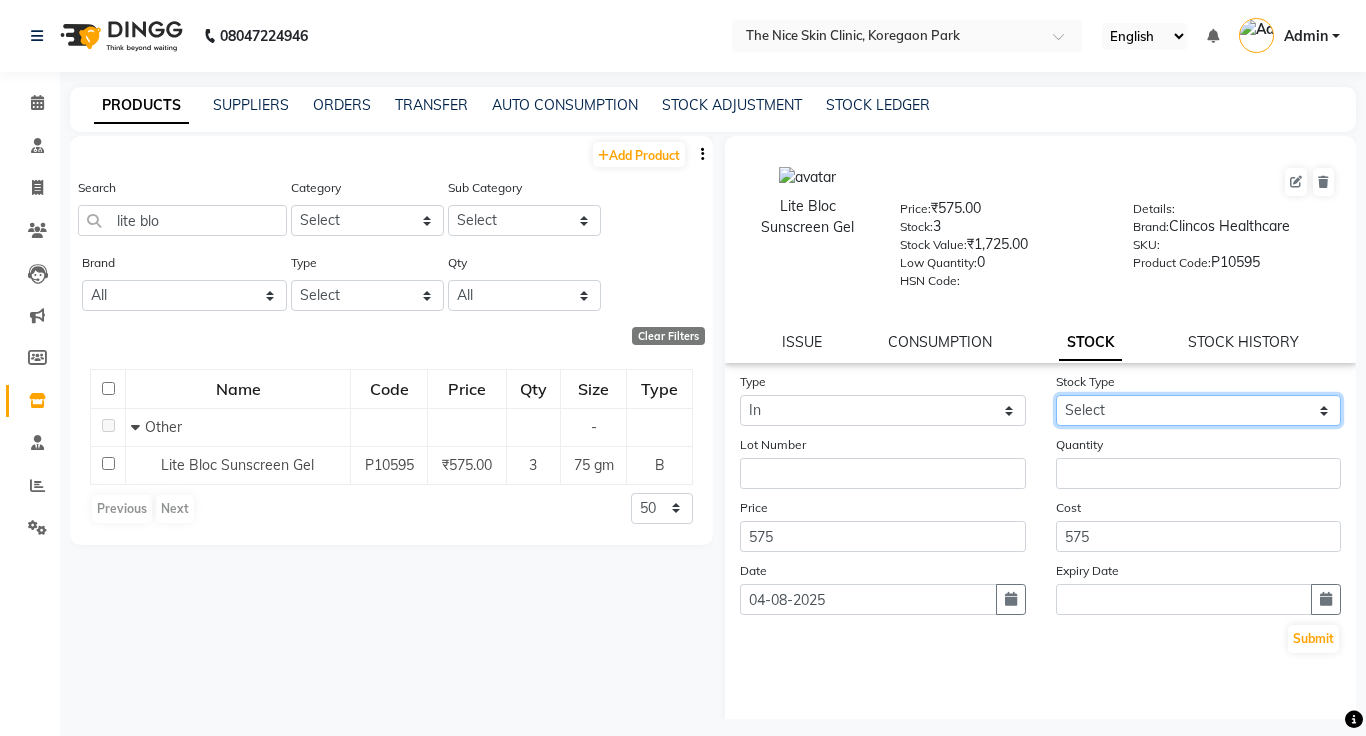 click on "Select New Stock Adjustment Return Other" 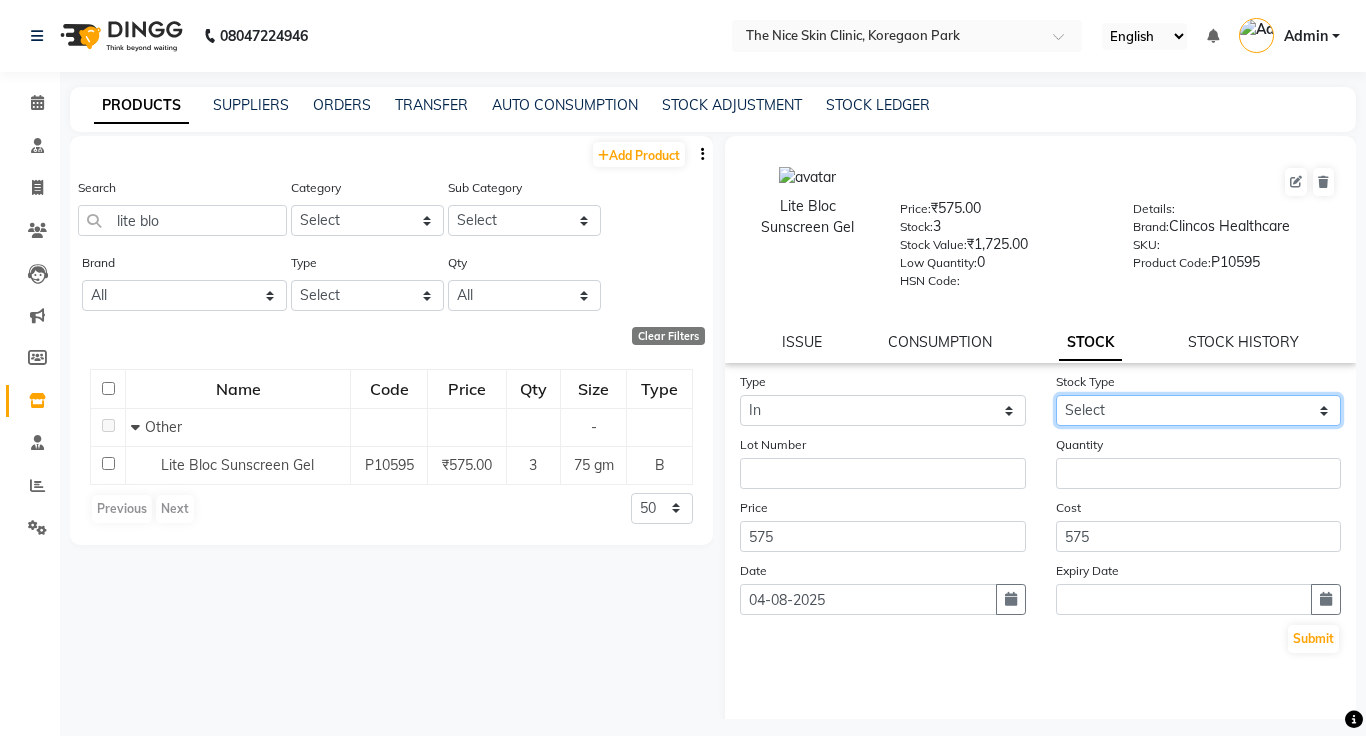 select on "adjustment" 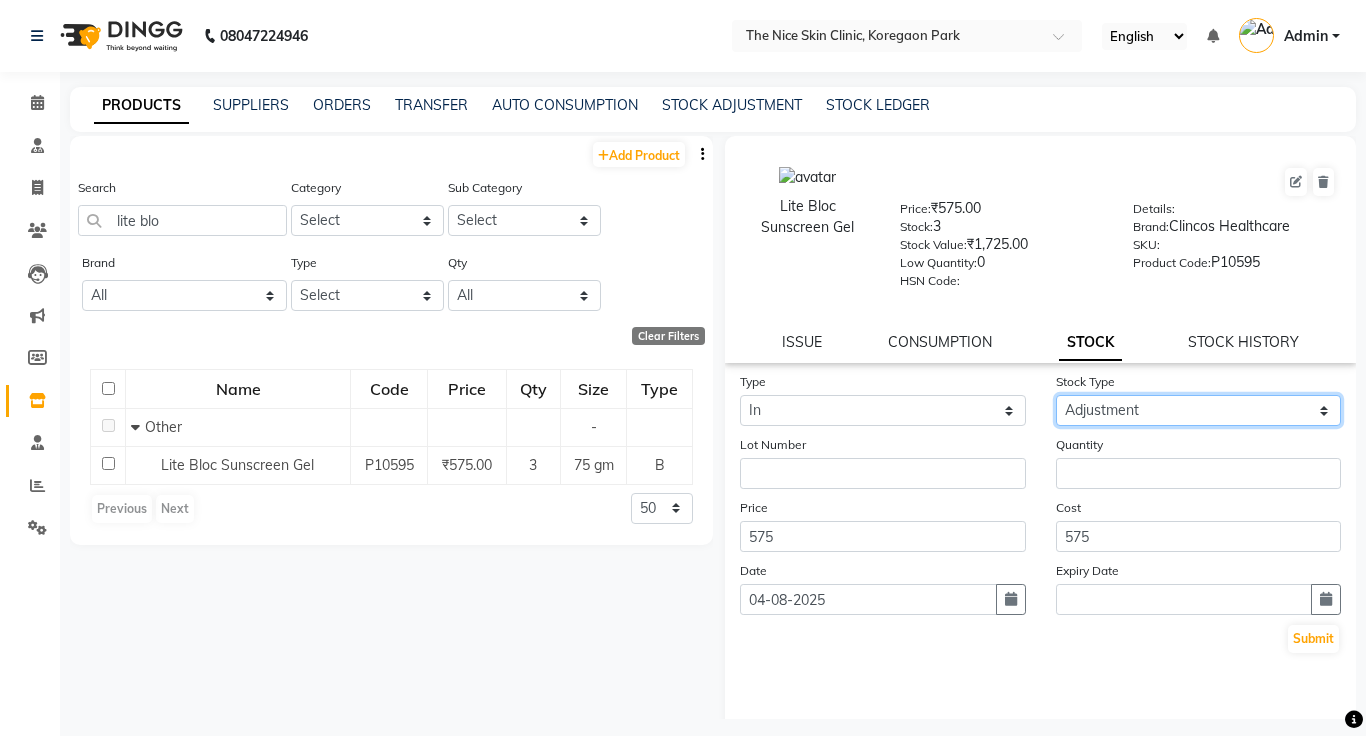 click on "Select New Stock Adjustment Return Other" 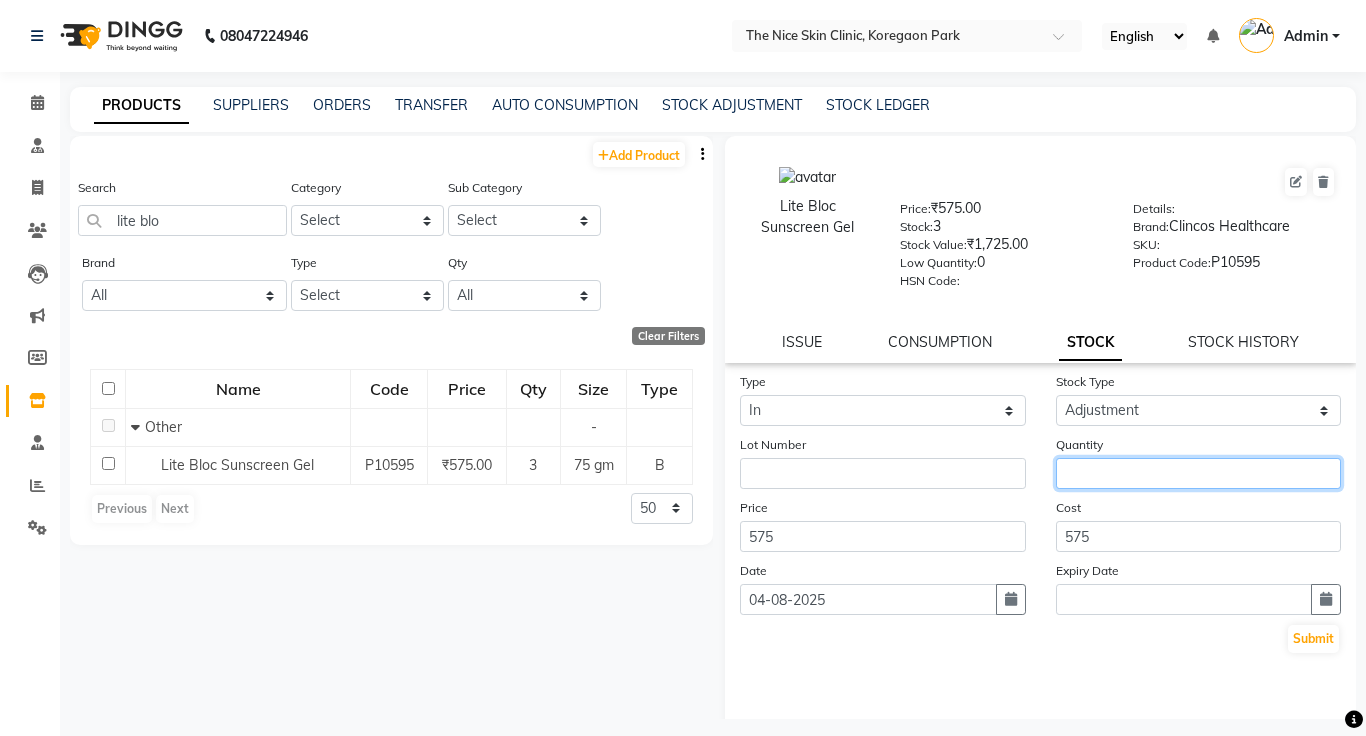 click 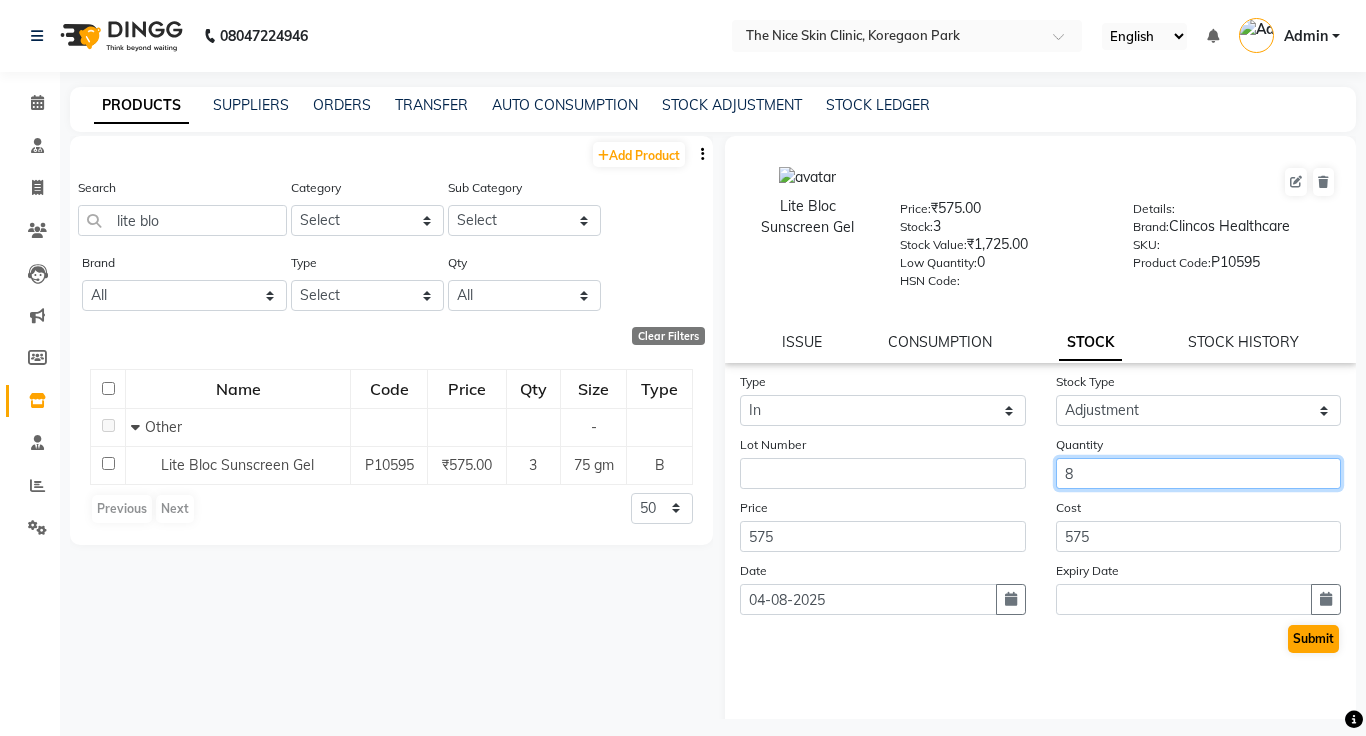type on "8" 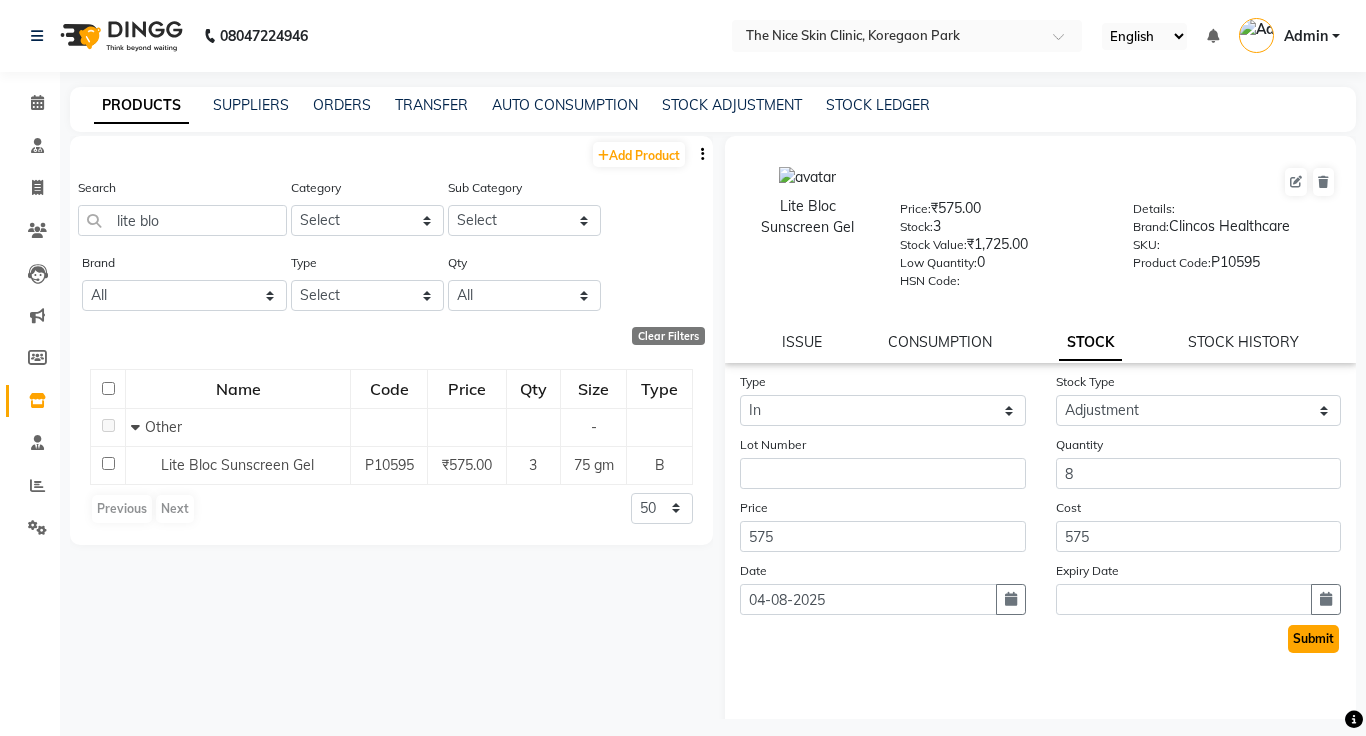 click on "Submit" 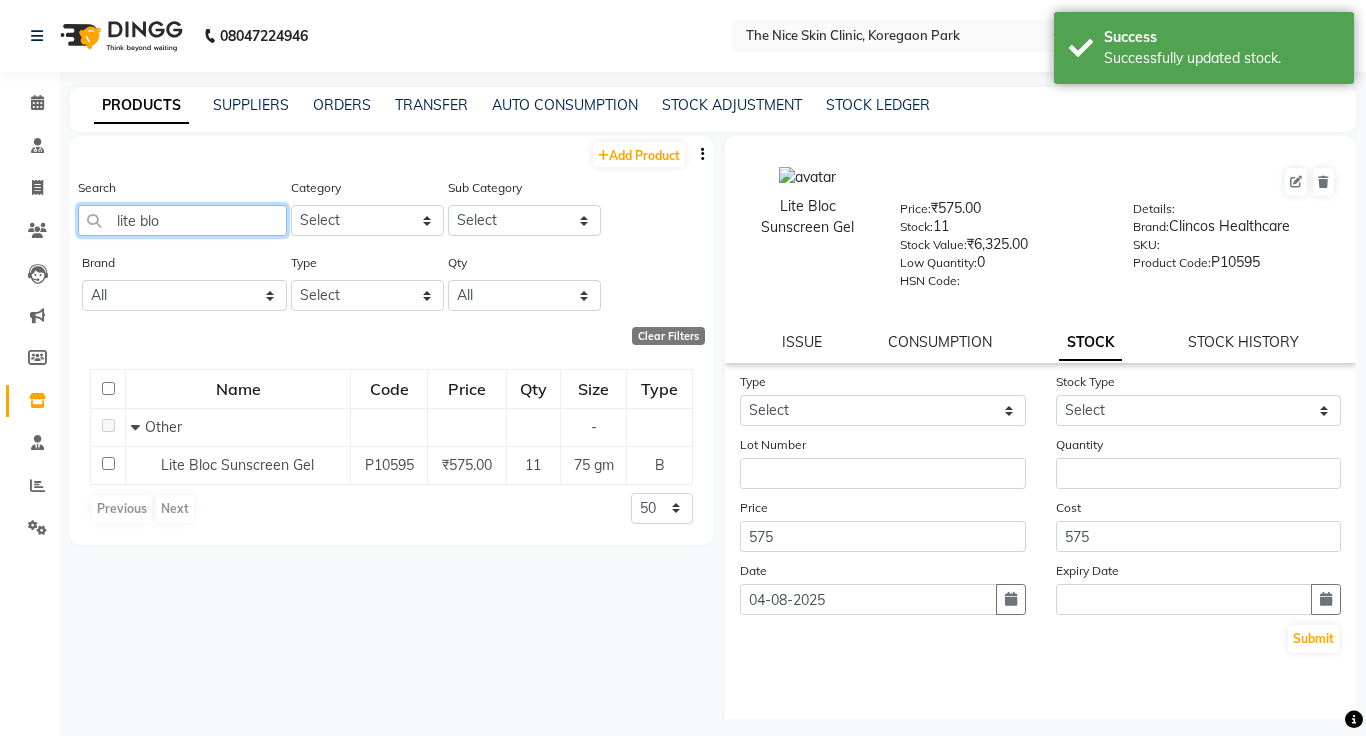 click on "lite blo" 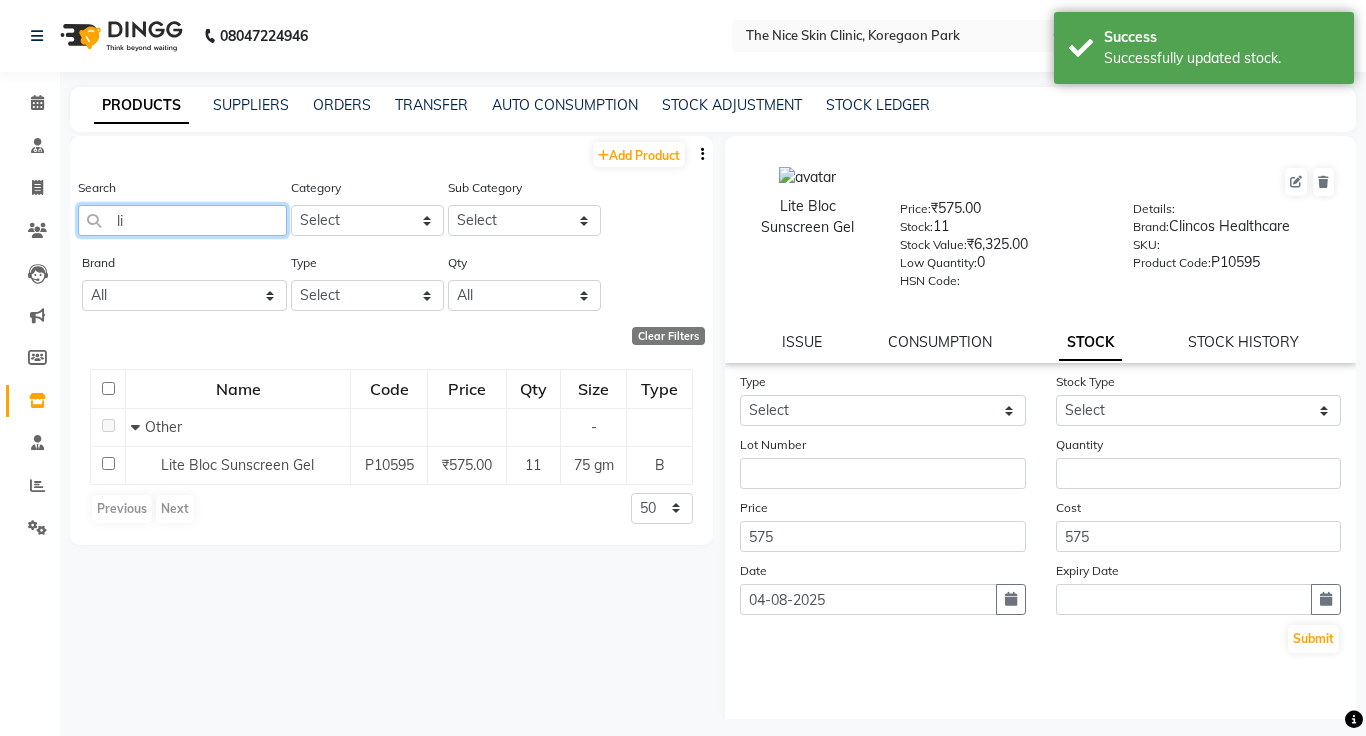 type on "l" 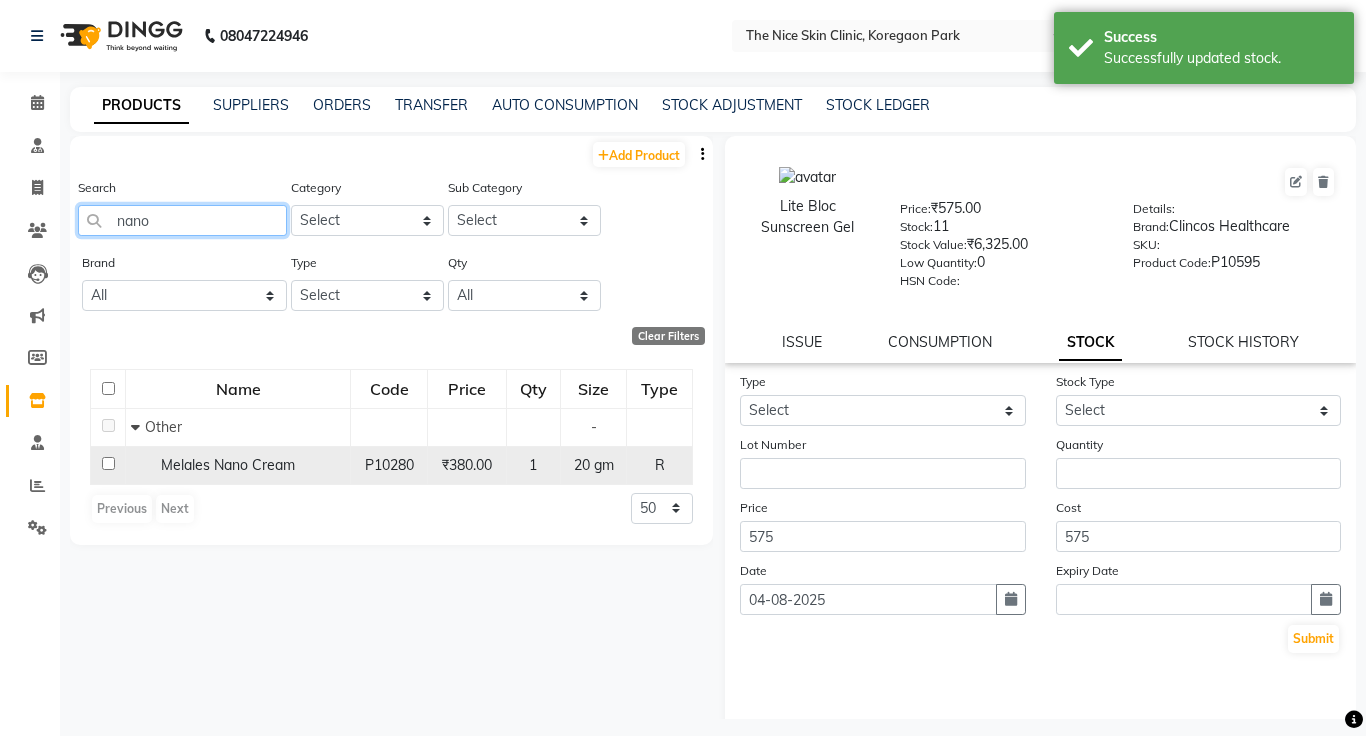 type on "nano" 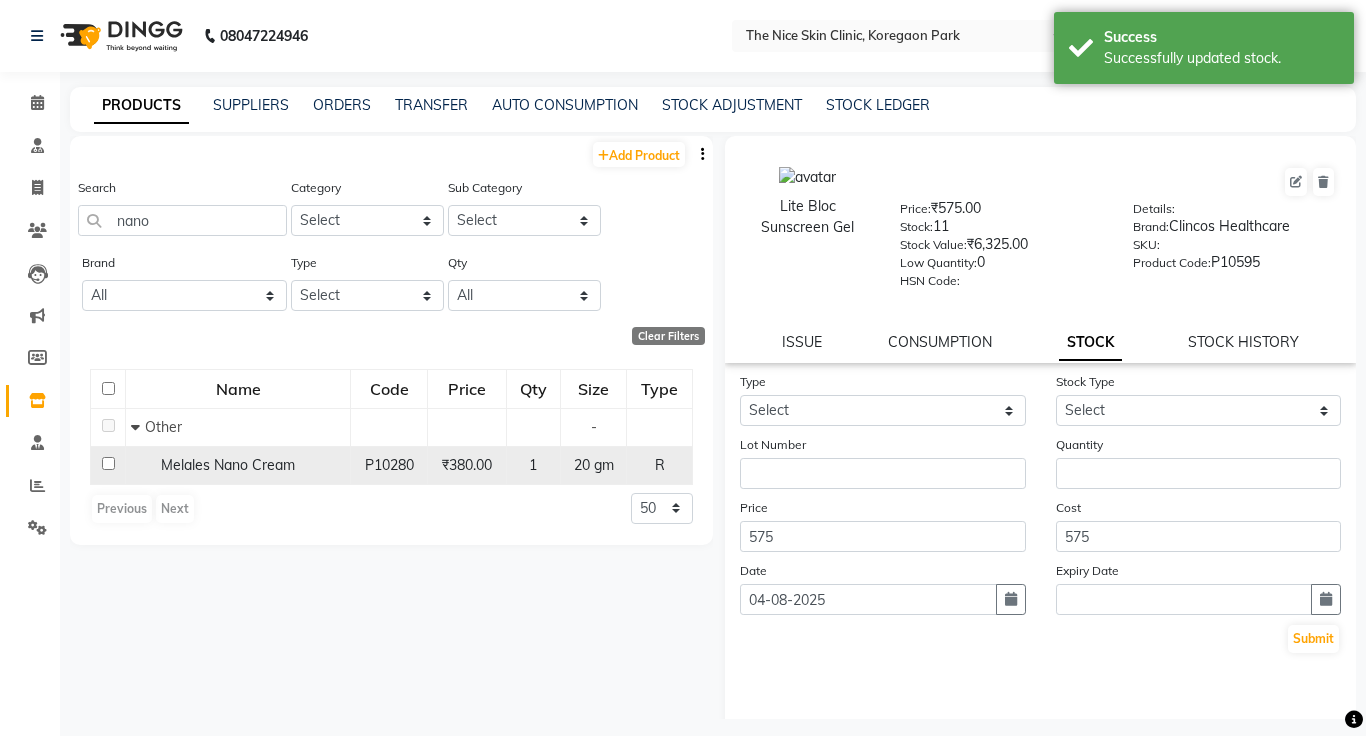 click on "1" 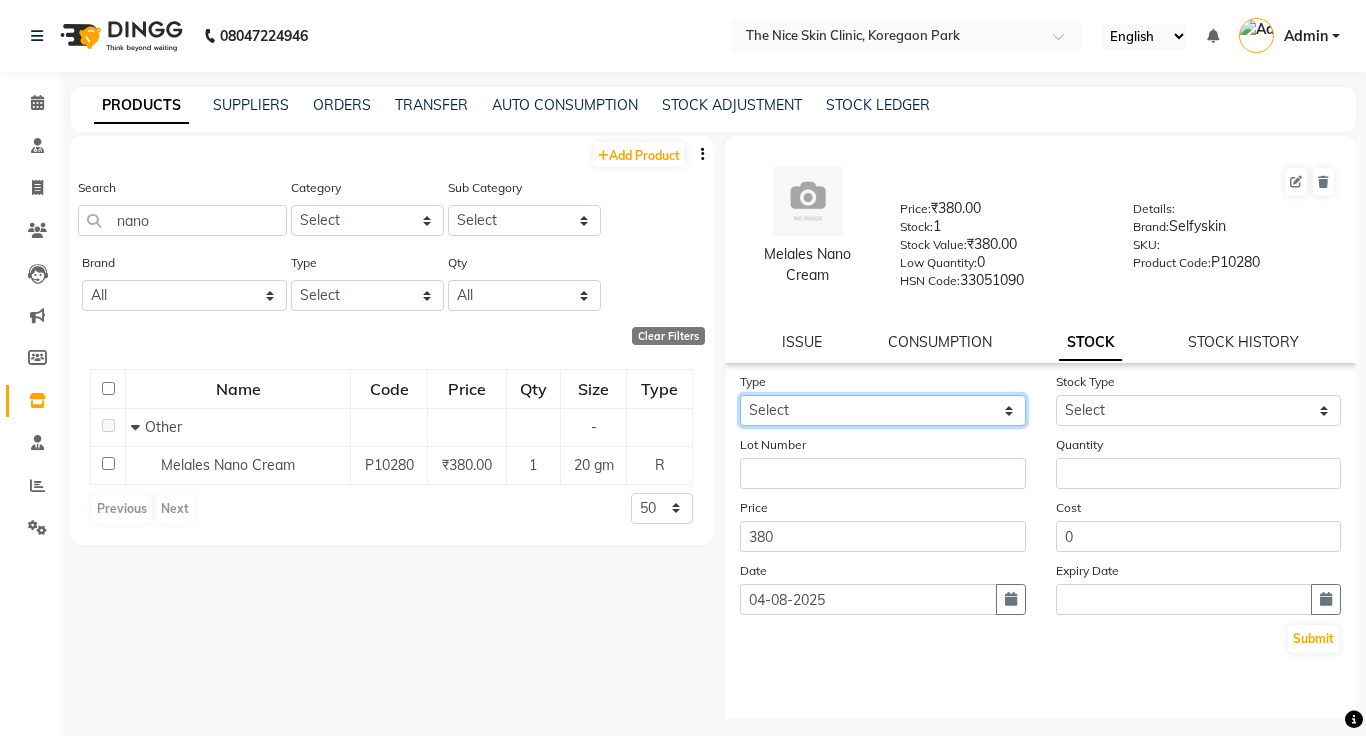 click on "Select In Out" 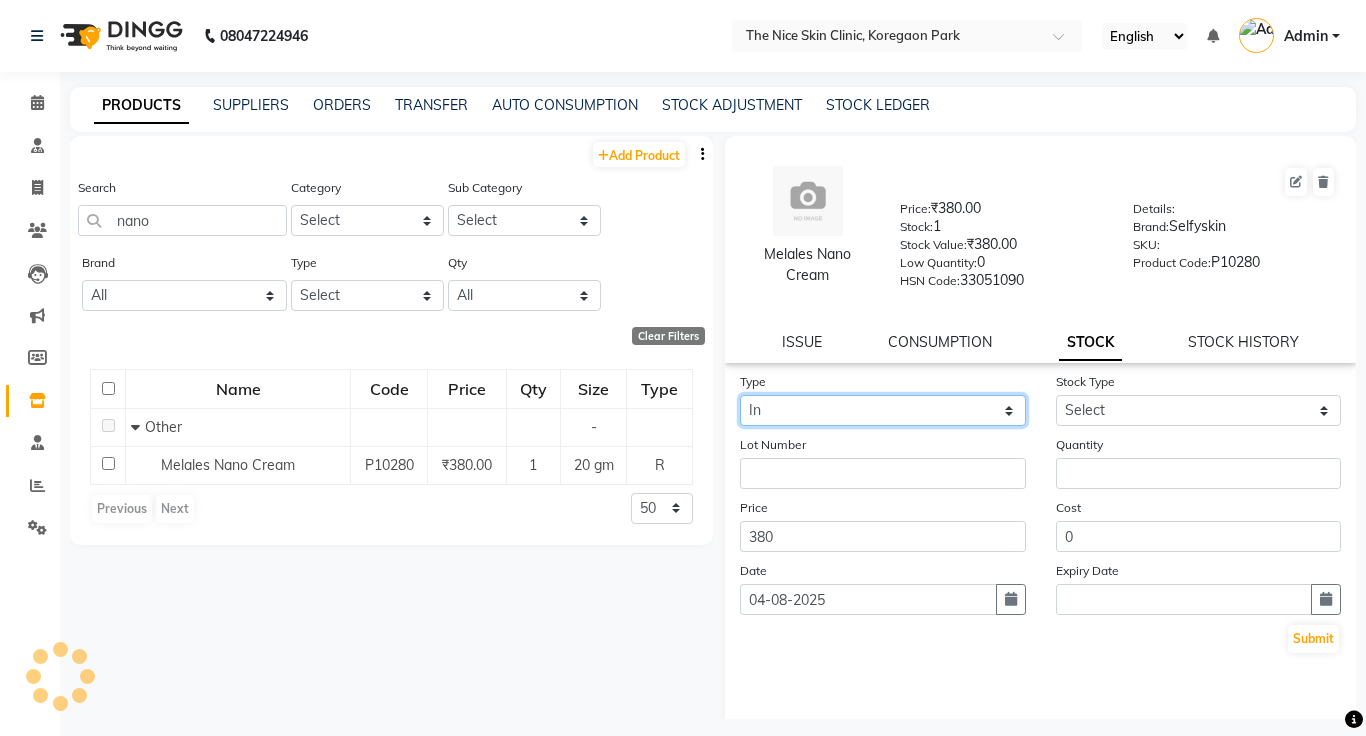 click on "Select In Out" 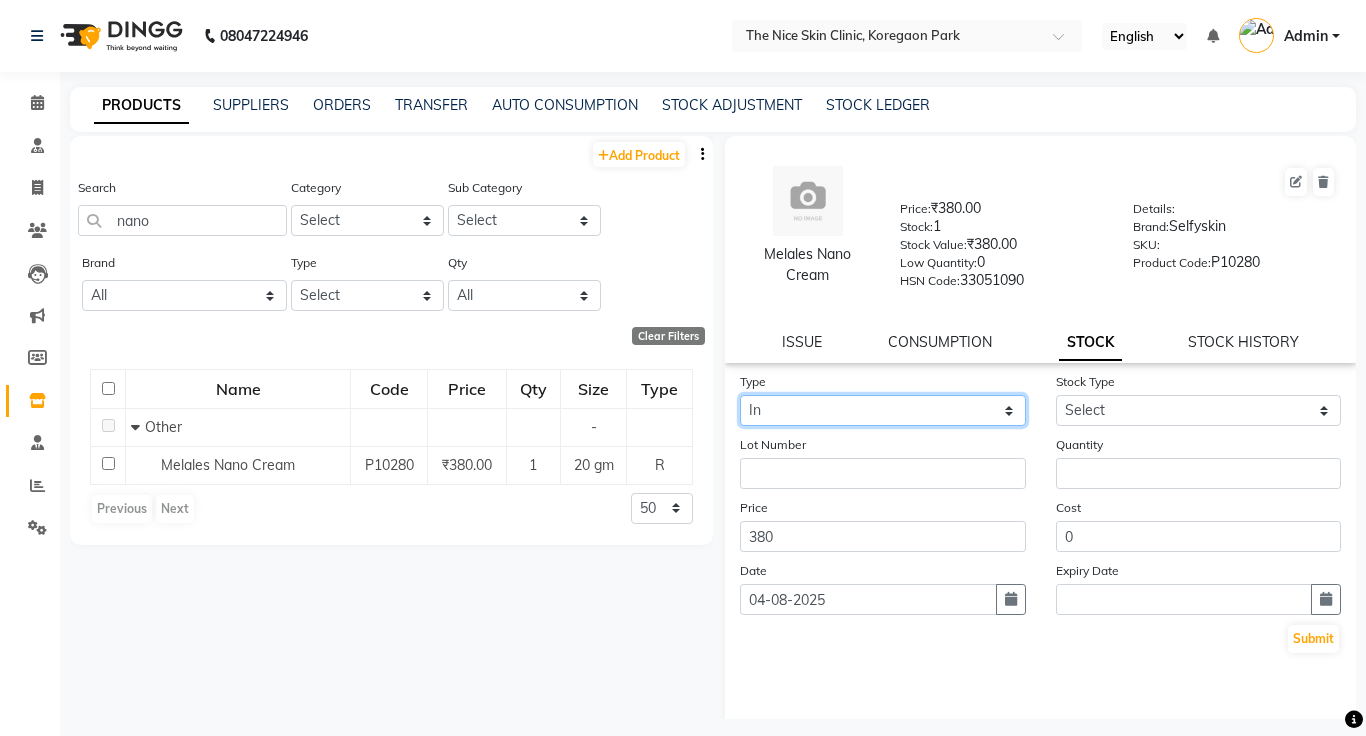 click on "Select In Out" 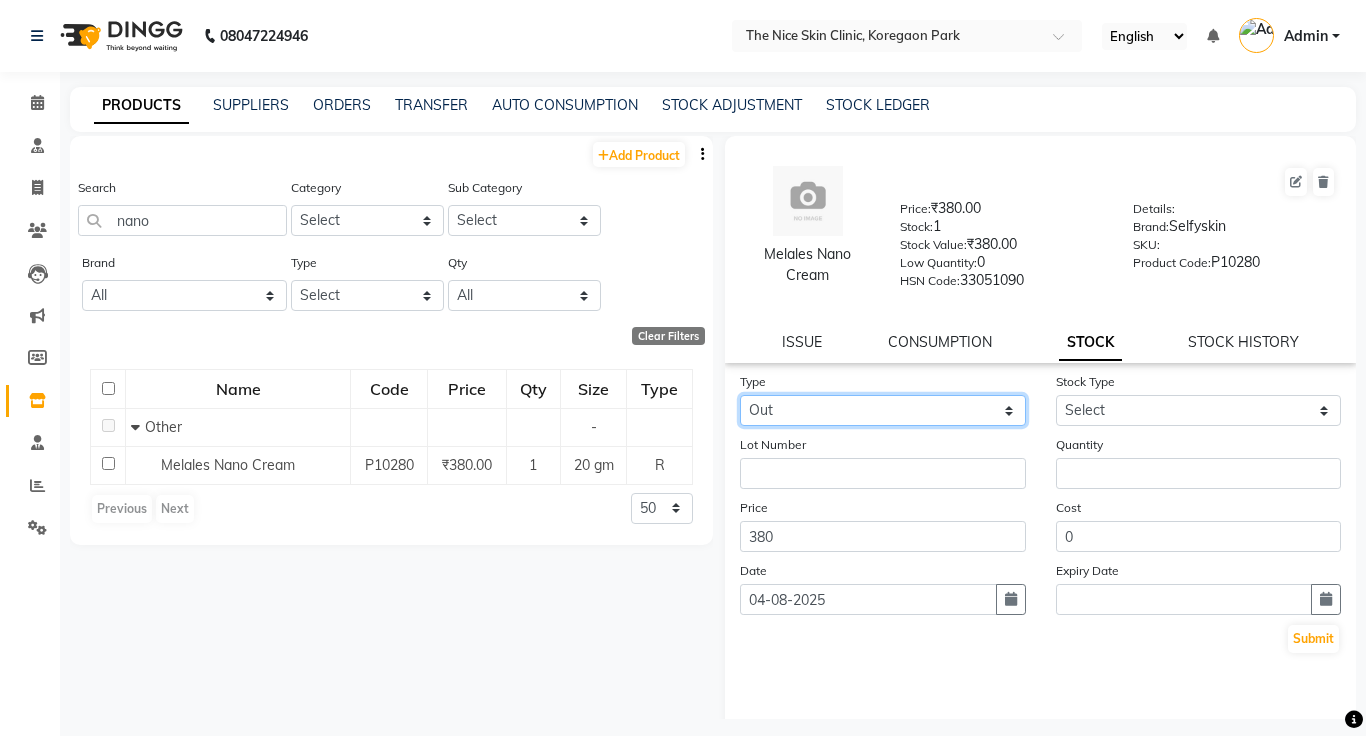 click on "Select In Out" 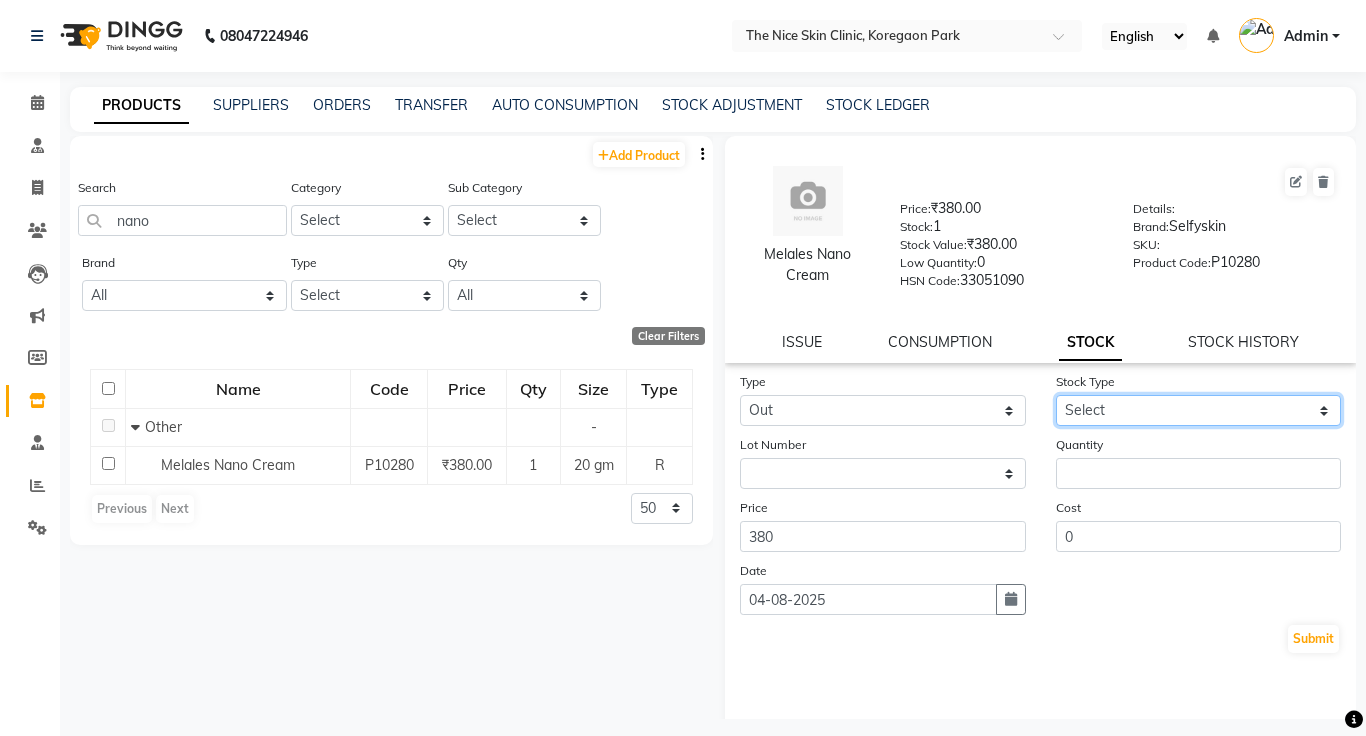 click on "Select Internal Use Damaged Expired Adjustment Return Other" 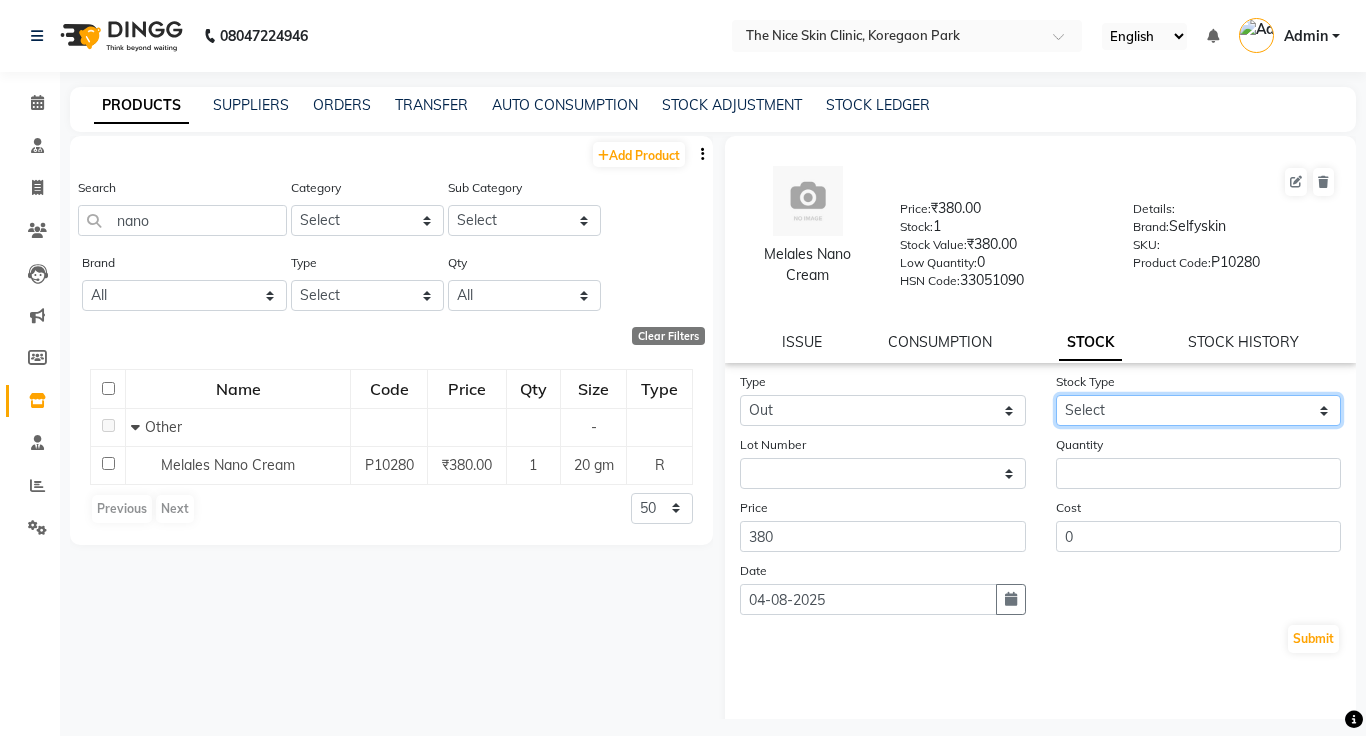 select on "adjustment" 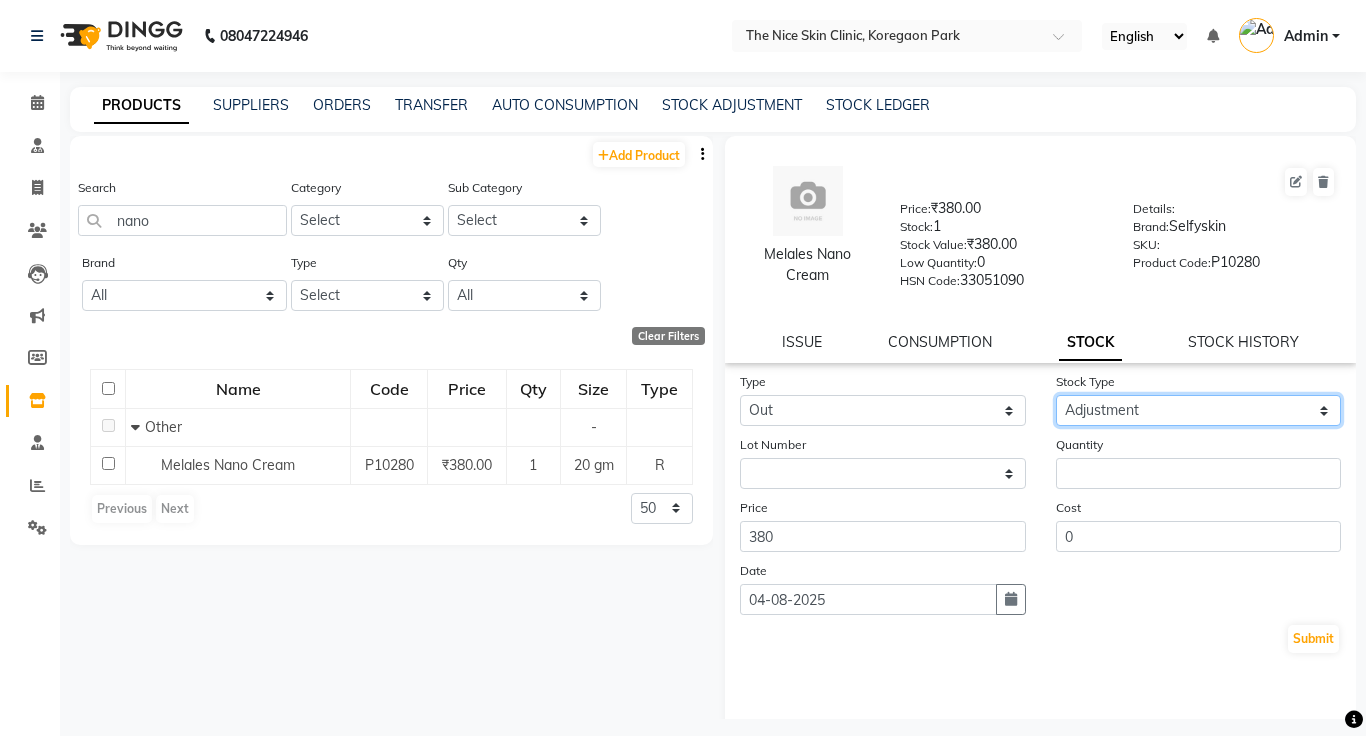 click on "Select Internal Use Damaged Expired Adjustment Return Other" 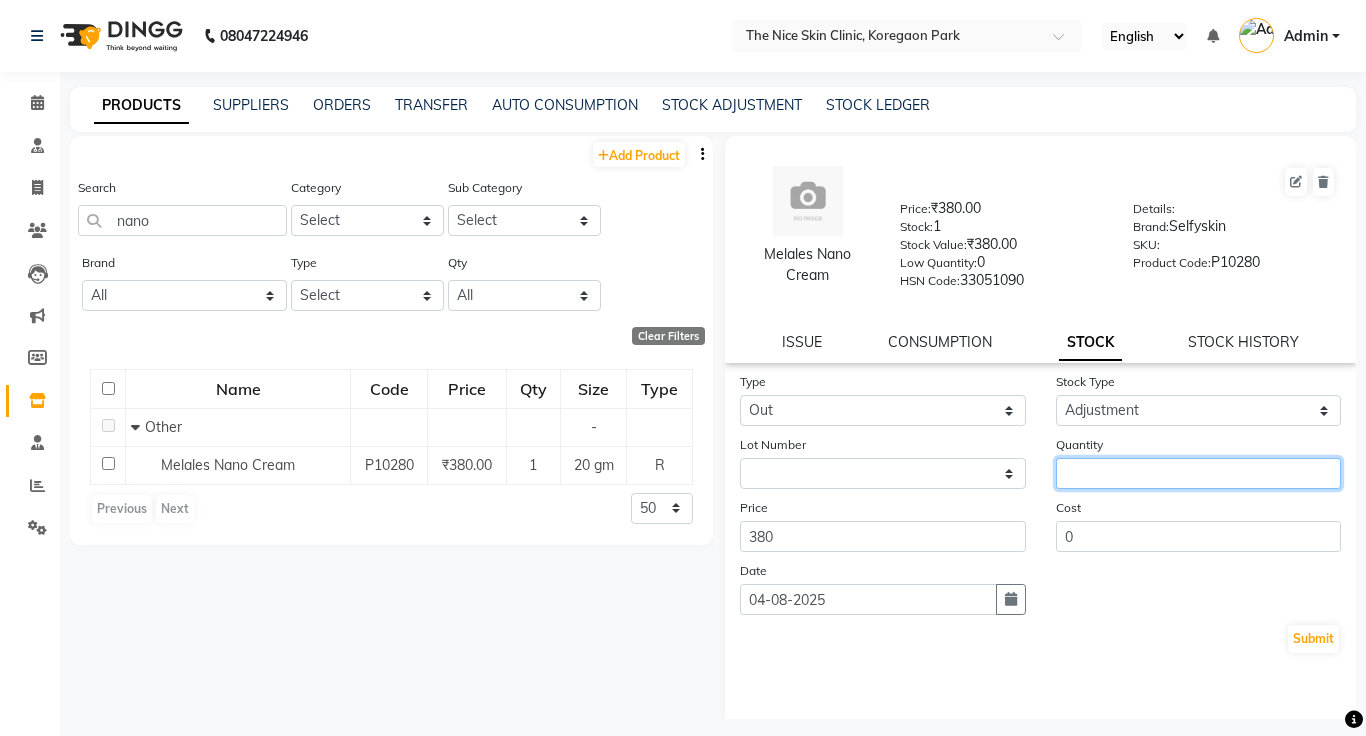 click 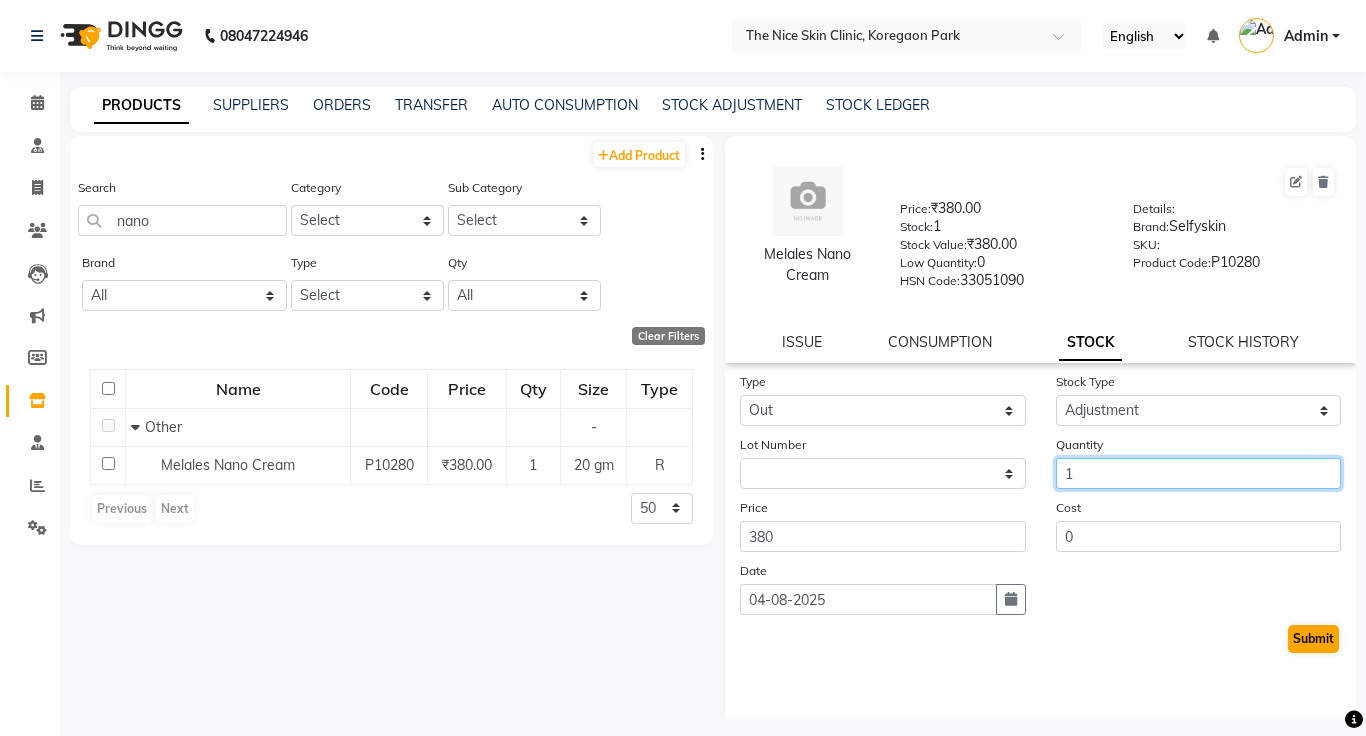 type on "1" 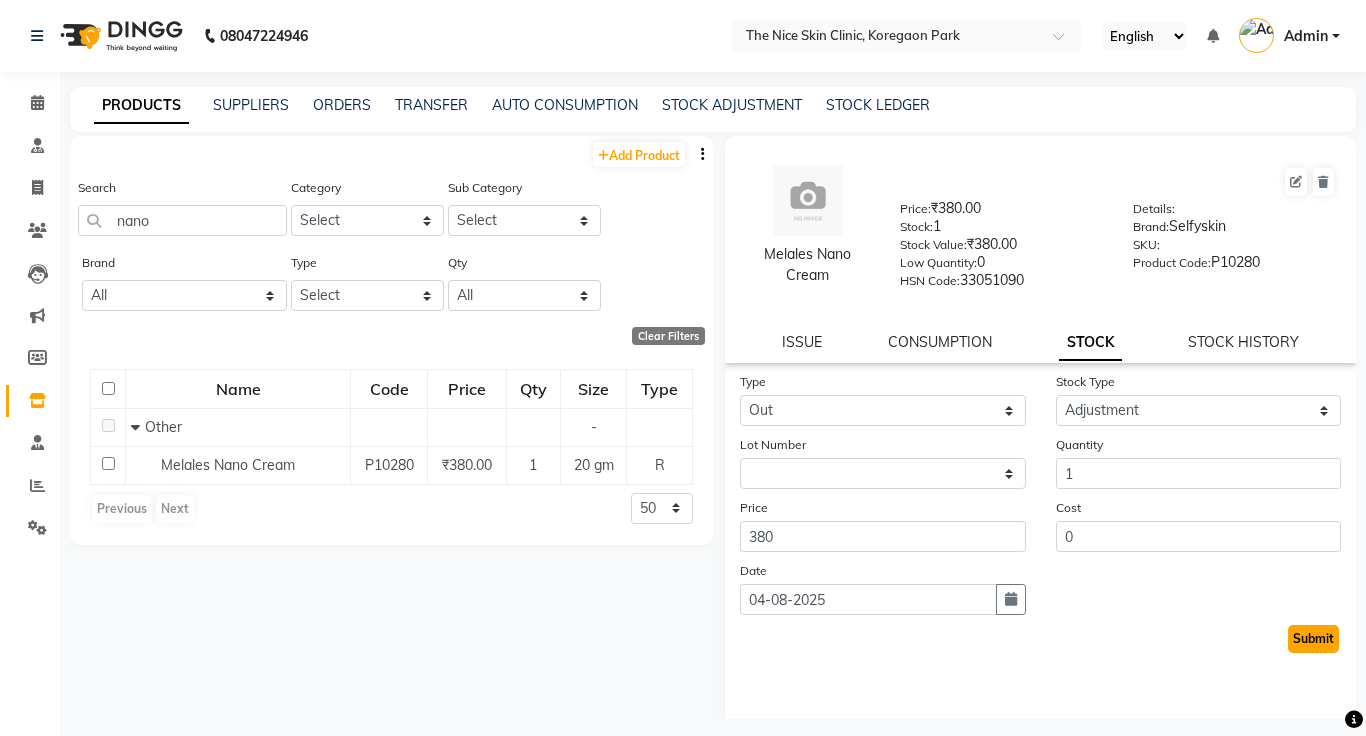 click on "Submit" 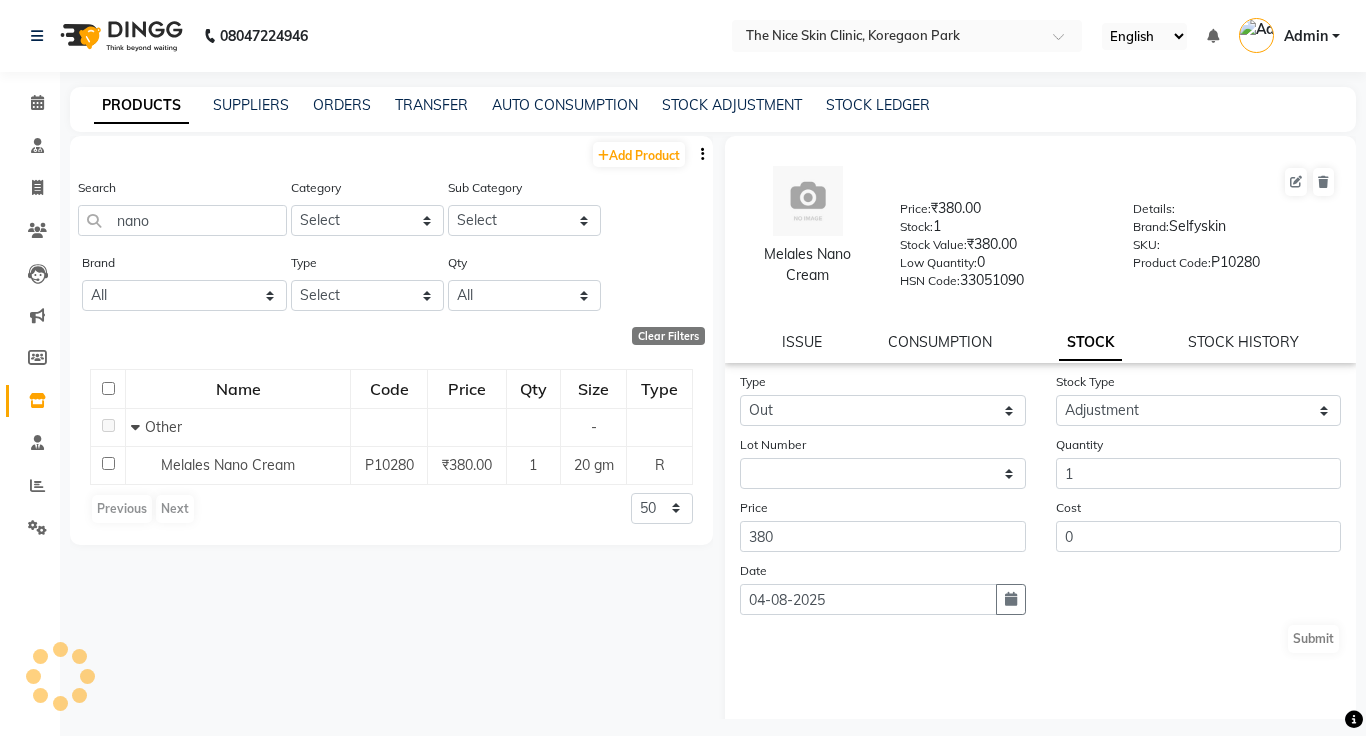 select 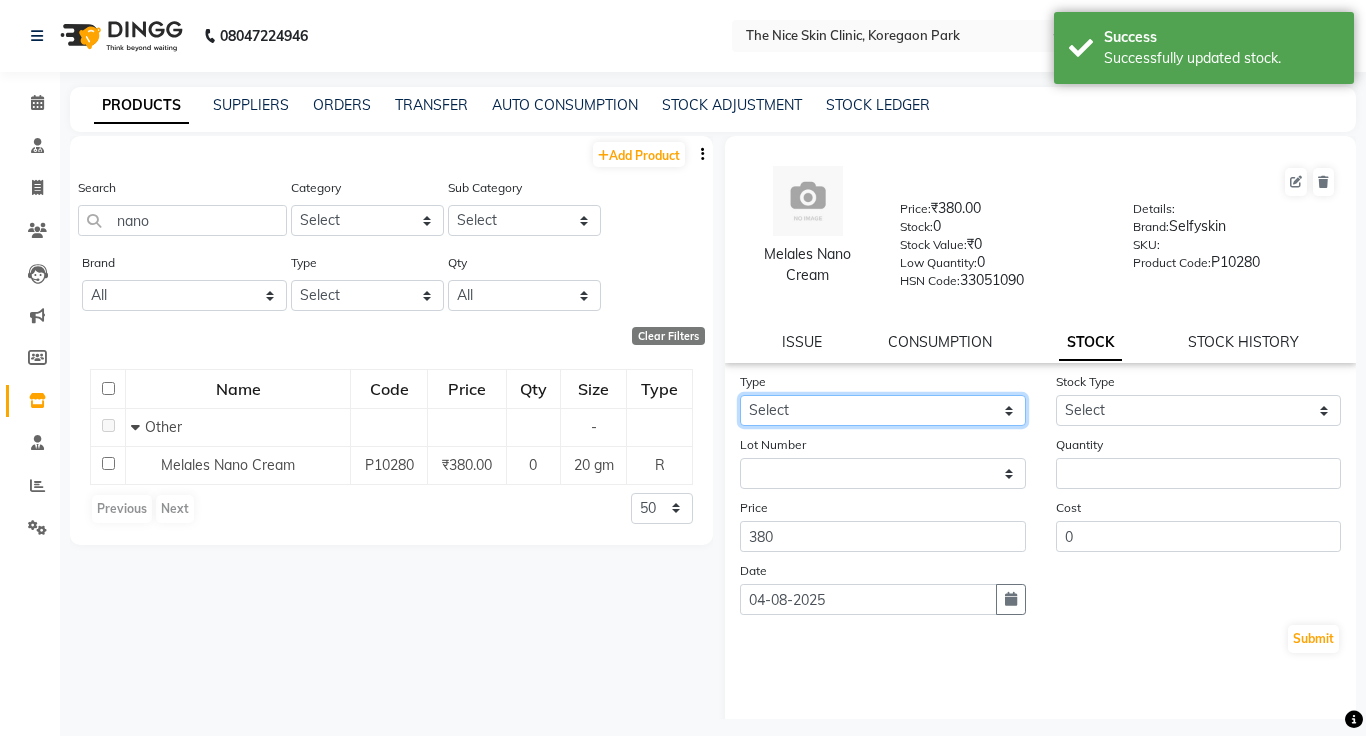 click on "Select In Out" 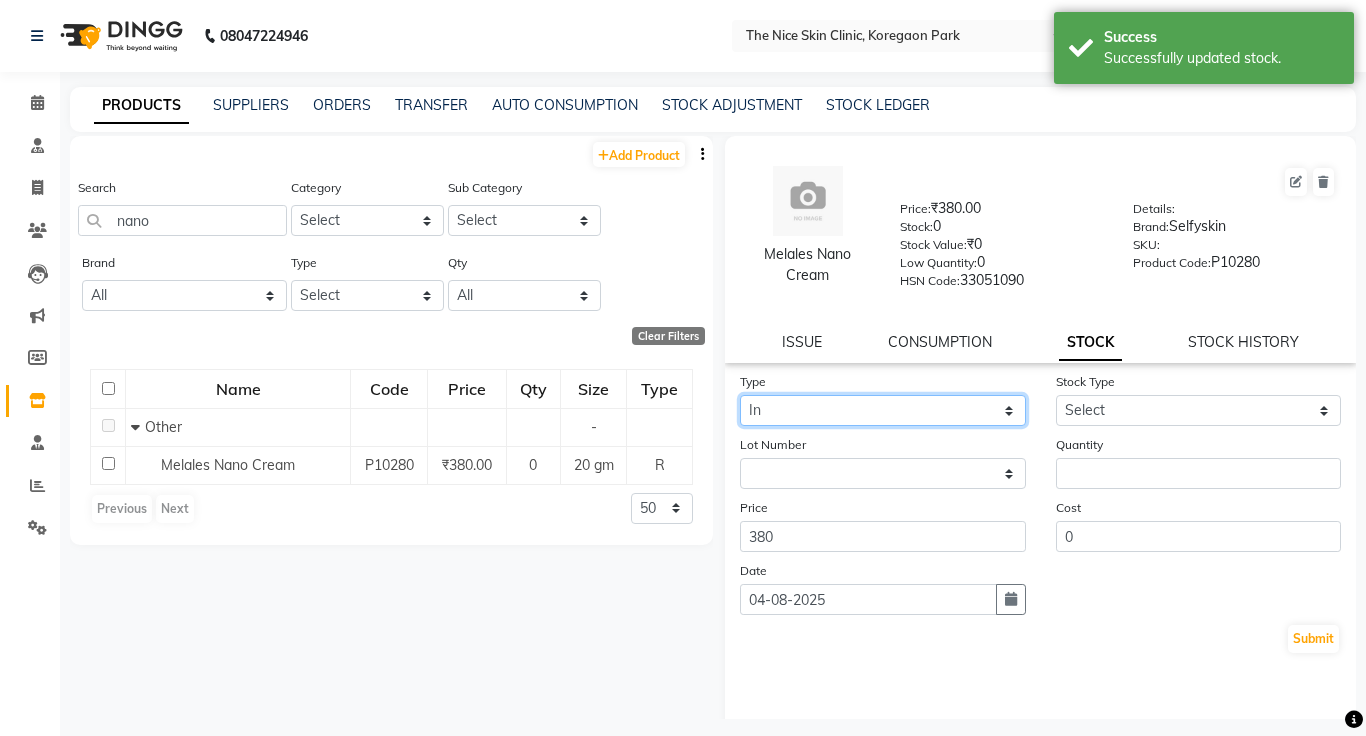 click on "Select In Out" 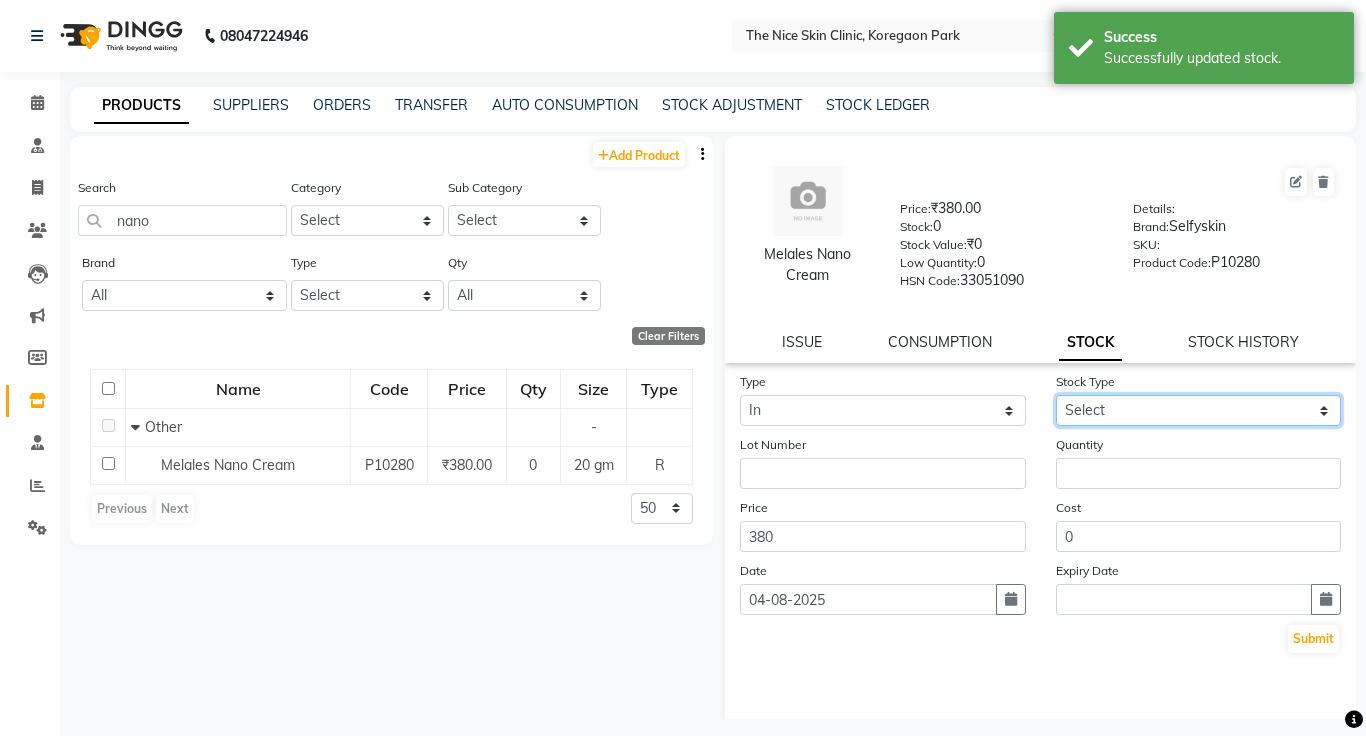 click on "Select New Stock Adjustment Return Other" 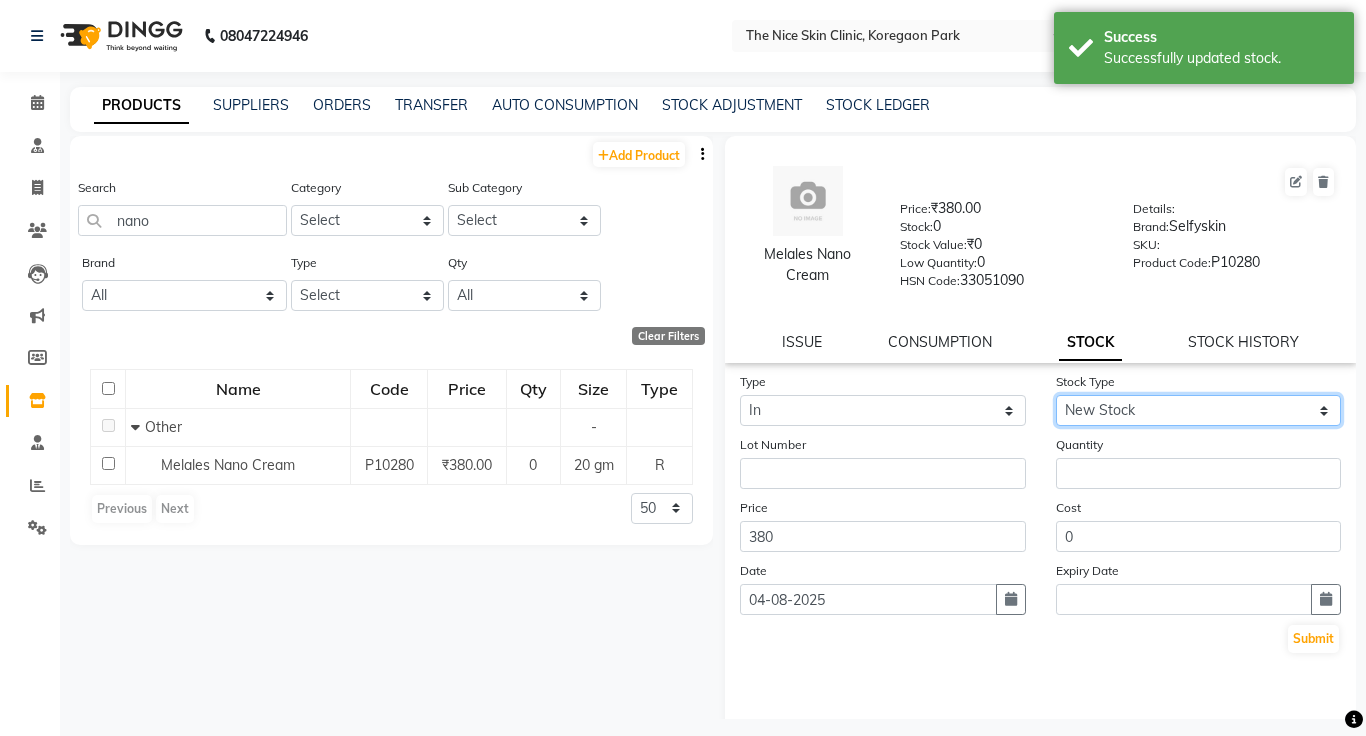 click on "Select New Stock Adjustment Return Other" 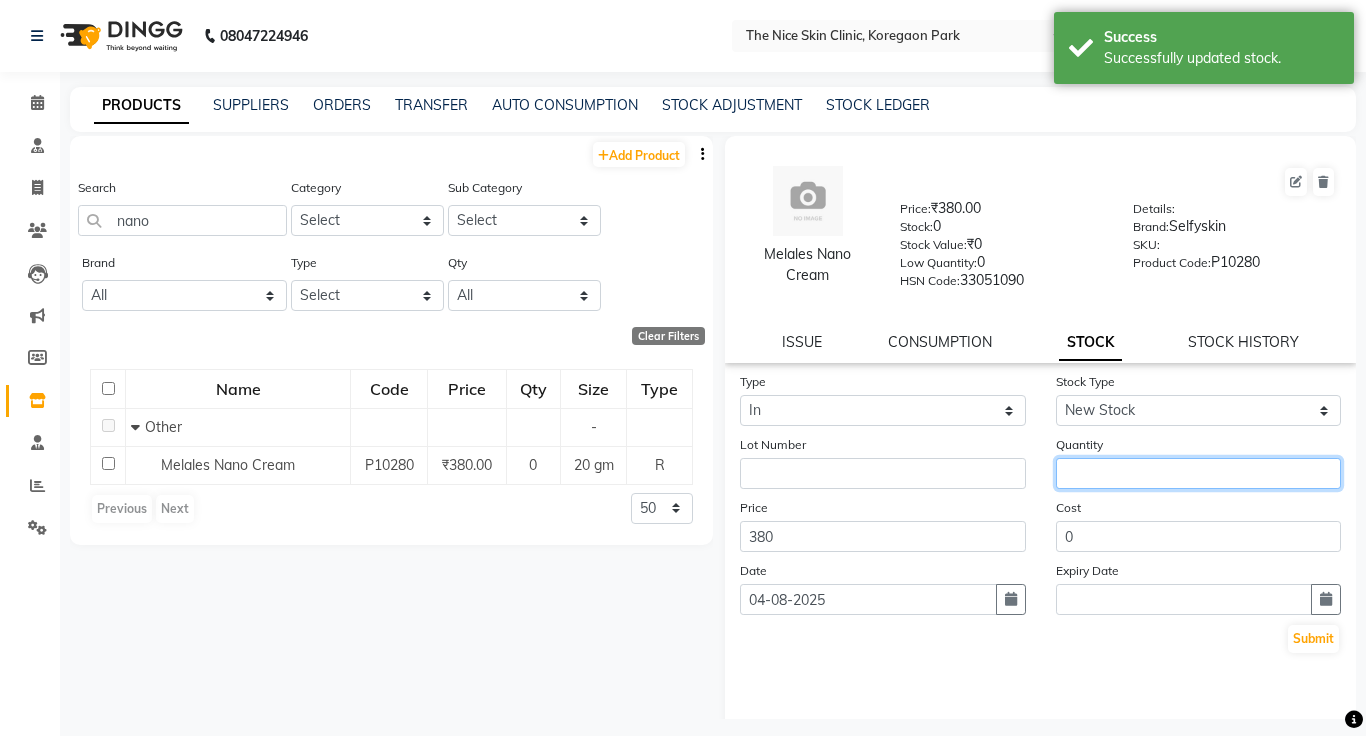 click 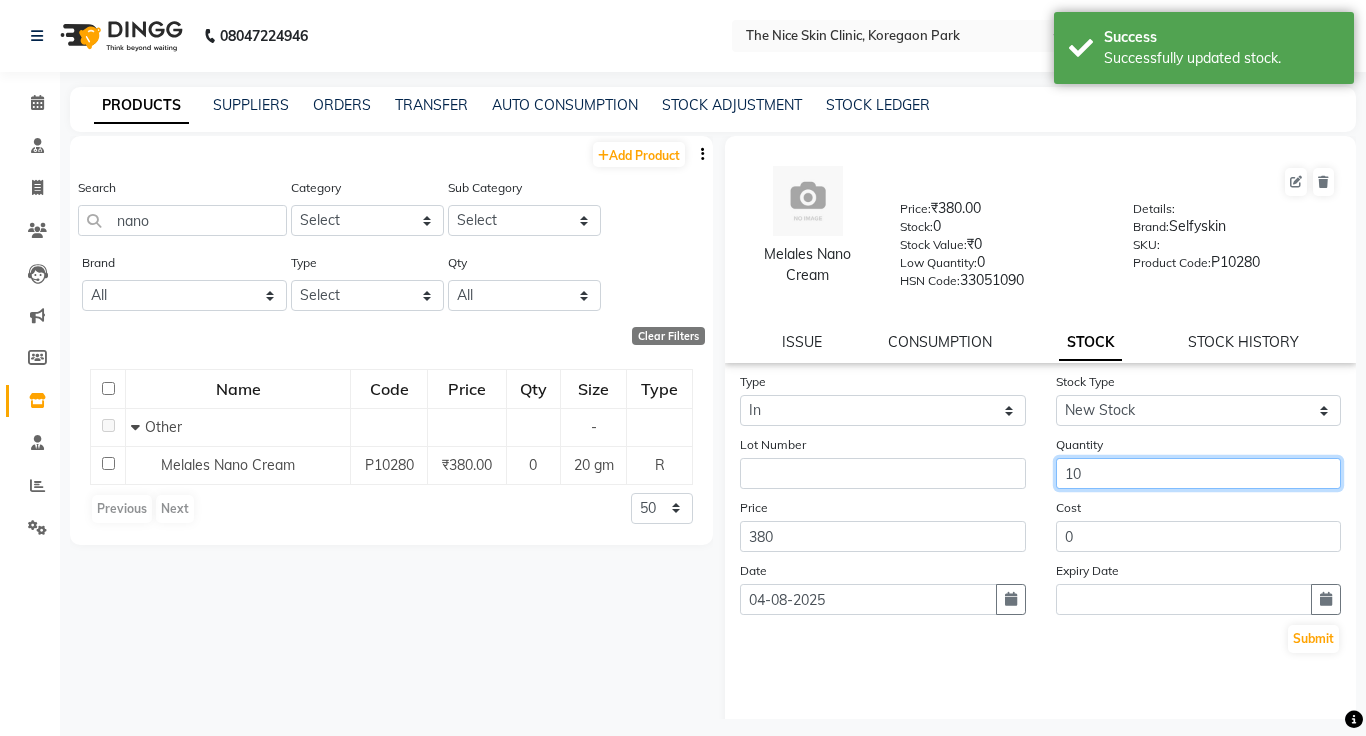 type on "10" 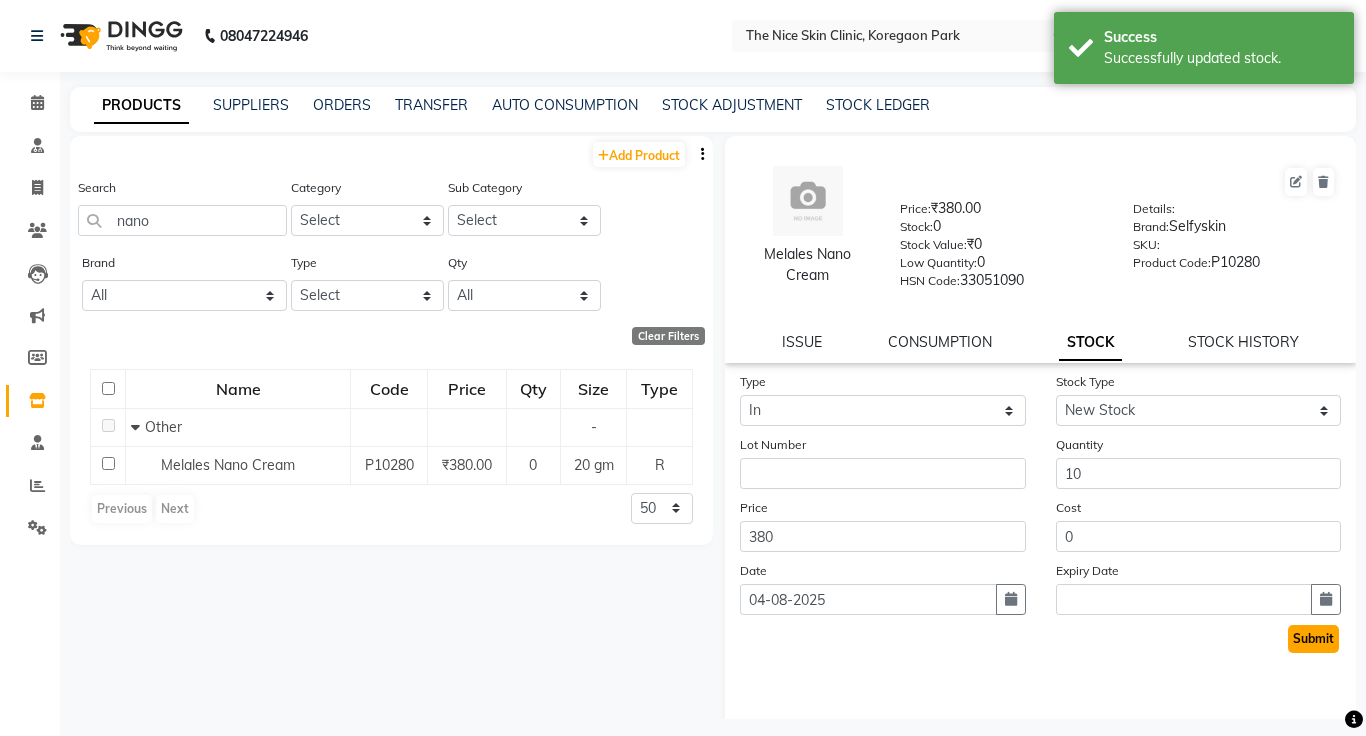 click on "Submit" 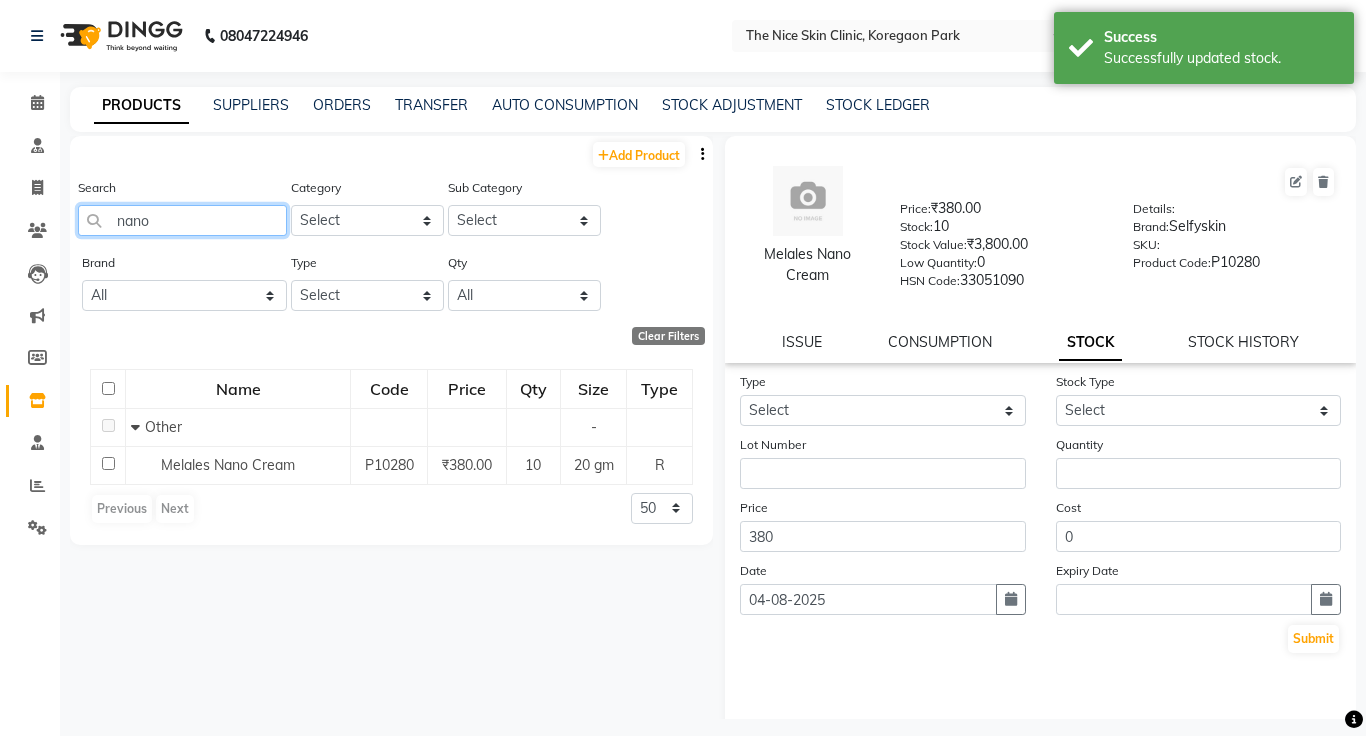 click on "nano" 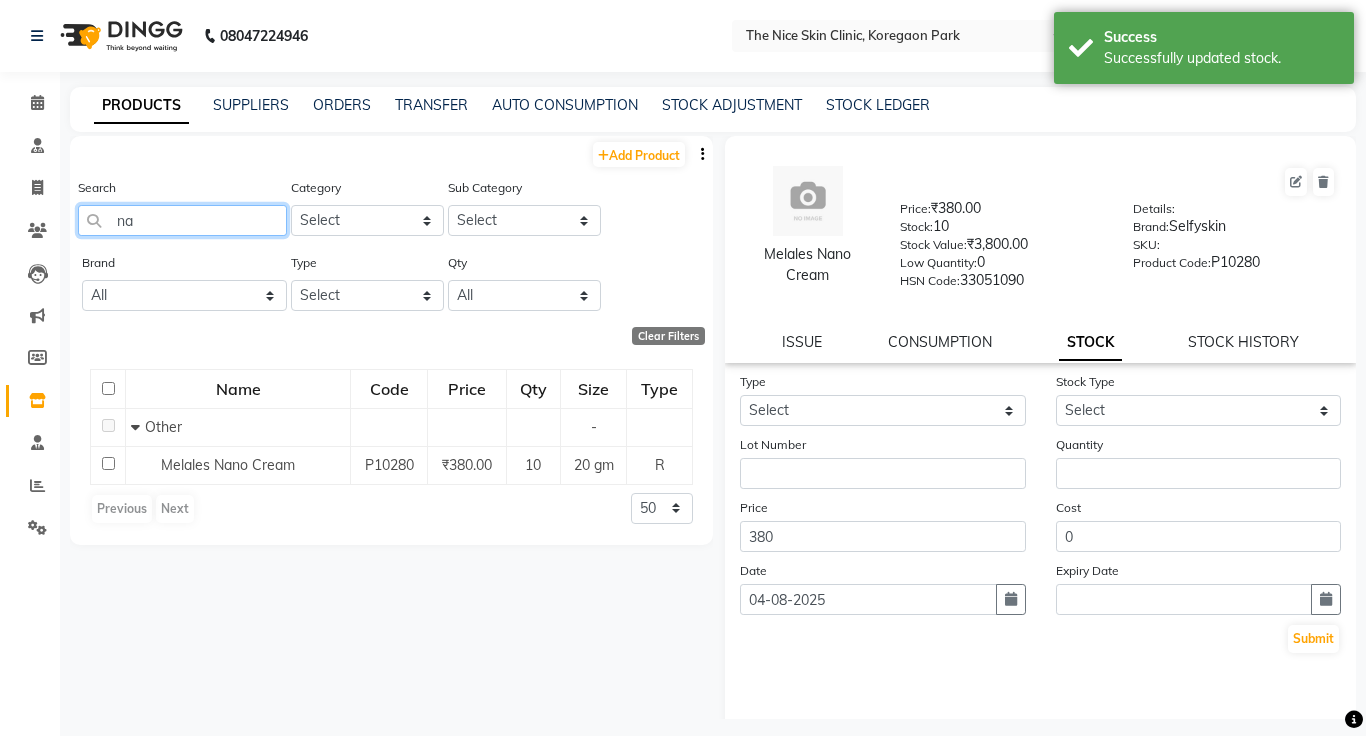 type on "n" 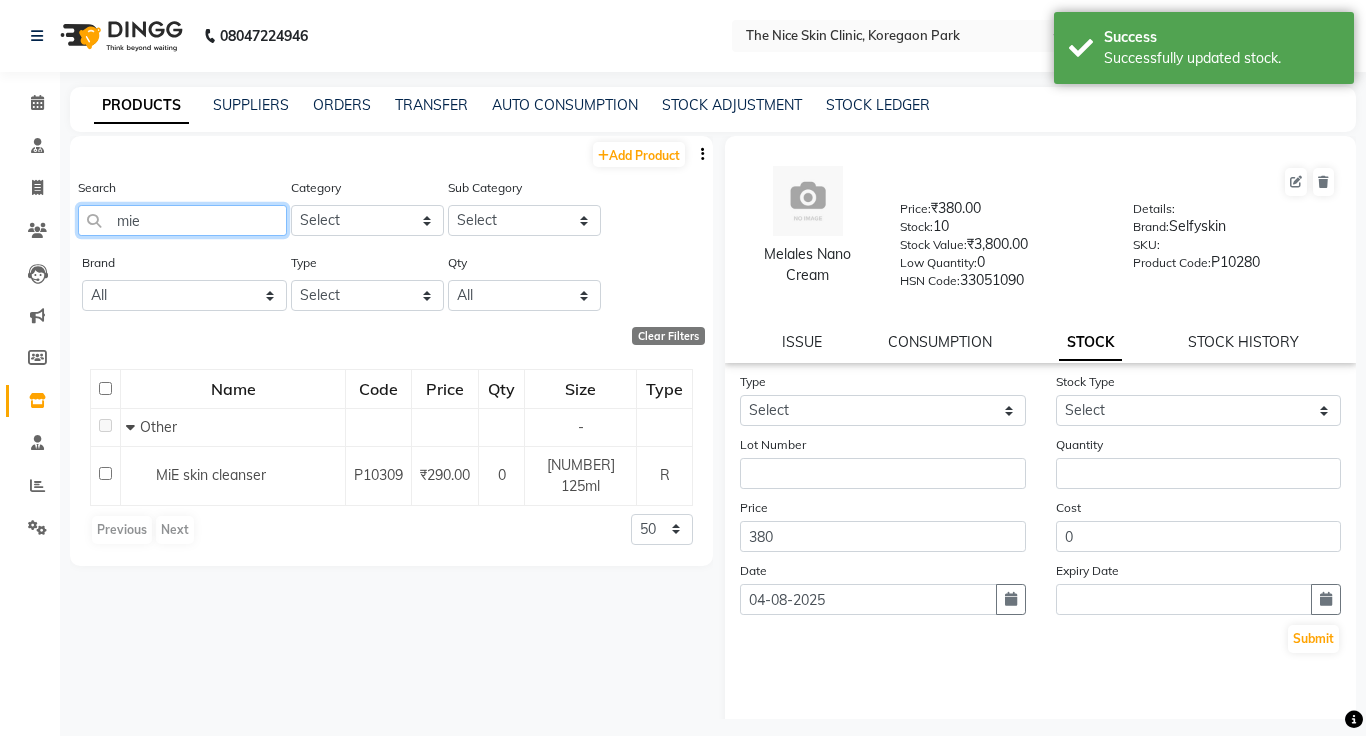 type on "mie" 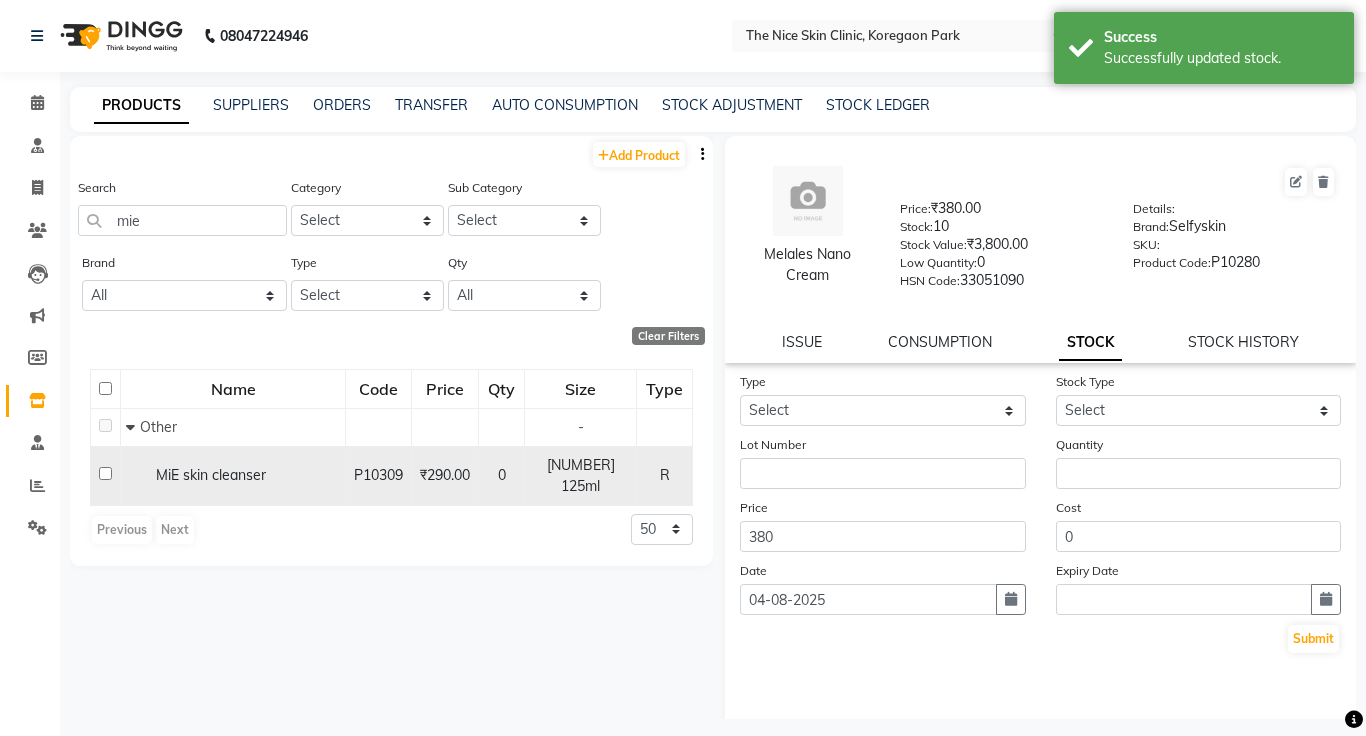 click on "0" 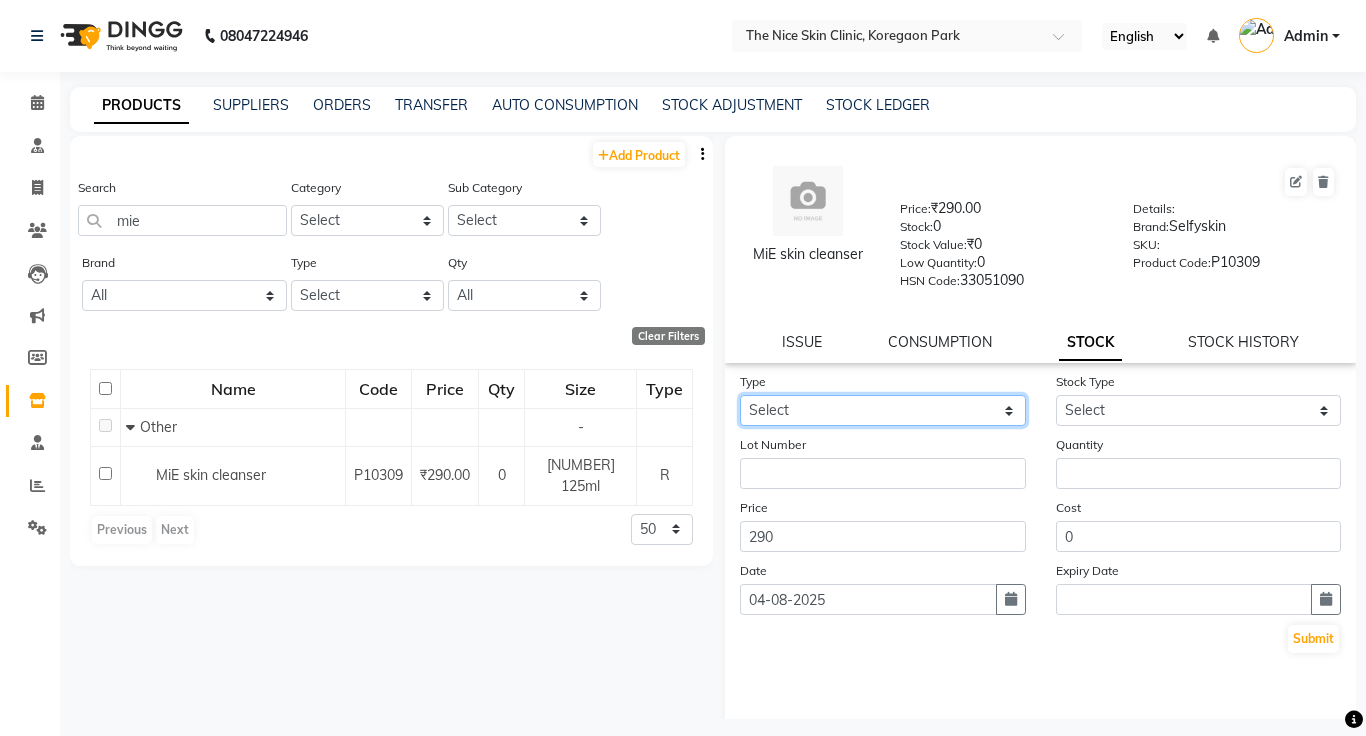 click on "Select In Out" 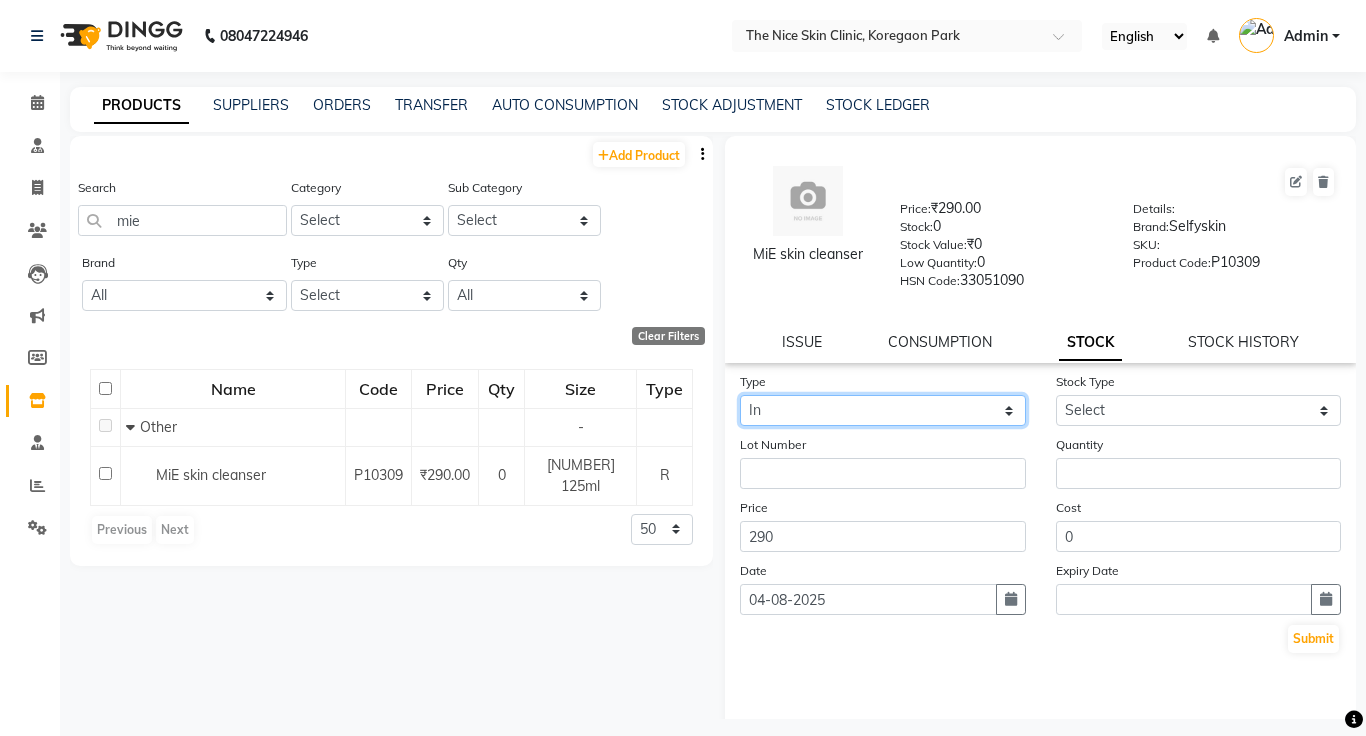 click on "Select In Out" 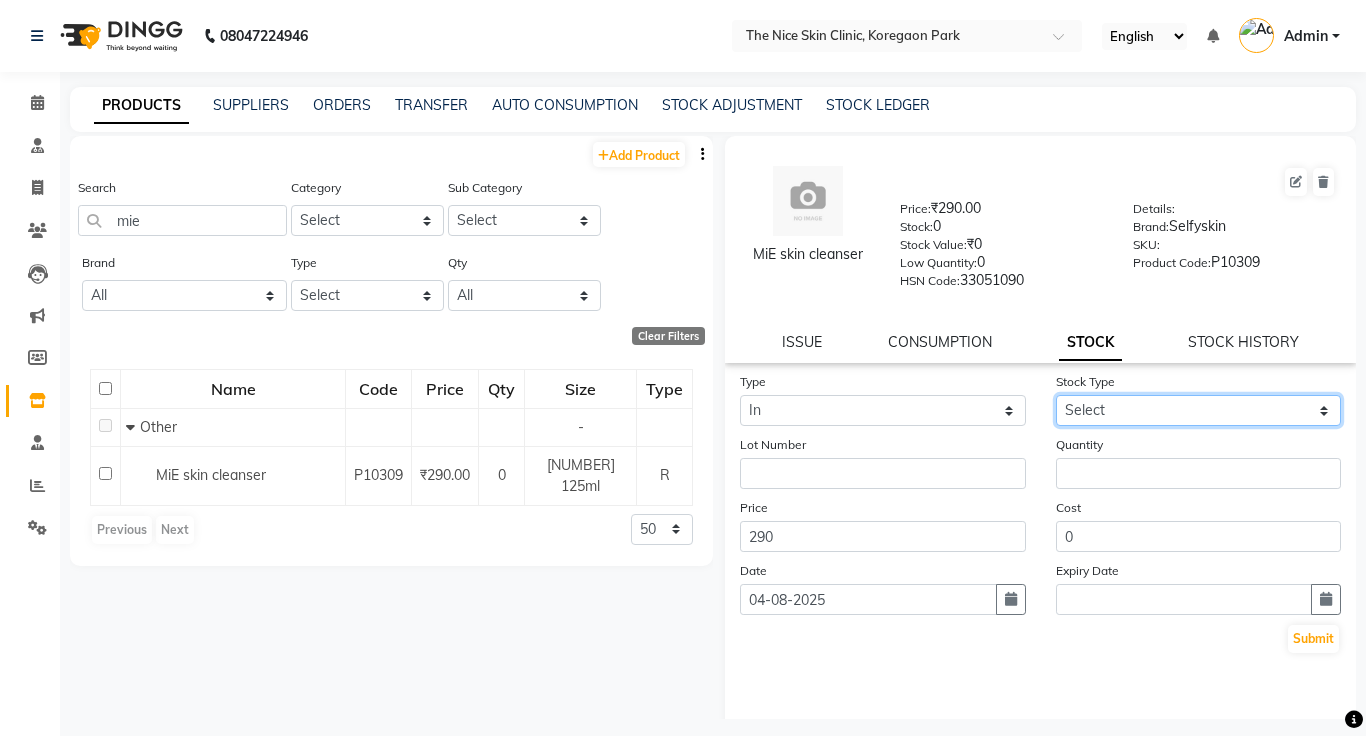 click on "Select New Stock Adjustment Return Other" 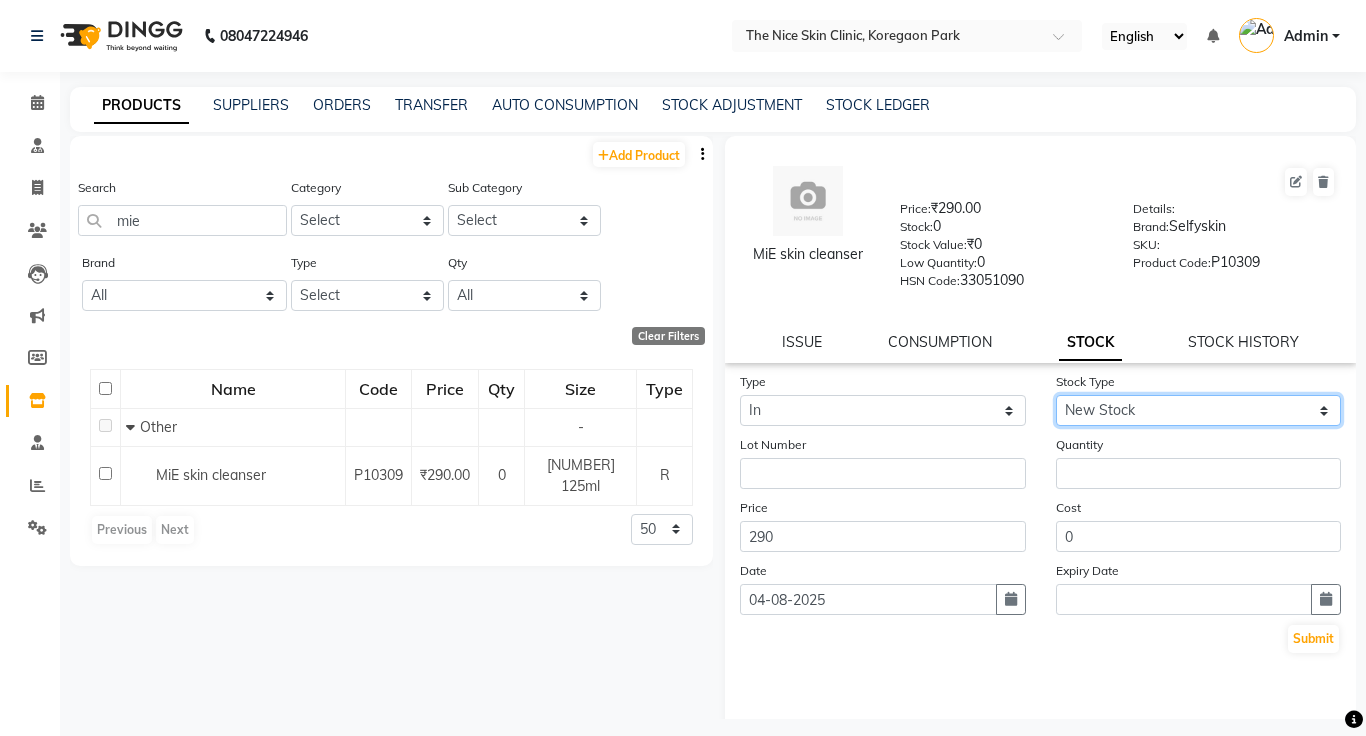 click on "Select New Stock Adjustment Return Other" 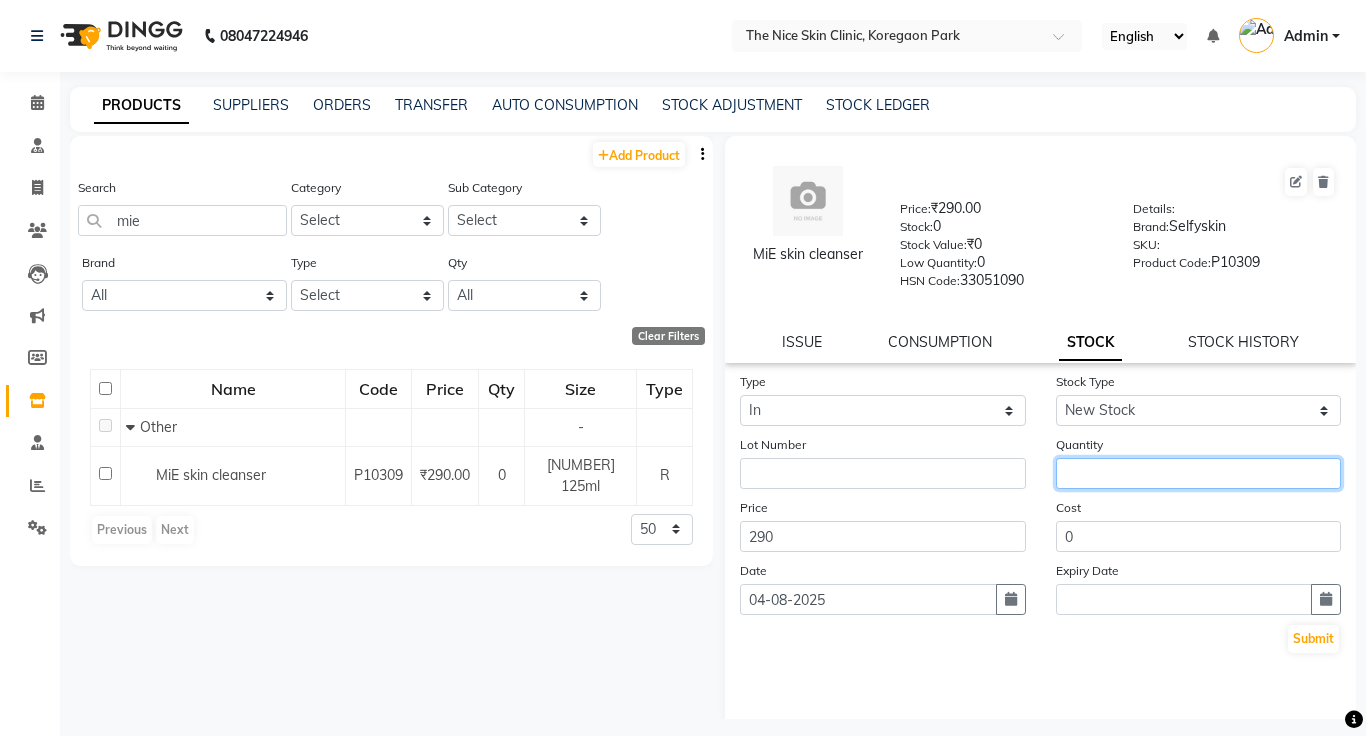 click 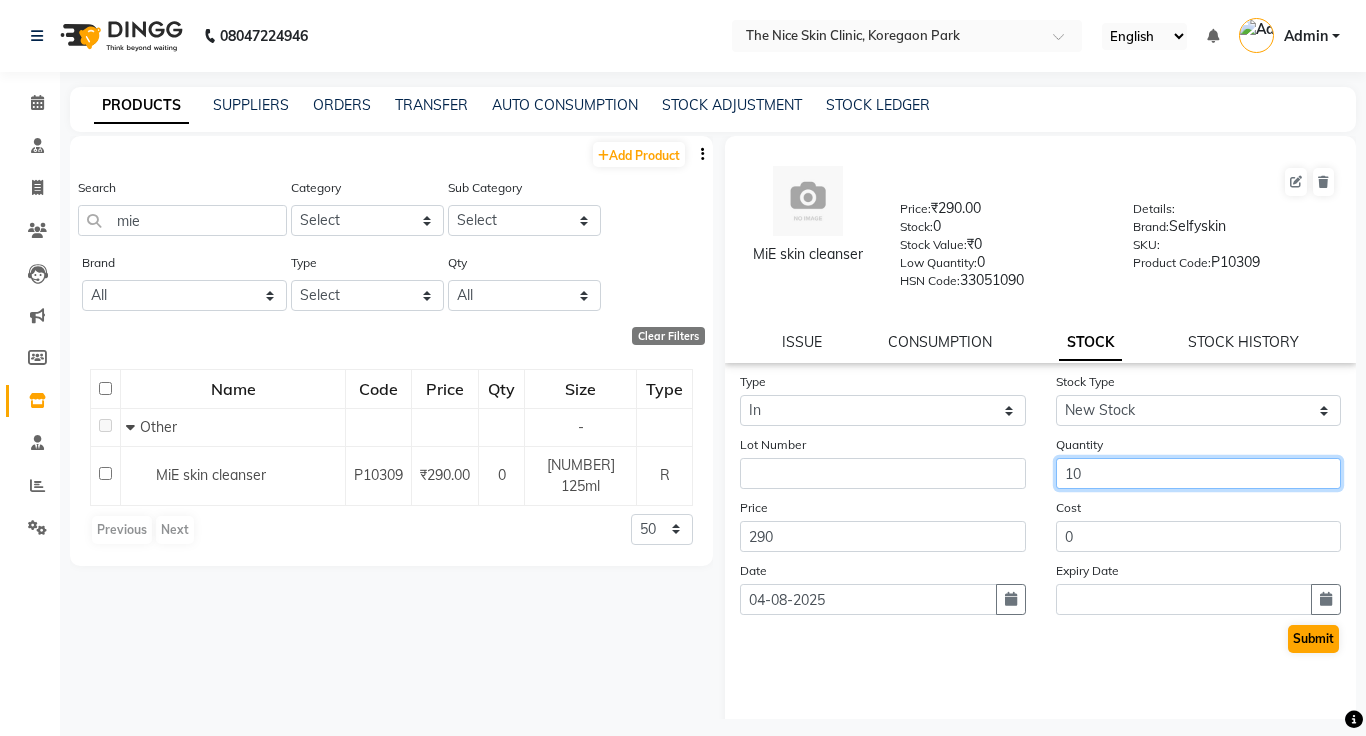 type on "10" 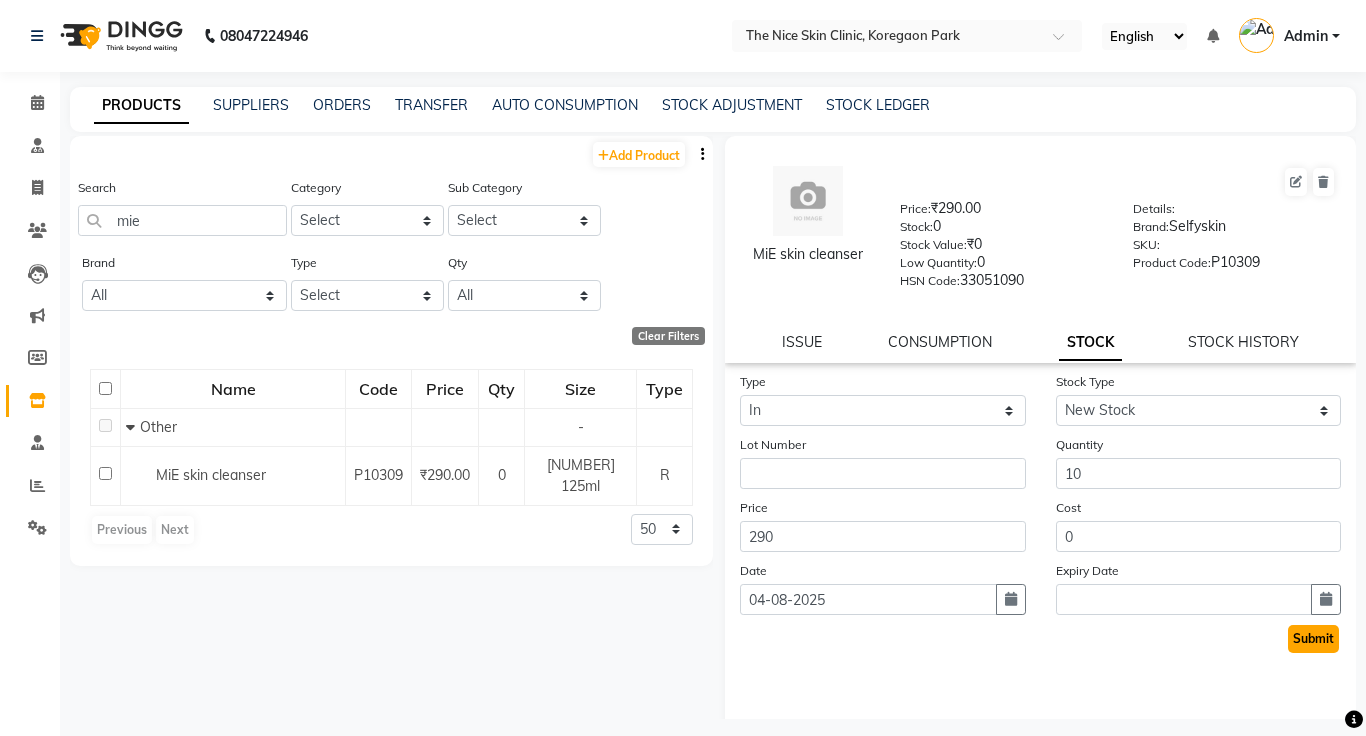 click on "Submit" 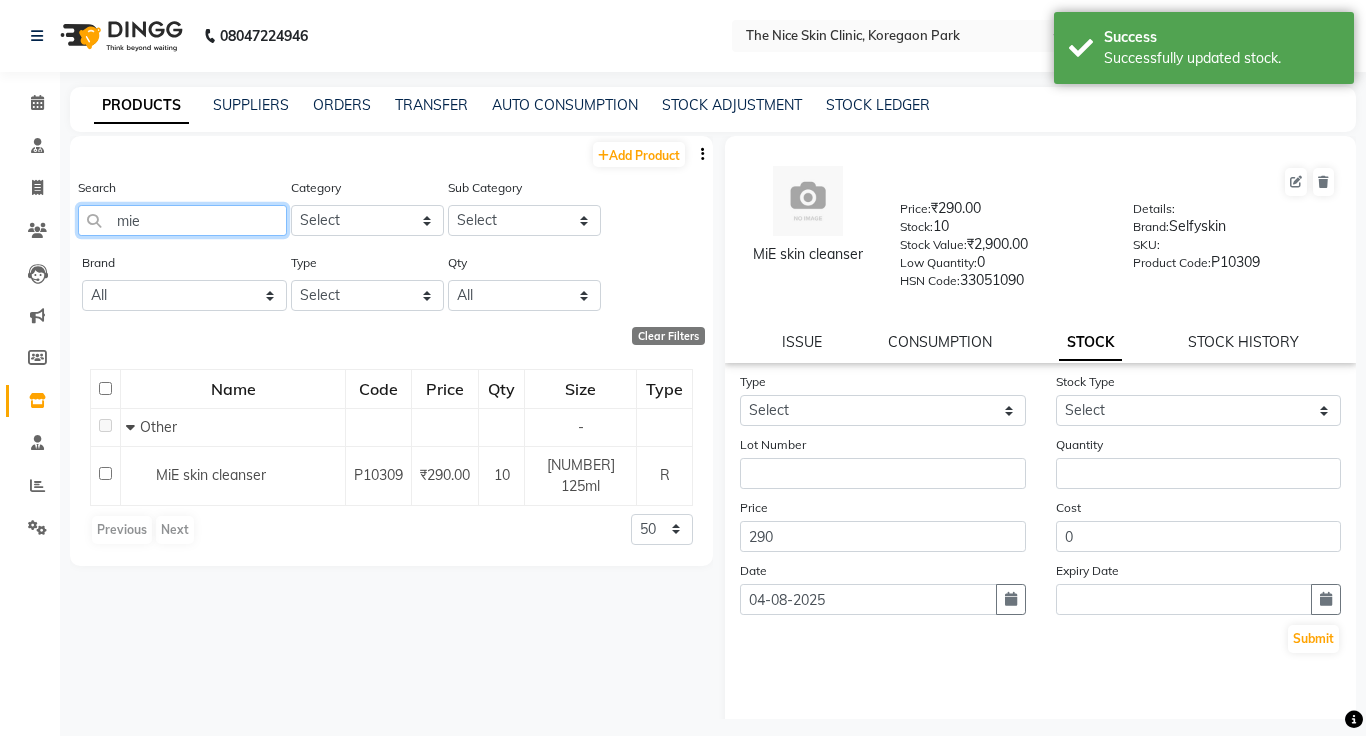 click on "mie" 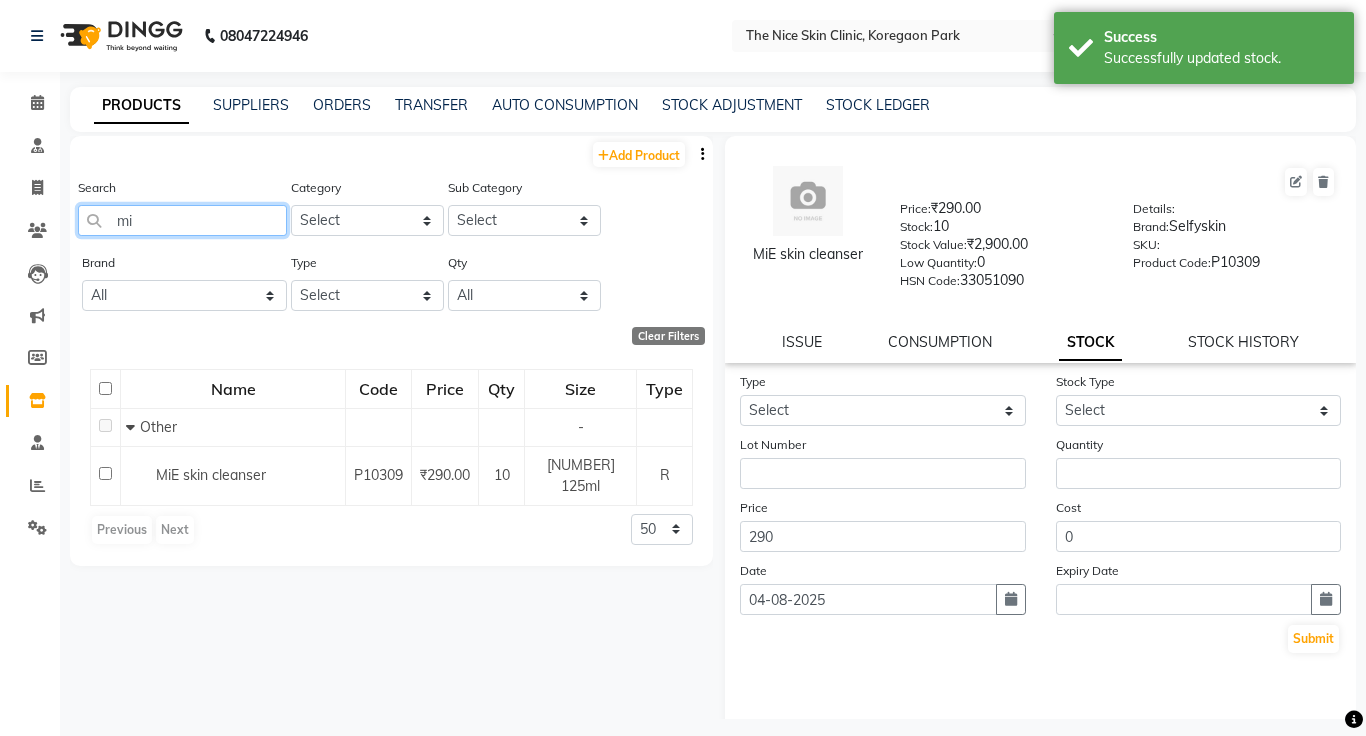 type on "m" 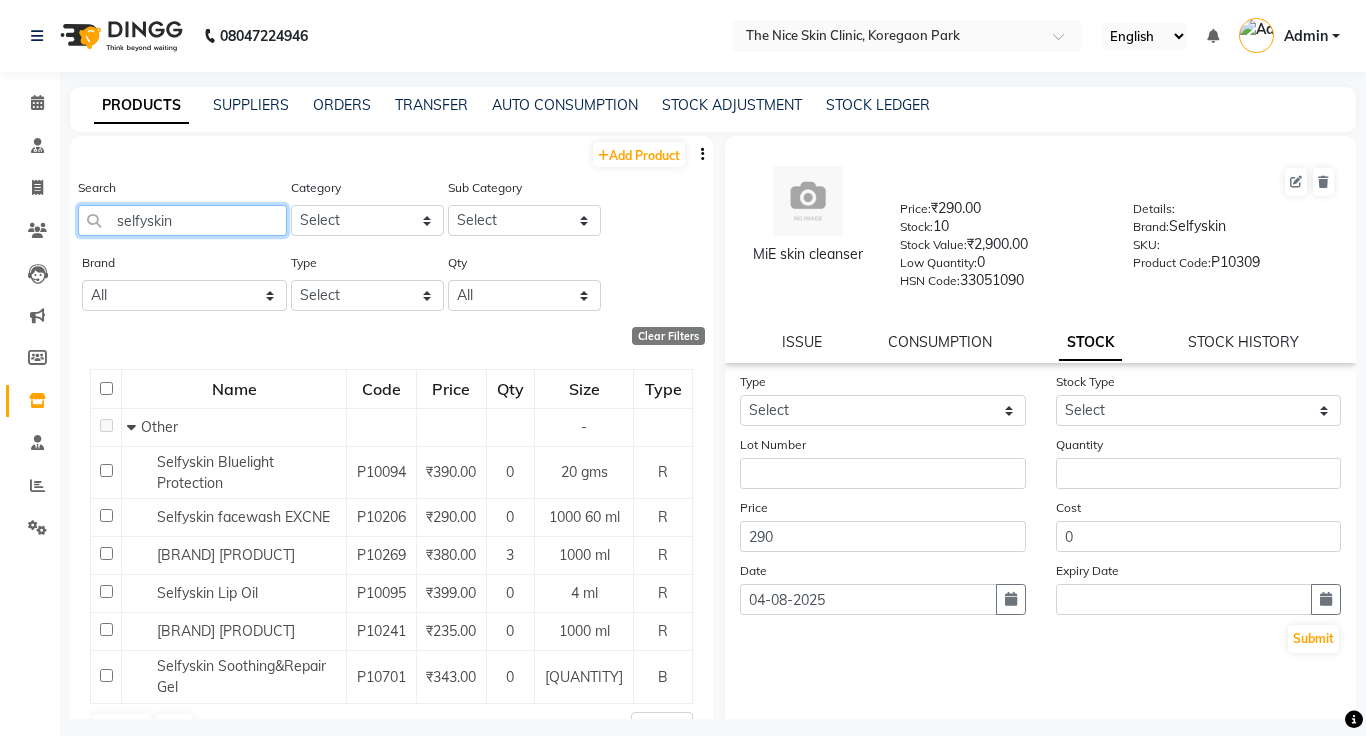 type on "selfyskin" 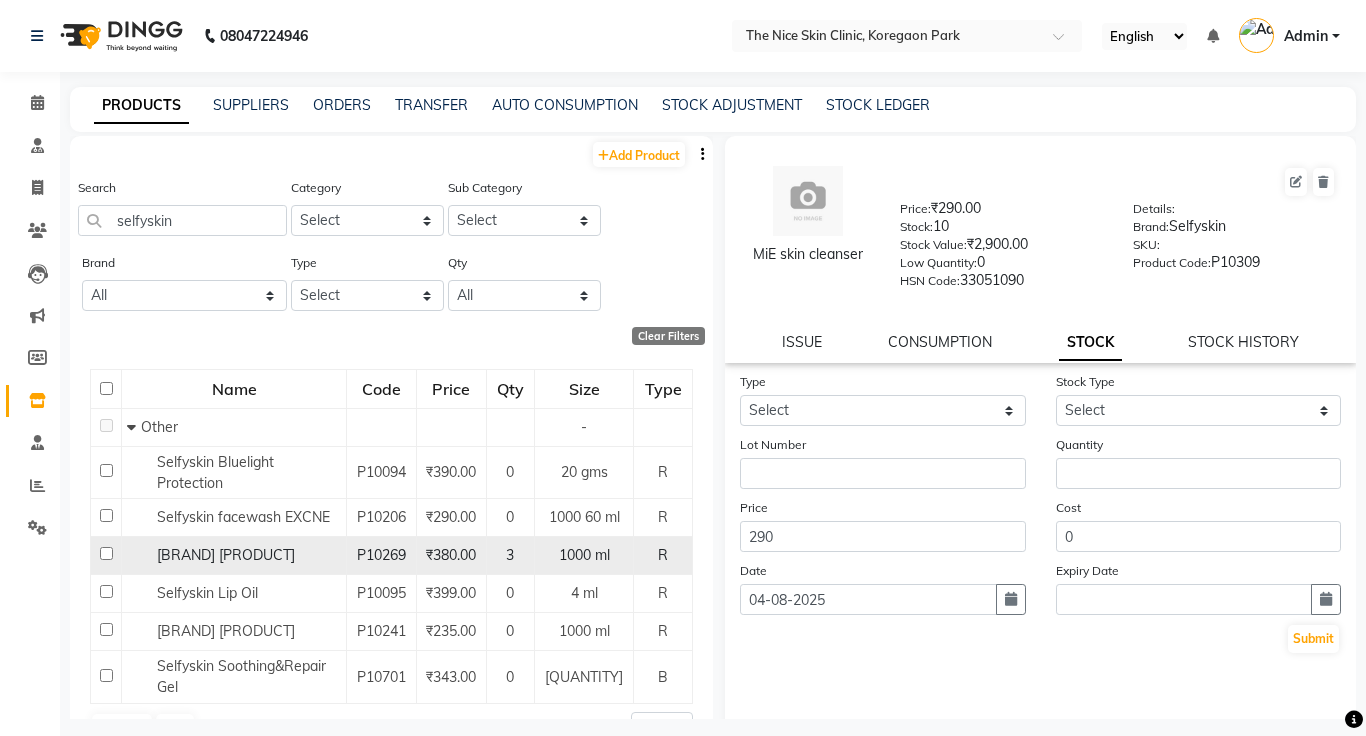 click on "₹380.00" 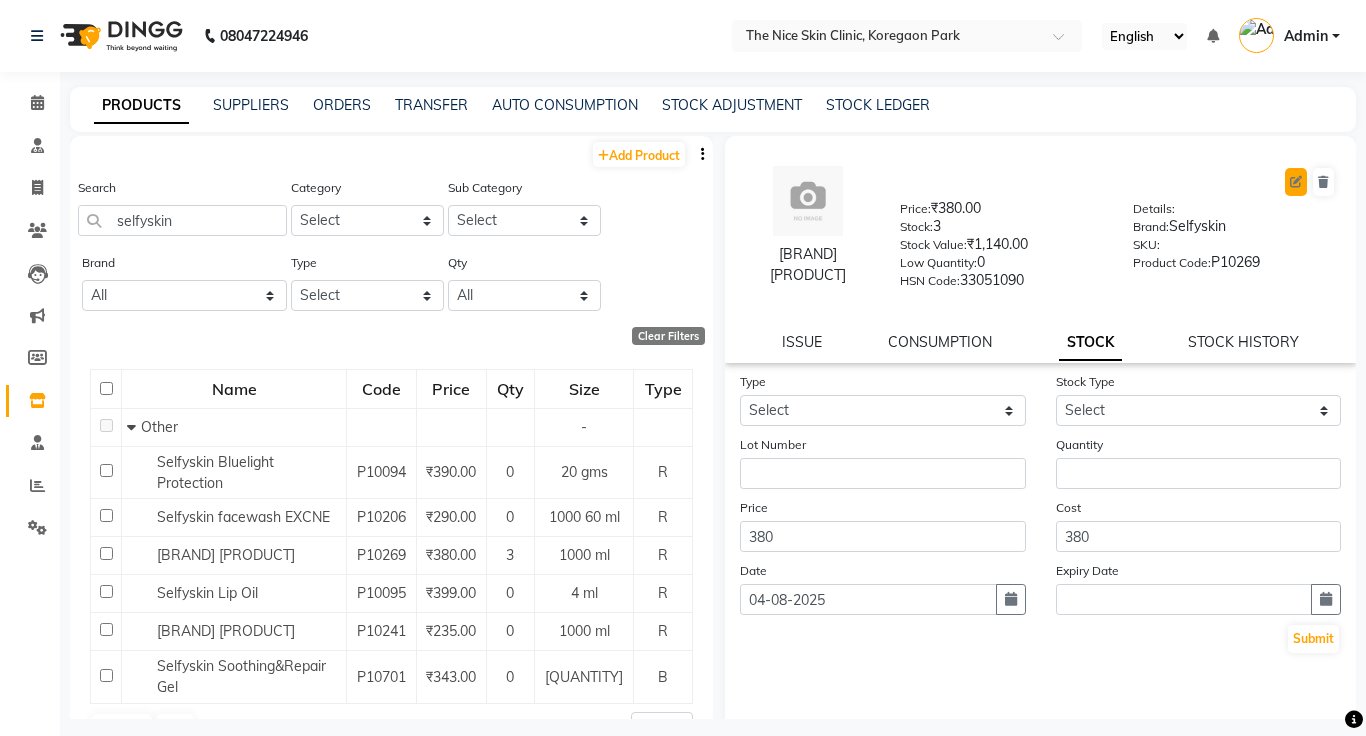 click 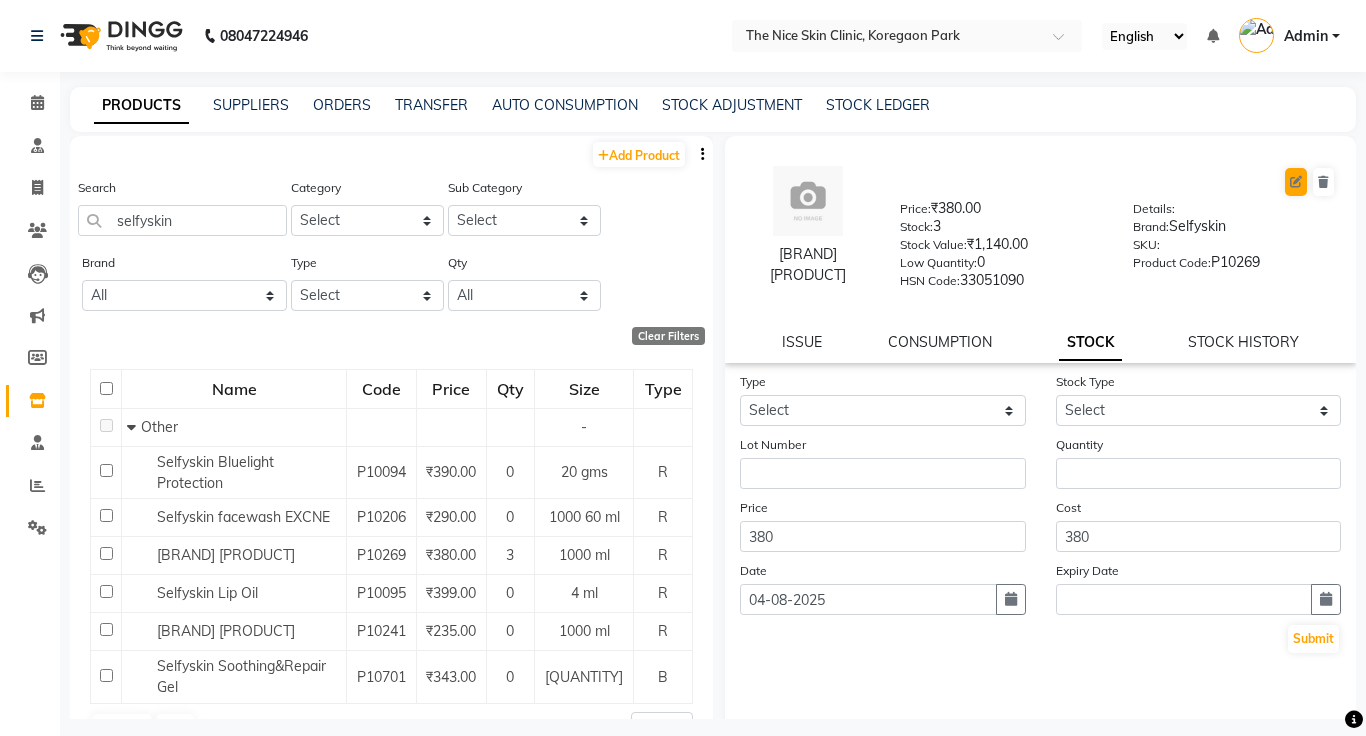 select on "true" 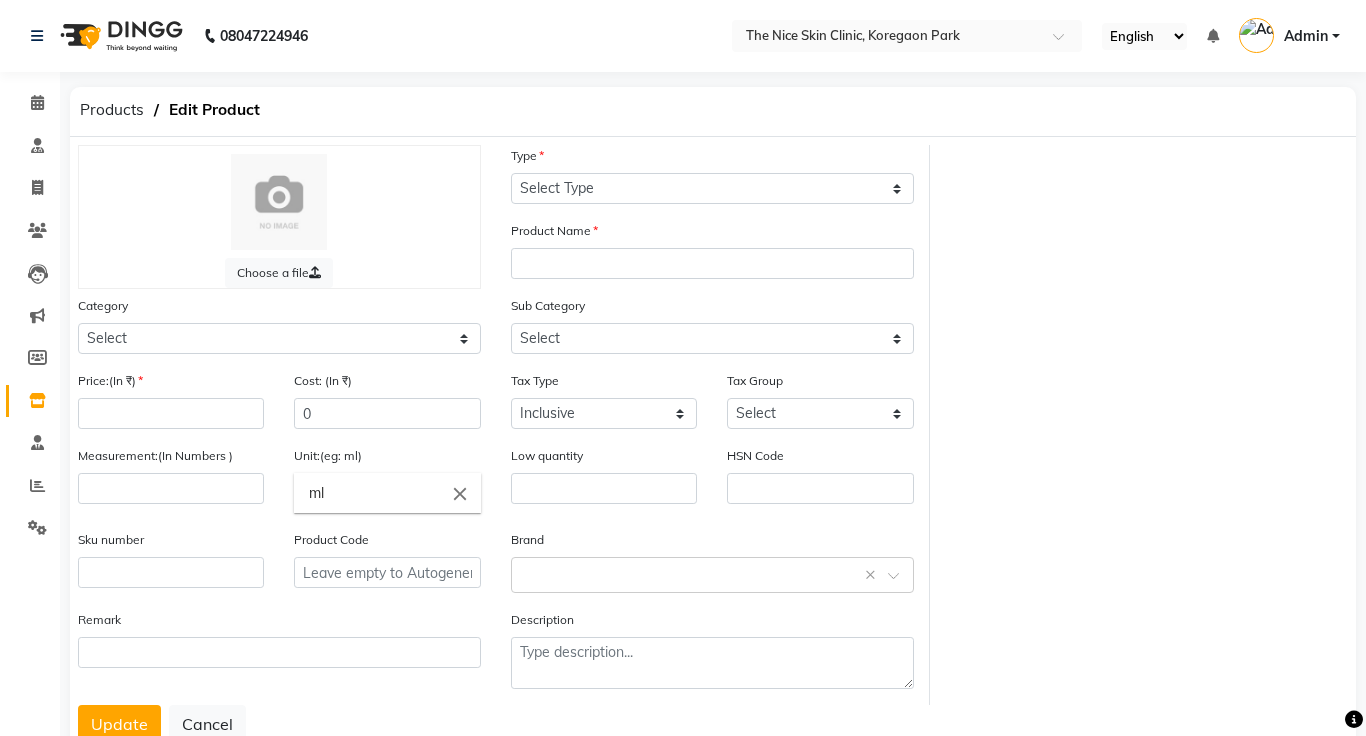 select on "R" 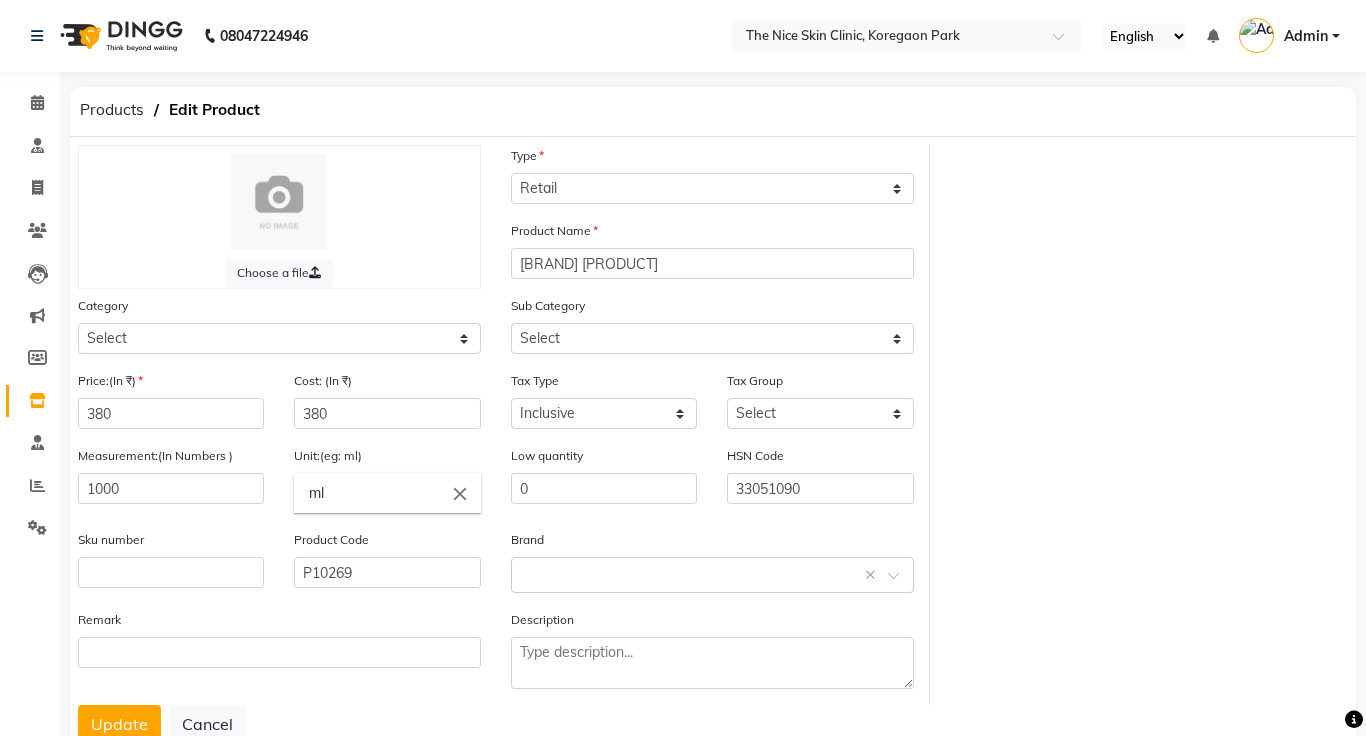 select on "3000" 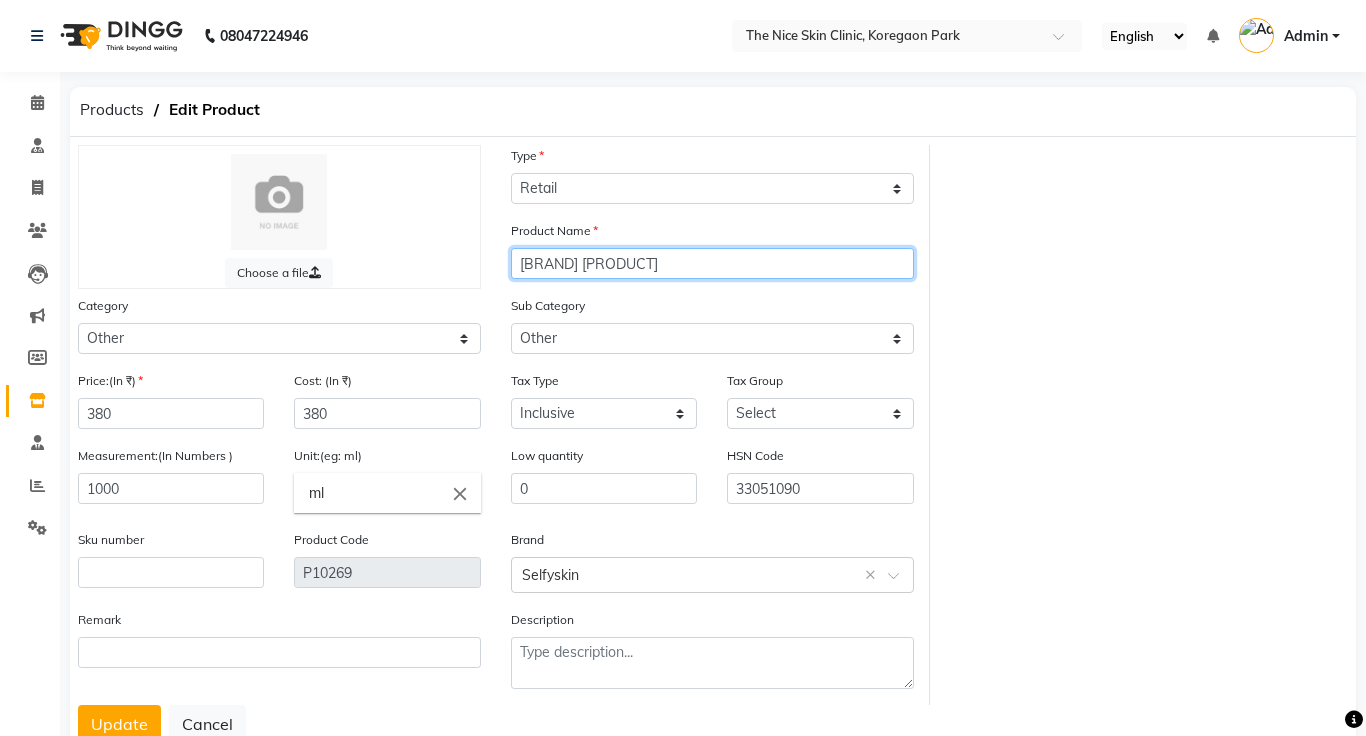 click on "[BRAND] [PRODUCT]" 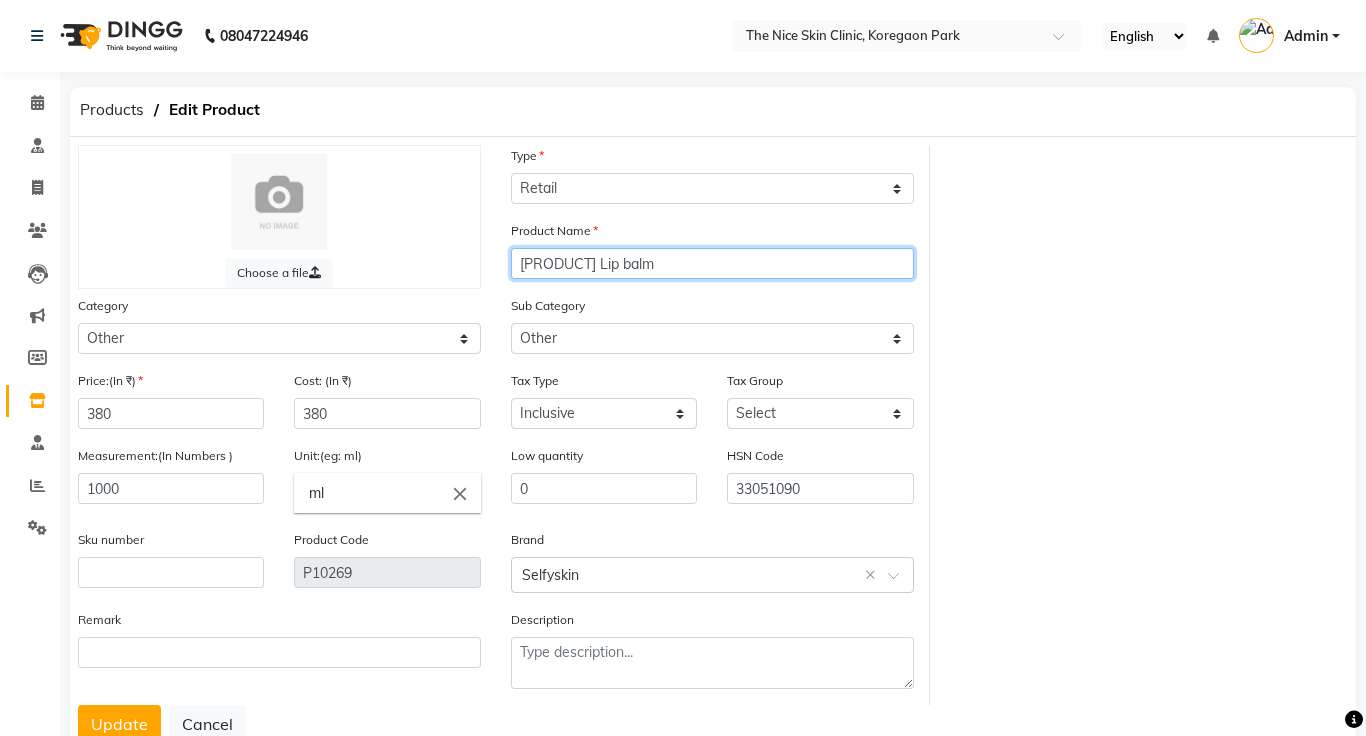 scroll, scrollTop: 65, scrollLeft: 0, axis: vertical 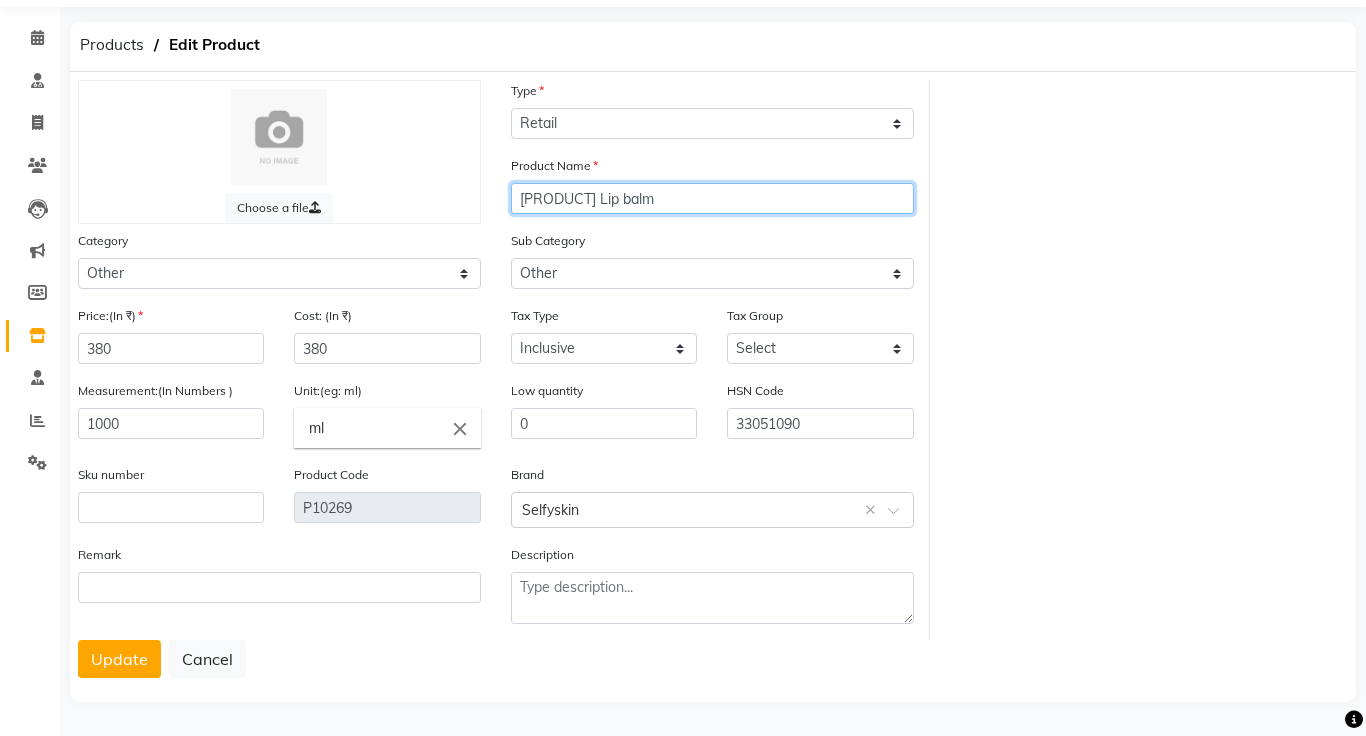 type on "[PRODUCT] Lip balm" 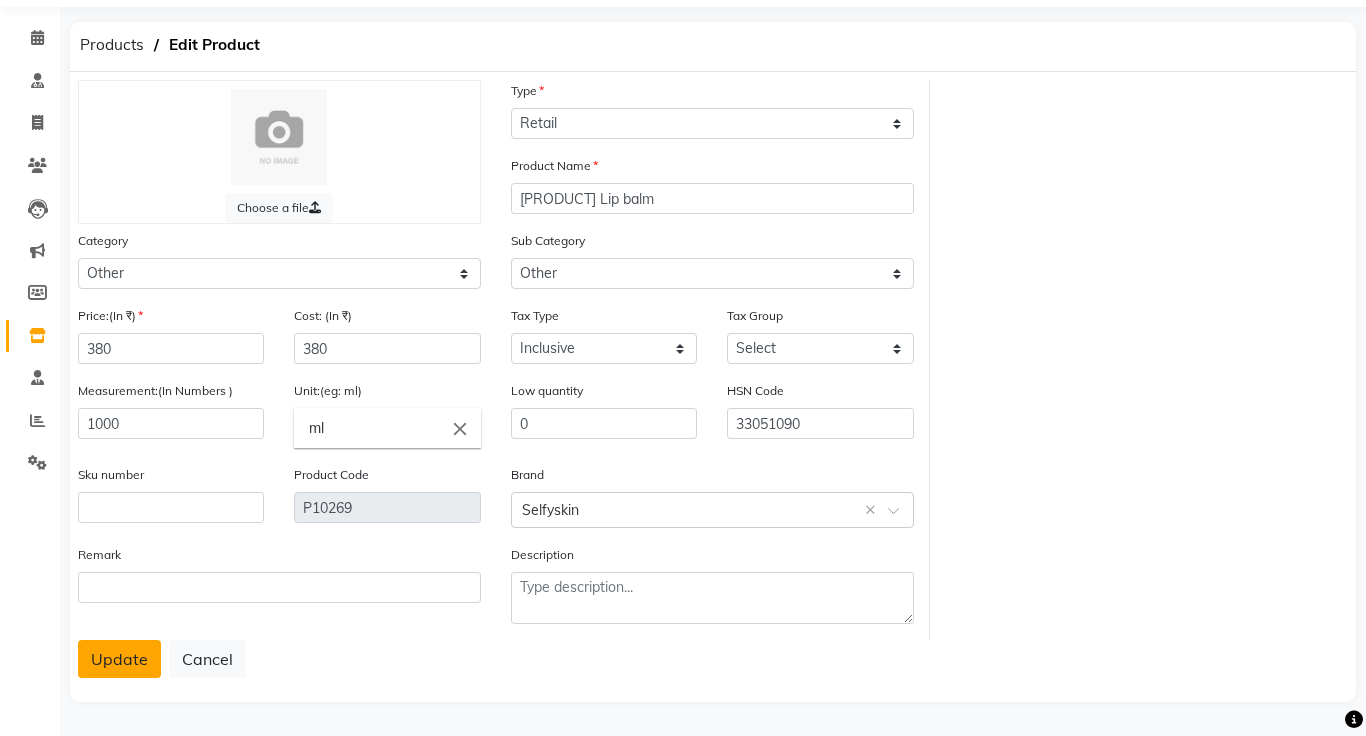 click on "Update" 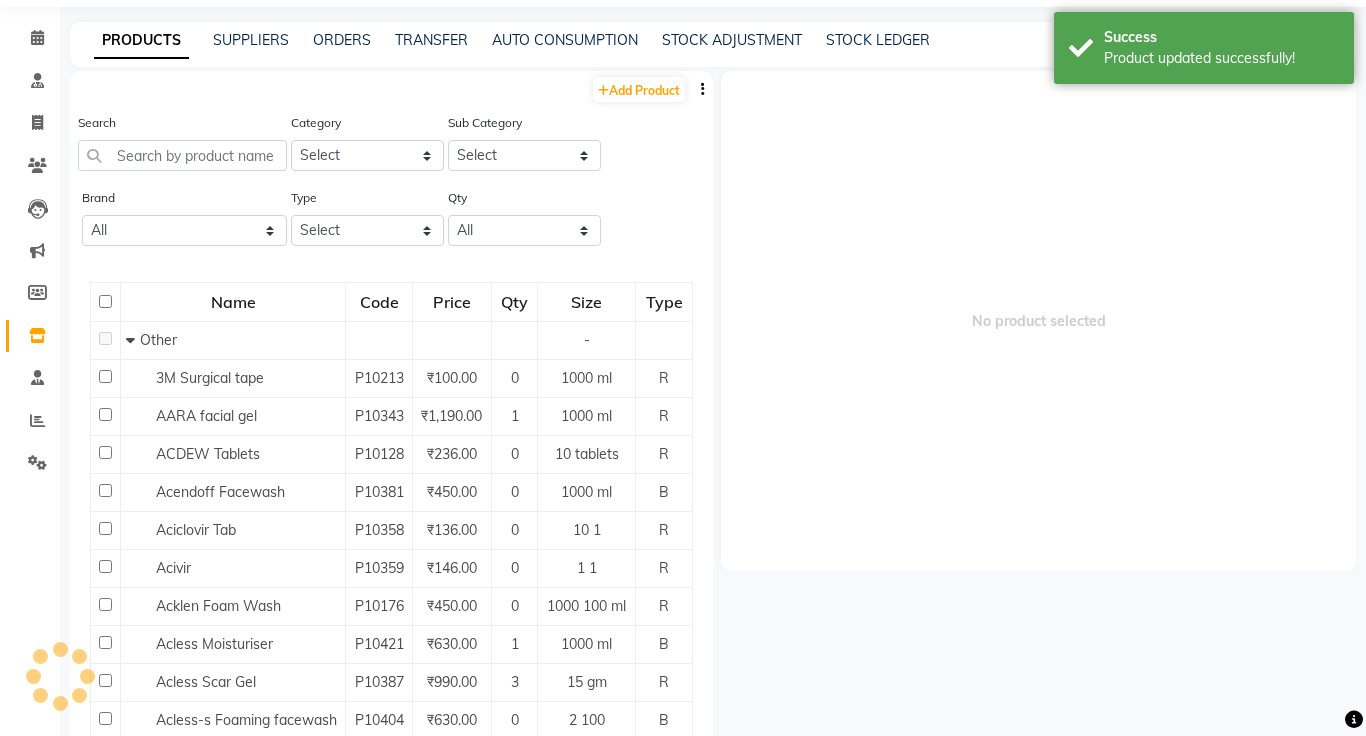 scroll, scrollTop: 0, scrollLeft: 0, axis: both 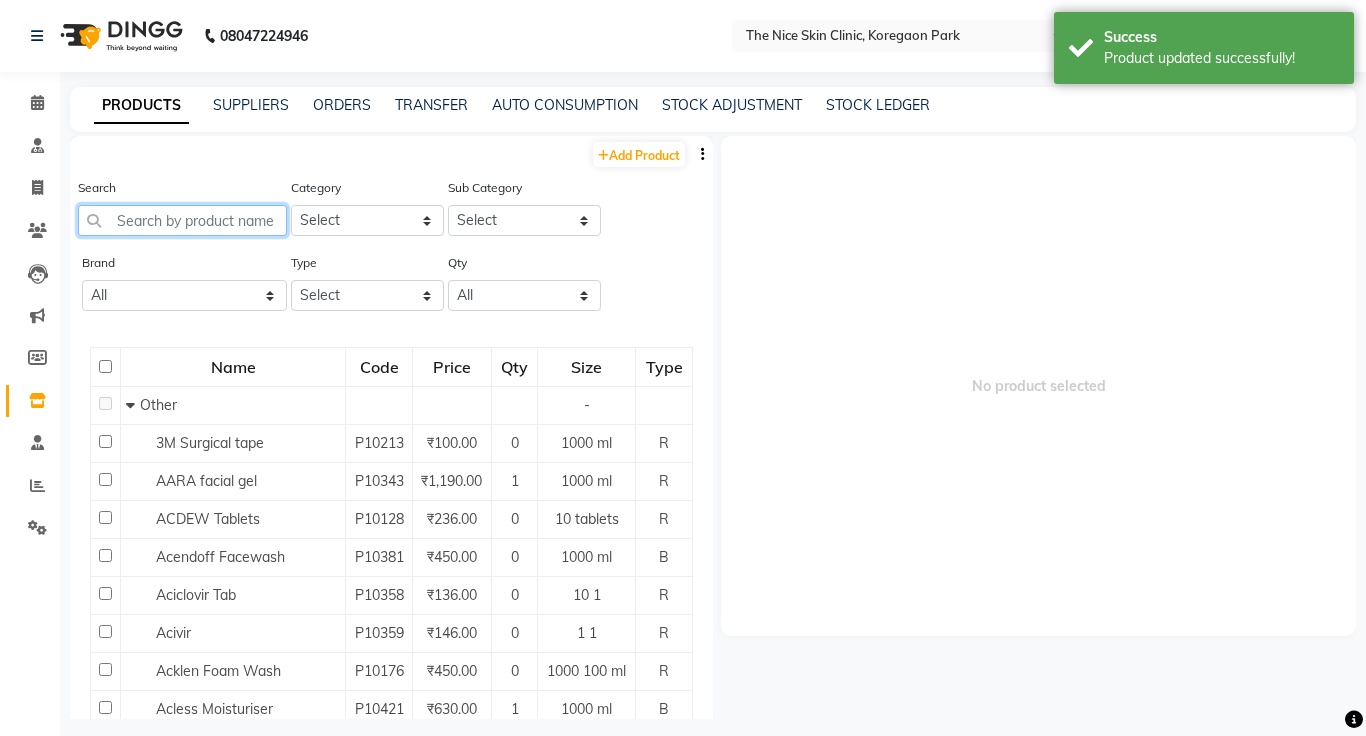 click 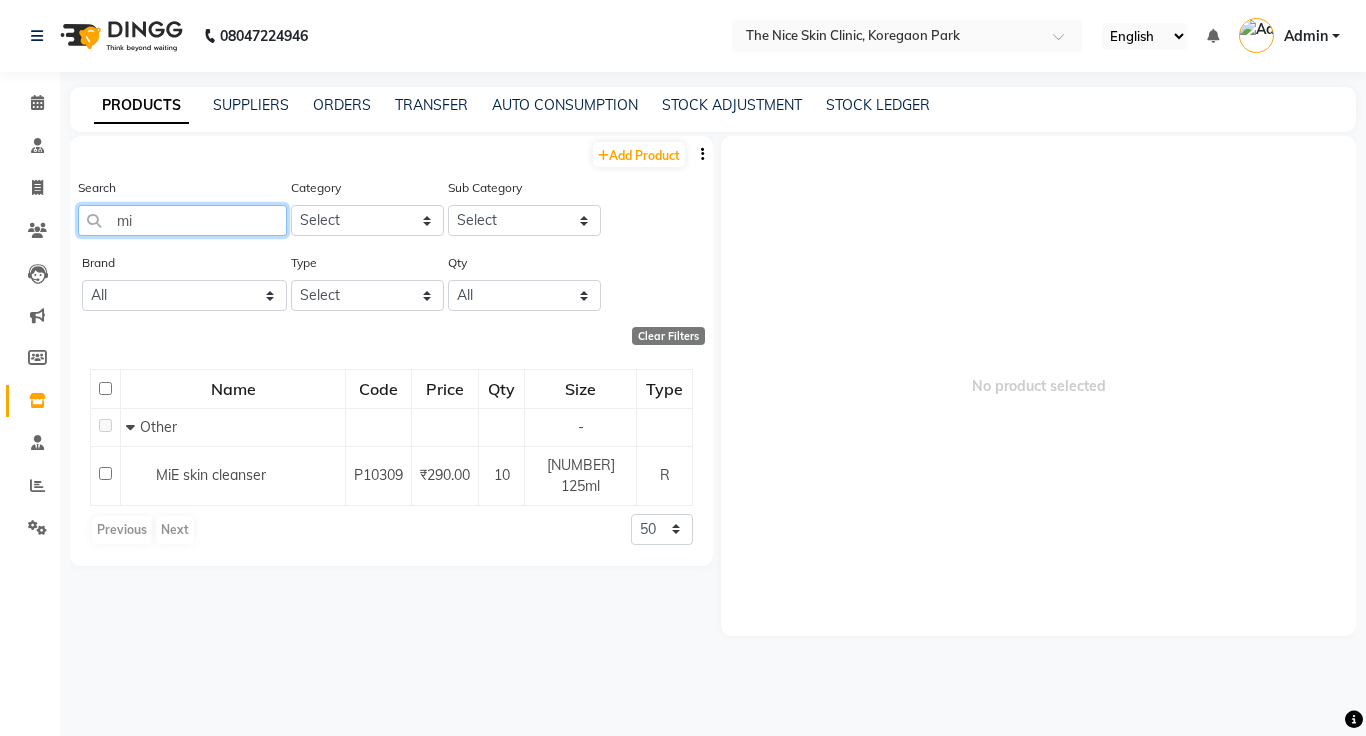 type on "m" 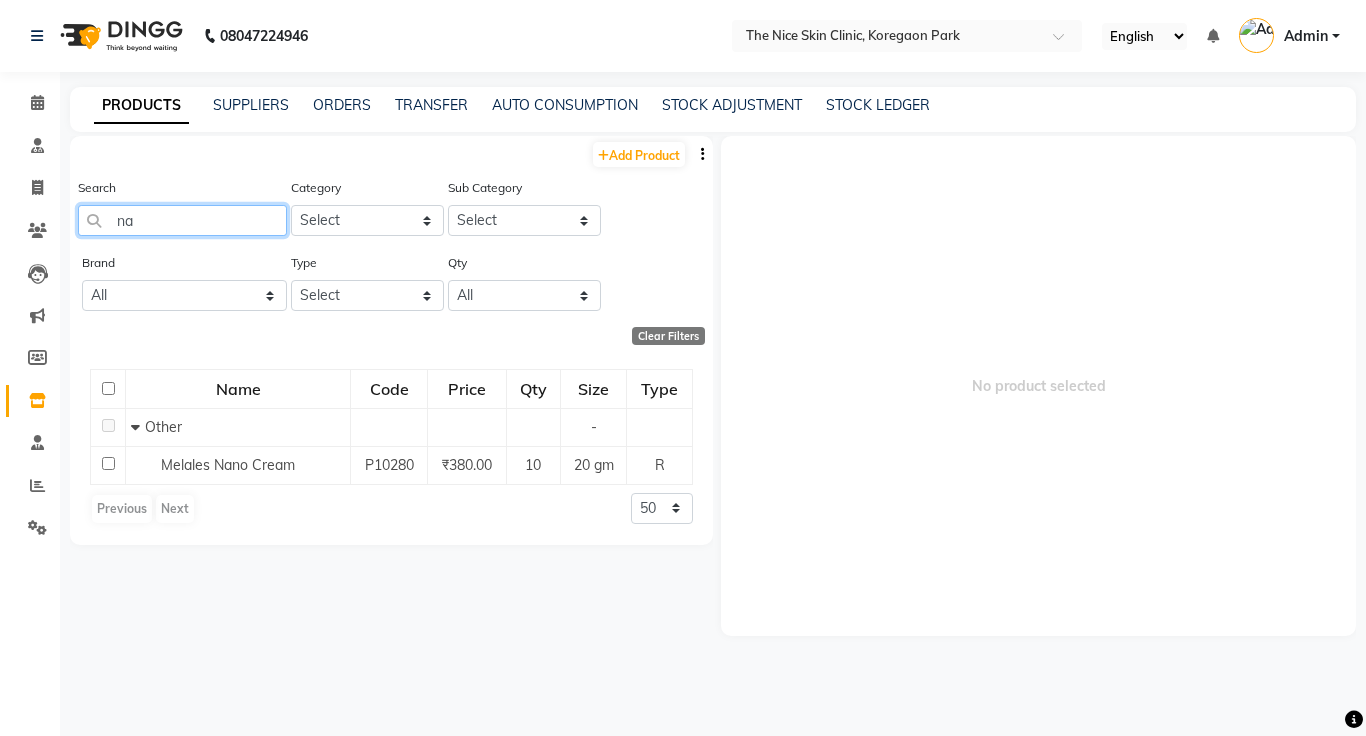 type on "n" 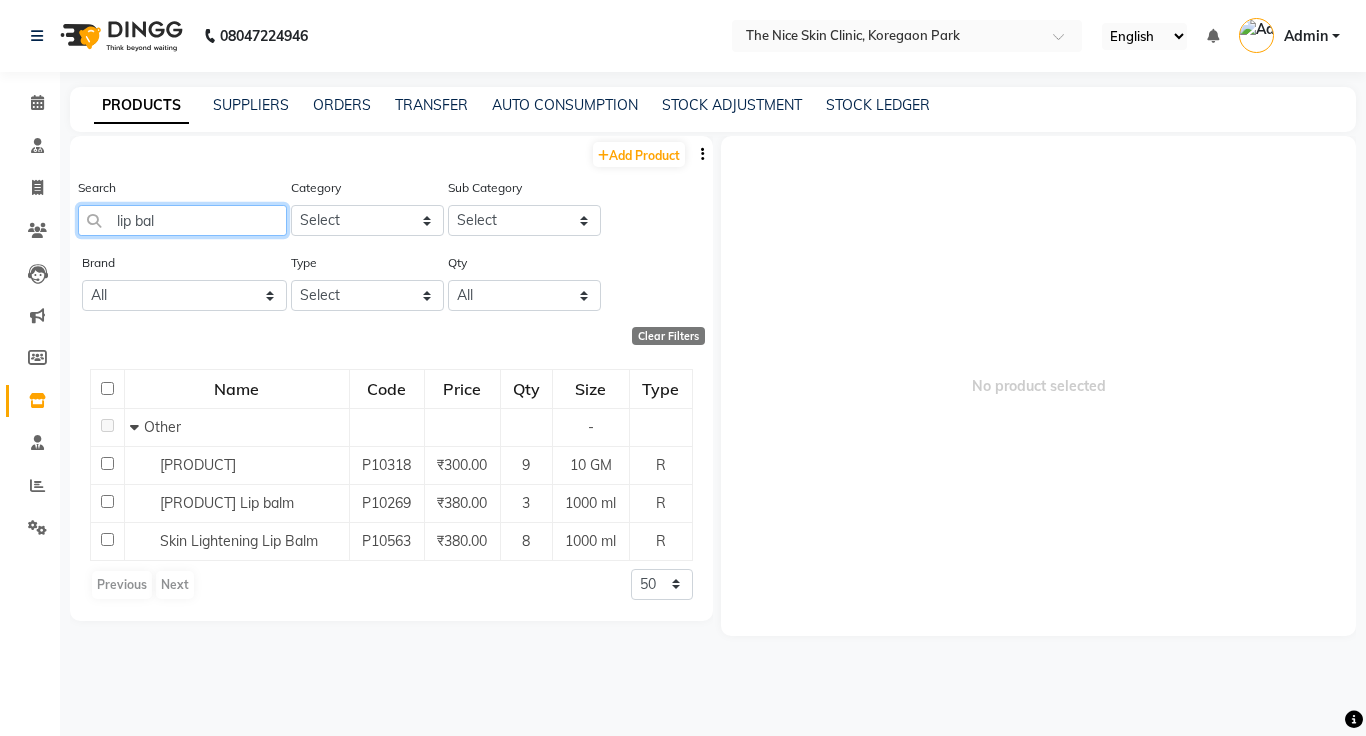 type on "lip bal" 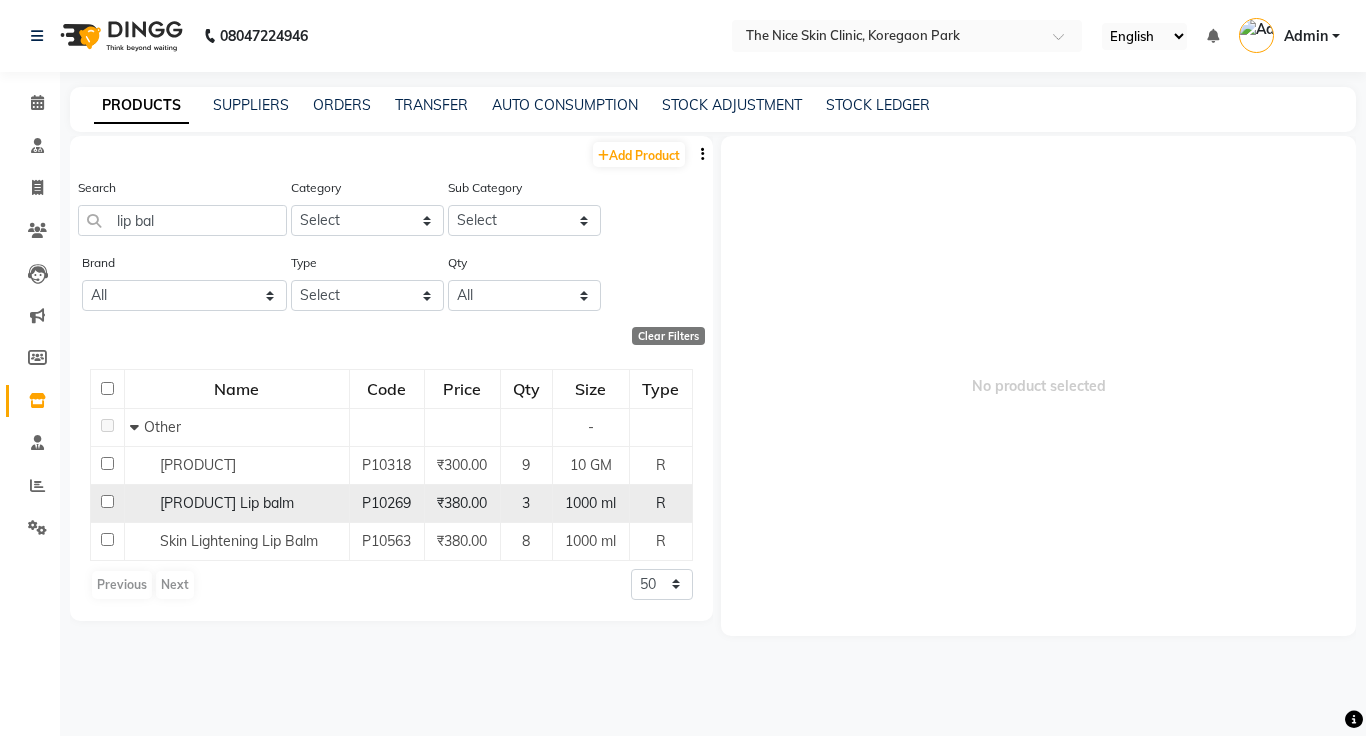 click on "P10269" 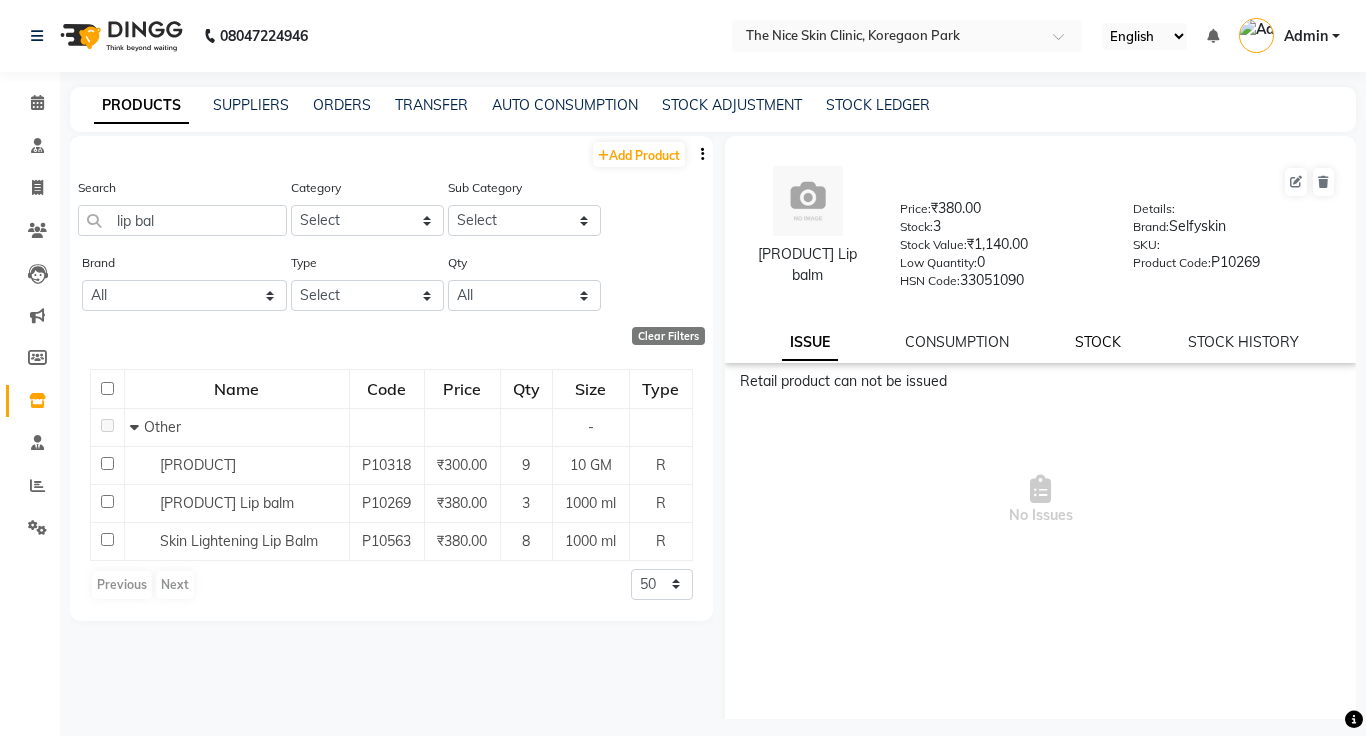 click on "STOCK" 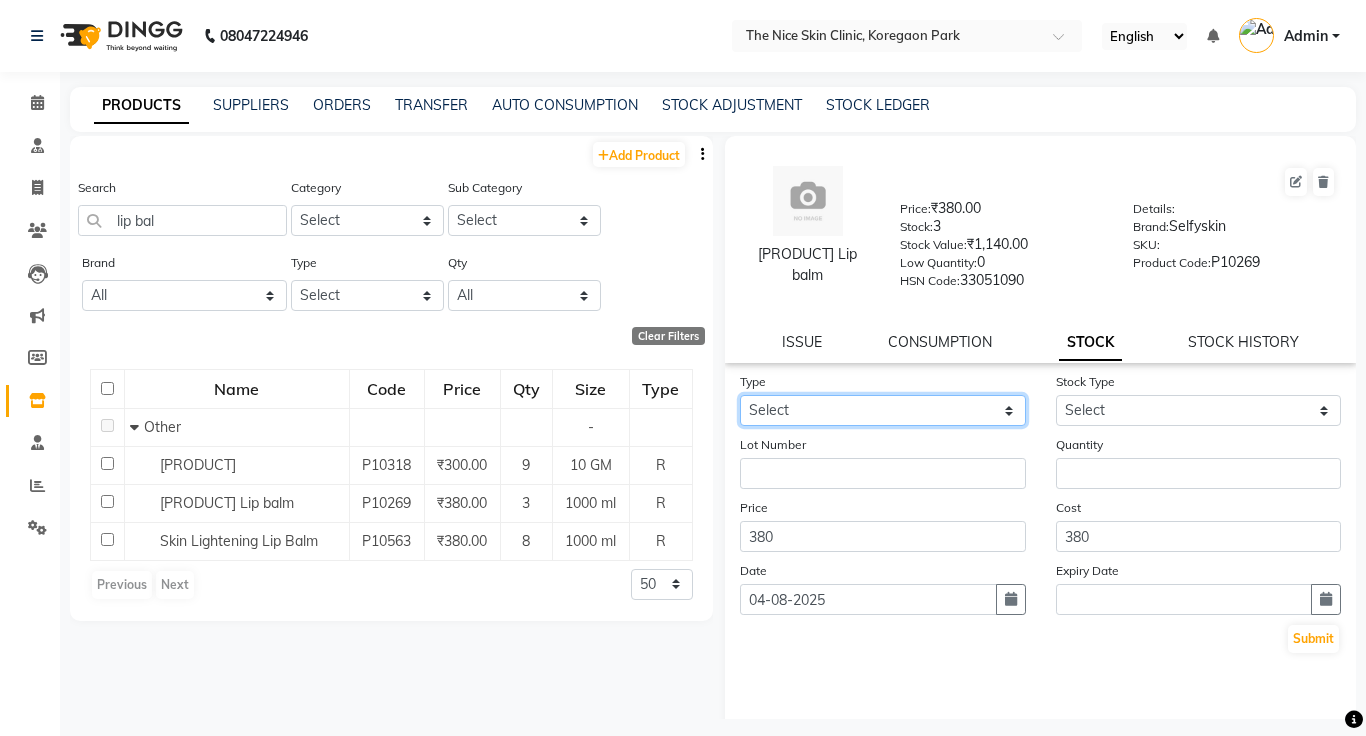 click on "Select In Out" 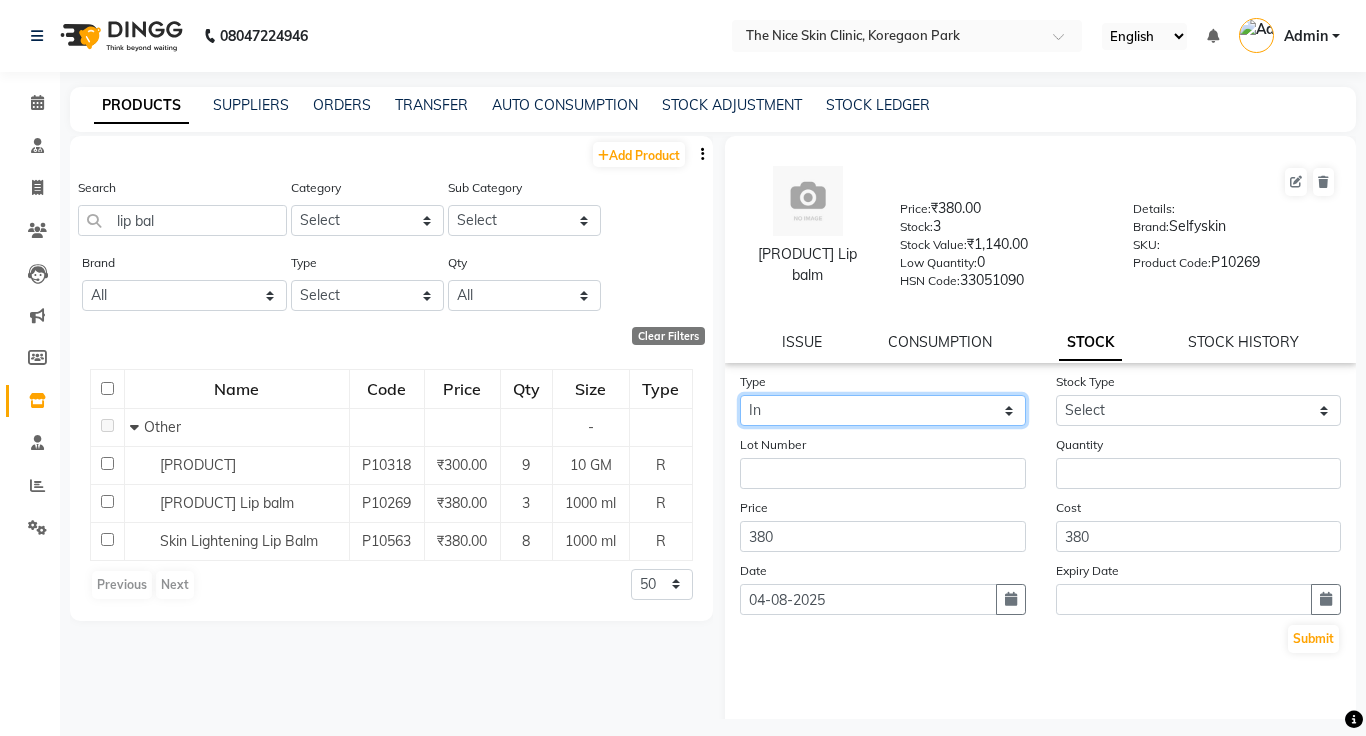 click on "Select In Out" 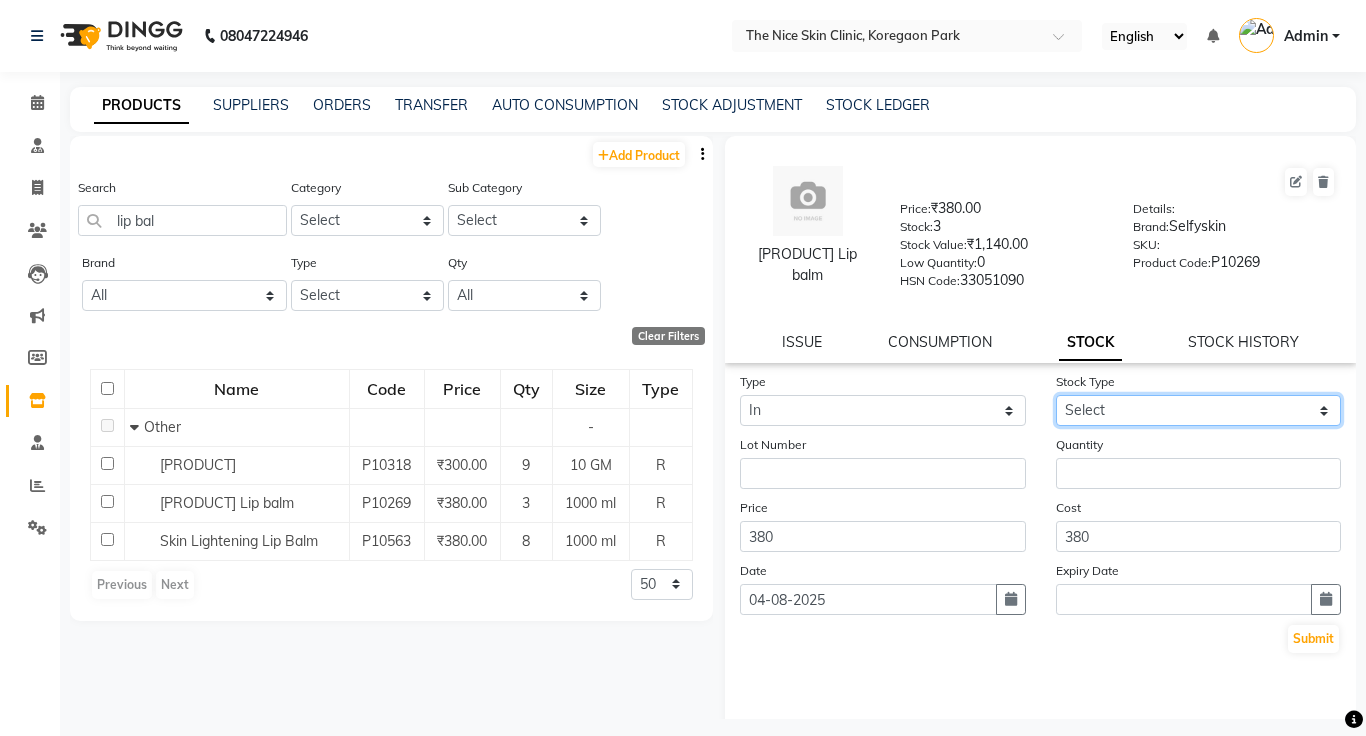 click on "Select New Stock Adjustment Return Other" 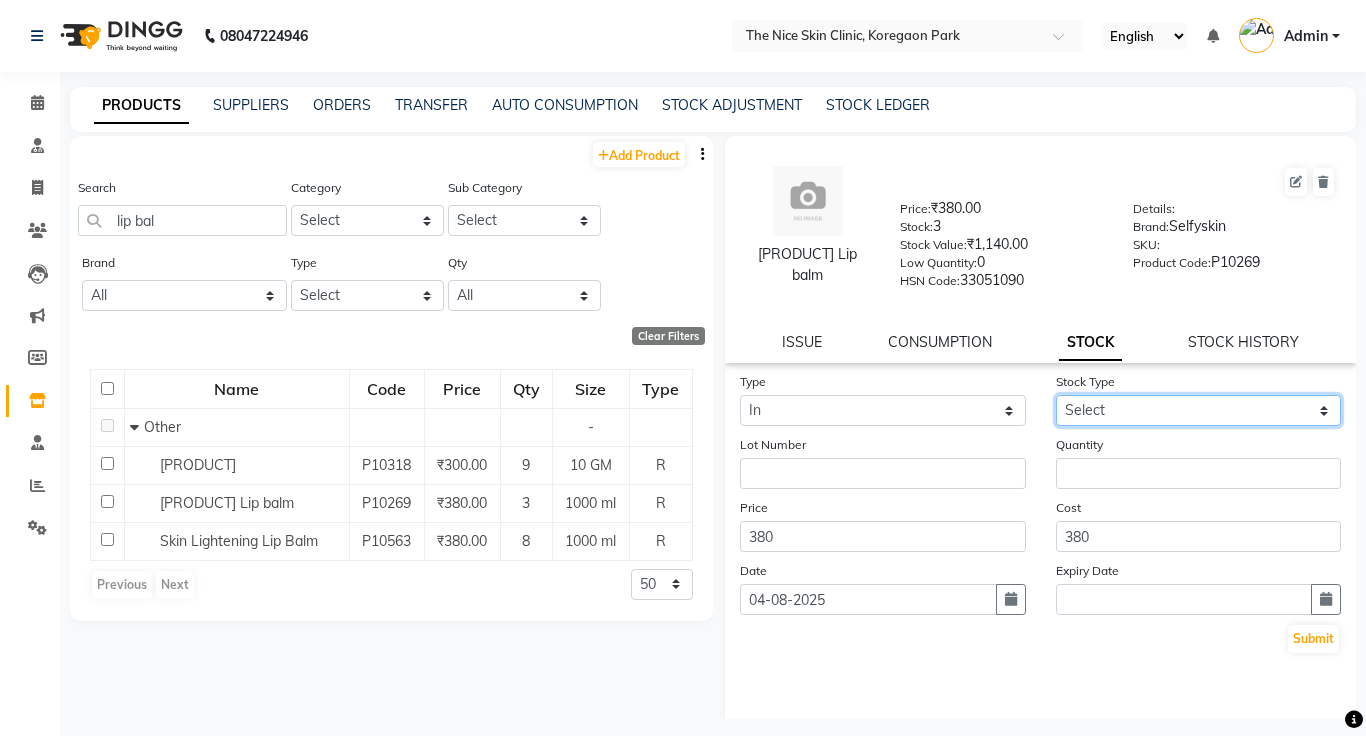 select on "new stock" 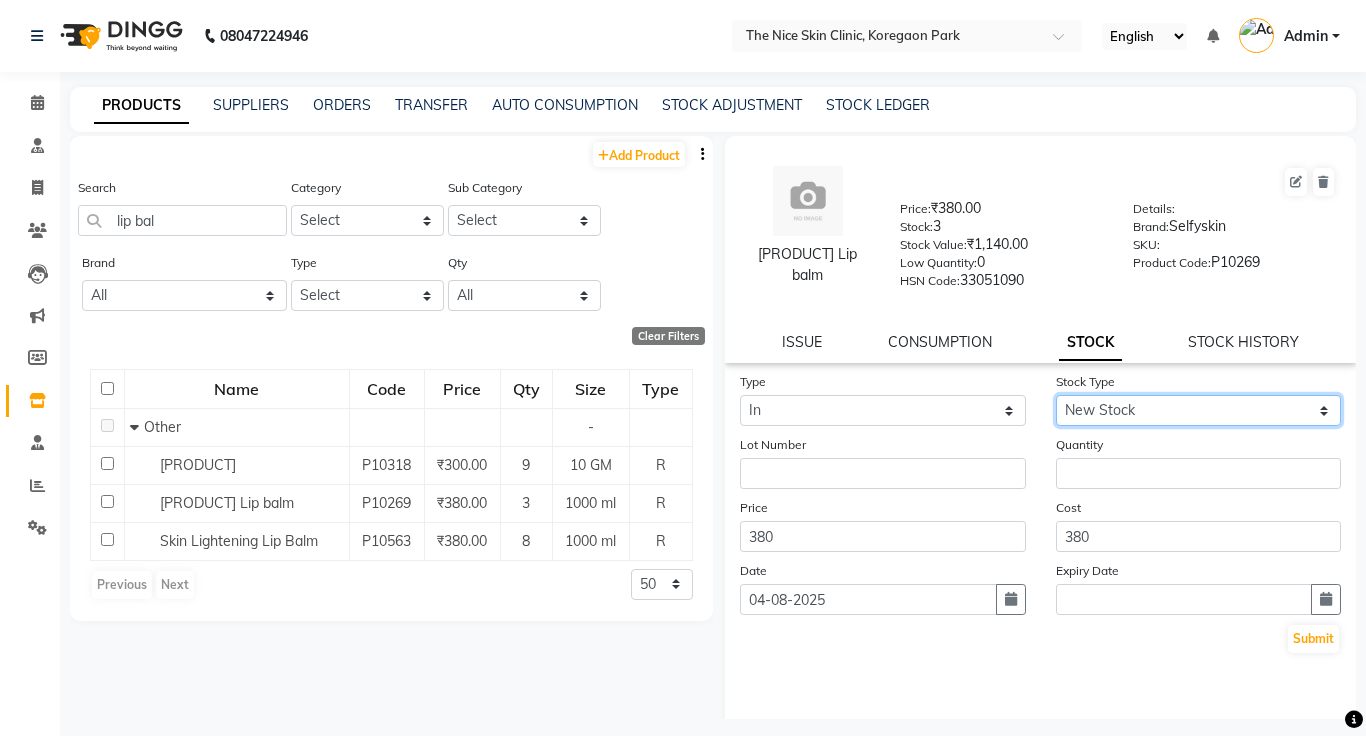click on "Select New Stock Adjustment Return Other" 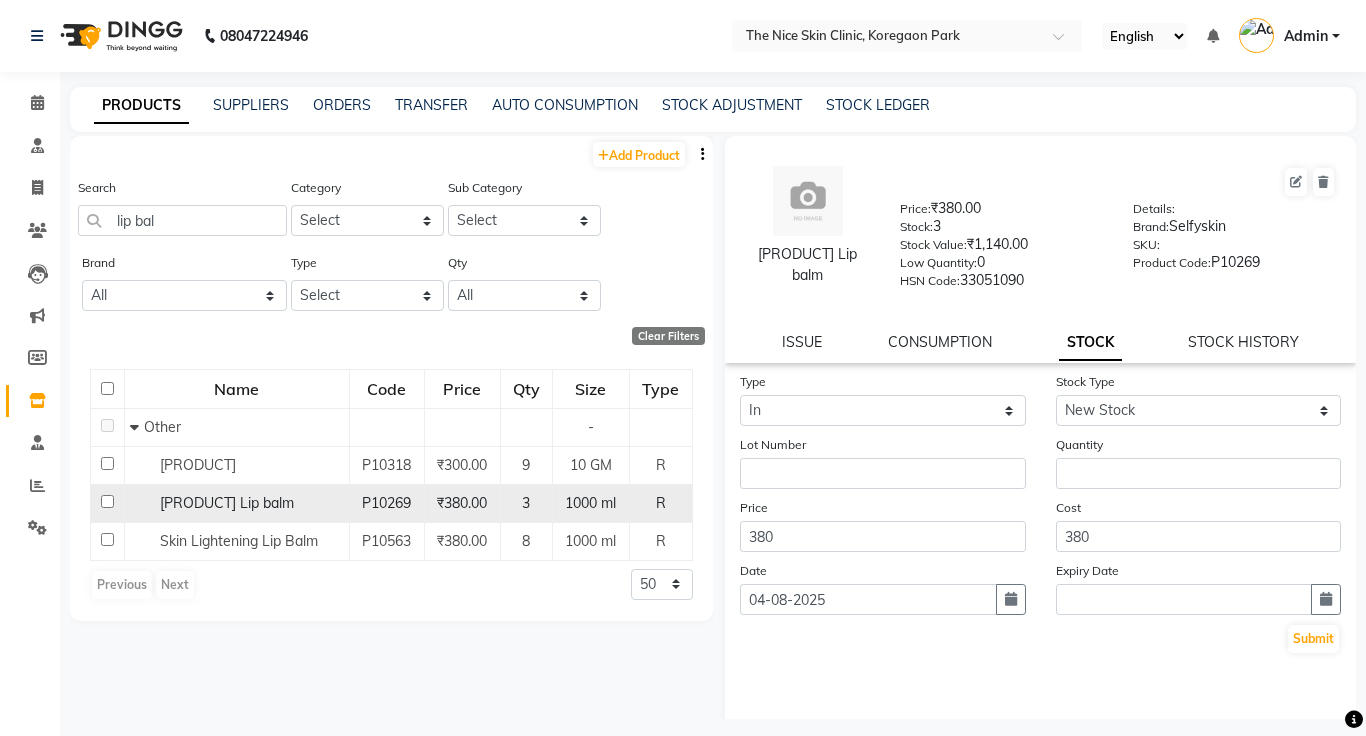 click on "1000 ml" 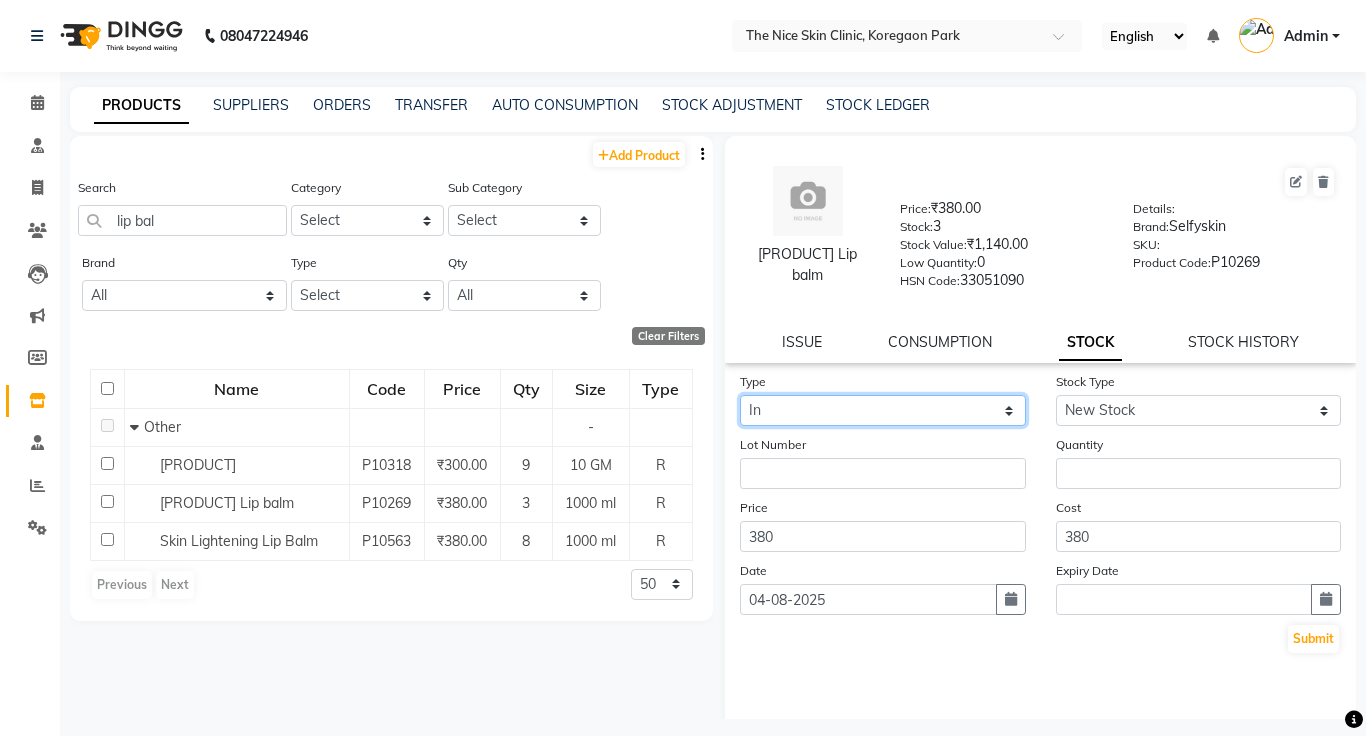 click on "Select In Out" 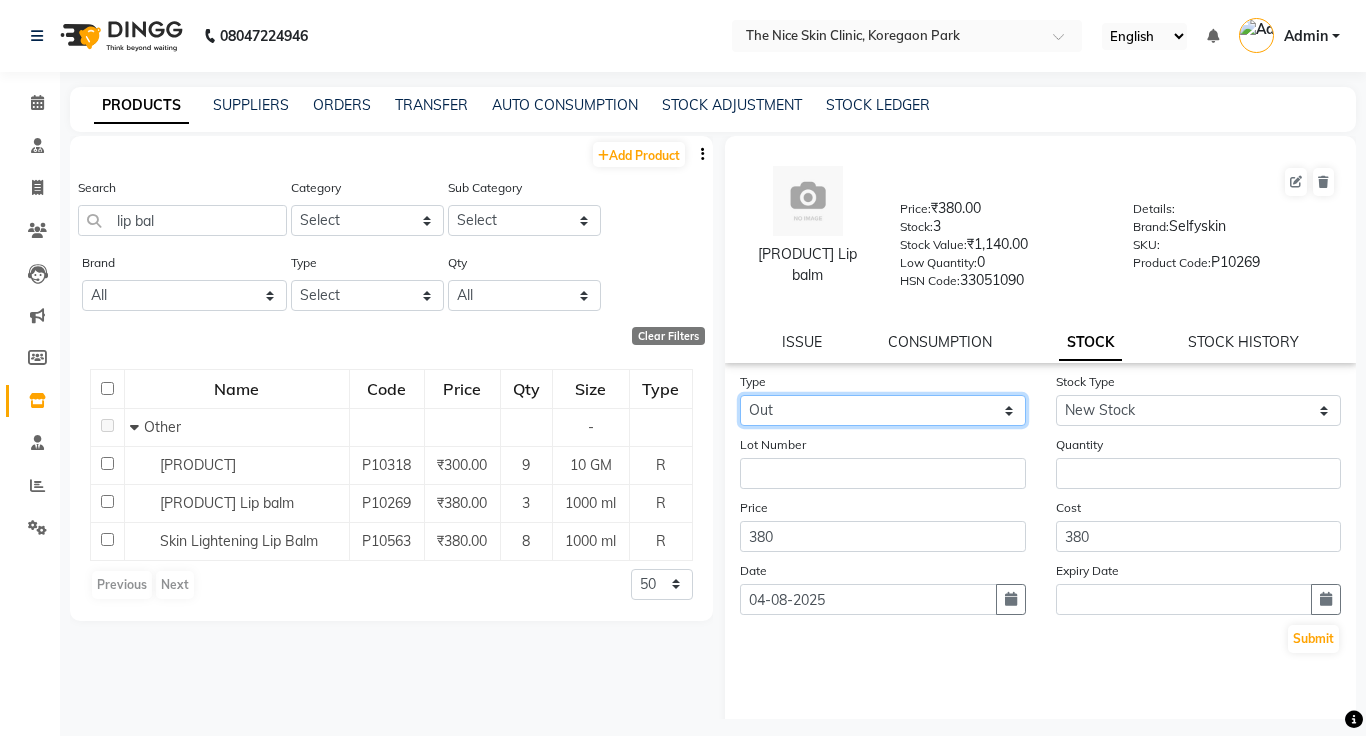 click on "Select In Out" 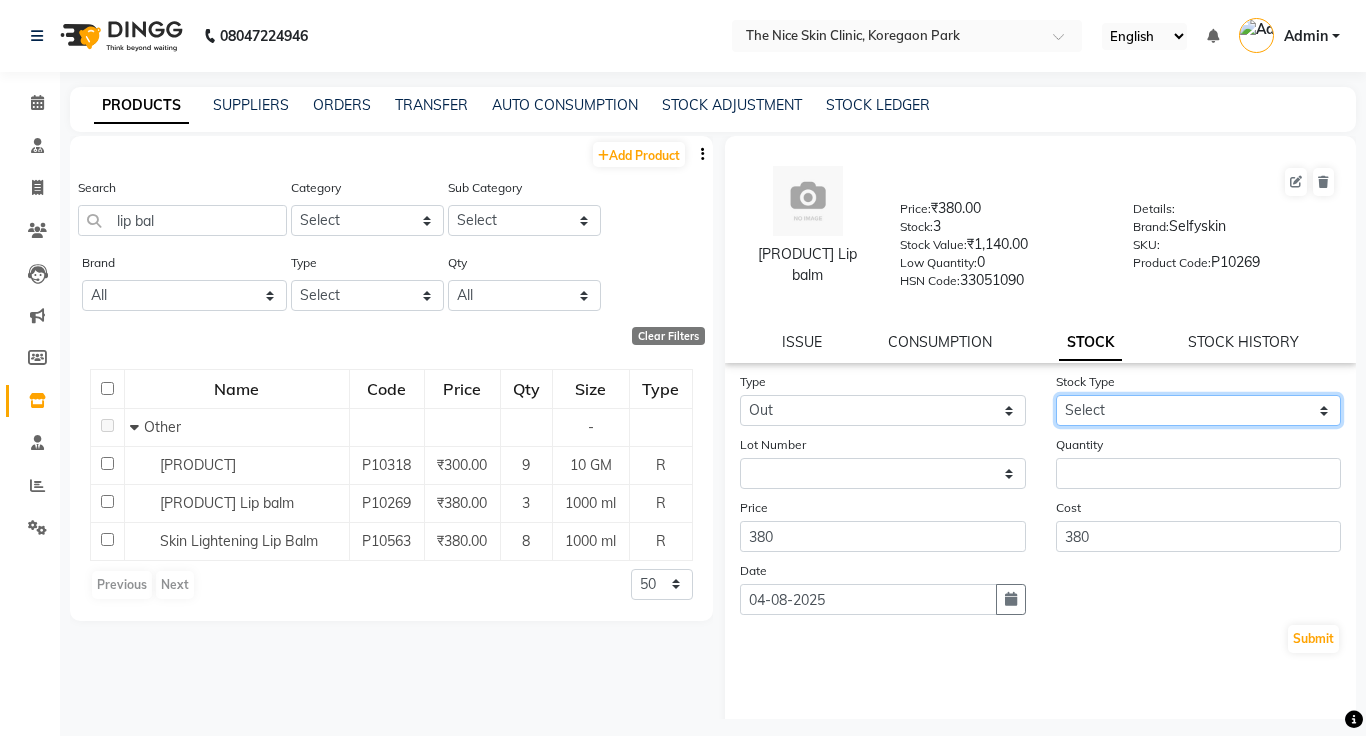 click on "Select Internal Use Damaged Expired Adjustment Return Other" 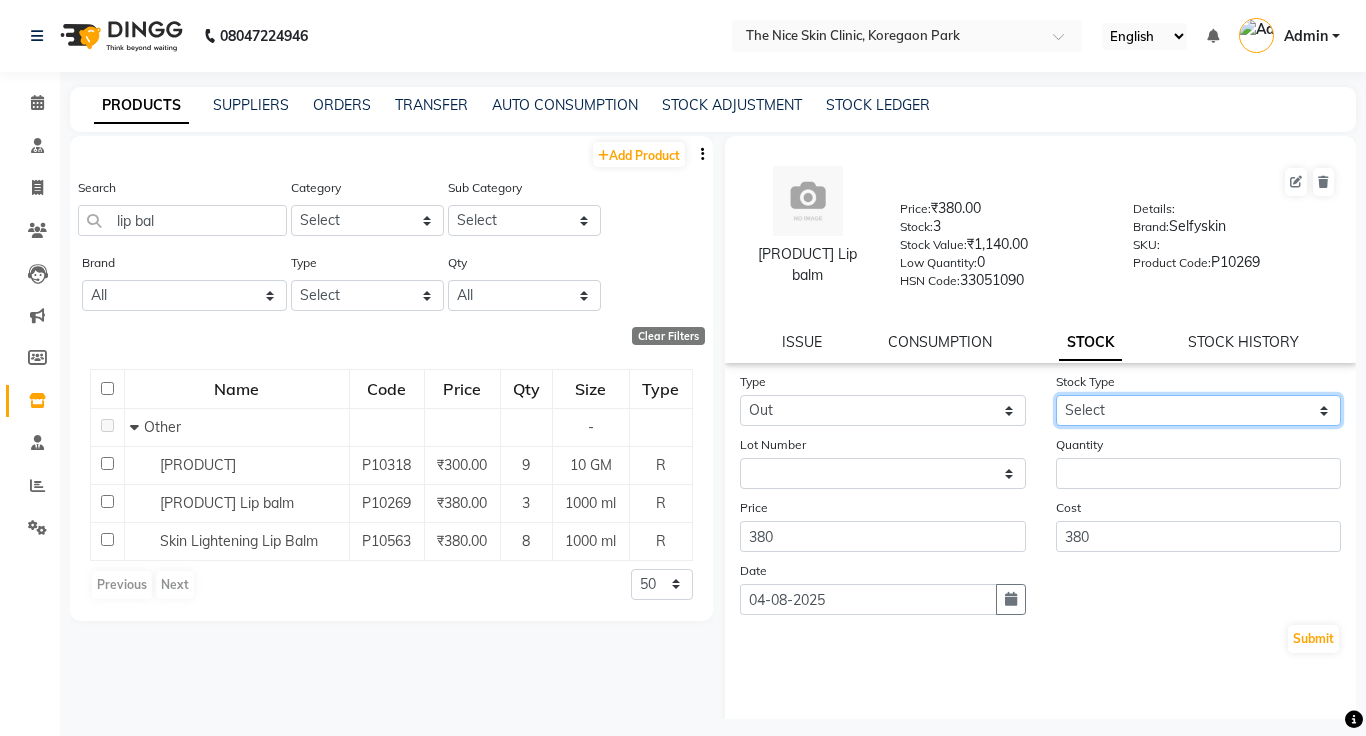 select on "adjustment" 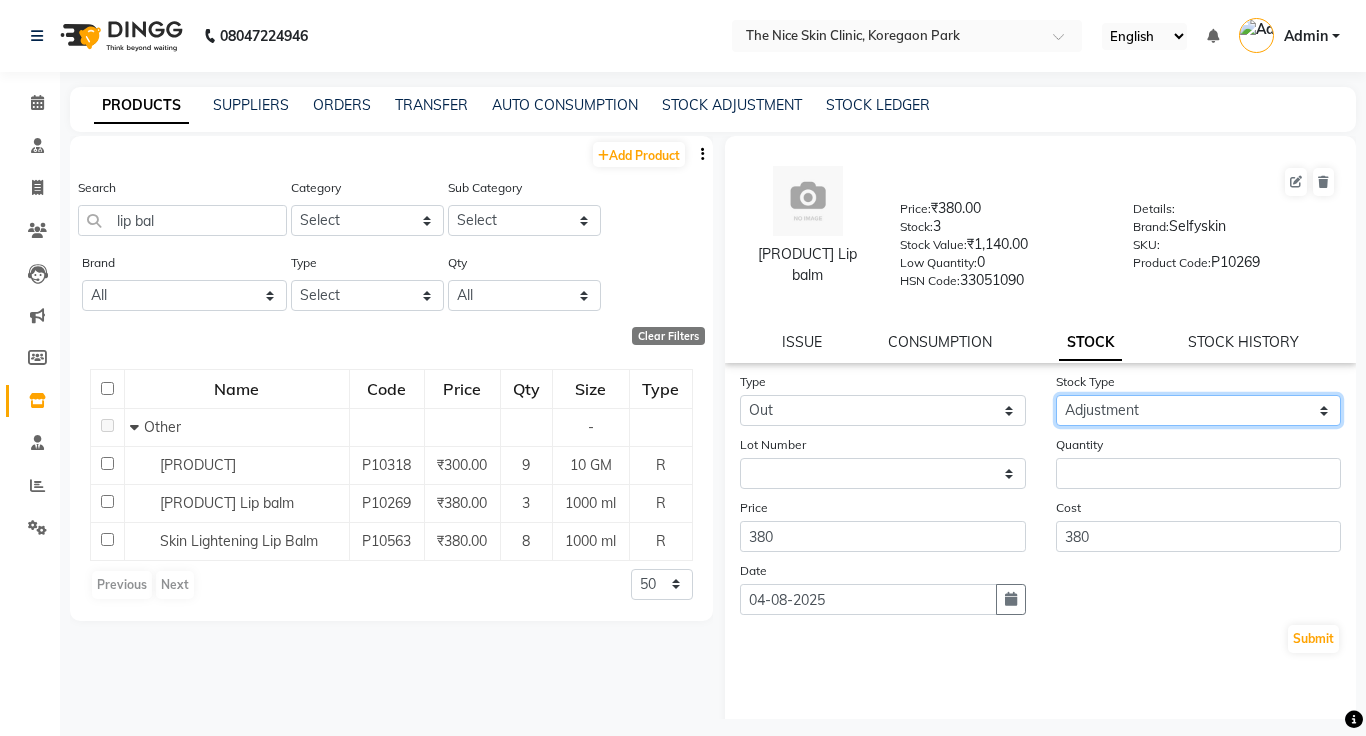 click on "Select Internal Use Damaged Expired Adjustment Return Other" 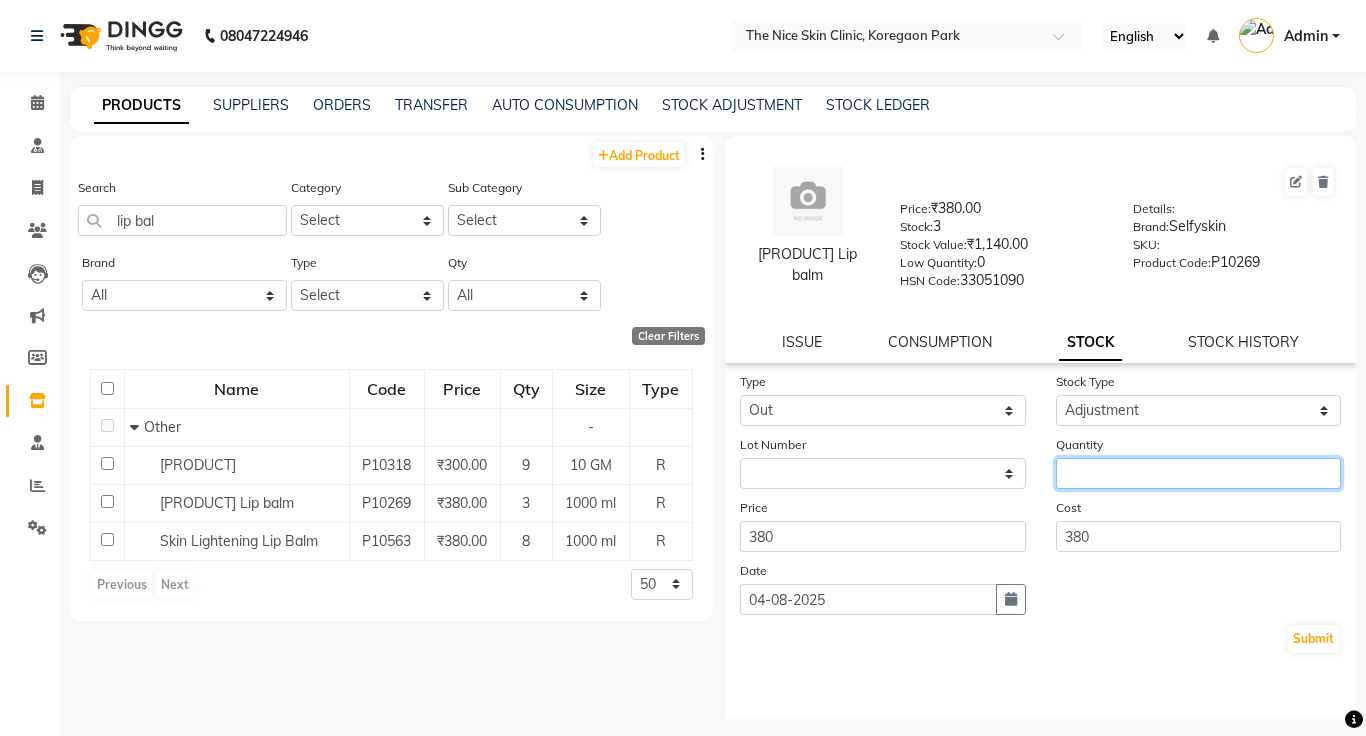 click 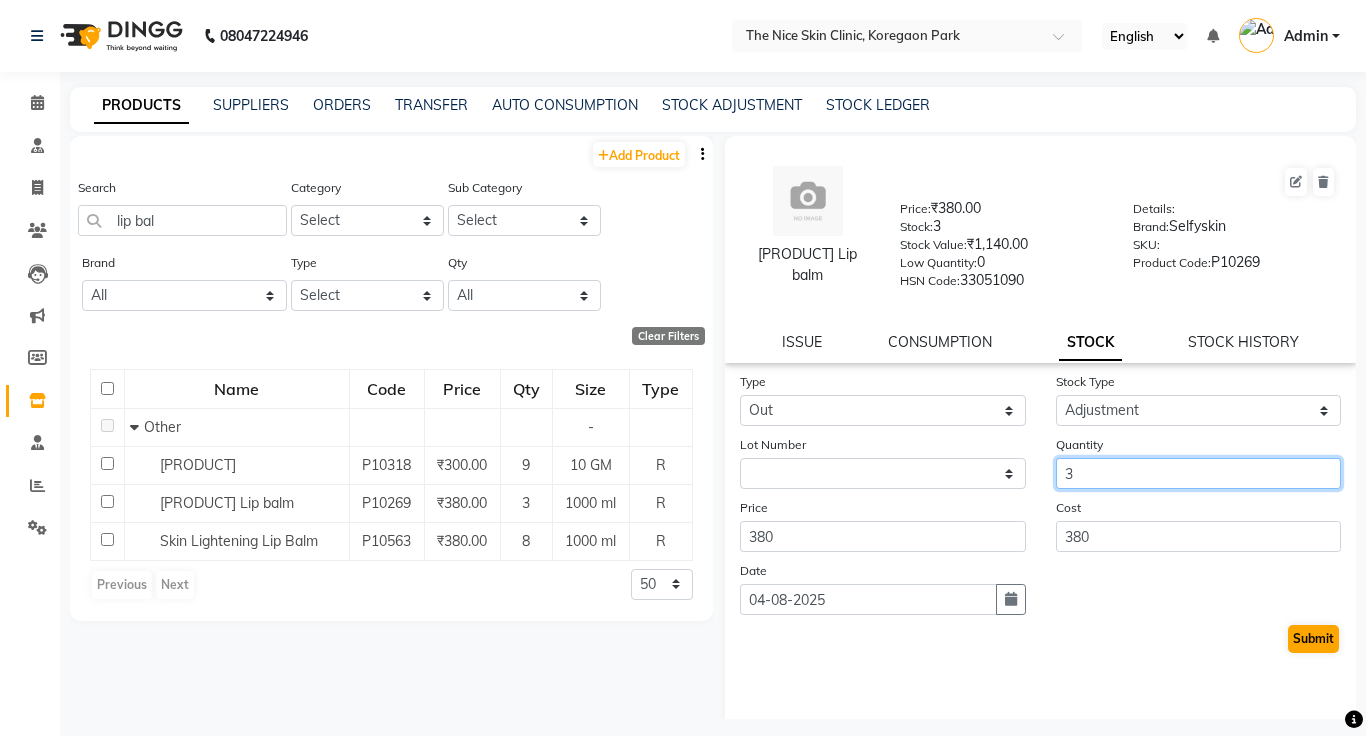 type on "3" 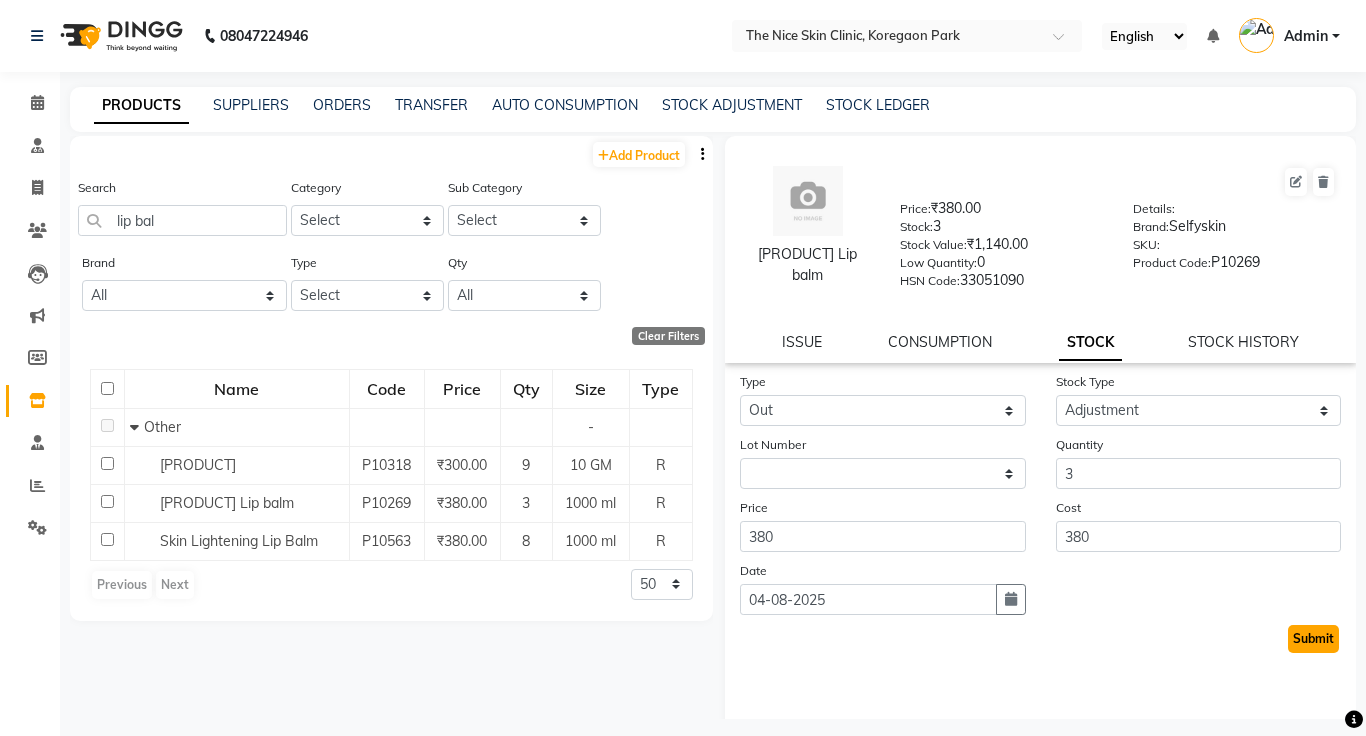 click on "Submit" 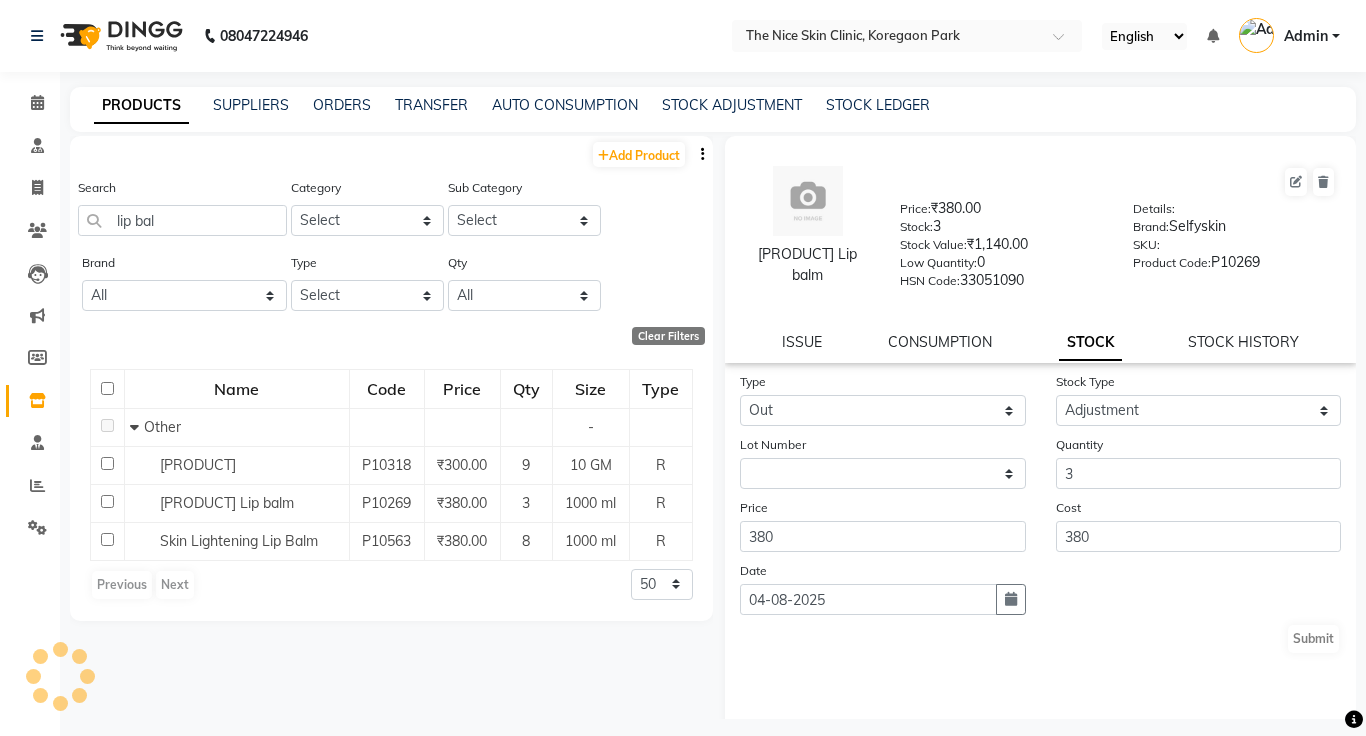 select 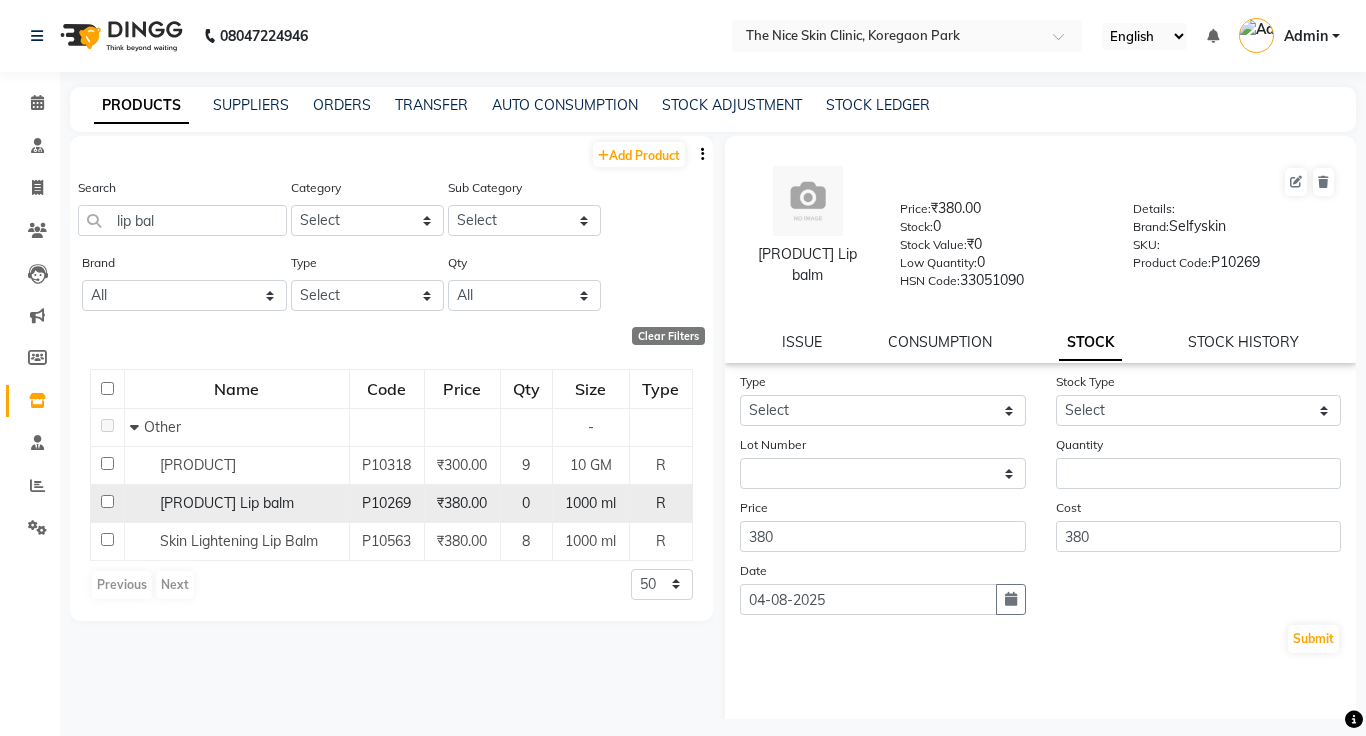 click on "₹380.00" 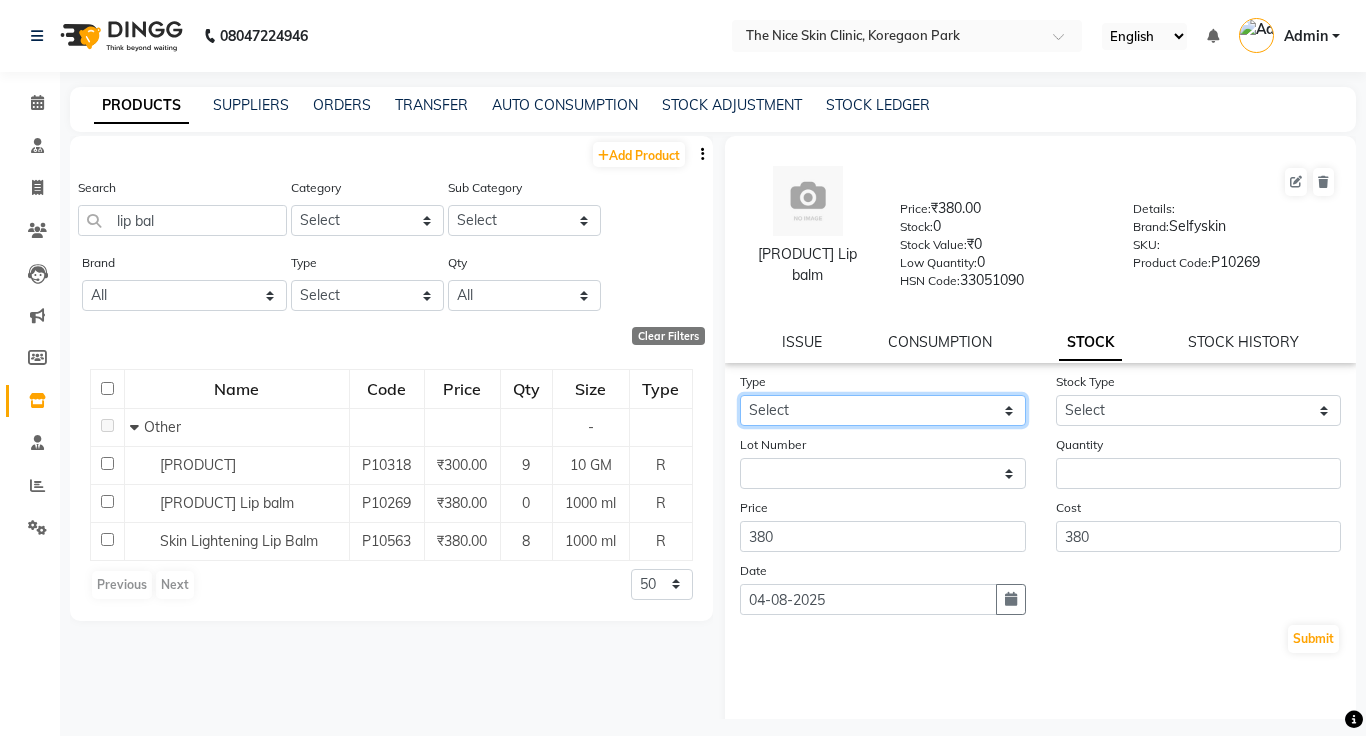 click on "Select In Out" 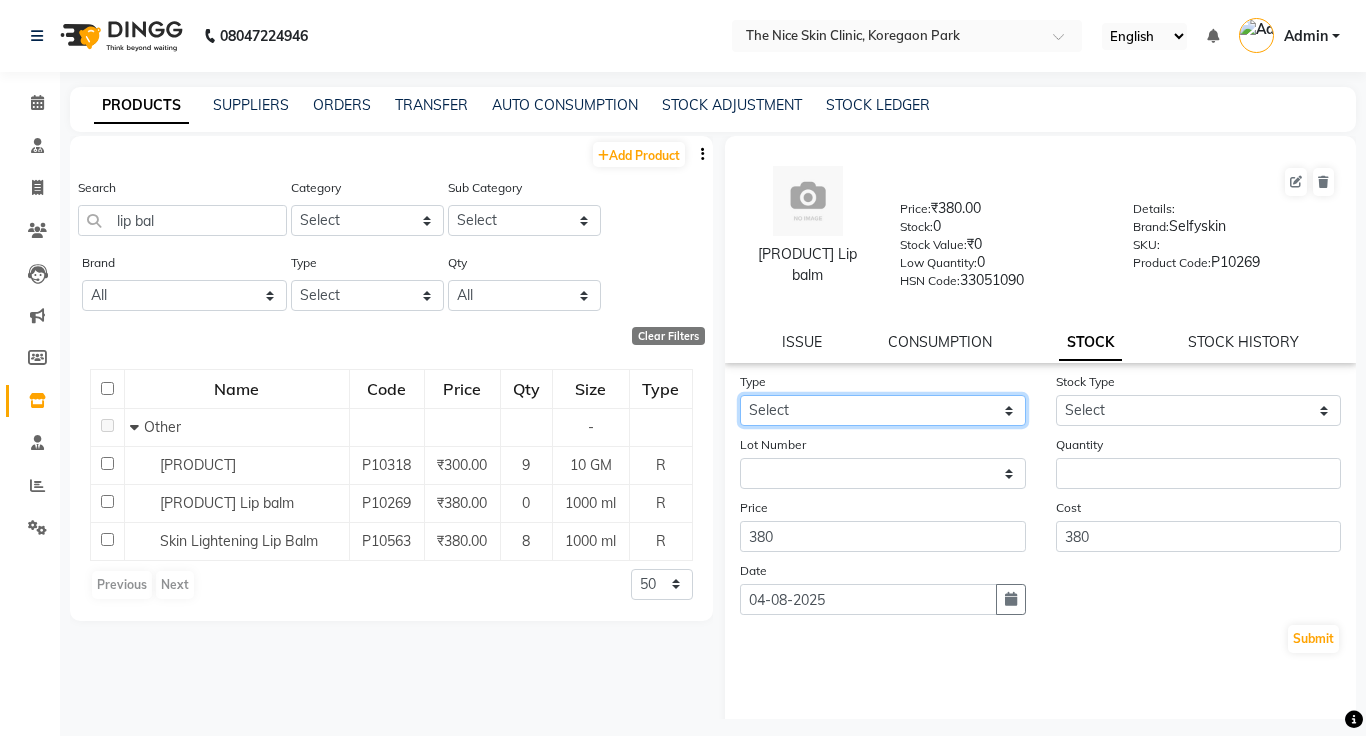 select on "in" 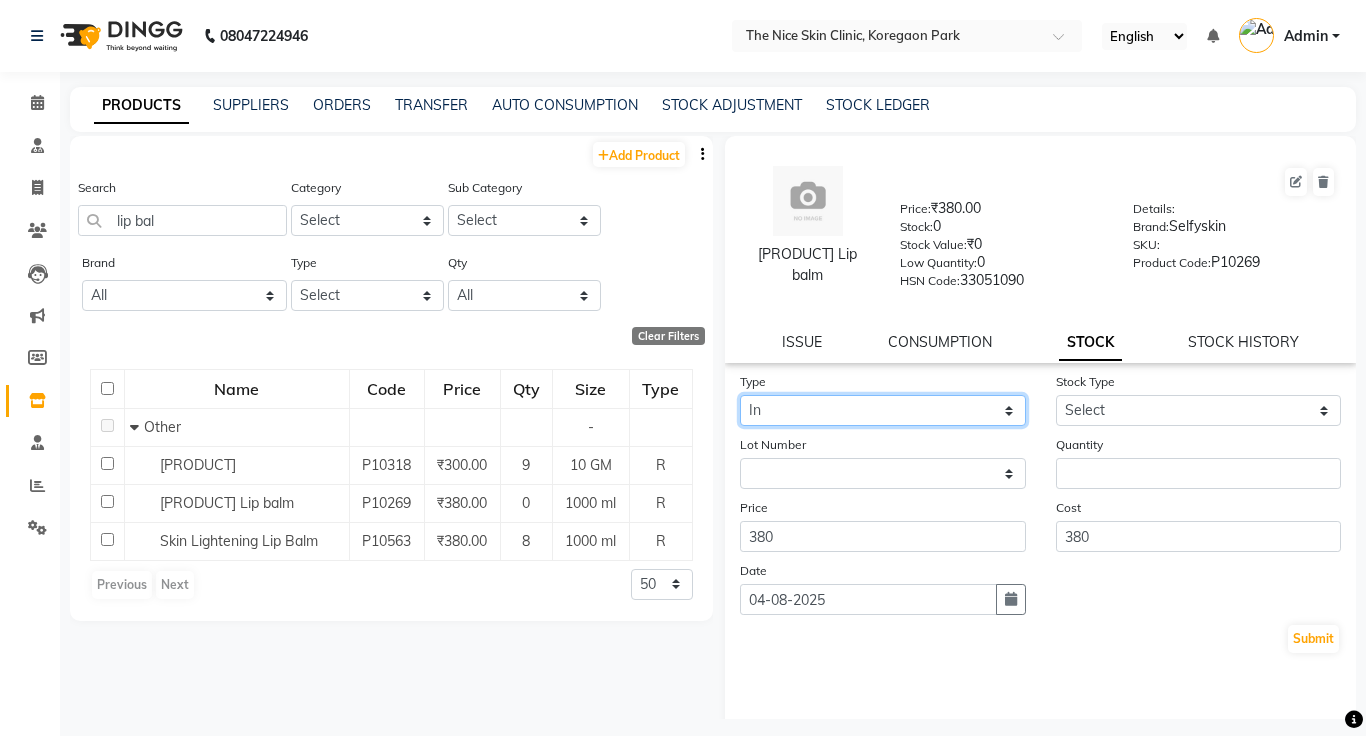click on "Select In Out" 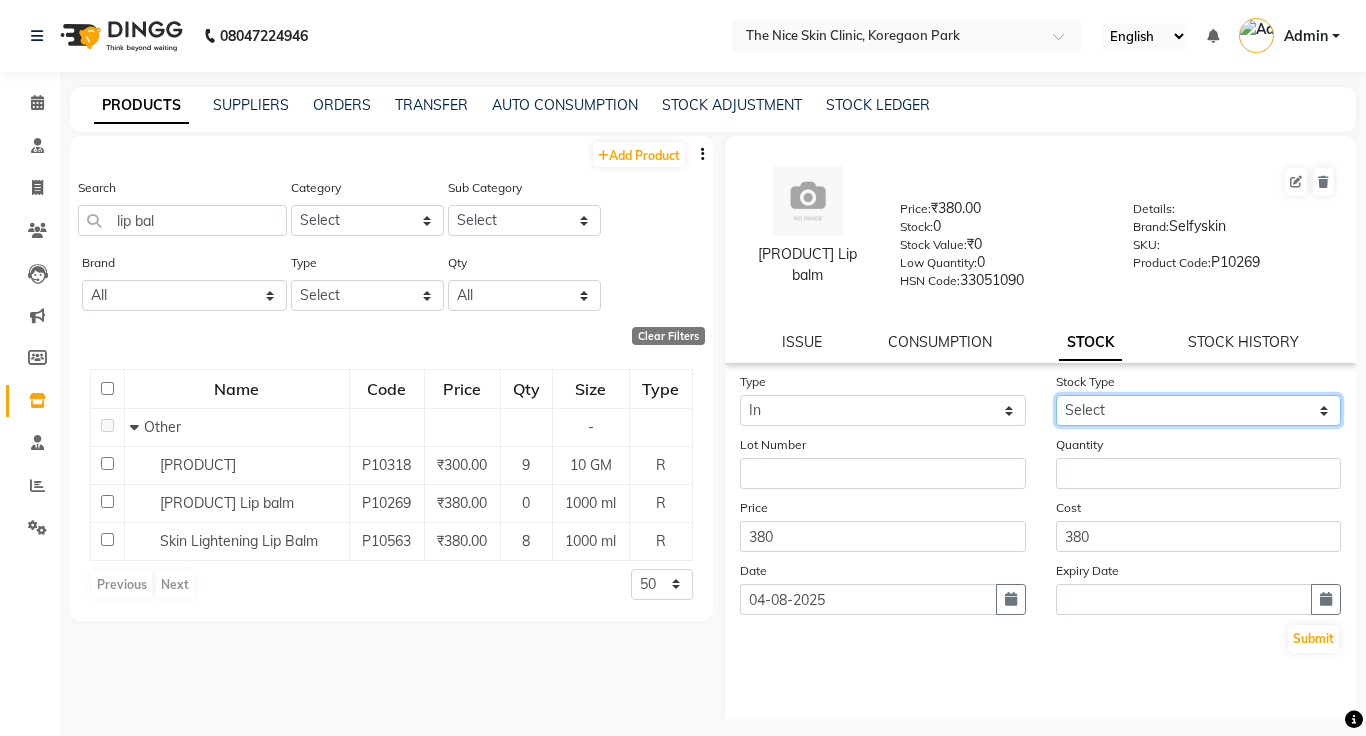 click on "Select New Stock Adjustment Return Other" 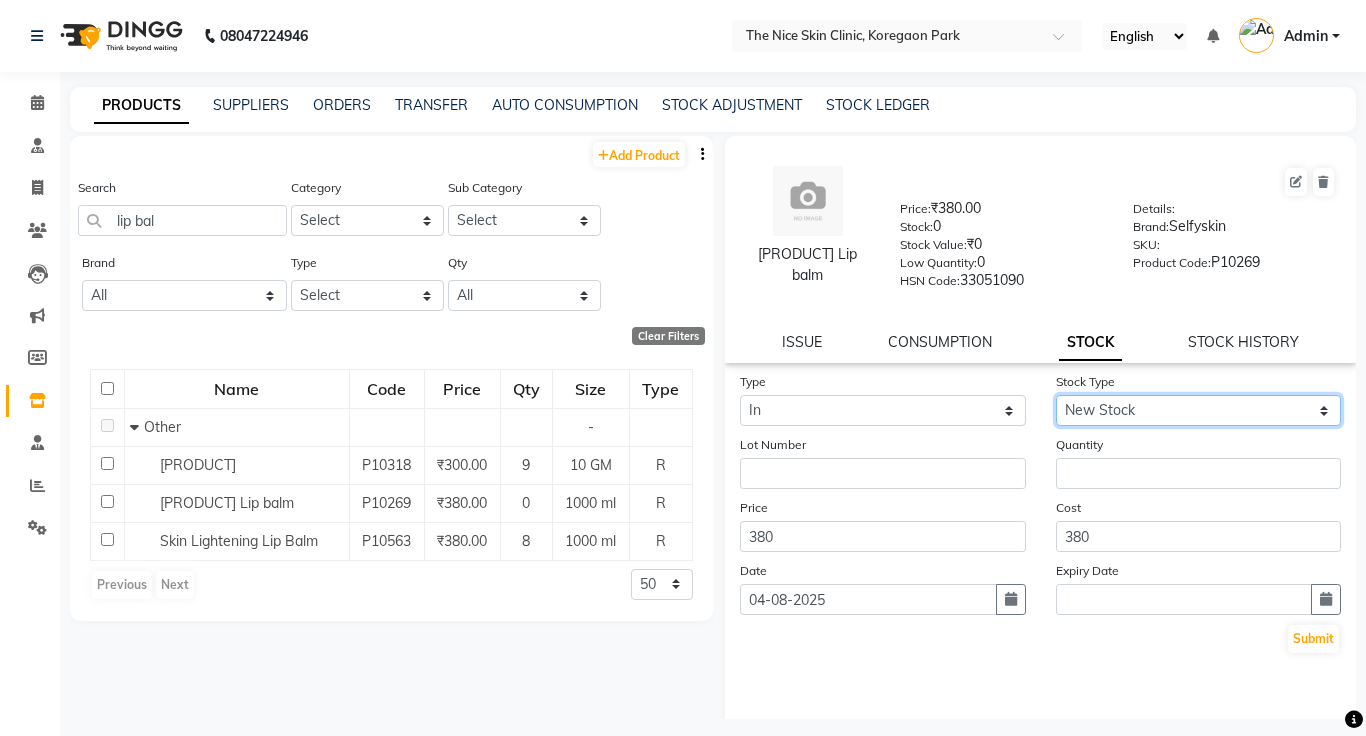 click on "Select New Stock Adjustment Return Other" 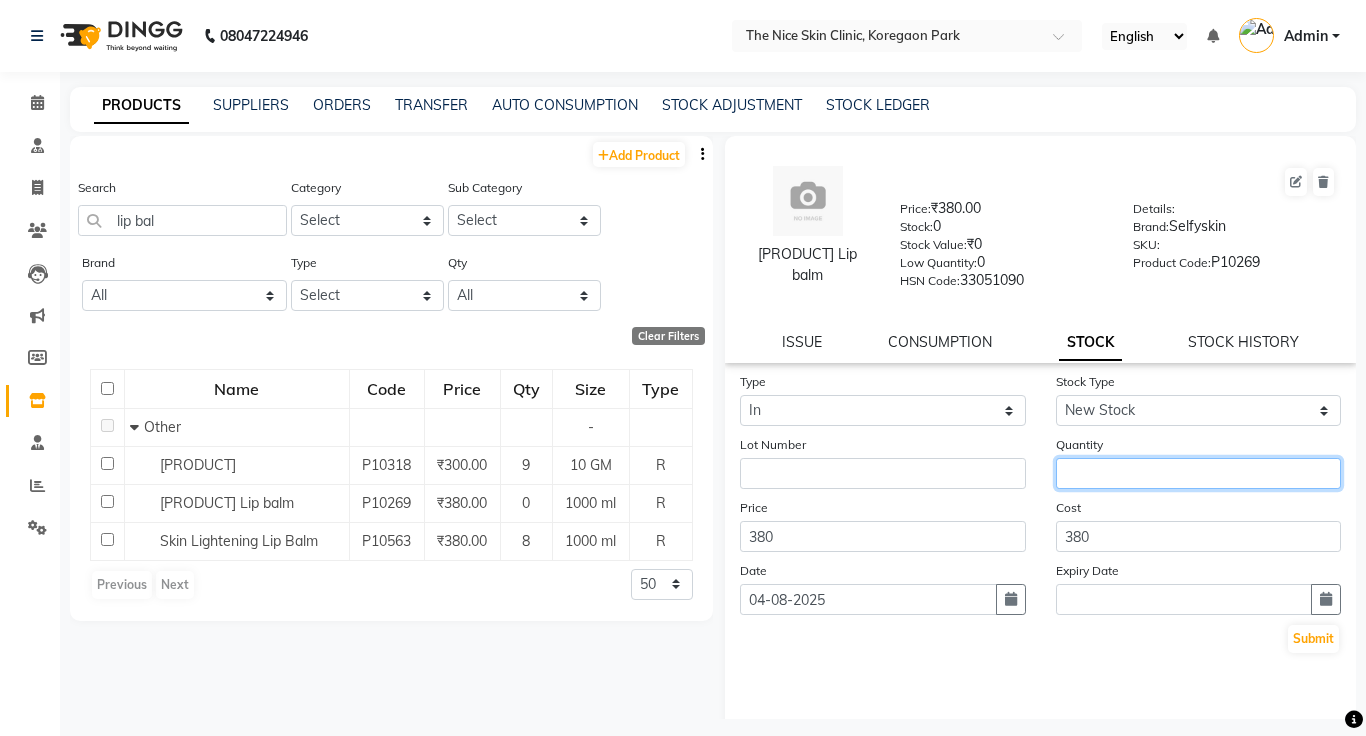 click 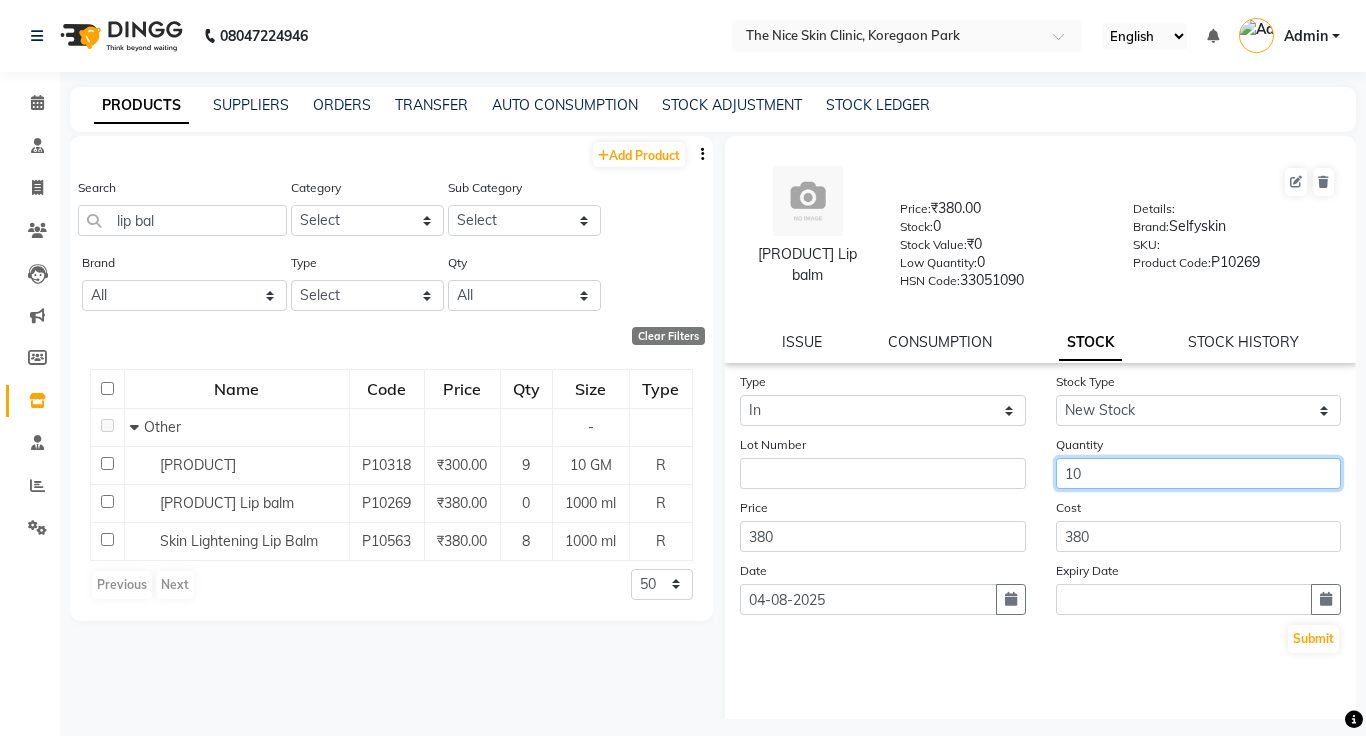 type on "10" 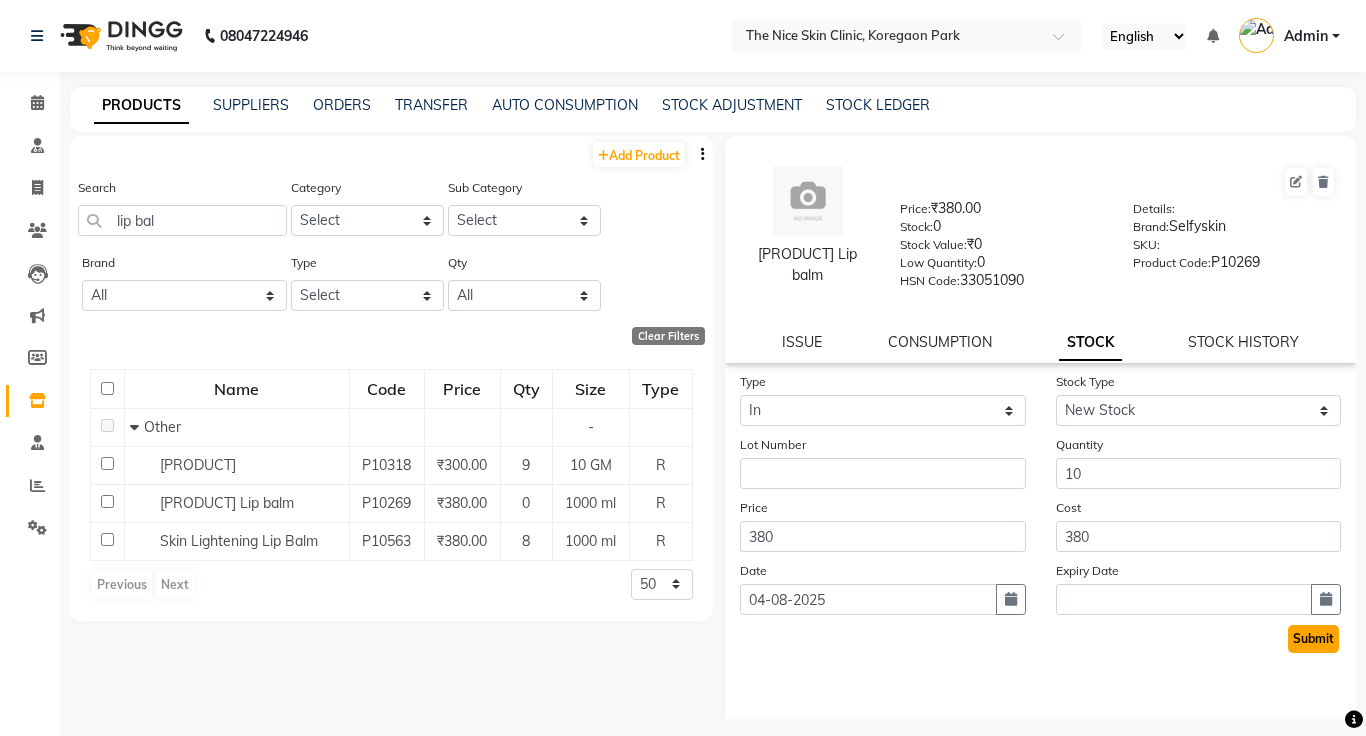 click on "Submit" 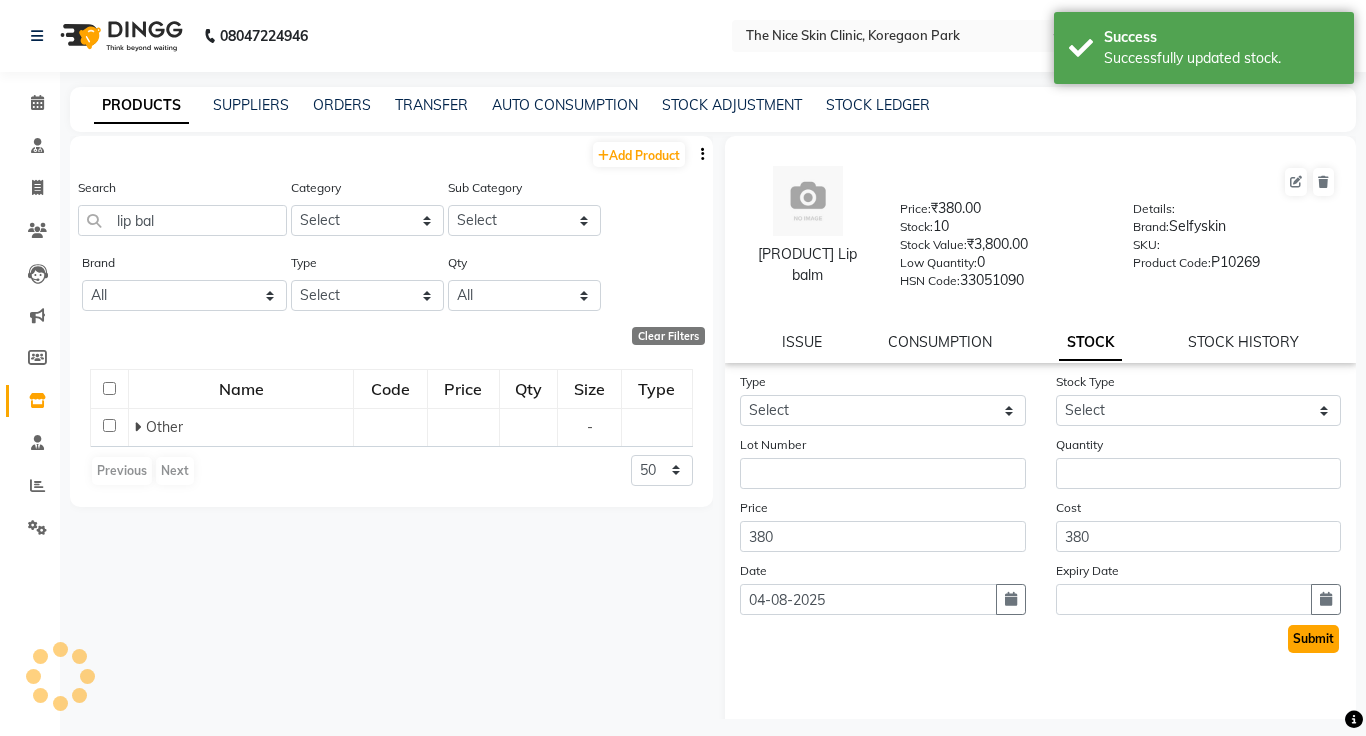 click on "Submit" 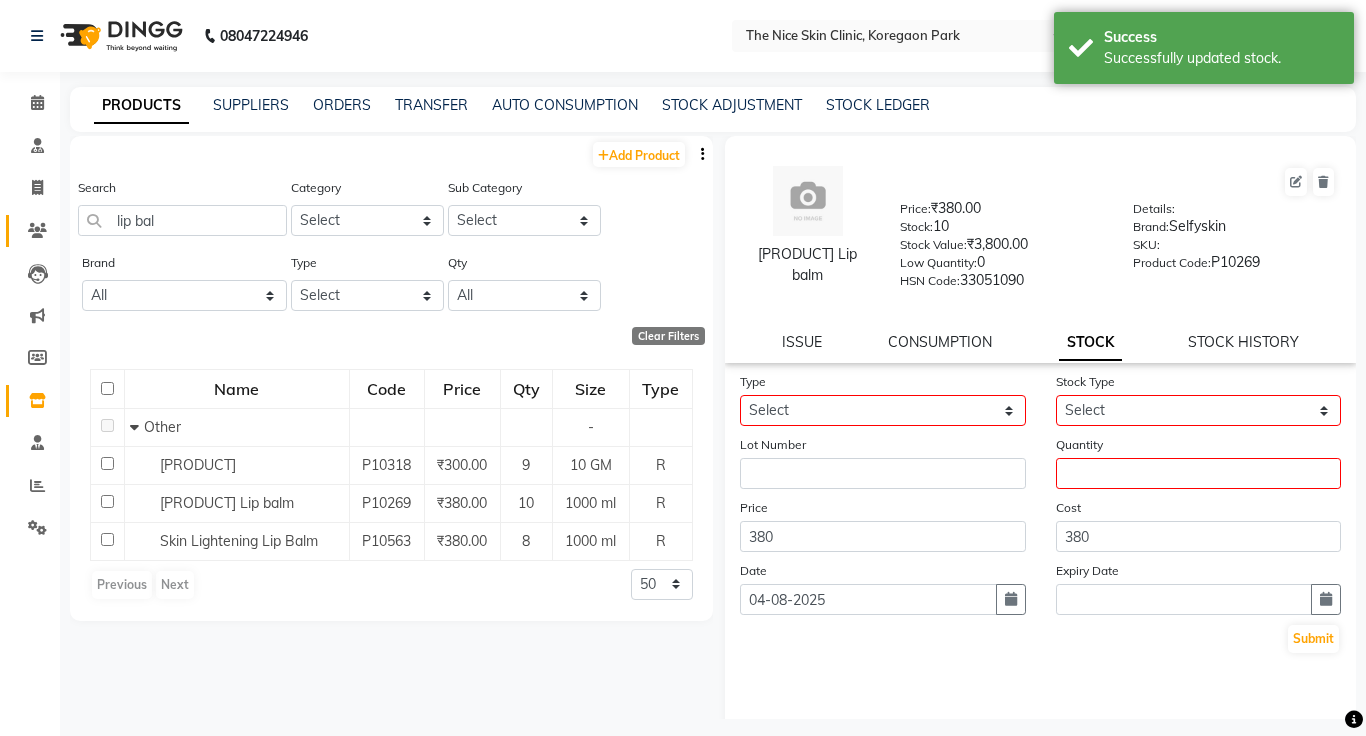 click on "Patients" 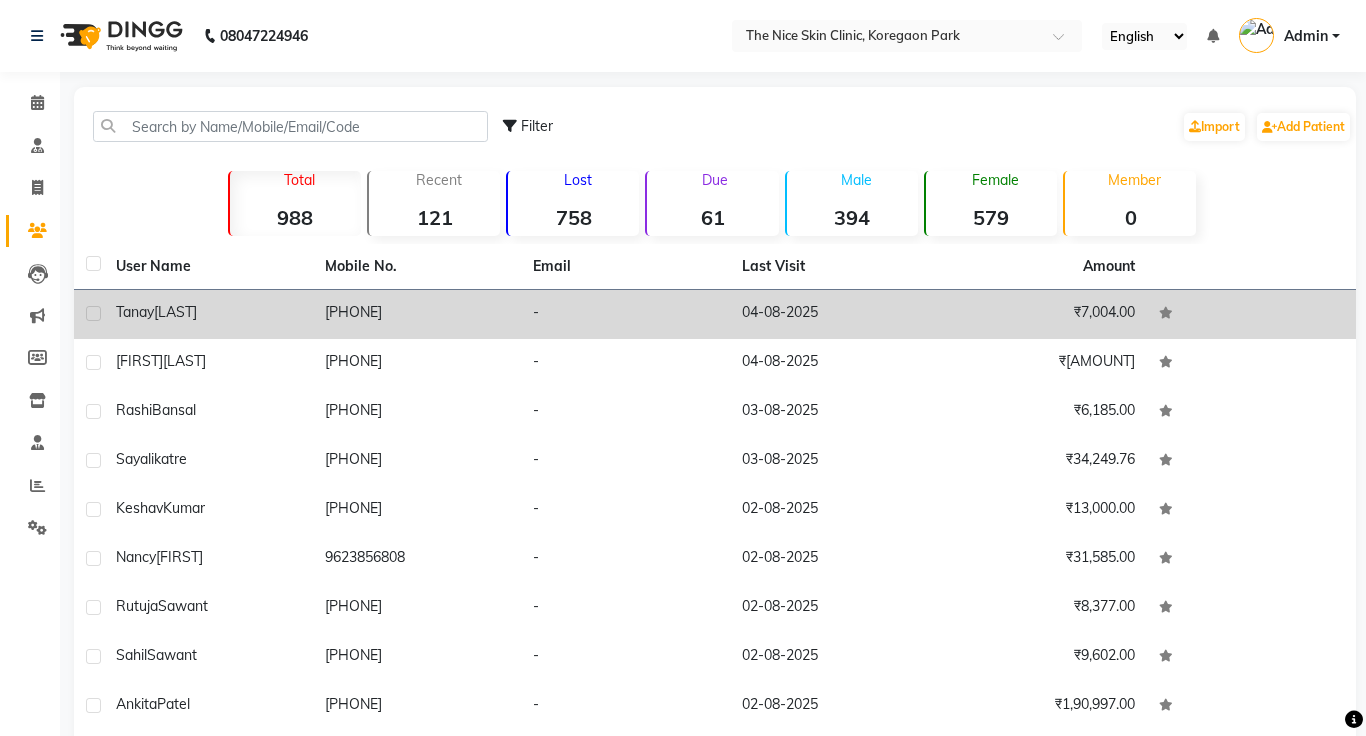 click 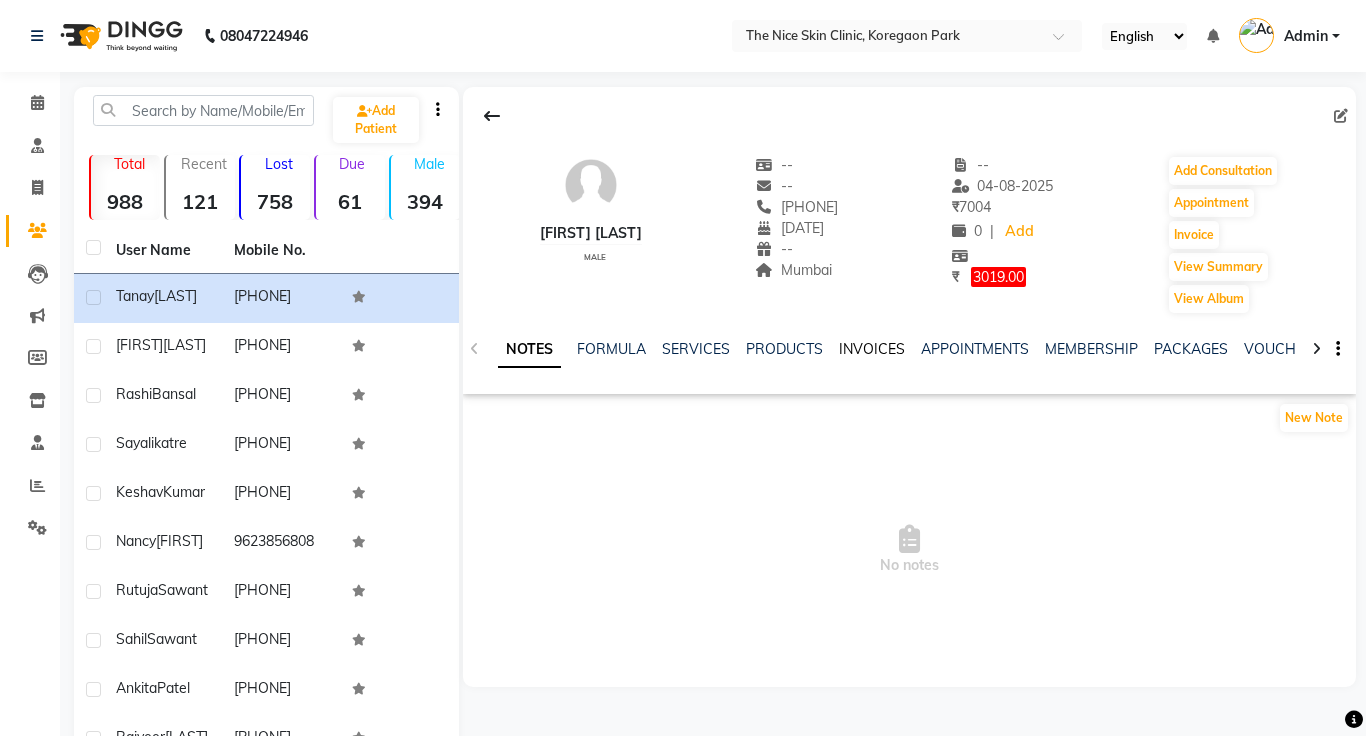 click on "INVOICES" 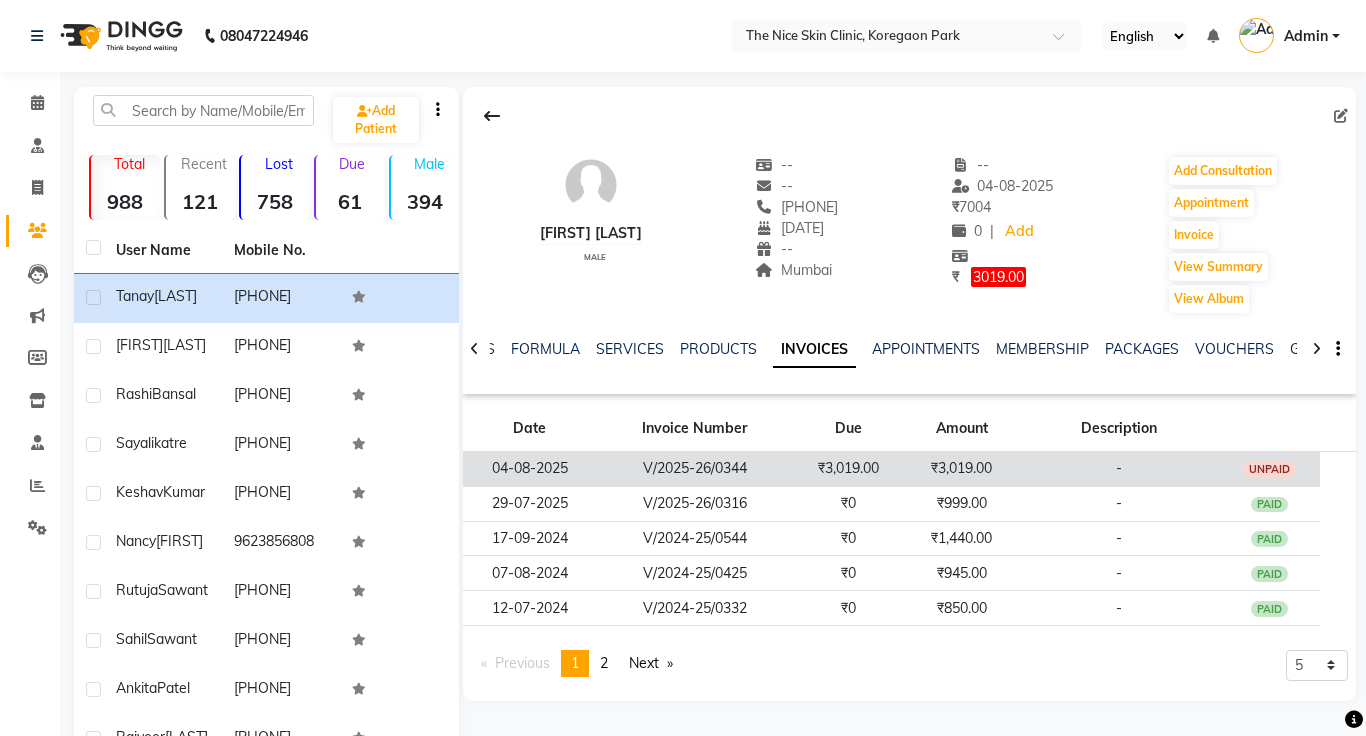 click on "₹3,019.00" 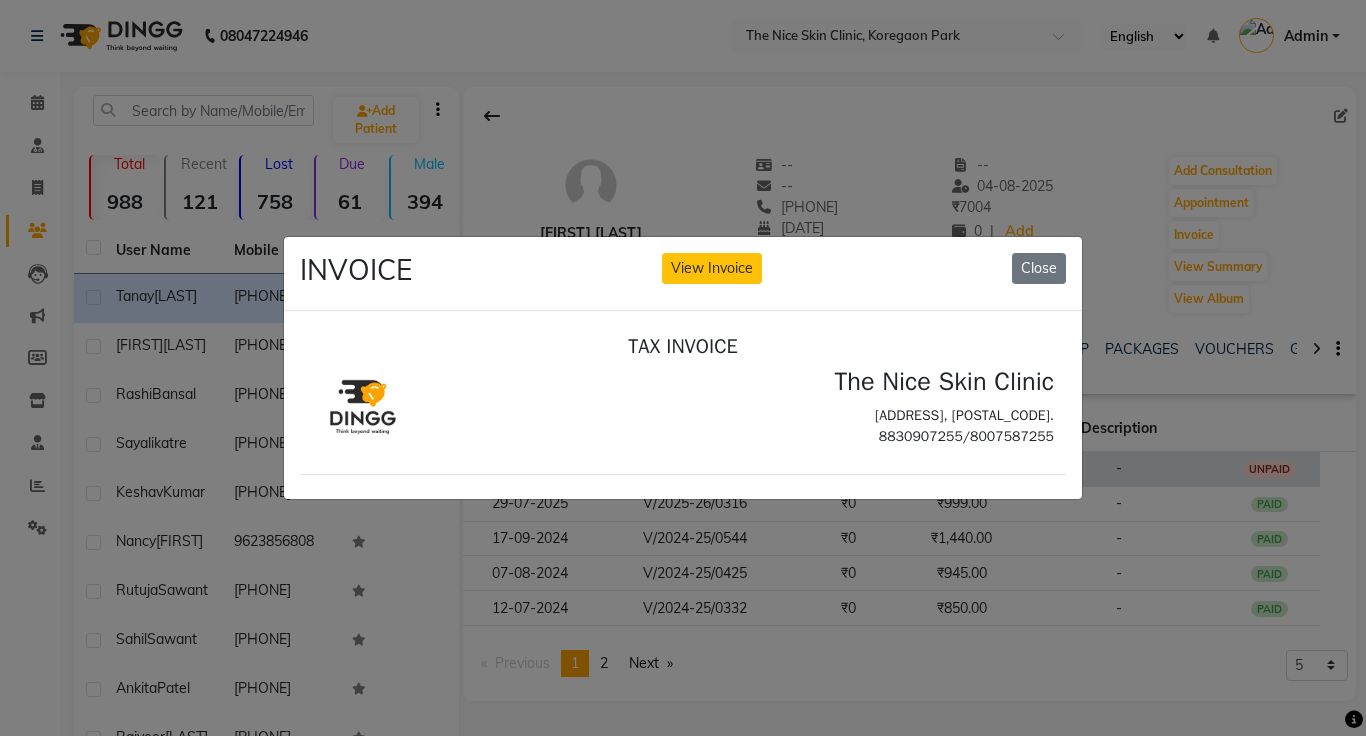 scroll, scrollTop: 0, scrollLeft: 0, axis: both 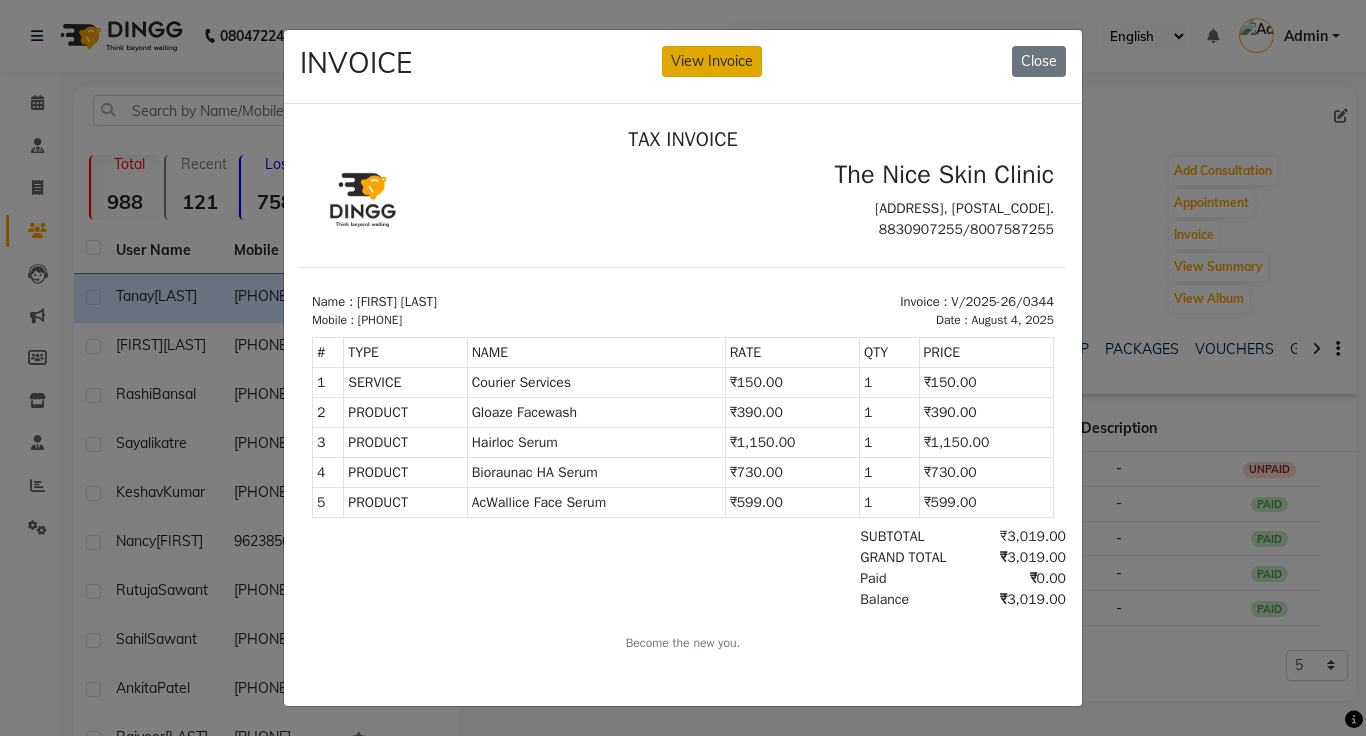 click on "View Invoice" 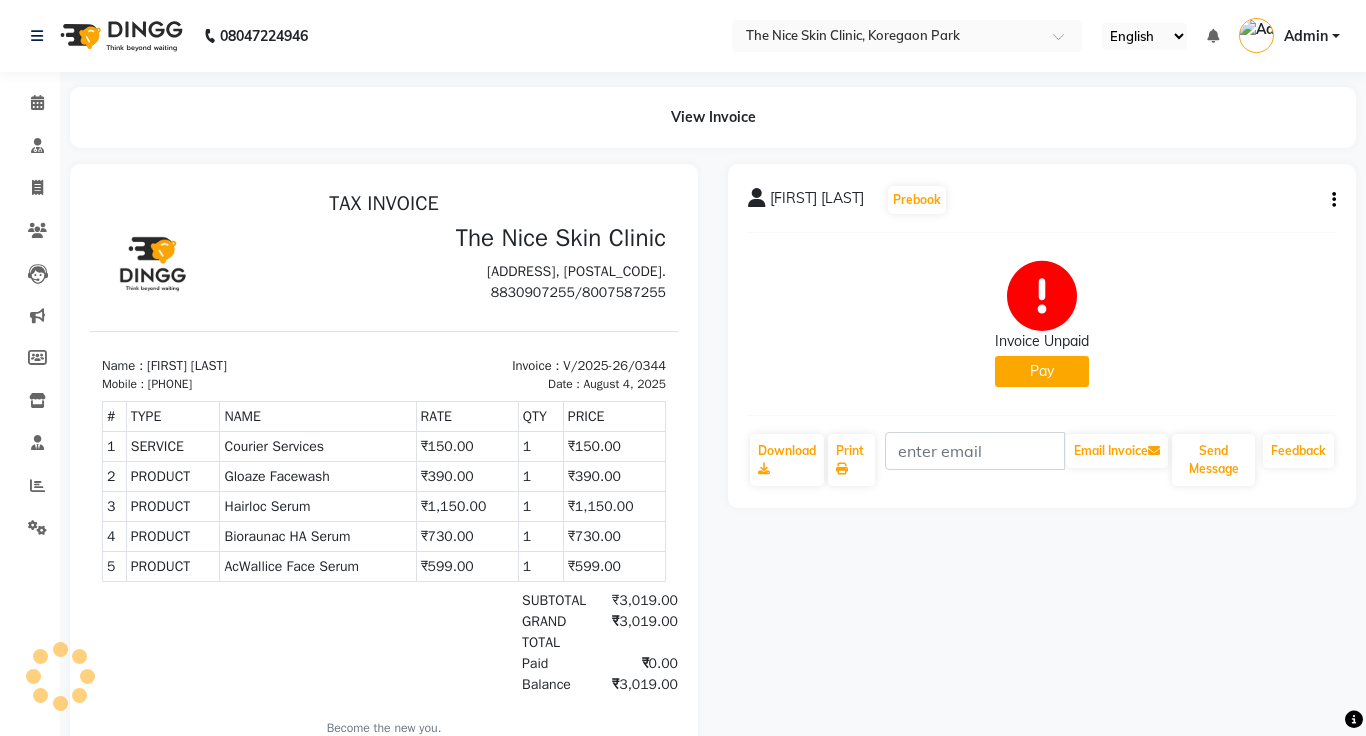 scroll, scrollTop: 0, scrollLeft: 0, axis: both 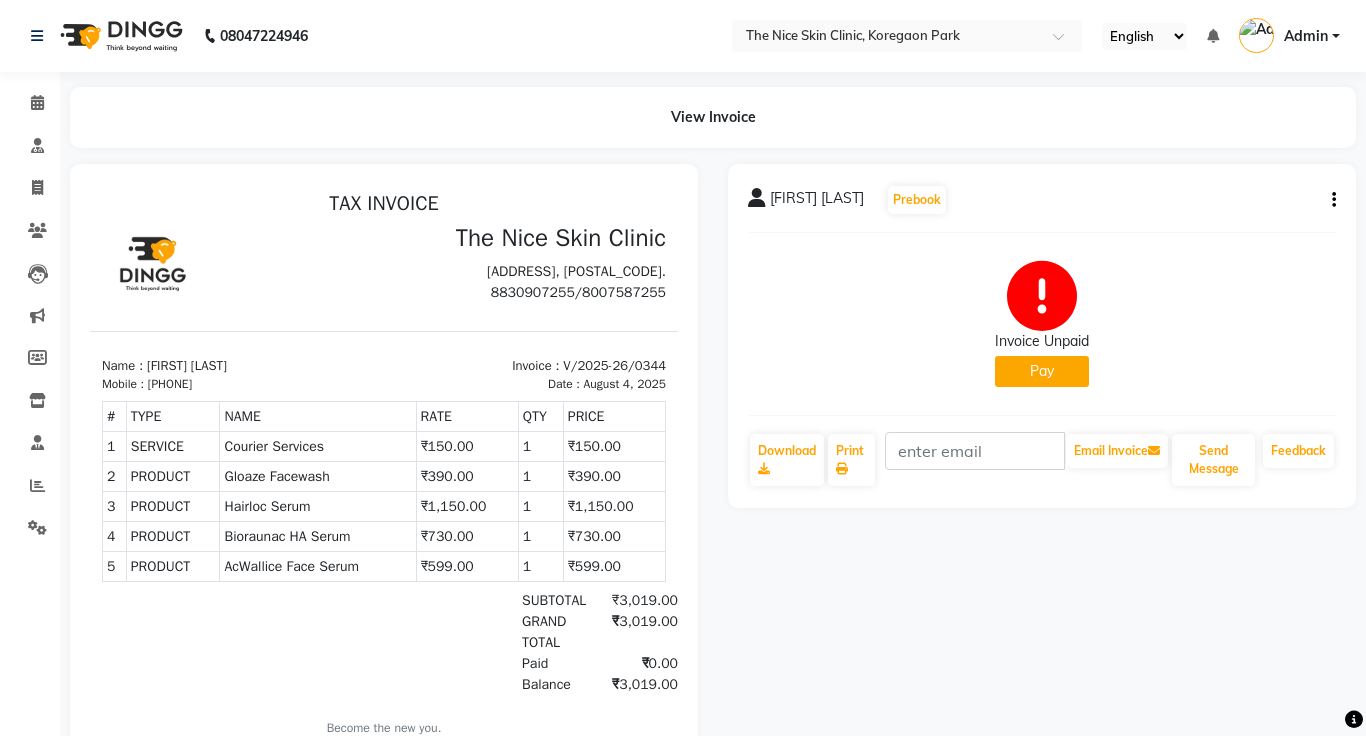 click 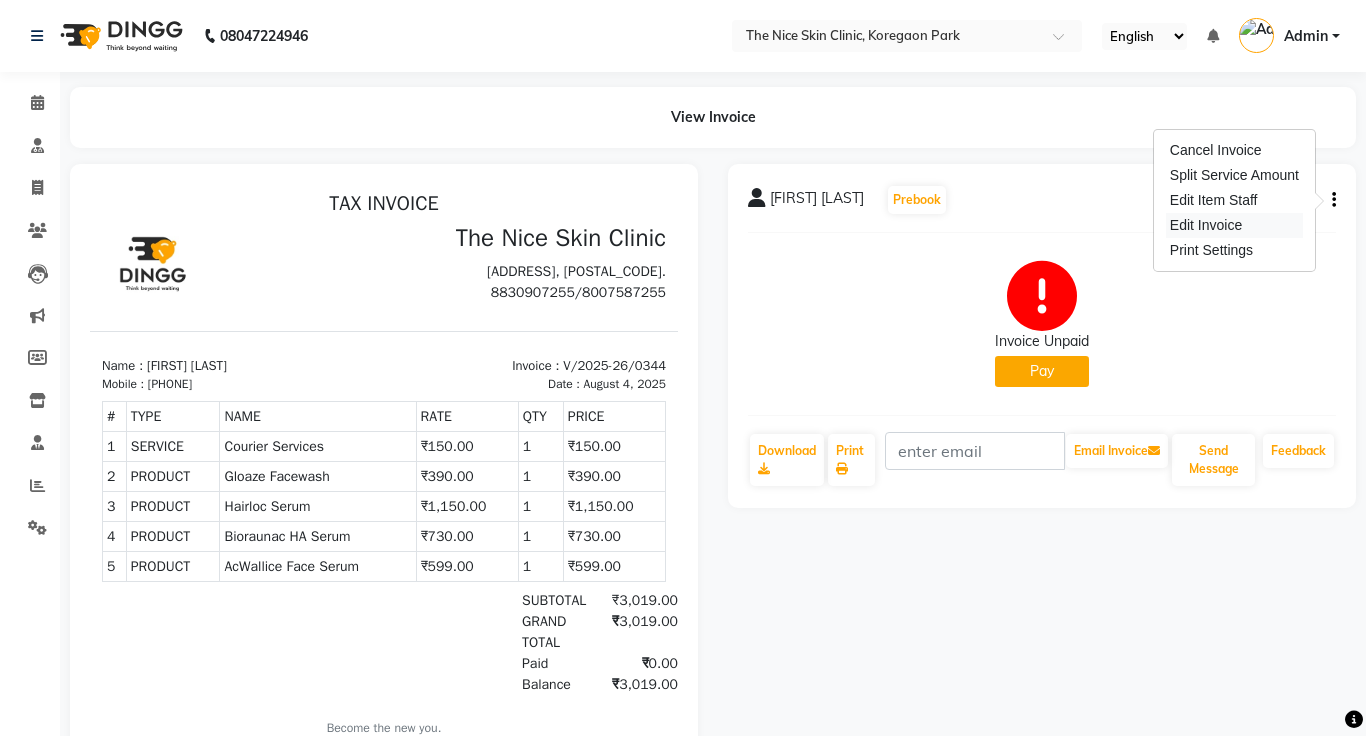 click on "Edit Invoice" at bounding box center [1234, 225] 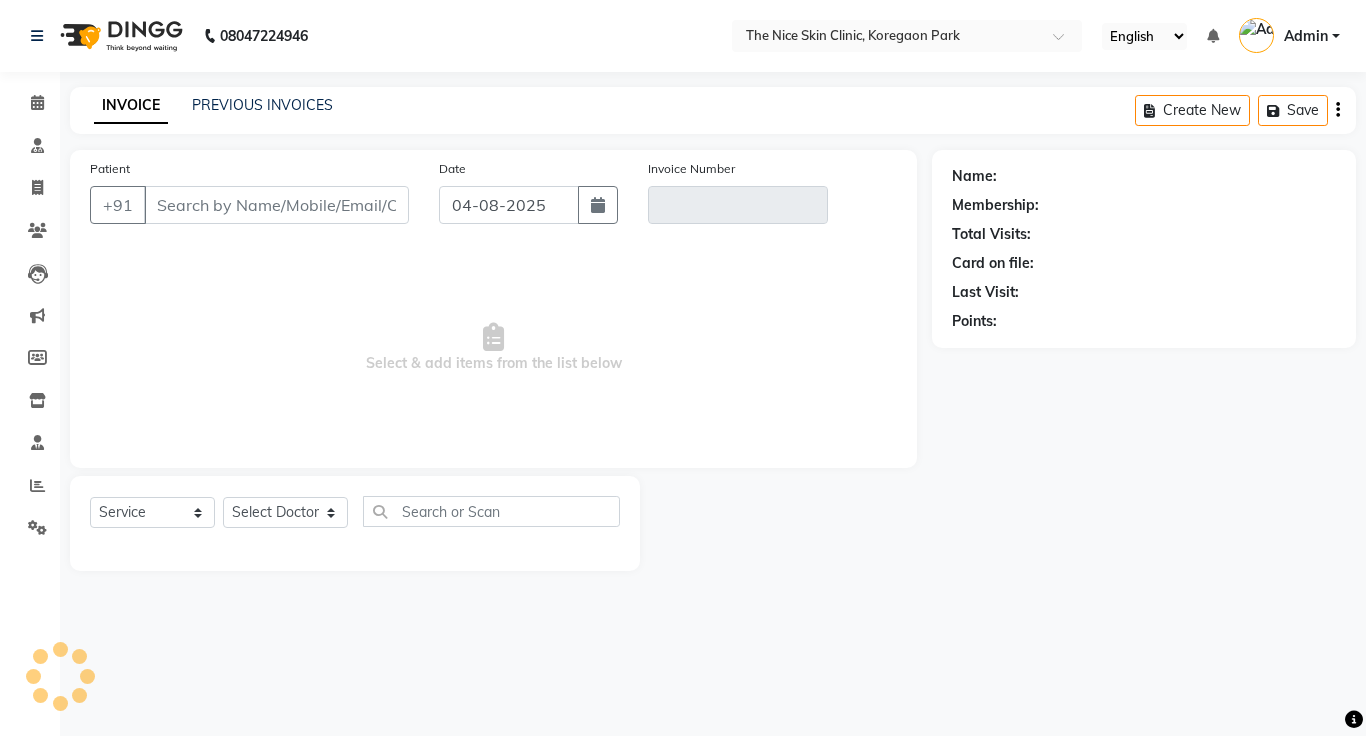 click 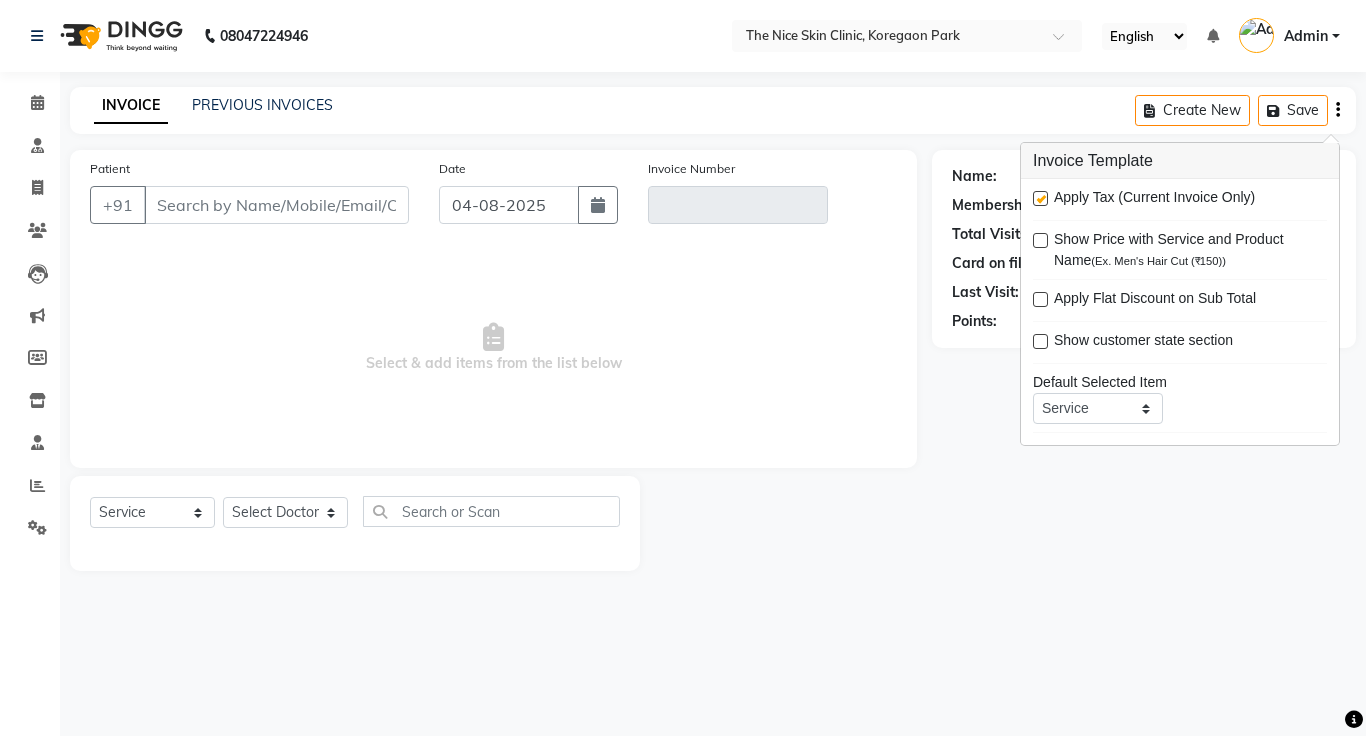 click at bounding box center (1040, 198) 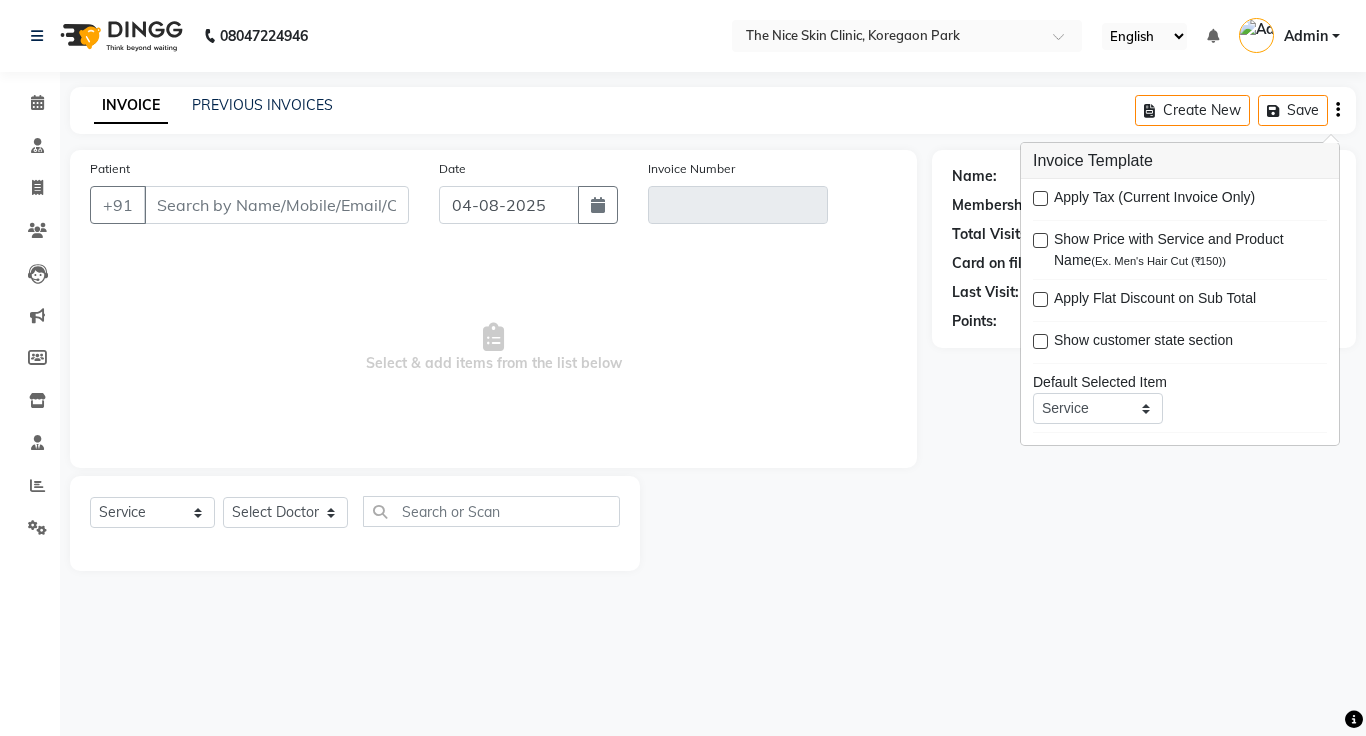 type on "[PHONE]" 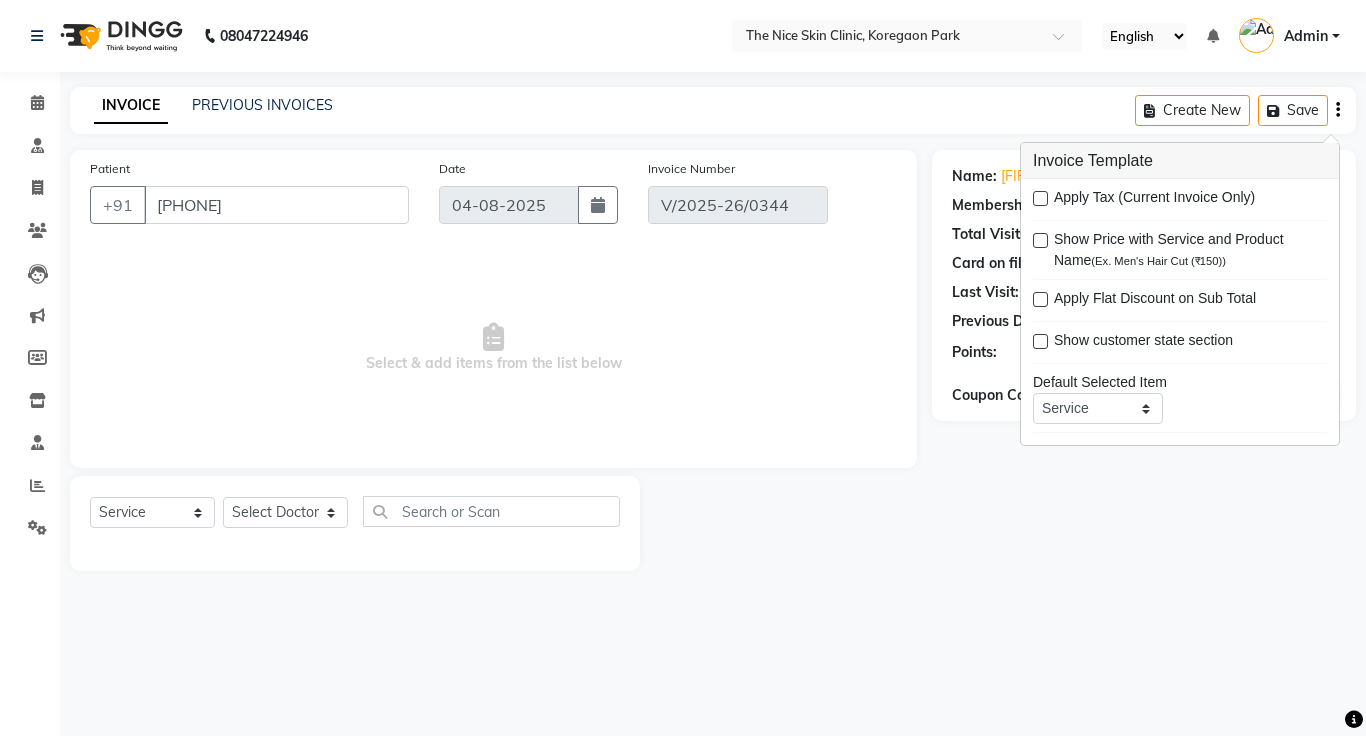 click on "INVOICE PREVIOUS INVOICES Create New   Save" 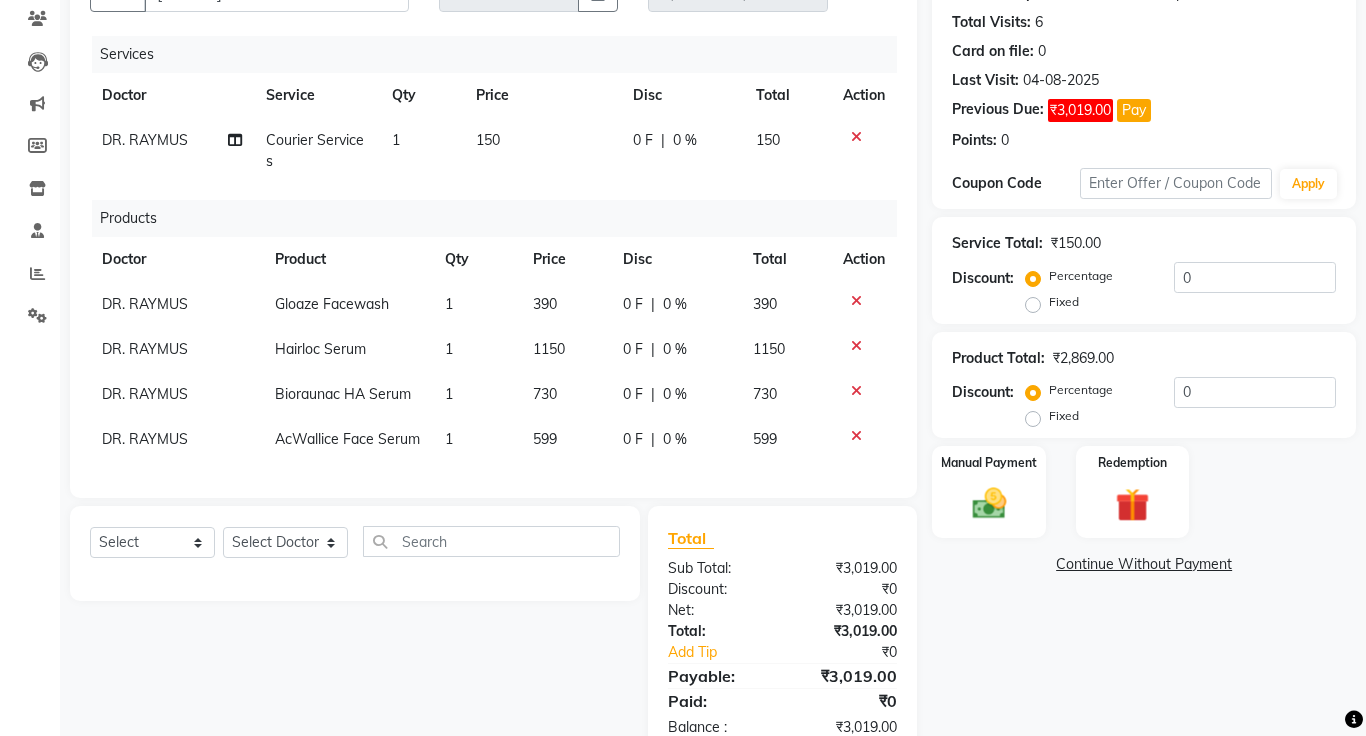 scroll, scrollTop: 238, scrollLeft: 0, axis: vertical 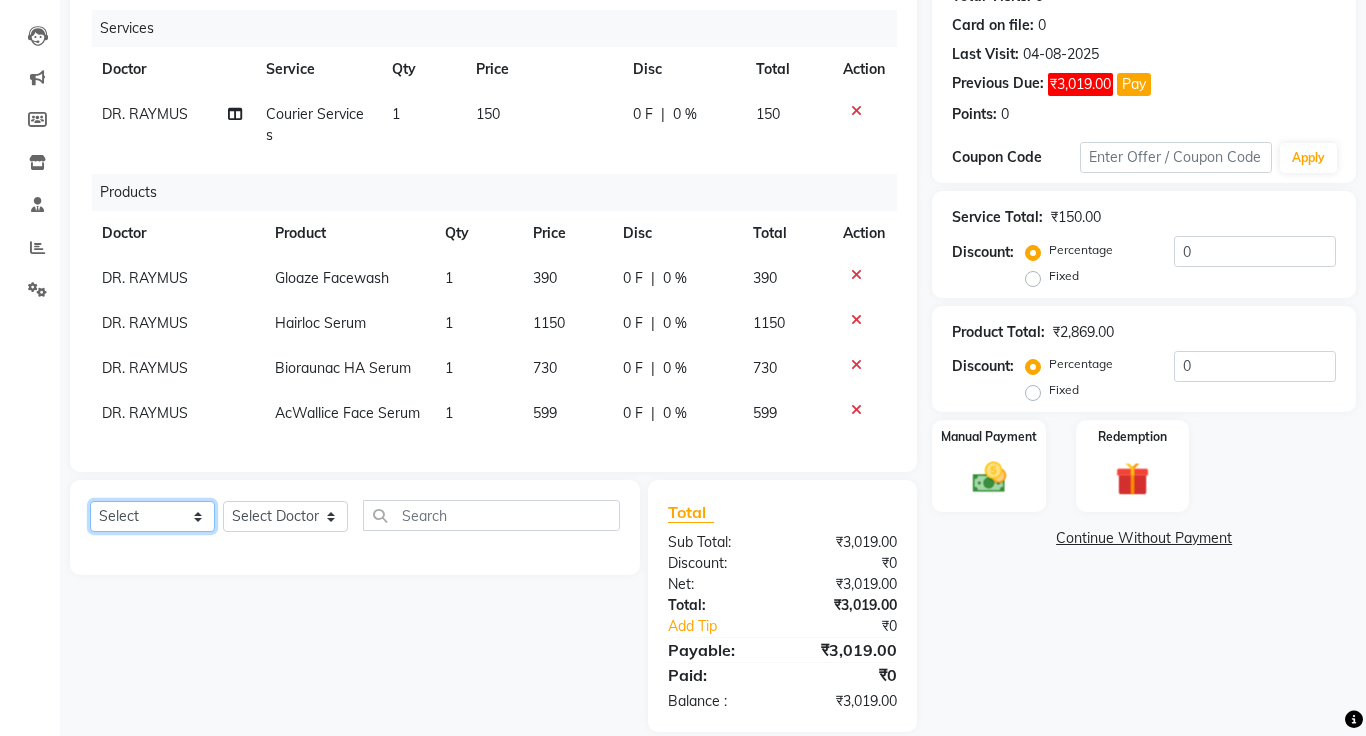 click on "Select  Service  Product  Membership  Package Voucher Prepaid Gift Card" 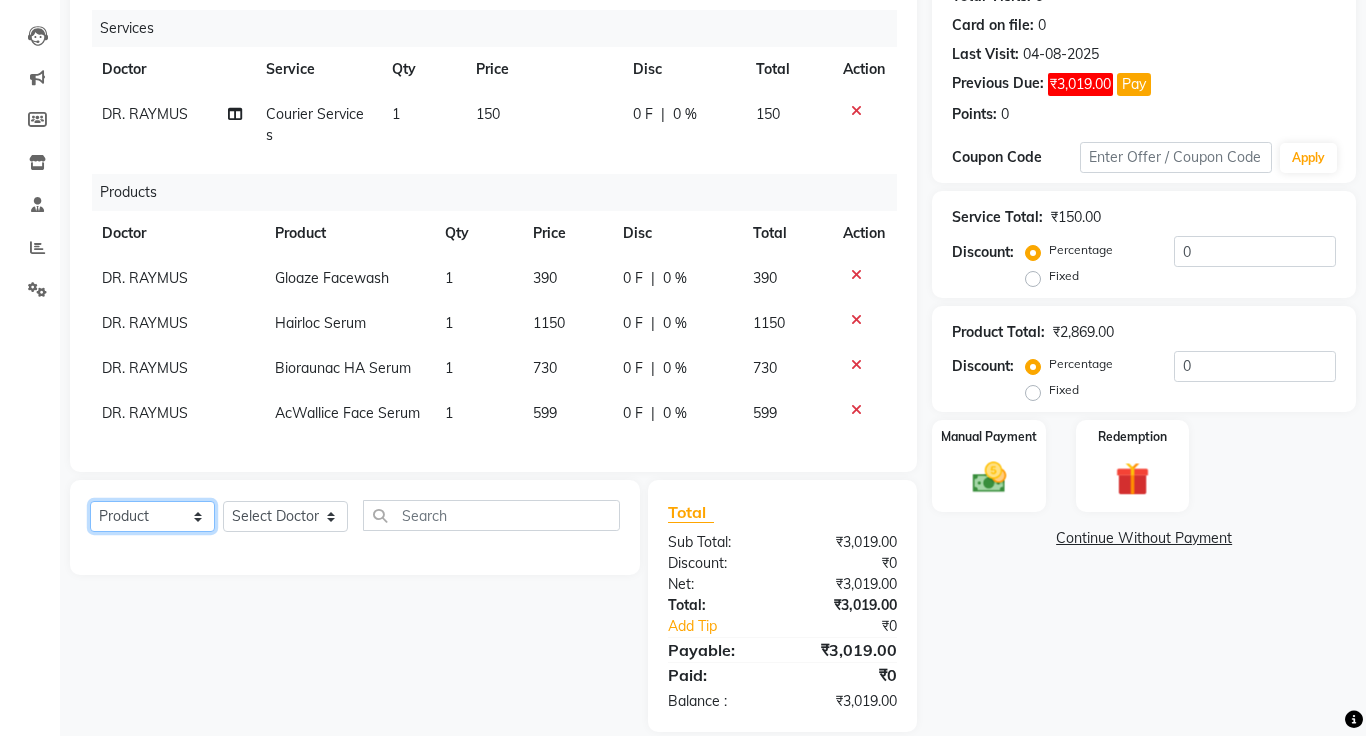 click on "Select  Service  Product  Membership  Package Voucher Prepaid Gift Card" 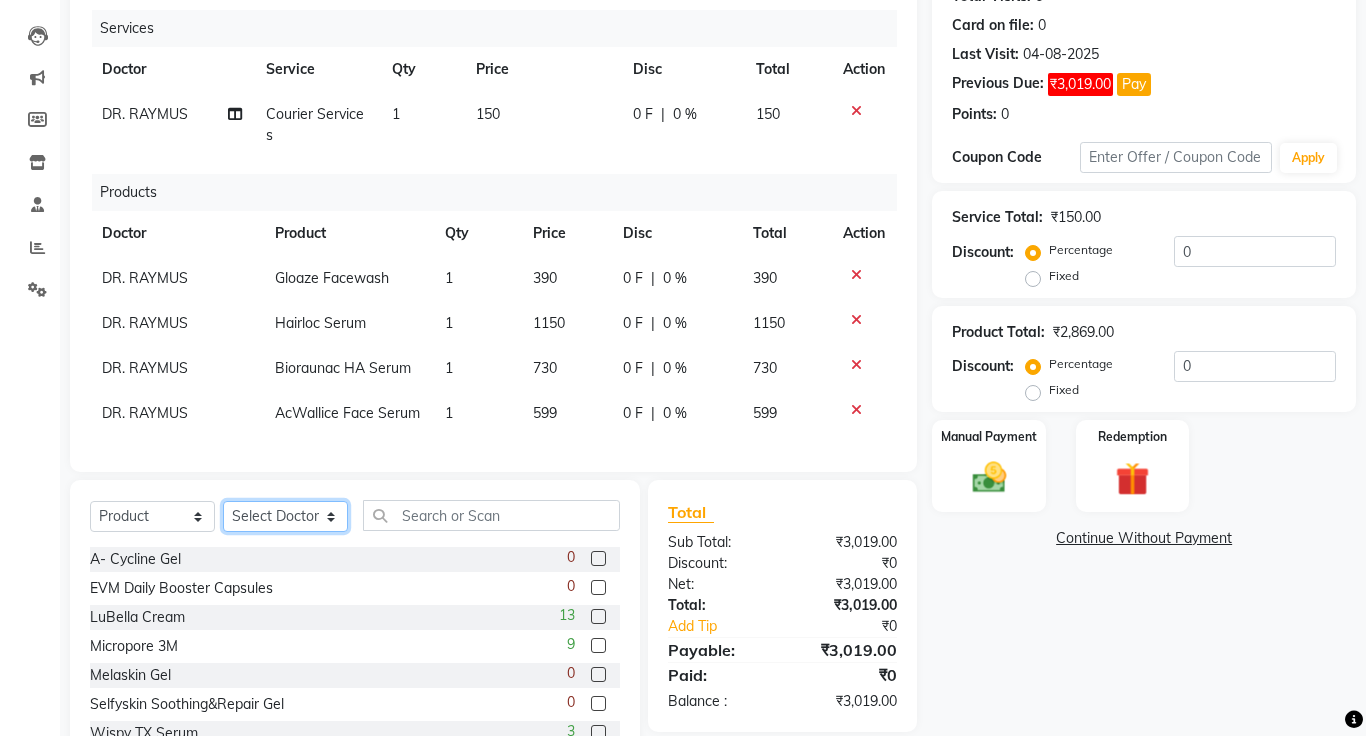 click on "Select Doctor Amrapali Padale DR. JOSEPH DR. RAYMUS Kshitija Sandhya Pawar" 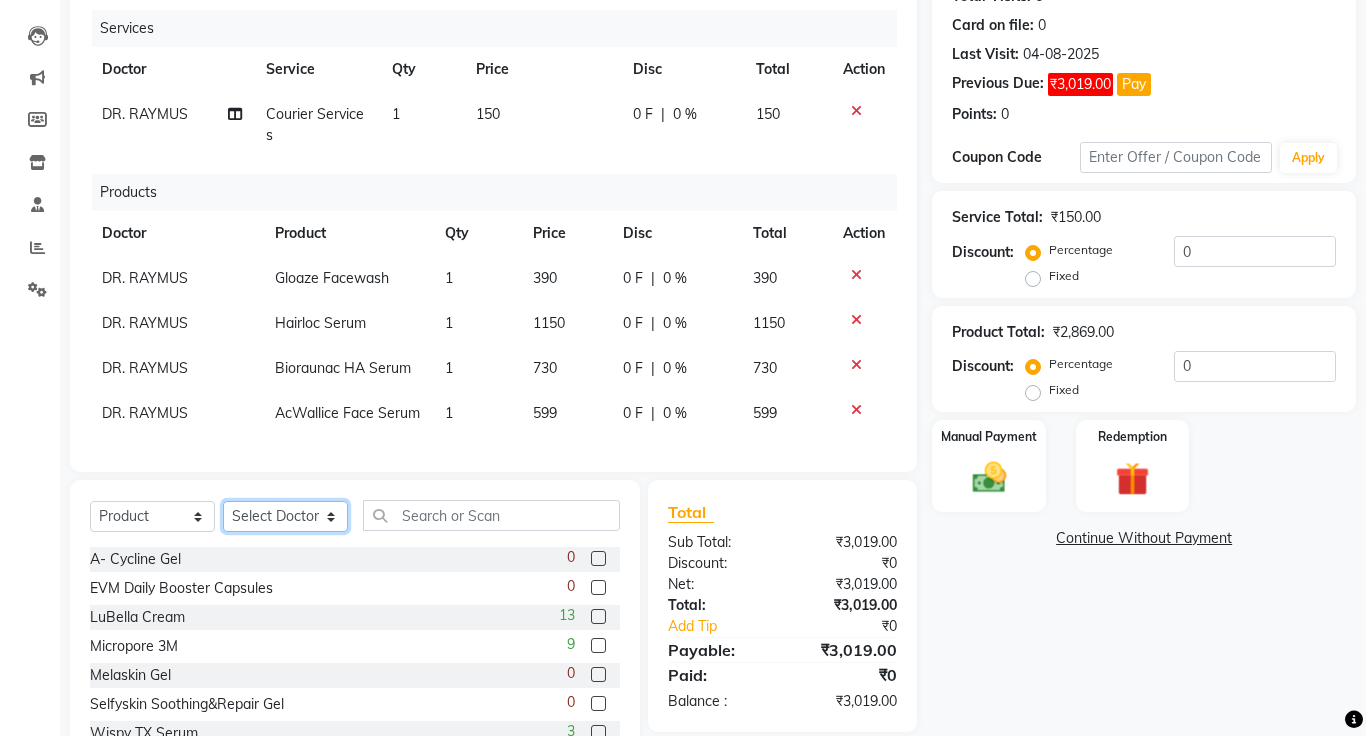 select on "1297" 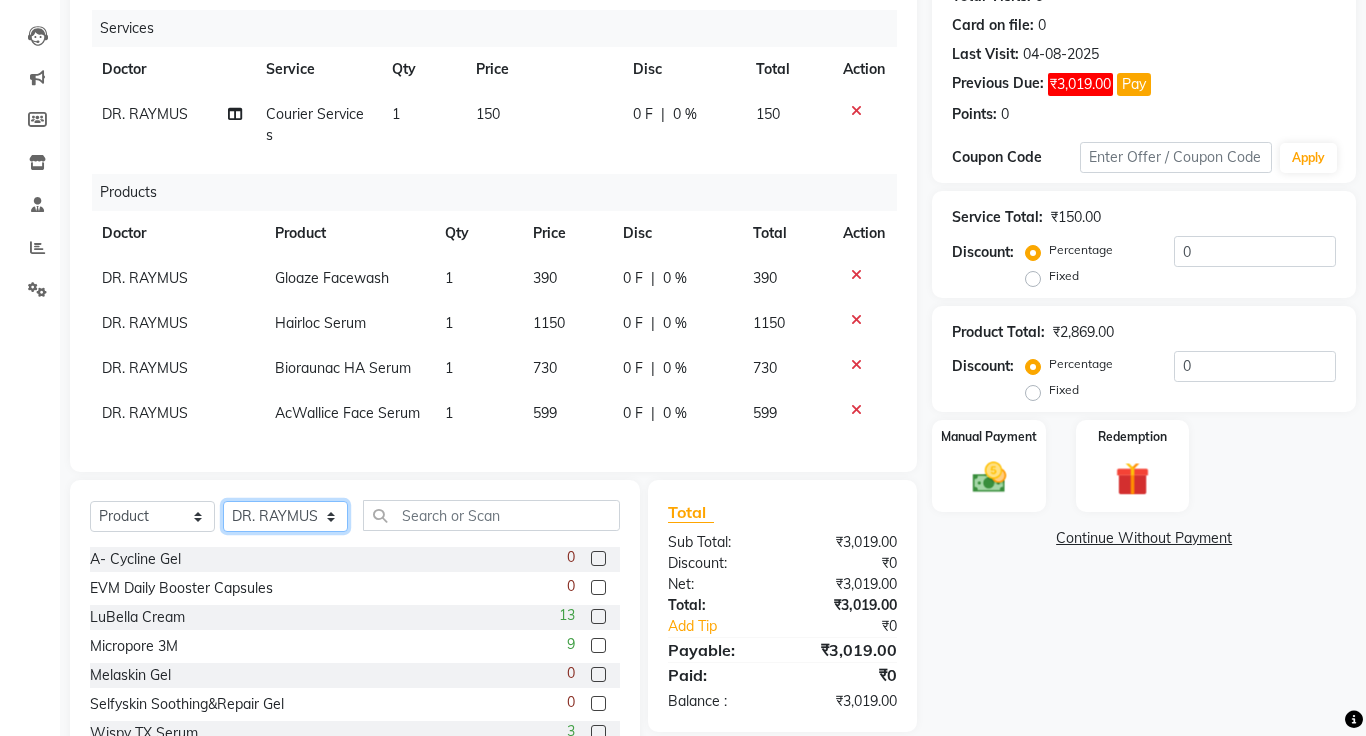 click on "Select Doctor Amrapali Padale DR. JOSEPH DR. RAYMUS Kshitija Sandhya Pawar" 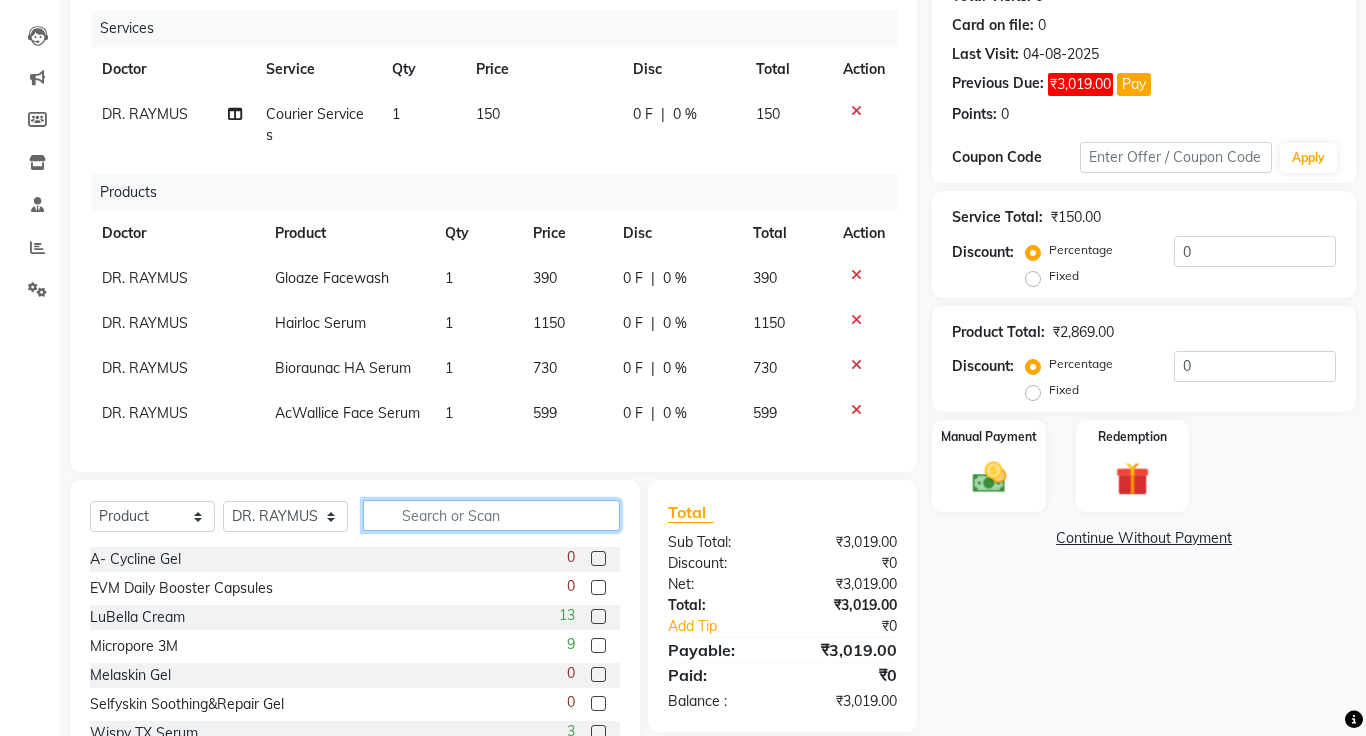 click 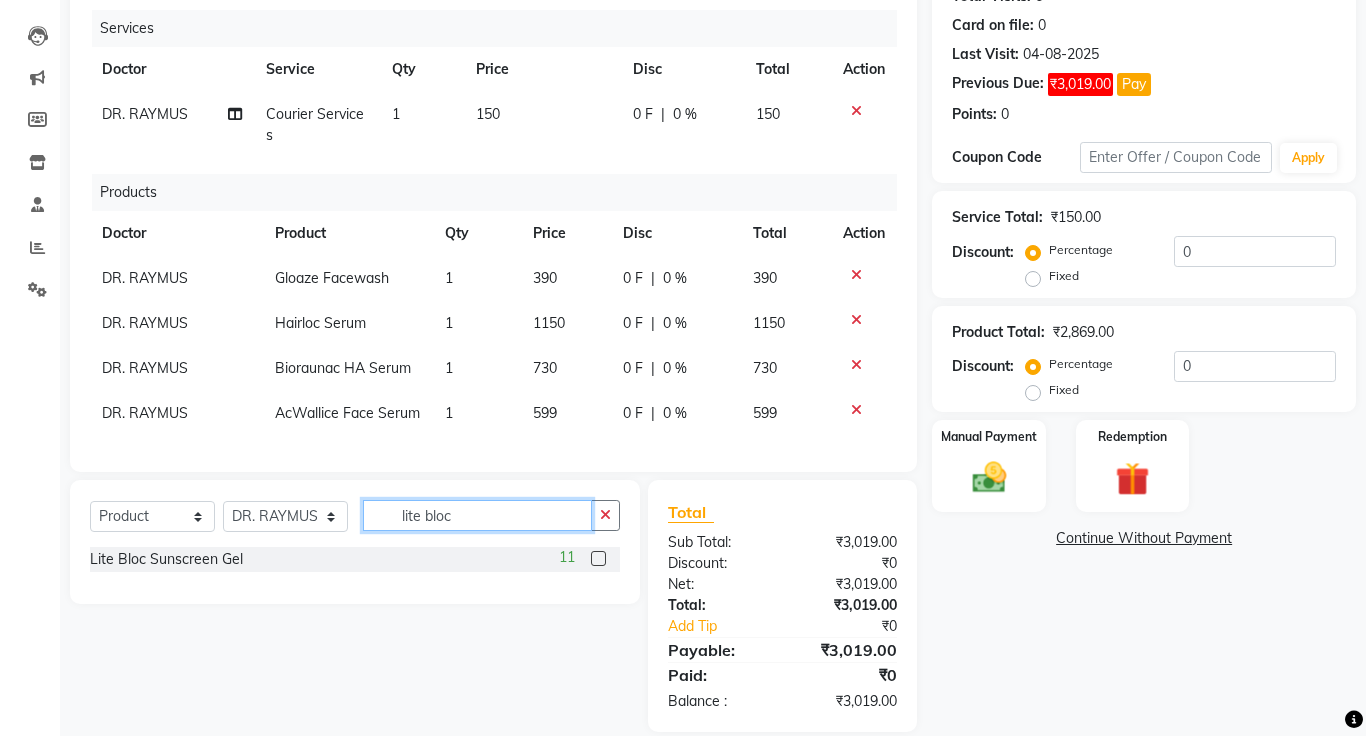 type 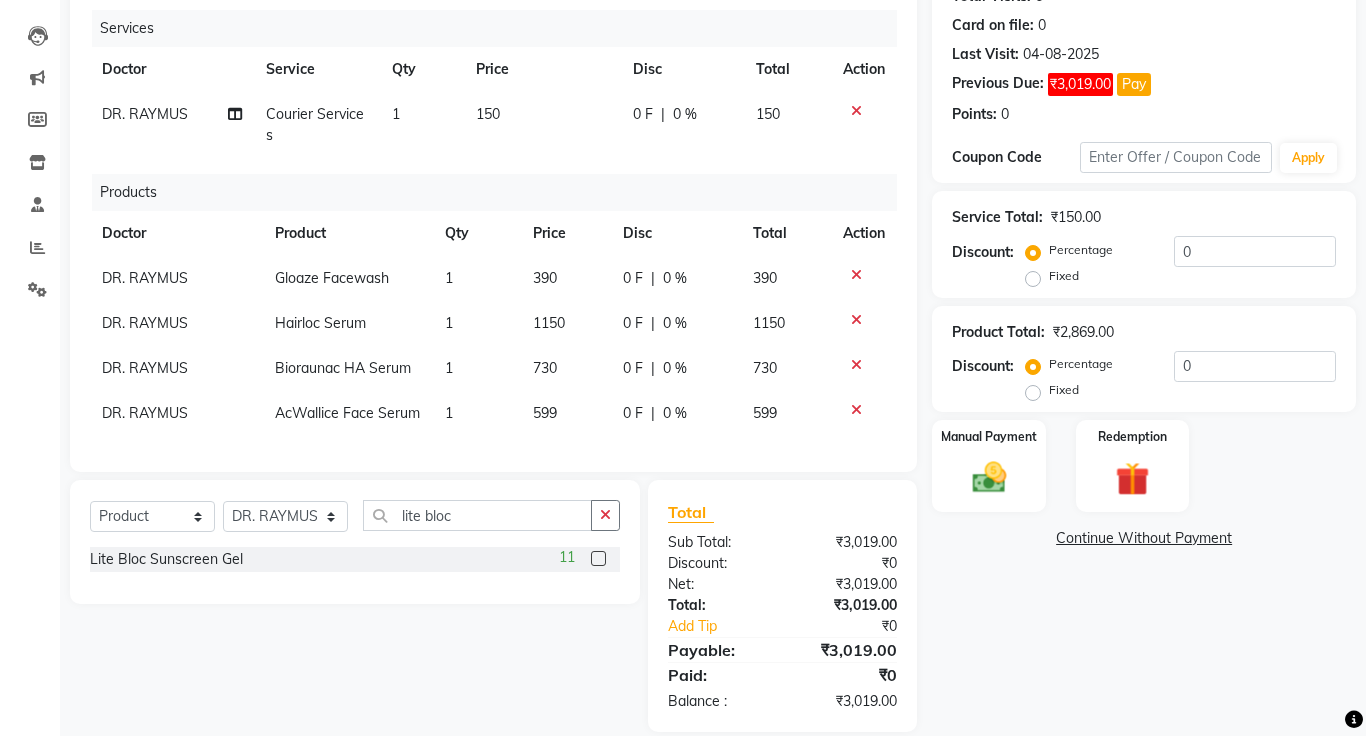 click 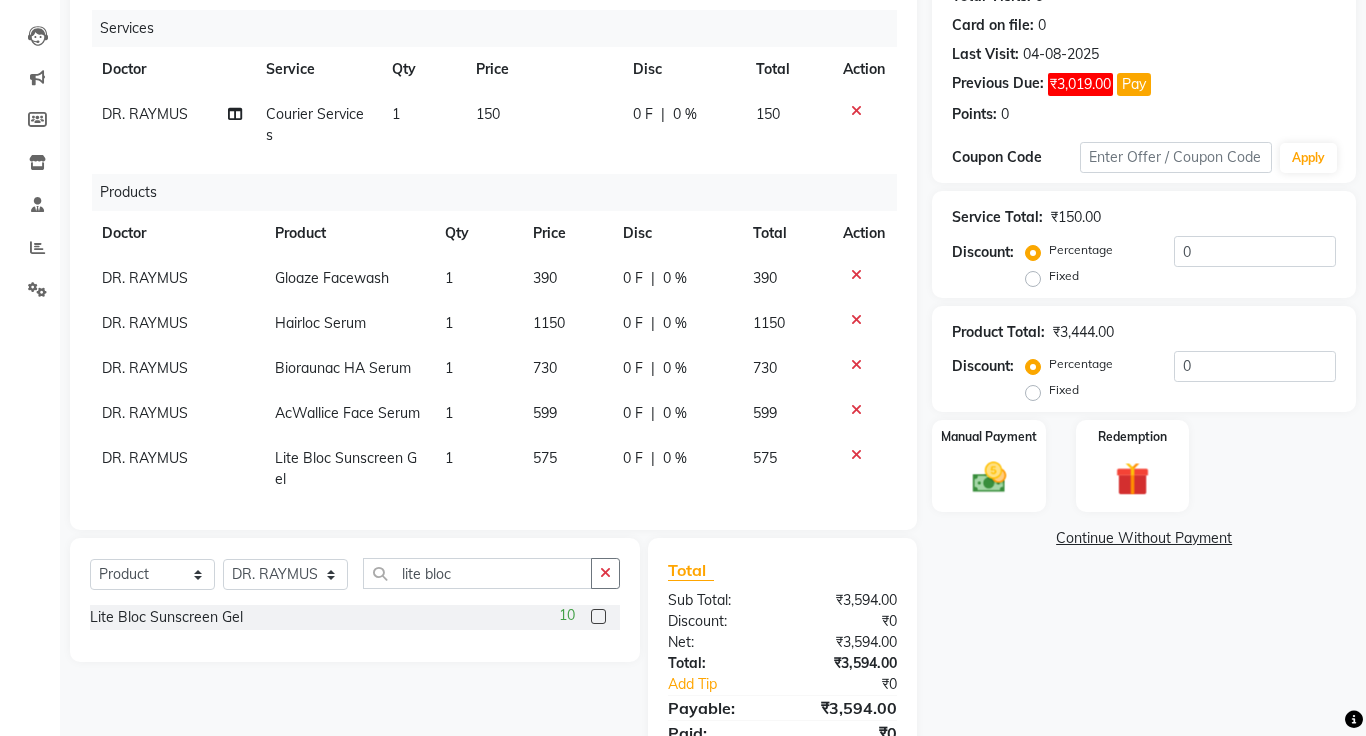 scroll, scrollTop: 8, scrollLeft: 0, axis: vertical 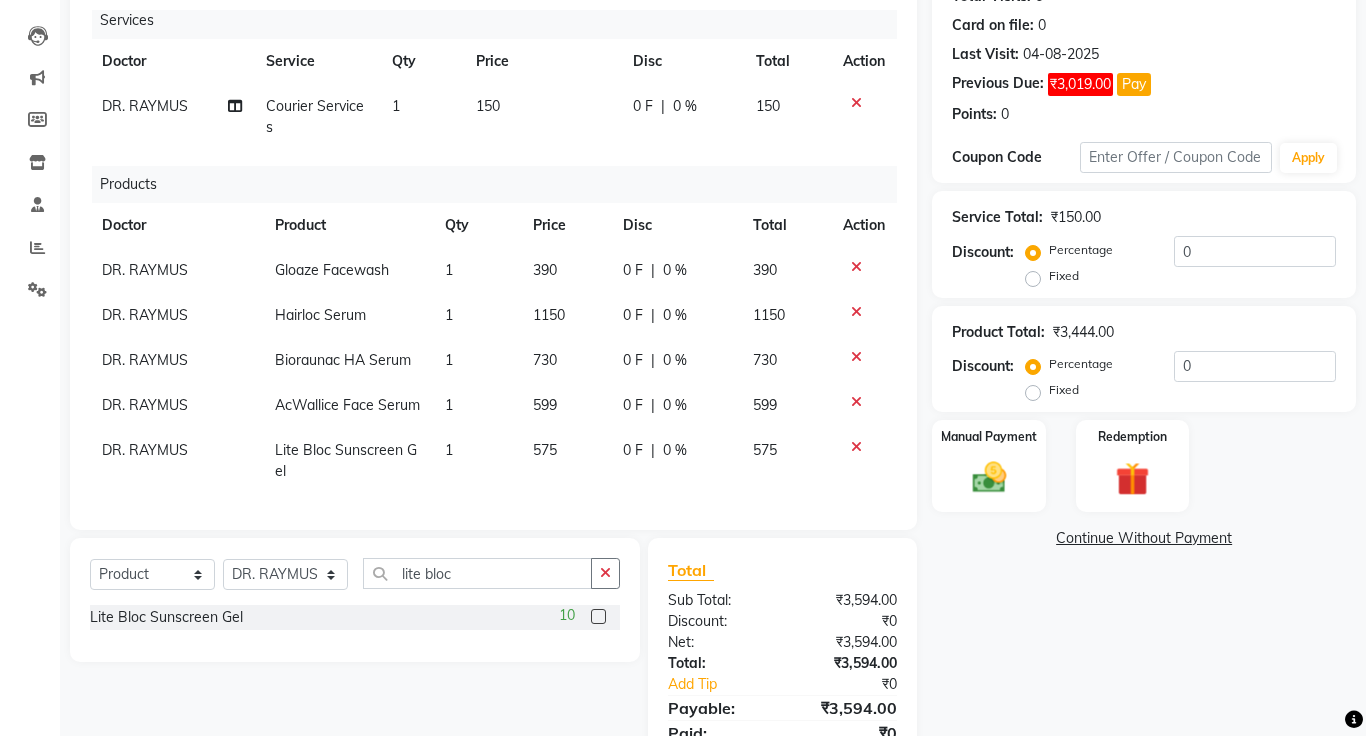 click on "Continue Without Payment" 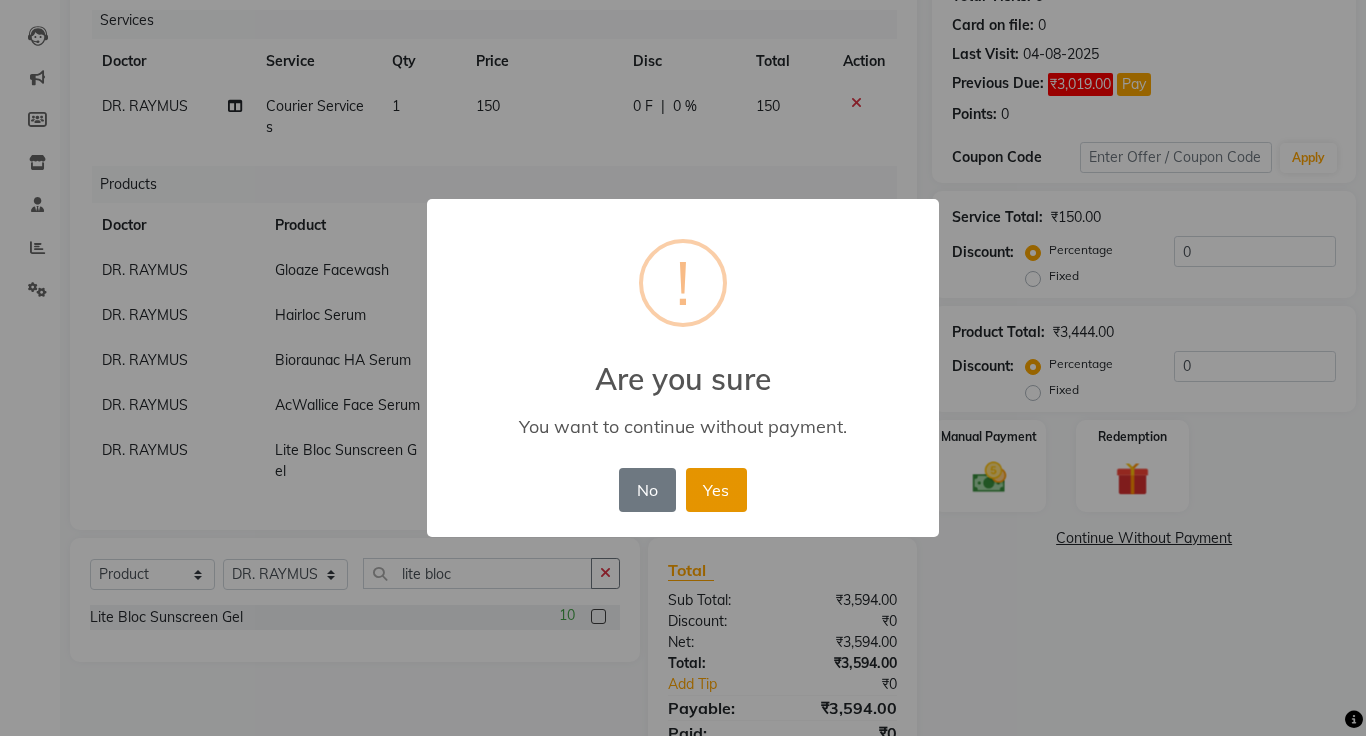 click on "Yes" at bounding box center [716, 490] 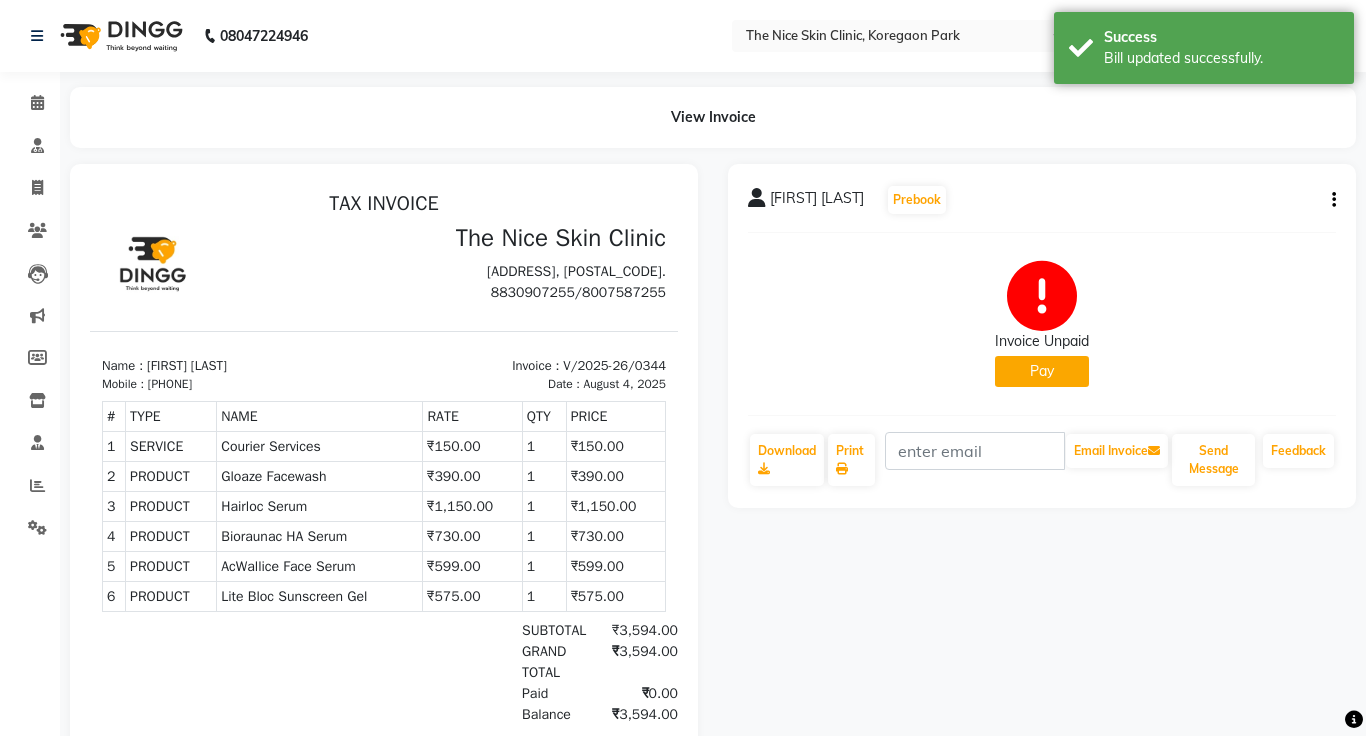 scroll, scrollTop: 139, scrollLeft: 0, axis: vertical 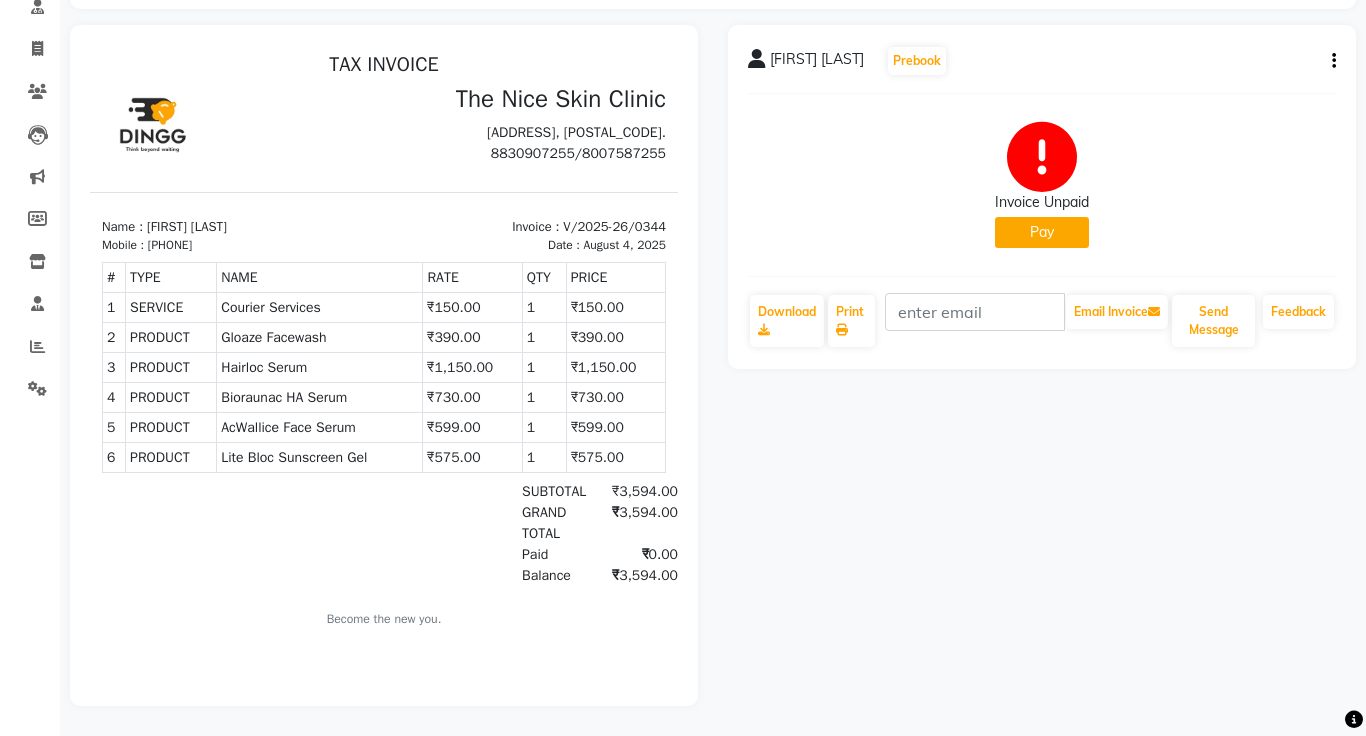 click on "Pay" 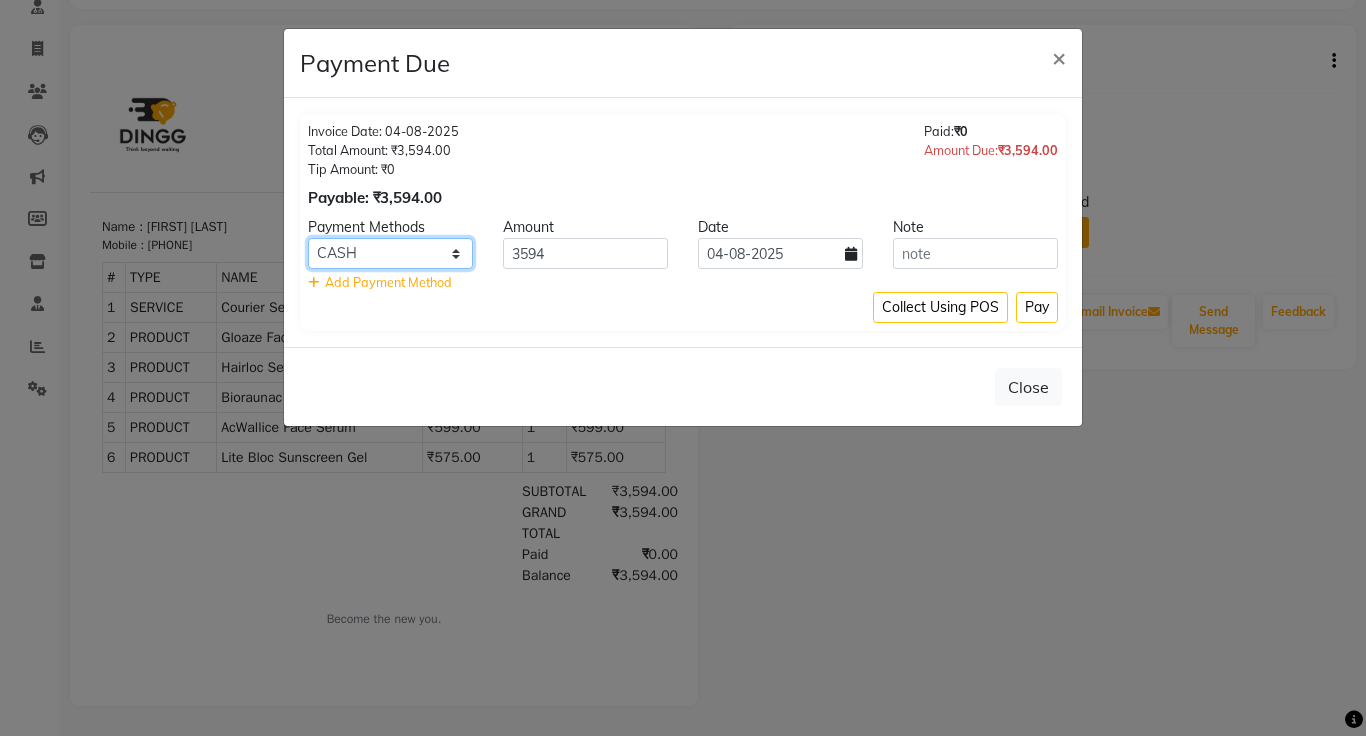 click on "Master Card Bank BharatPay Card Other Cards GPay Visa Card PayTM CASH ONLINE PhonePe UPI UPI BharatPay CARD" 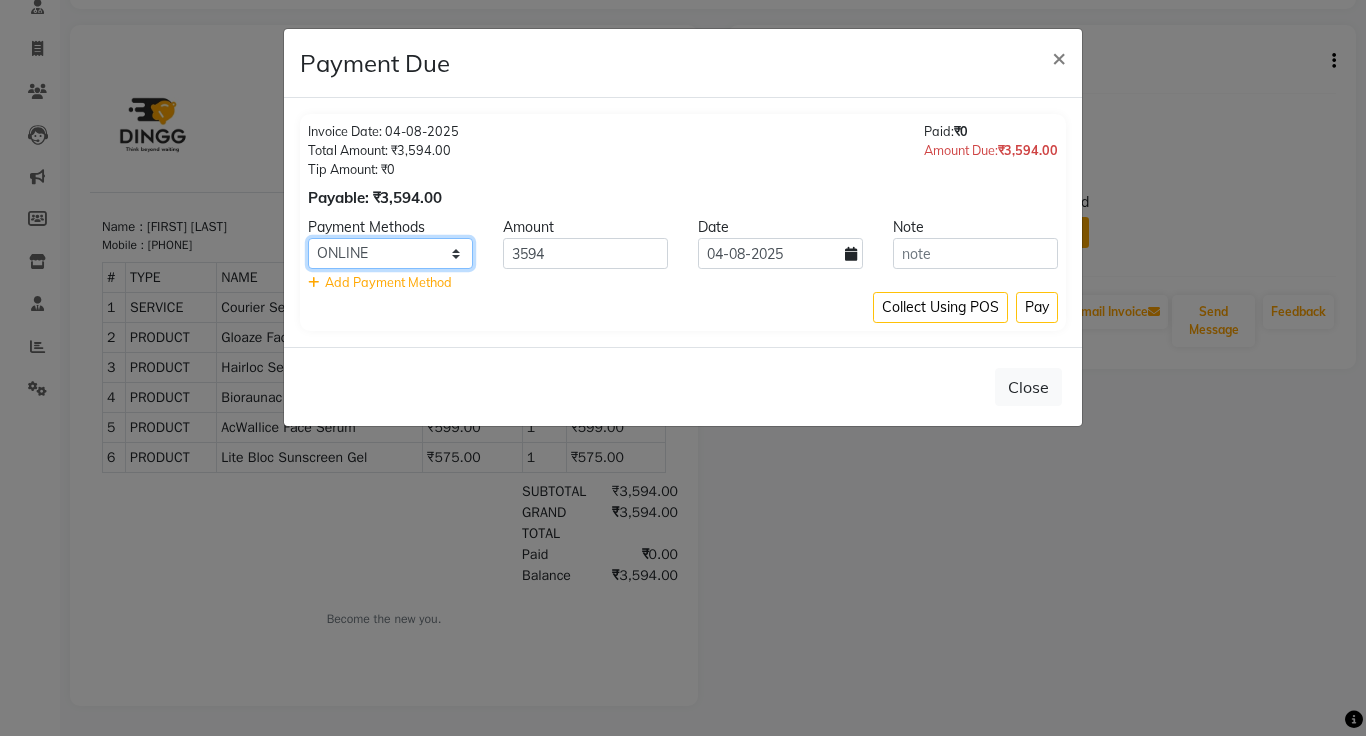 click on "Master Card Bank BharatPay Card Other Cards GPay Visa Card PayTM CASH ONLINE PhonePe UPI UPI BharatPay CARD" 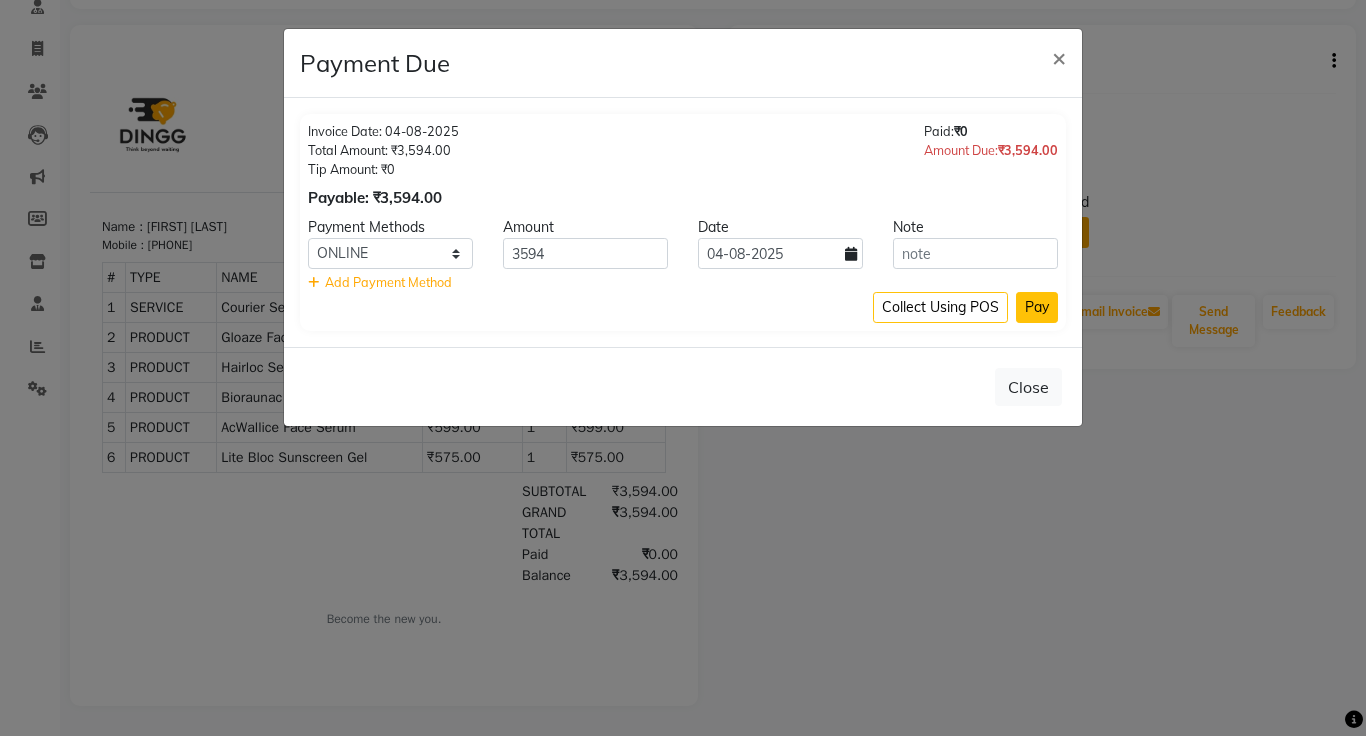 click on "Pay" 